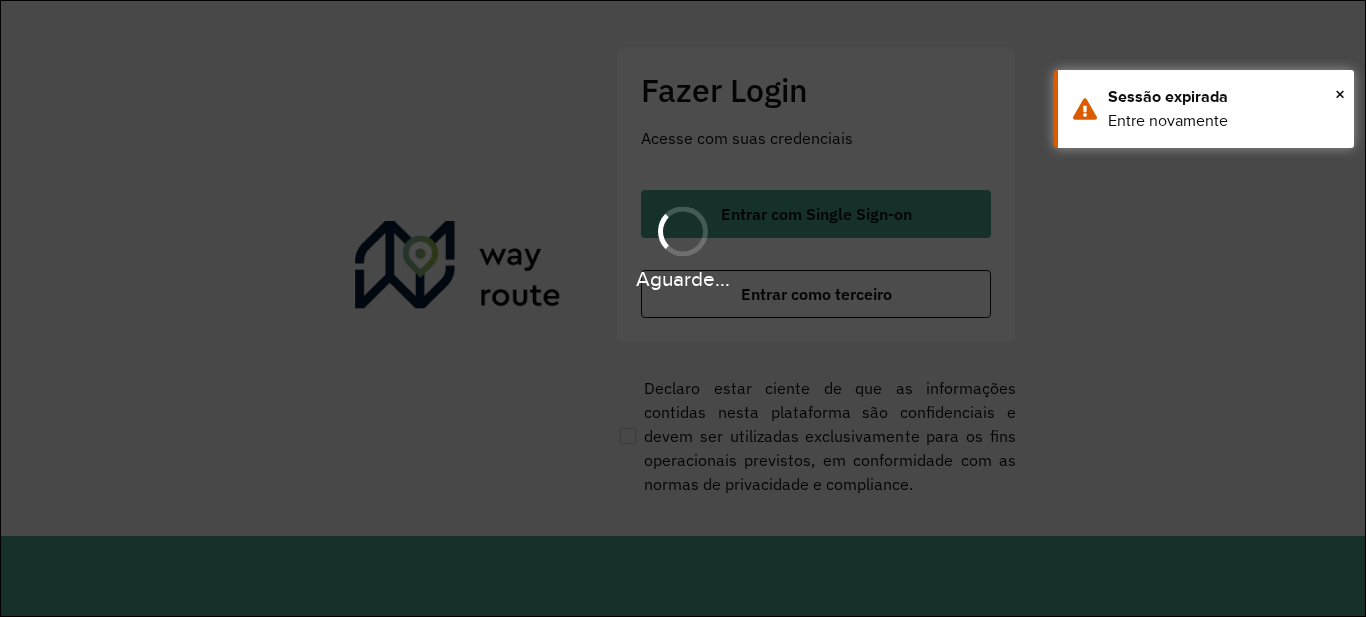 scroll, scrollTop: 0, scrollLeft: 0, axis: both 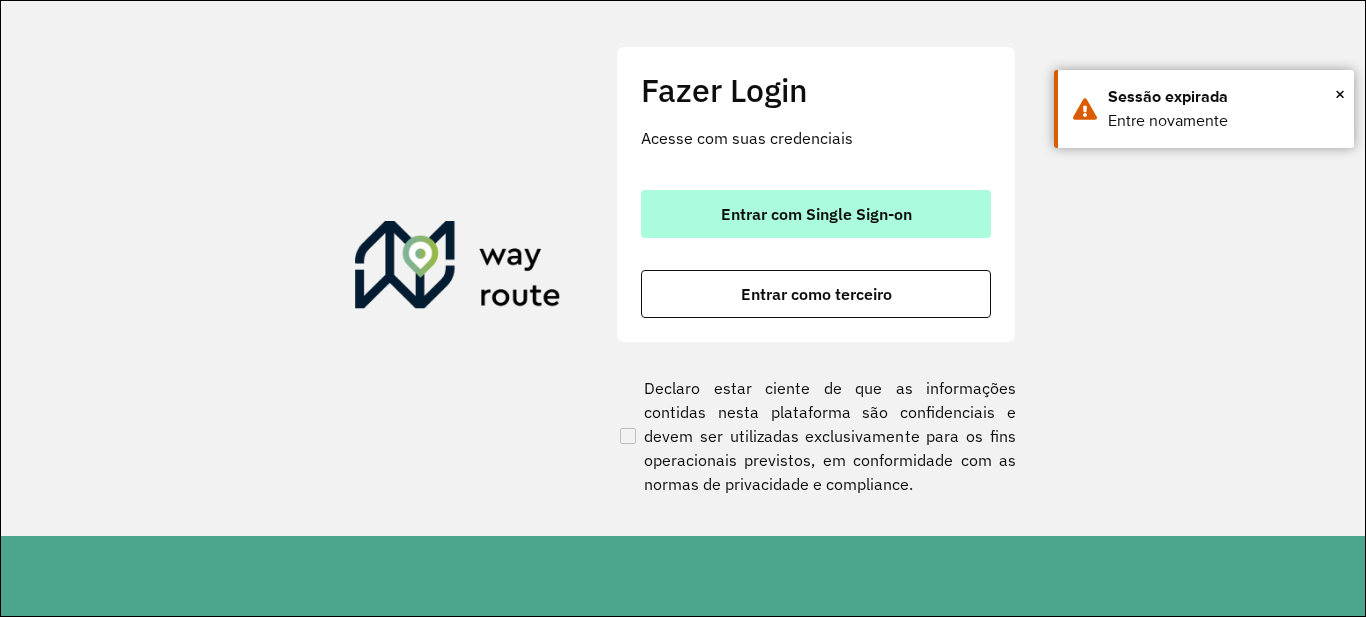 click on "Entrar com Single Sign-on" at bounding box center (816, 214) 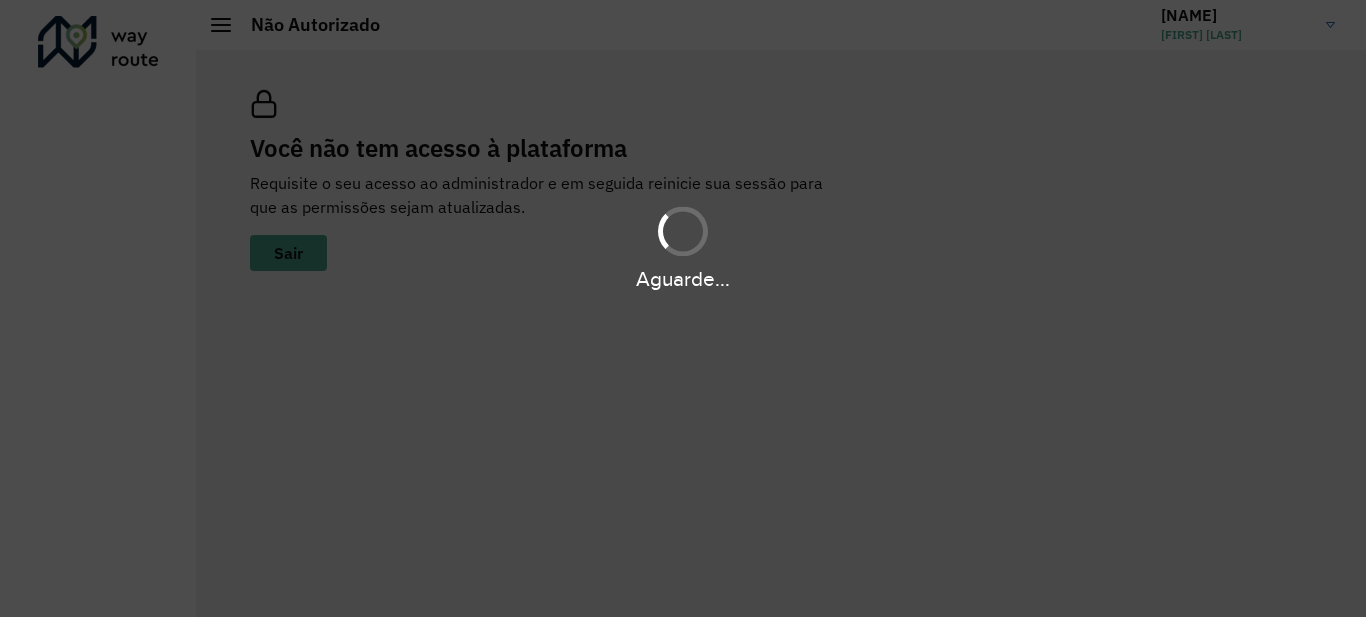 scroll, scrollTop: 0, scrollLeft: 0, axis: both 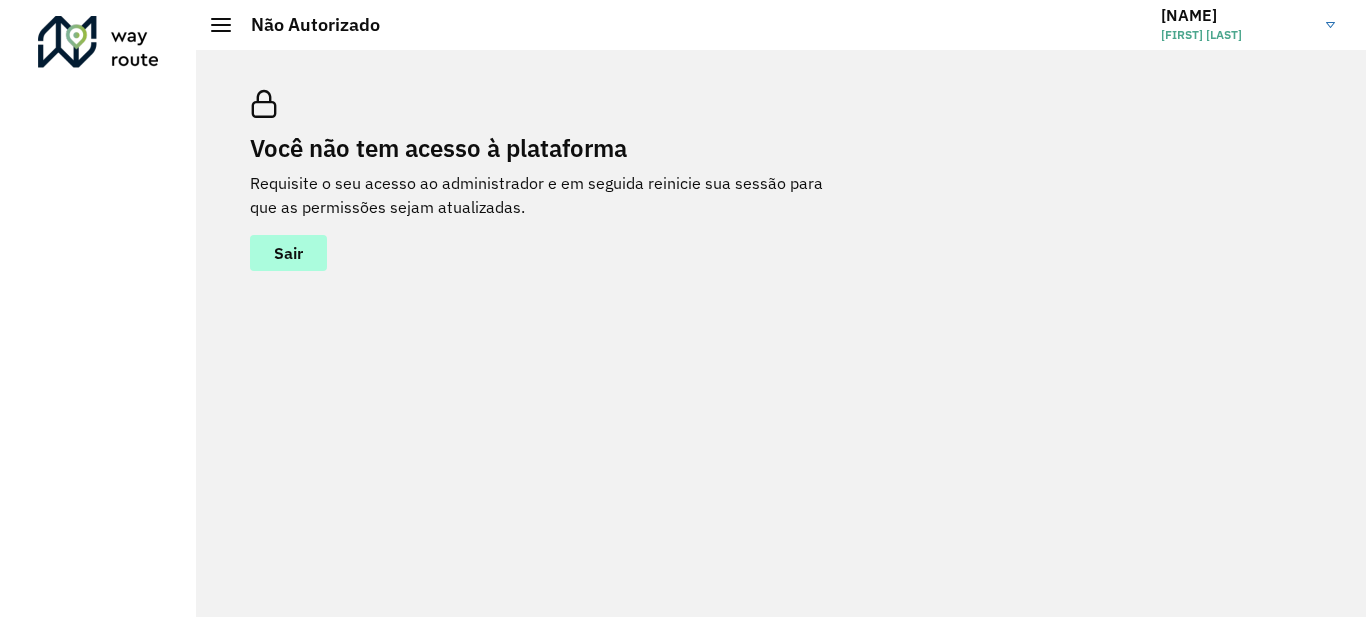 click on "Sair" at bounding box center (288, 253) 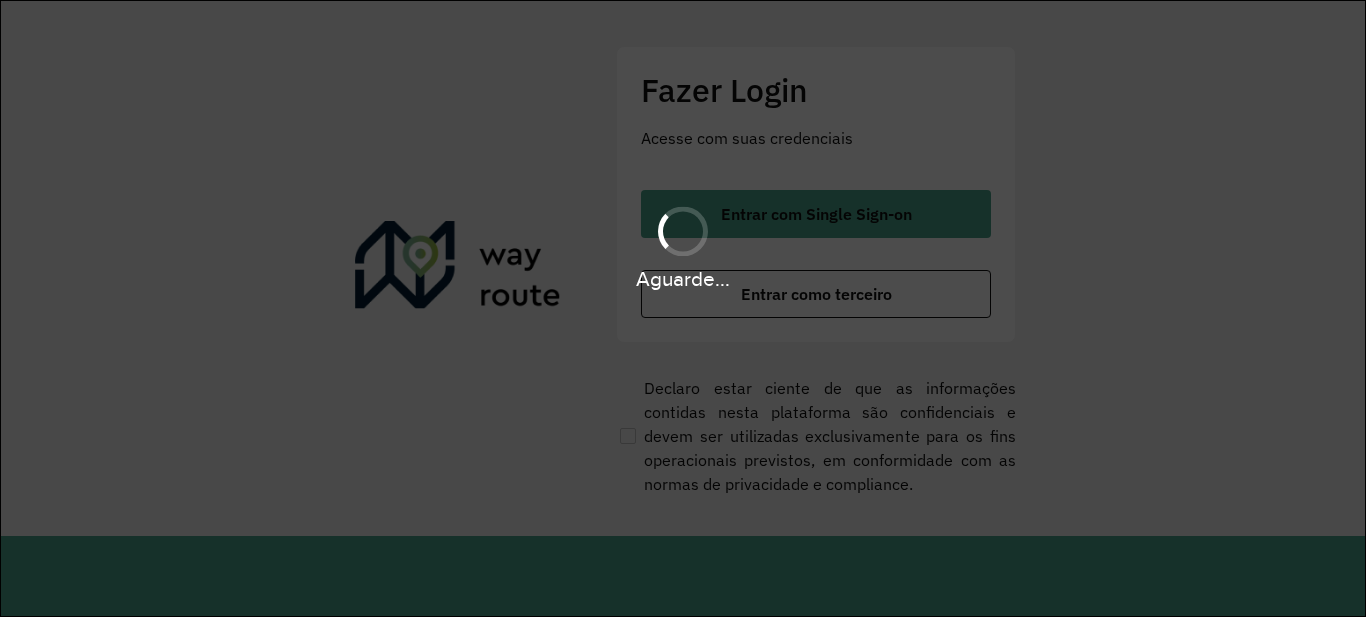 scroll, scrollTop: 0, scrollLeft: 0, axis: both 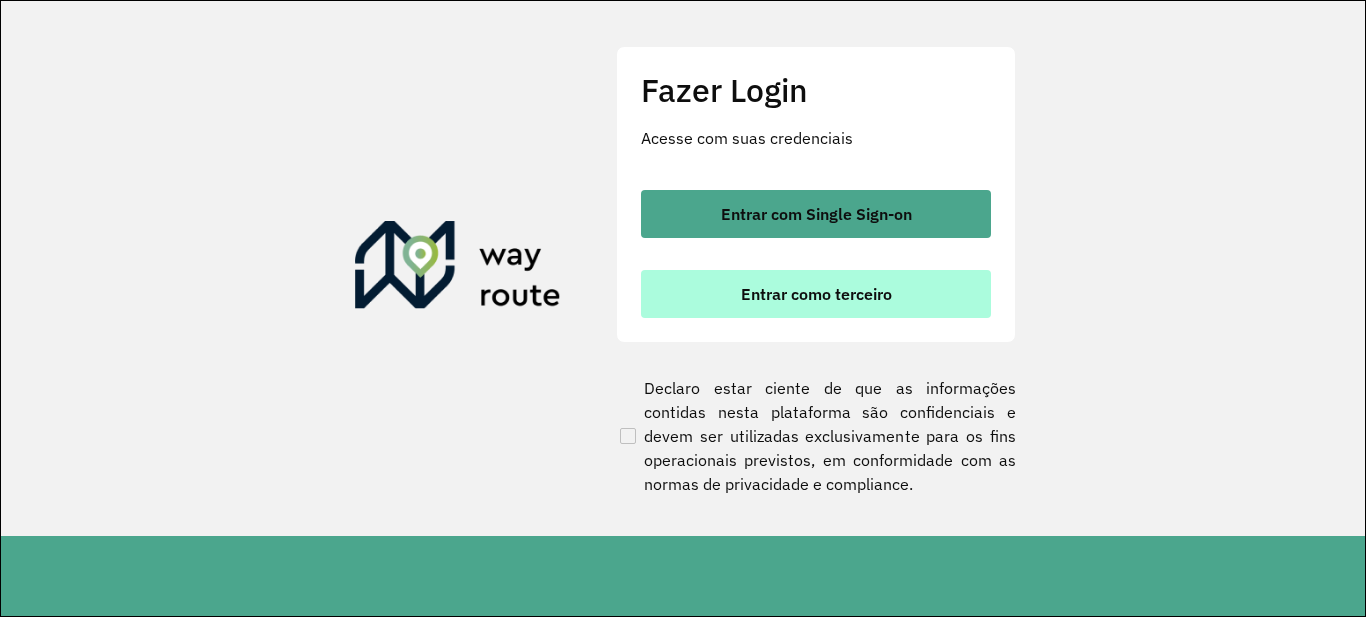 click on "Entrar como terceiro" at bounding box center [816, 294] 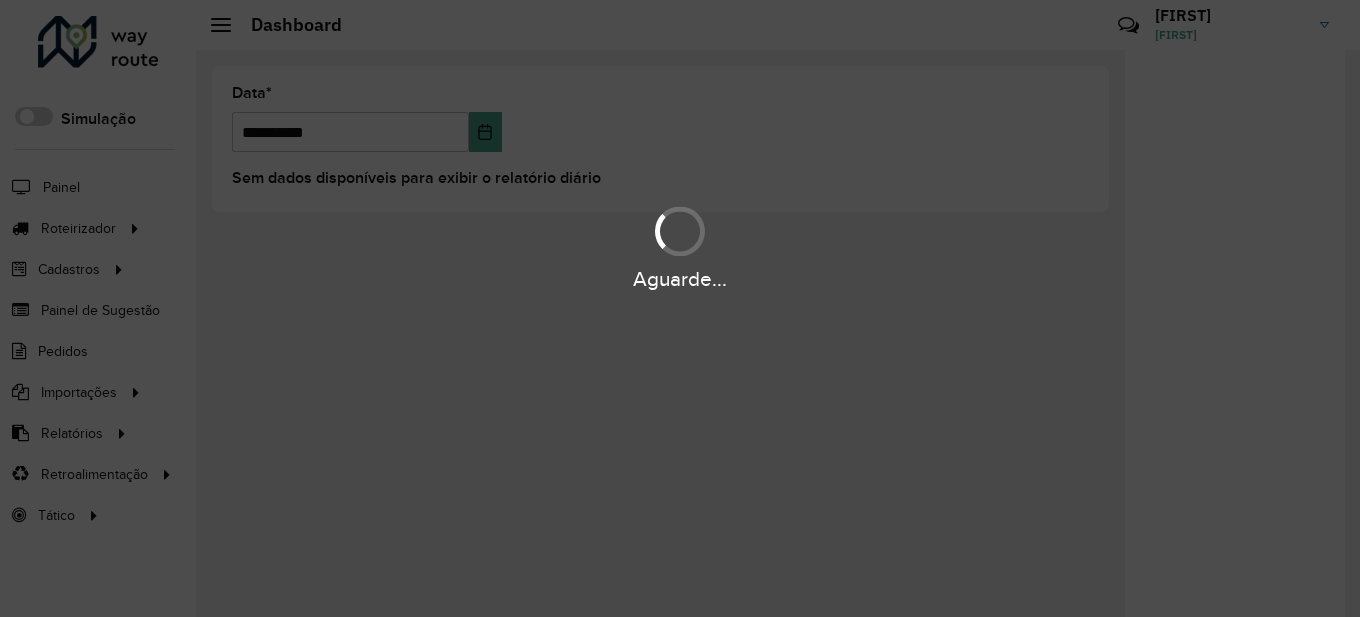 scroll, scrollTop: 0, scrollLeft: 0, axis: both 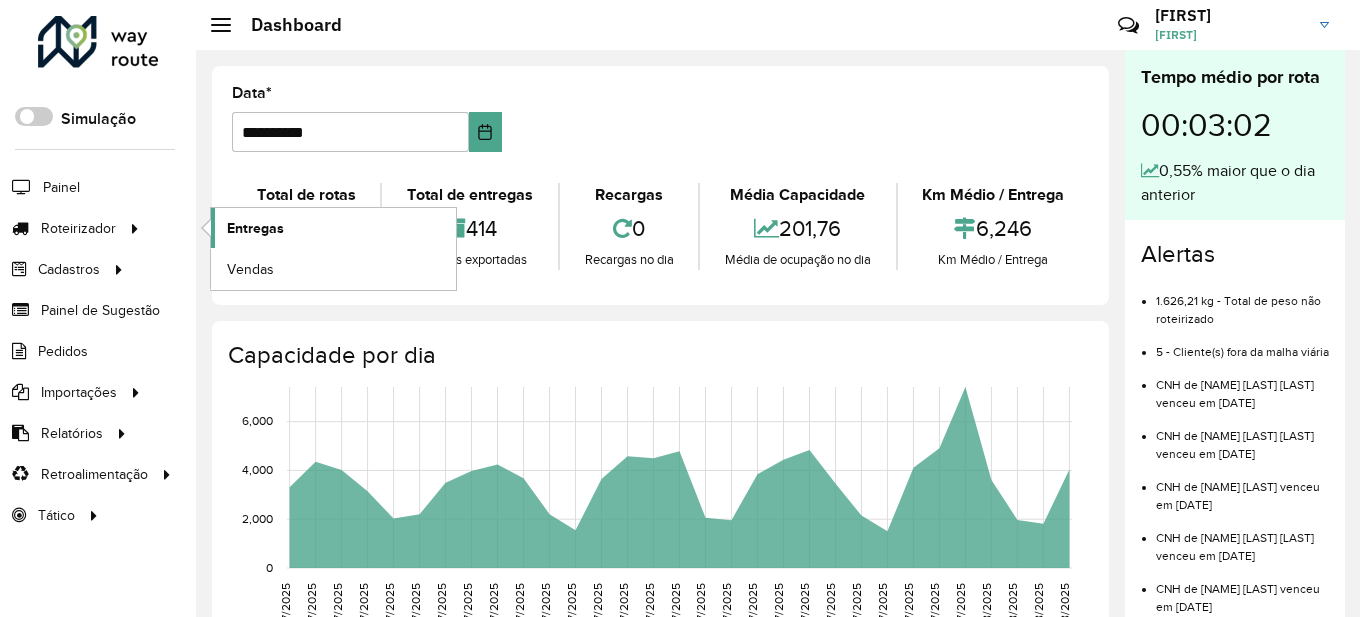 click on "Entregas" 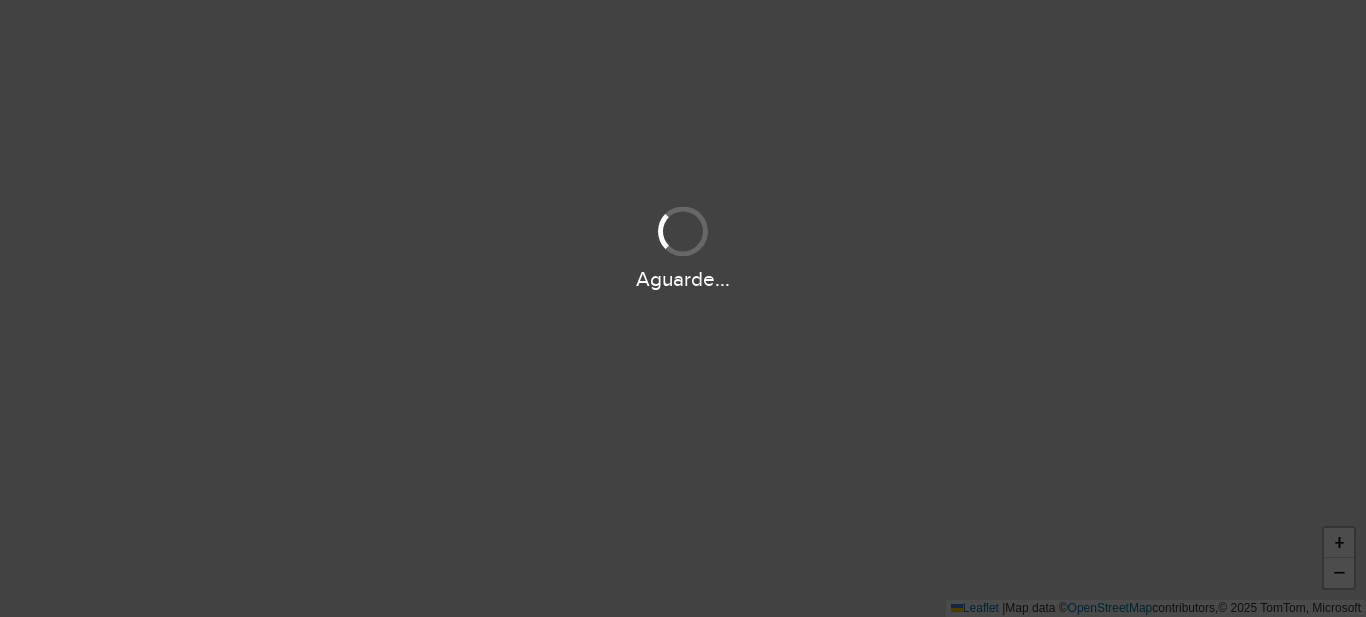 scroll, scrollTop: 0, scrollLeft: 0, axis: both 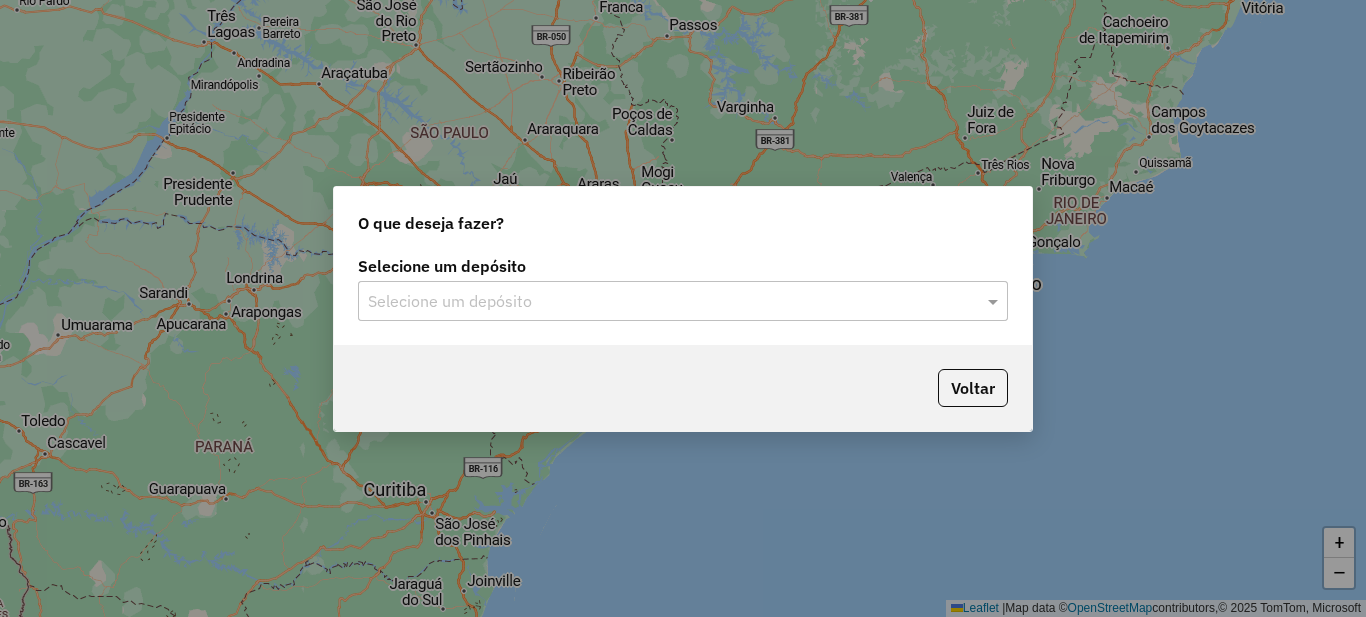 click 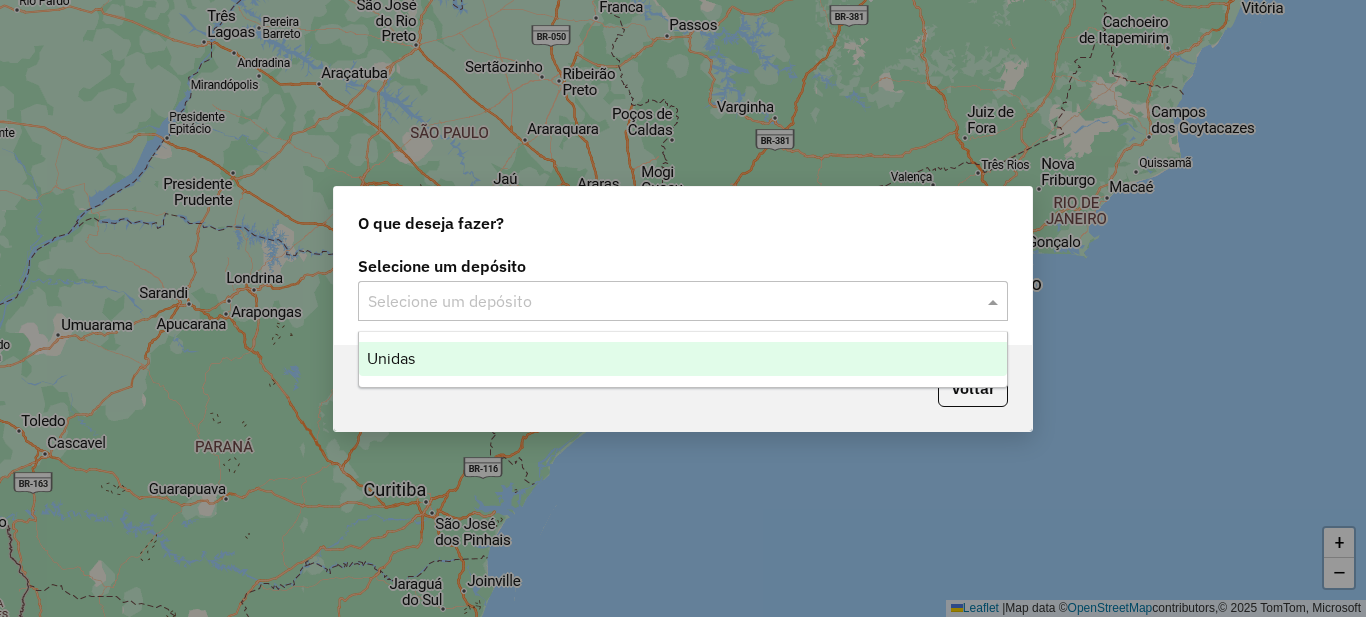 click on "Unidas" at bounding box center [683, 359] 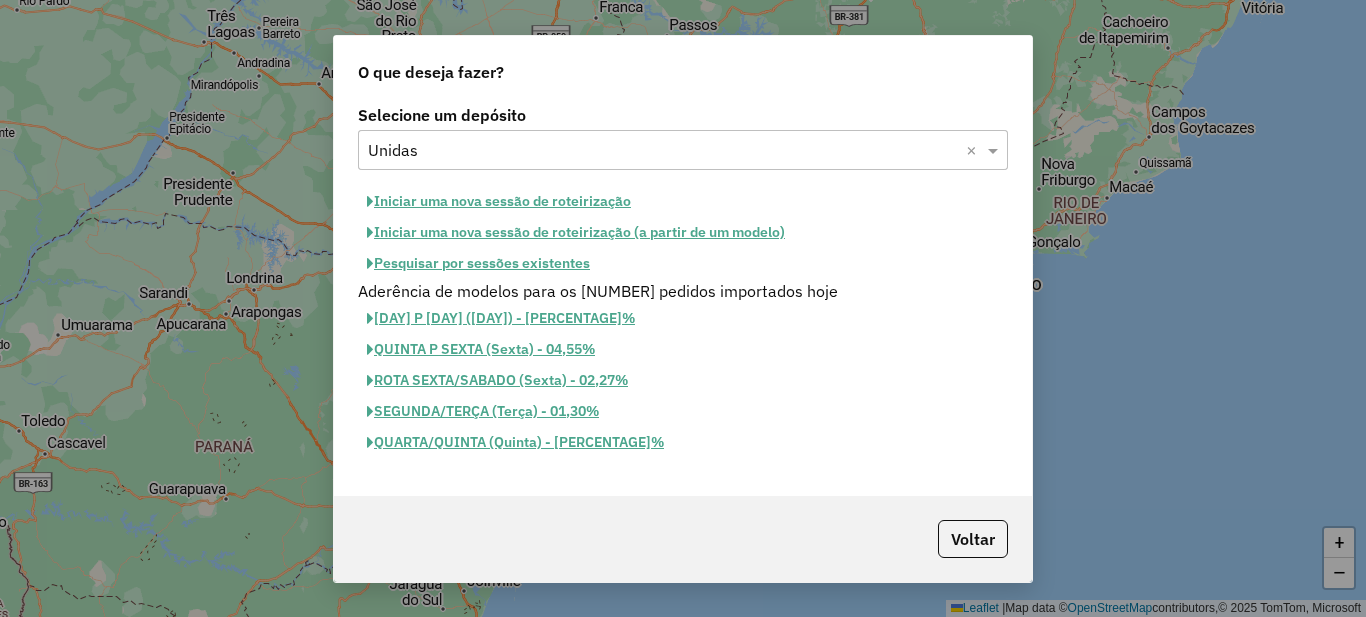 click on "Iniciar uma nova sessão de roteirização" 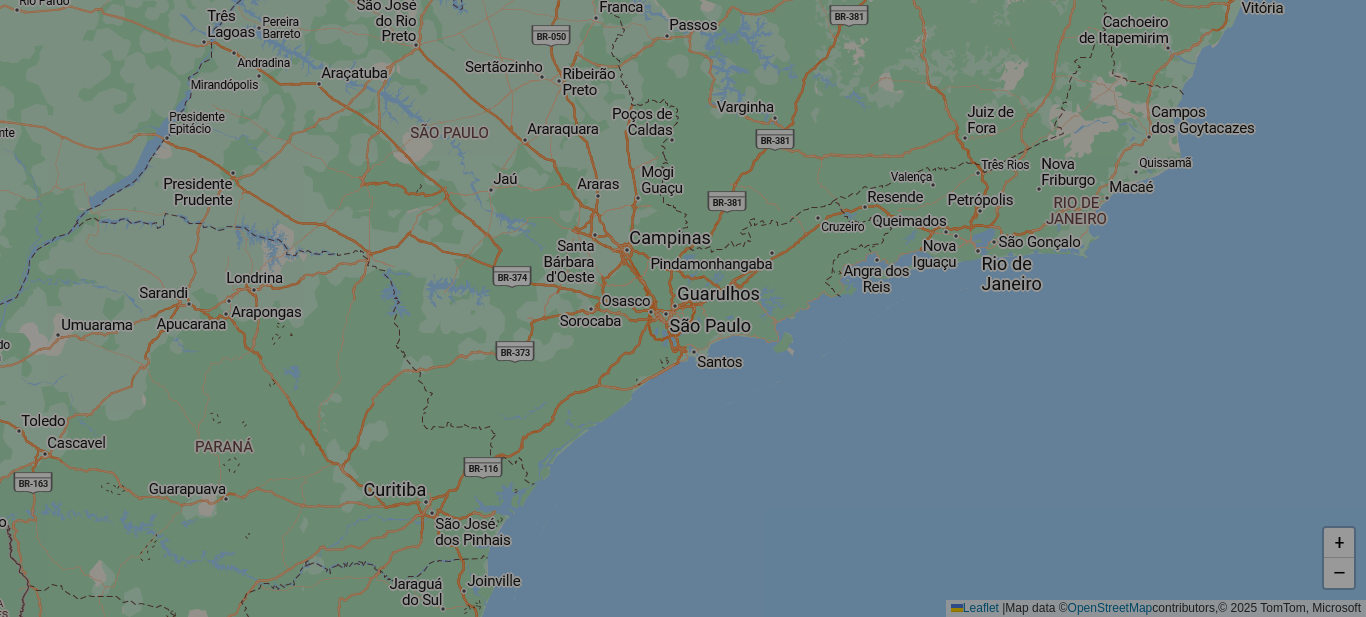 select on "*" 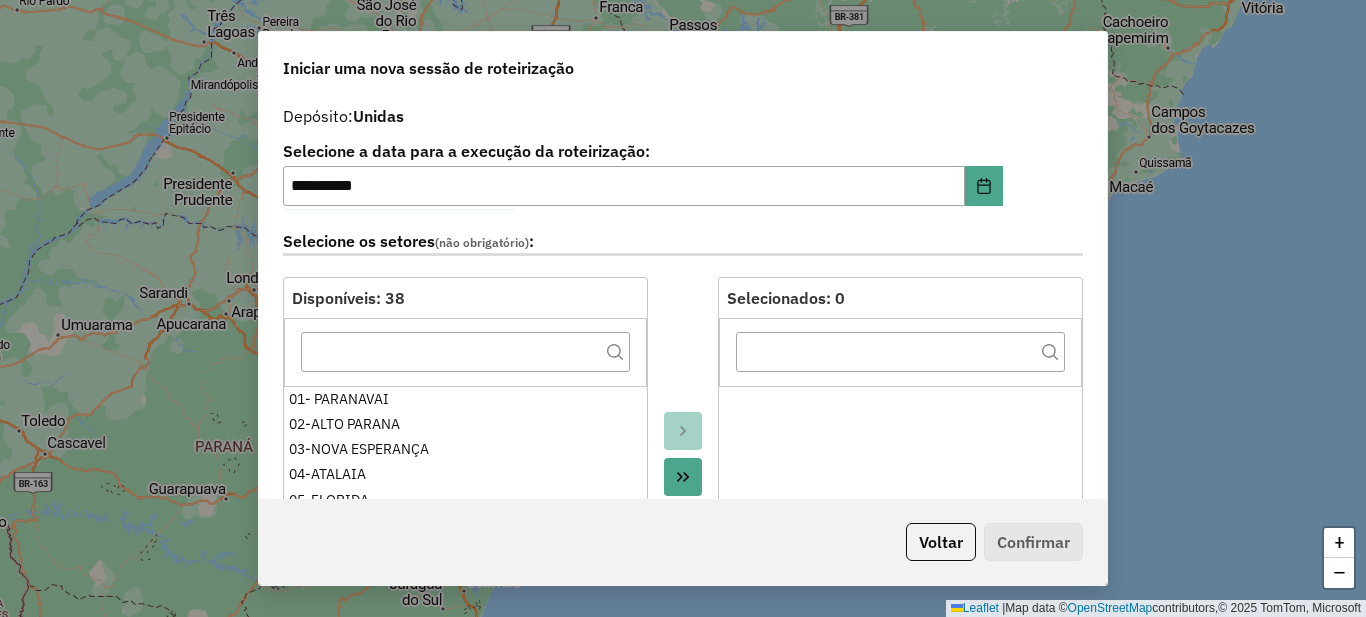 click 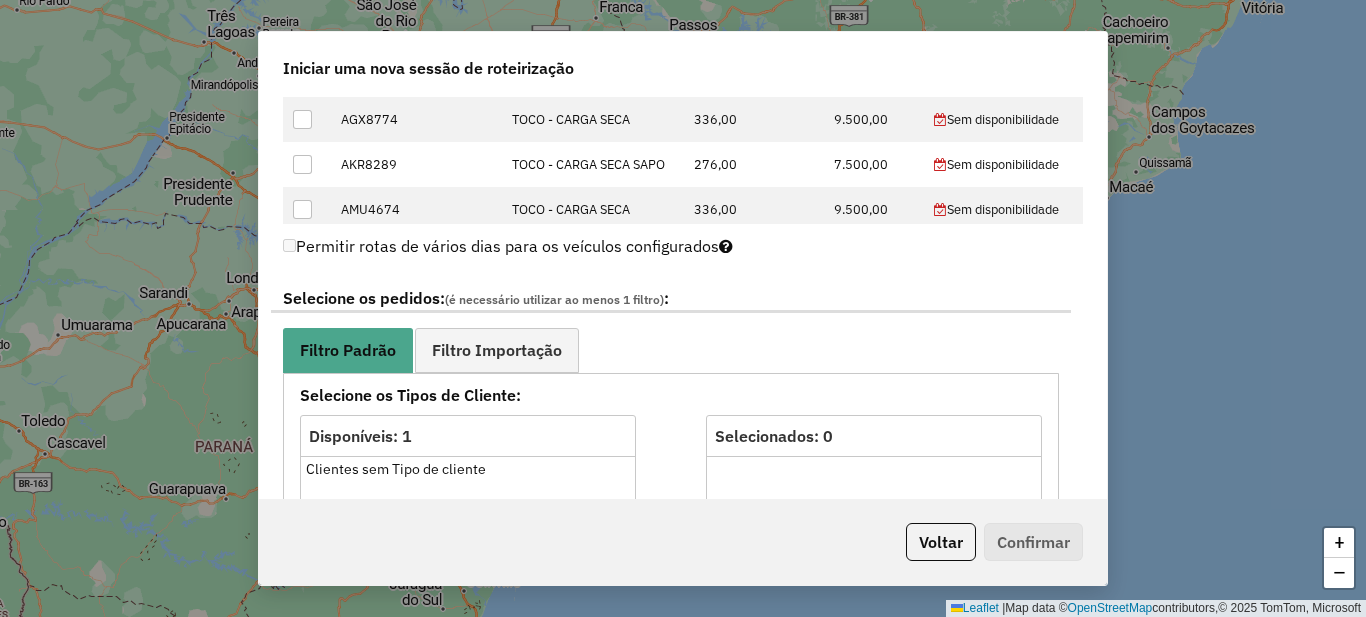 scroll, scrollTop: 1200, scrollLeft: 0, axis: vertical 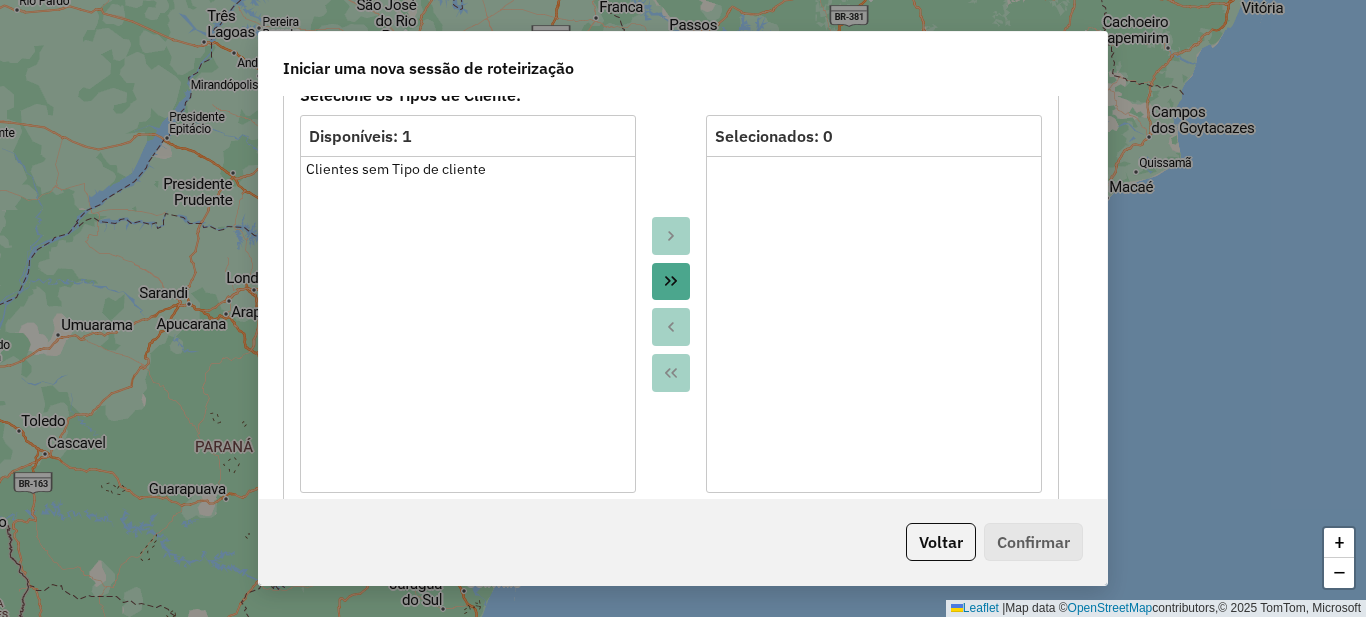 click 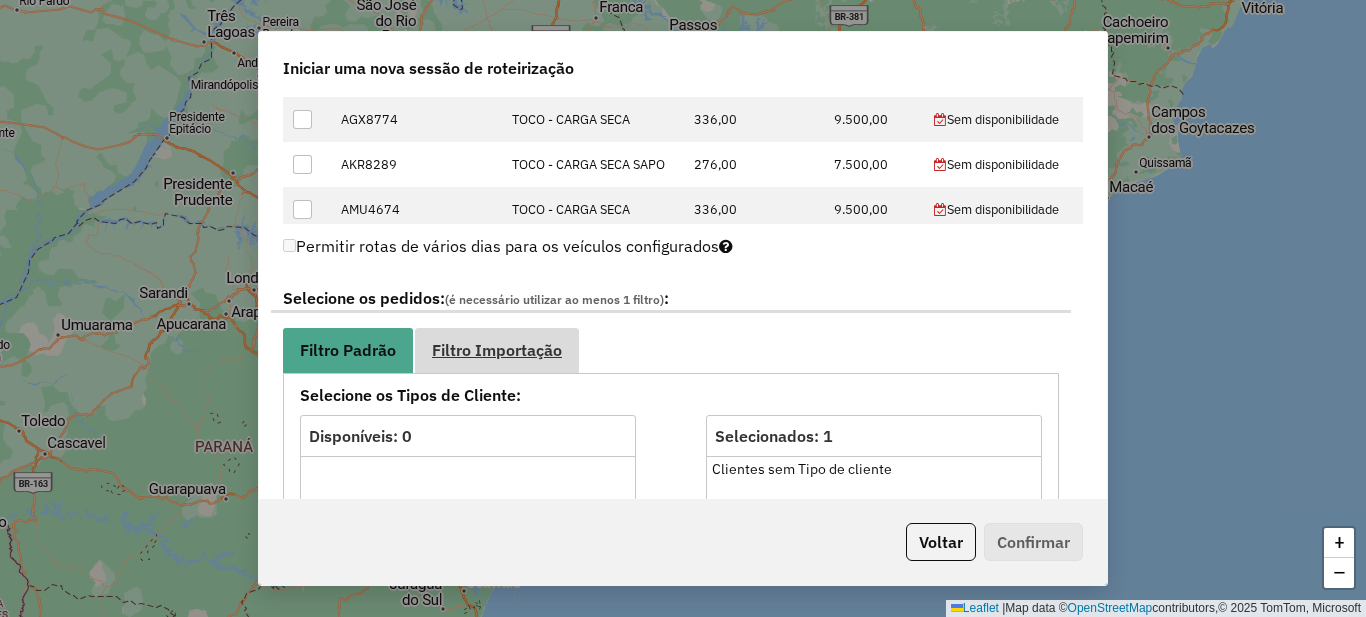 click on "Filtro Importação" at bounding box center (497, 350) 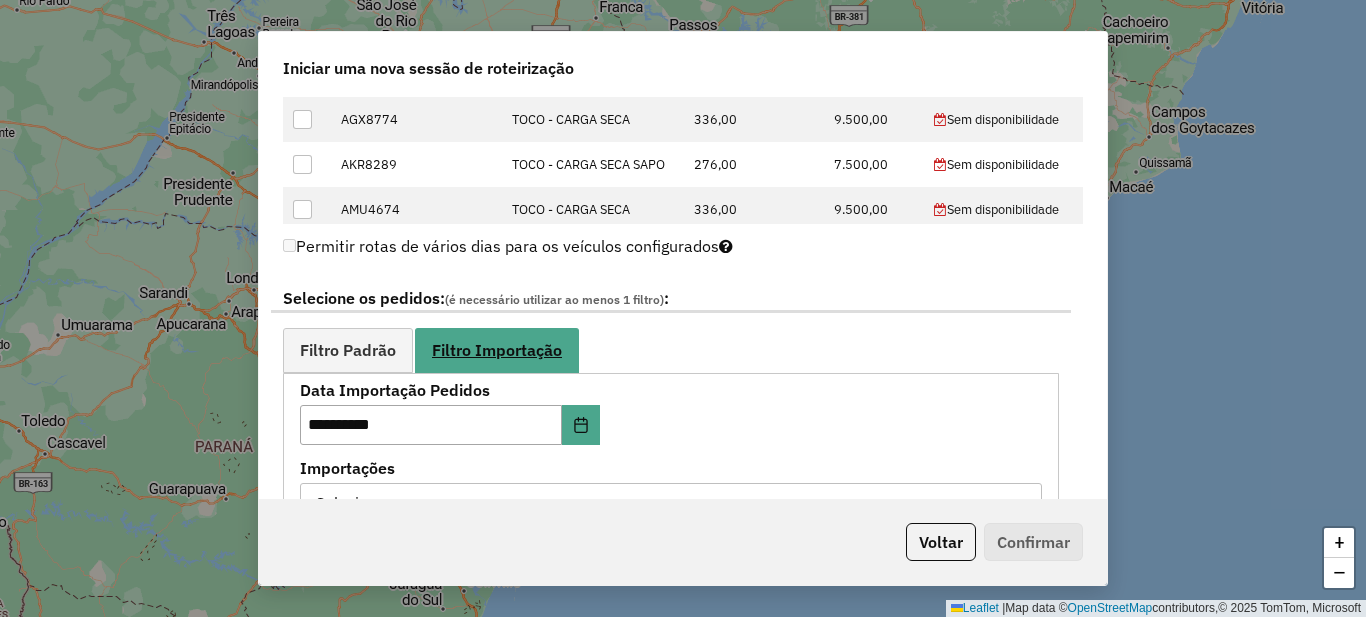 scroll, scrollTop: 1100, scrollLeft: 0, axis: vertical 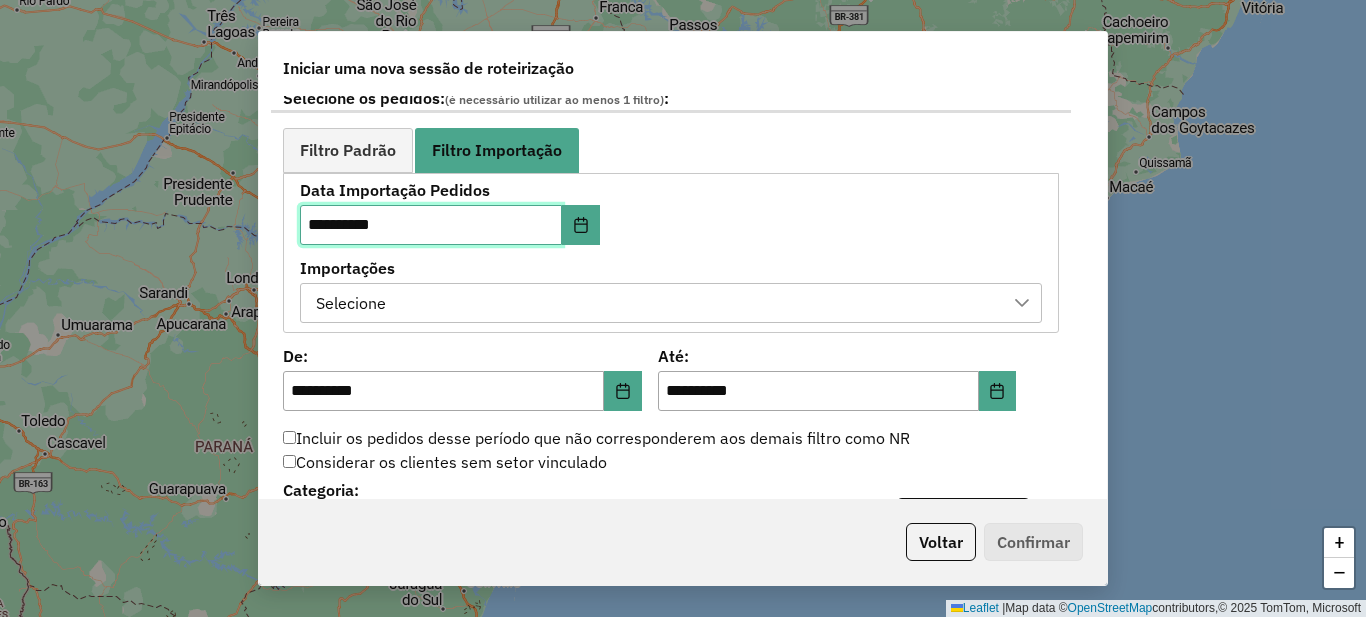 click on "**********" at bounding box center [431, 225] 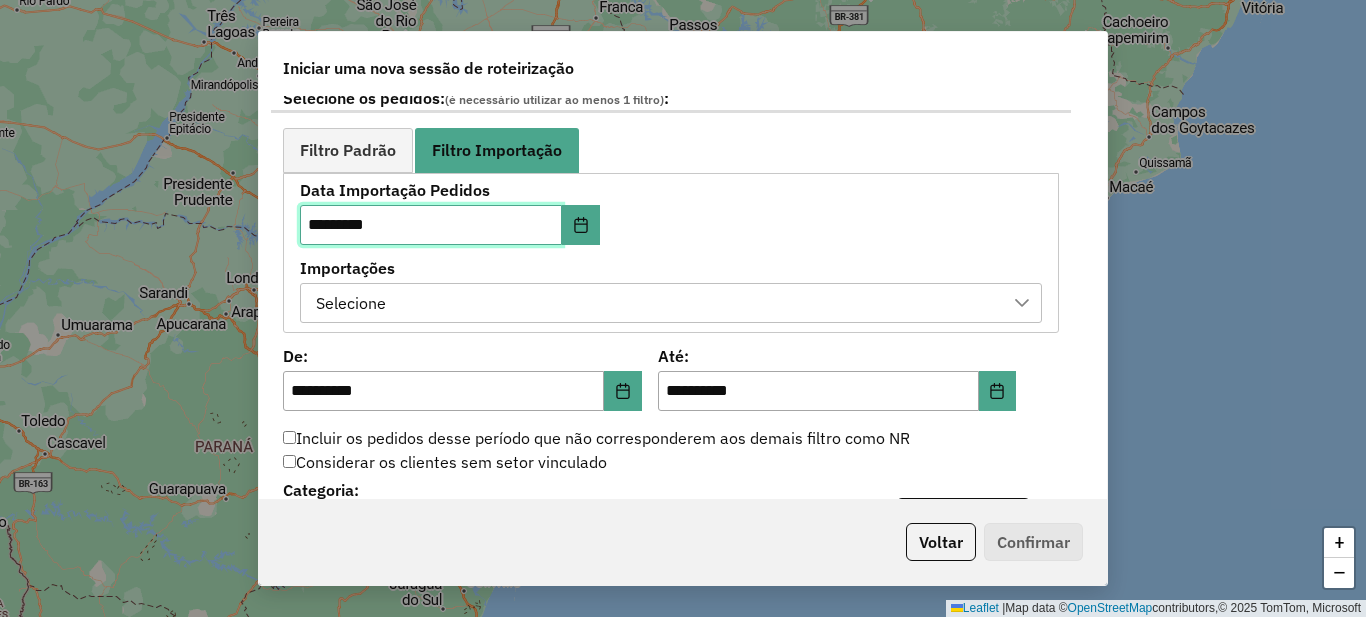 type on "**********" 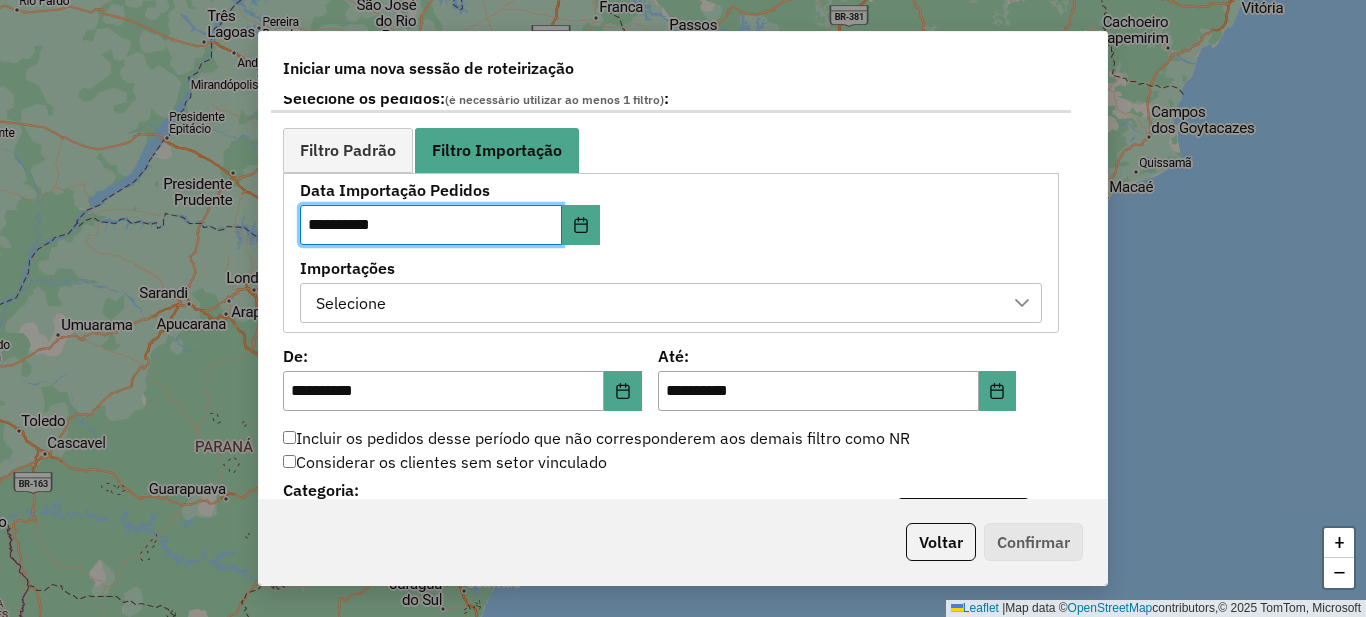 click on "Selecione" at bounding box center [656, 303] 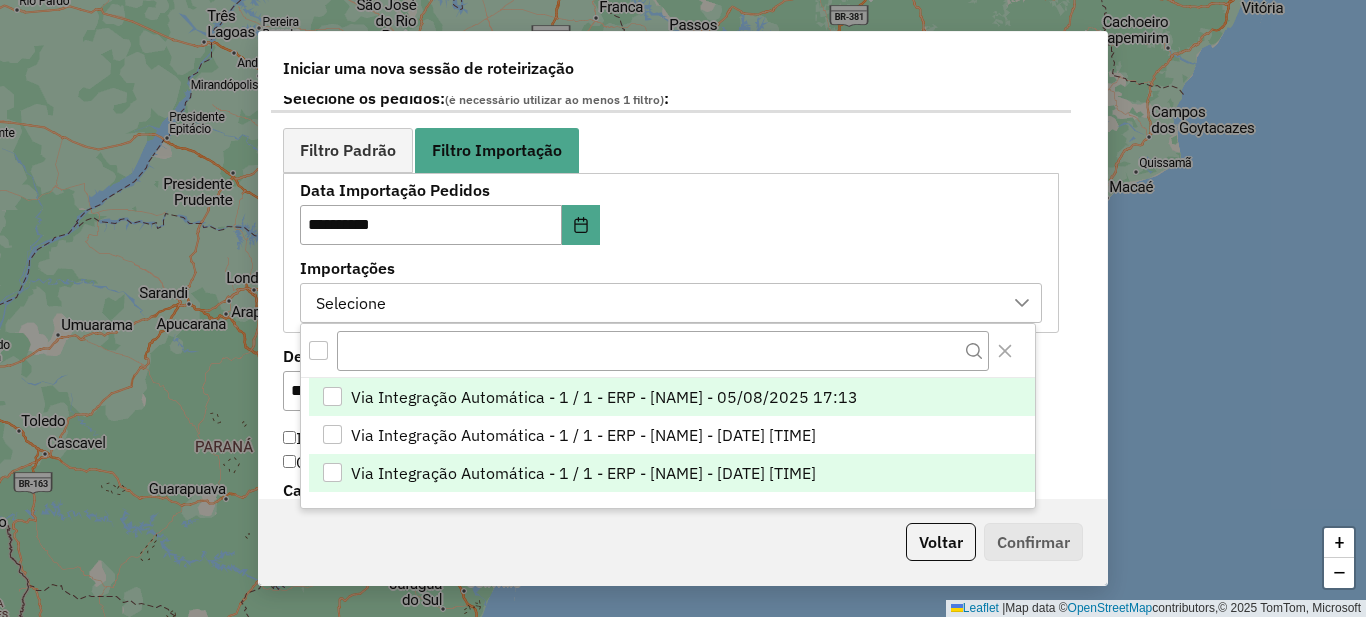 click at bounding box center (332, 472) 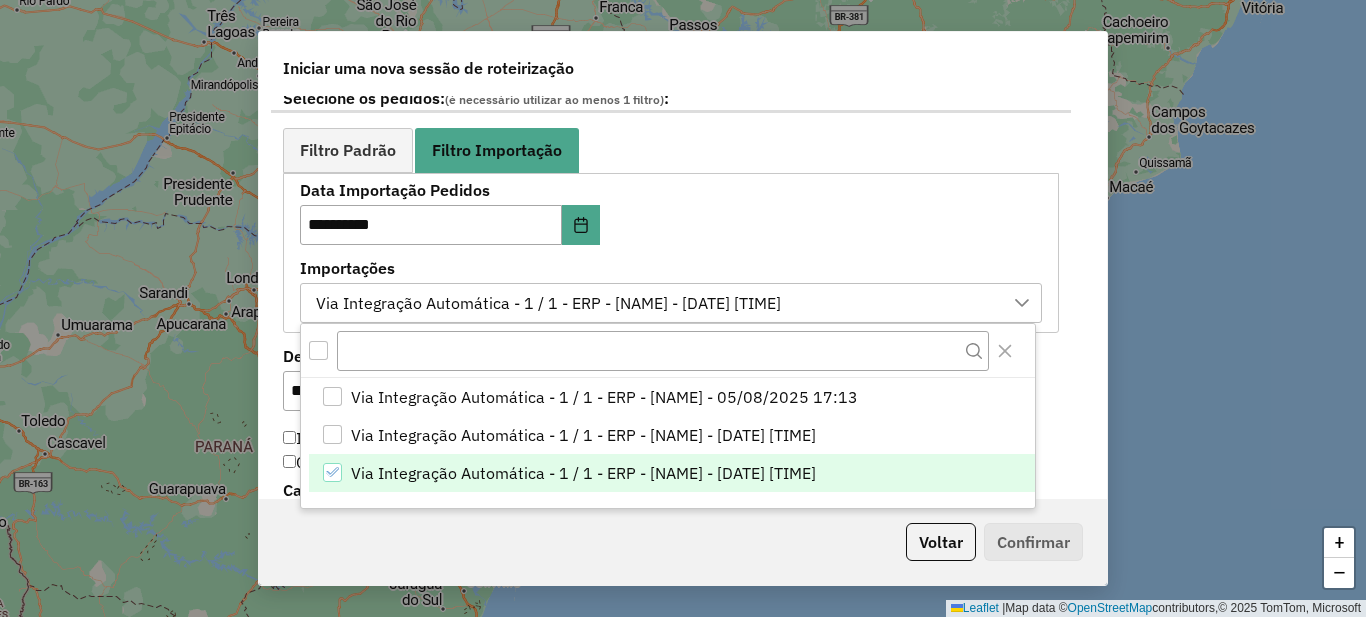 click on "**********" 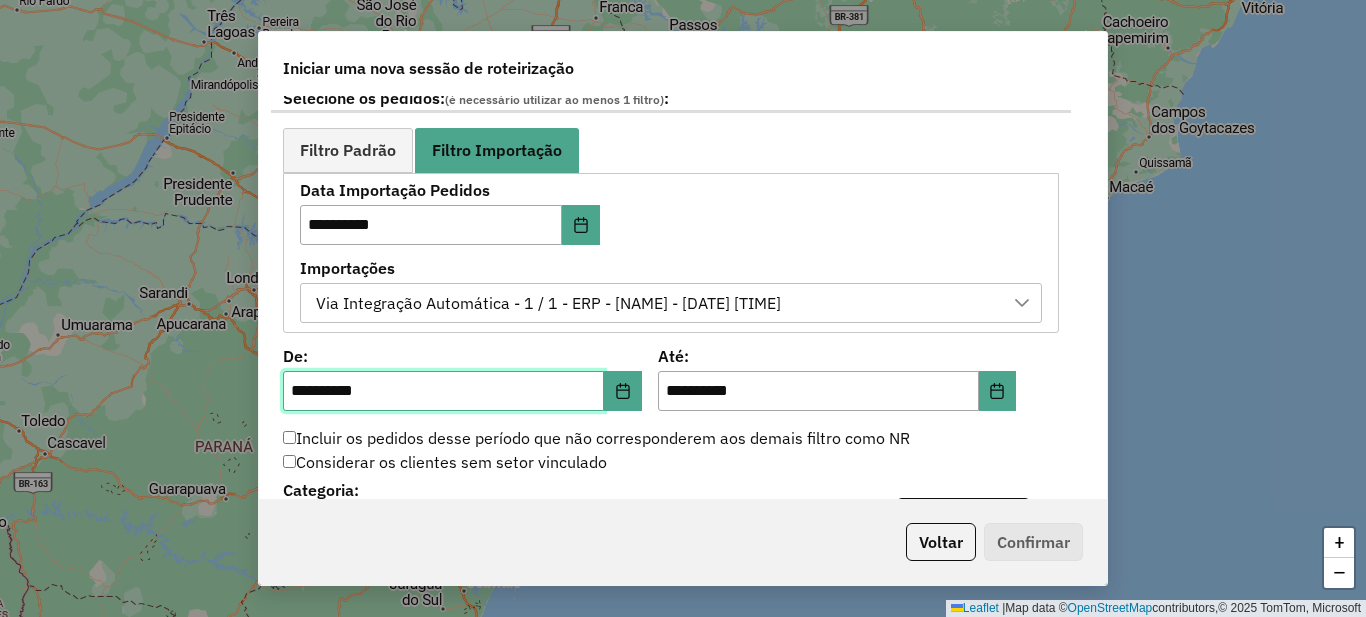 click on "**********" at bounding box center (443, 391) 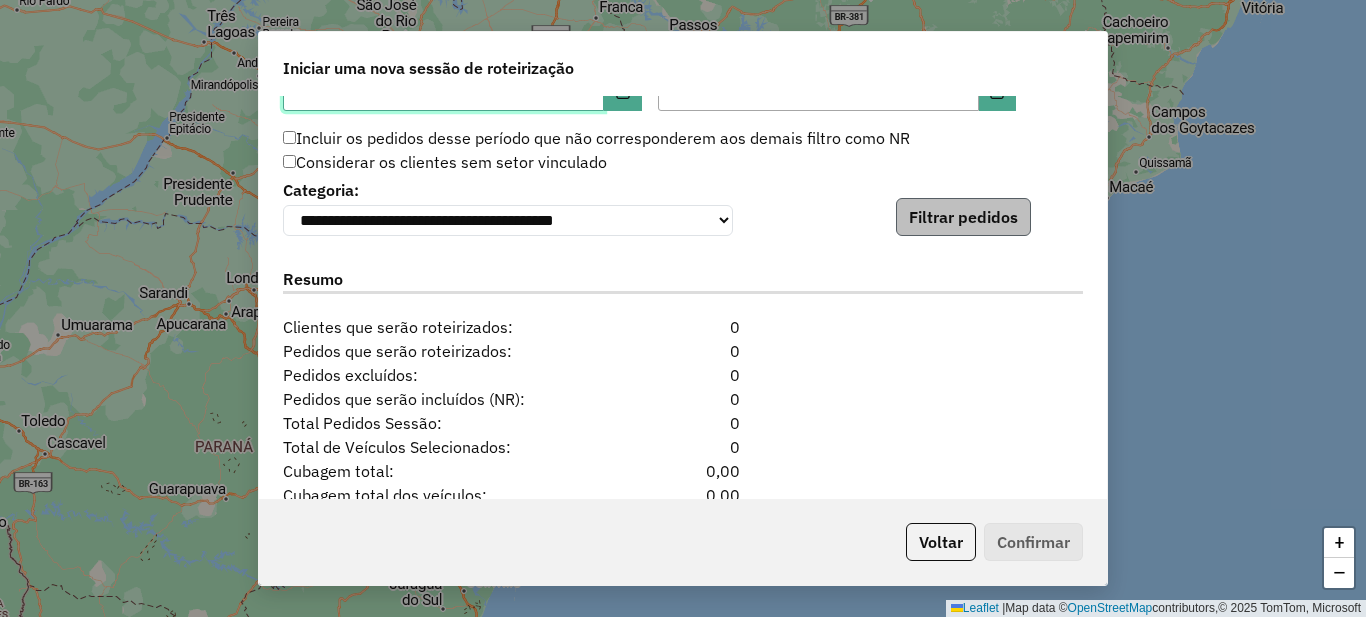 type on "**********" 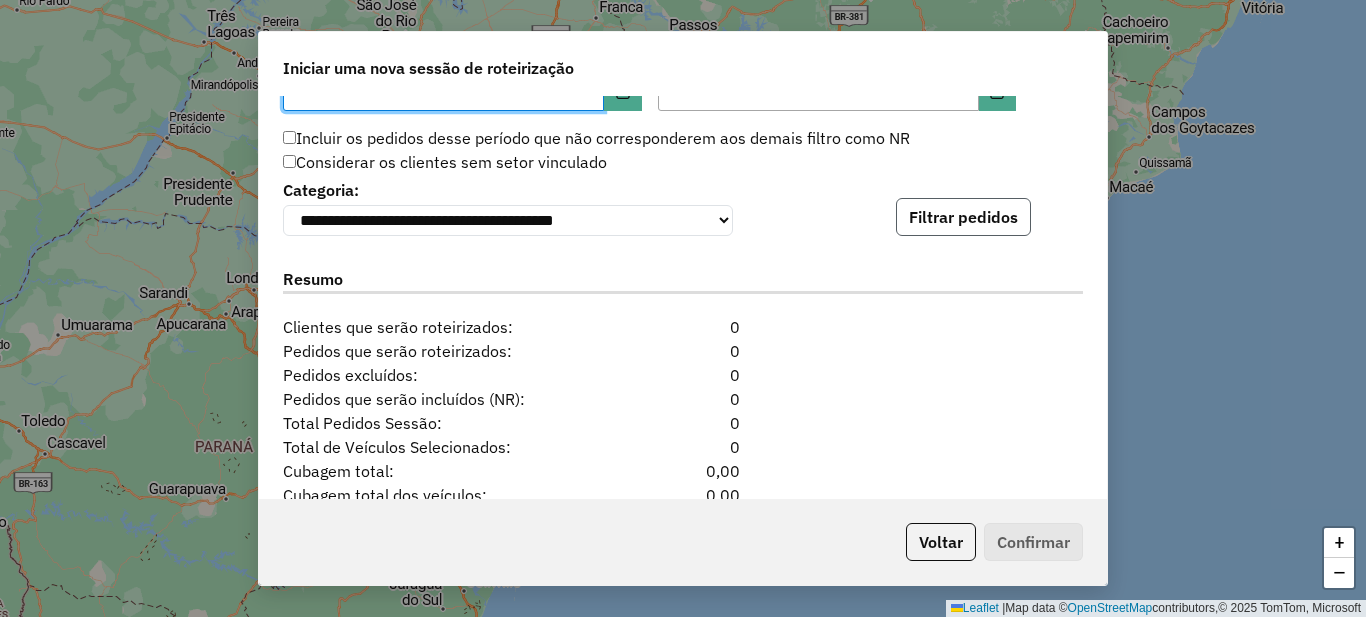 click on "Filtrar pedidos" 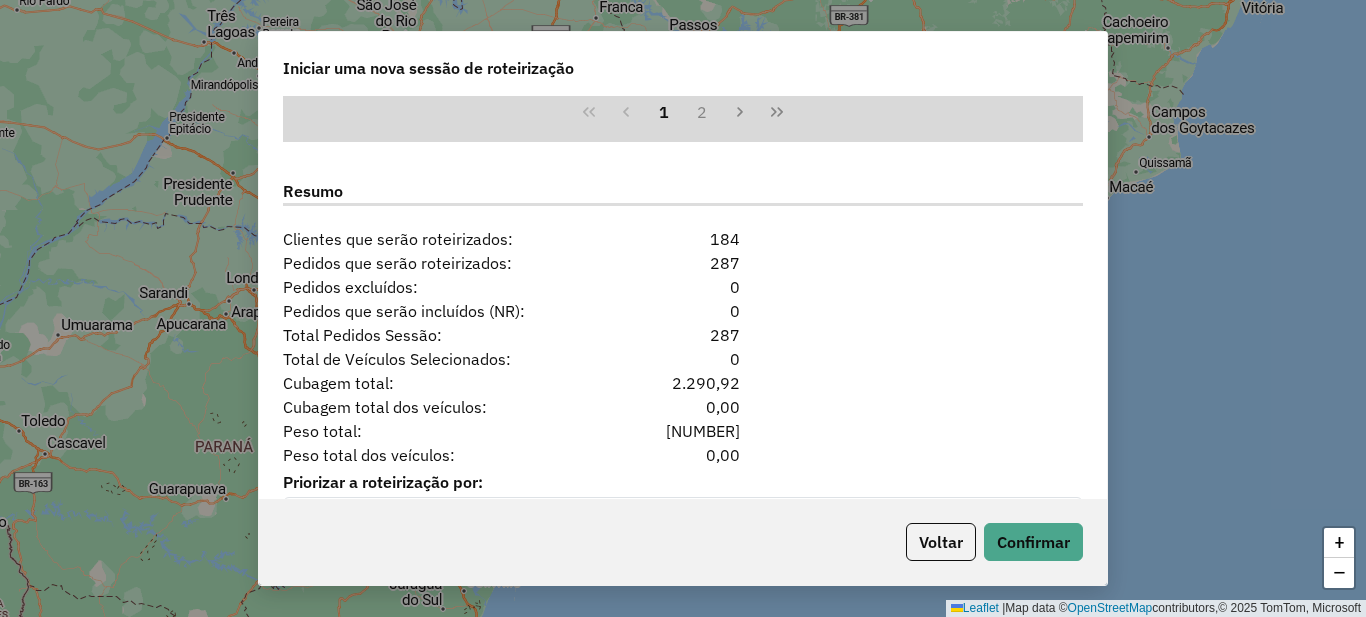 scroll, scrollTop: 1963, scrollLeft: 0, axis: vertical 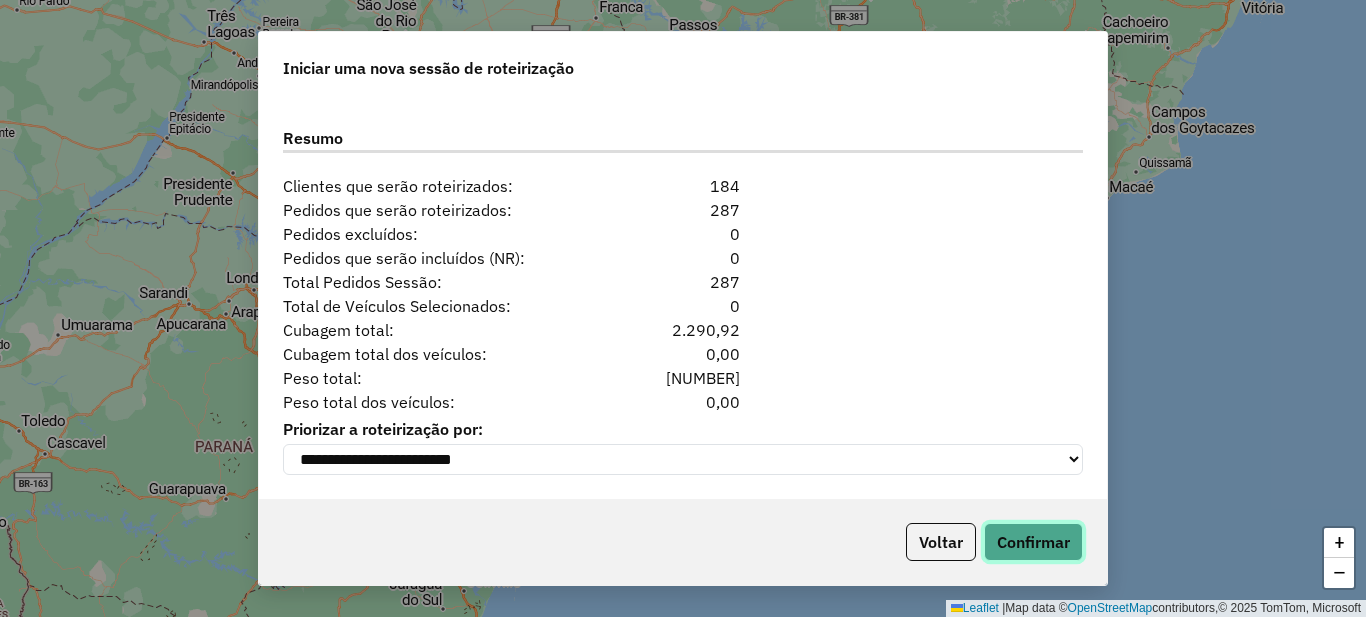 click on "Confirmar" 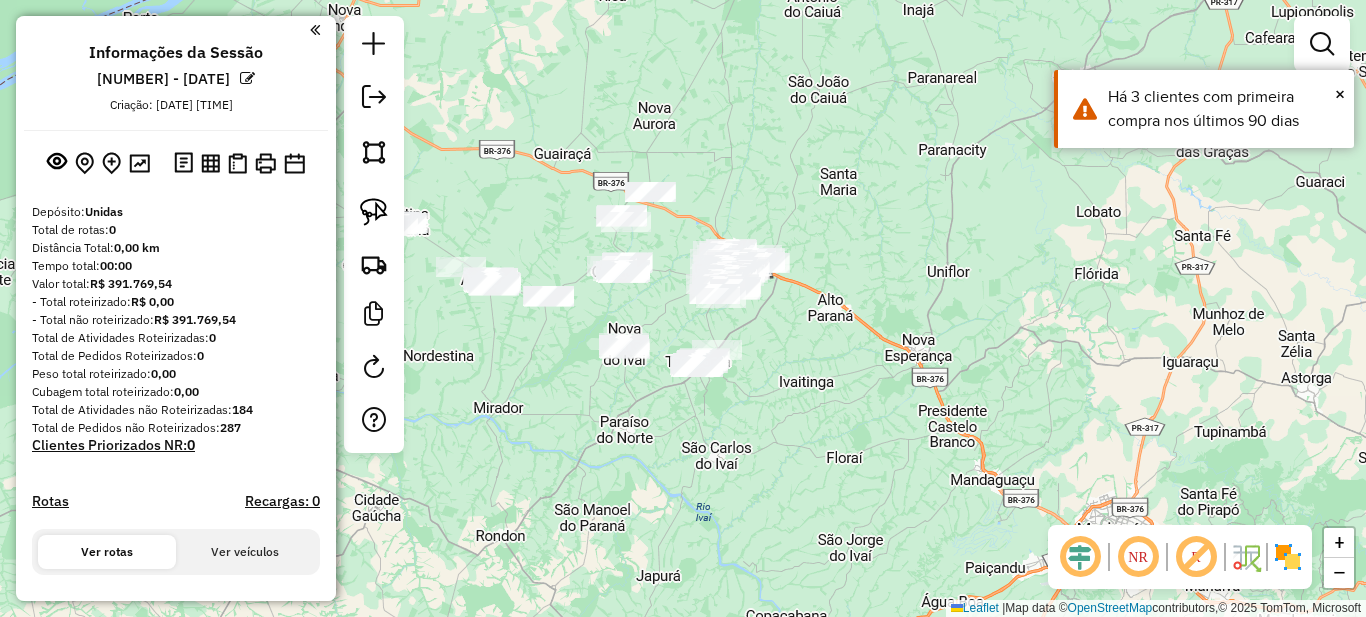 drag, startPoint x: 922, startPoint y: 322, endPoint x: 800, endPoint y: 353, distance: 125.87692 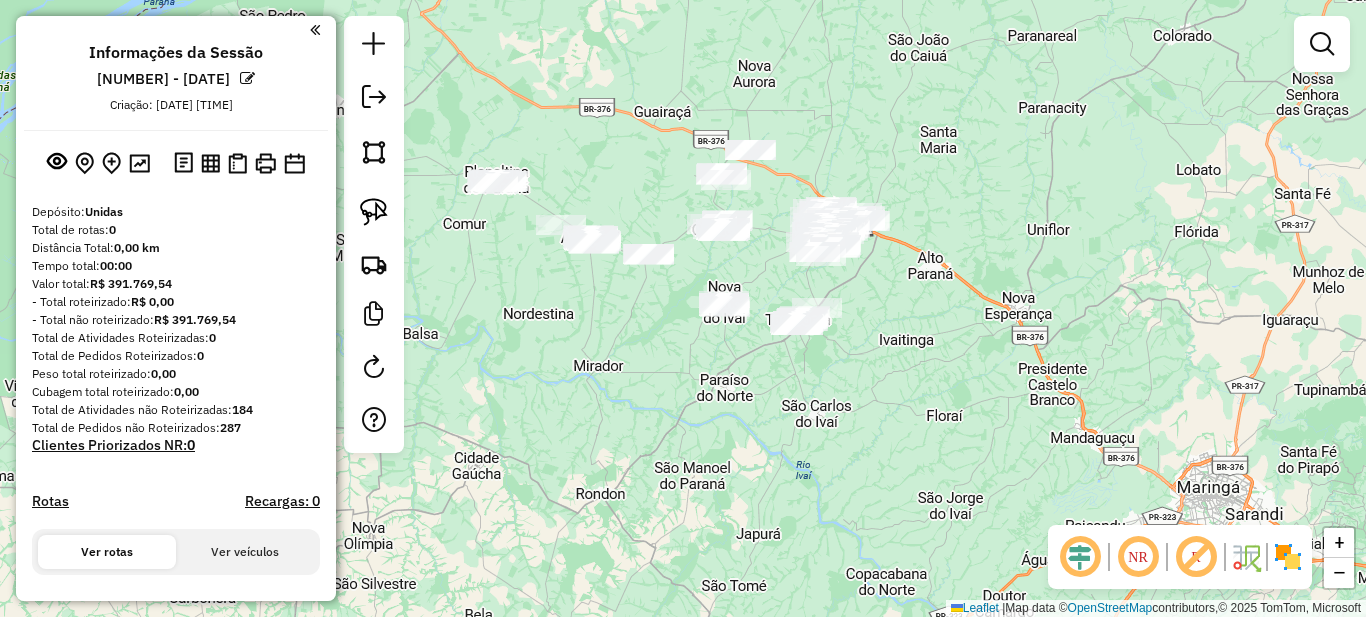 drag, startPoint x: 594, startPoint y: 377, endPoint x: 641, endPoint y: 384, distance: 47.518417 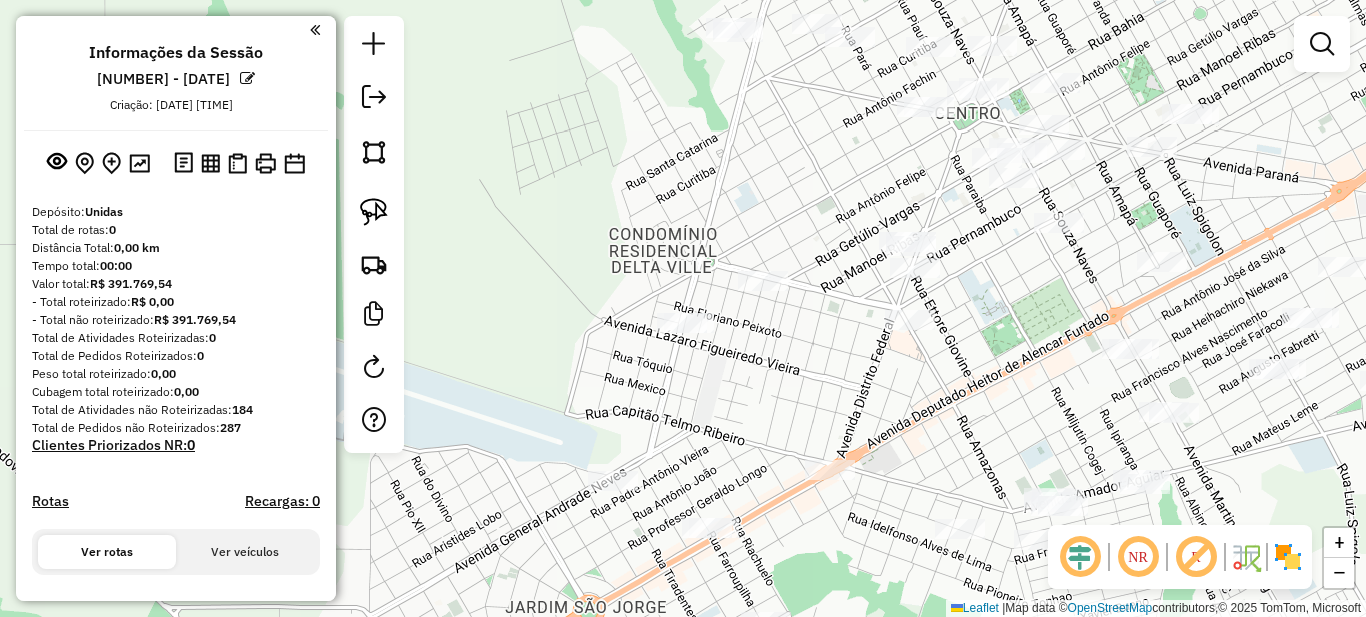 drag, startPoint x: 758, startPoint y: 104, endPoint x: 815, endPoint y: 166, distance: 84.21995 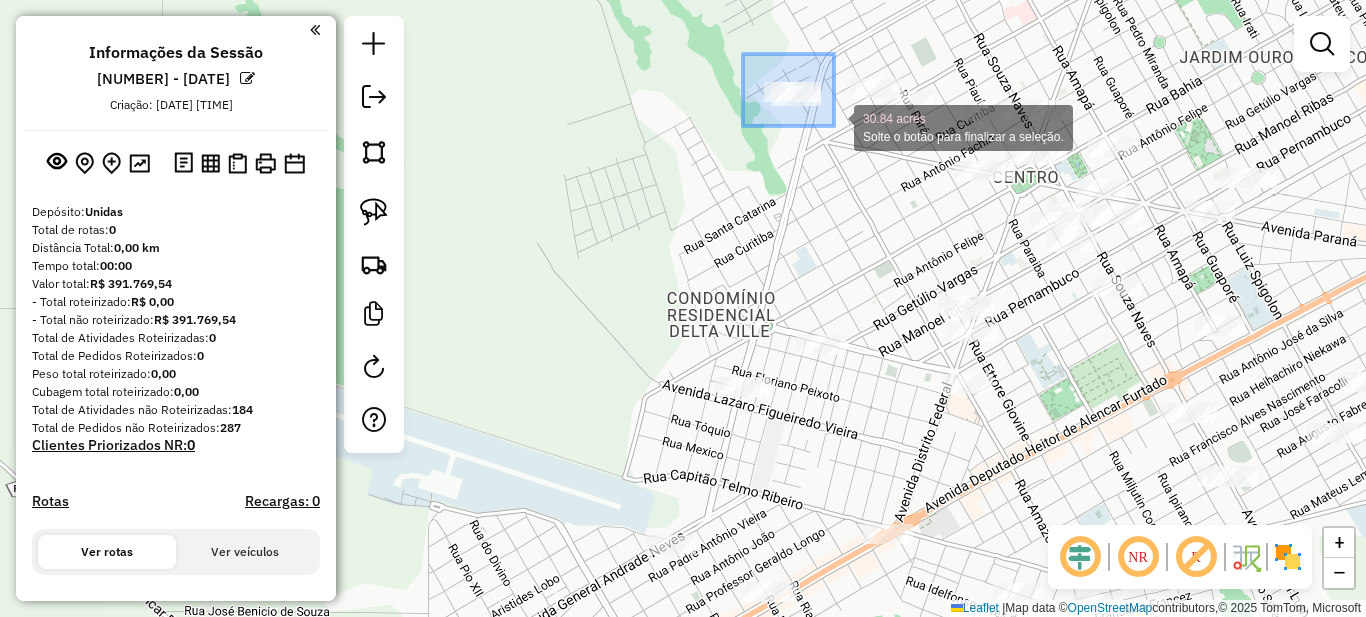drag, startPoint x: 753, startPoint y: 63, endPoint x: 835, endPoint y: 129, distance: 105.26158 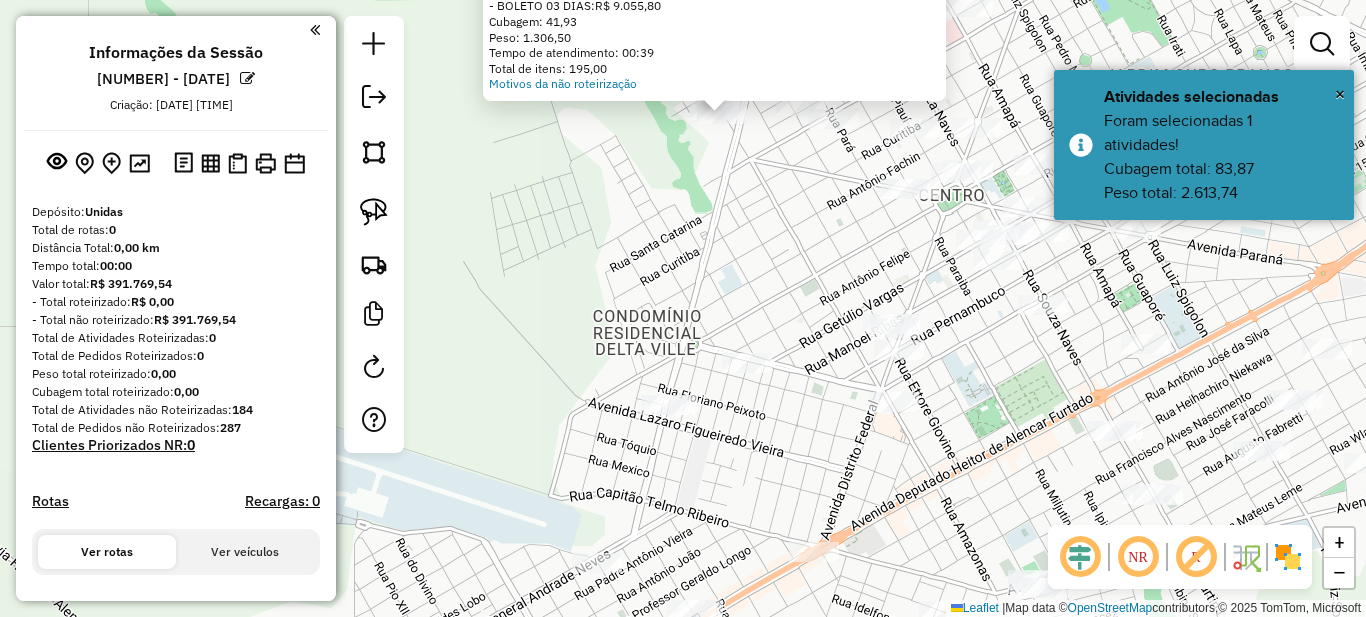 drag, startPoint x: 664, startPoint y: 427, endPoint x: 703, endPoint y: 231, distance: 199.84244 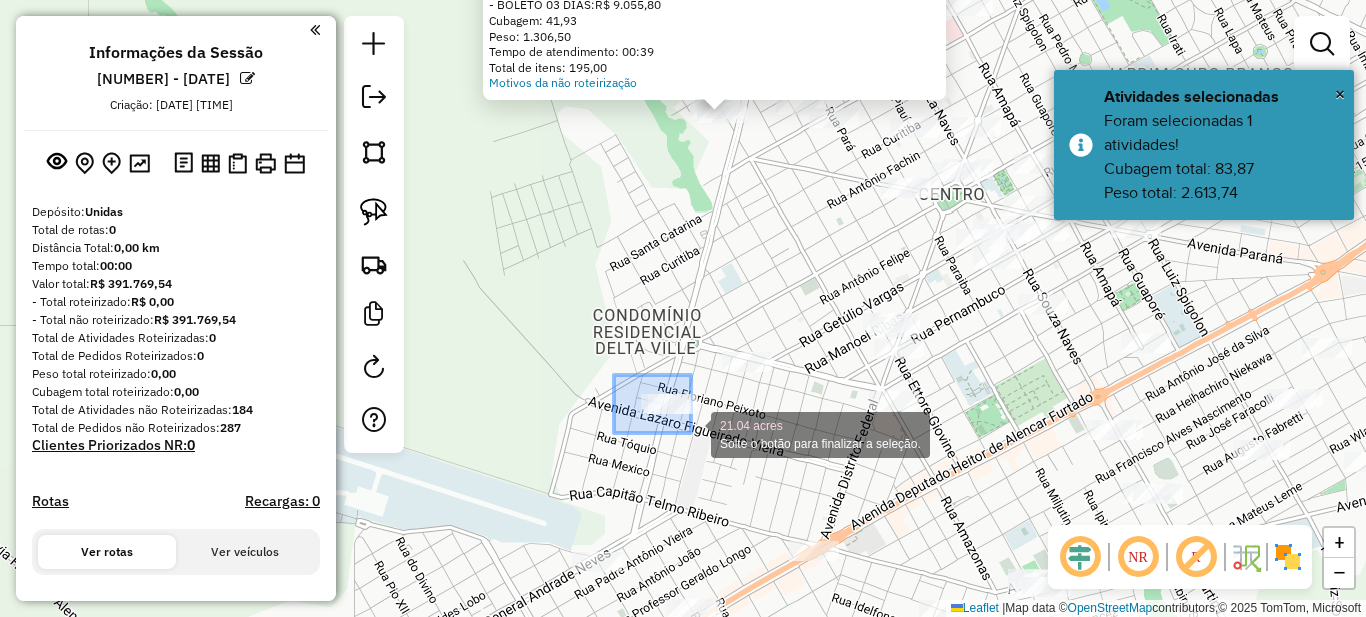 drag, startPoint x: 648, startPoint y: 403, endPoint x: 691, endPoint y: 433, distance: 52.43091 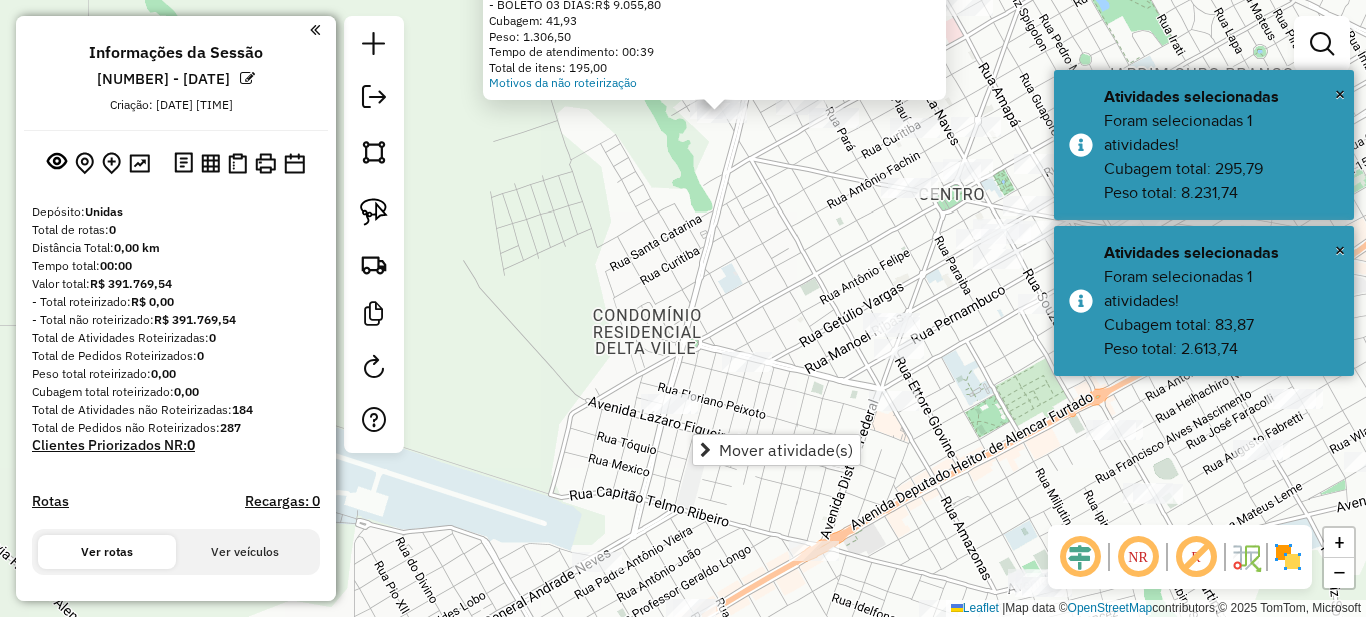 click on "Atividade não roteirizada 6678 - CONVENIENCIA R K  Endereço:  PRESIDENTE TANCREDO NEVES 1 1336   Bairro: VILA SAO VICENTE (PARANAVAI / PR)   Pedidos:  05359550   Valor total: R$ 9.055,80   - BOLETO 03 DIAS:  R$ 9.055,80   Cubagem: 41,93   Peso: 1.306,50   Tempo de atendimento: 00:39   Total de itens: 195,00  Motivos da não roteirização × Janela de atendimento Grade de atendimento Capacidade Transportadoras Veículos Cliente Pedidos  Rotas Selecione os dias de semana para filtrar as janelas de atendimento  Seg   Ter   Qua   Qui   Sex   Sáb   Dom  Informe o período da janela de atendimento: De: Até:  Filtrar exatamente a janela do cliente  Considerar janela de atendimento padrão  Selecione os dias de semana para filtrar as grades de atendimento  Seg   Ter   Qua   Qui   Sex   Sáb   Dom   Considerar clientes sem dia de atendimento cadastrado  Clientes fora do dia de atendimento selecionado Filtrar as atividades entre os valores definidos abaixo:  Peso mínimo:   Peso máximo:   Cubagem mínima:   De:" 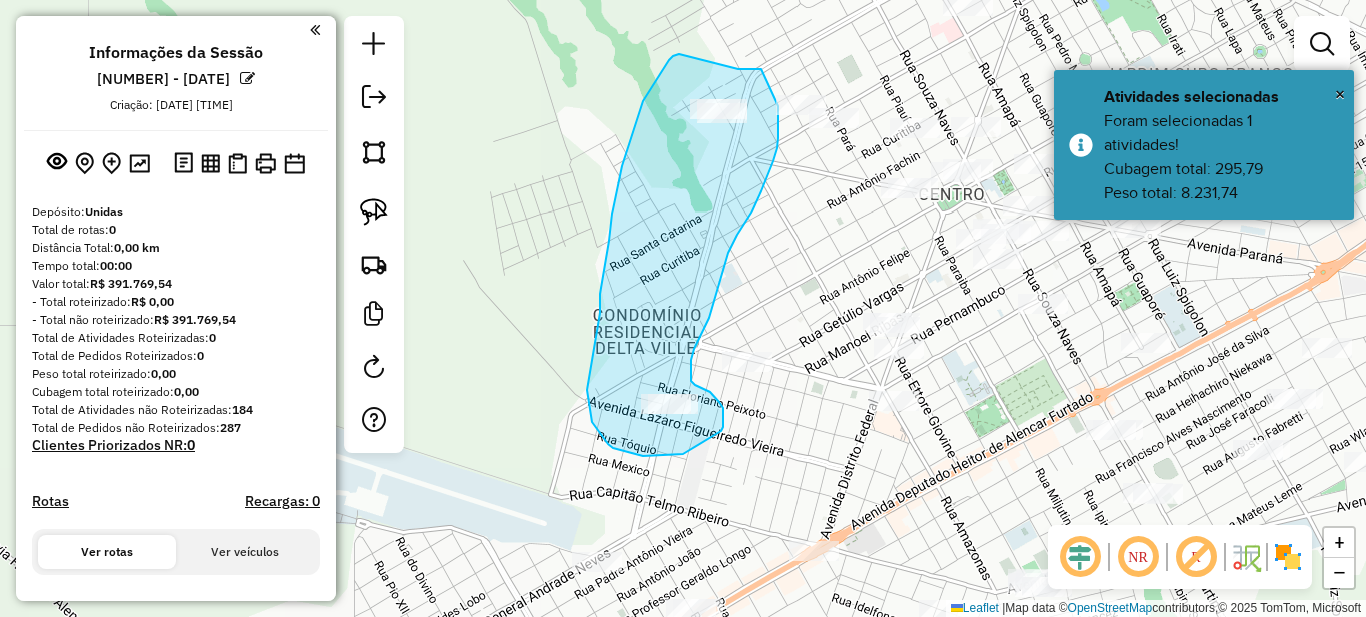 drag, startPoint x: 622, startPoint y: 166, endPoint x: 736, endPoint y: 69, distance: 149.683 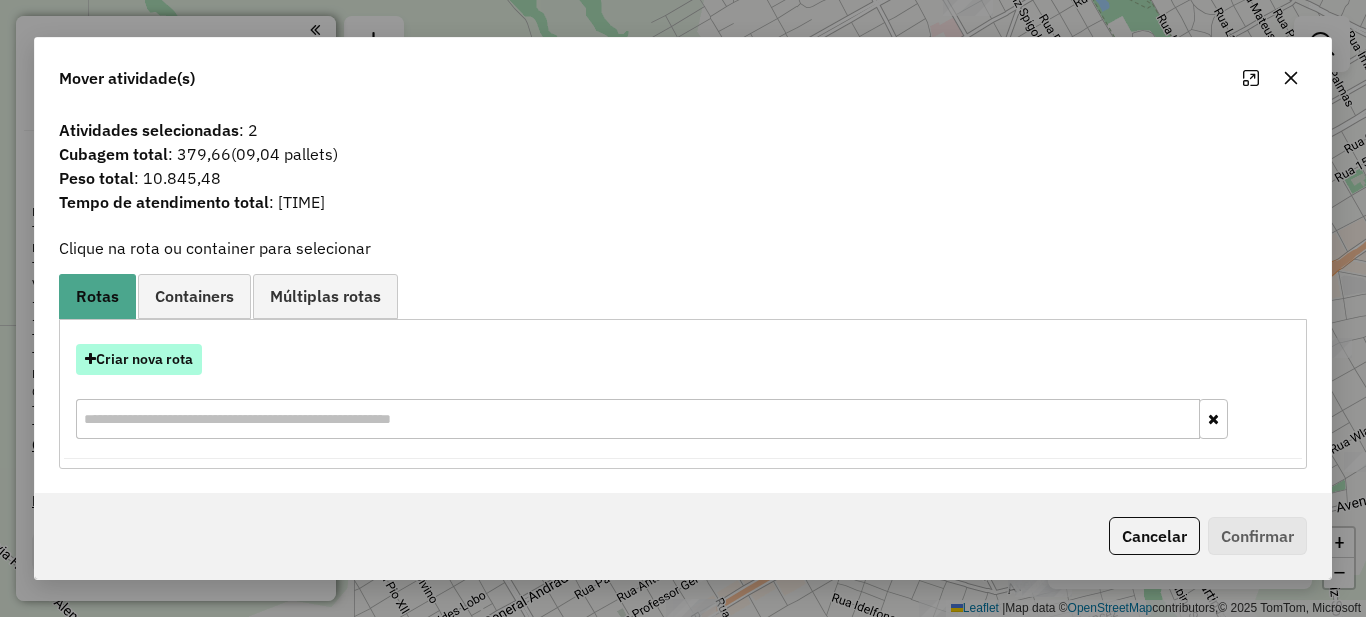 click on "Criar nova rota" at bounding box center [139, 359] 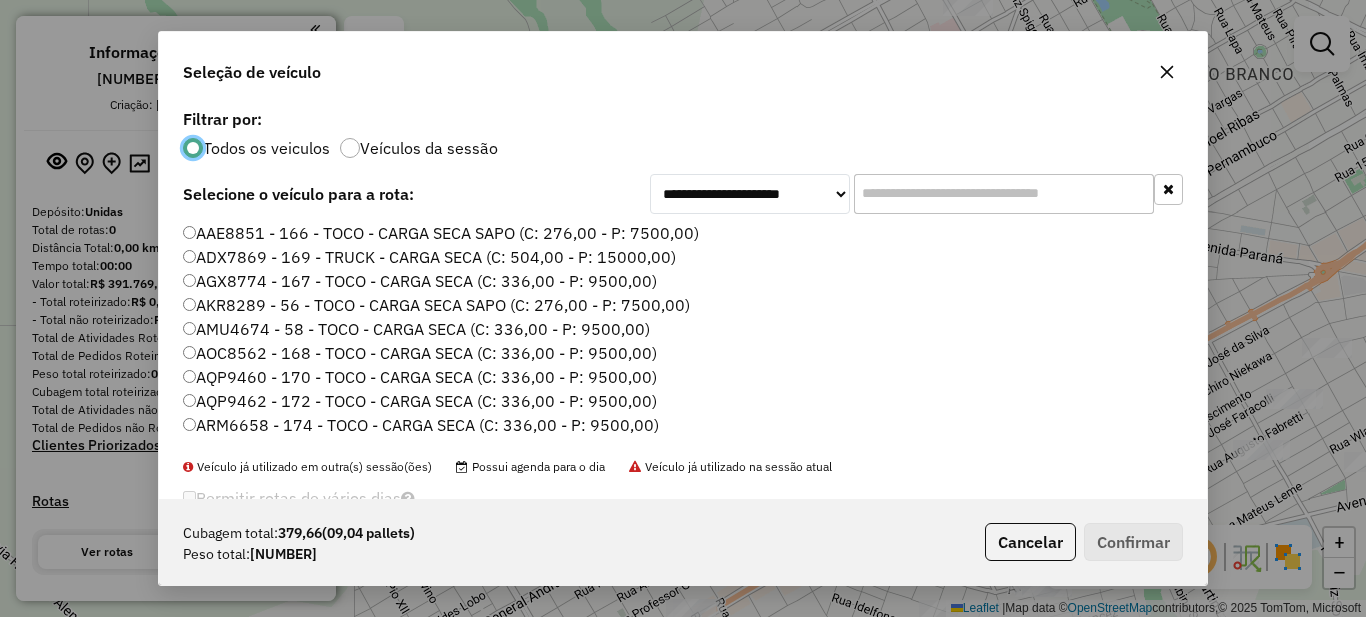 scroll, scrollTop: 11, scrollLeft: 6, axis: both 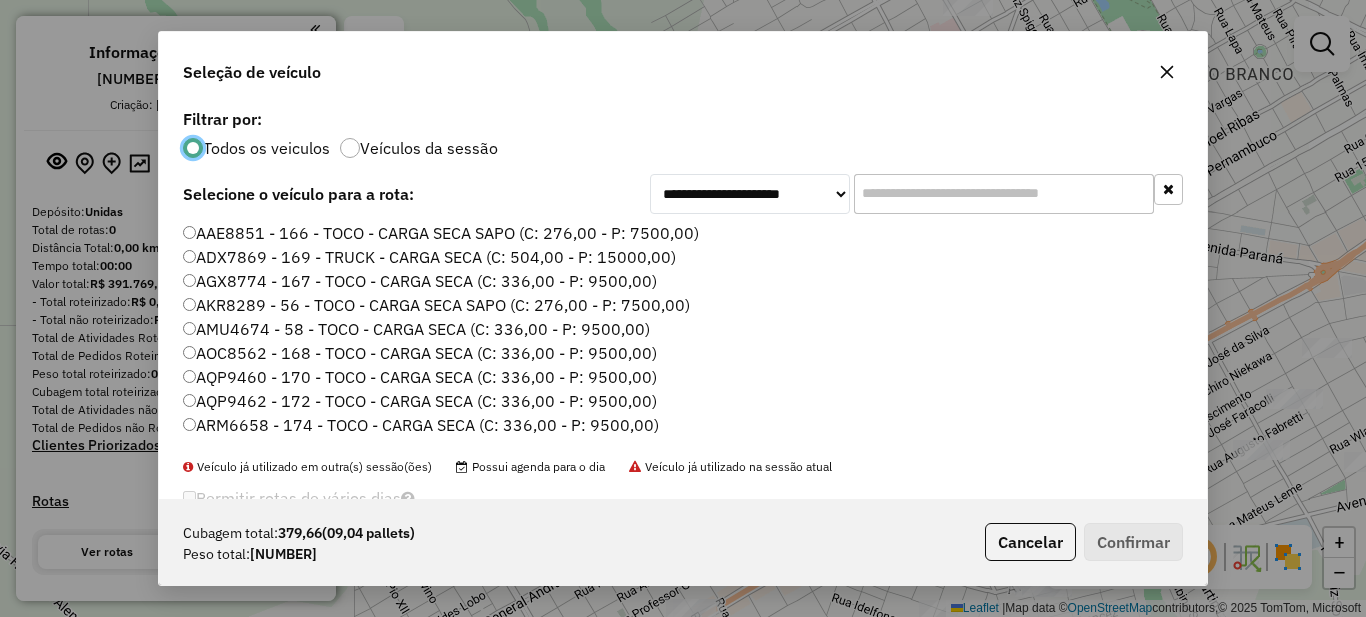 click 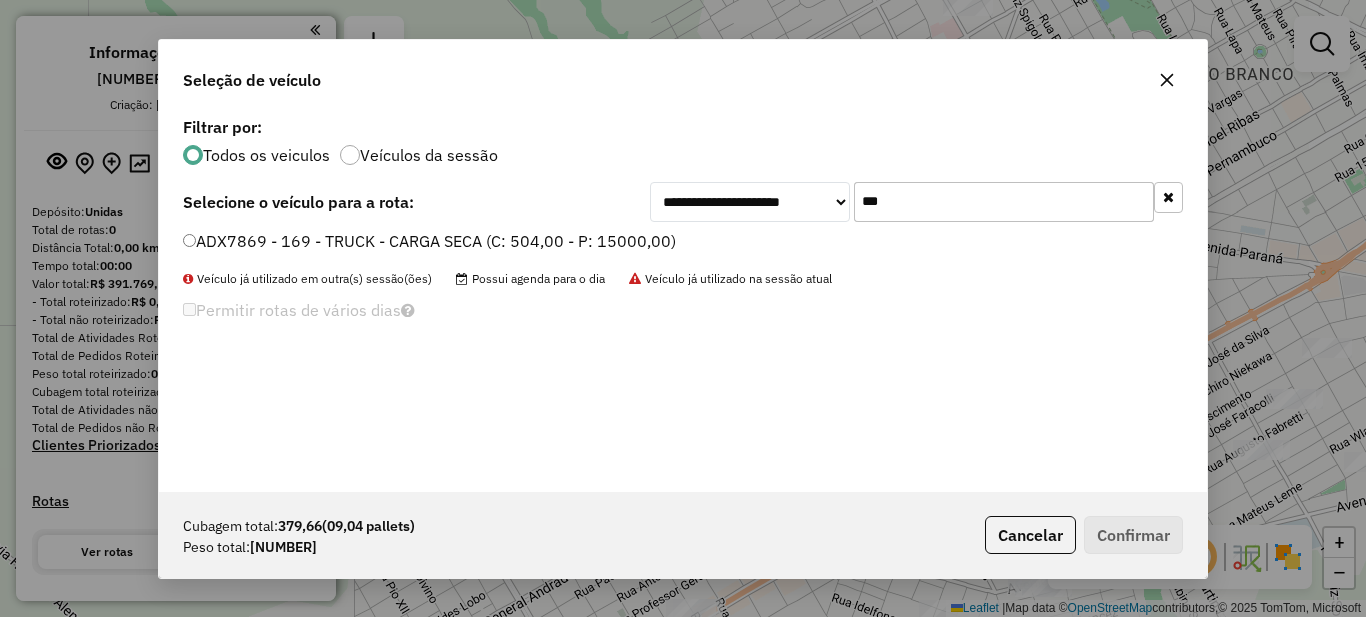 type on "***" 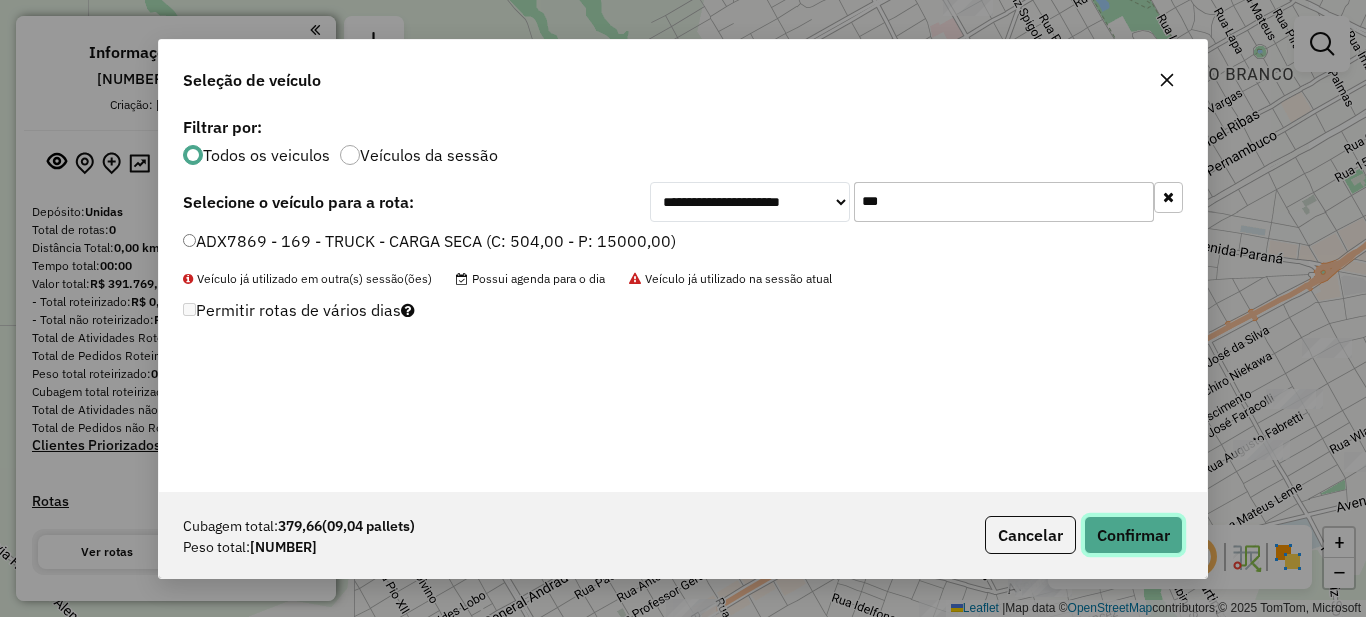 click on "Confirmar" 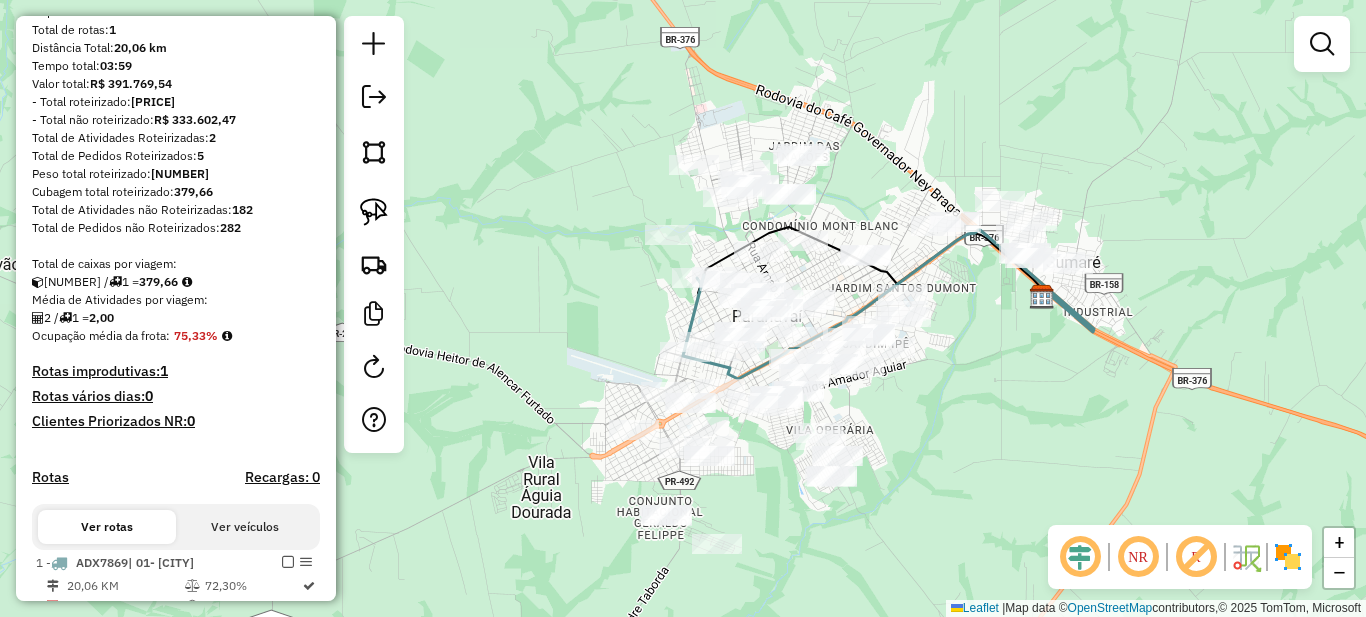 scroll, scrollTop: 500, scrollLeft: 0, axis: vertical 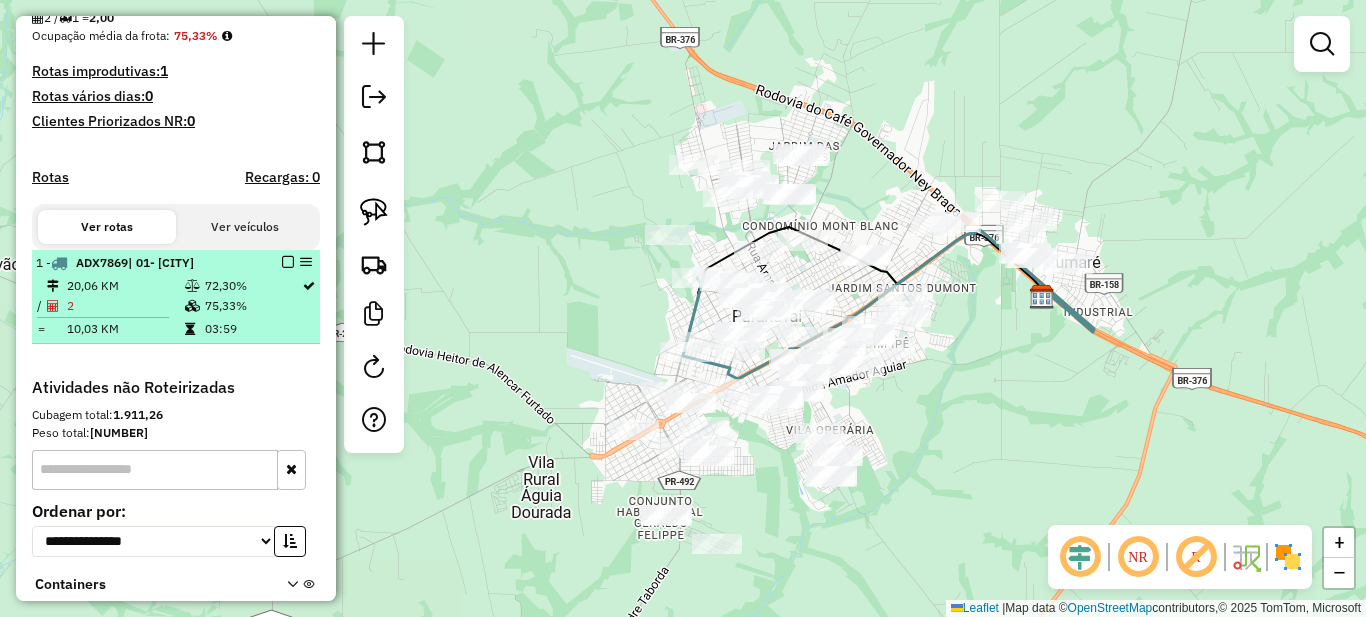click at bounding box center (288, 262) 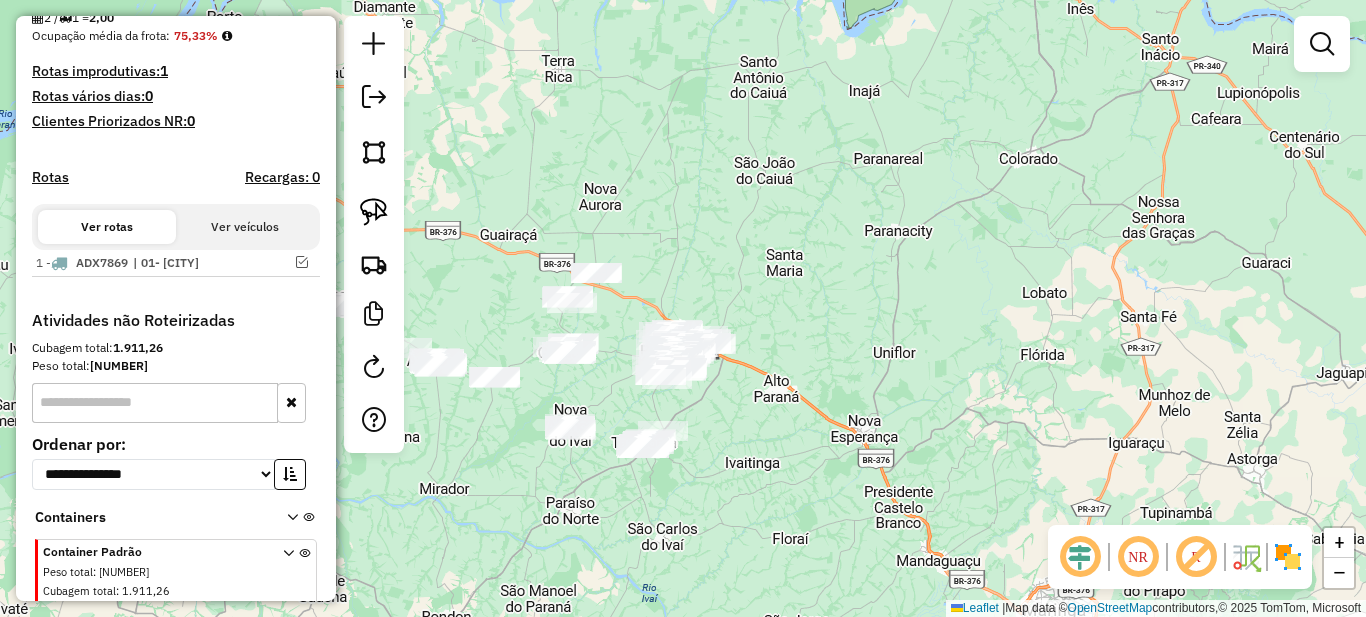 drag, startPoint x: 599, startPoint y: 403, endPoint x: 713, endPoint y: 326, distance: 137.56816 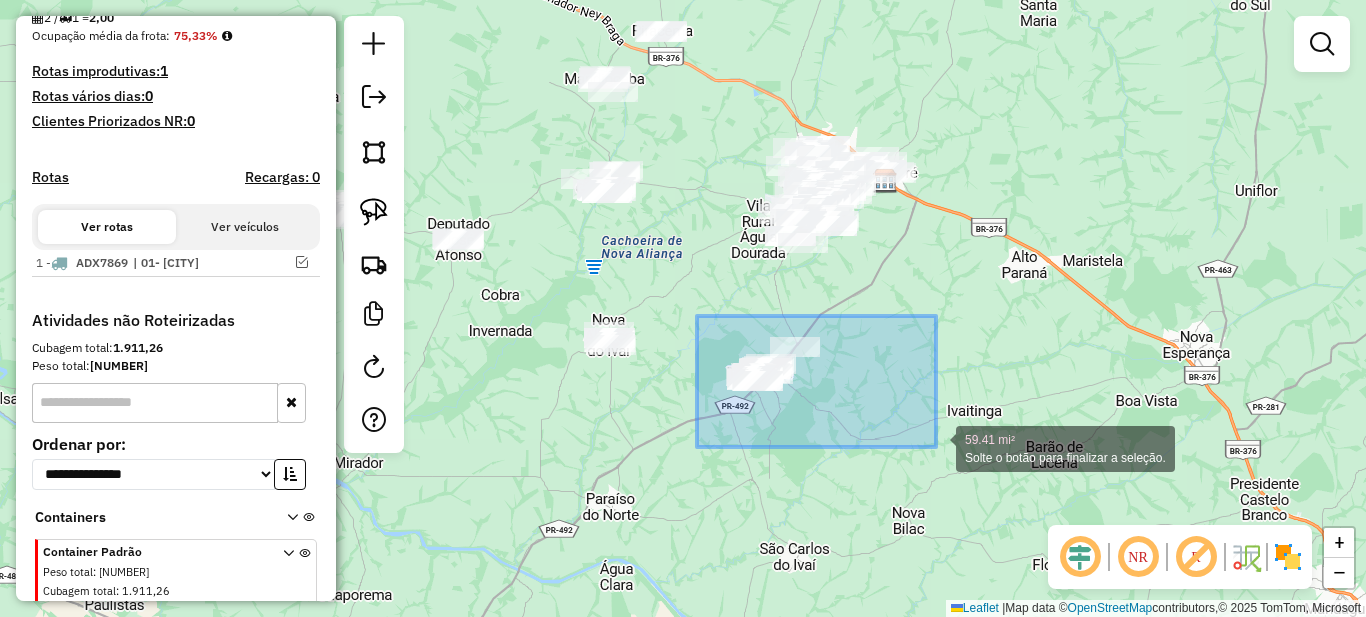 drag, startPoint x: 766, startPoint y: 351, endPoint x: 935, endPoint y: 447, distance: 194.36307 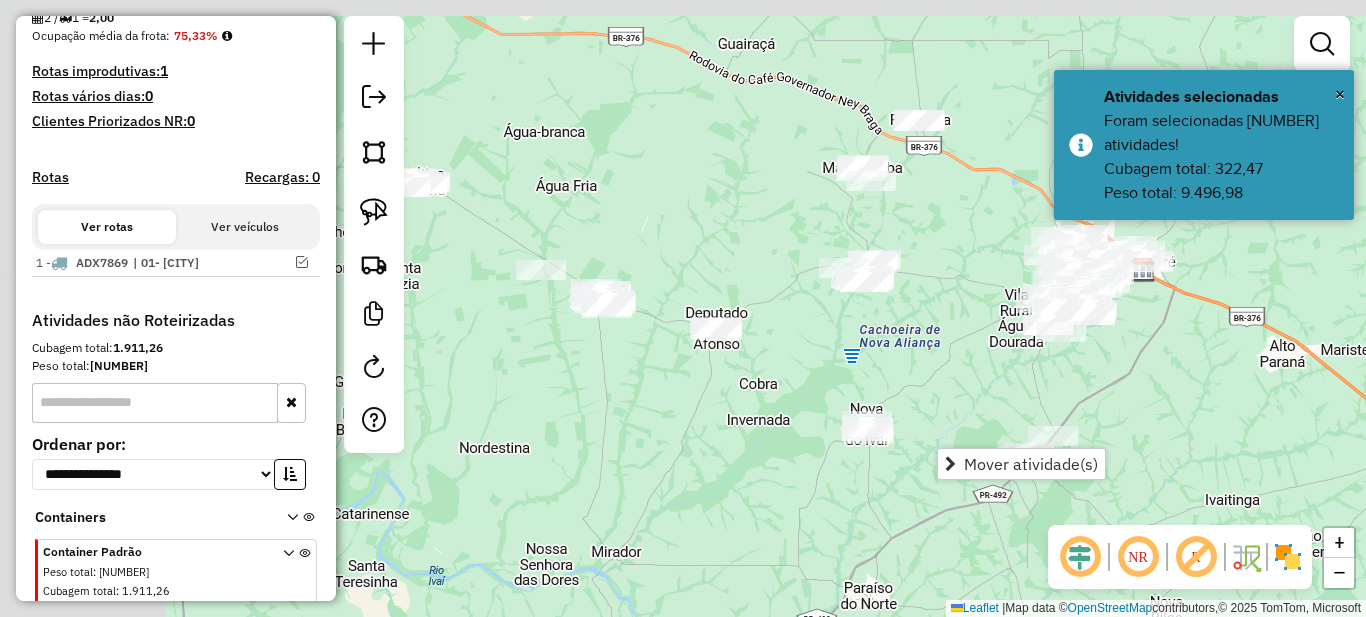 drag, startPoint x: 560, startPoint y: 330, endPoint x: 815, endPoint y: 402, distance: 264.96982 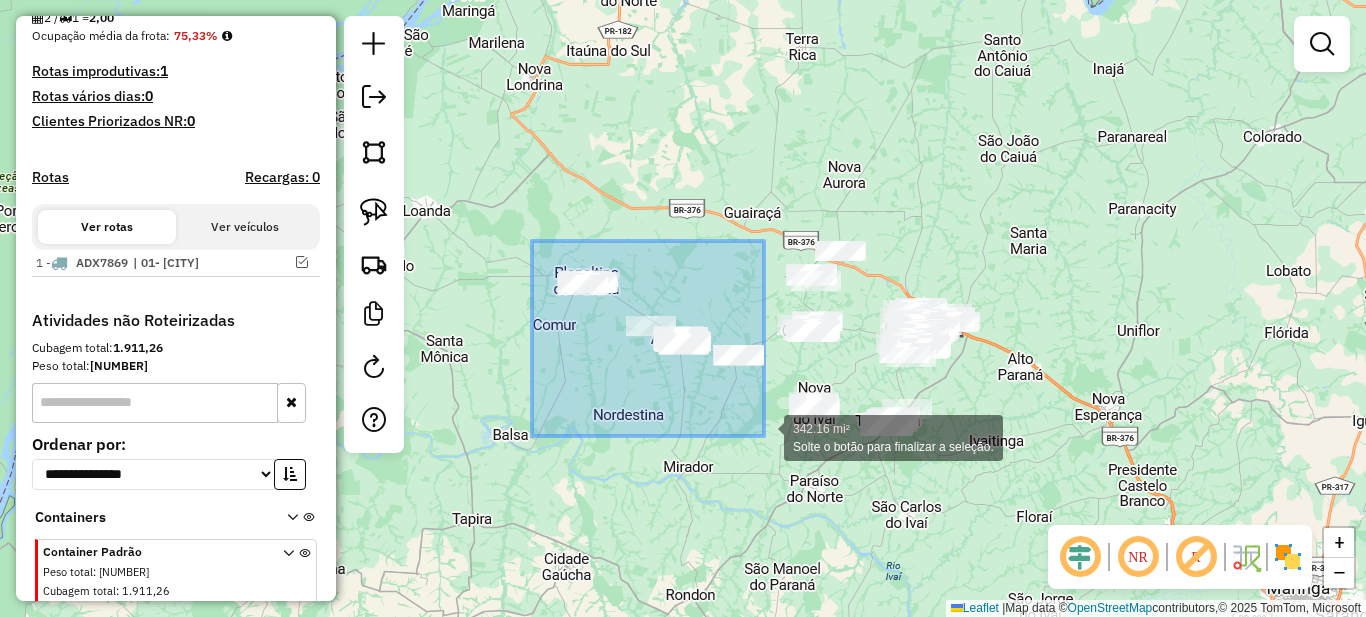 drag, startPoint x: 532, startPoint y: 241, endPoint x: 765, endPoint y: 436, distance: 303.83218 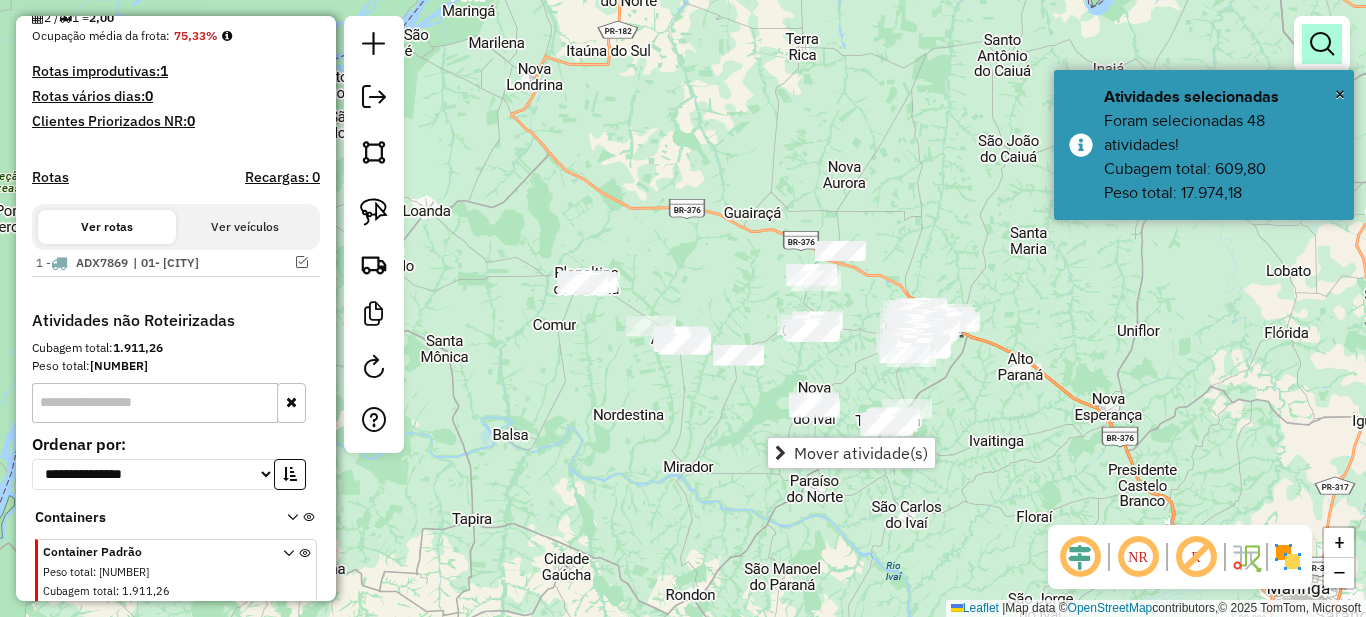 click at bounding box center [1322, 44] 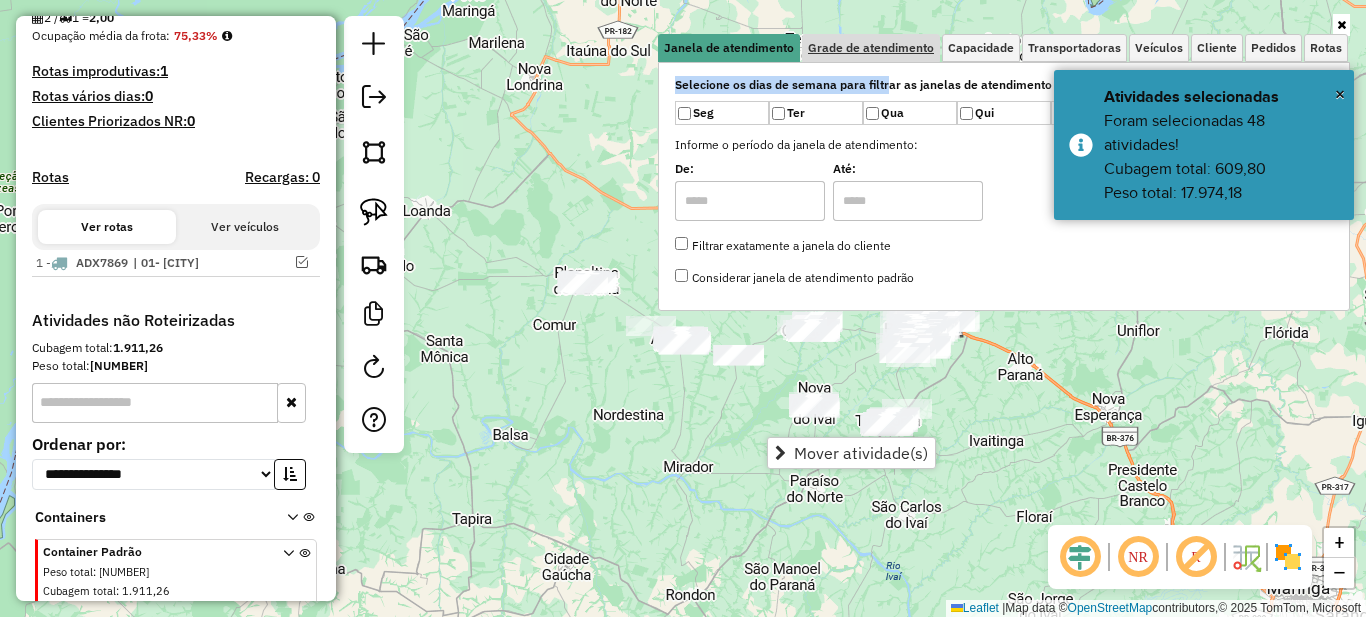 click on "Janela de atendimento Grade de atendimento Capacidade Transportadoras Veículos Cliente Pedidos  Rotas Selecione os dias de semana para filtrar as janelas de atendimento  Seg   Ter   Qua   Qui   Sex   Sáb   Dom  Informe o período da janela de atendimento: De: Até:  Filtrar exatamente a janela do cliente  Considerar janela de atendimento padrão  Selecione os dias de semana para filtrar as grades de atendimento  Seg   Ter   Qua   Qui   Sex   Sáb   Dom   Considerar clientes sem dia de atendimento cadastrado  Clientes fora do dia de atendimento selecionado Filtrar as atividades entre os valores definidos abaixo:  Peso mínimo:   Peso máximo:   Cubagem mínima:   Cubagem máxima:   De:   Até:  Filtrar as atividades entre o tempo de atendimento definido abaixo:  De:   Até:   Considerar capacidade total dos clientes não roteirizados Transportadora: Selecione um ou mais itens Tipo de veículo: Selecione um ou mais itens Veículo: Selecione um ou mais itens Motorista: Selecione um ou mais itens Nome: Rótulo:" at bounding box center [1004, 172] 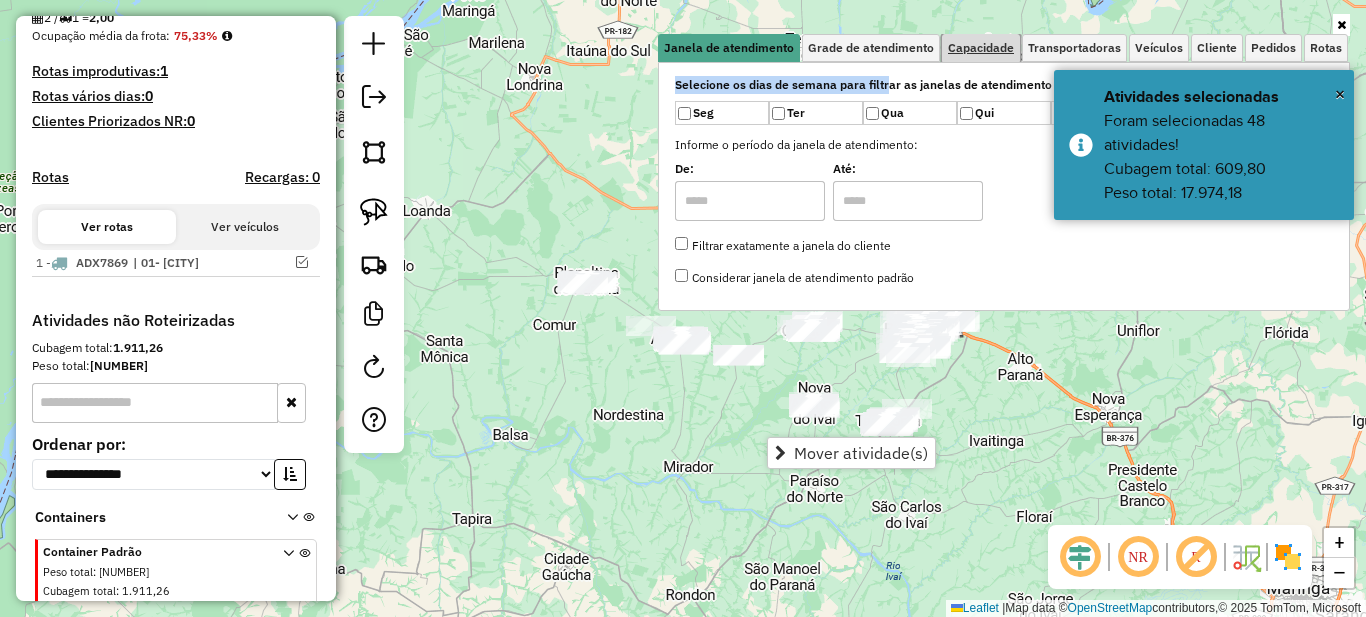 click on "Capacidade" at bounding box center (981, 48) 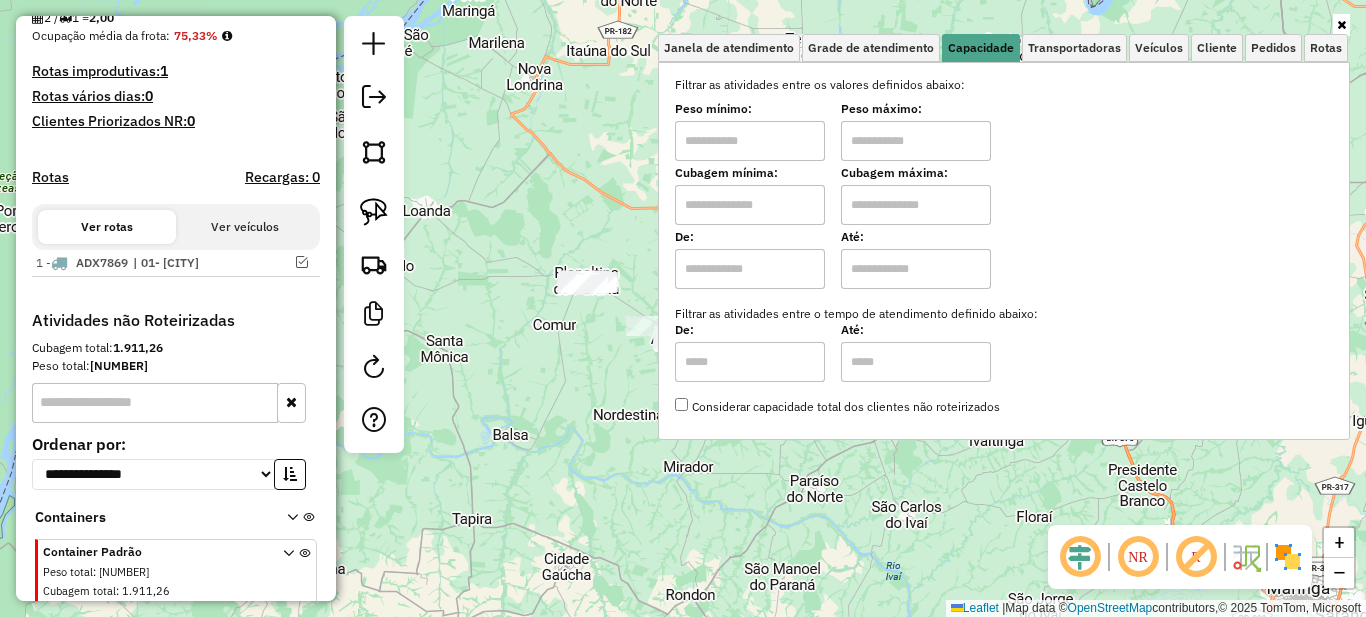 click at bounding box center [750, 141] 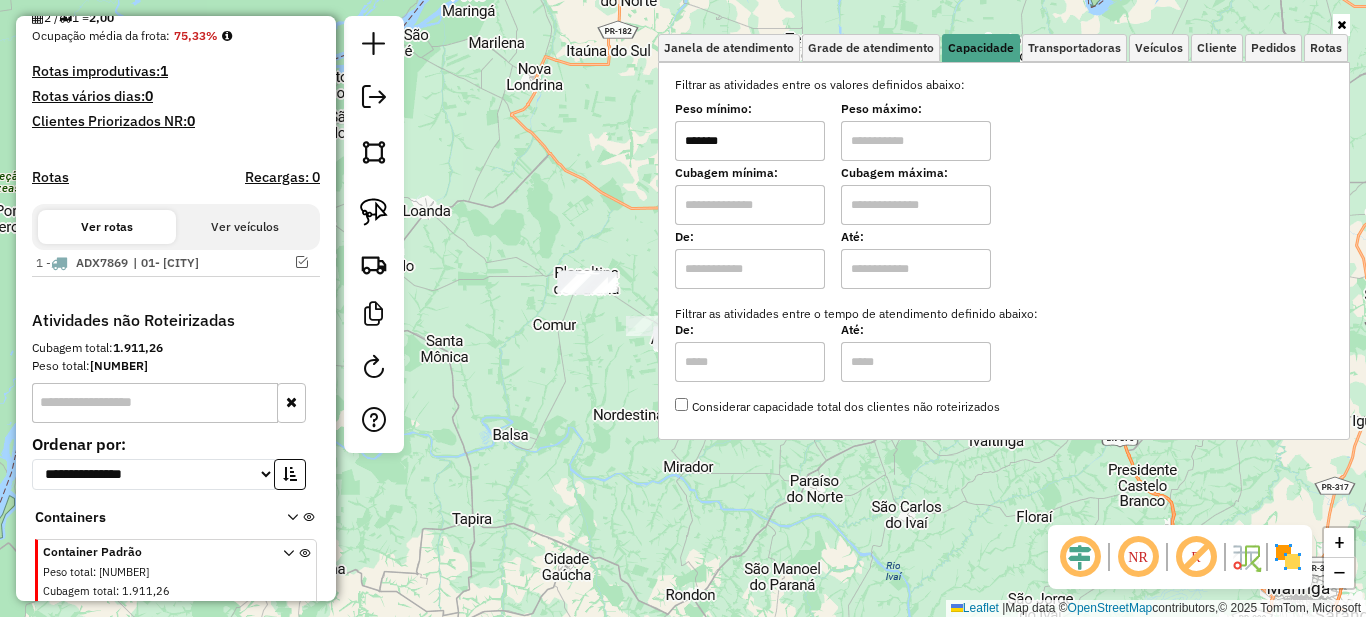 type on "*******" 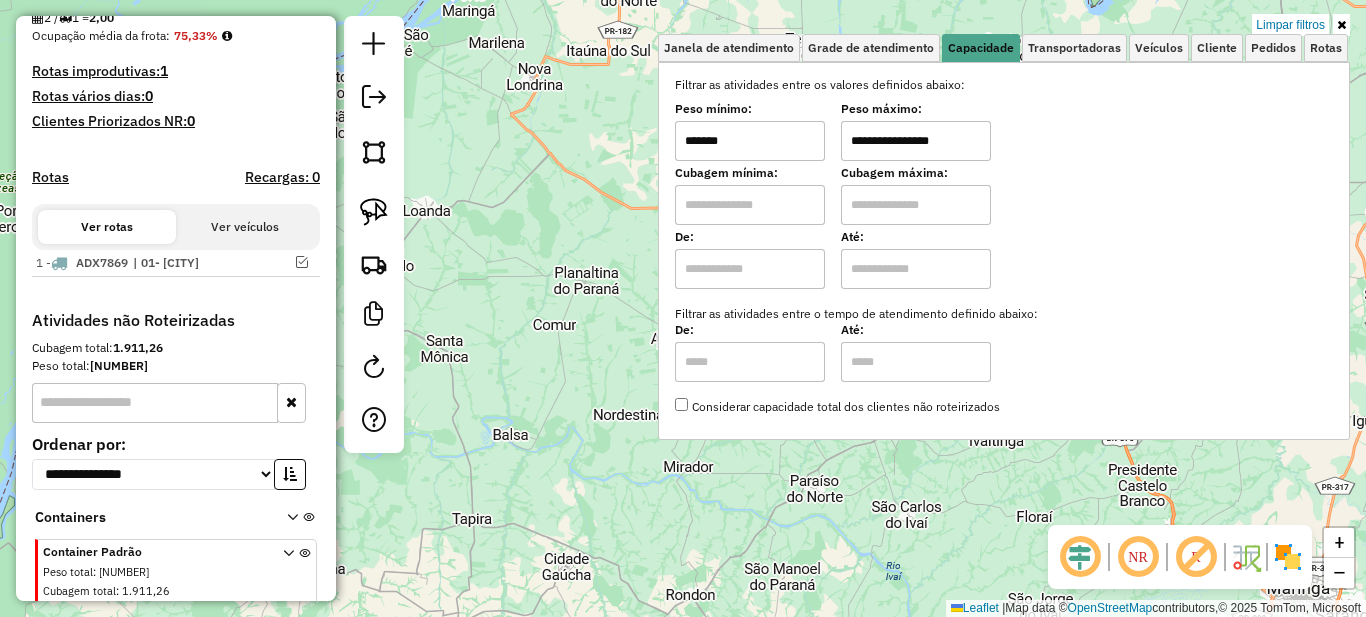 type on "**********" 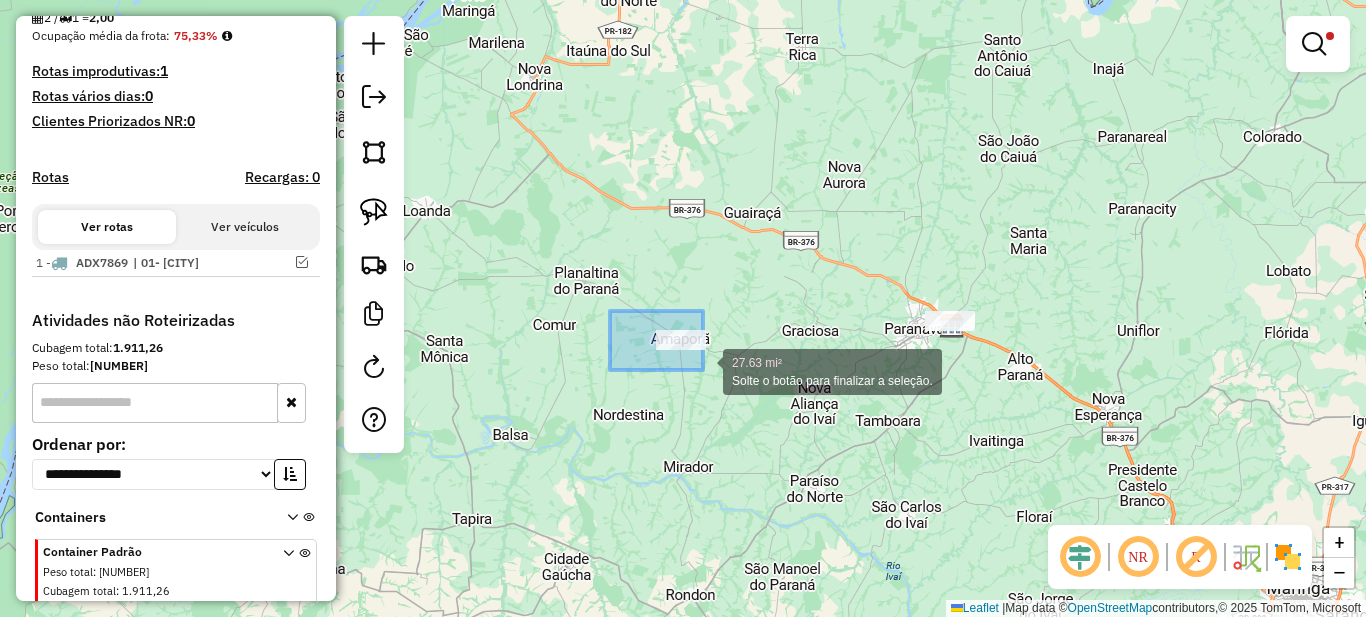 drag, startPoint x: 703, startPoint y: 370, endPoint x: 739, endPoint y: 393, distance: 42.72002 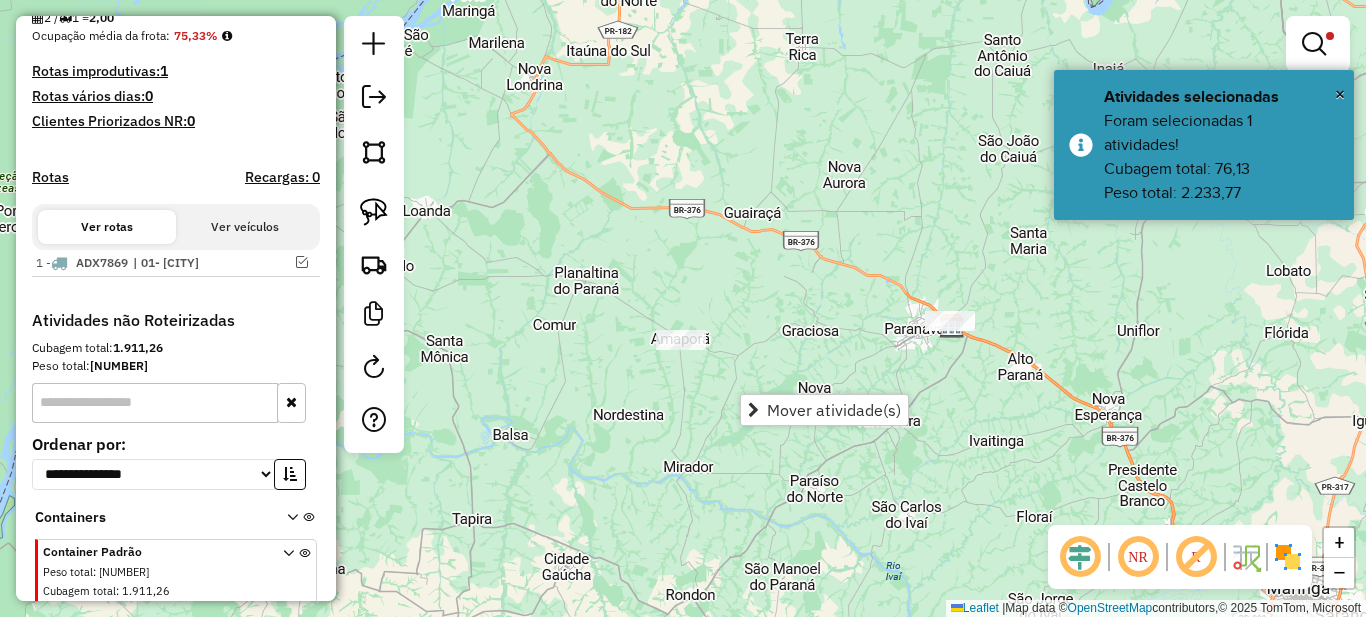 drag, startPoint x: 806, startPoint y: 322, endPoint x: 580, endPoint y: 350, distance: 227.7279 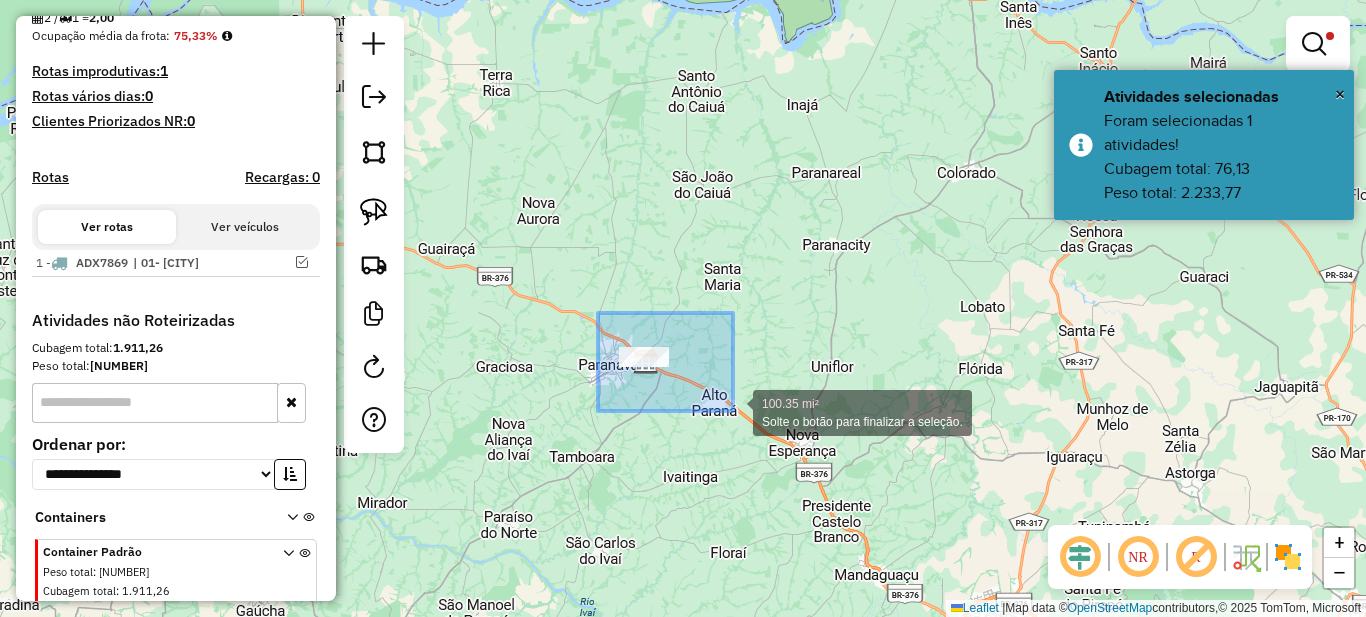 drag, startPoint x: 712, startPoint y: 394, endPoint x: 732, endPoint y: 411, distance: 26.24881 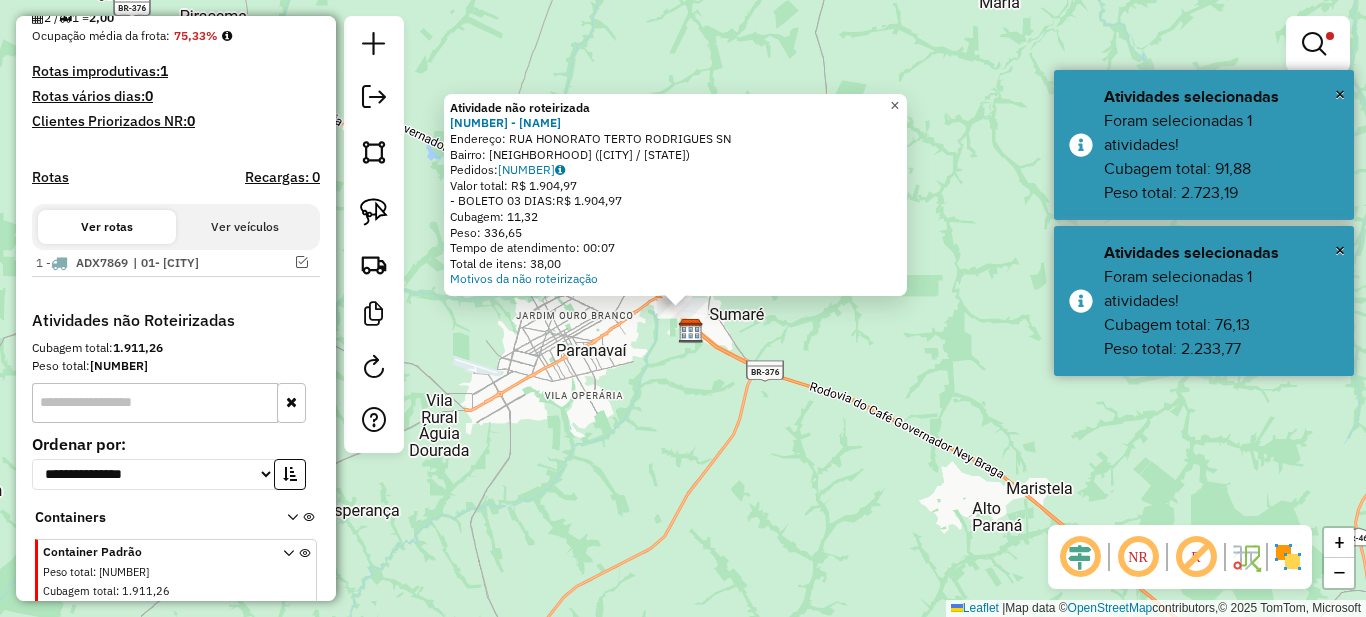 click on "×" 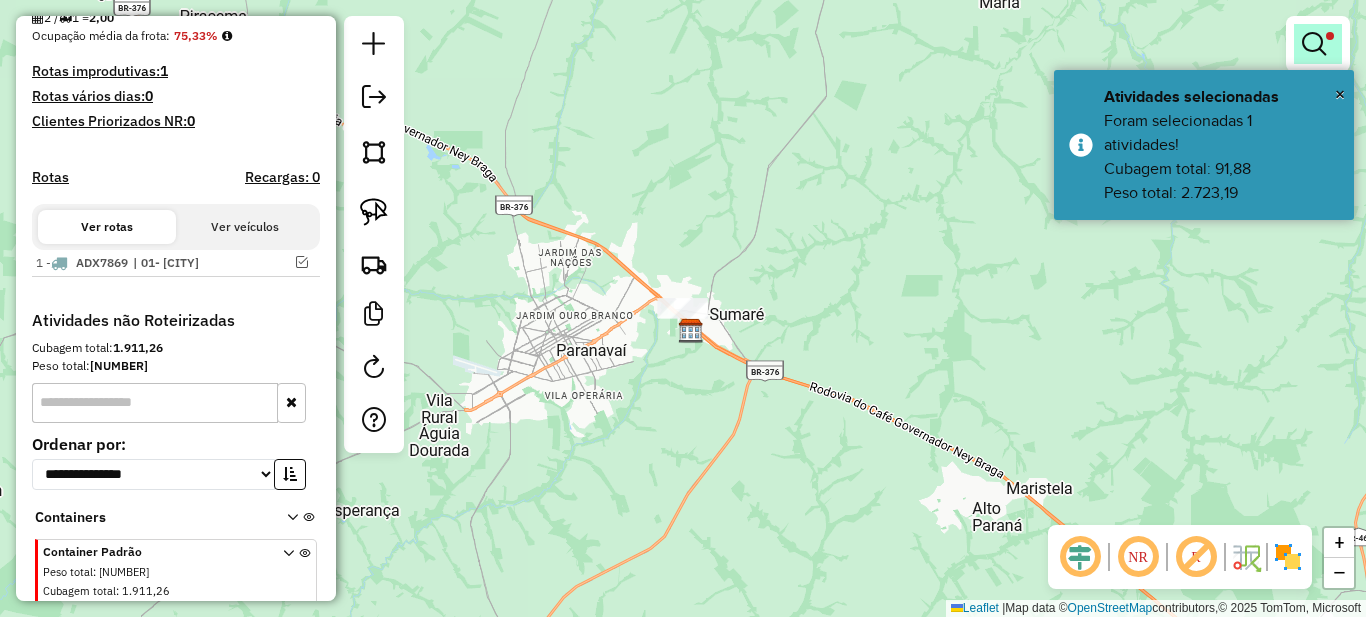 click at bounding box center [1314, 44] 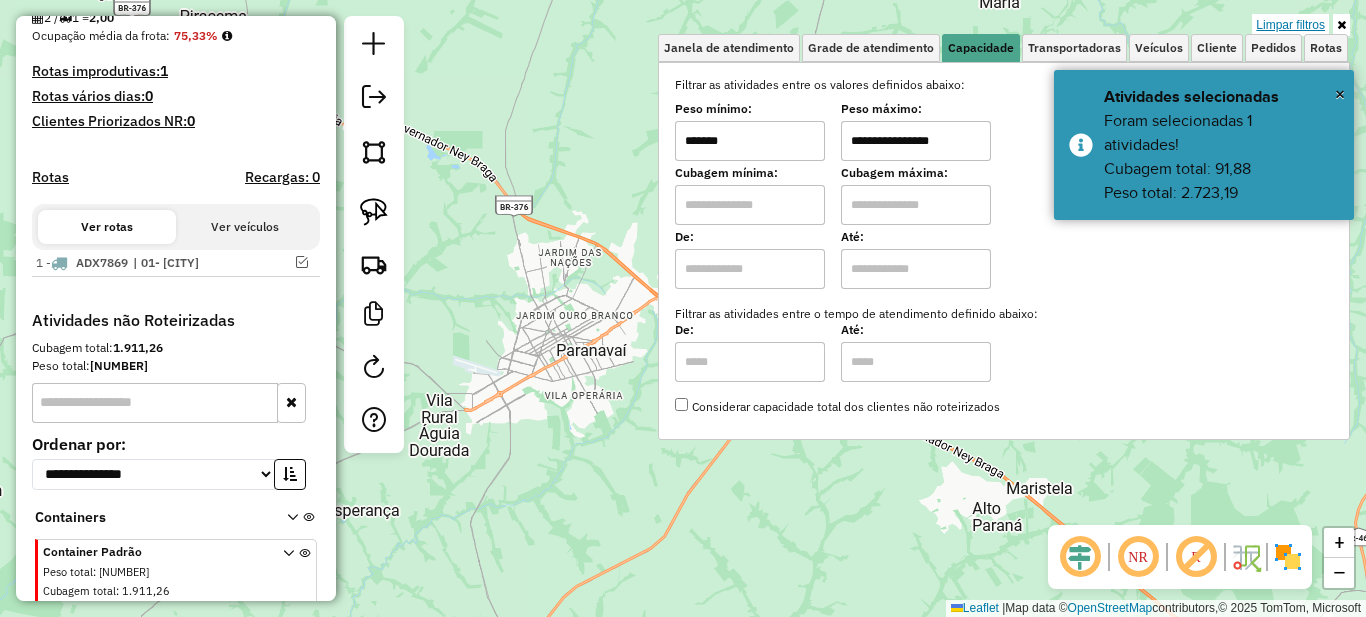 click on "Limpar filtros" at bounding box center (1290, 25) 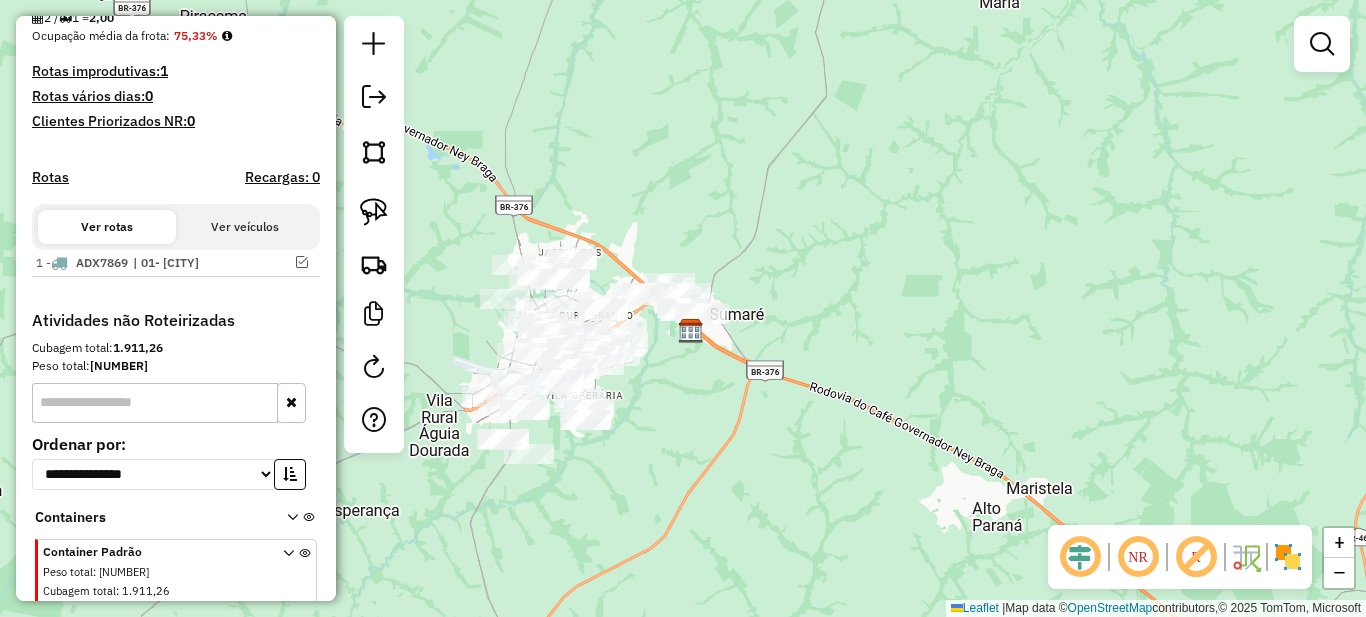 drag, startPoint x: 659, startPoint y: 477, endPoint x: 966, endPoint y: 337, distance: 337.41516 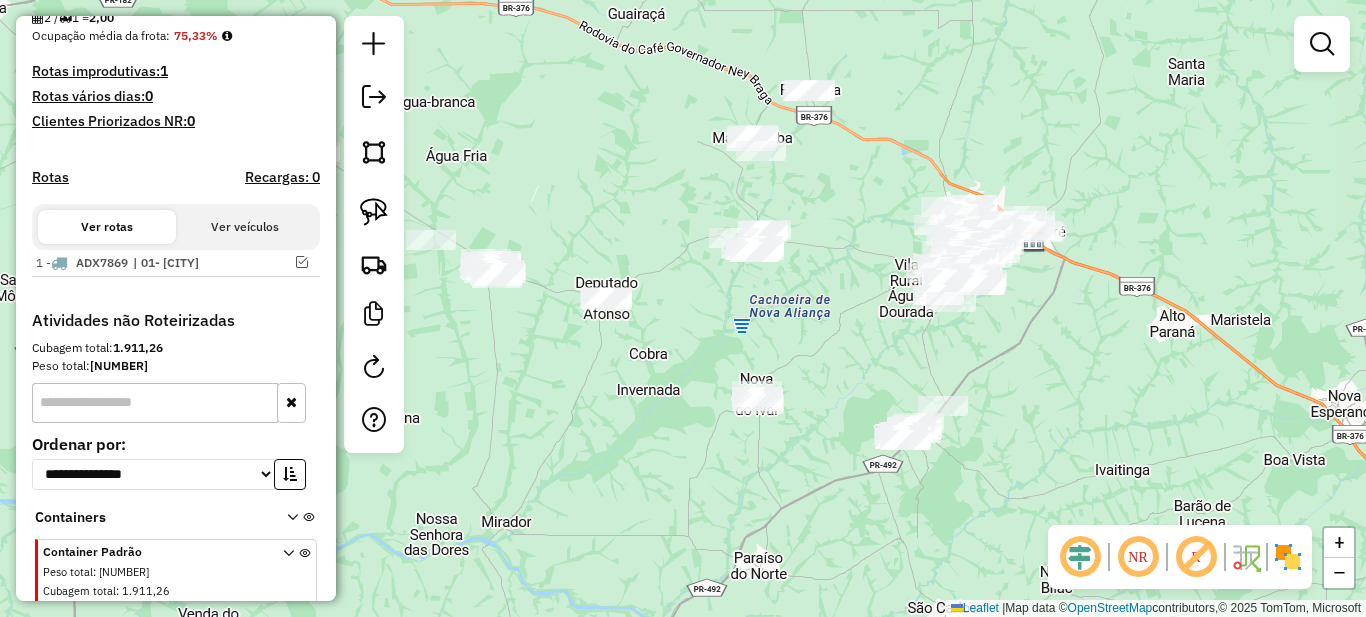 drag, startPoint x: 721, startPoint y: 460, endPoint x: 797, endPoint y: 460, distance: 76 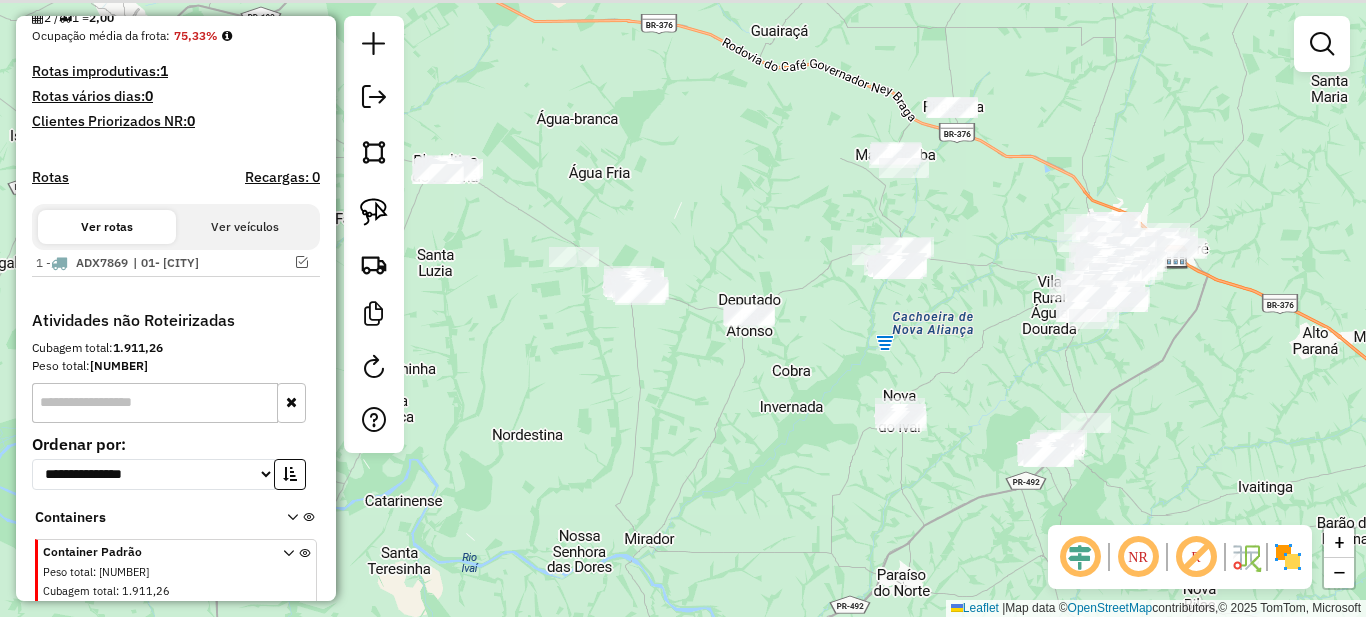 drag, startPoint x: 663, startPoint y: 369, endPoint x: 756, endPoint y: 379, distance: 93.53609 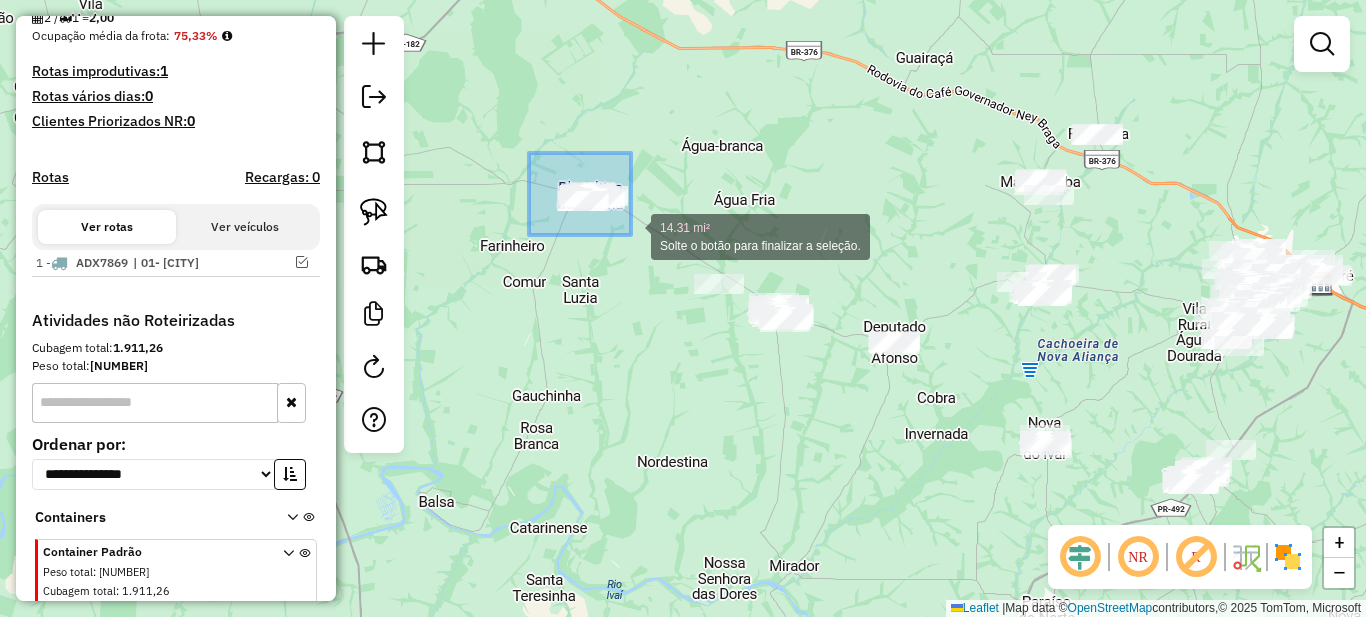 drag, startPoint x: 558, startPoint y: 177, endPoint x: 637, endPoint y: 241, distance: 101.671036 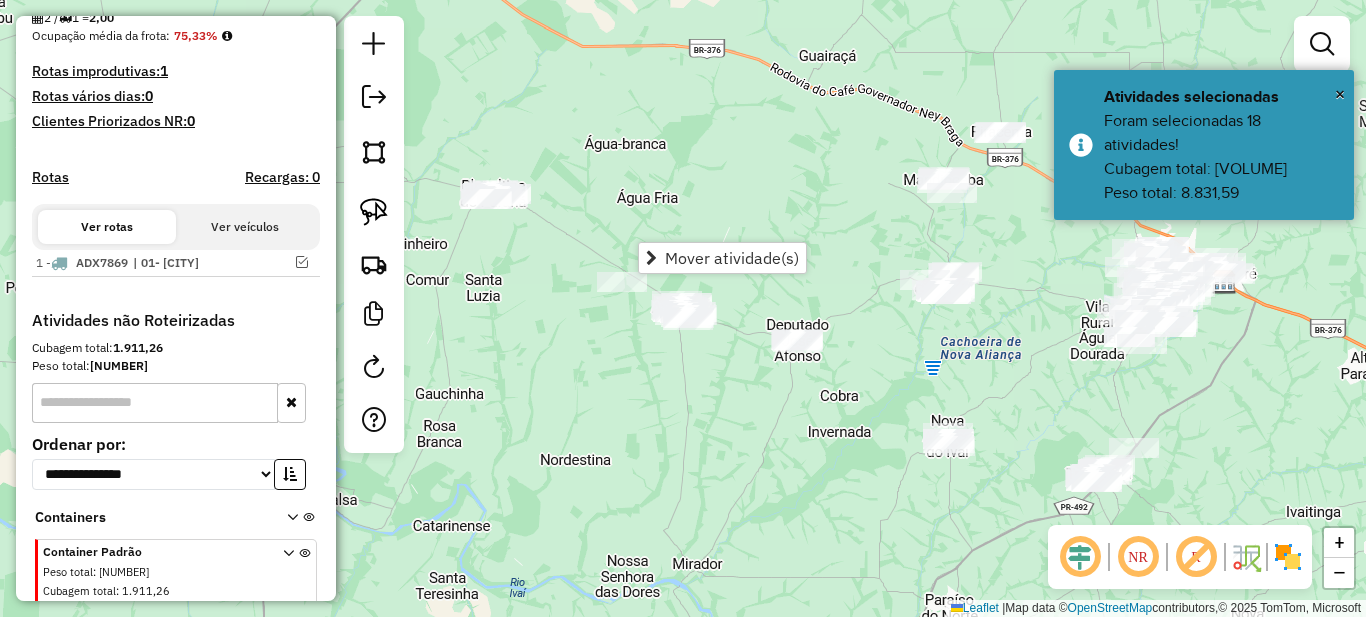 drag, startPoint x: 713, startPoint y: 393, endPoint x: 611, endPoint y: 391, distance: 102.01961 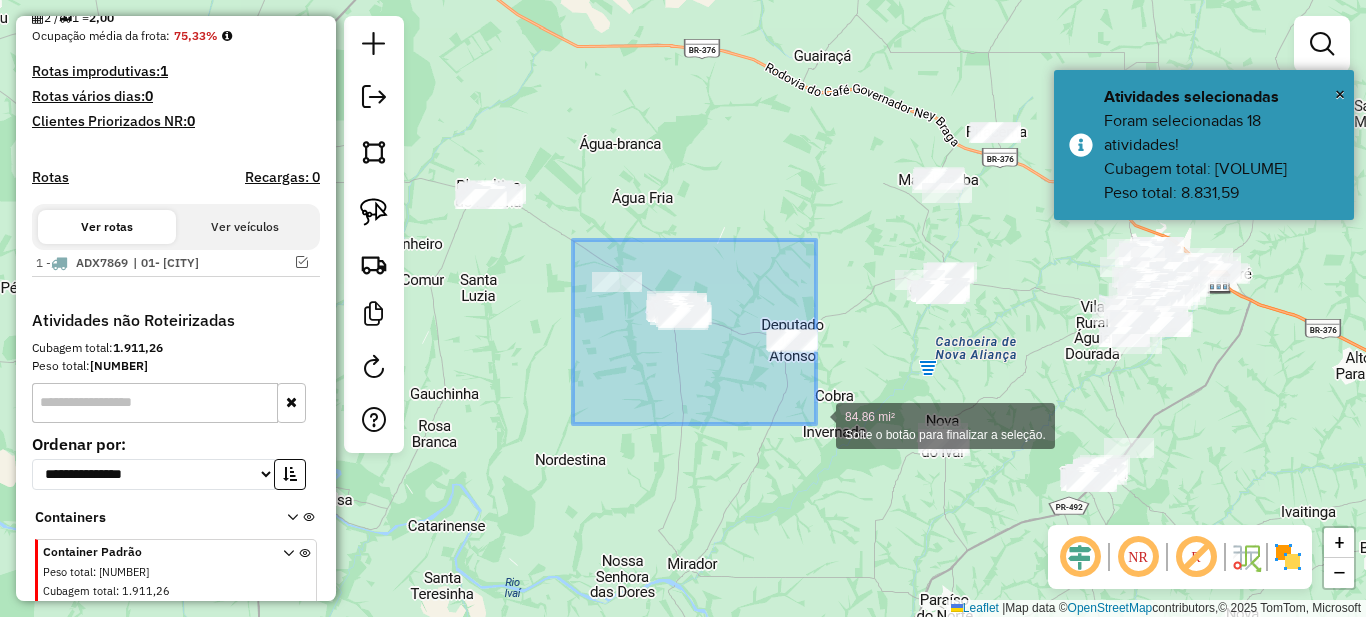 drag, startPoint x: 584, startPoint y: 256, endPoint x: 817, endPoint y: 424, distance: 287.25076 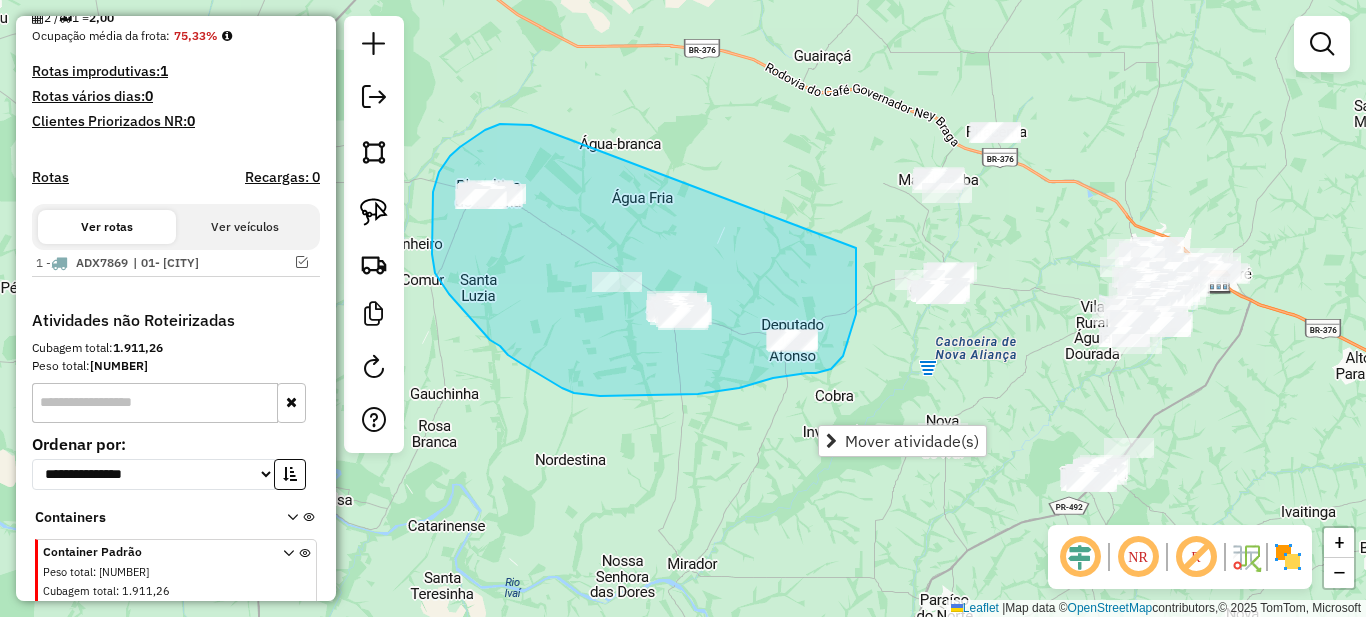 drag, startPoint x: 541, startPoint y: 128, endPoint x: 856, endPoint y: 231, distance: 331.41214 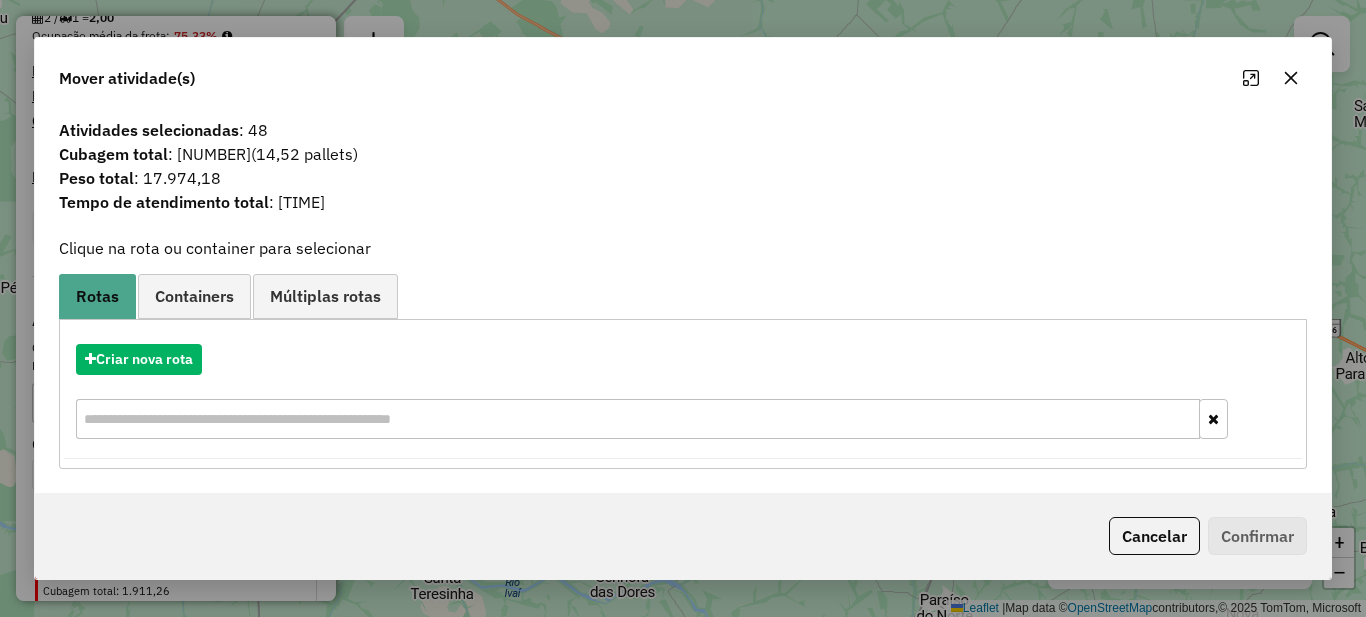 click on "Cancelar   Confirmar" 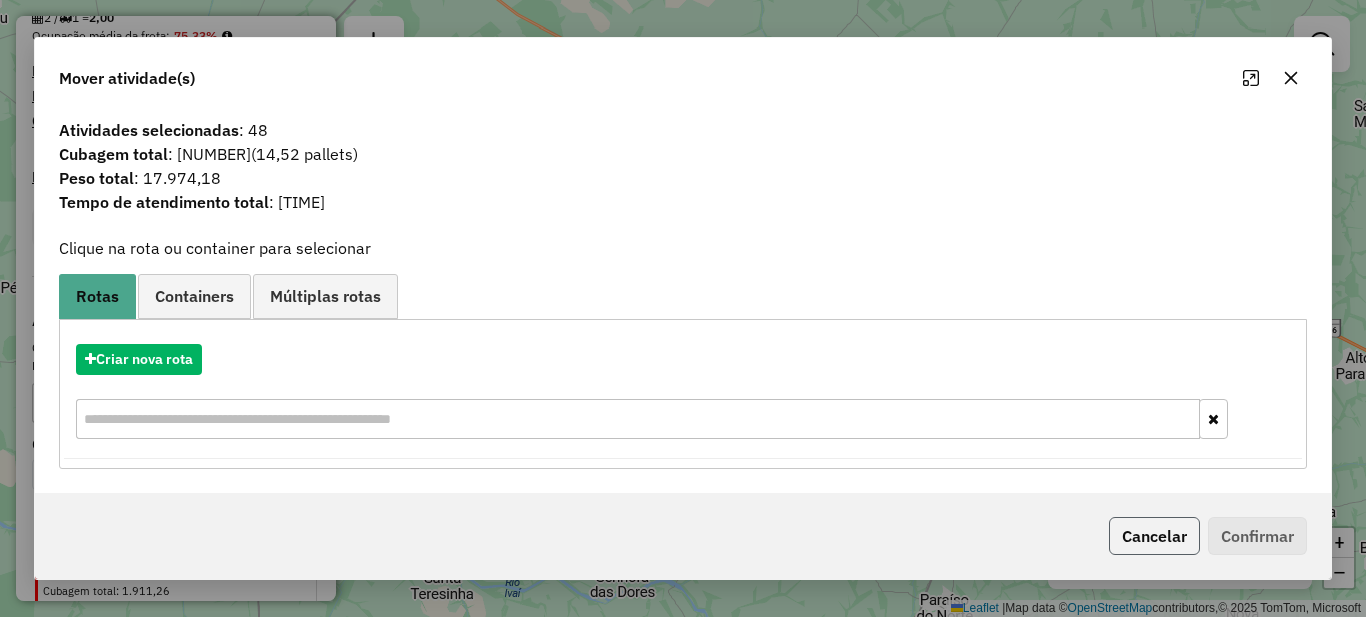 click on "Cancelar" 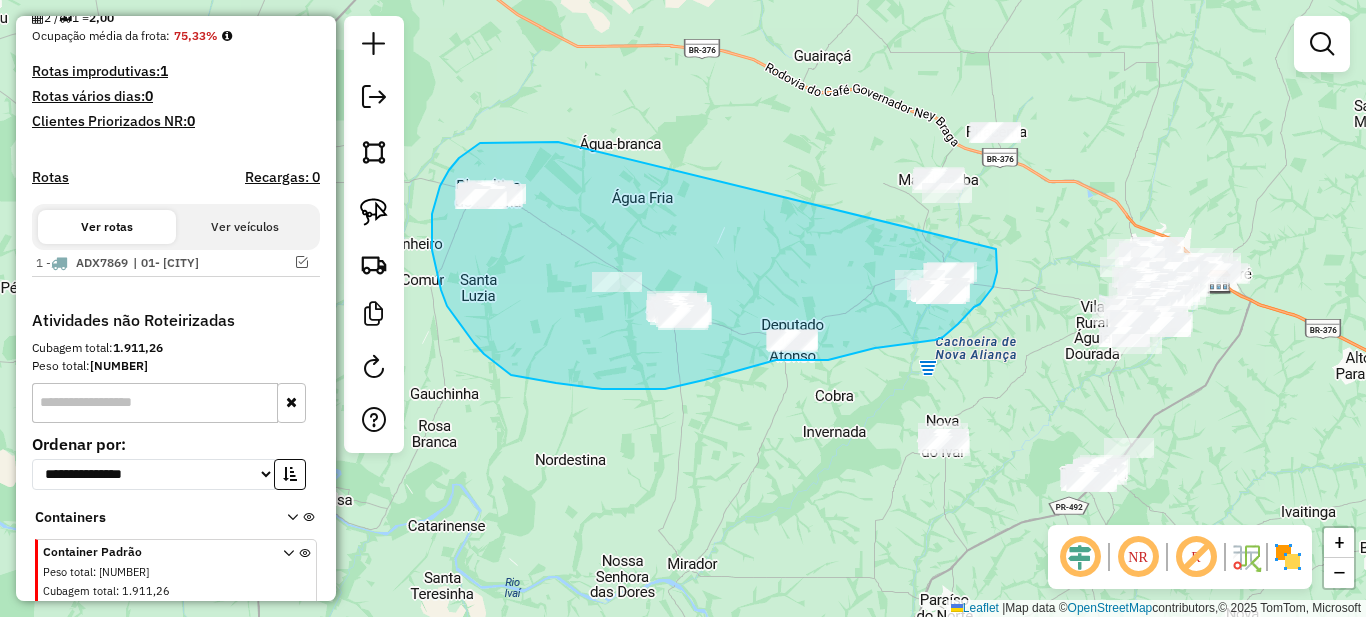 drag, startPoint x: 538, startPoint y: 142, endPoint x: 995, endPoint y: 248, distance: 469.13217 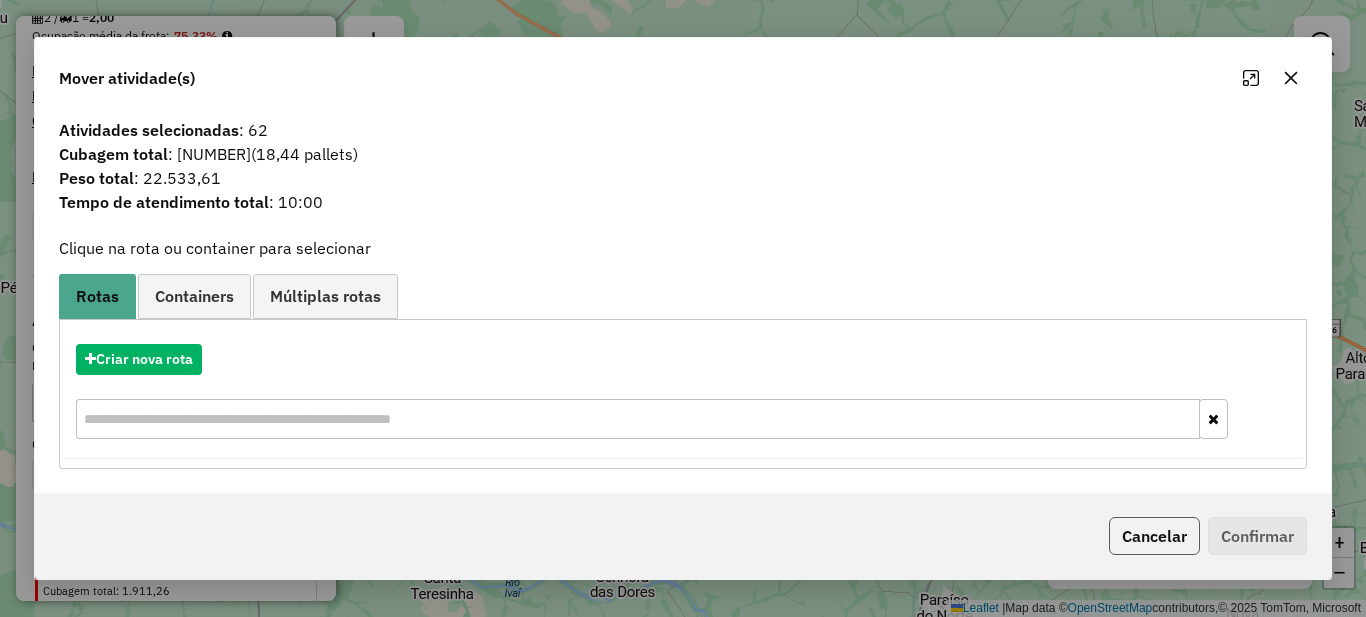 click on "Cancelar" 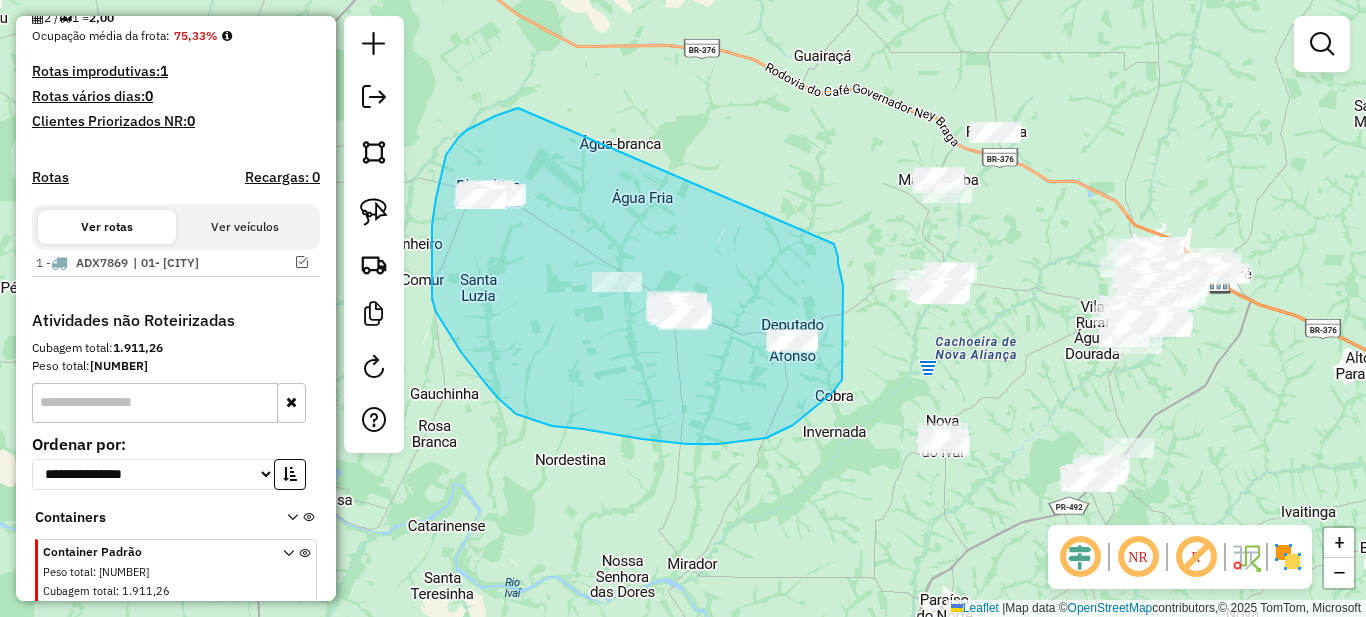 drag, startPoint x: 462, startPoint y: 134, endPoint x: 834, endPoint y: 244, distance: 387.92267 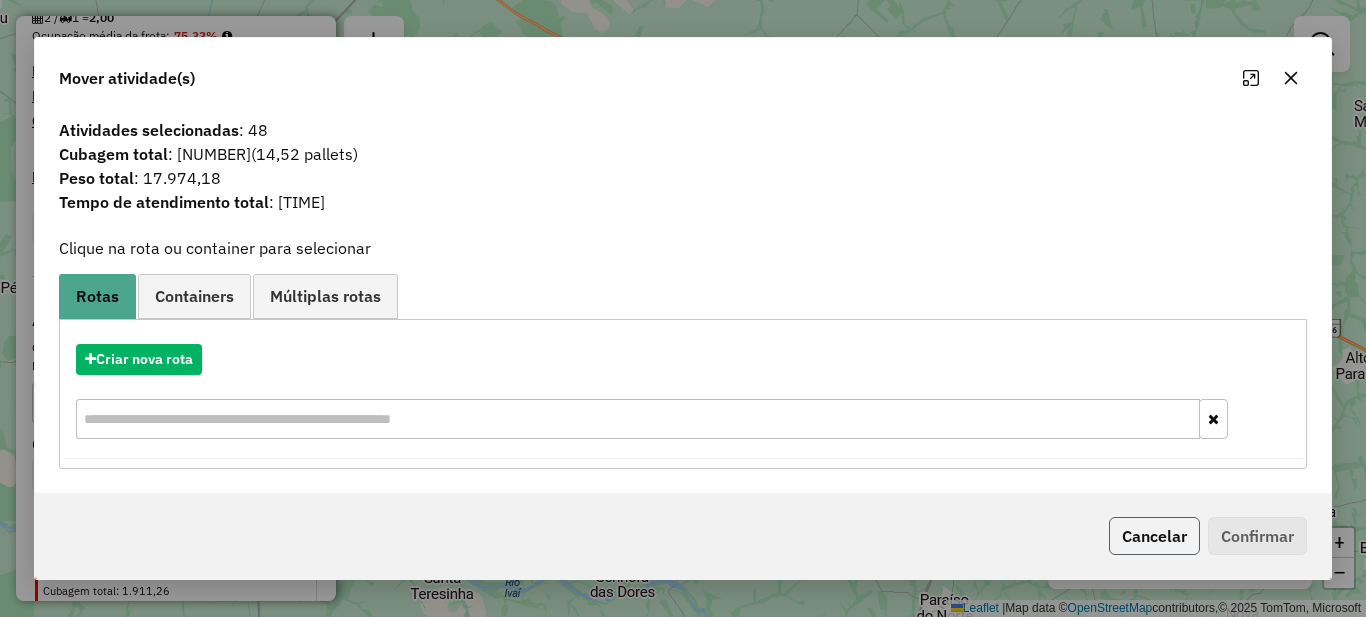 click on "Cancelar" 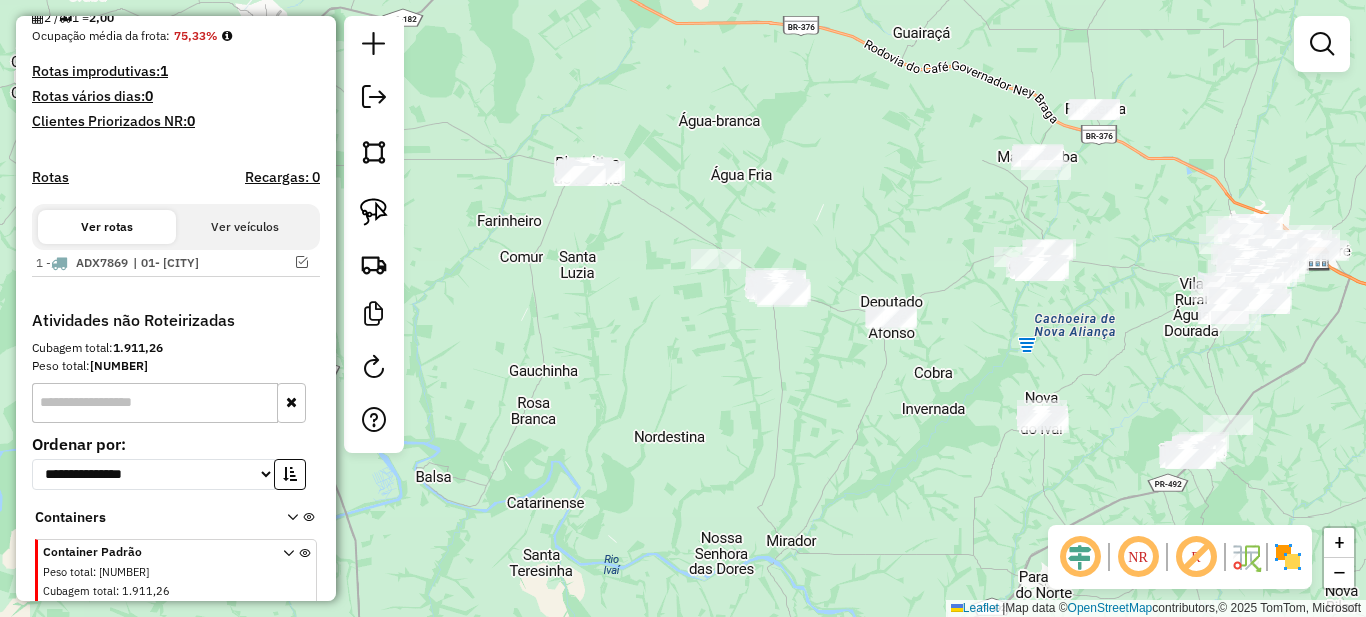 drag, startPoint x: 754, startPoint y: 216, endPoint x: 789, endPoint y: 217, distance: 35.014282 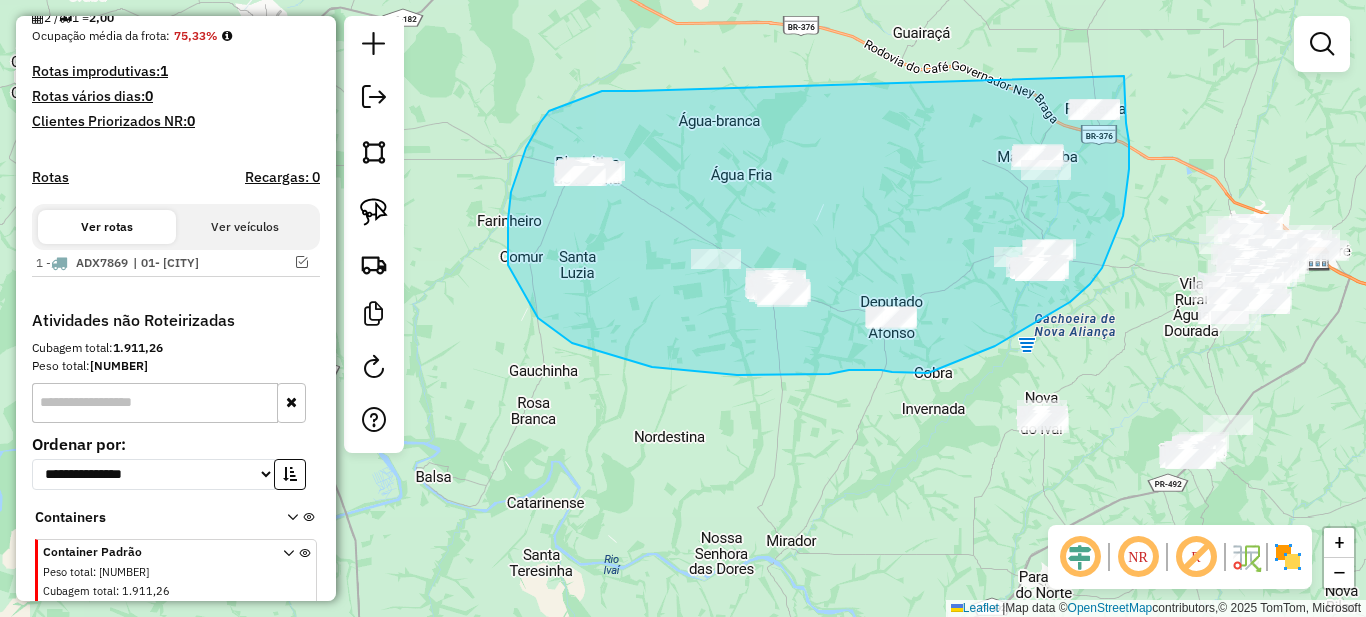 drag, startPoint x: 635, startPoint y: 91, endPoint x: 1124, endPoint y: 76, distance: 489.23 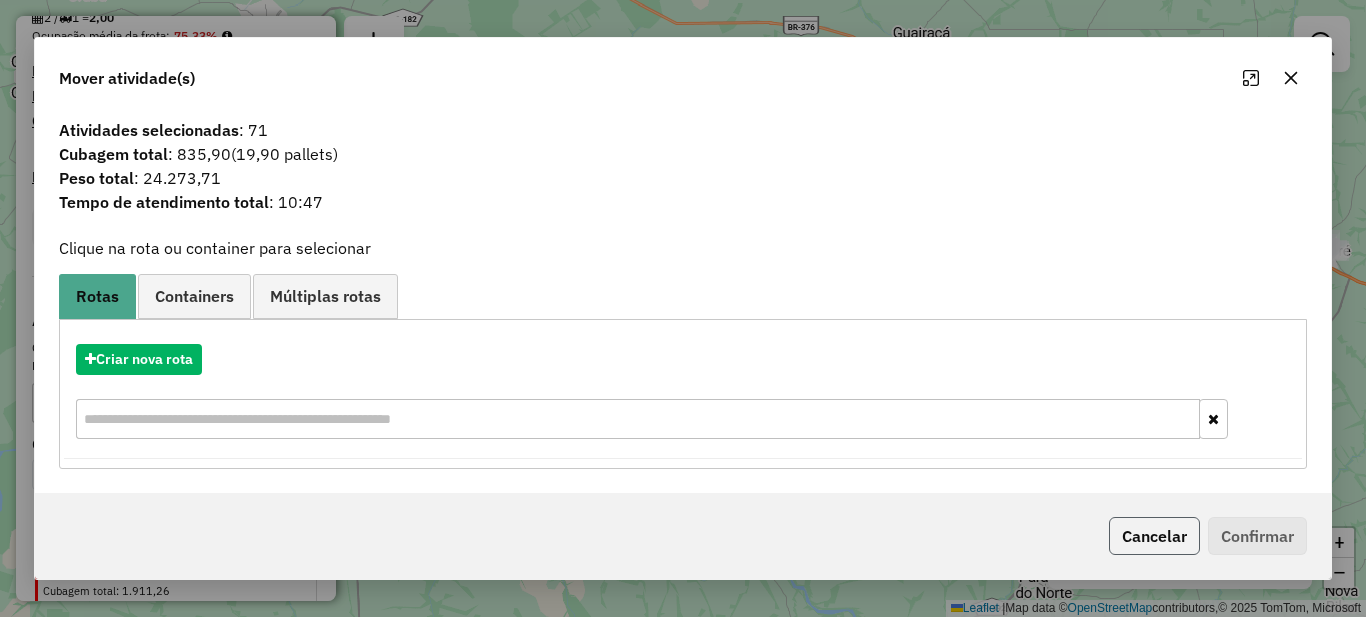 click on "Cancelar" 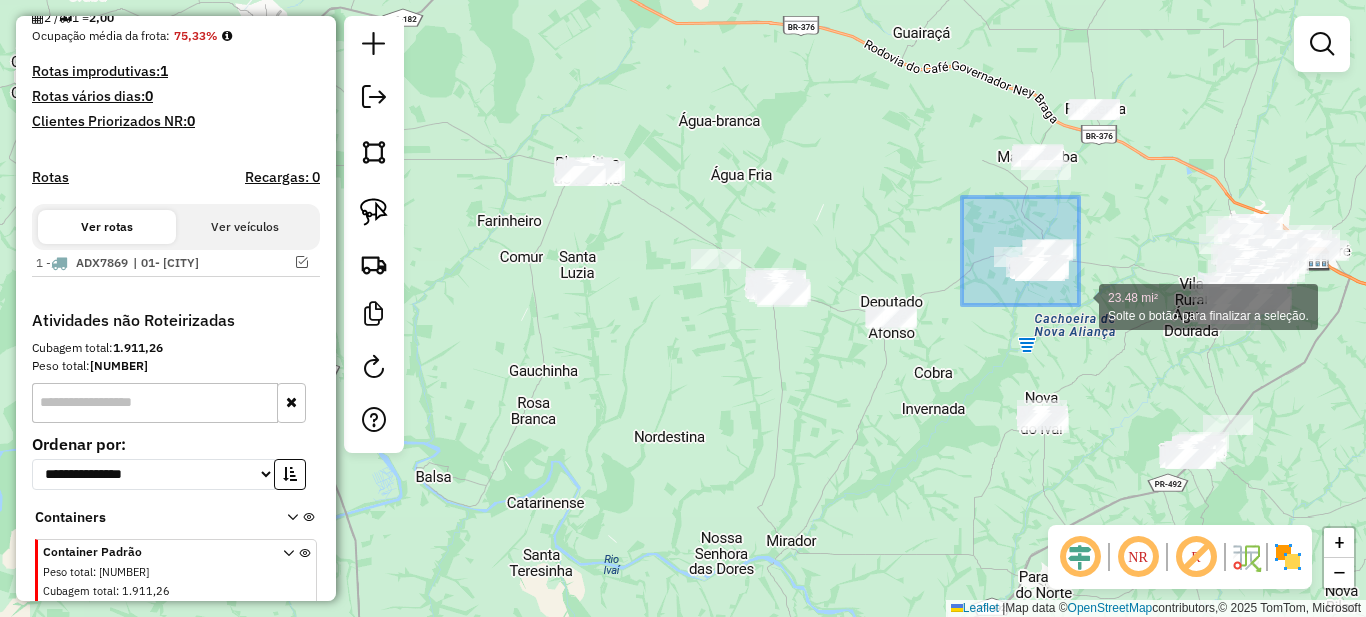 drag, startPoint x: 962, startPoint y: 197, endPoint x: 1079, endPoint y: 305, distance: 159.22626 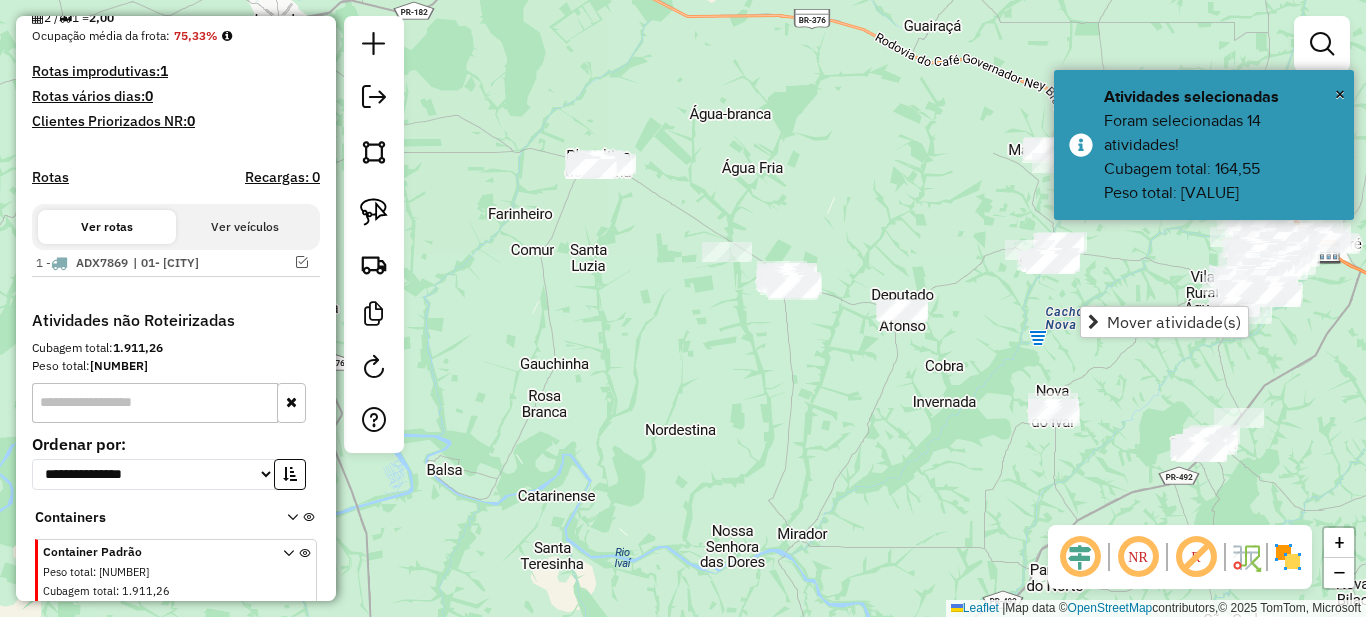 drag, startPoint x: 867, startPoint y: 244, endPoint x: 966, endPoint y: 145, distance: 140.00714 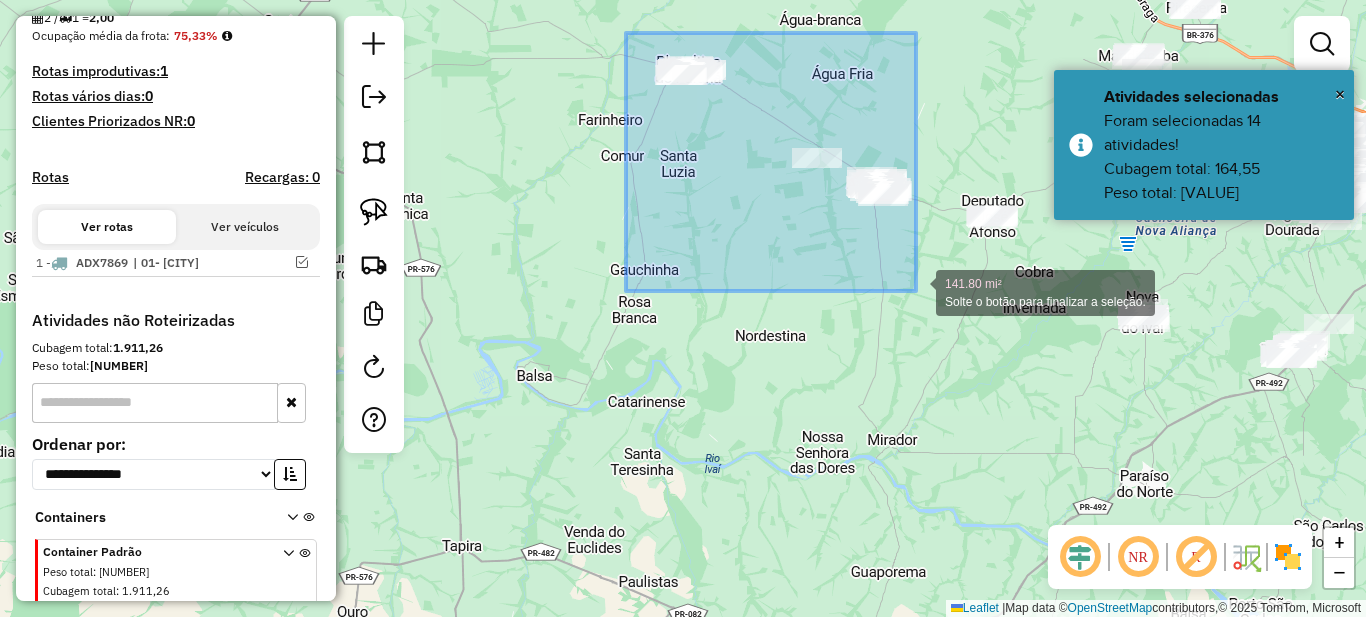 drag, startPoint x: 626, startPoint y: 33, endPoint x: 916, endPoint y: 291, distance: 388.1546 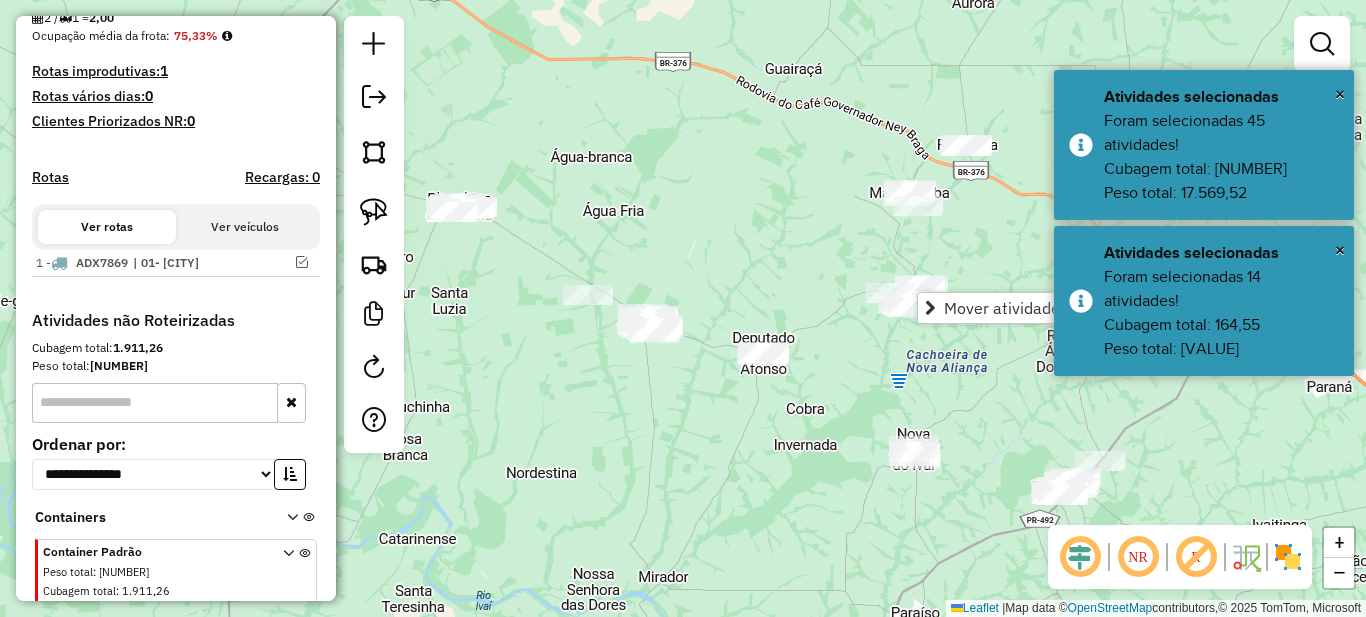 drag, startPoint x: 680, startPoint y: 338, endPoint x: 574, endPoint y: 428, distance: 139.05394 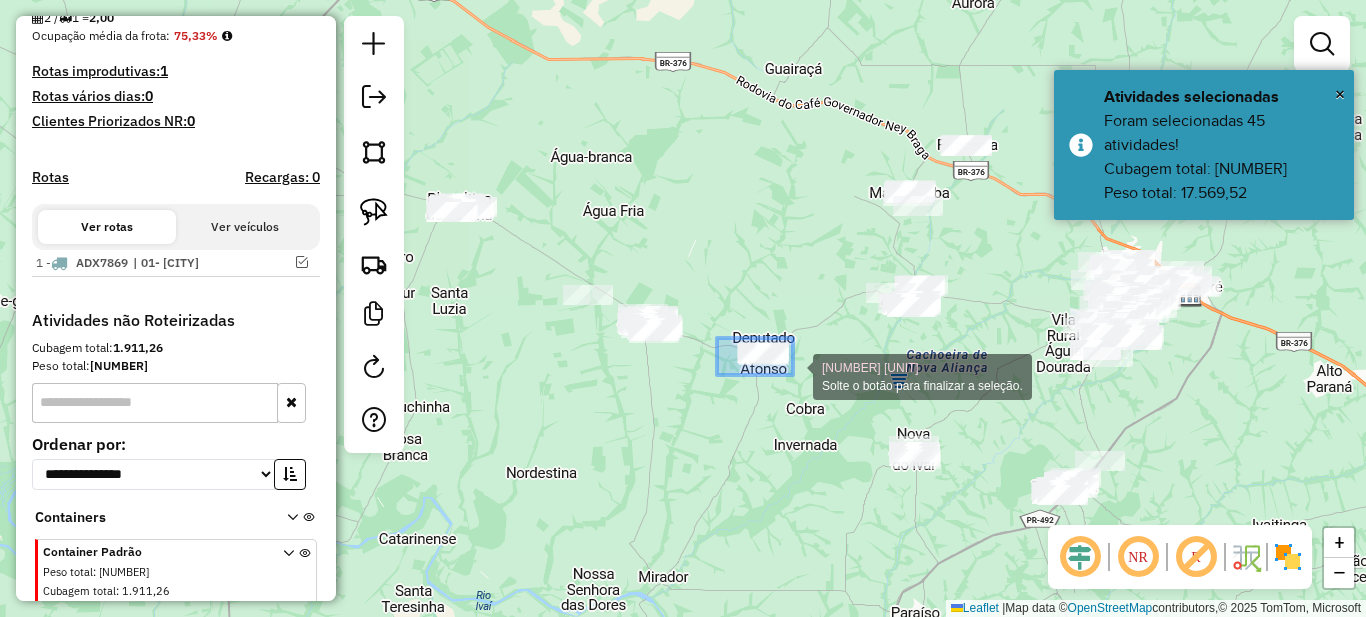 drag, startPoint x: 729, startPoint y: 338, endPoint x: 793, endPoint y: 375, distance: 73.92564 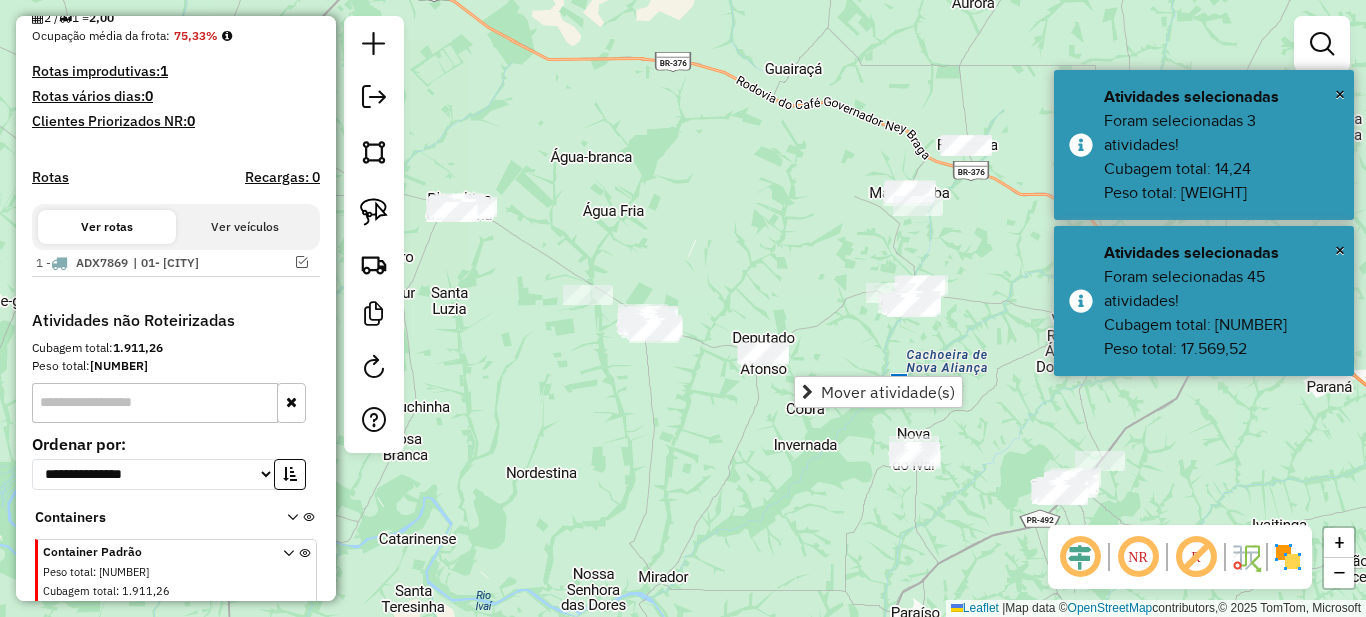 click on "Janela de atendimento Grade de atendimento Capacidade Transportadoras Veículos Cliente Pedidos  Rotas Selecione os dias de semana para filtrar as janelas de atendimento  Seg   Ter   Qua   Qui   Sex   Sáb   Dom  Informe o período da janela de atendimento: De: Até:  Filtrar exatamente a janela do cliente  Considerar janela de atendimento padrão  Selecione os dias de semana para filtrar as grades de atendimento  Seg   Ter   Qua   Qui   Sex   Sáb   Dom   Considerar clientes sem dia de atendimento cadastrado  Clientes fora do dia de atendimento selecionado Filtrar as atividades entre os valores definidos abaixo:  Peso mínimo:   Peso máximo:   Cubagem mínima:   Cubagem máxima:   De:   Até:  Filtrar as atividades entre o tempo de atendimento definido abaixo:  De:   Até:   Considerar capacidade total dos clientes não roteirizados Transportadora: Selecione um ou mais itens Tipo de veículo: Selecione um ou mais itens Veículo: Selecione um ou mais itens Motorista: Selecione um ou mais itens Nome: Rótulo:" 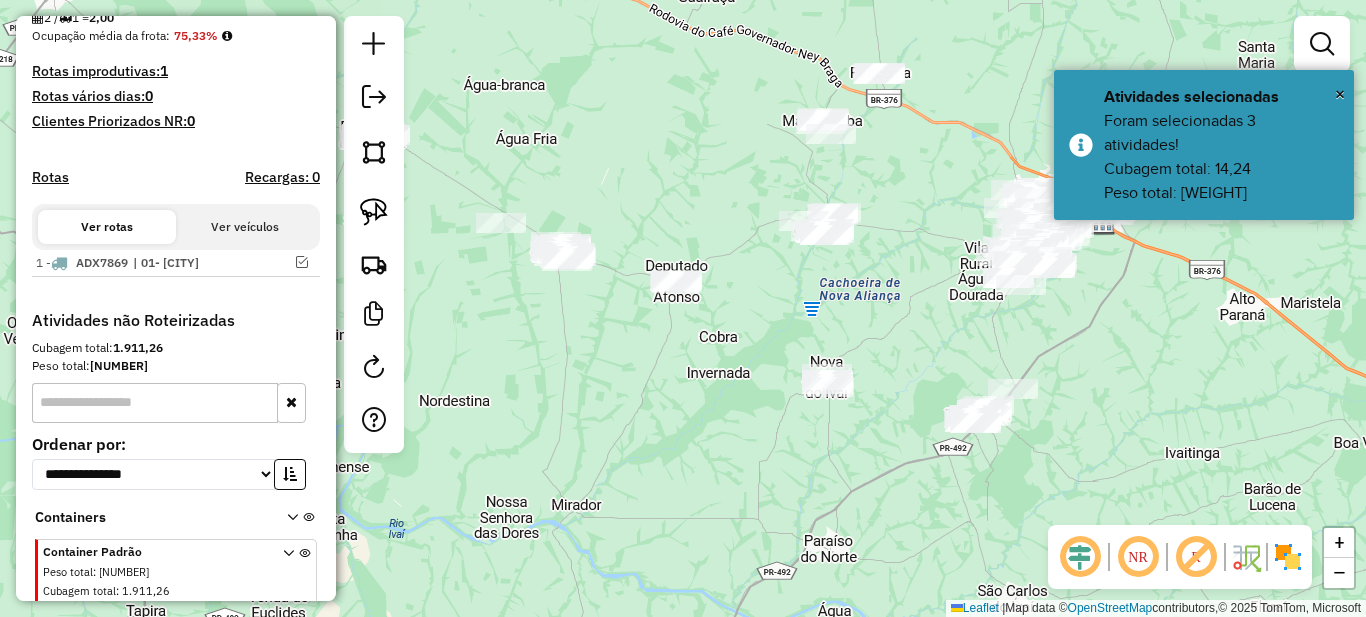drag, startPoint x: 792, startPoint y: 257, endPoint x: 702, endPoint y: 186, distance: 114.6342 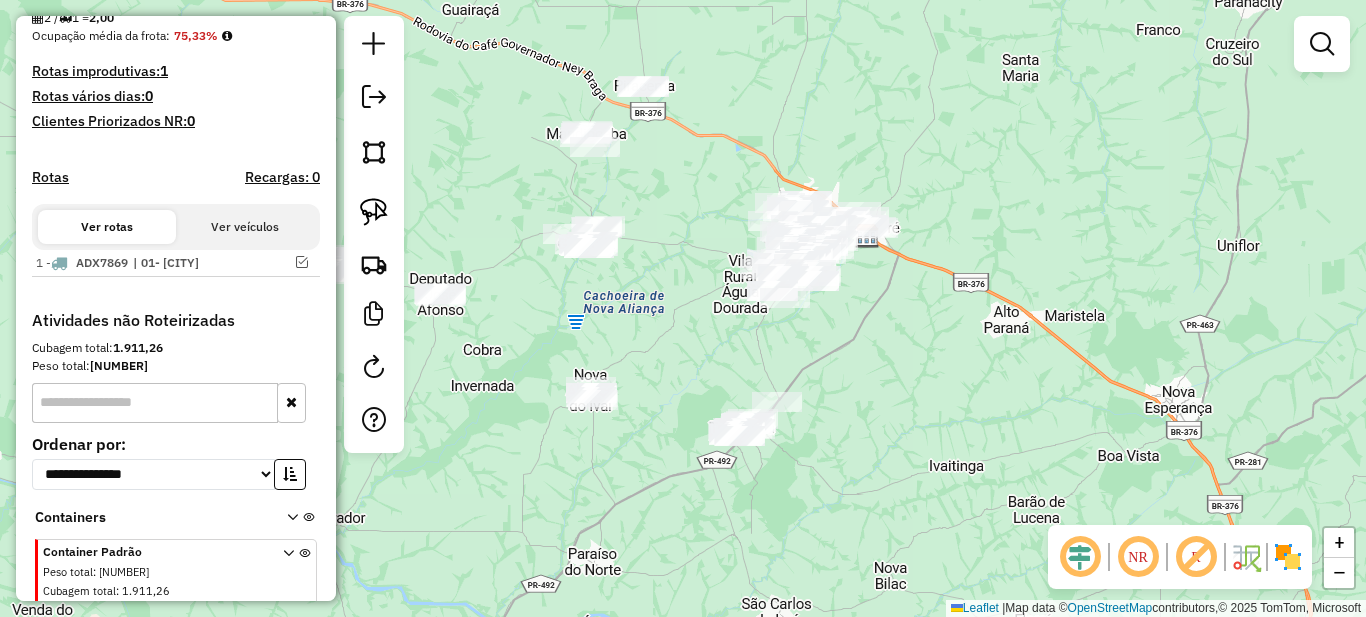 drag, startPoint x: 890, startPoint y: 194, endPoint x: 659, endPoint y: 207, distance: 231.36551 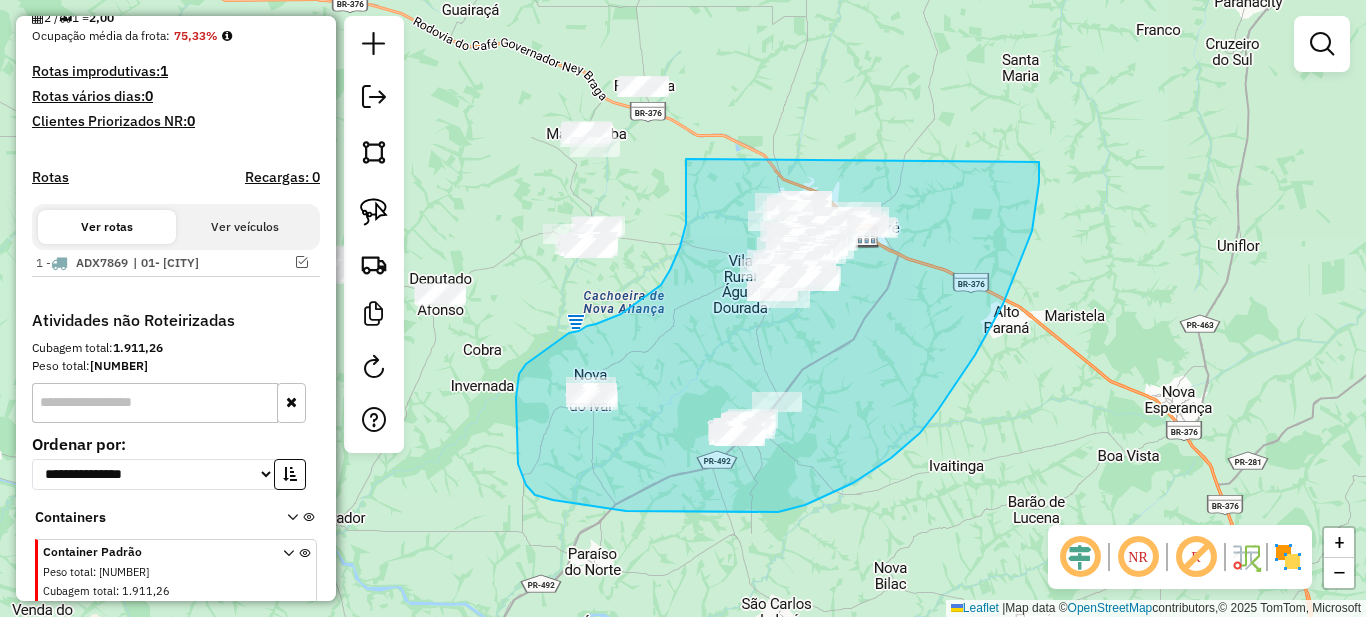 drag, startPoint x: 686, startPoint y: 159, endPoint x: 1039, endPoint y: 162, distance: 353.01276 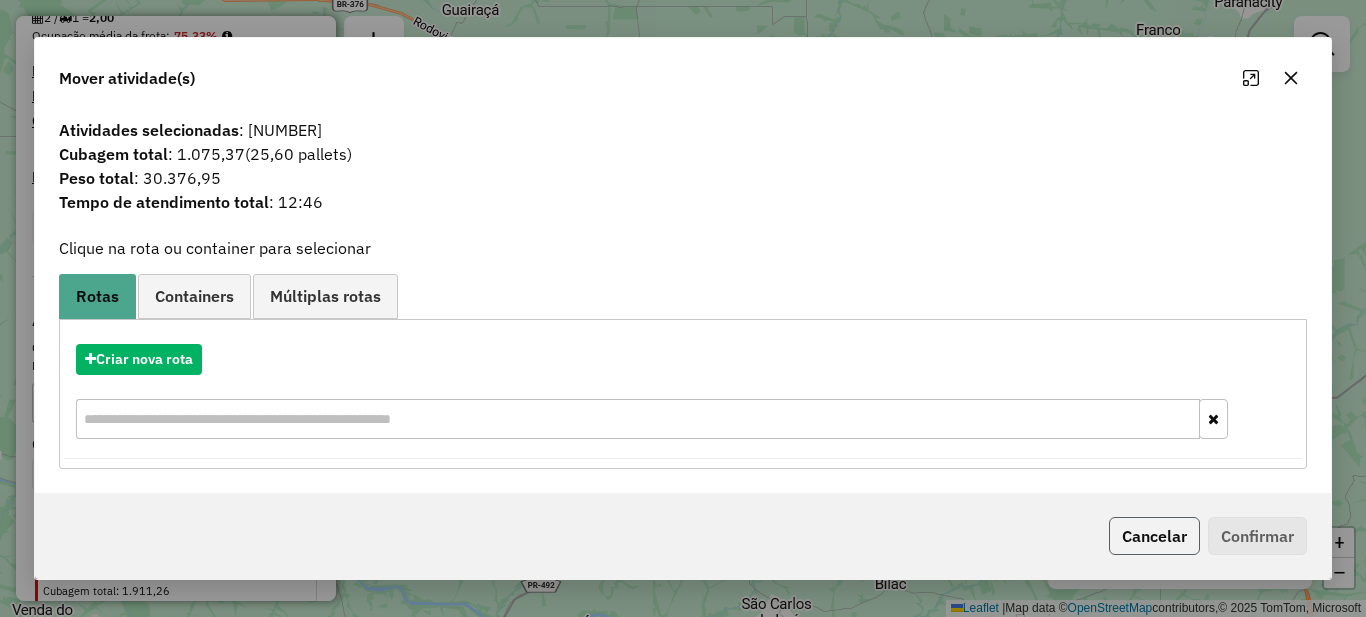 click on "Cancelar" 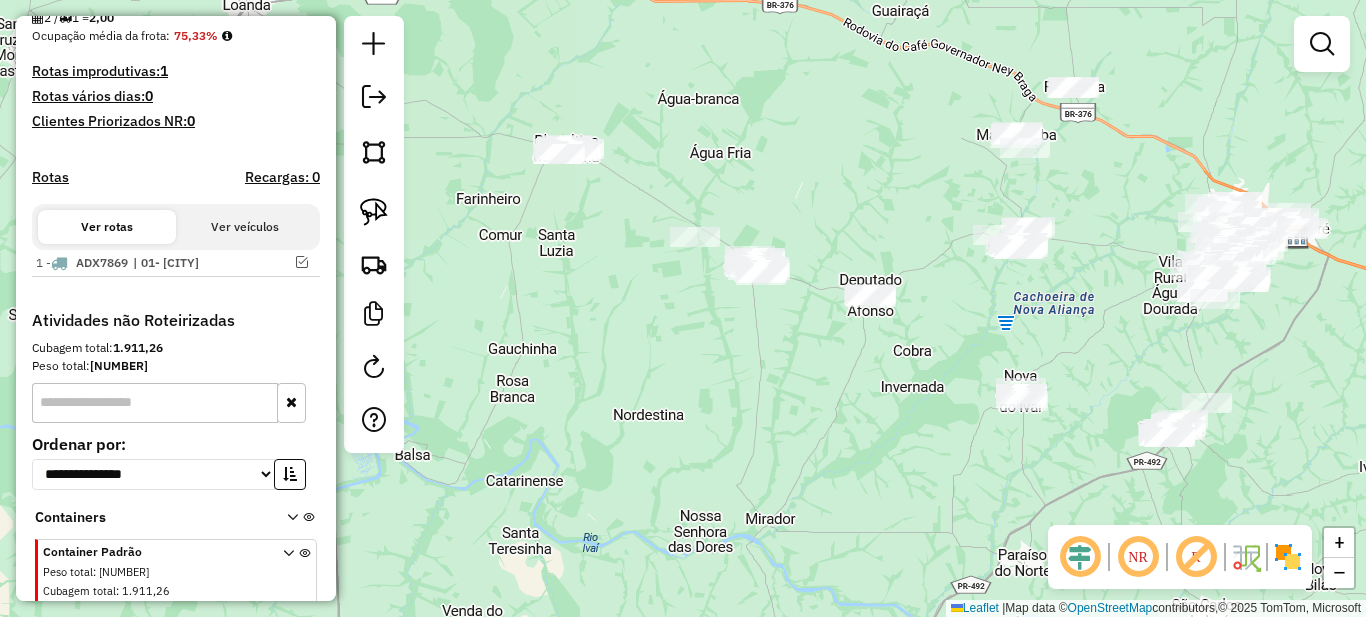 drag, startPoint x: 698, startPoint y: 342, endPoint x: 1128, endPoint y: 343, distance: 430.00116 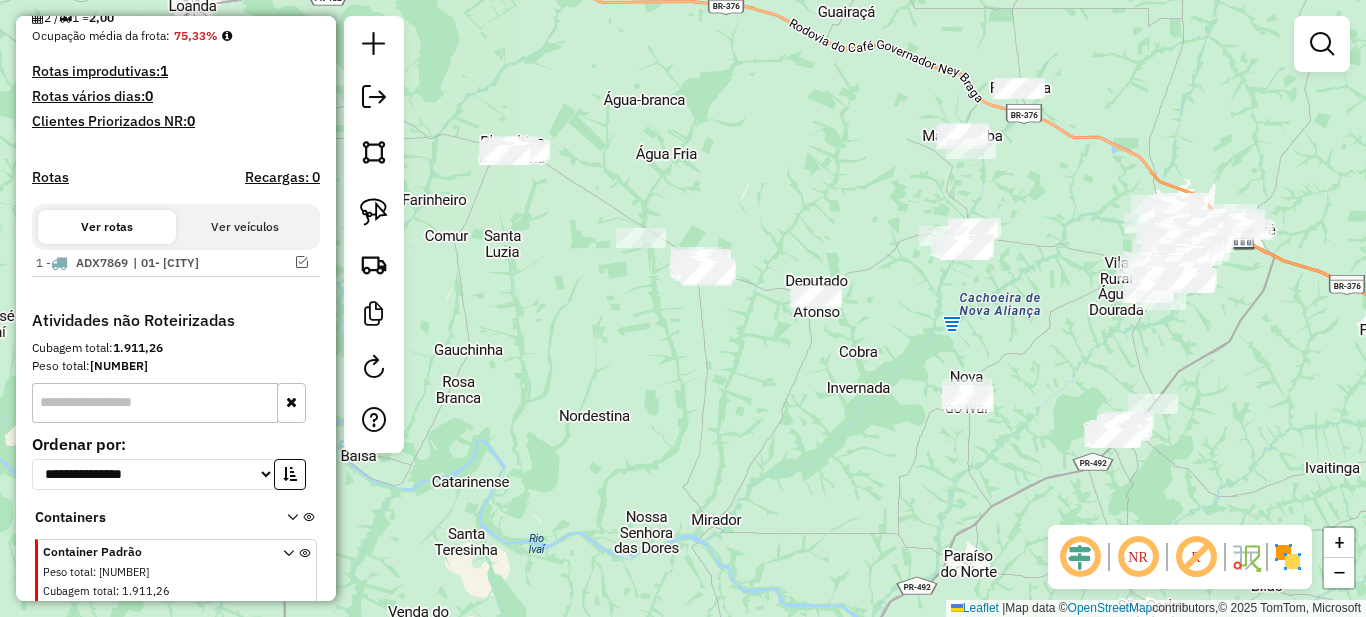 drag, startPoint x: 1032, startPoint y: 301, endPoint x: 935, endPoint y: 315, distance: 98.005104 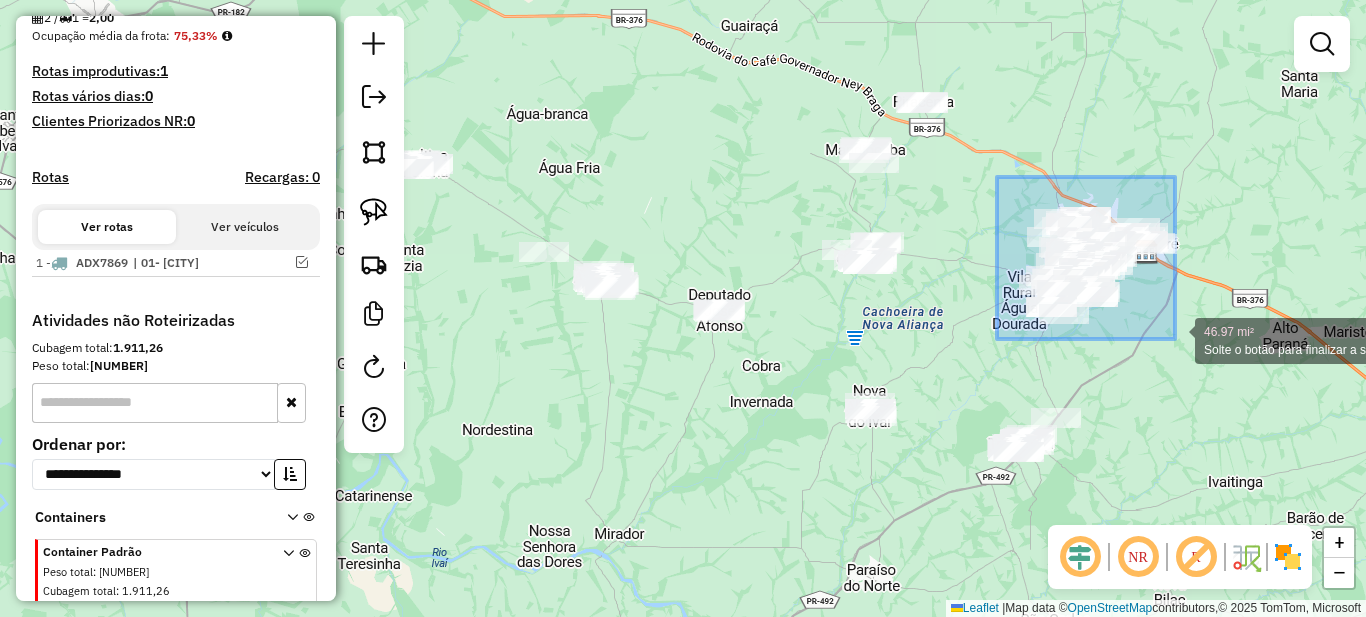 drag, startPoint x: 1000, startPoint y: 210, endPoint x: 1248, endPoint y: 366, distance: 292.98465 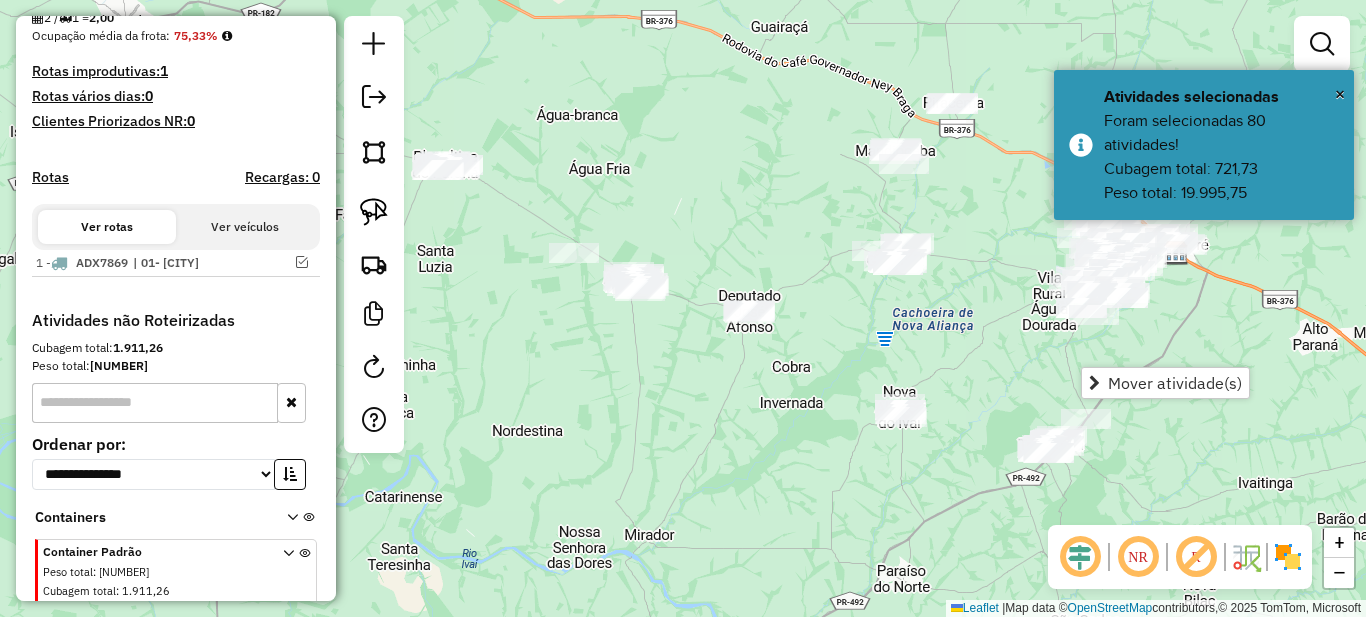 drag, startPoint x: 756, startPoint y: 400, endPoint x: 870, endPoint y: 401, distance: 114.00439 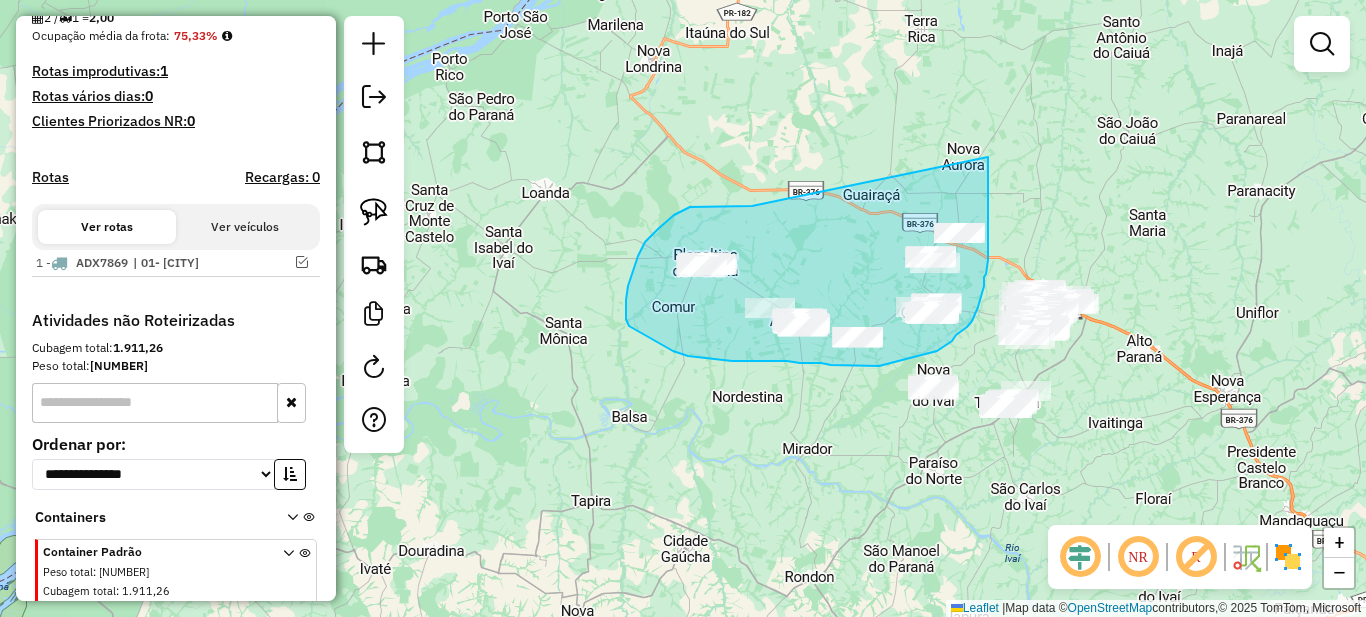 drag, startPoint x: 726, startPoint y: 206, endPoint x: 988, endPoint y: 157, distance: 266.5427 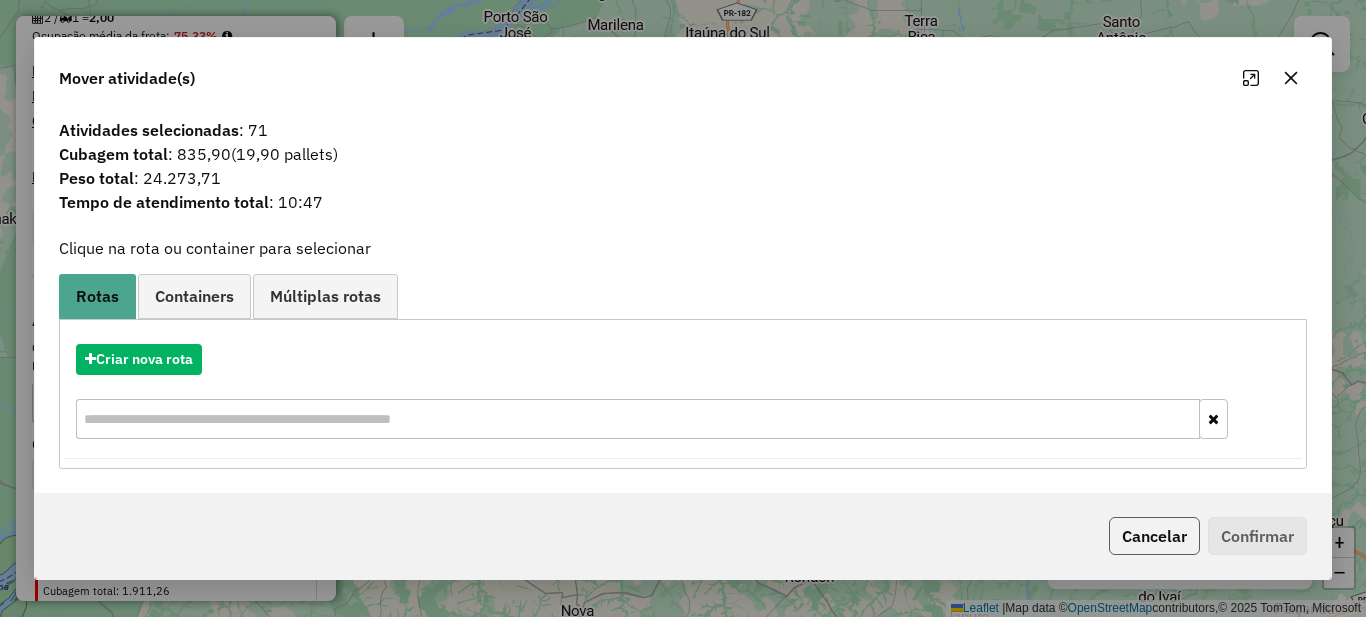 click on "Cancelar" 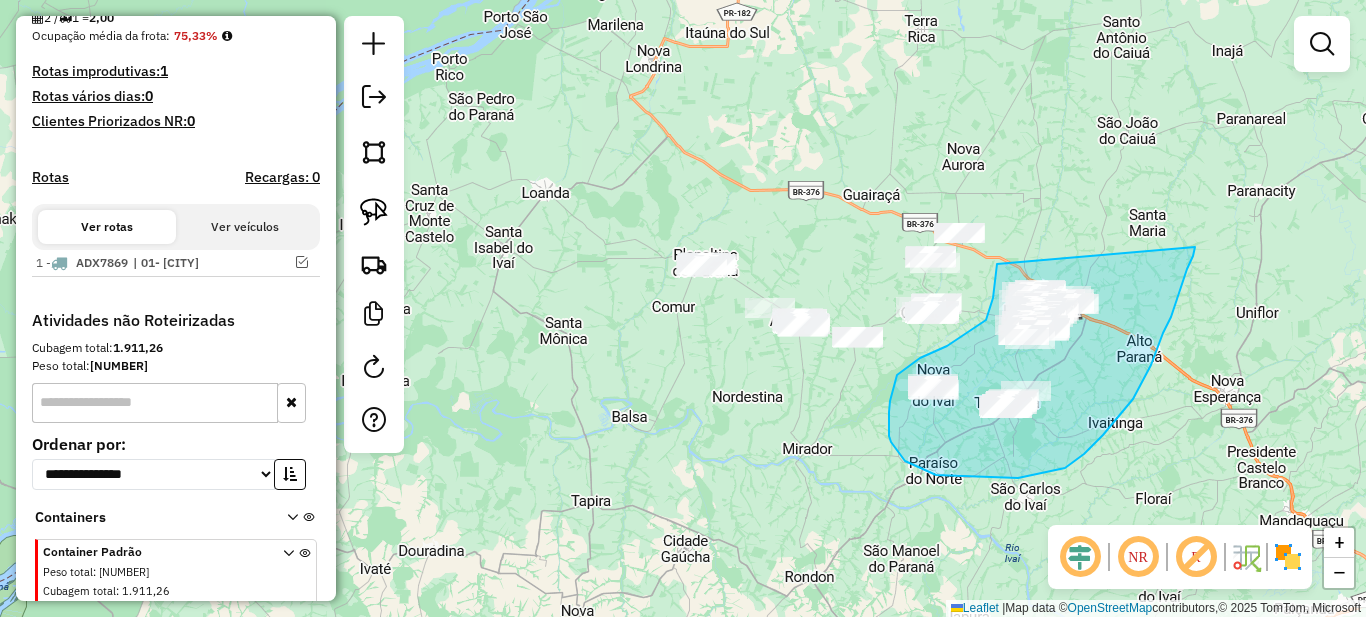 drag, startPoint x: 997, startPoint y: 264, endPoint x: 1195, endPoint y: 247, distance: 198.72845 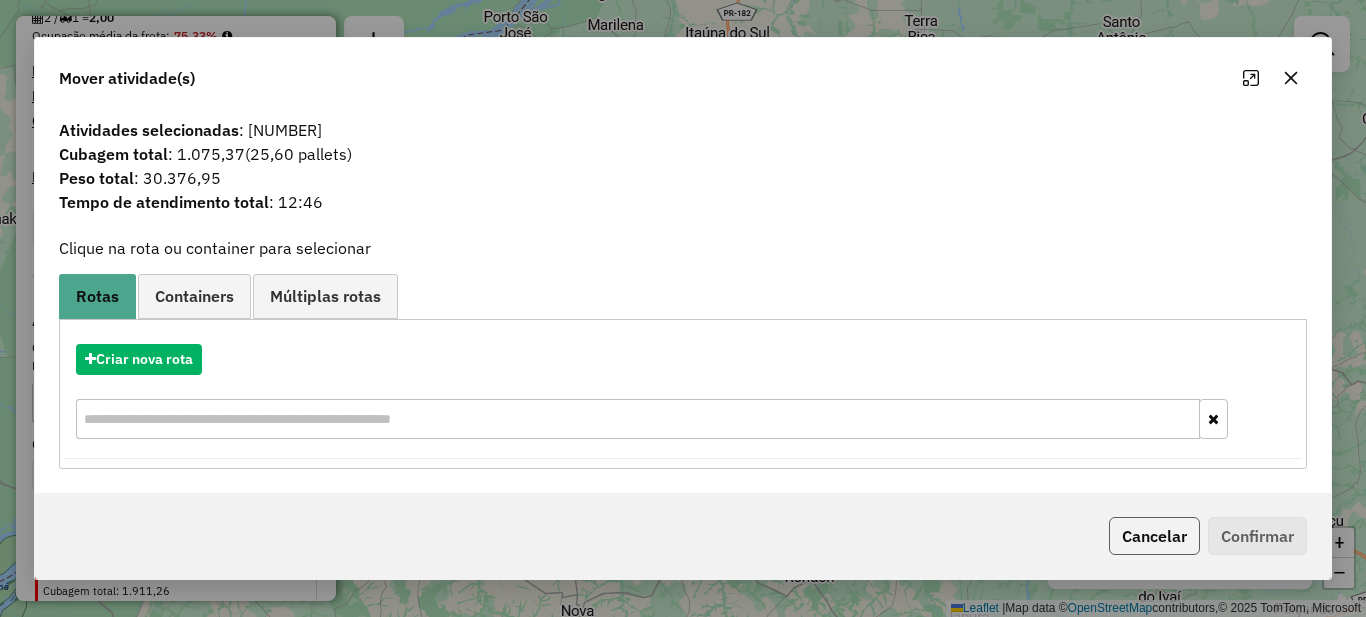 click on "Cancelar" 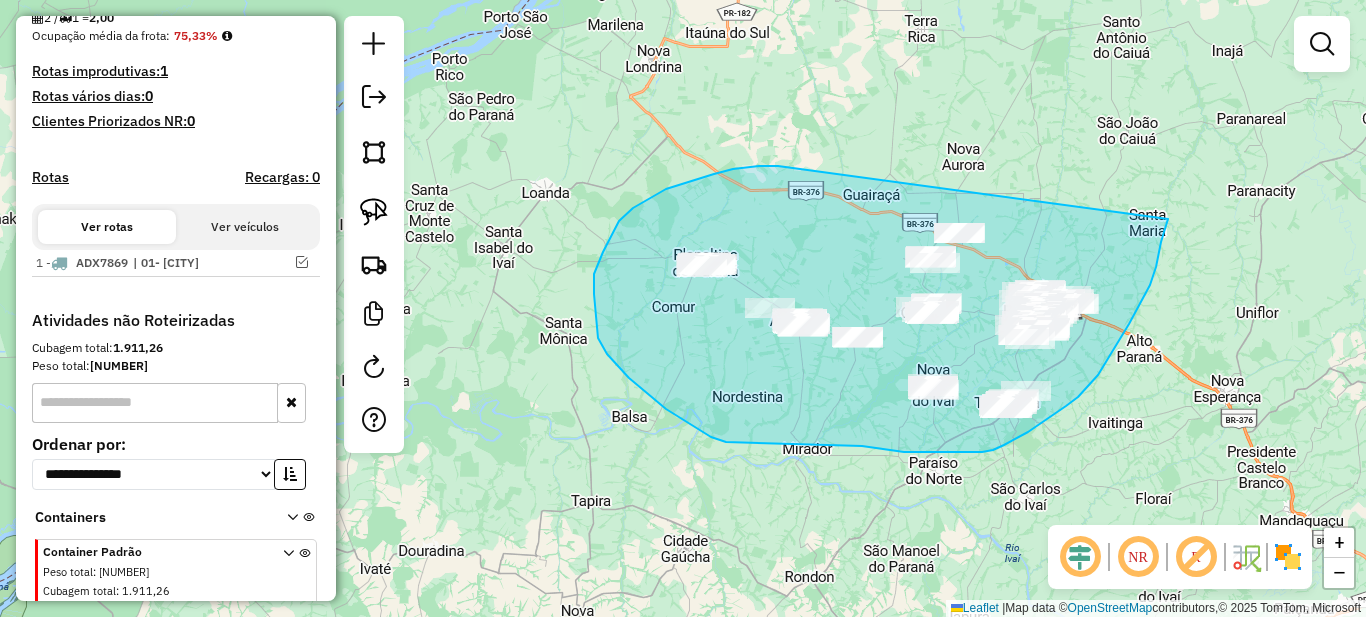 drag, startPoint x: 694, startPoint y: 181, endPoint x: 1169, endPoint y: 212, distance: 476.0105 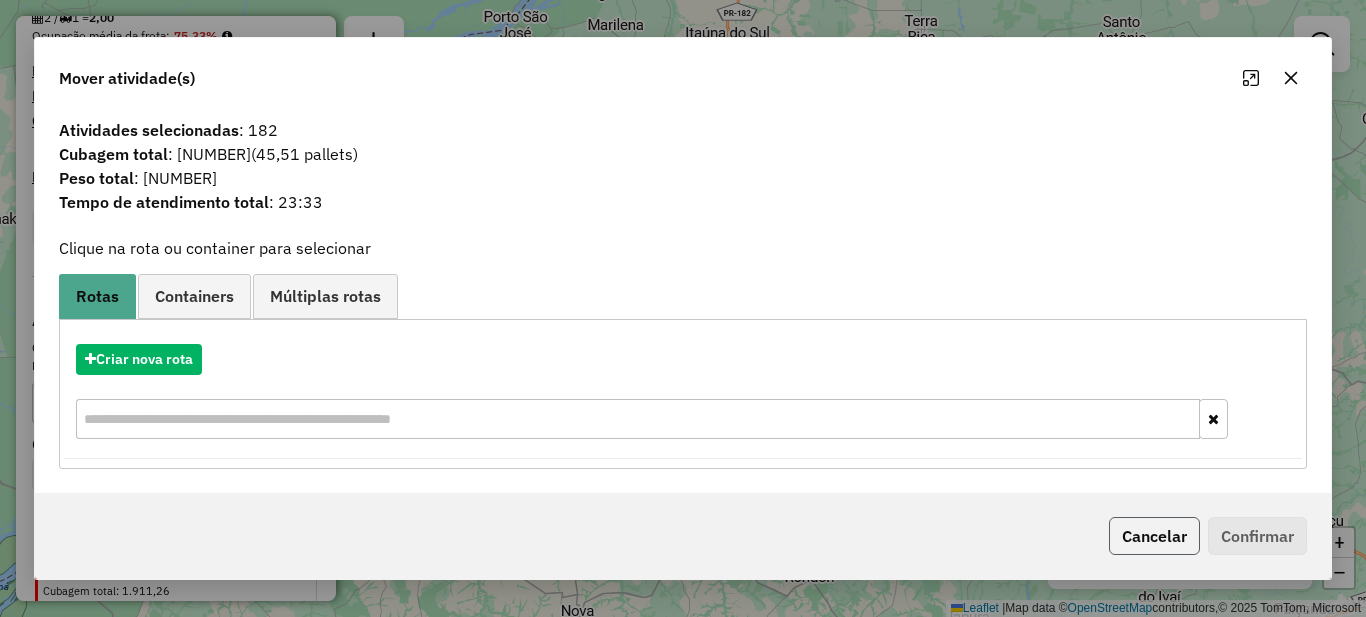 click on "Cancelar" 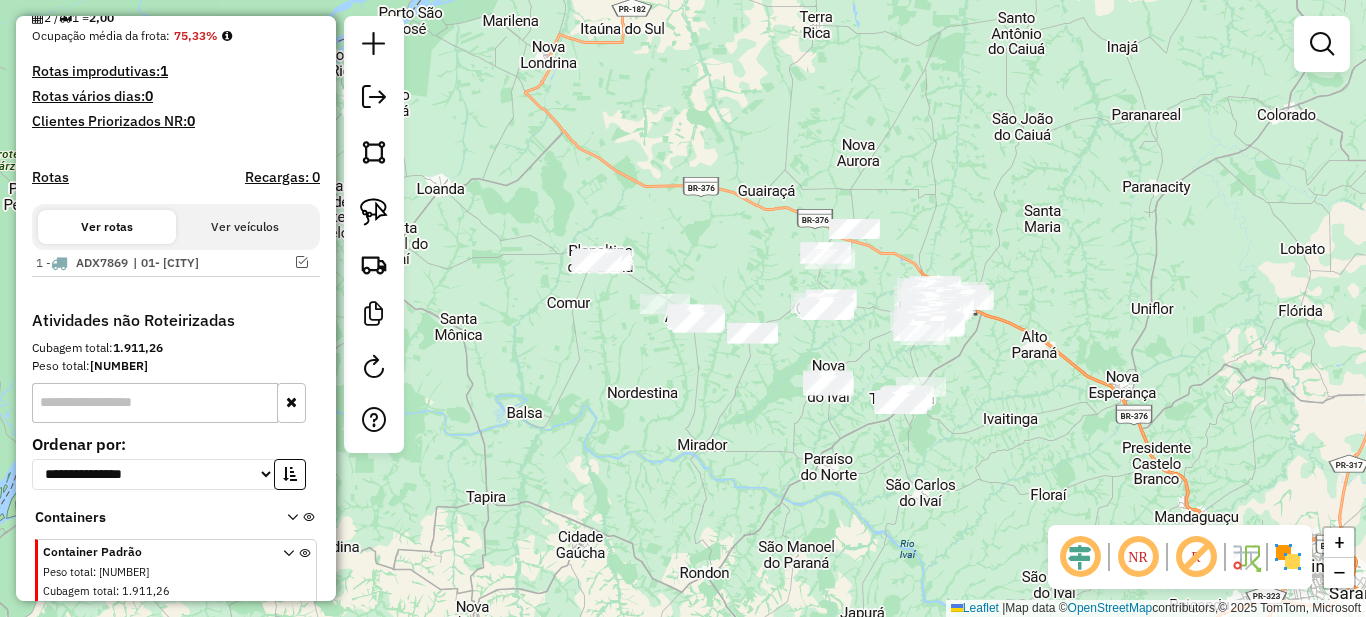 drag, startPoint x: 926, startPoint y: 352, endPoint x: 818, endPoint y: 349, distance: 108.04166 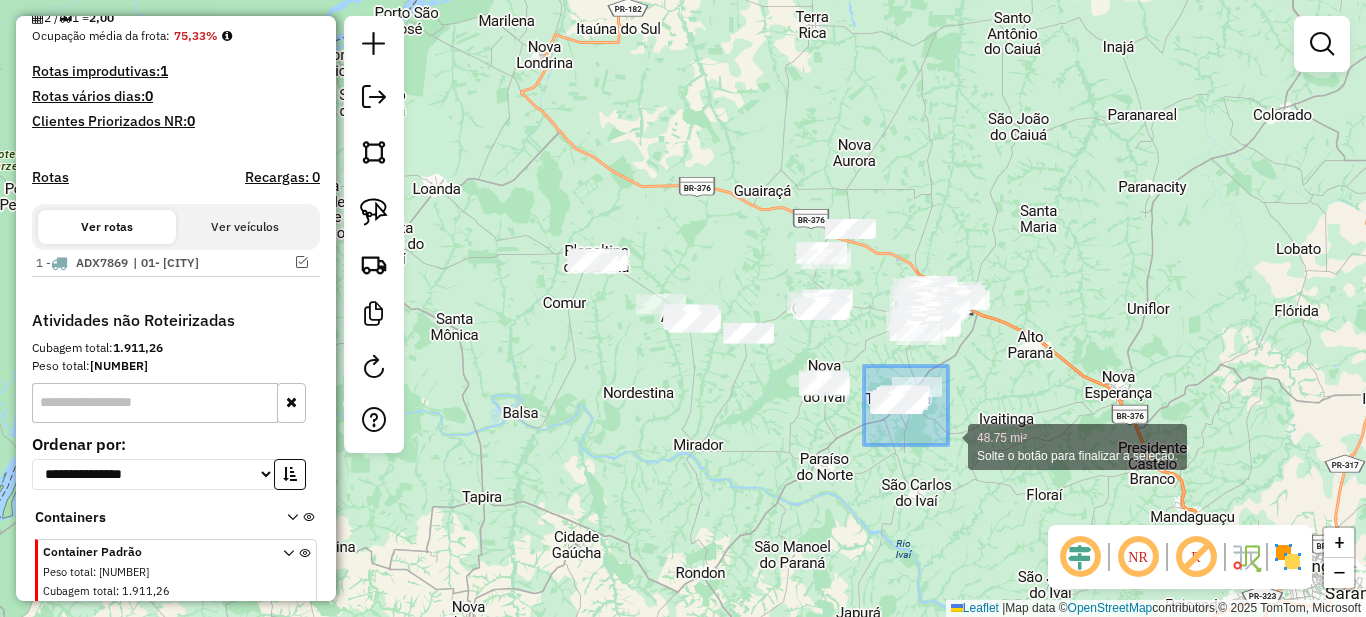 drag, startPoint x: 864, startPoint y: 366, endPoint x: 948, endPoint y: 445, distance: 115.31262 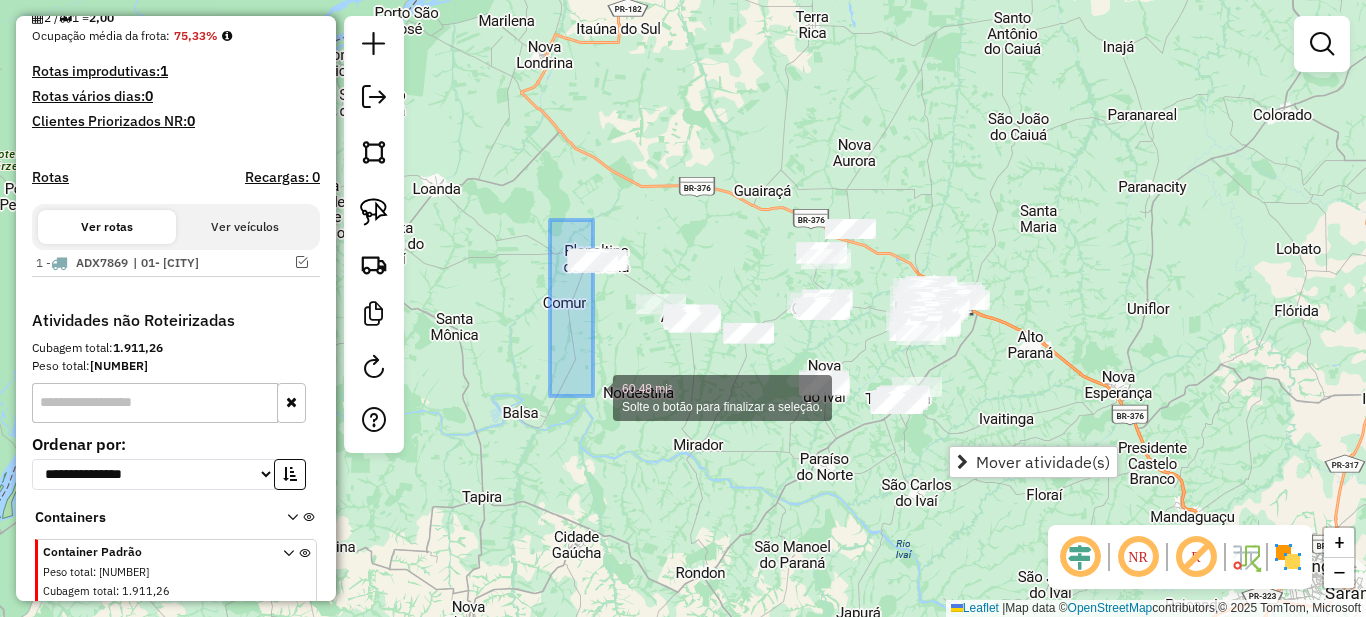drag, startPoint x: 550, startPoint y: 220, endPoint x: 592, endPoint y: 394, distance: 178.99721 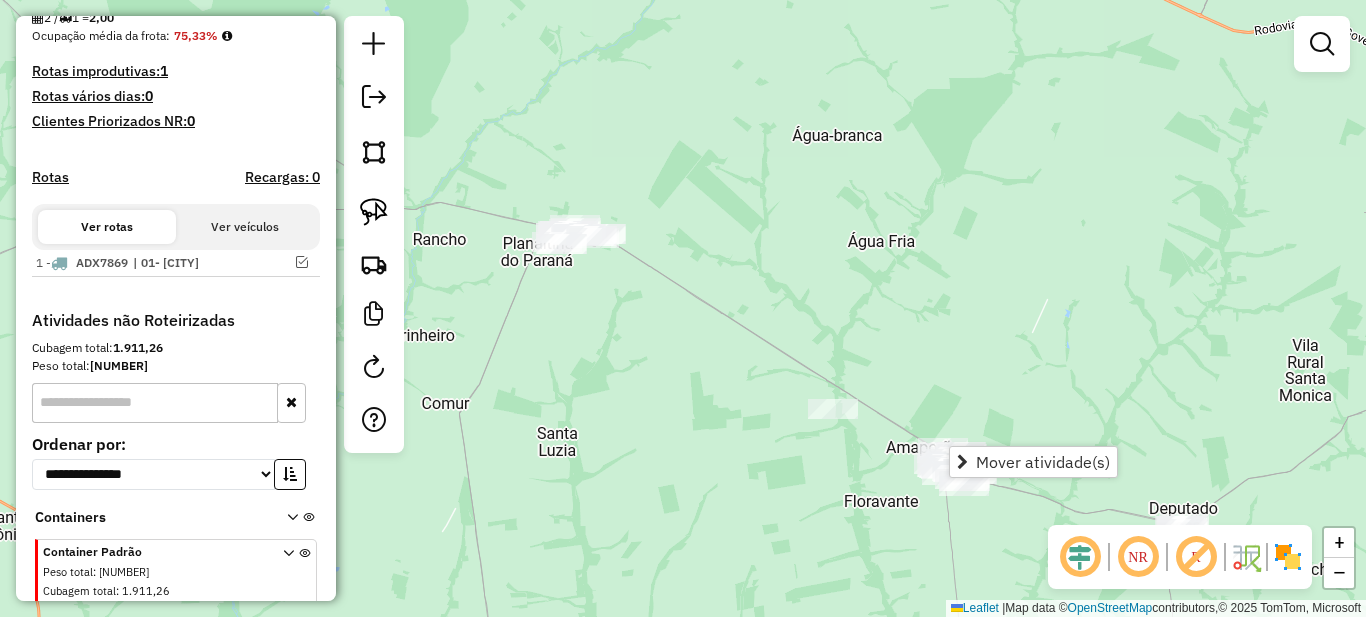 drag, startPoint x: 736, startPoint y: 341, endPoint x: 821, endPoint y: 341, distance: 85 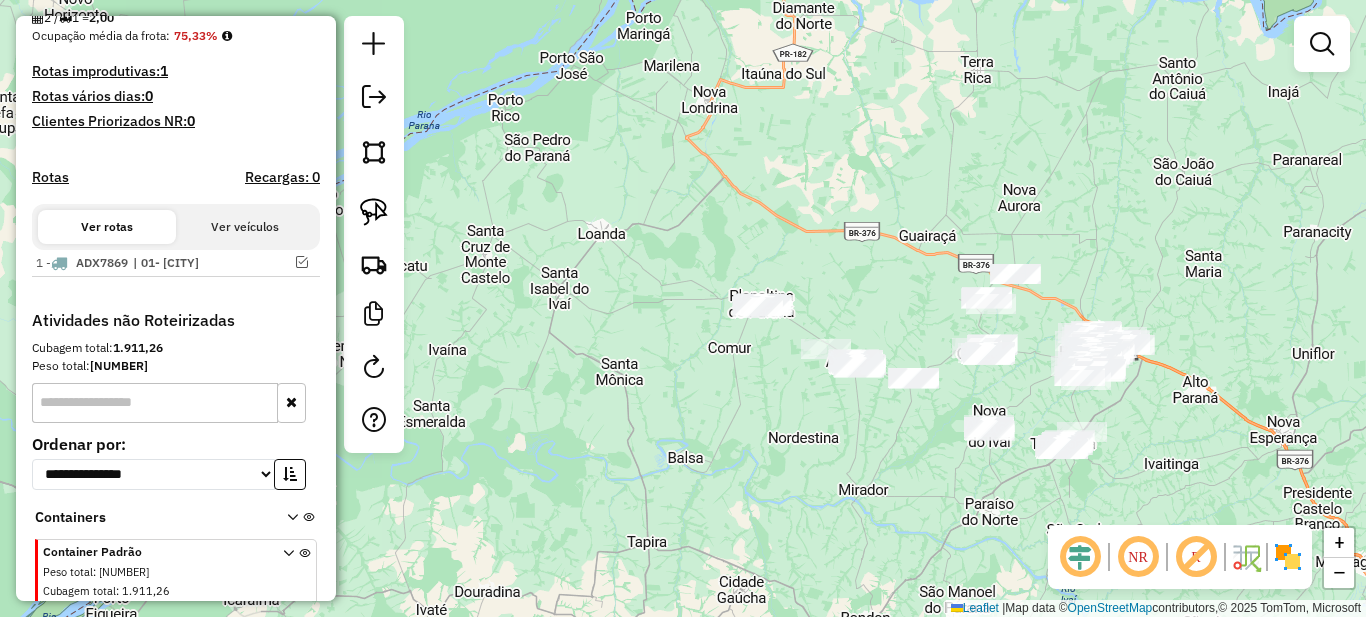 drag, startPoint x: 757, startPoint y: 409, endPoint x: 652, endPoint y: 391, distance: 106.531685 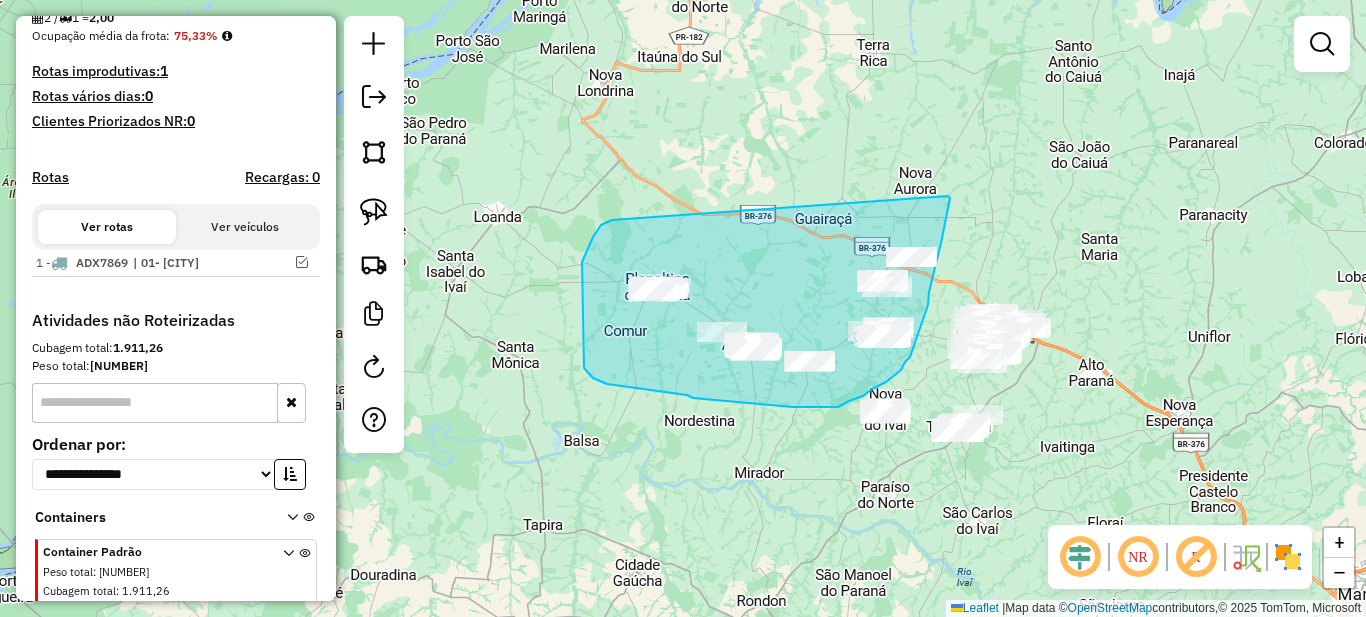 drag, startPoint x: 582, startPoint y: 262, endPoint x: 948, endPoint y: 196, distance: 371.9032 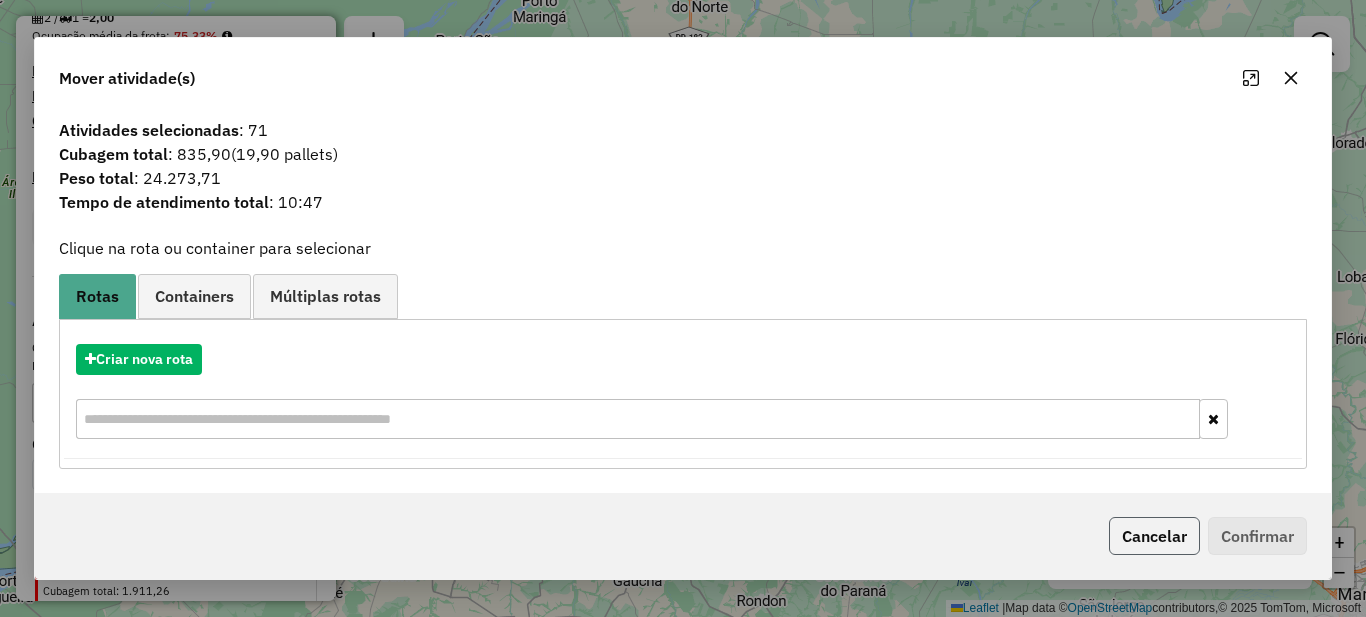 click on "Cancelar" 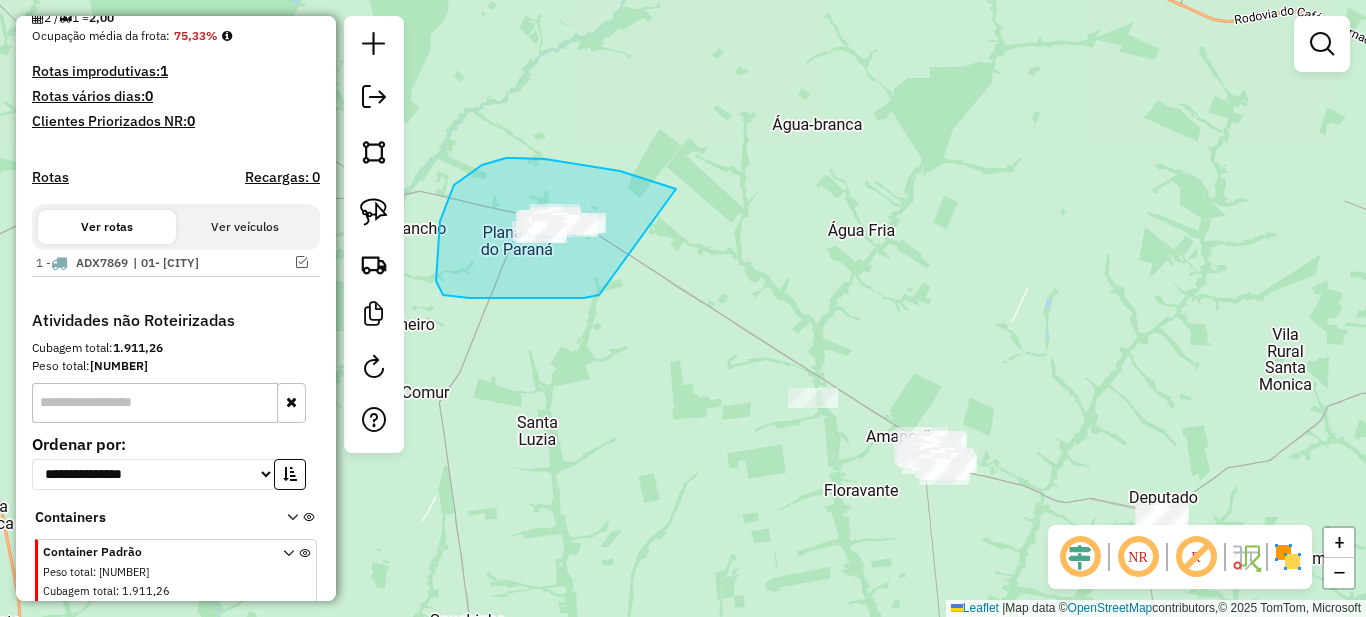 drag, startPoint x: 669, startPoint y: 187, endPoint x: 599, endPoint y: 295, distance: 128.7012 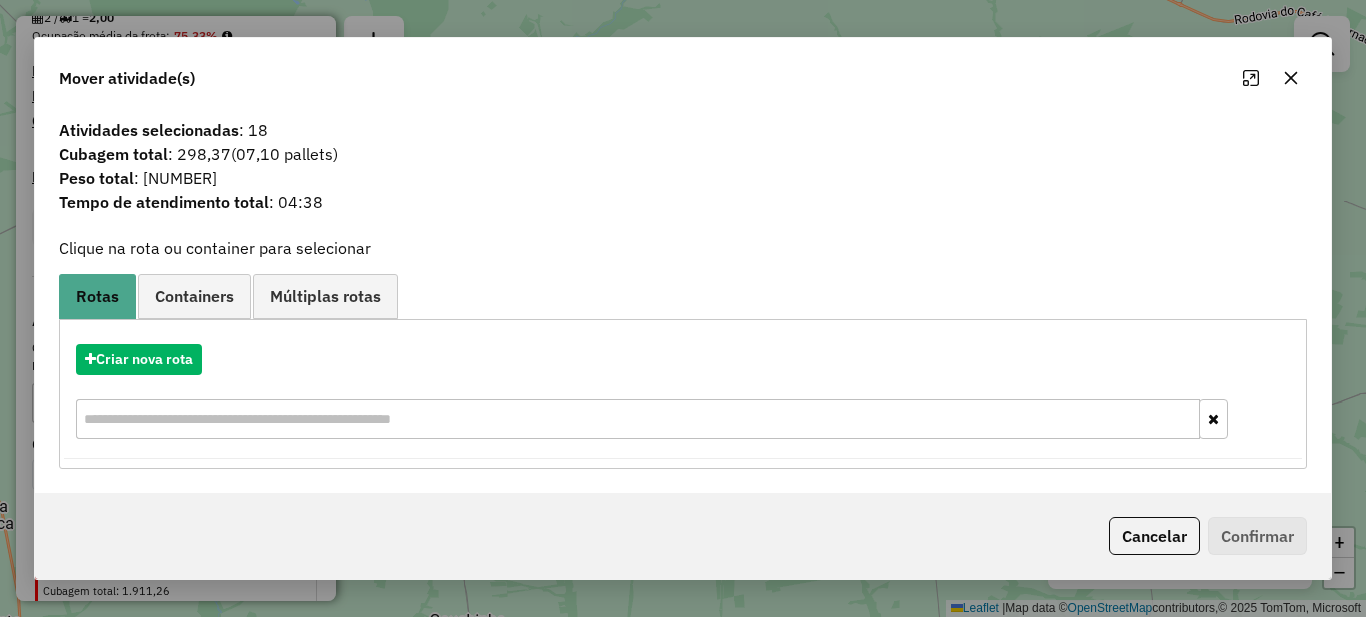 click on "Criar nova rota" at bounding box center [683, 394] 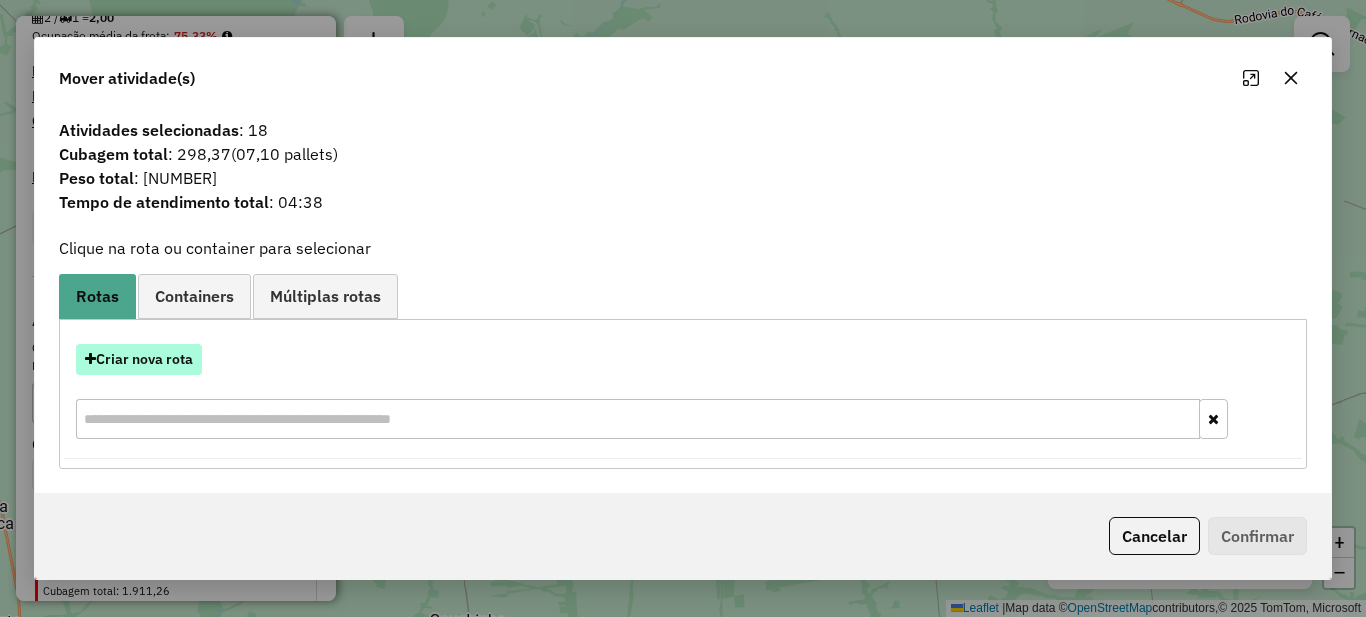 click on "Criar nova rota" at bounding box center (139, 359) 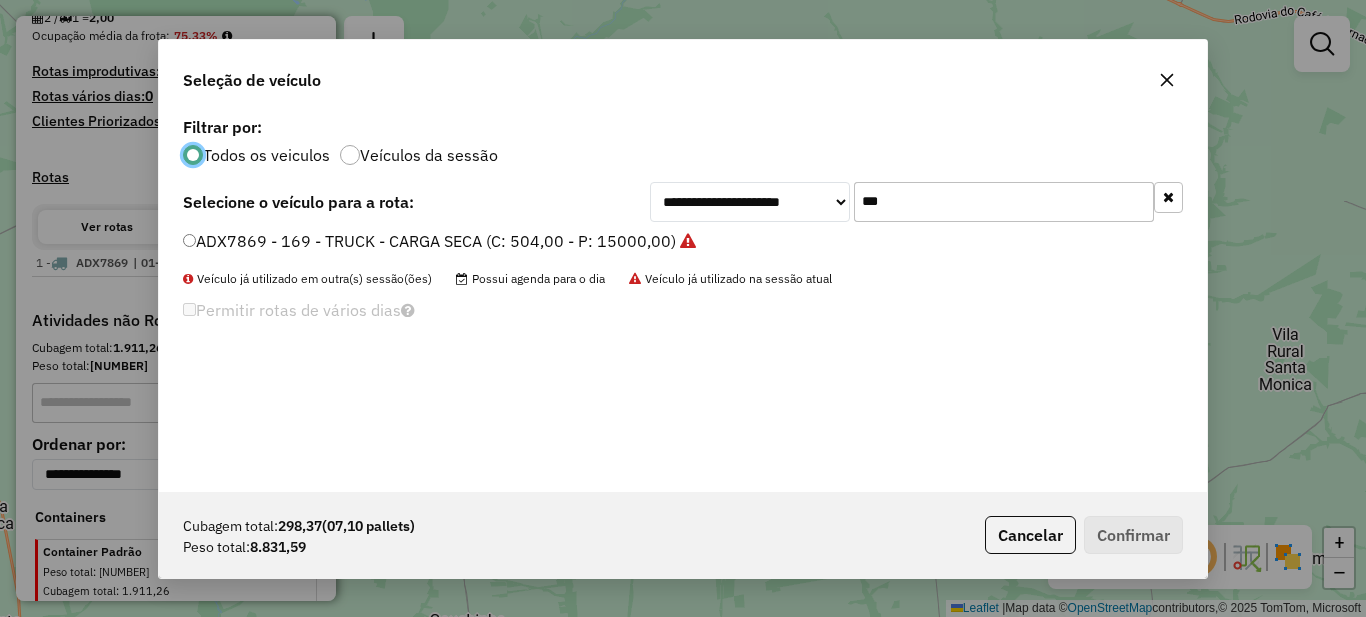 scroll, scrollTop: 11, scrollLeft: 6, axis: both 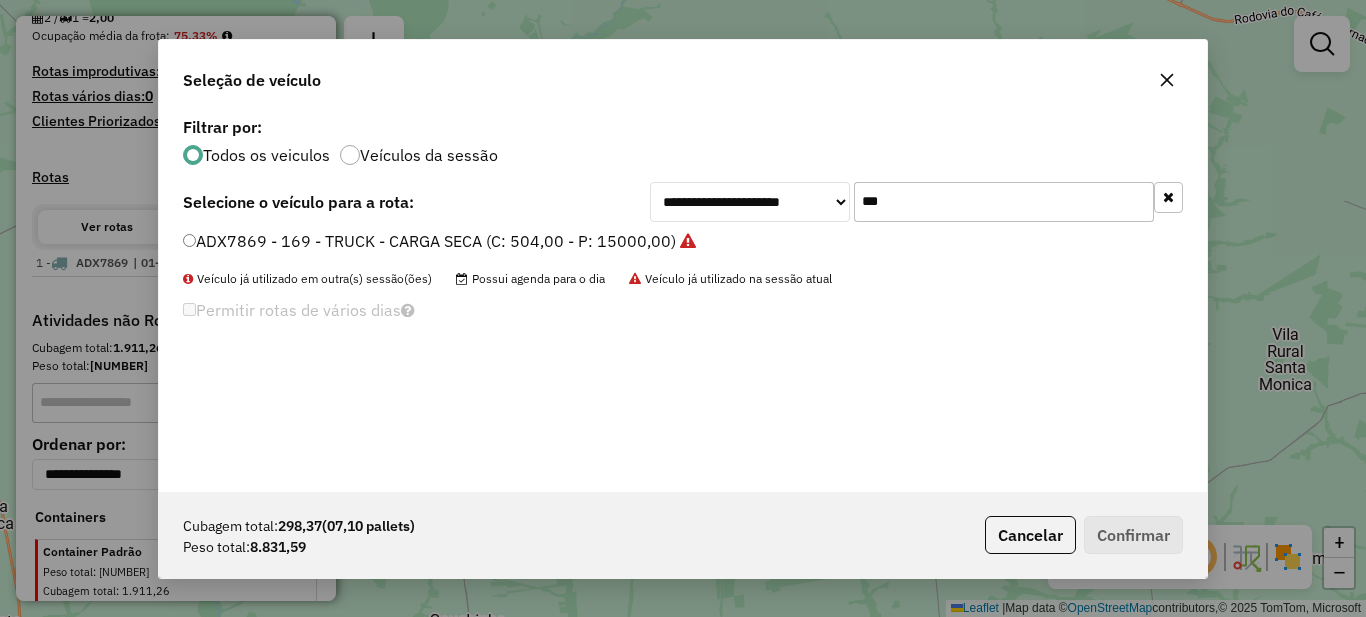 click on "***" 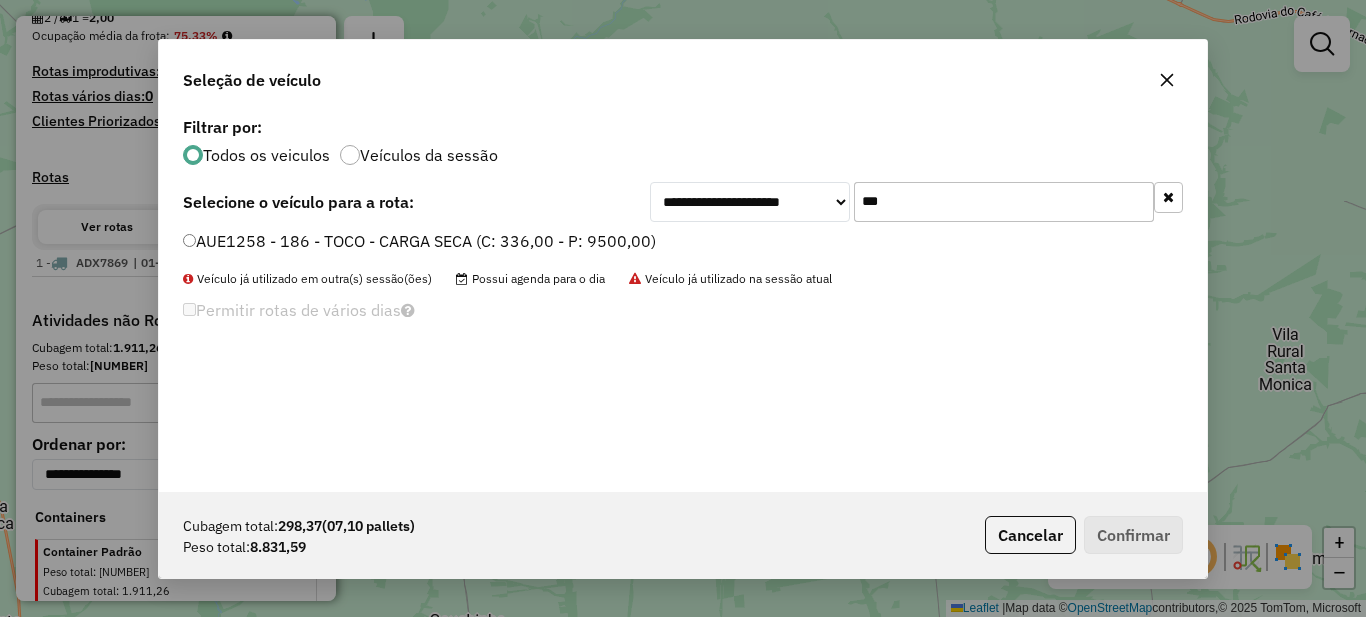 type on "***" 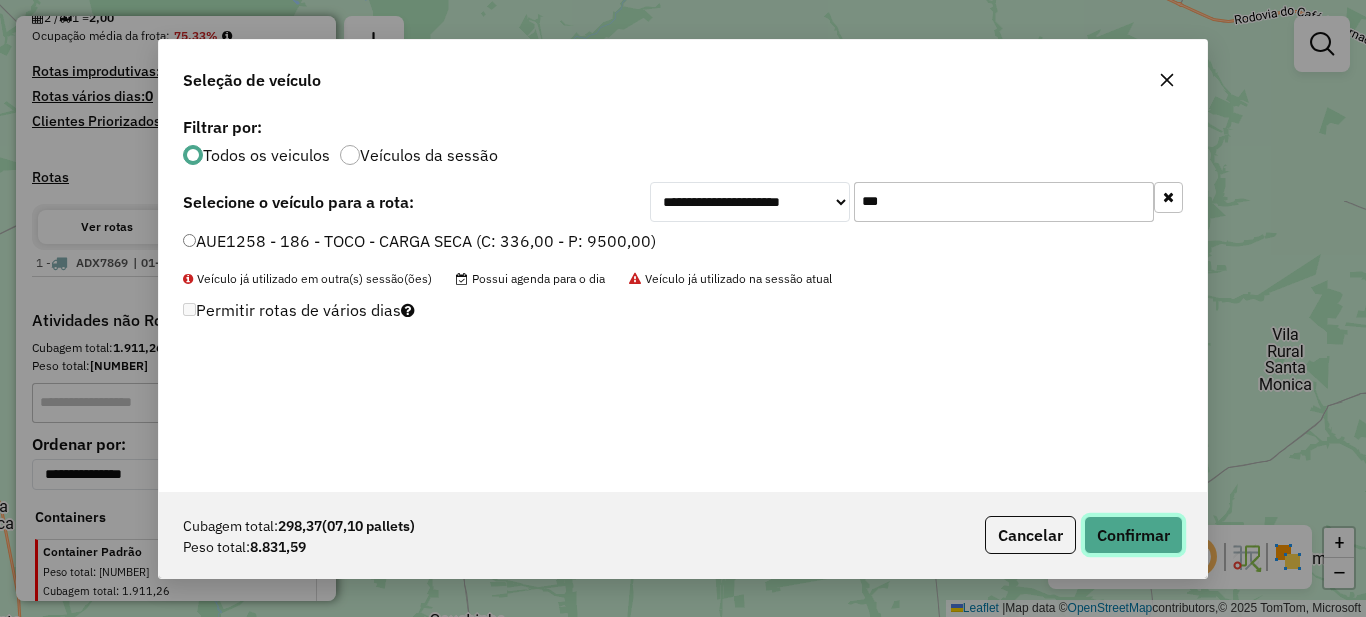 click on "Confirmar" 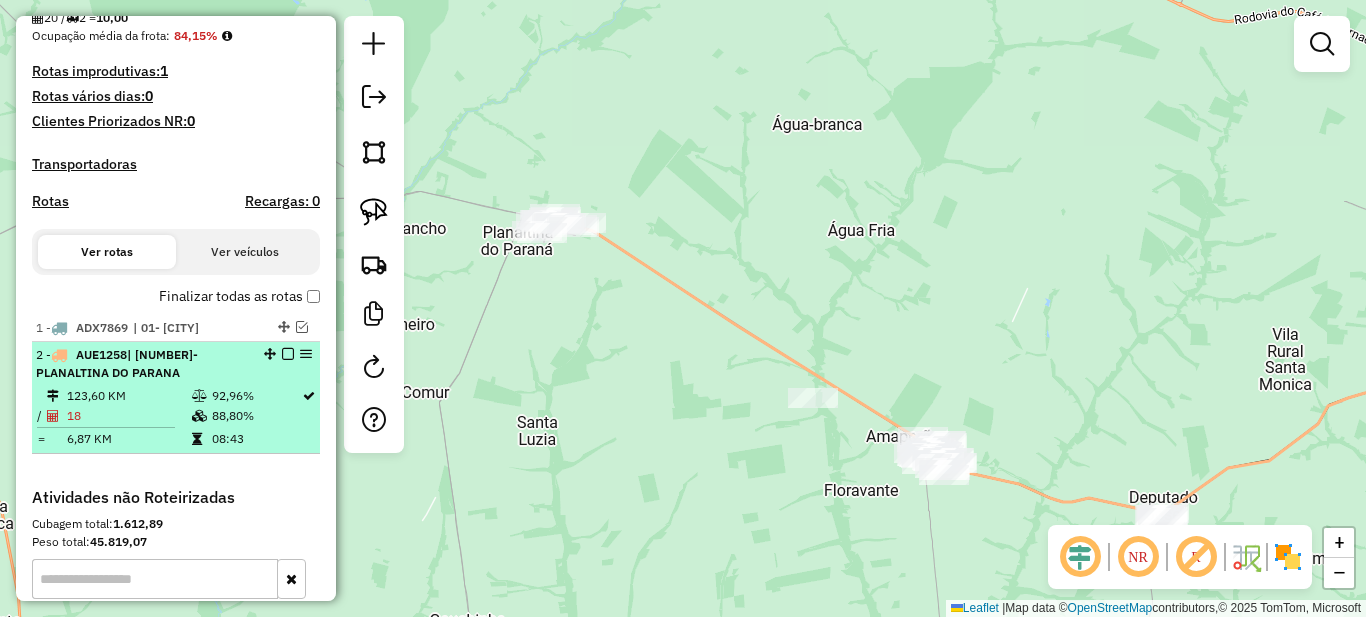 scroll, scrollTop: 600, scrollLeft: 0, axis: vertical 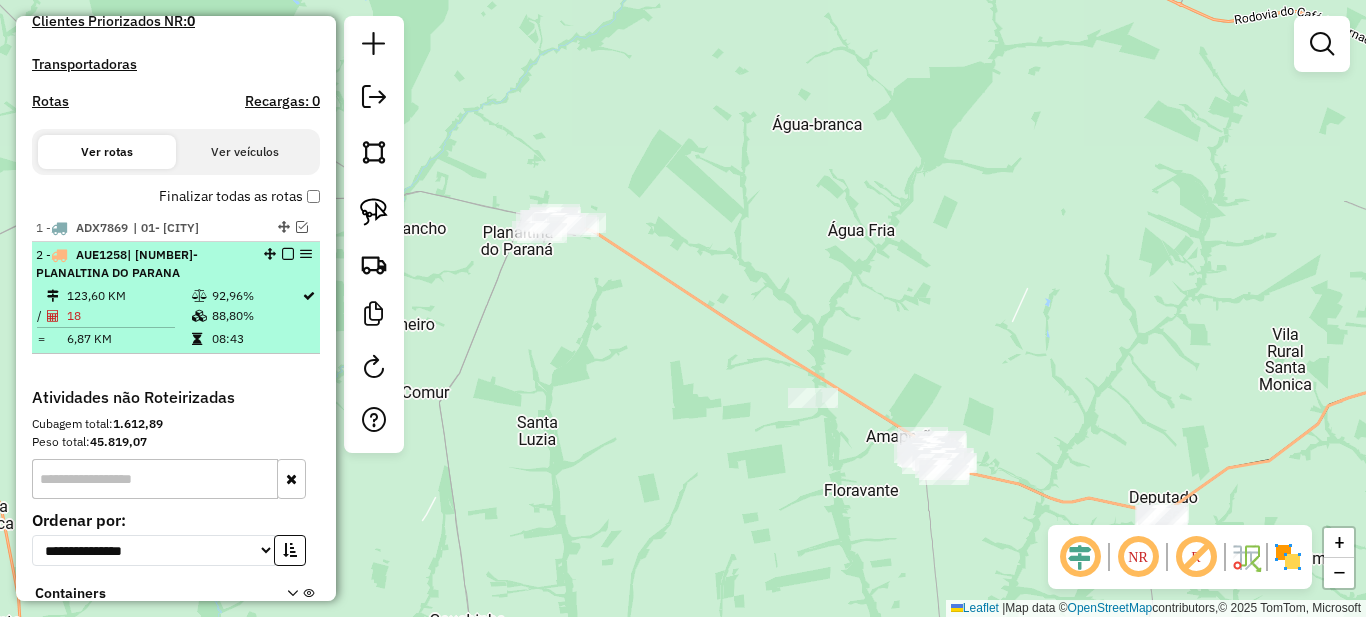 click on "92,96%" at bounding box center [256, 296] 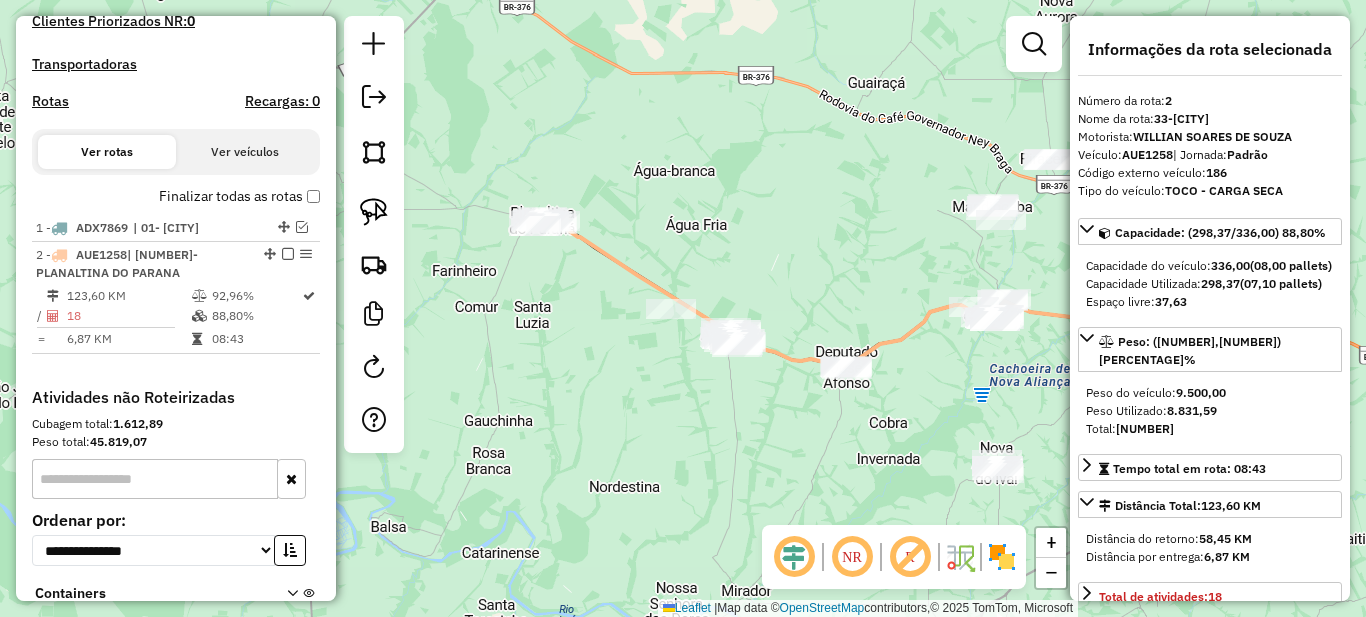 drag, startPoint x: 551, startPoint y: 280, endPoint x: 777, endPoint y: 264, distance: 226.56566 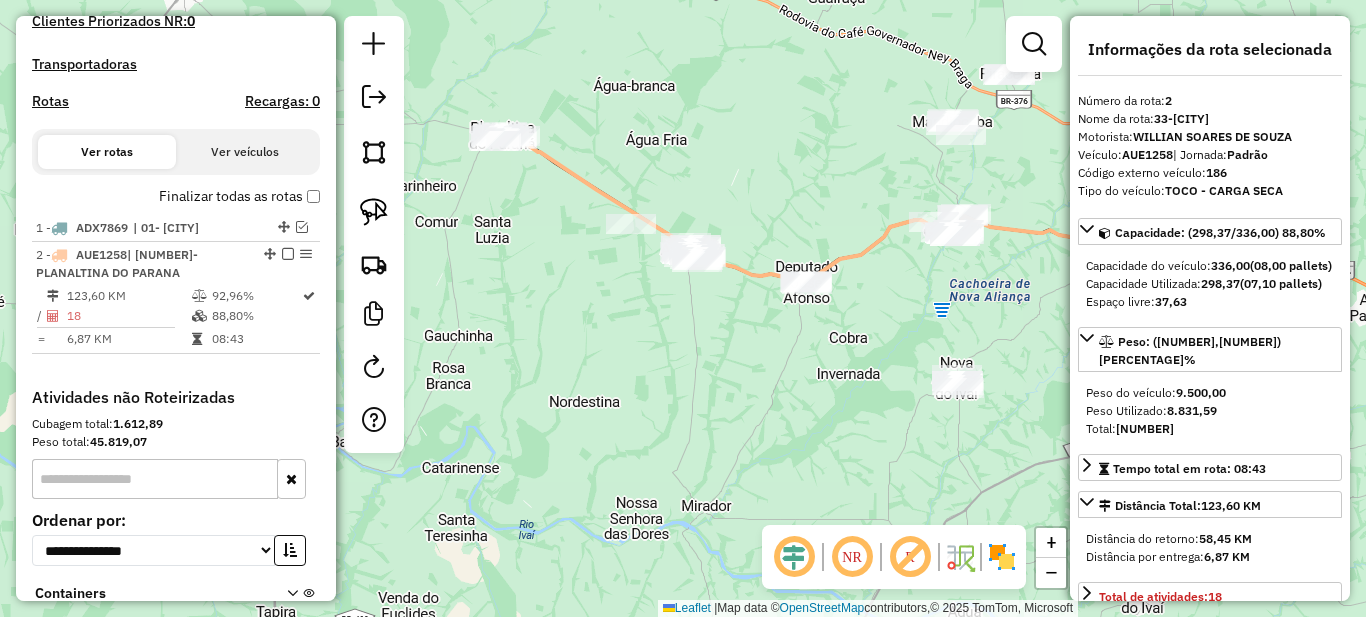 drag, startPoint x: 915, startPoint y: 485, endPoint x: 876, endPoint y: 400, distance: 93.52005 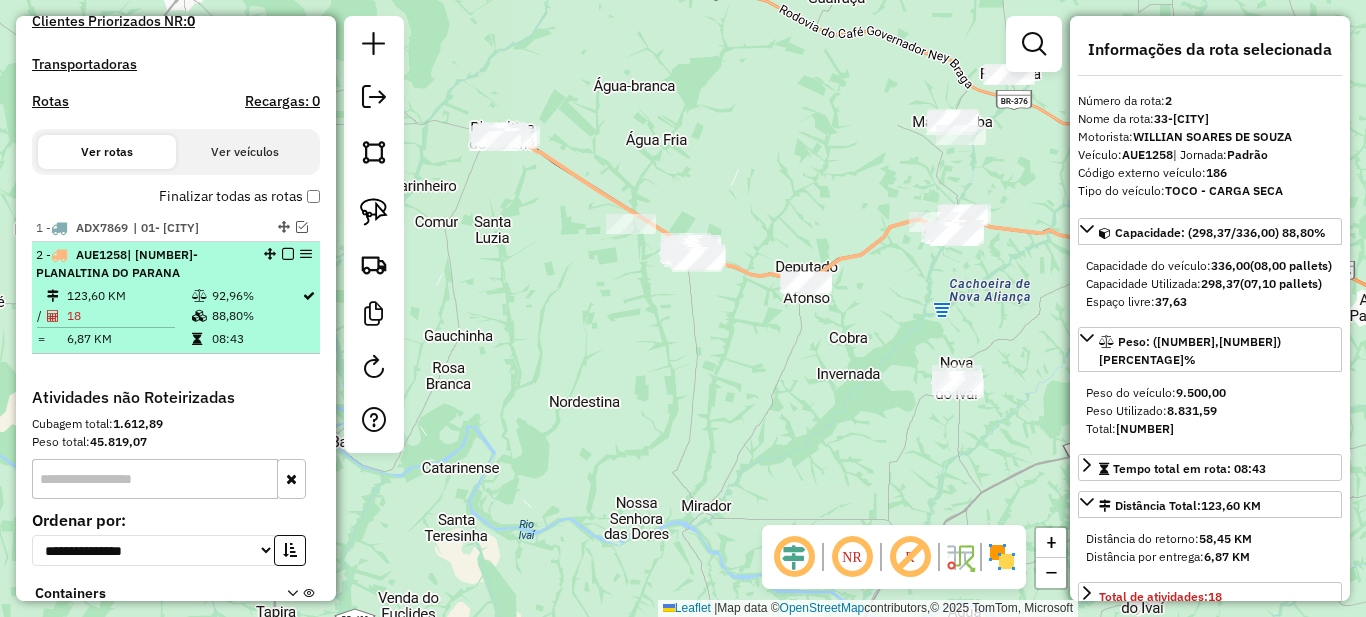 click on "92,96%" at bounding box center [256, 296] 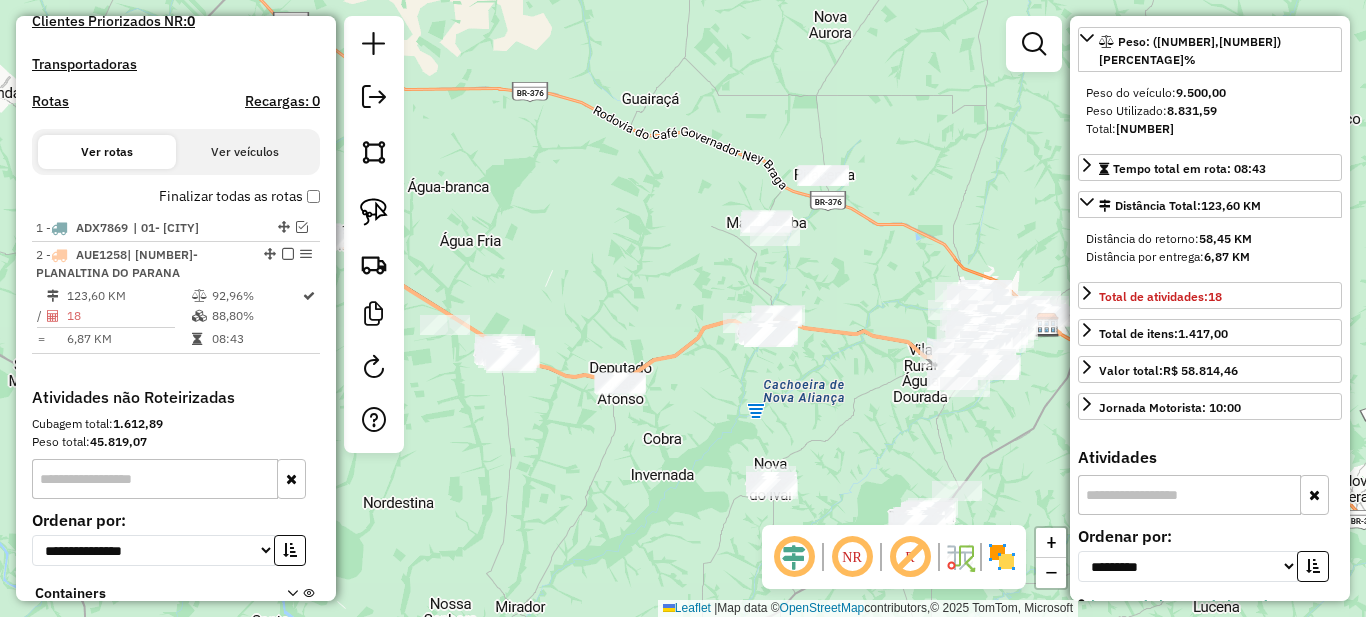 scroll, scrollTop: 600, scrollLeft: 0, axis: vertical 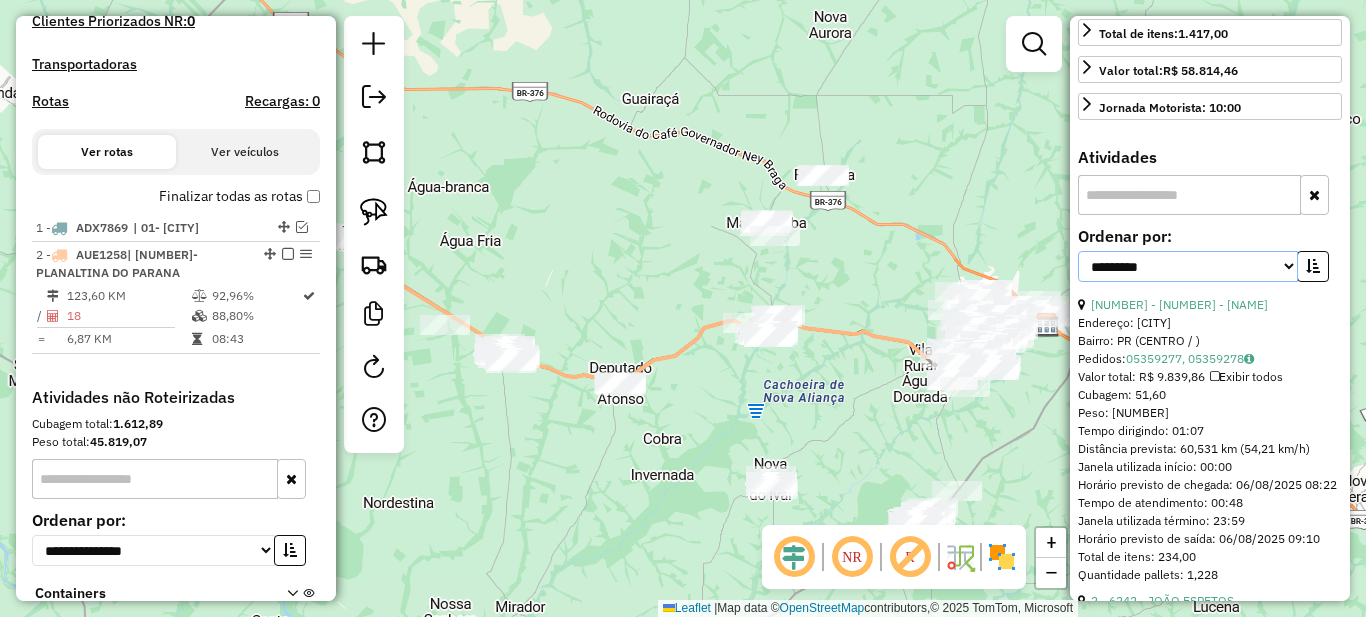 click on "**********" at bounding box center (1188, 266) 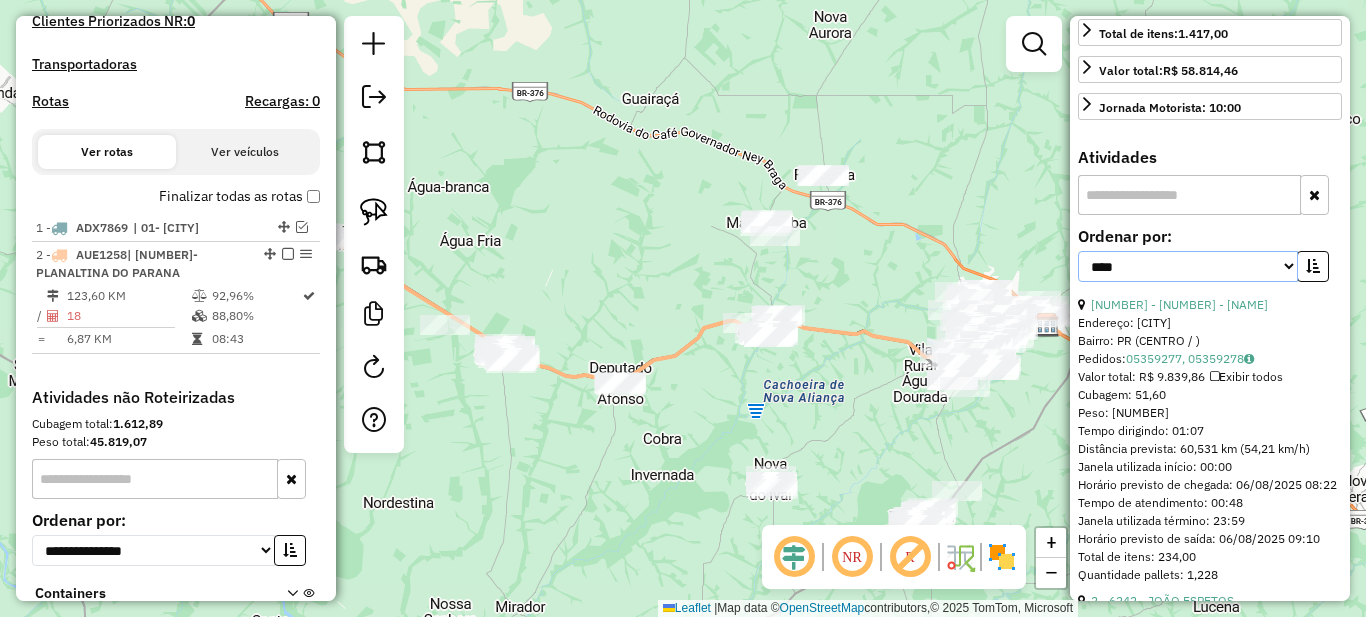 click on "**********" at bounding box center (1188, 266) 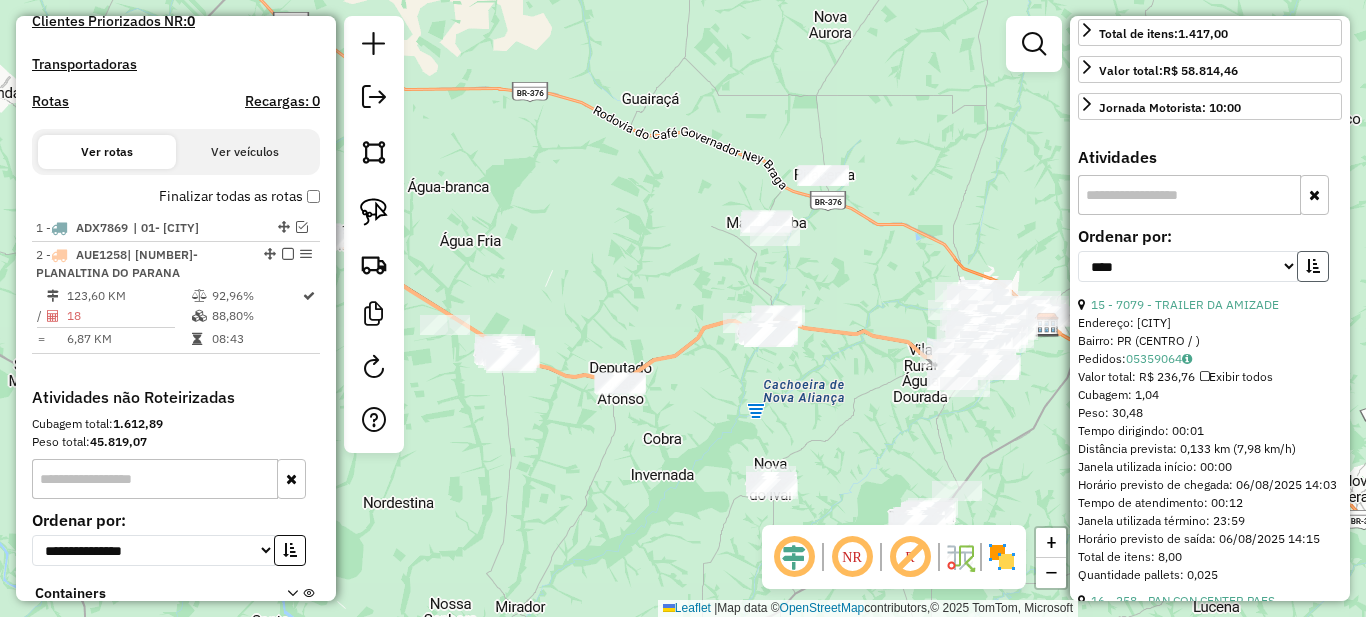click at bounding box center (1313, 266) 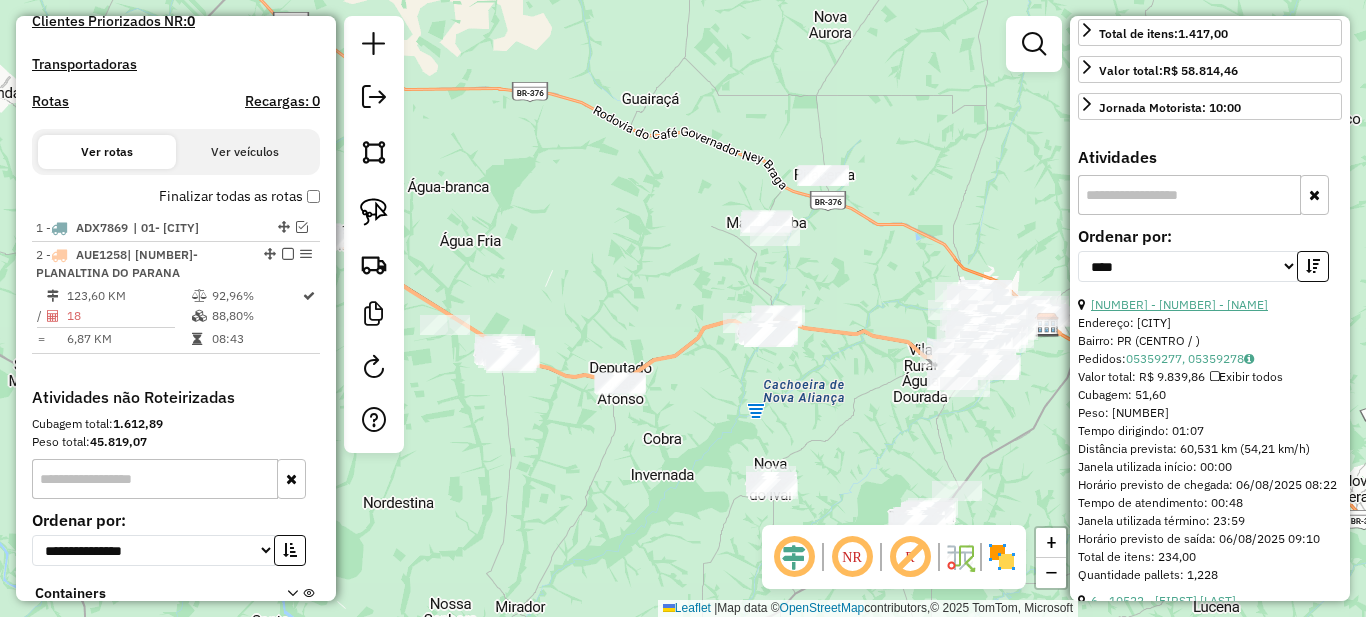 click on "1 - 3688 - JOSE LOPES ROSSI" at bounding box center [1179, 304] 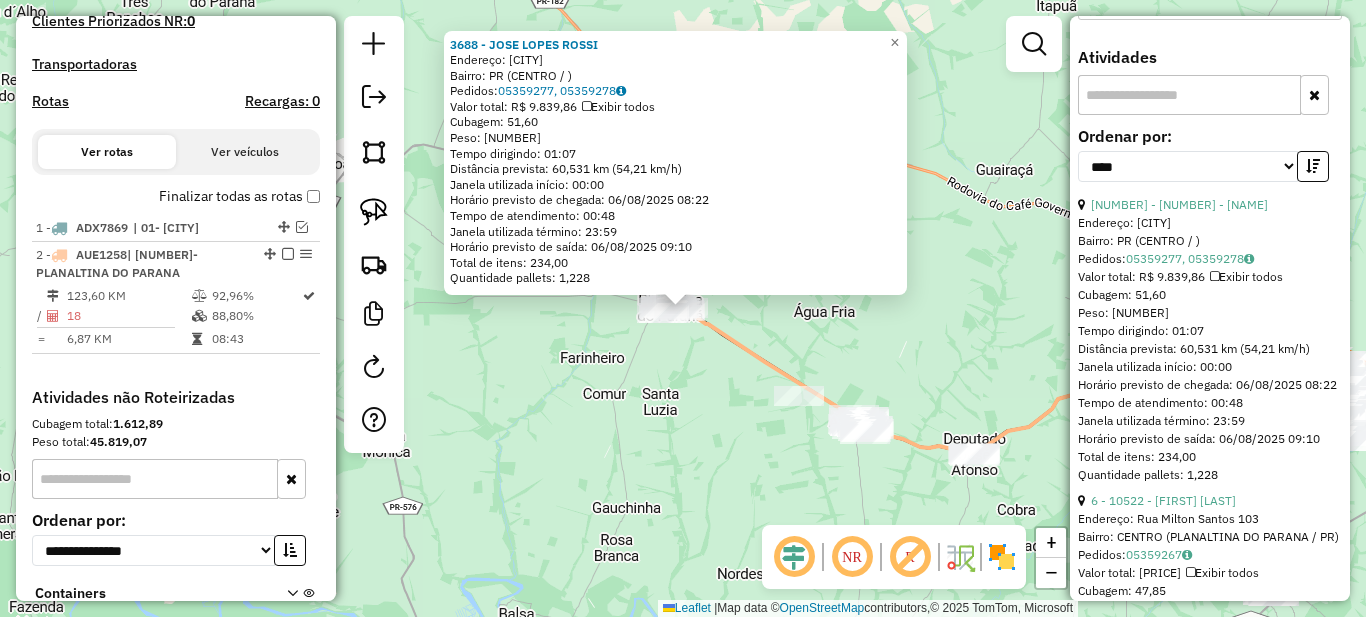scroll, scrollTop: 800, scrollLeft: 0, axis: vertical 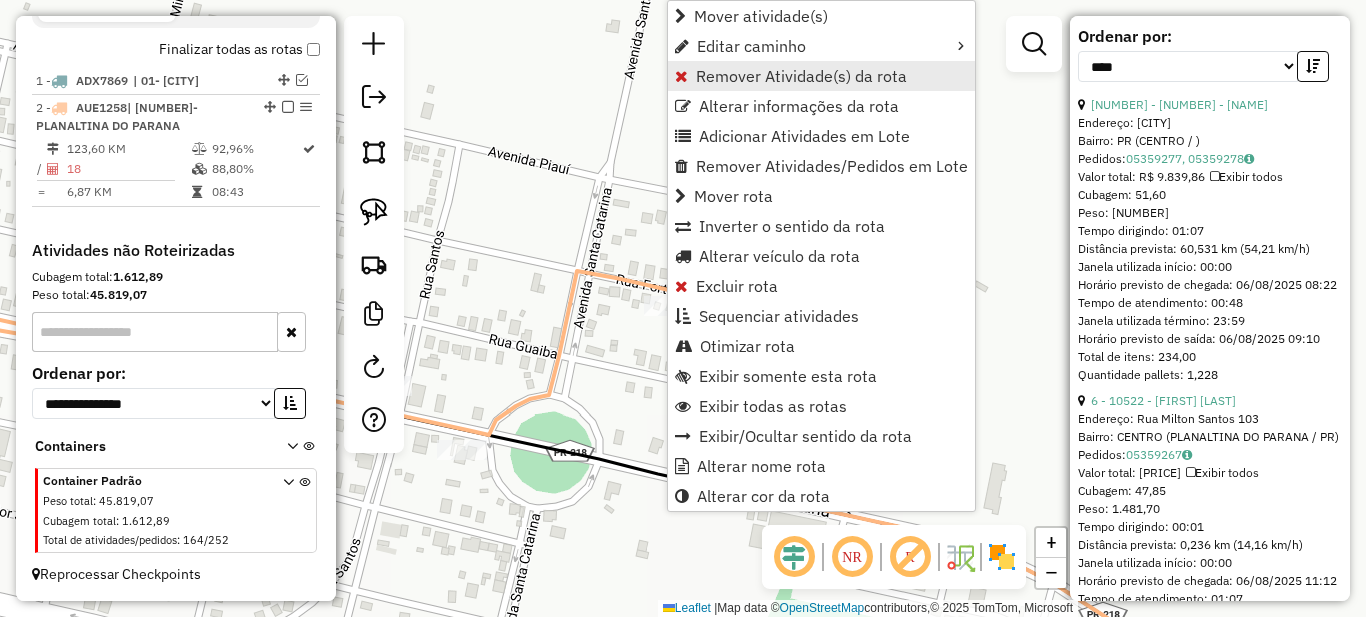 click on "Remover Atividade(s) da rota" at bounding box center [801, 76] 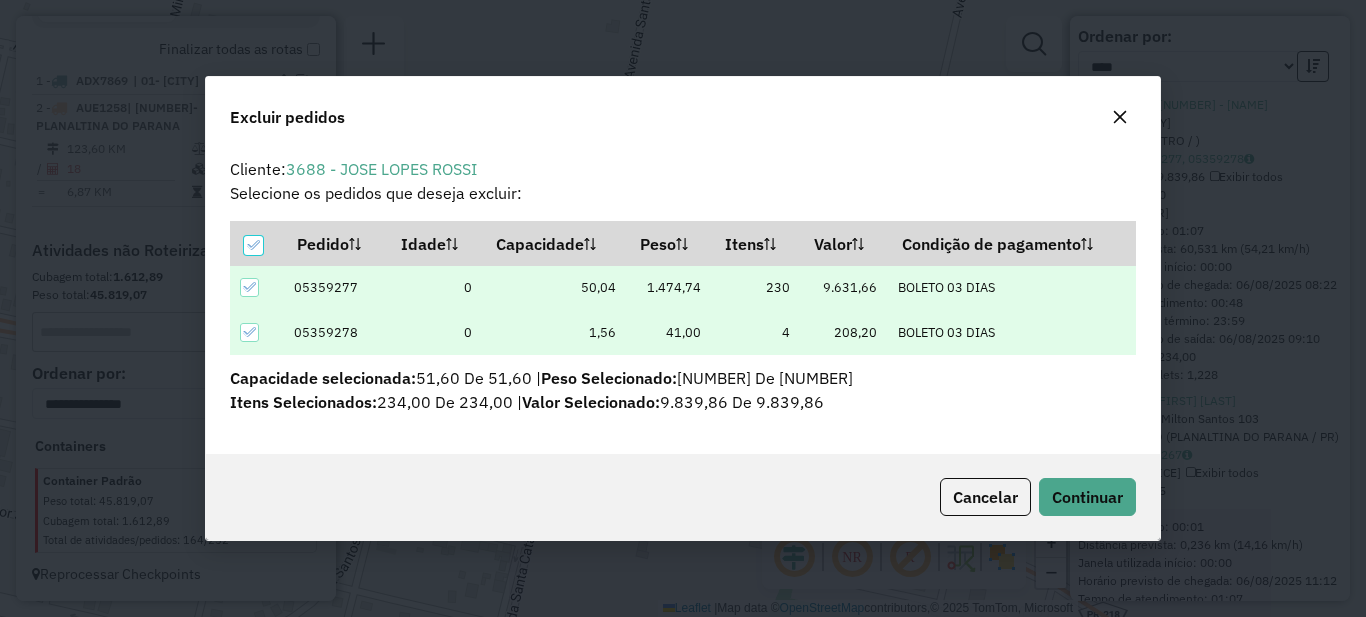 scroll, scrollTop: 0, scrollLeft: 0, axis: both 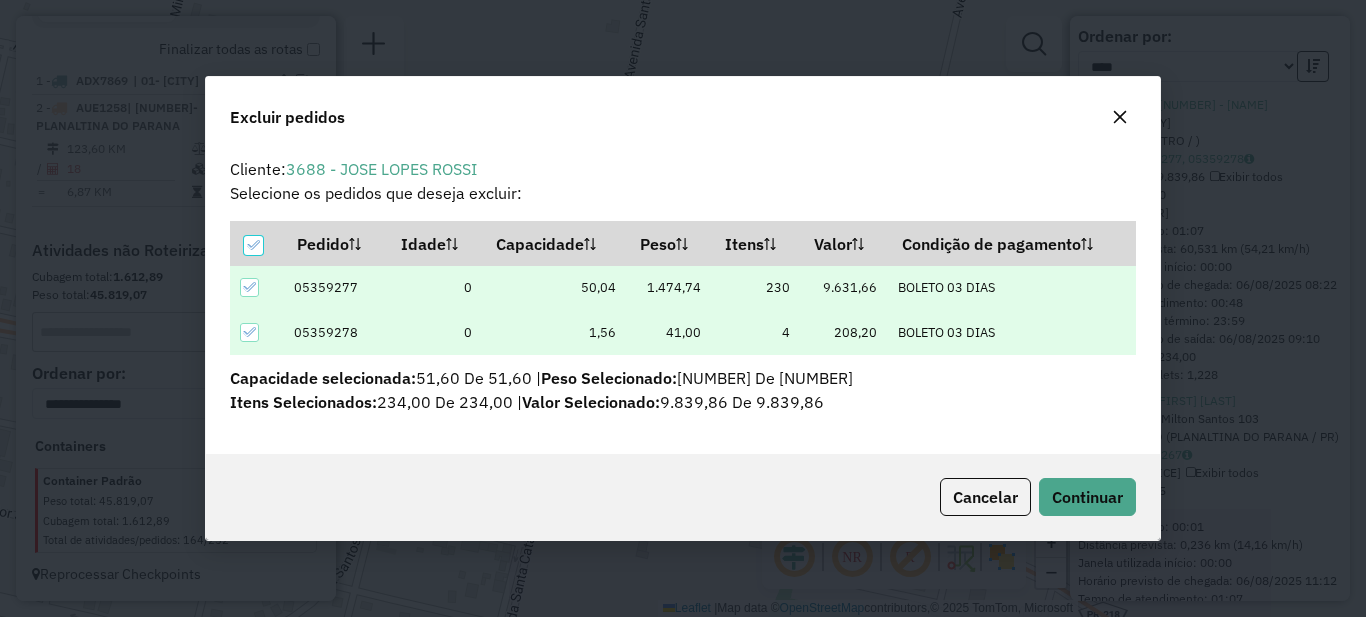 click on "Cancelar  Continuar" 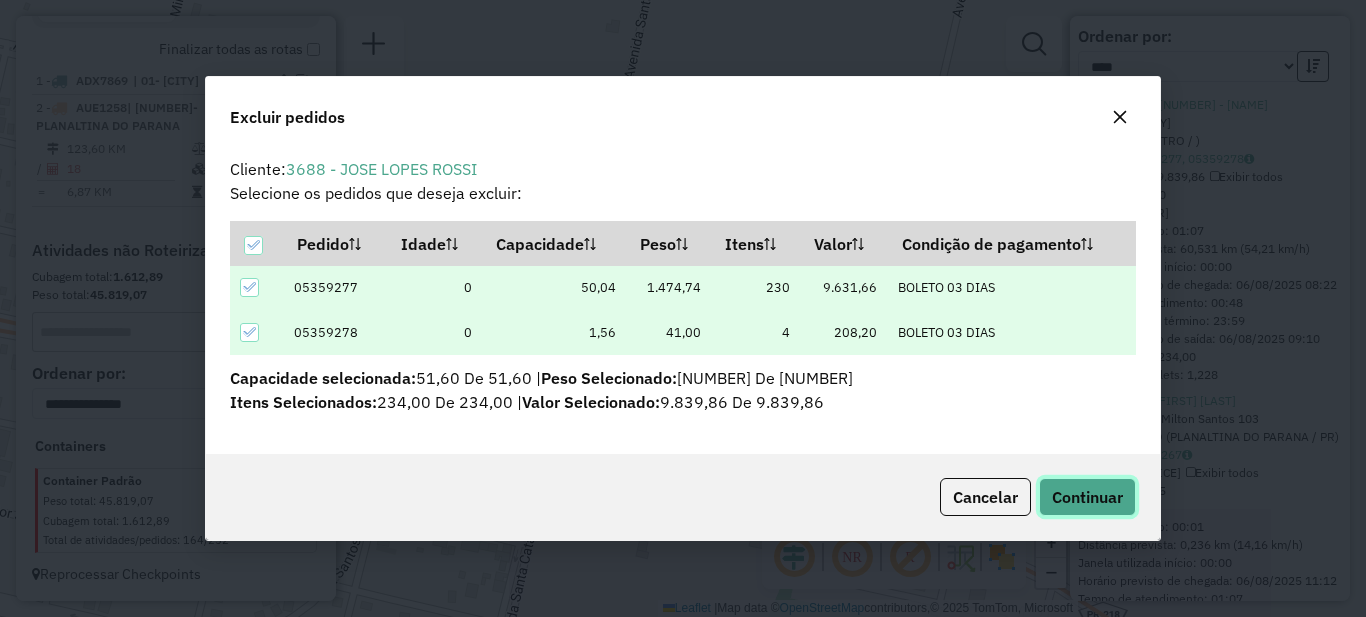 click on "Continuar" 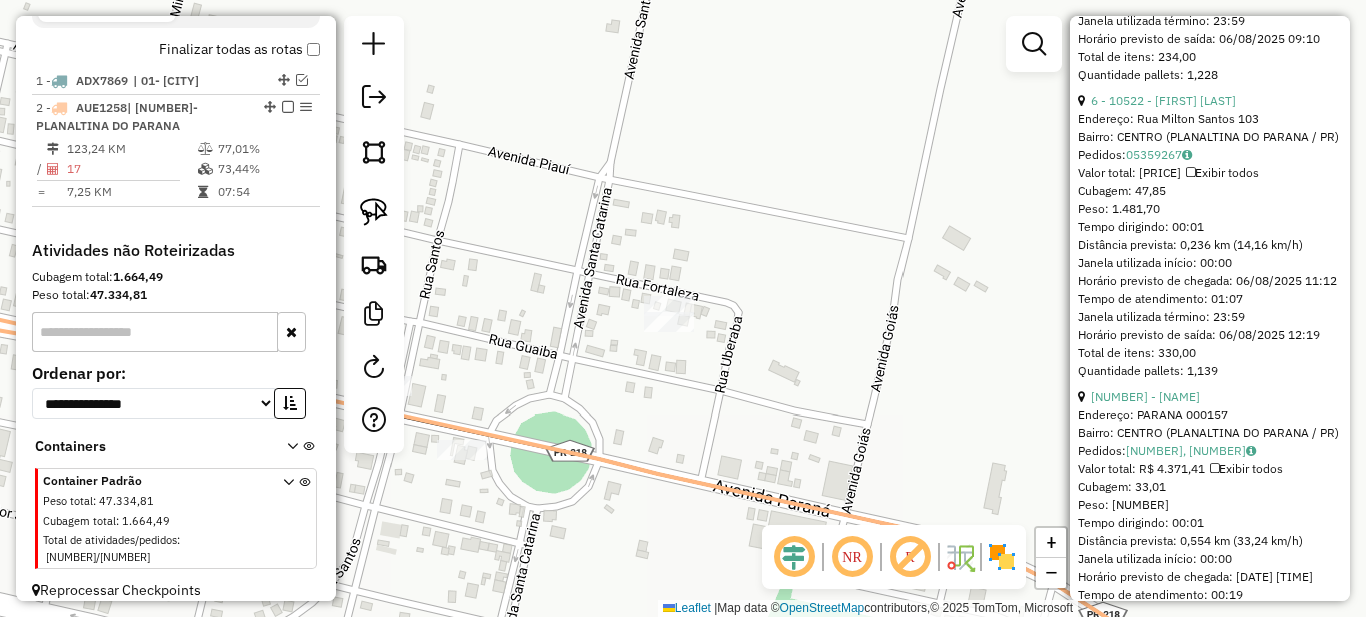 scroll, scrollTop: 1200, scrollLeft: 0, axis: vertical 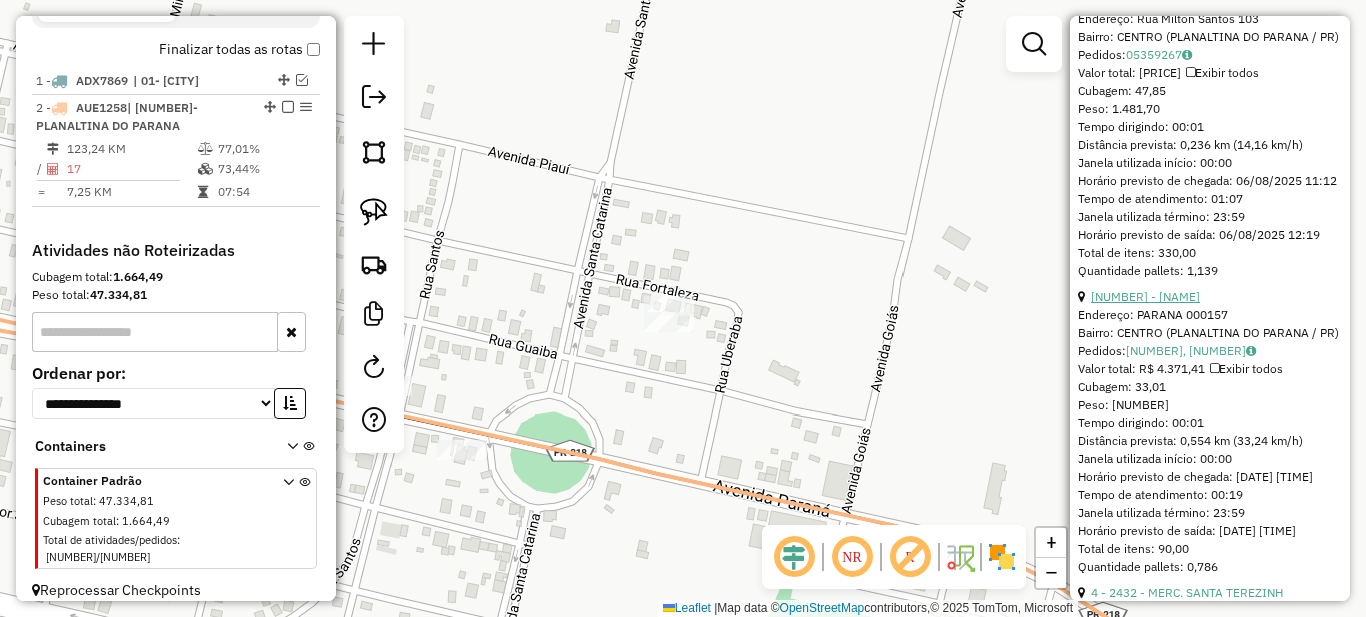 click on "18 - 267 - MINI MERCADO REAL" at bounding box center (1145, 296) 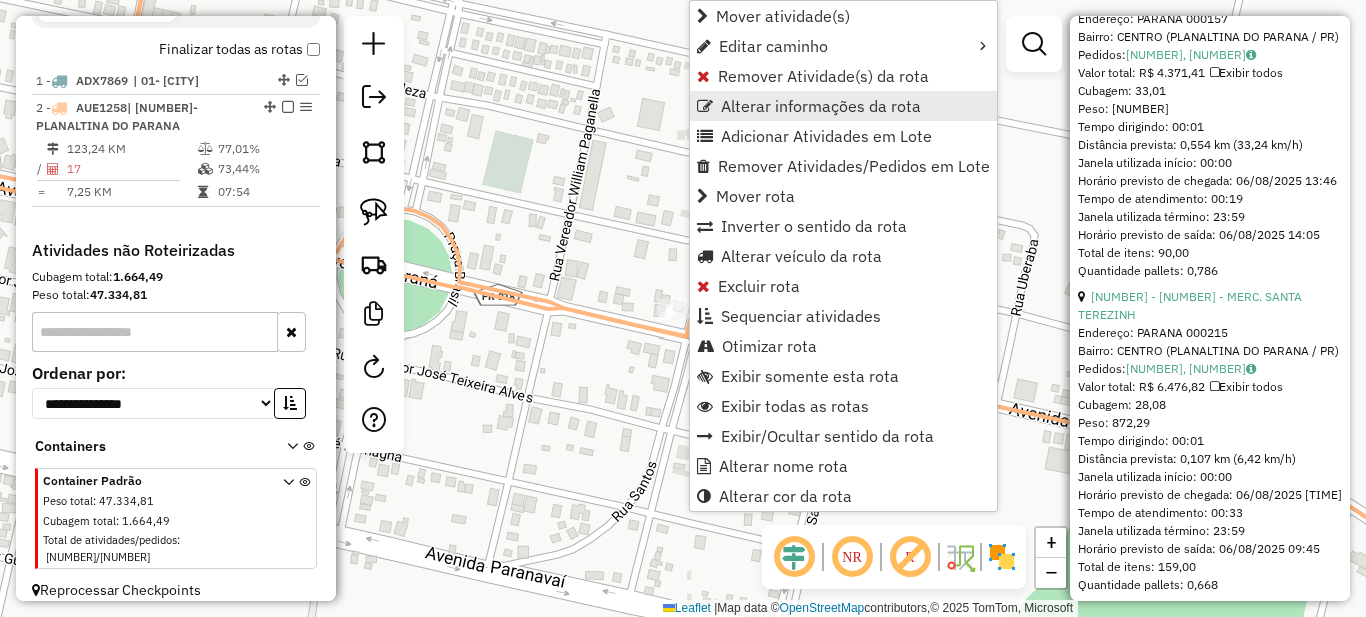 click on "Alterar informações da rota" at bounding box center (843, 106) 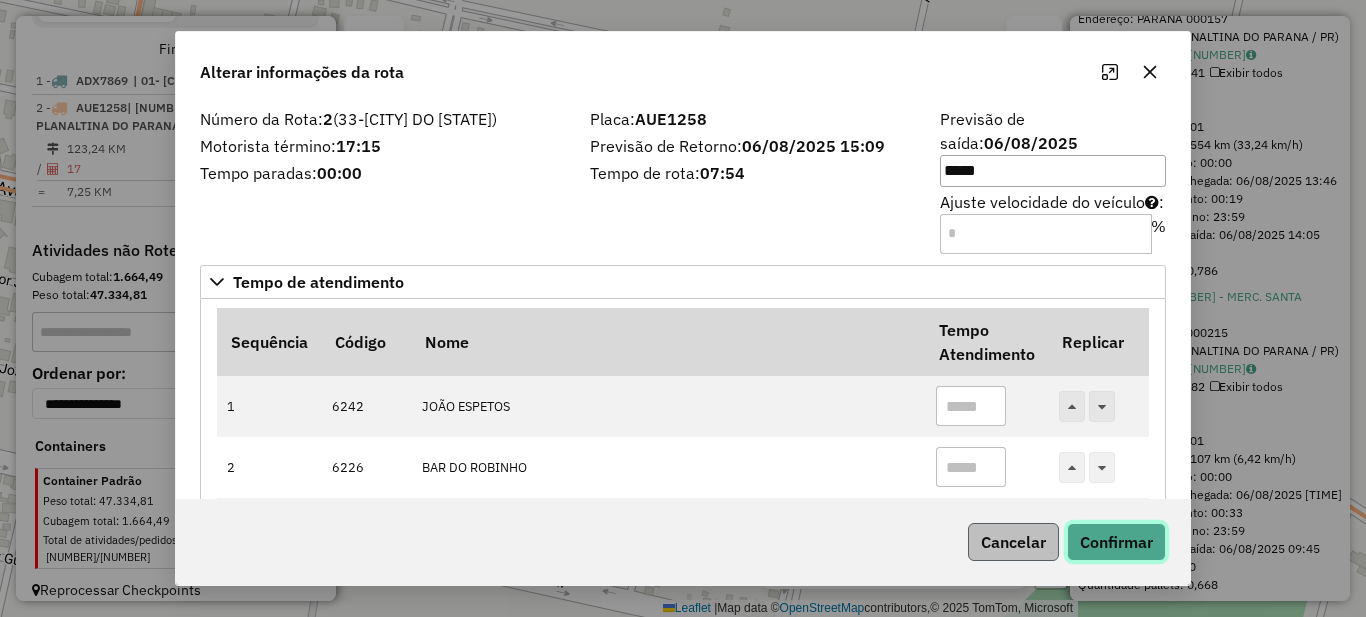drag, startPoint x: 1133, startPoint y: 541, endPoint x: 1006, endPoint y: 547, distance: 127.141655 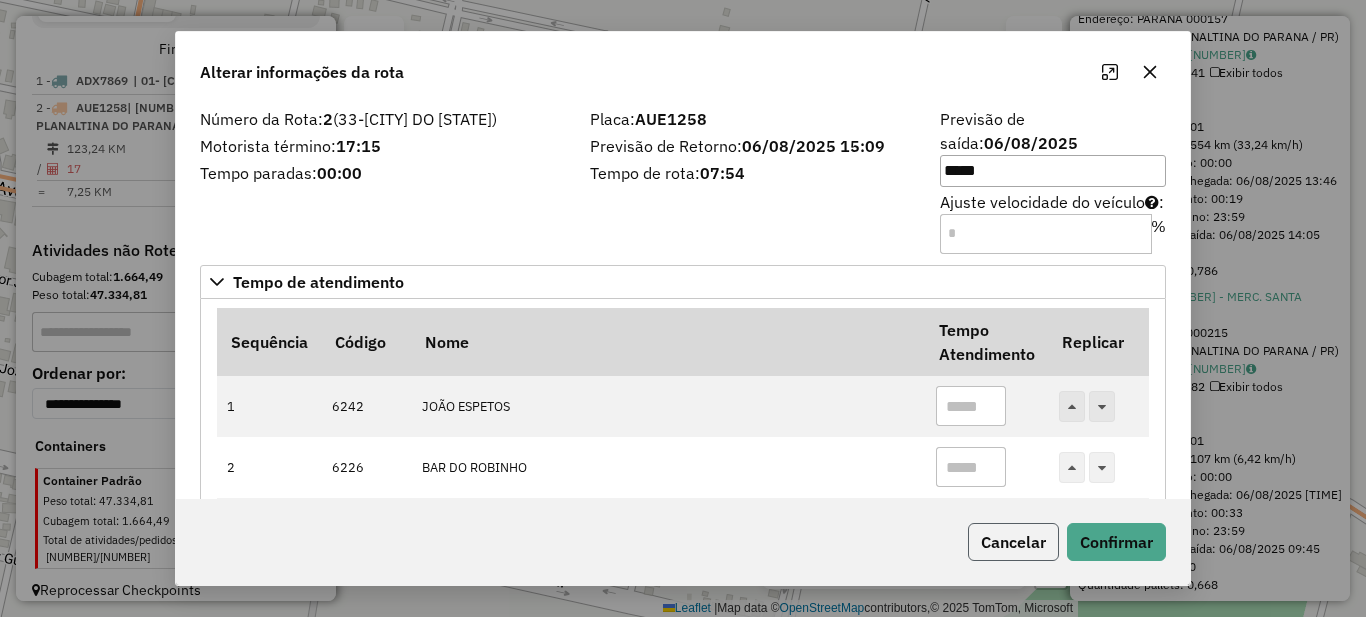 click on "Cancelar" 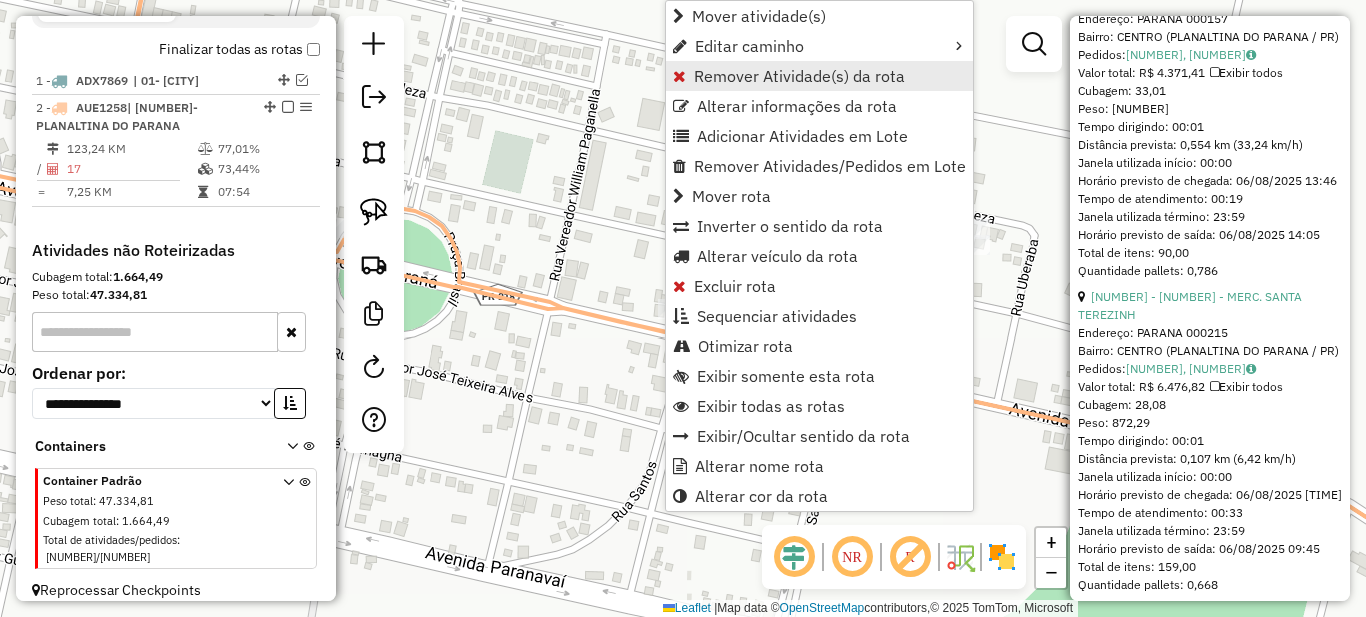 click on "Remover Atividade(s) da rota" at bounding box center (799, 76) 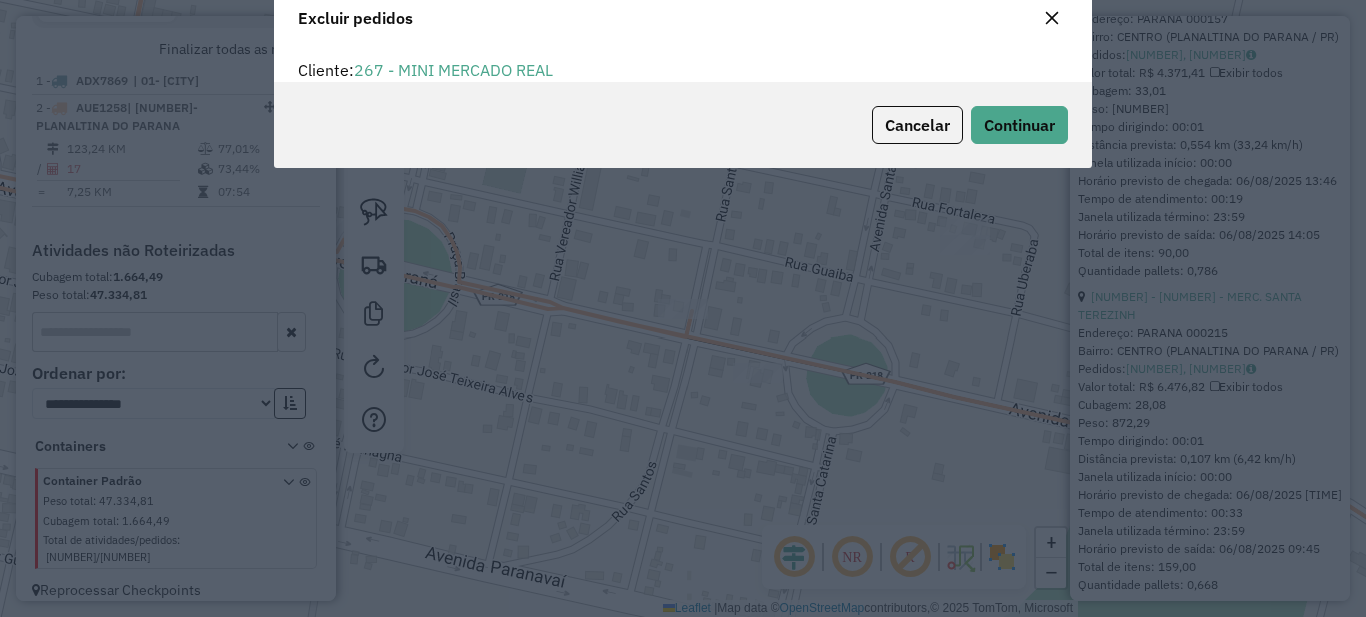 scroll, scrollTop: 0, scrollLeft: 0, axis: both 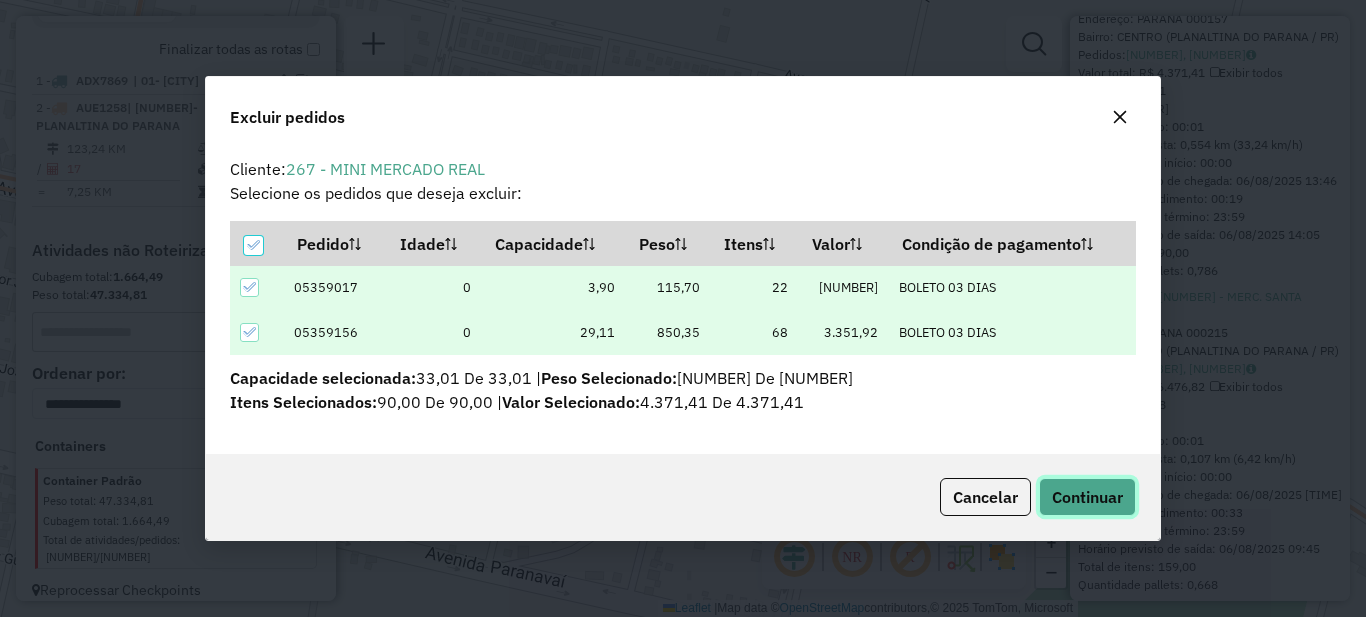 click on "Continuar" 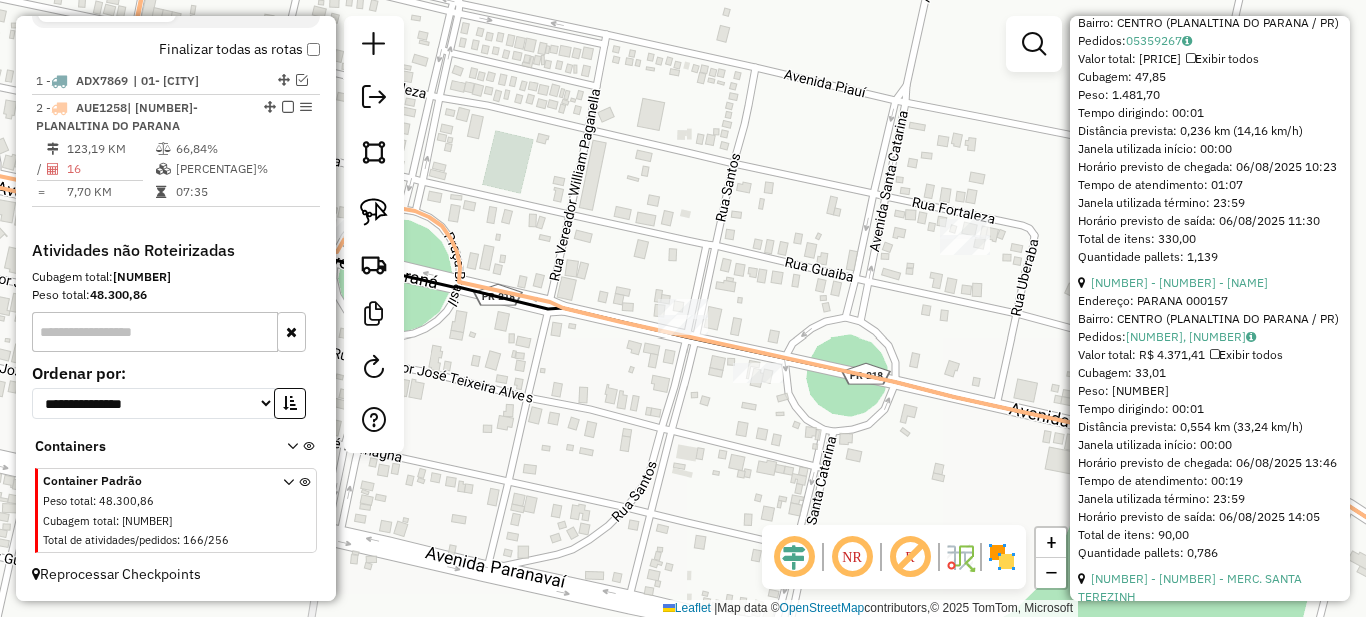 scroll, scrollTop: 1000, scrollLeft: 0, axis: vertical 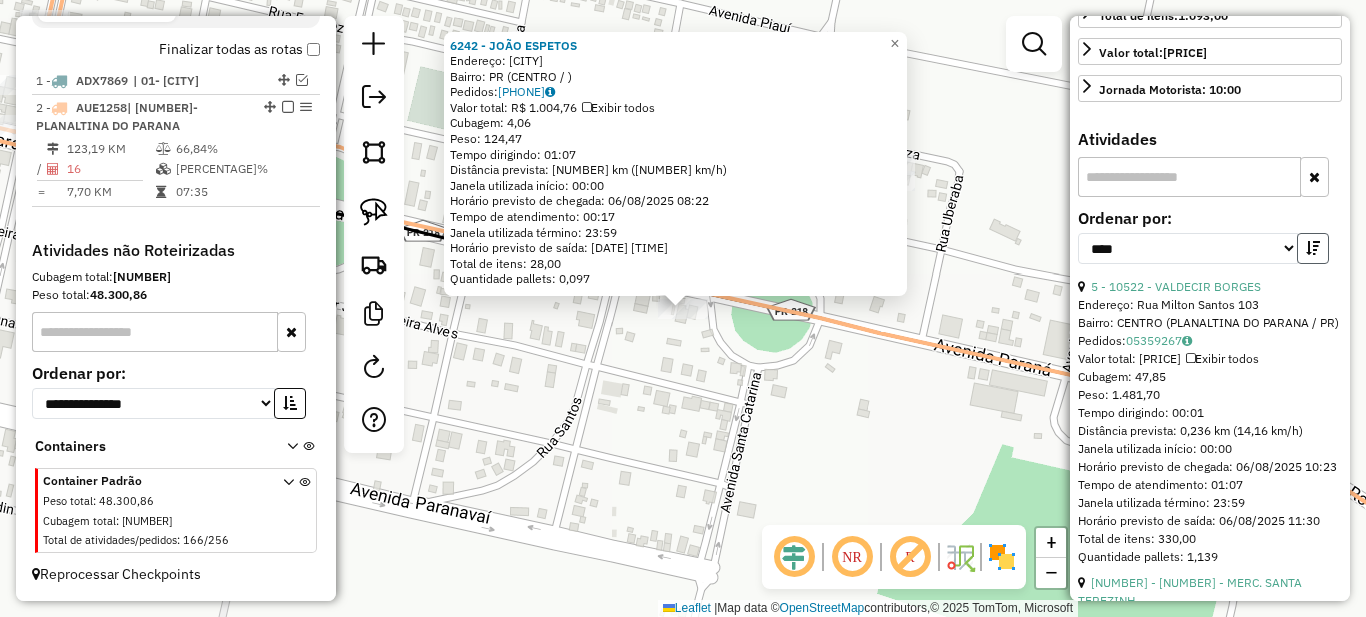 click at bounding box center [1313, 248] 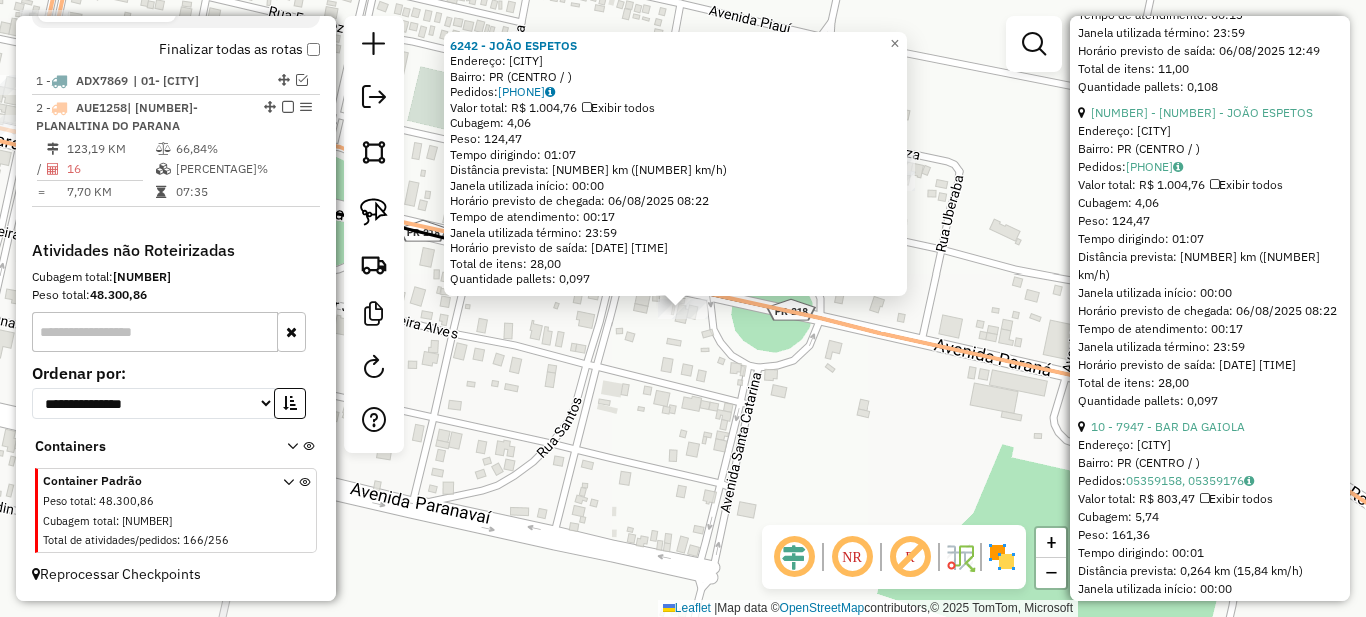 scroll, scrollTop: 3100, scrollLeft: 0, axis: vertical 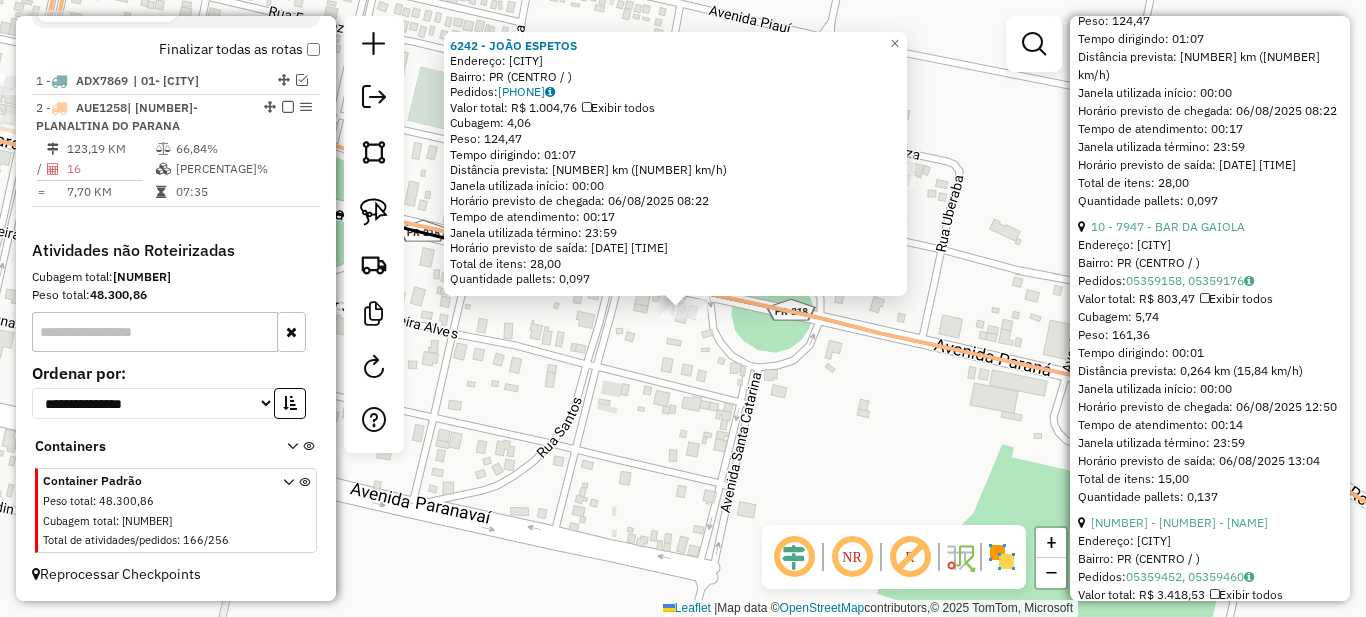 click on "1 - 6242 - JOÃO ESPETOS" at bounding box center [1202, -88] 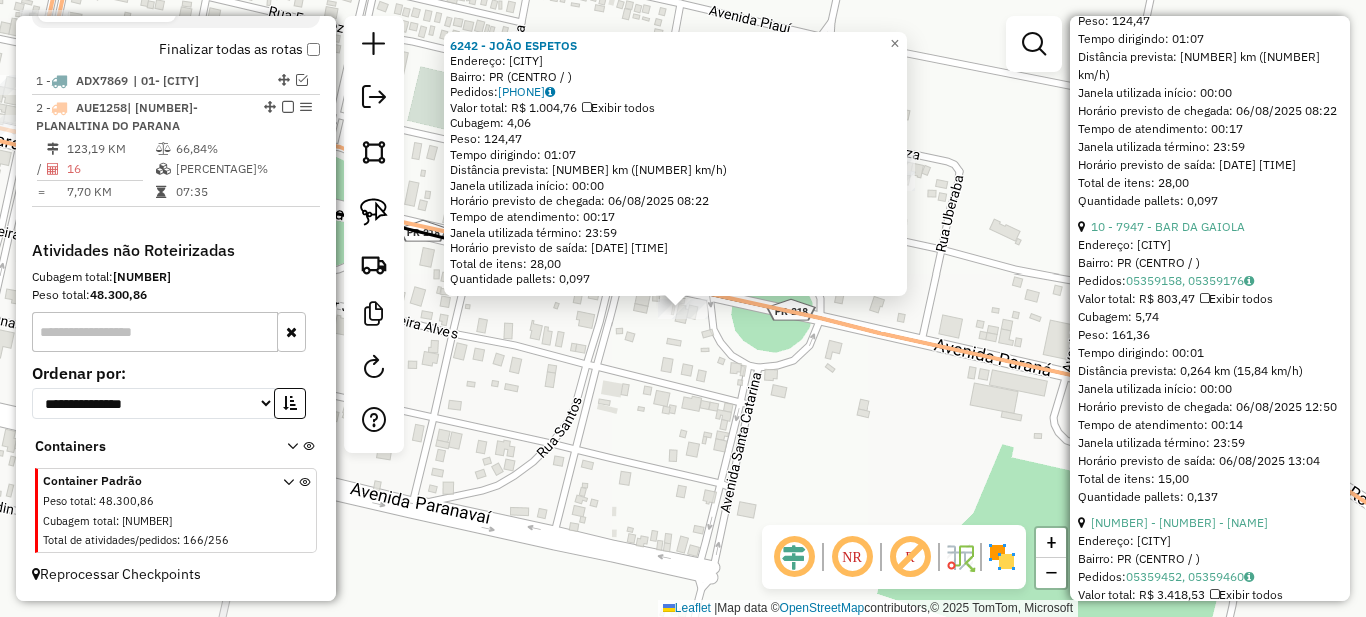 click on "1 - 6242 - JOÃO ESPETOS" at bounding box center (1202, -88) 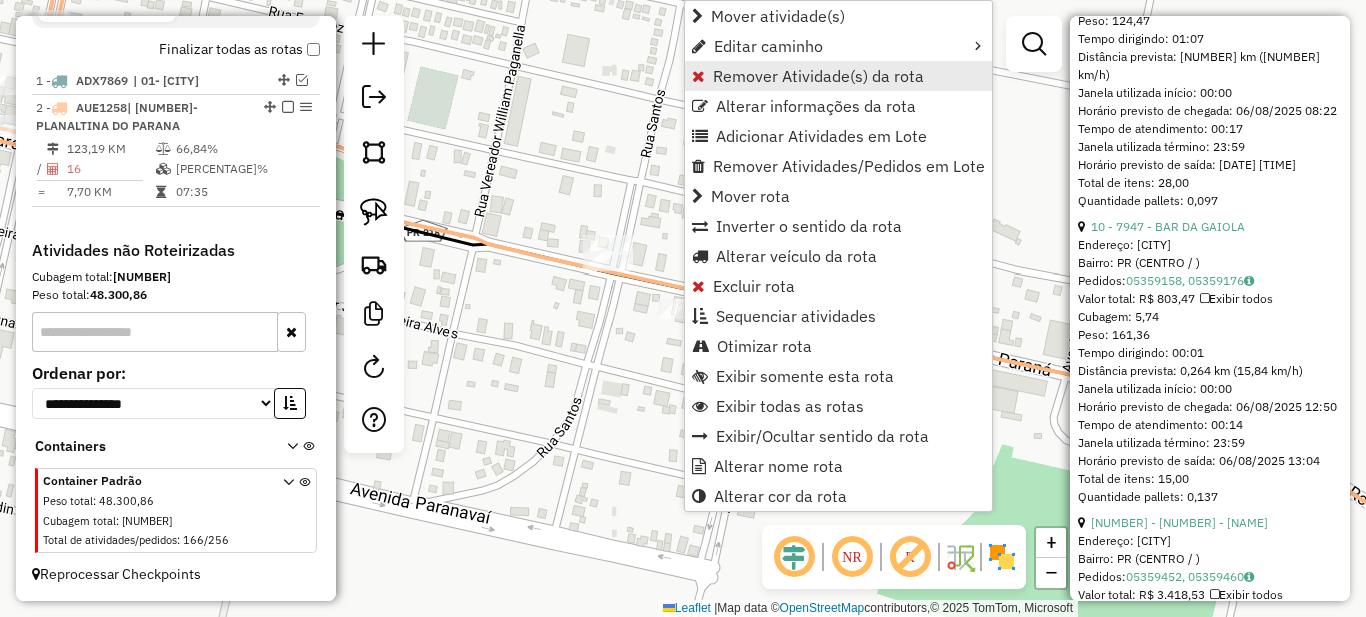 click on "Remover Atividade(s) da rota" at bounding box center (818, 76) 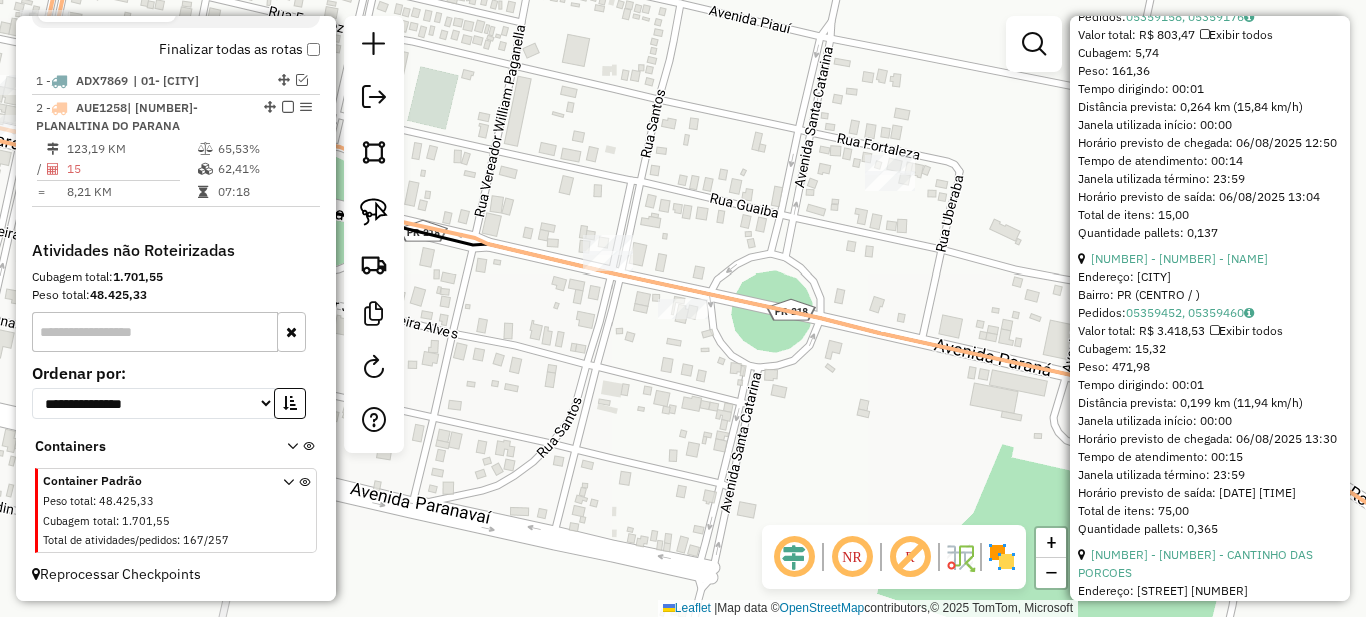 scroll, scrollTop: 3300, scrollLeft: 0, axis: vertical 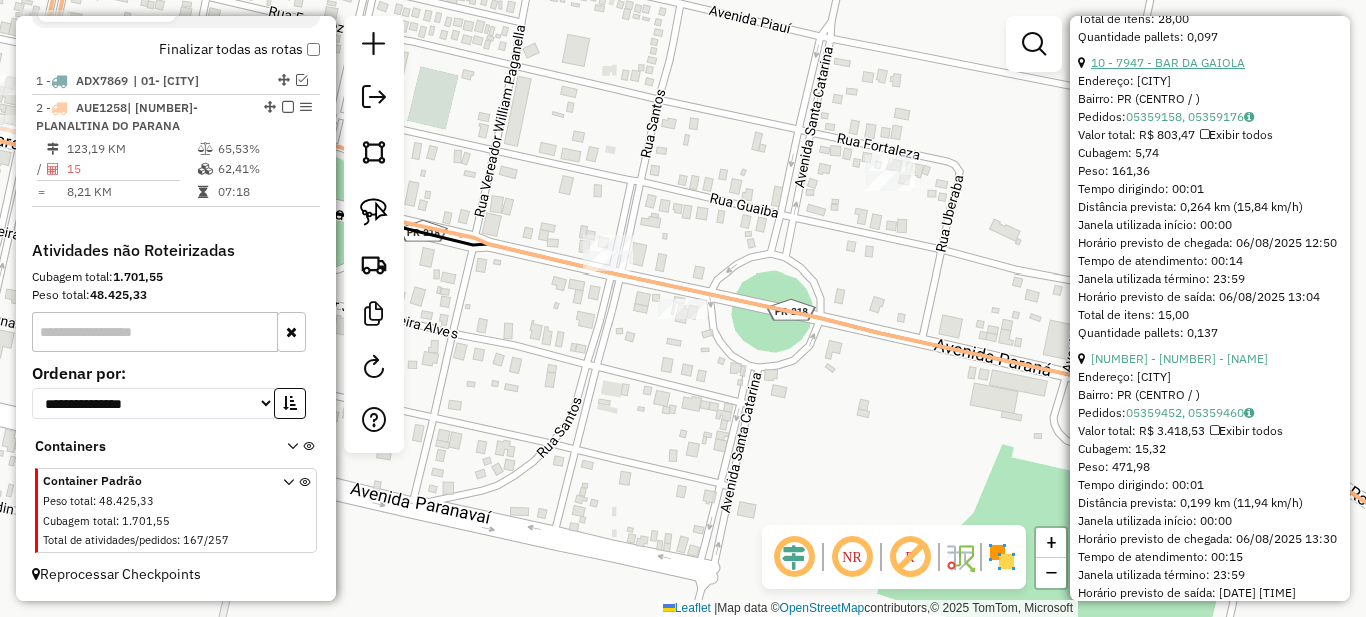 click on "10 - 7947 - BAR DA GAIOLA" at bounding box center [1168, 62] 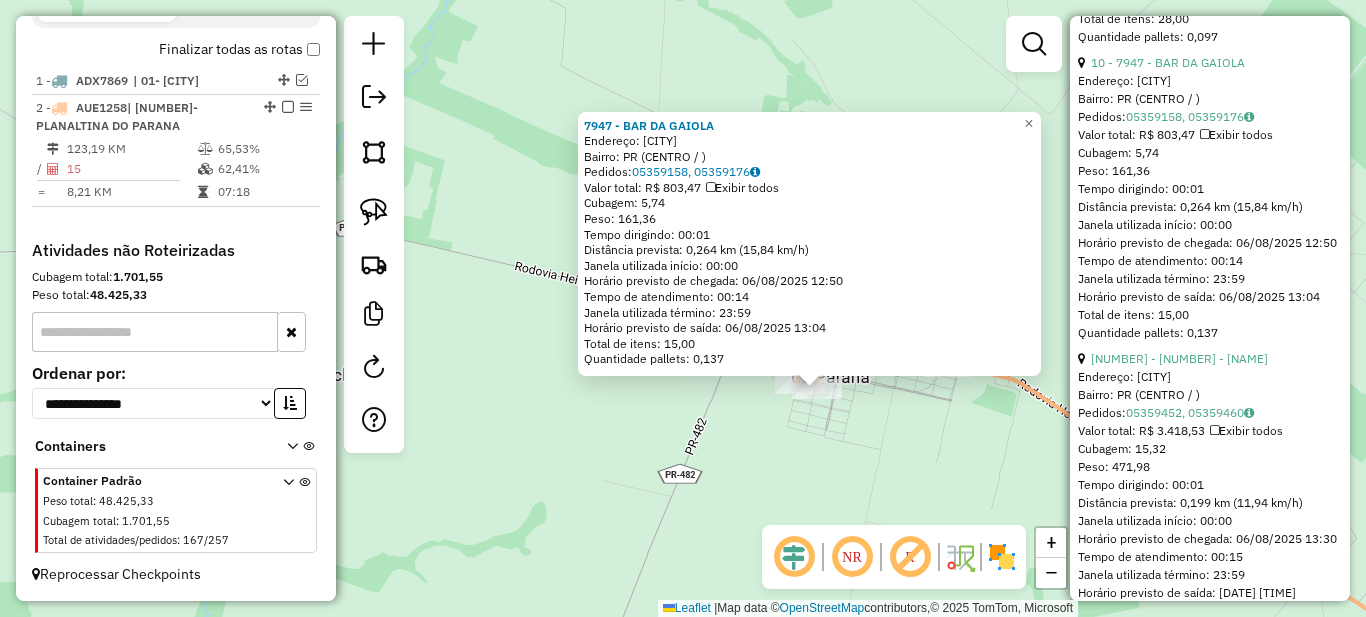 click at bounding box center [288, 107] 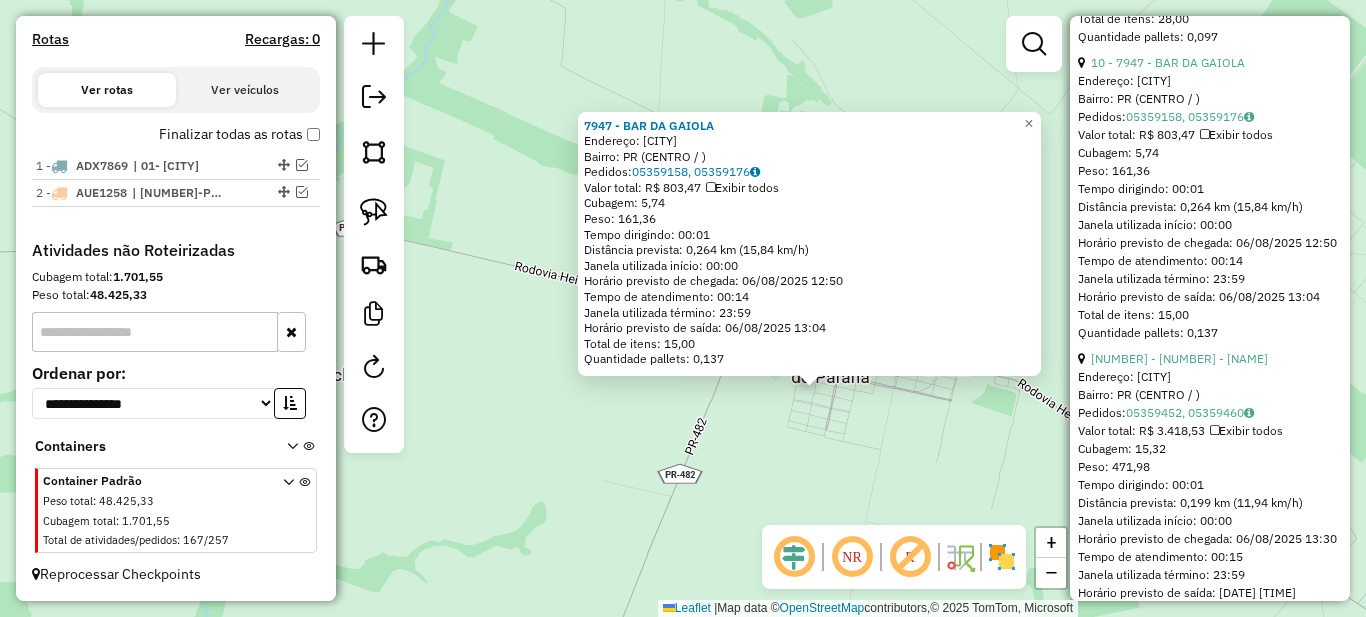 scroll, scrollTop: 662, scrollLeft: 0, axis: vertical 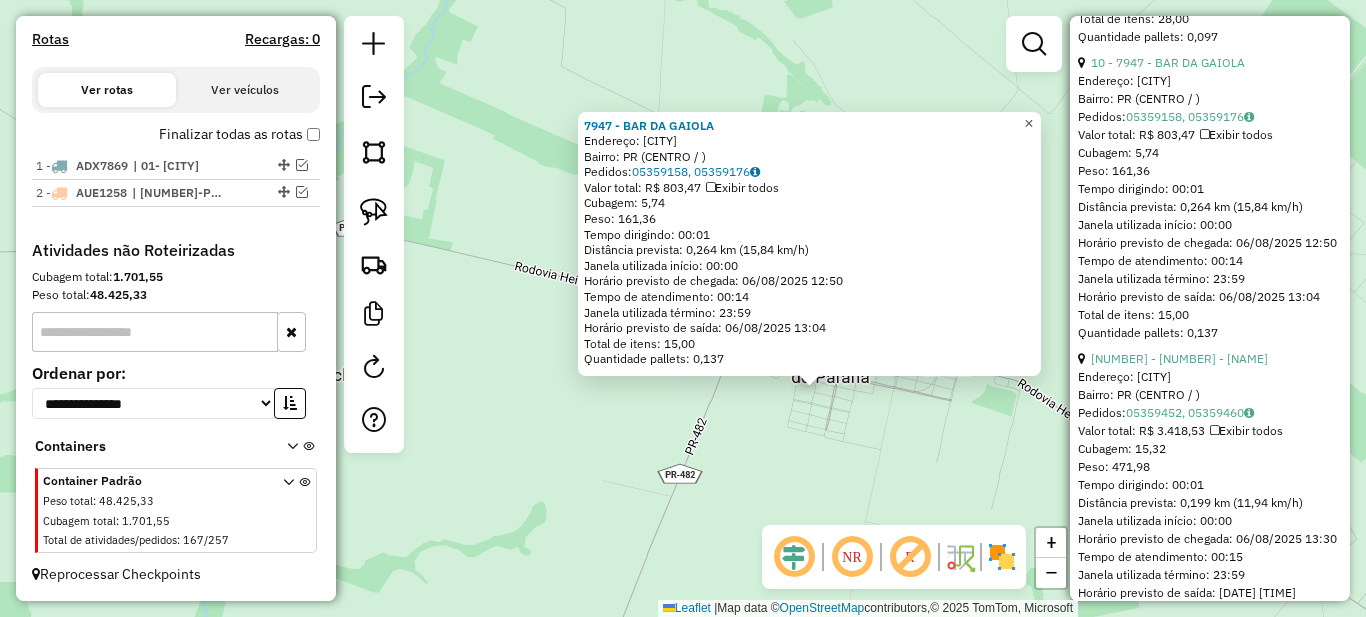 click on "×" 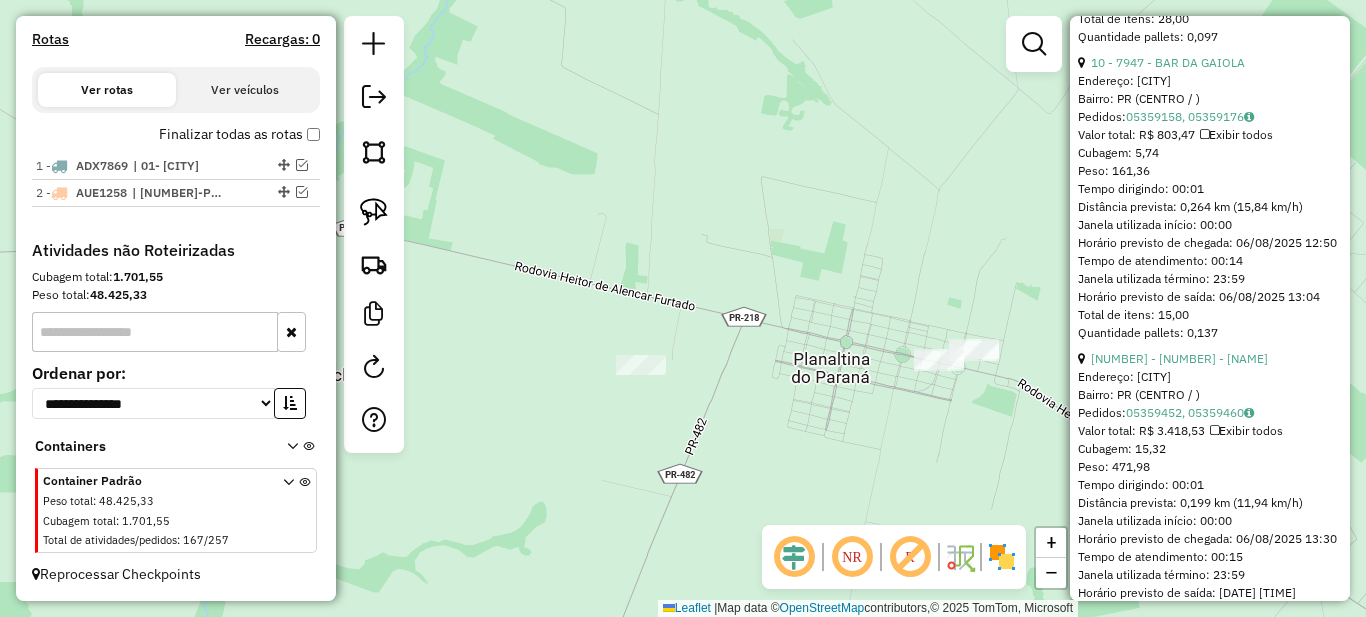 click on "Janela de atendimento Grade de atendimento Capacidade Transportadoras Veículos Cliente Pedidos  Rotas Selecione os dias de semana para filtrar as janelas de atendimento  Seg   Ter   Qua   Qui   Sex   Sáb   Dom  Informe o período da janela de atendimento: De: Até:  Filtrar exatamente a janela do cliente  Considerar janela de atendimento padrão  Selecione os dias de semana para filtrar as grades de atendimento  Seg   Ter   Qua   Qui   Sex   Sáb   Dom   Considerar clientes sem dia de atendimento cadastrado  Clientes fora do dia de atendimento selecionado Filtrar as atividades entre os valores definidos abaixo:  Peso mínimo:   Peso máximo:   Cubagem mínima:   Cubagem máxima:   De:   Até:  Filtrar as atividades entre o tempo de atendimento definido abaixo:  De:   Até:   Considerar capacidade total dos clientes não roteirizados Transportadora: Selecione um ou mais itens Tipo de veículo: Selecione um ou mais itens Veículo: Selecione um ou mais itens Motorista: Selecione um ou mais itens Nome: Rótulo:" 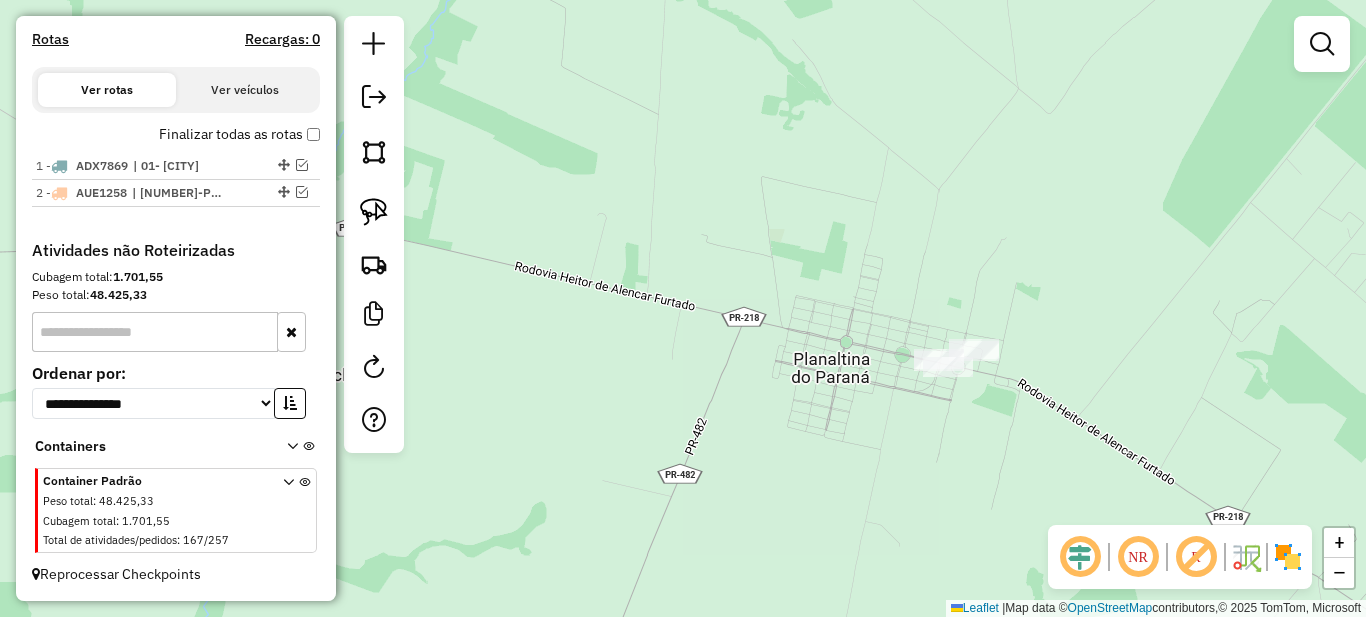 drag, startPoint x: 833, startPoint y: 451, endPoint x: 679, endPoint y: 402, distance: 161.60754 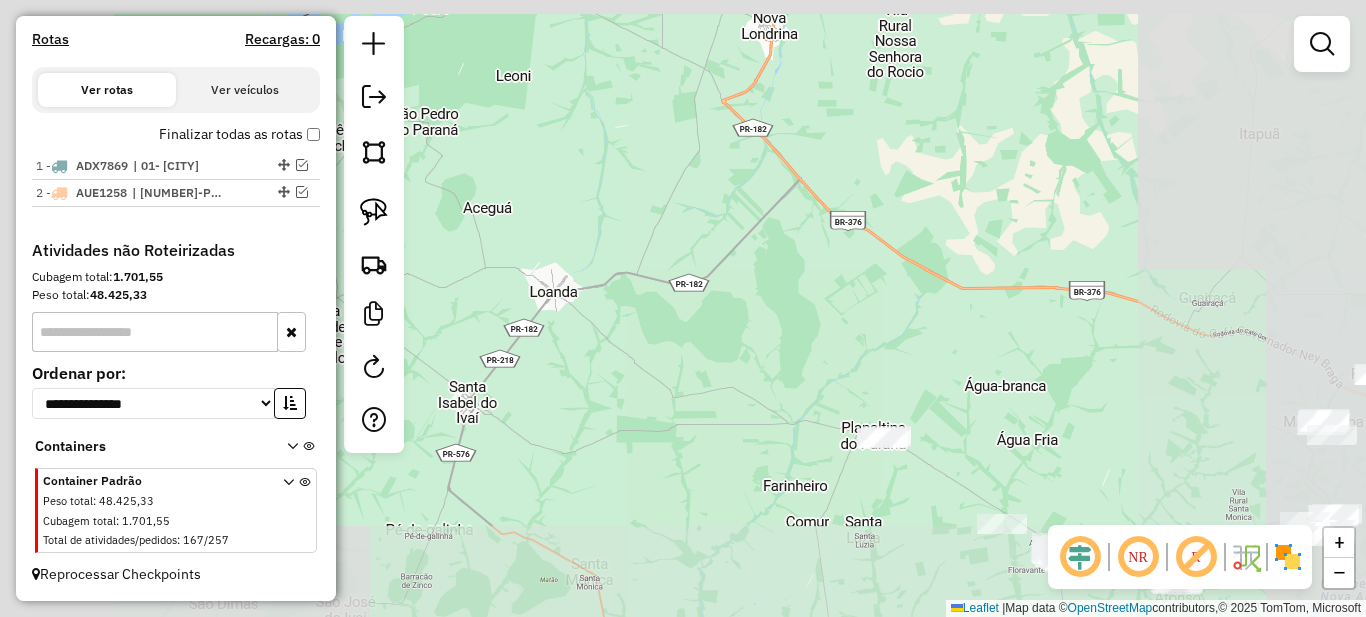 drag, startPoint x: 941, startPoint y: 504, endPoint x: 777, endPoint y: 344, distance: 229.12006 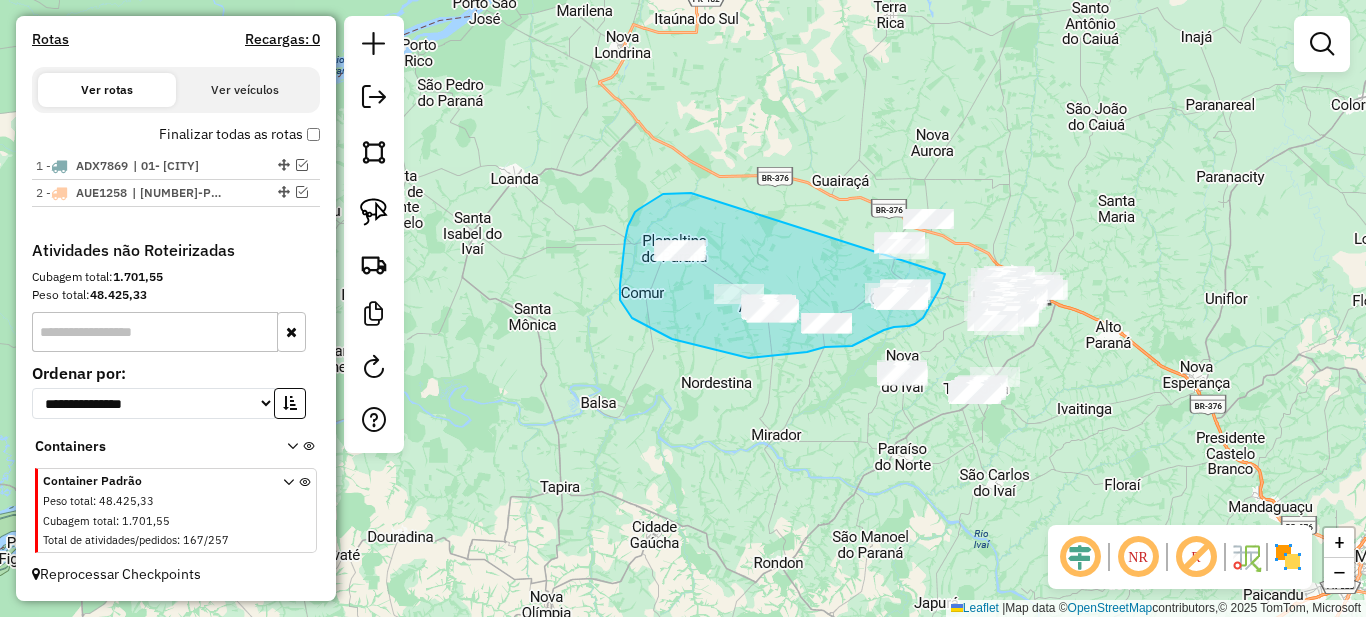 drag, startPoint x: 678, startPoint y: 193, endPoint x: 995, endPoint y: 139, distance: 321.56647 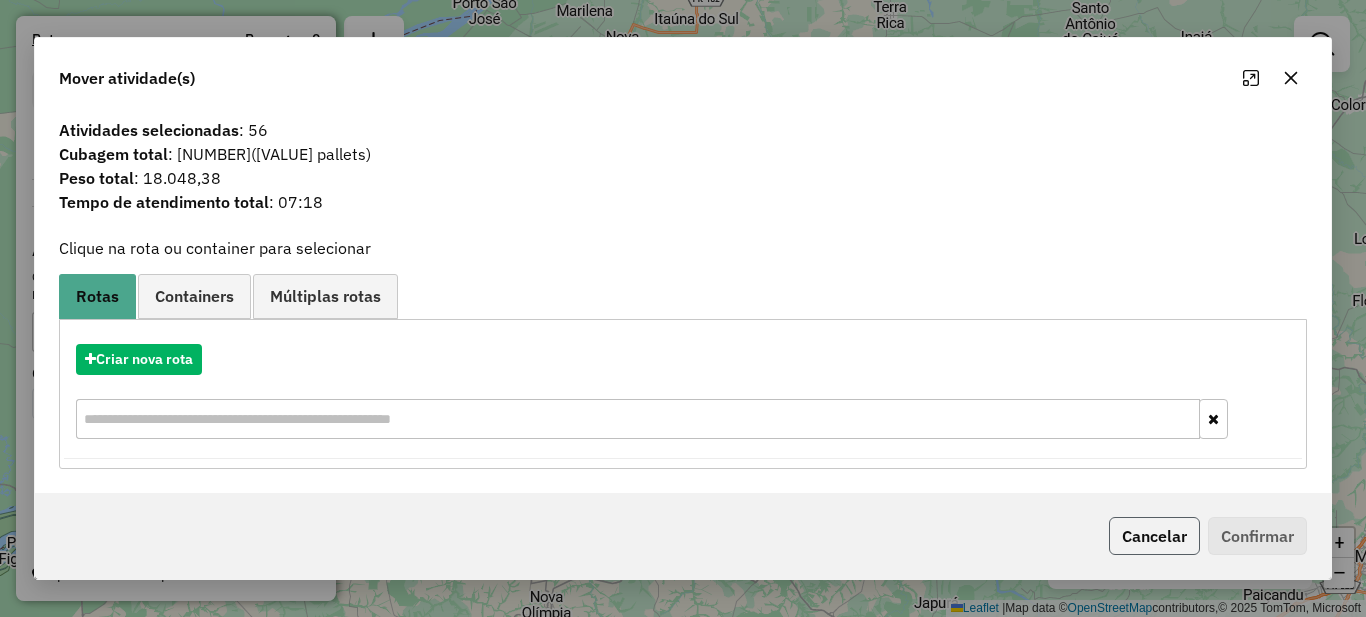 click on "Cancelar" 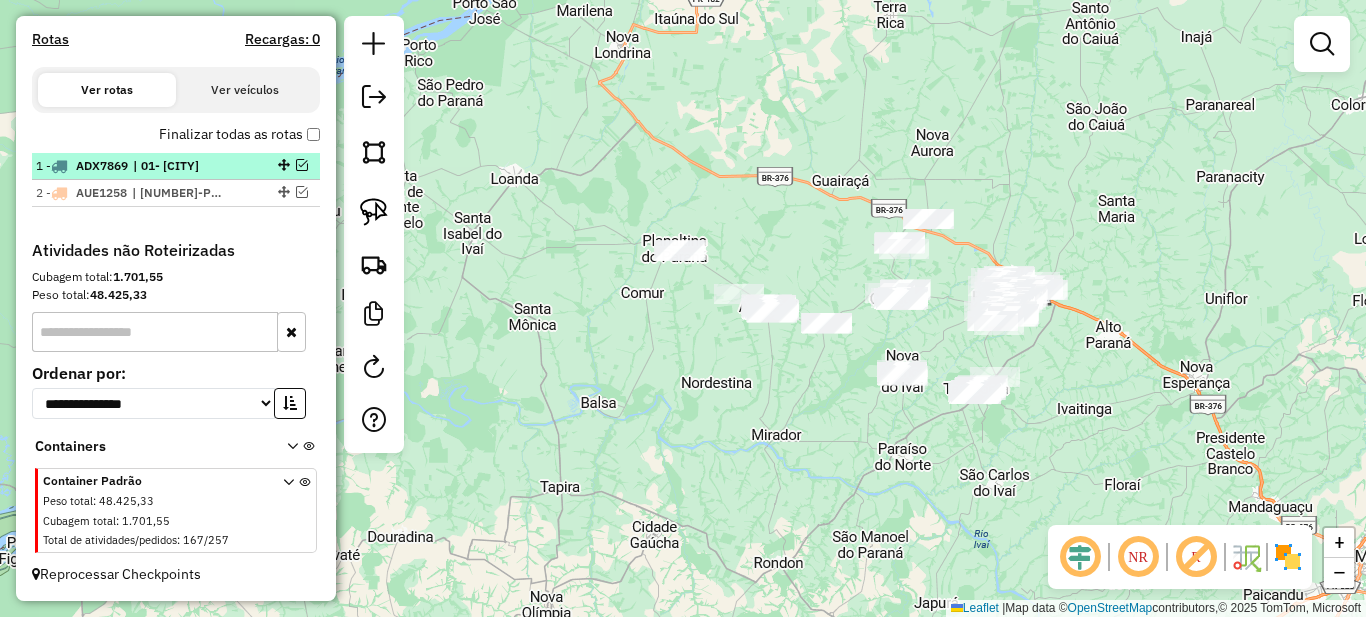 click on "| 01- PARANAVAI" at bounding box center (179, 166) 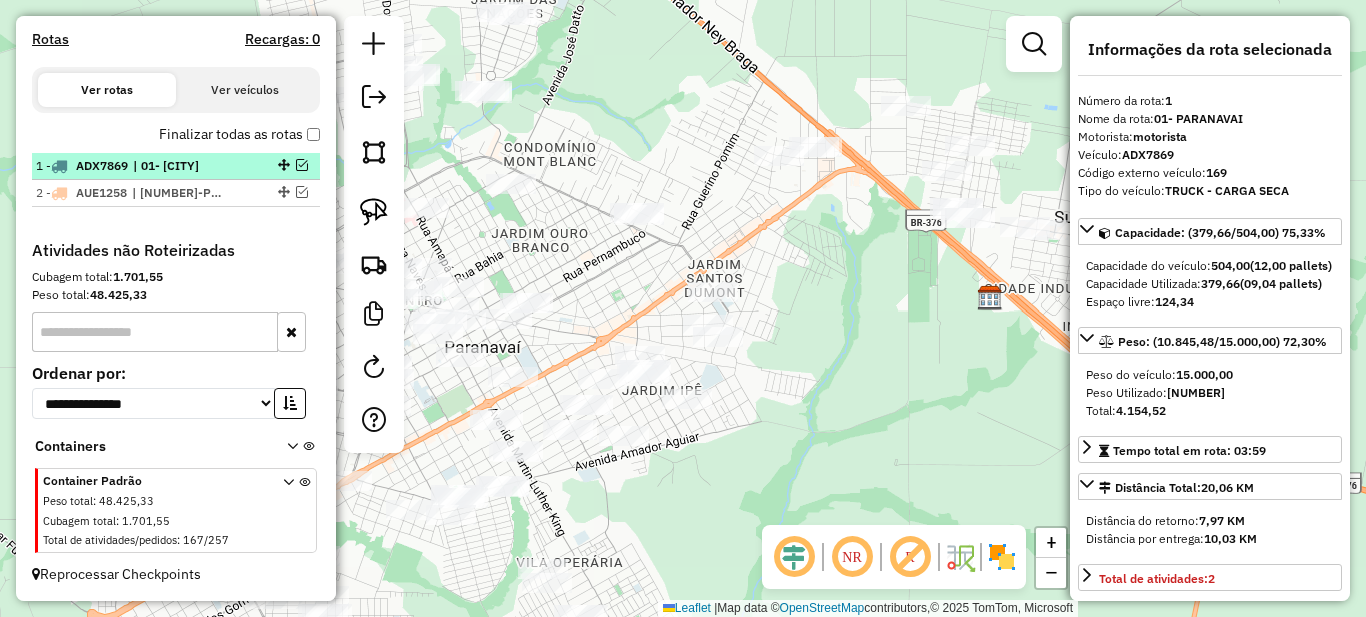 click at bounding box center (302, 165) 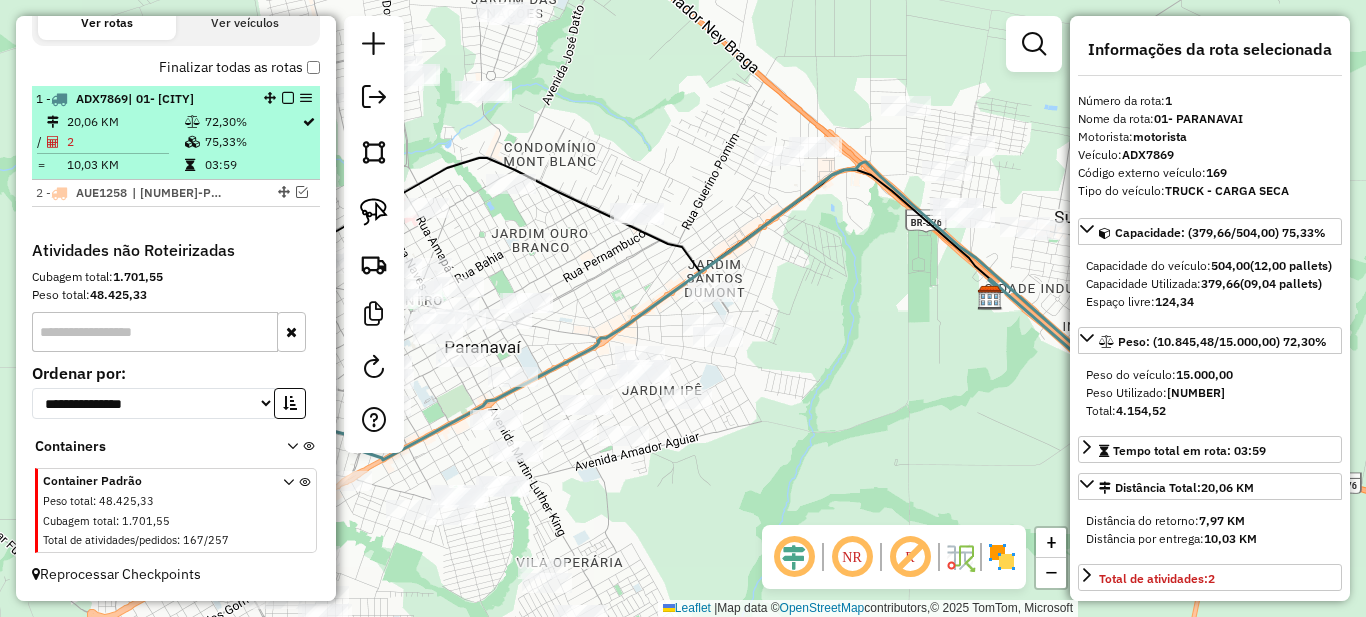 click at bounding box center (288, 98) 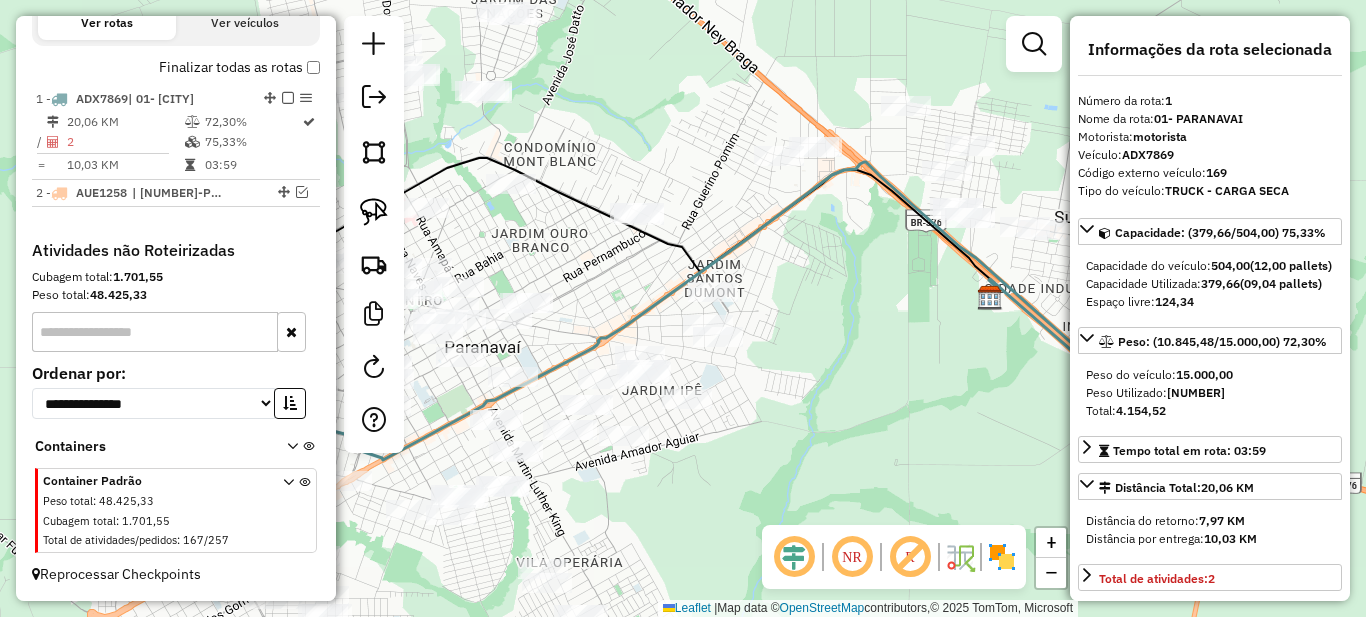 scroll, scrollTop: 662, scrollLeft: 0, axis: vertical 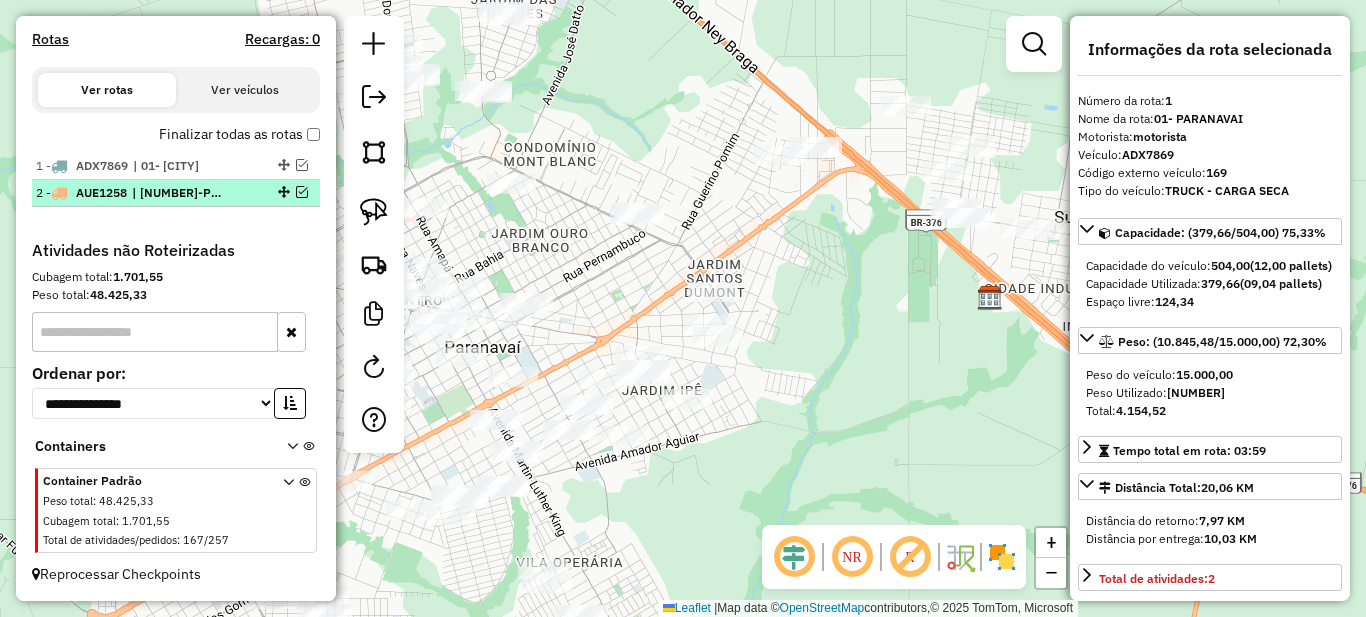 click on "| [NUMBER]-[LOCATION]" at bounding box center [178, 193] 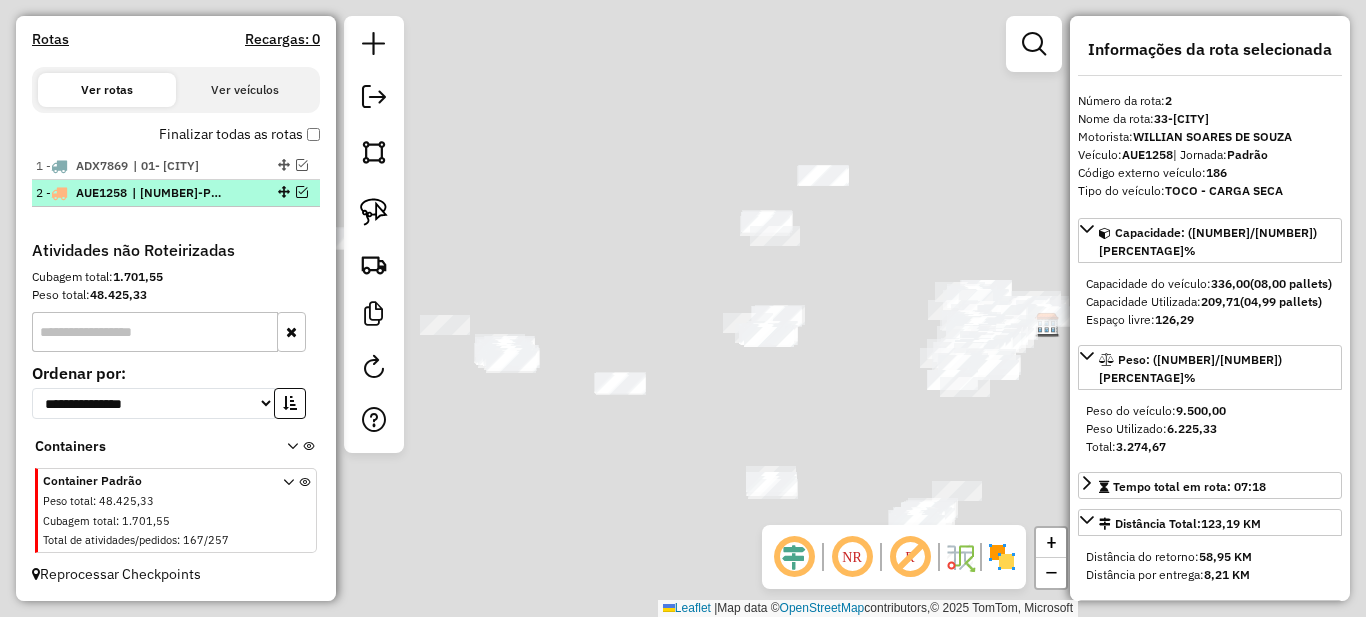 click at bounding box center [302, 192] 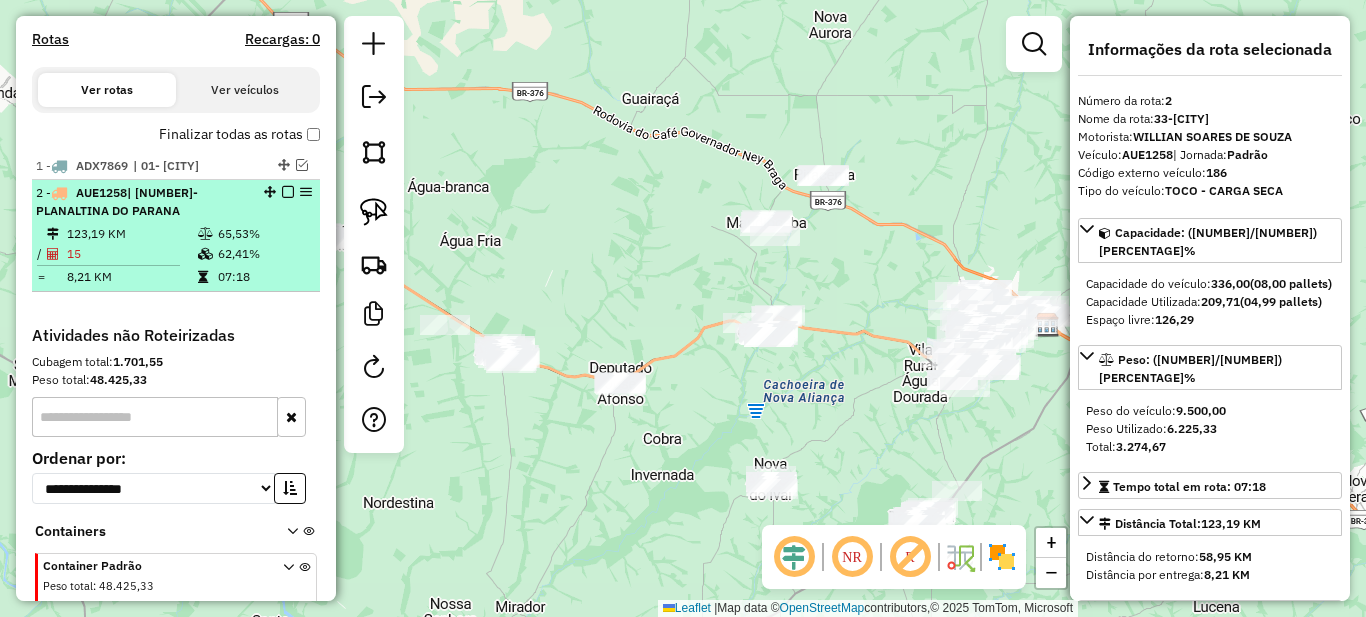 scroll, scrollTop: 747, scrollLeft: 0, axis: vertical 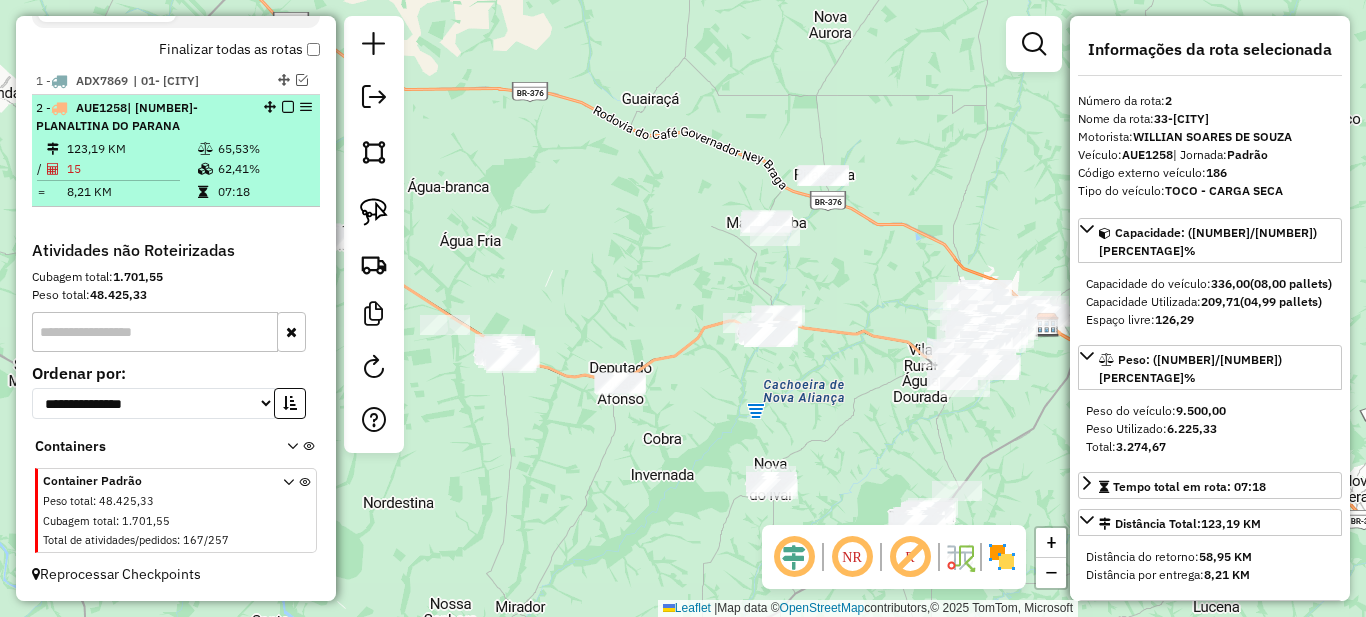 click on "[PERCENTAGE]%" at bounding box center [264, 149] 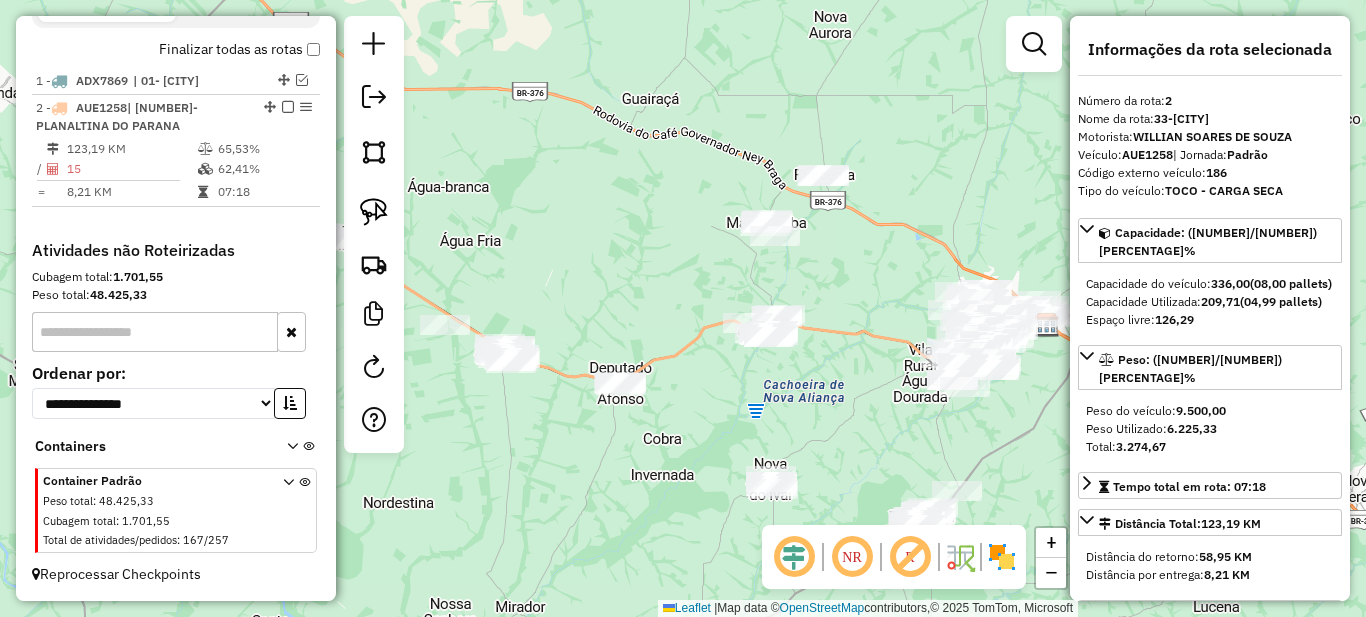 drag, startPoint x: 564, startPoint y: 285, endPoint x: 778, endPoint y: 256, distance: 215.95601 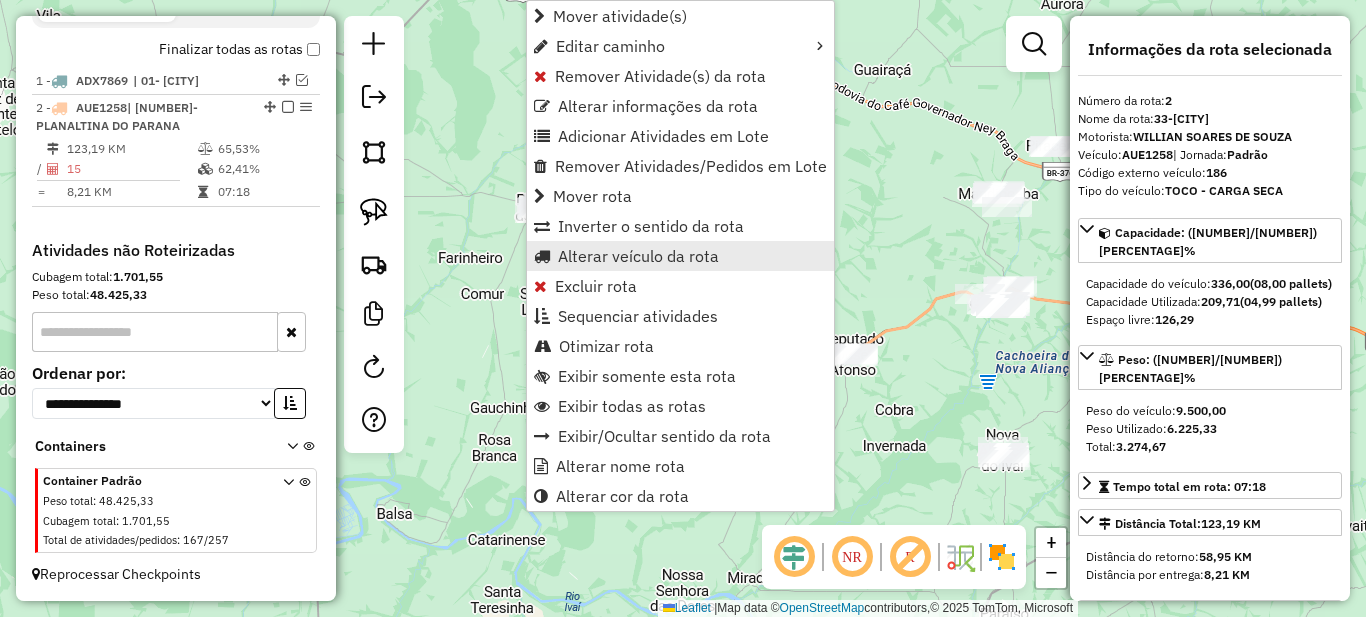 click on "Alterar veículo da rota" at bounding box center (638, 256) 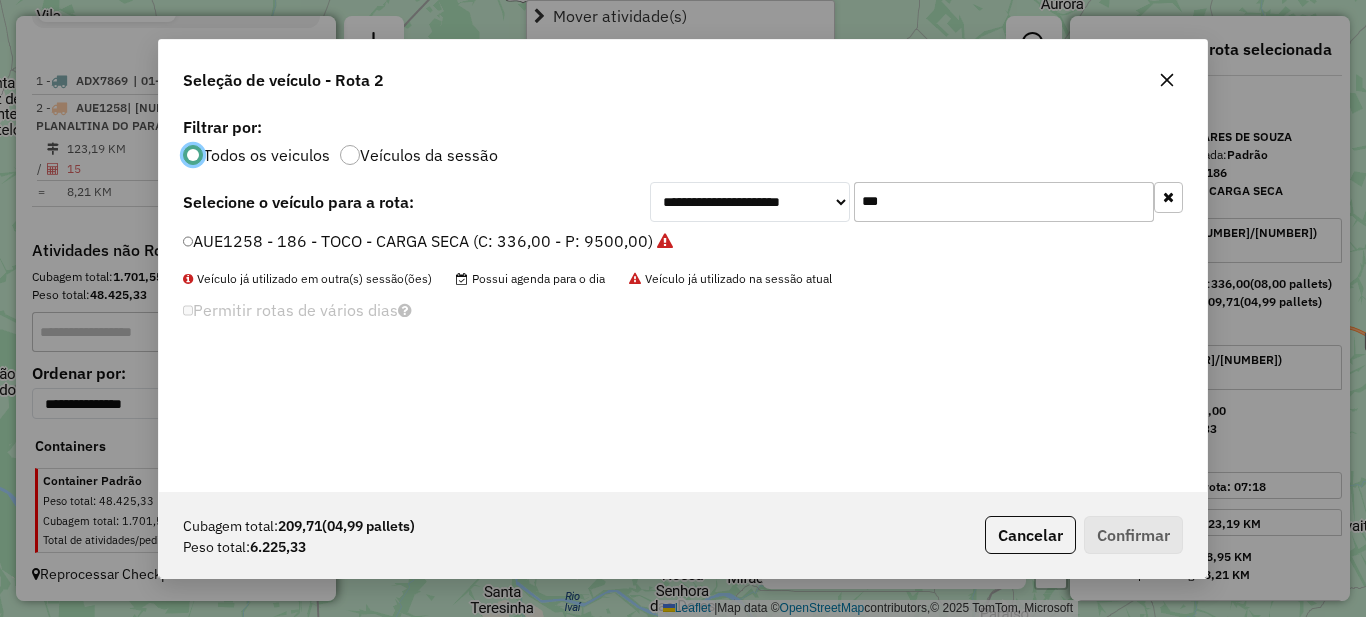 scroll, scrollTop: 11, scrollLeft: 6, axis: both 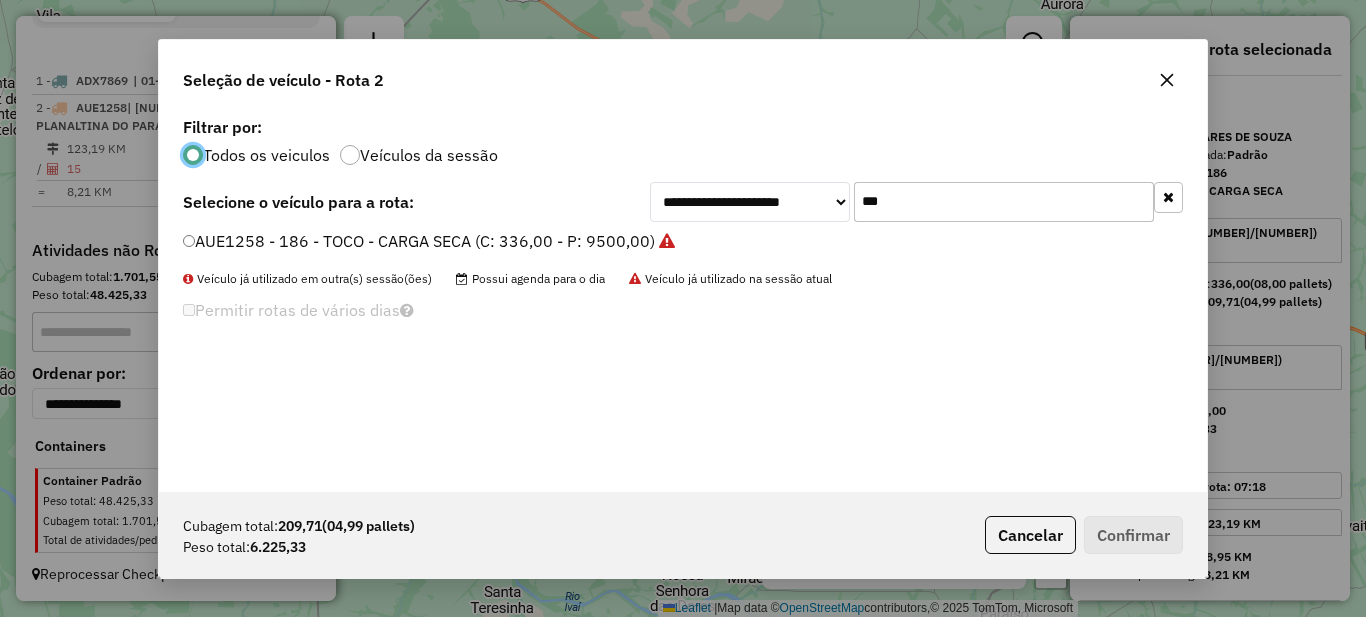 click on "***" 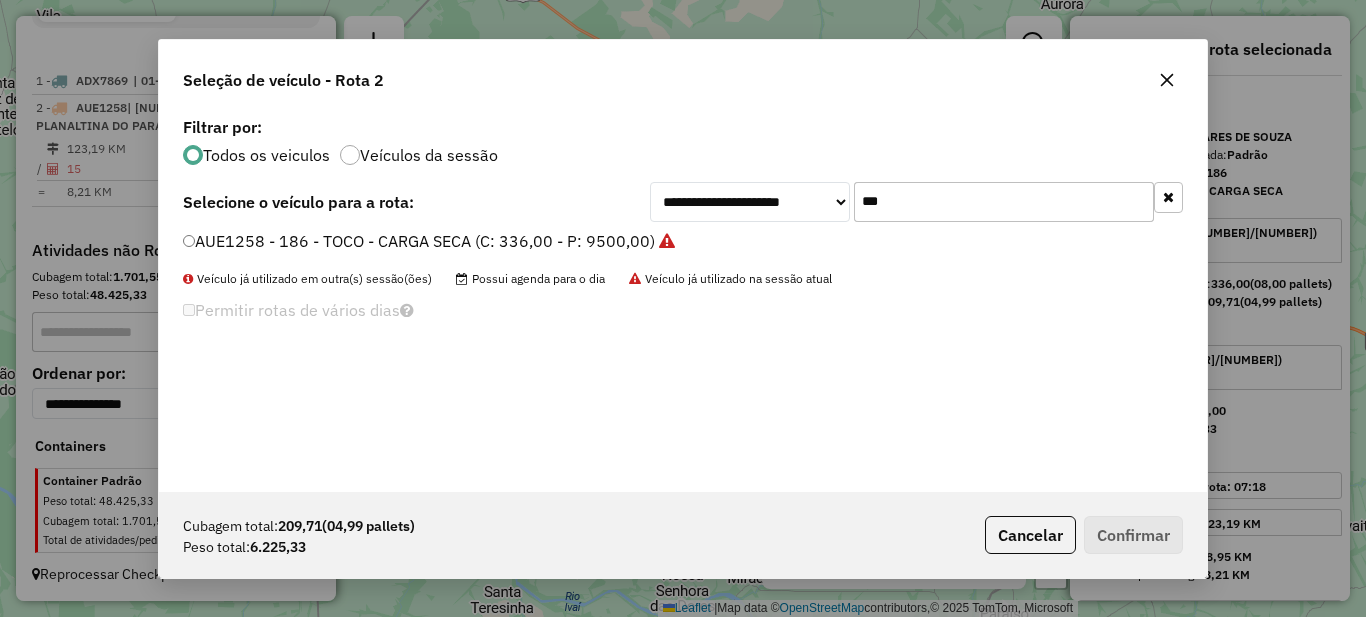 click on "***" 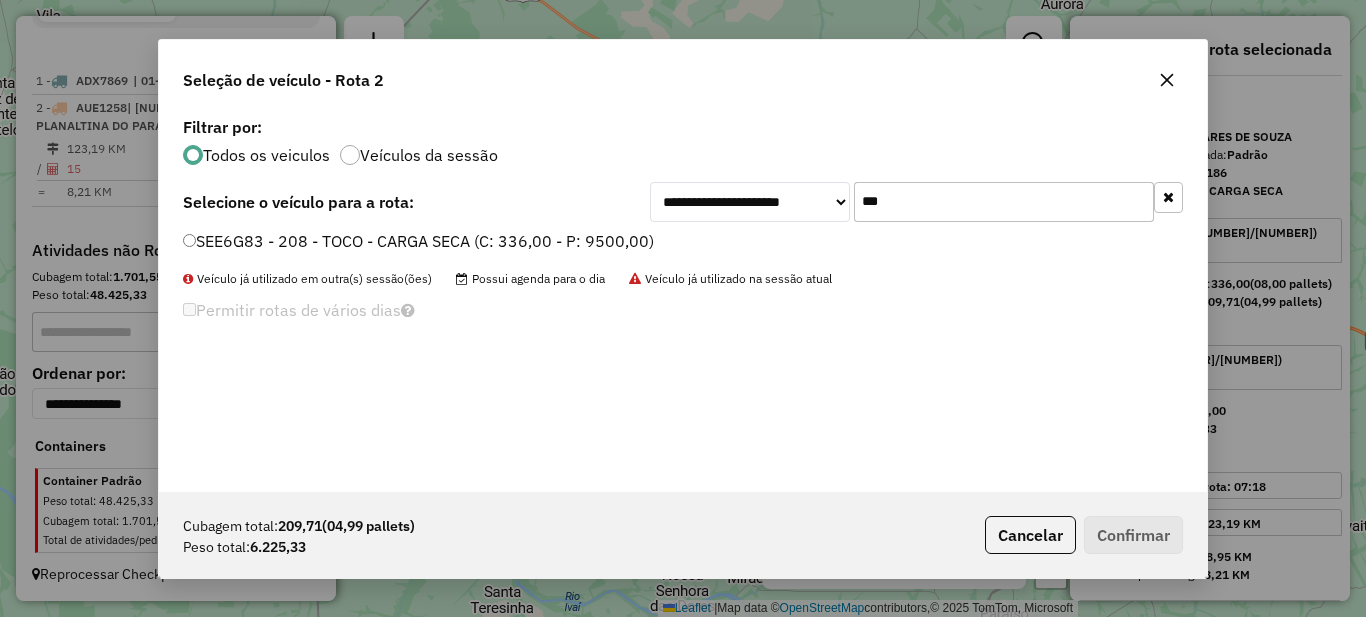 drag, startPoint x: 910, startPoint y: 190, endPoint x: 815, endPoint y: 189, distance: 95.005264 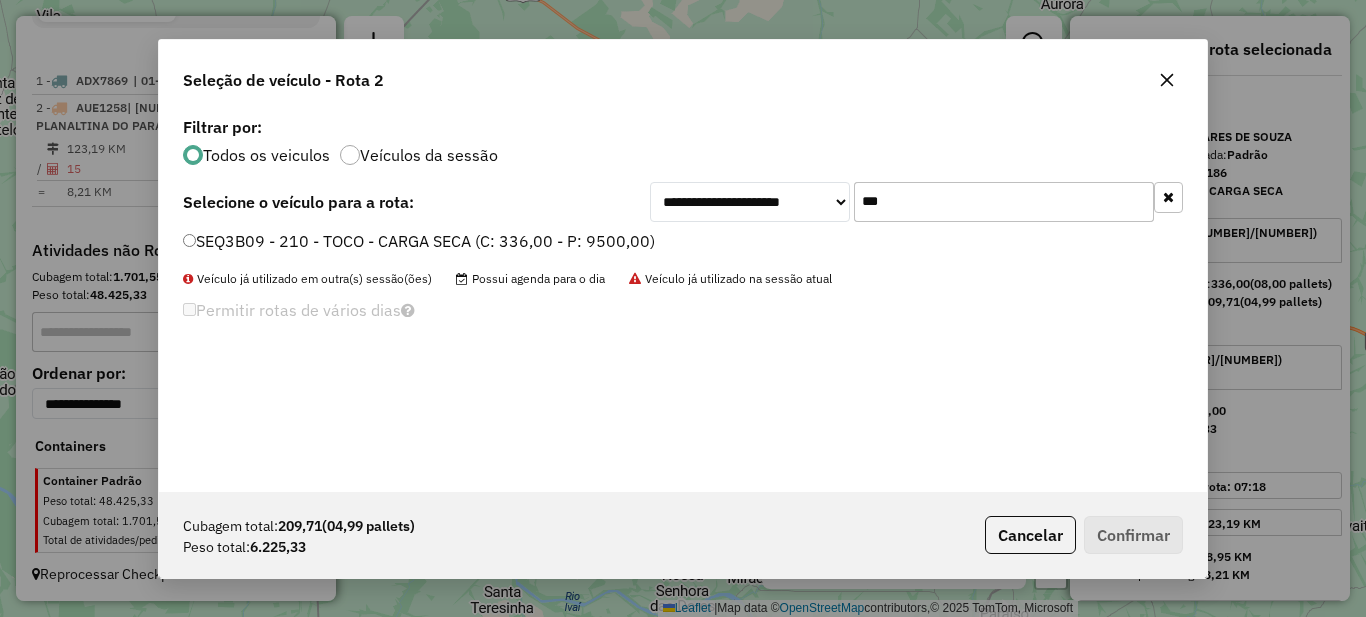 type on "***" 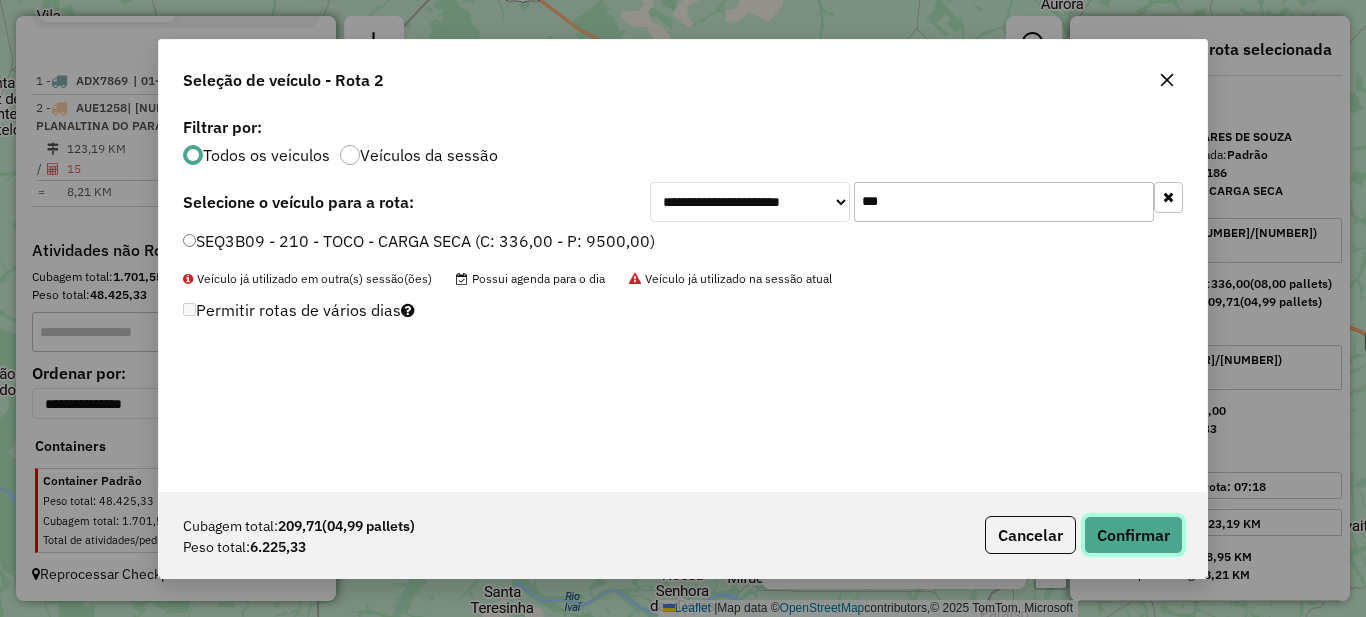click on "Confirmar" 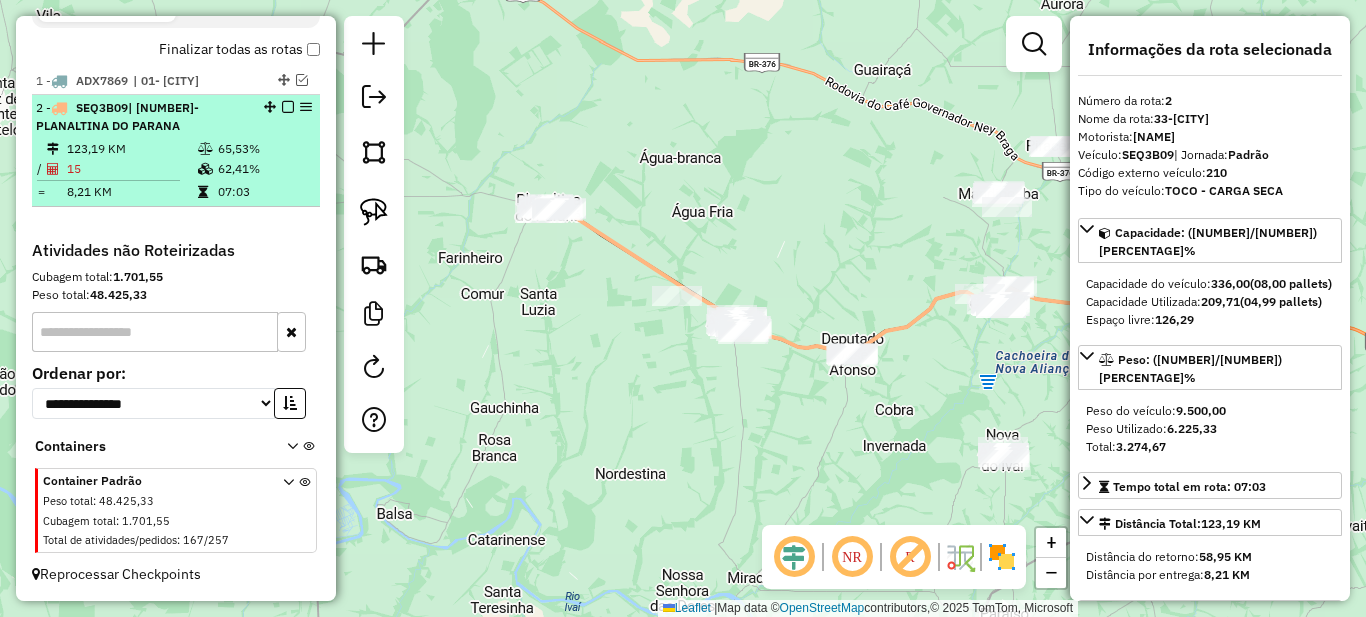 click at bounding box center [288, 107] 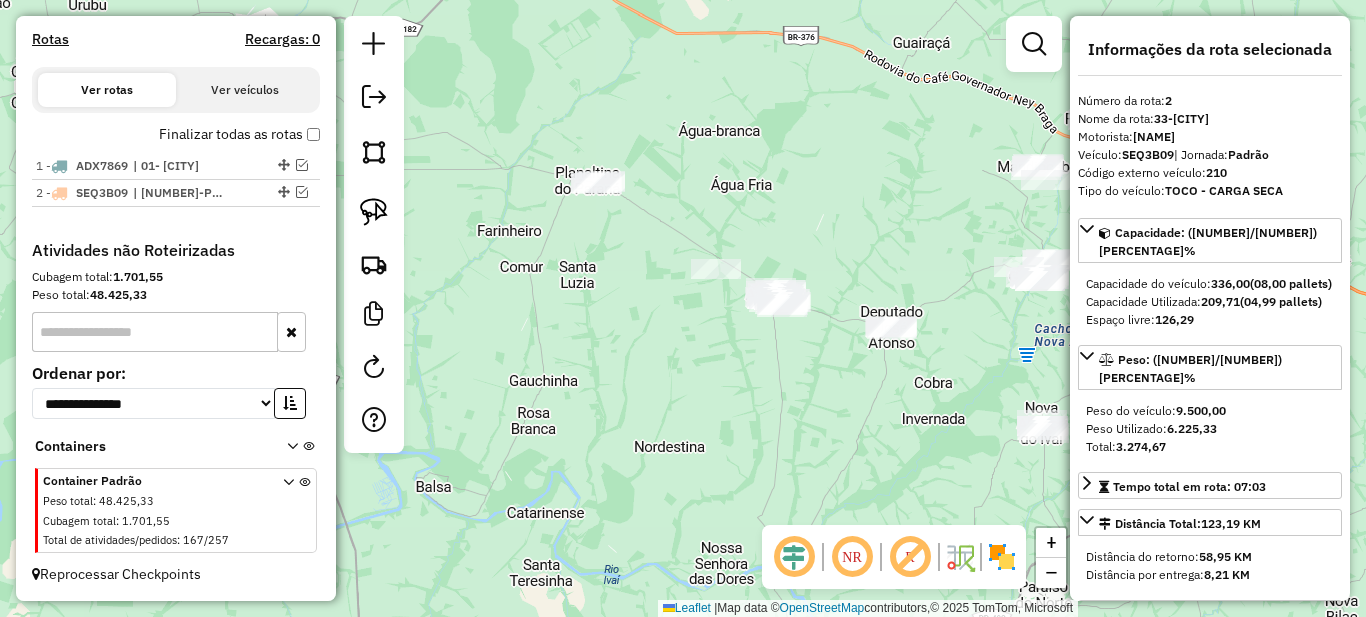 drag, startPoint x: 603, startPoint y: 260, endPoint x: 627, endPoint y: 230, distance: 38.418747 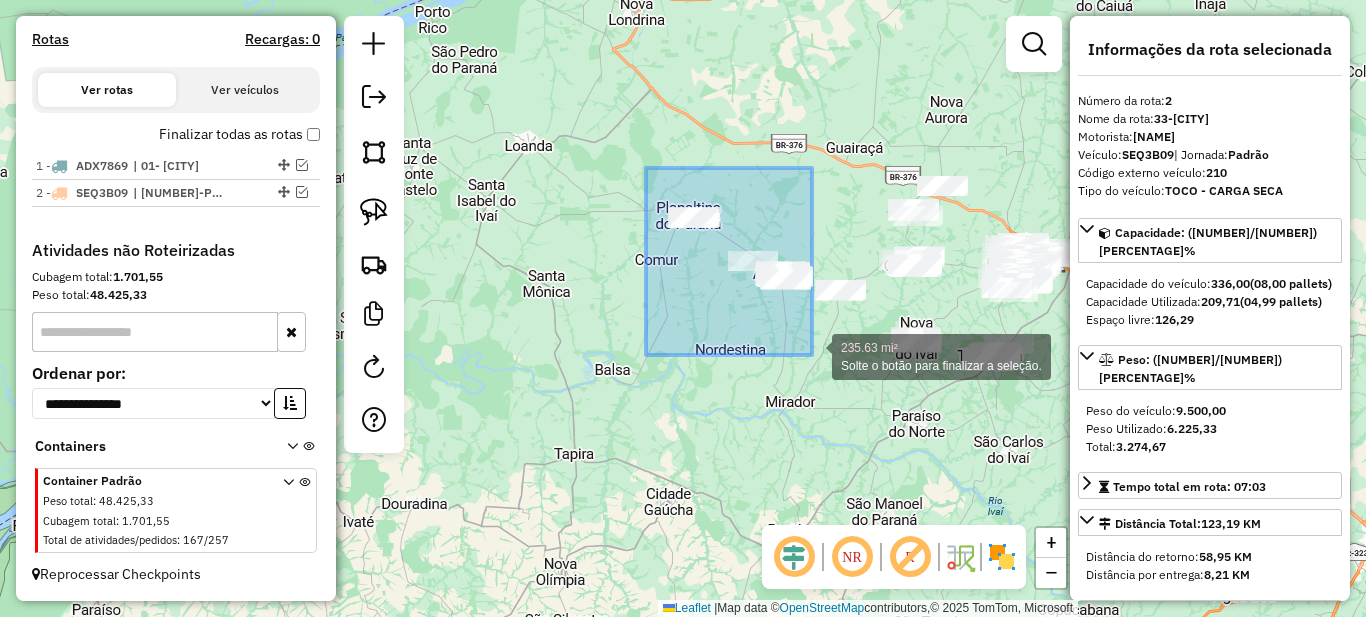 drag, startPoint x: 651, startPoint y: 184, endPoint x: 812, endPoint y: 355, distance: 234.86592 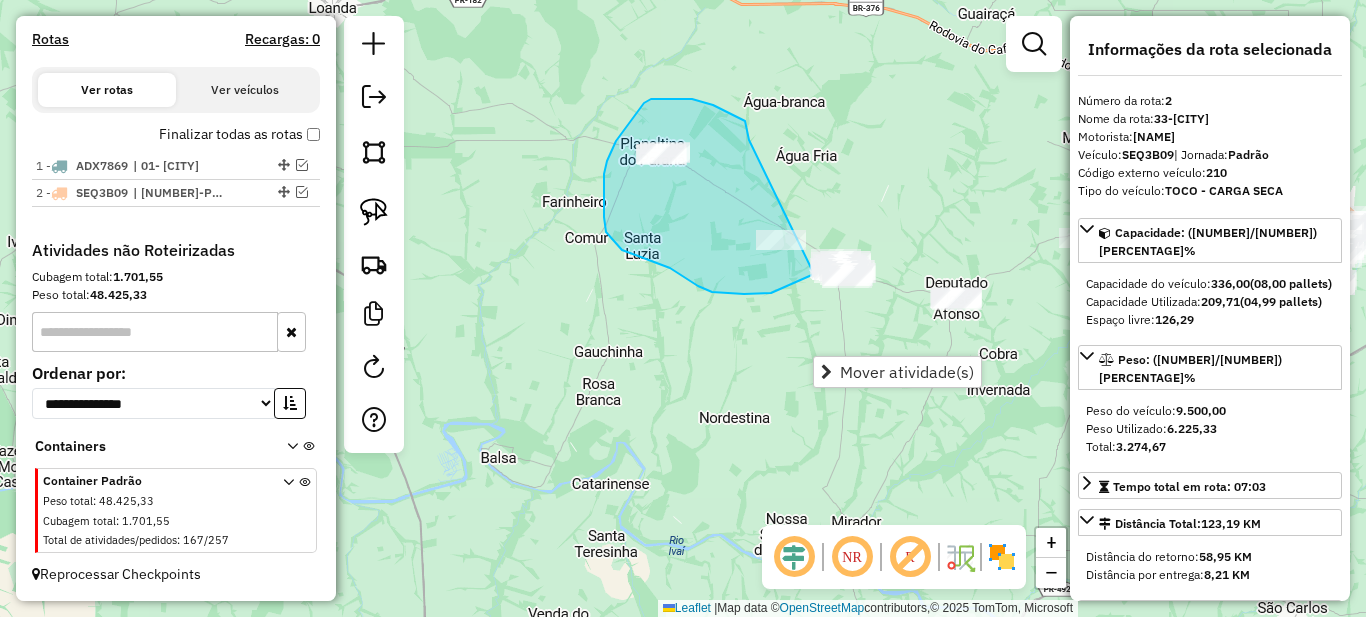 drag, startPoint x: 720, startPoint y: 108, endPoint x: 970, endPoint y: 95, distance: 250.33777 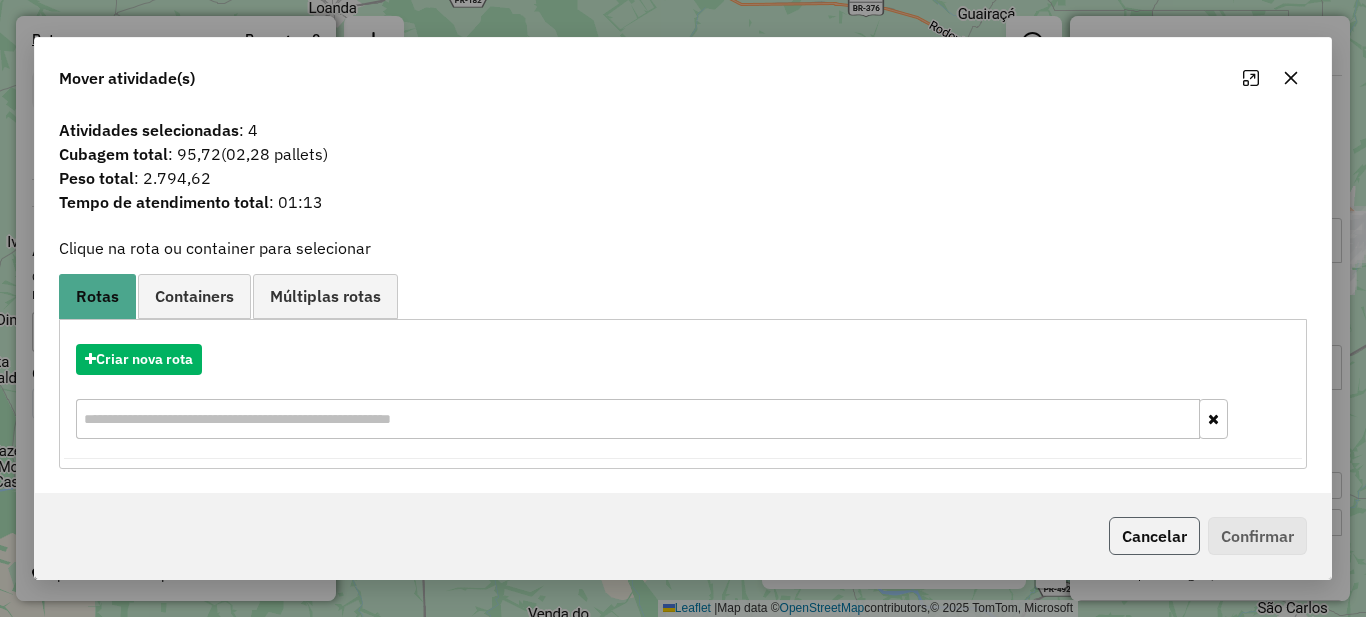click on "Cancelar" 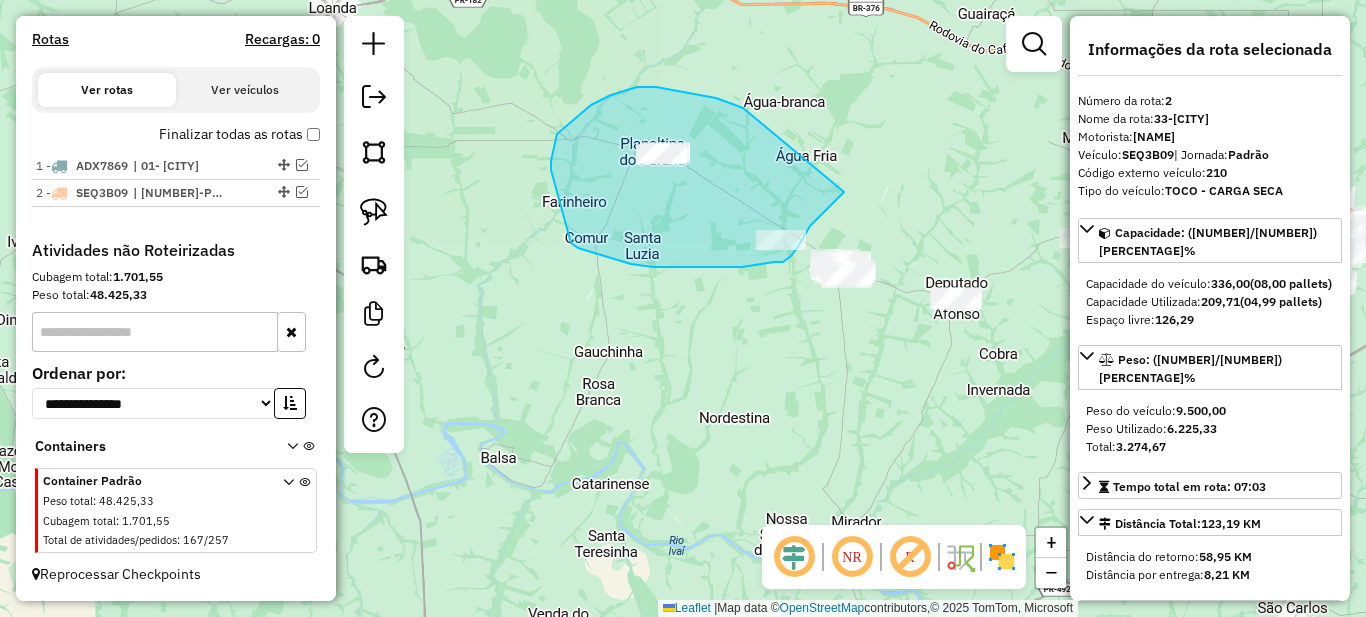 drag, startPoint x: 716, startPoint y: 98, endPoint x: 846, endPoint y: 190, distance: 159.26079 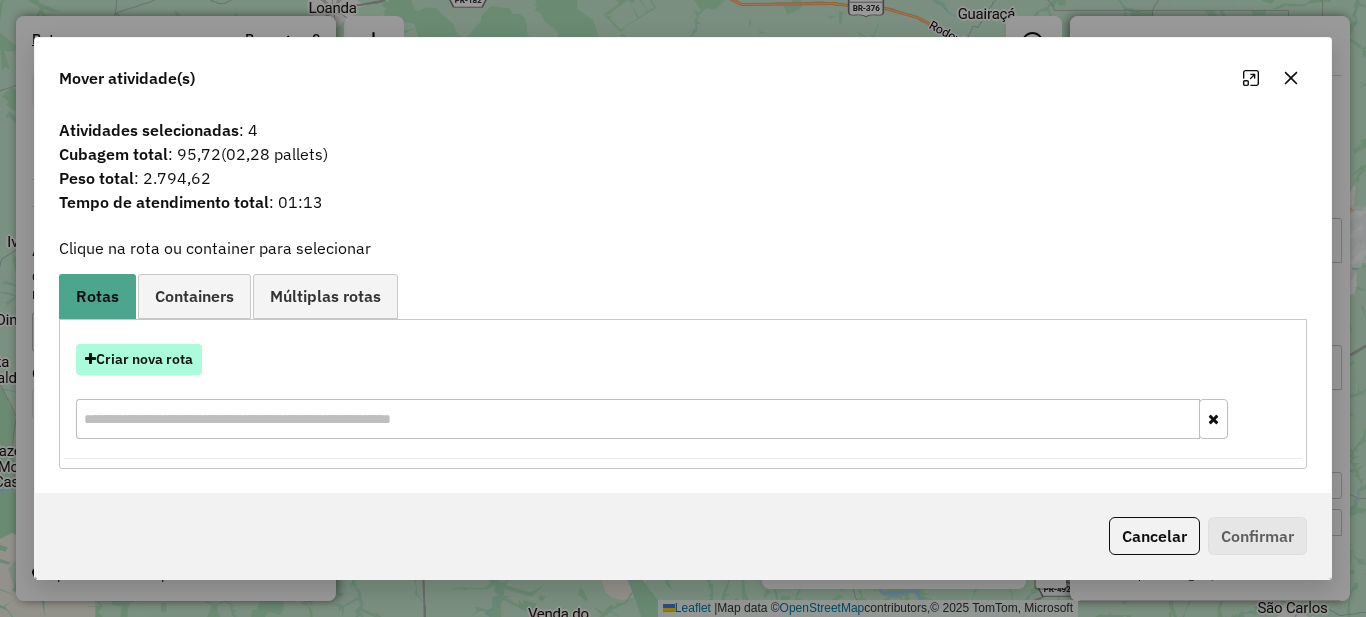 click on "Criar nova rota" at bounding box center (139, 359) 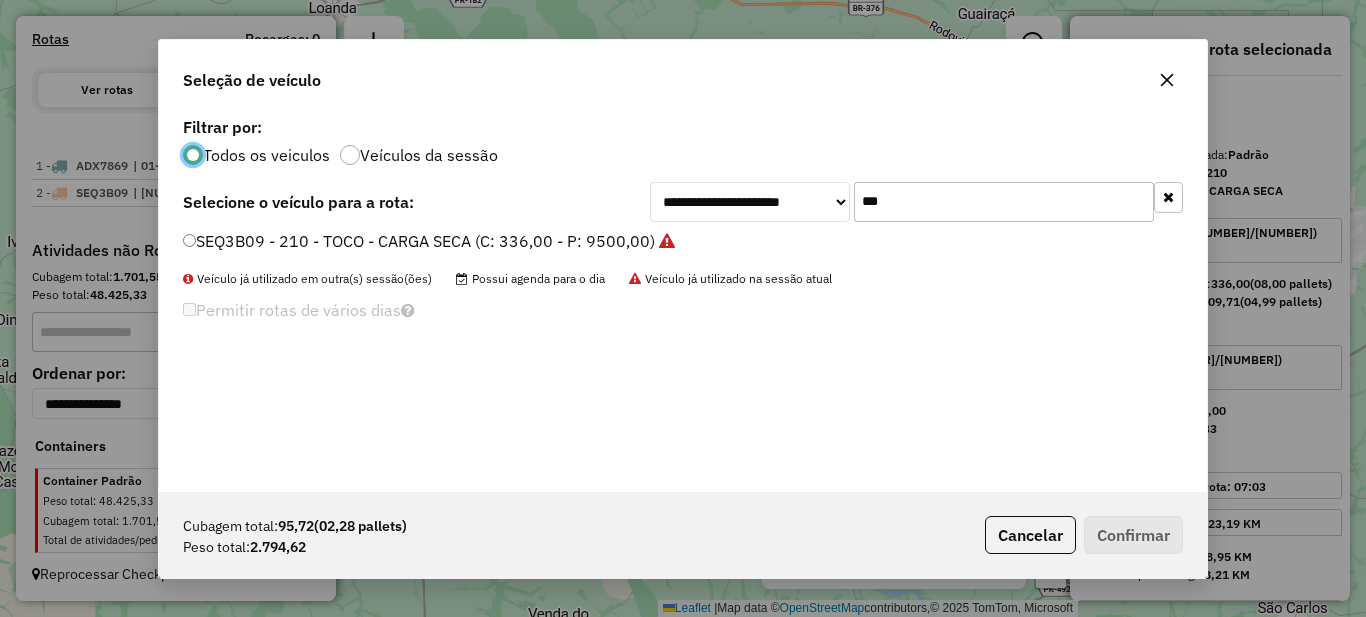 scroll, scrollTop: 11, scrollLeft: 6, axis: both 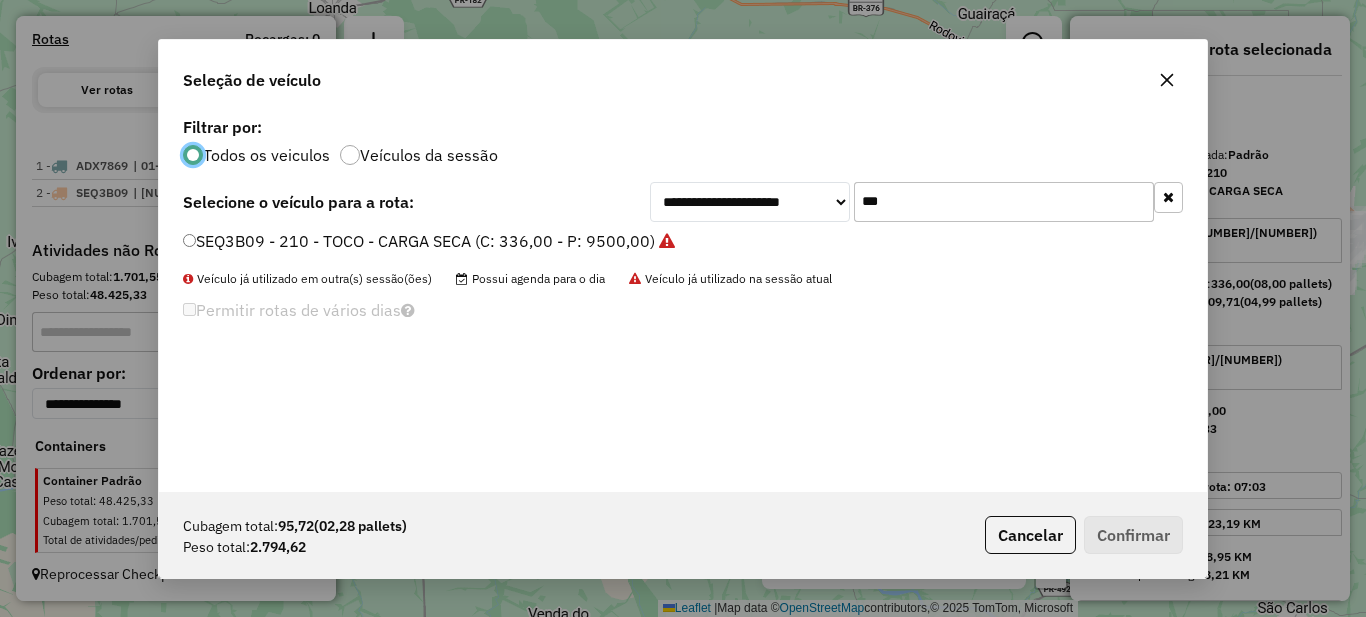 click on "***" 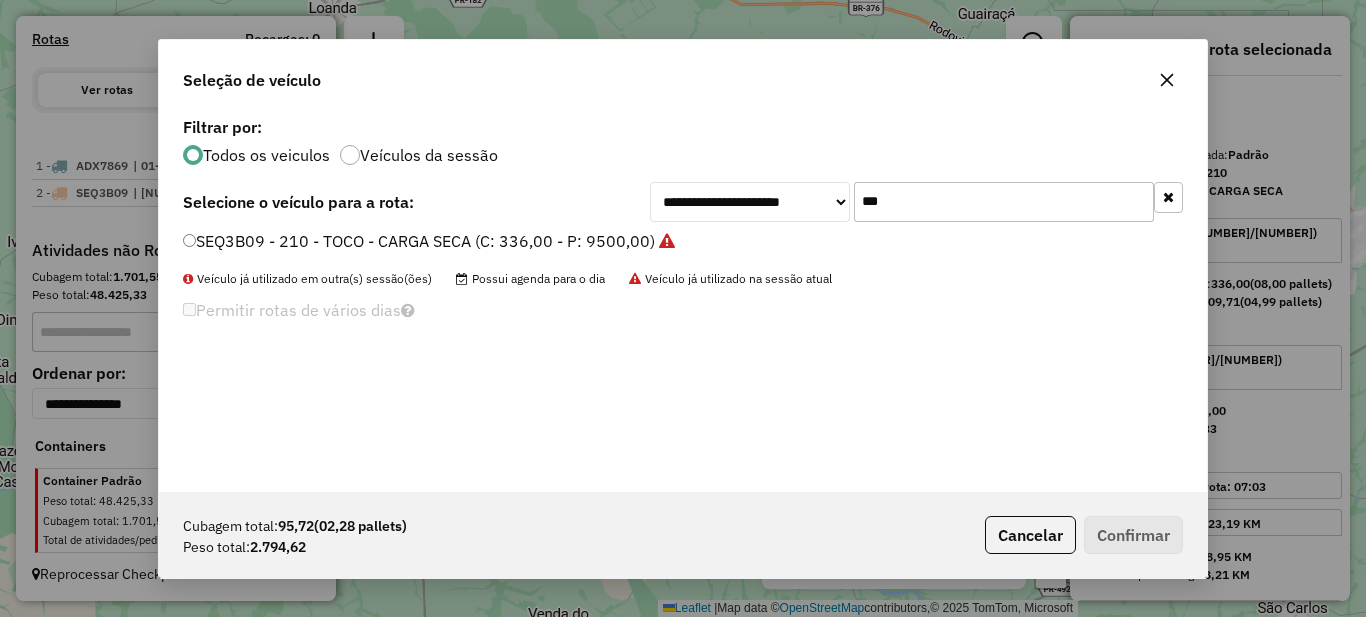 click on "***" 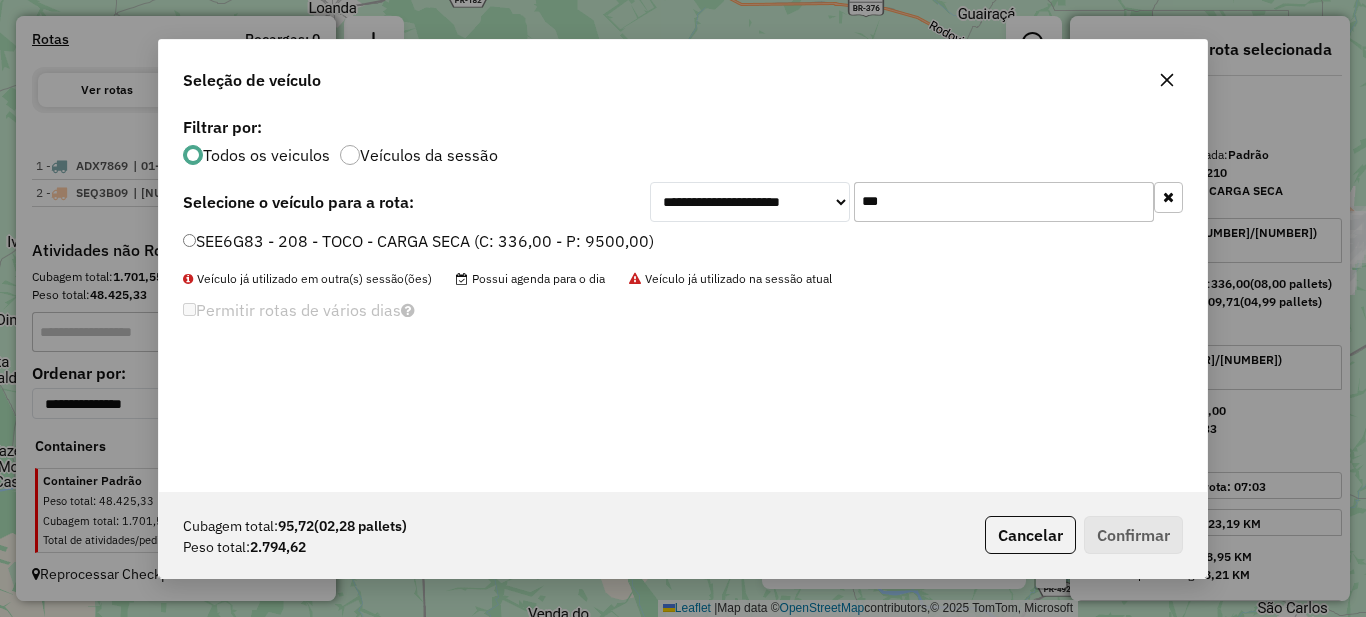 type on "***" 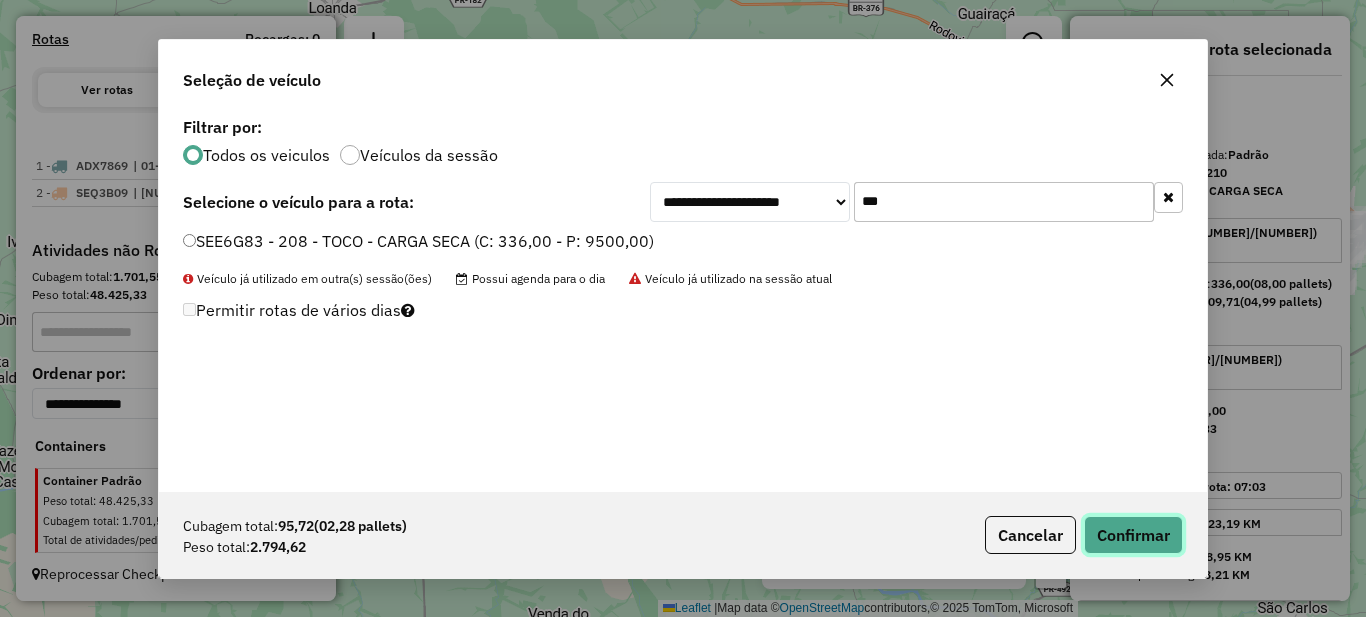 click on "Confirmar" 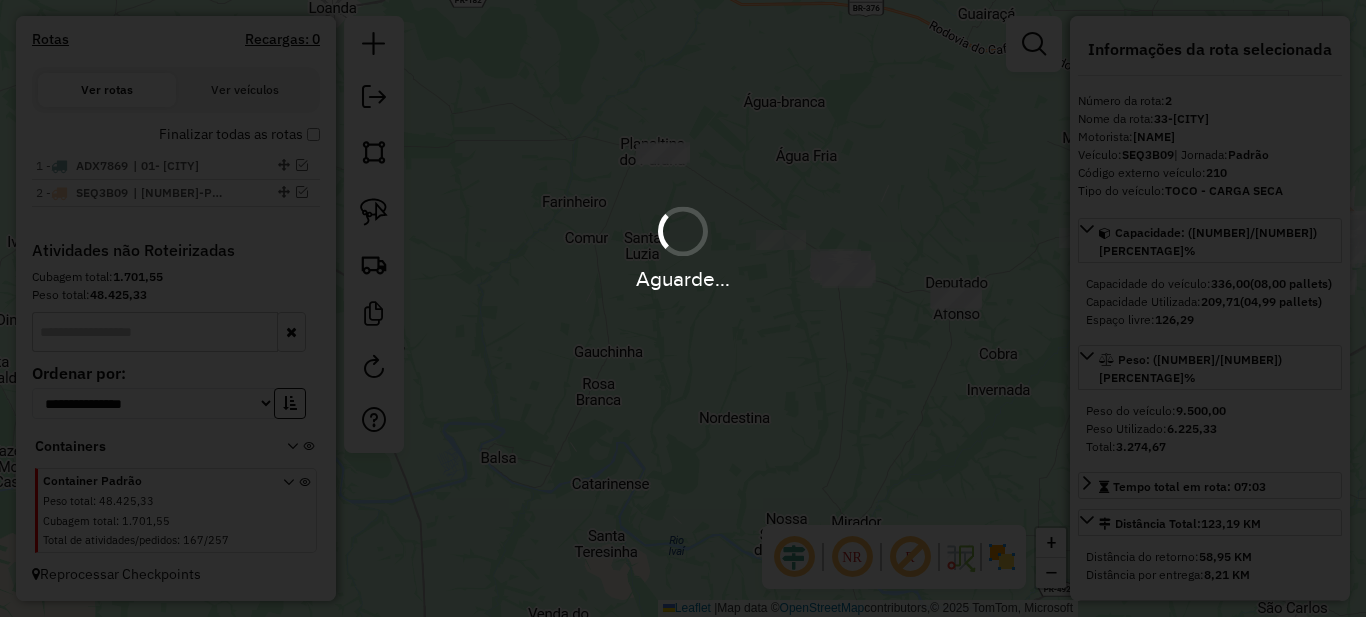 scroll, scrollTop: 774, scrollLeft: 0, axis: vertical 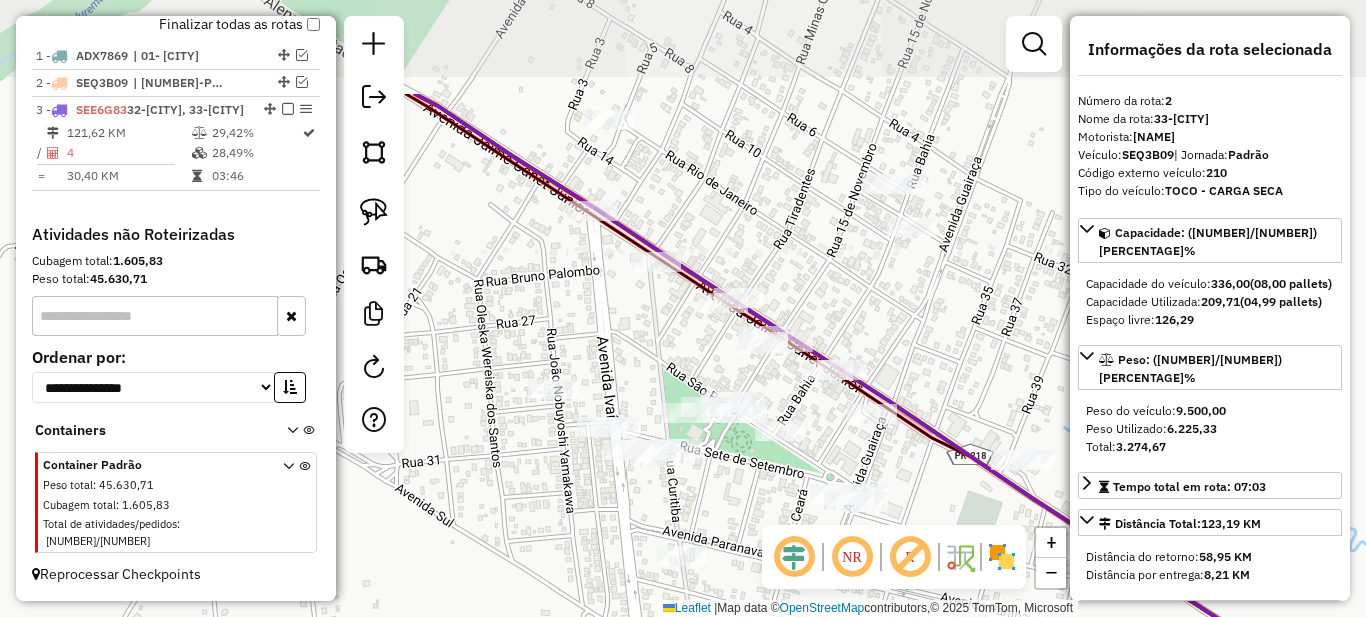 drag, startPoint x: 760, startPoint y: 201, endPoint x: 653, endPoint y: 357, distance: 189.16924 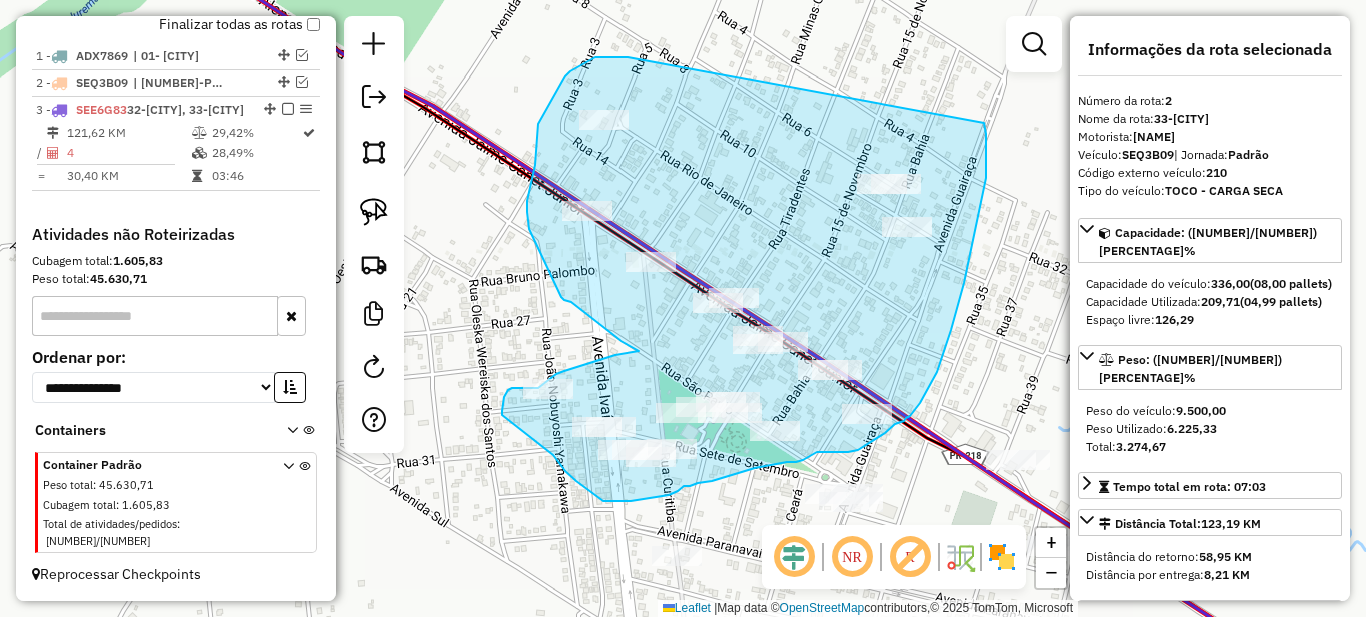 drag, startPoint x: 626, startPoint y: 57, endPoint x: 984, endPoint y: 123, distance: 364.03296 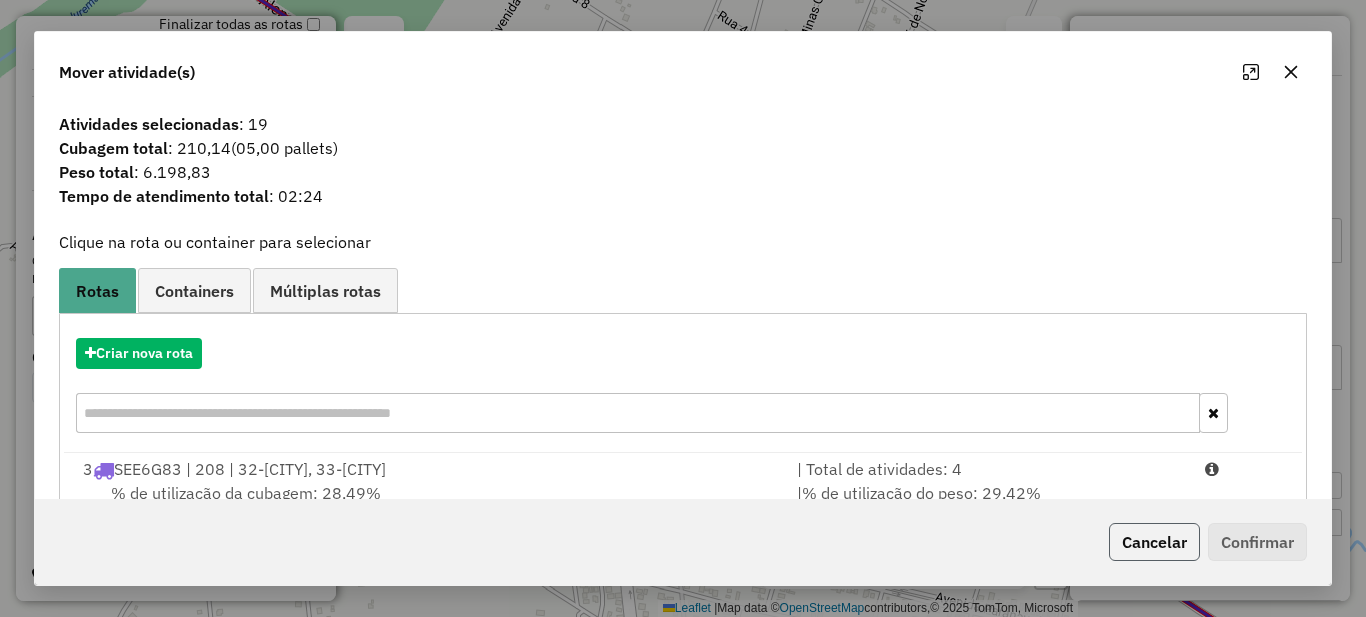 click on "Cancelar" 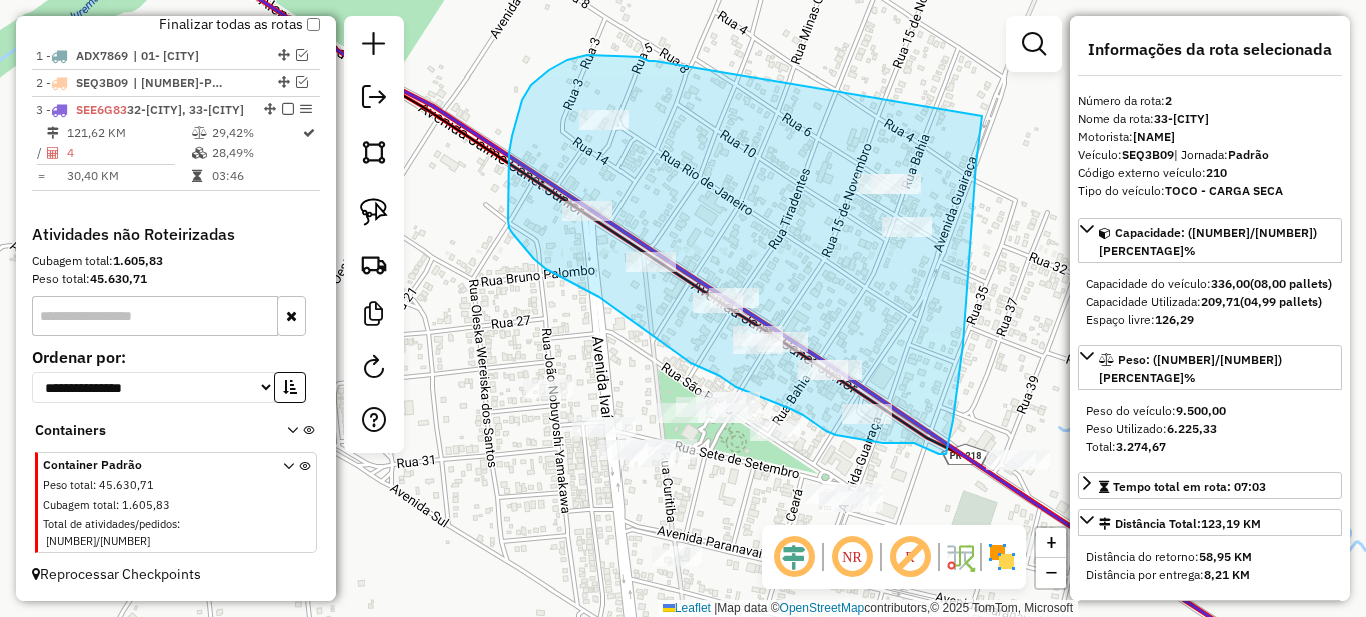 drag, startPoint x: 655, startPoint y: 61, endPoint x: 982, endPoint y: 116, distance: 331.5931 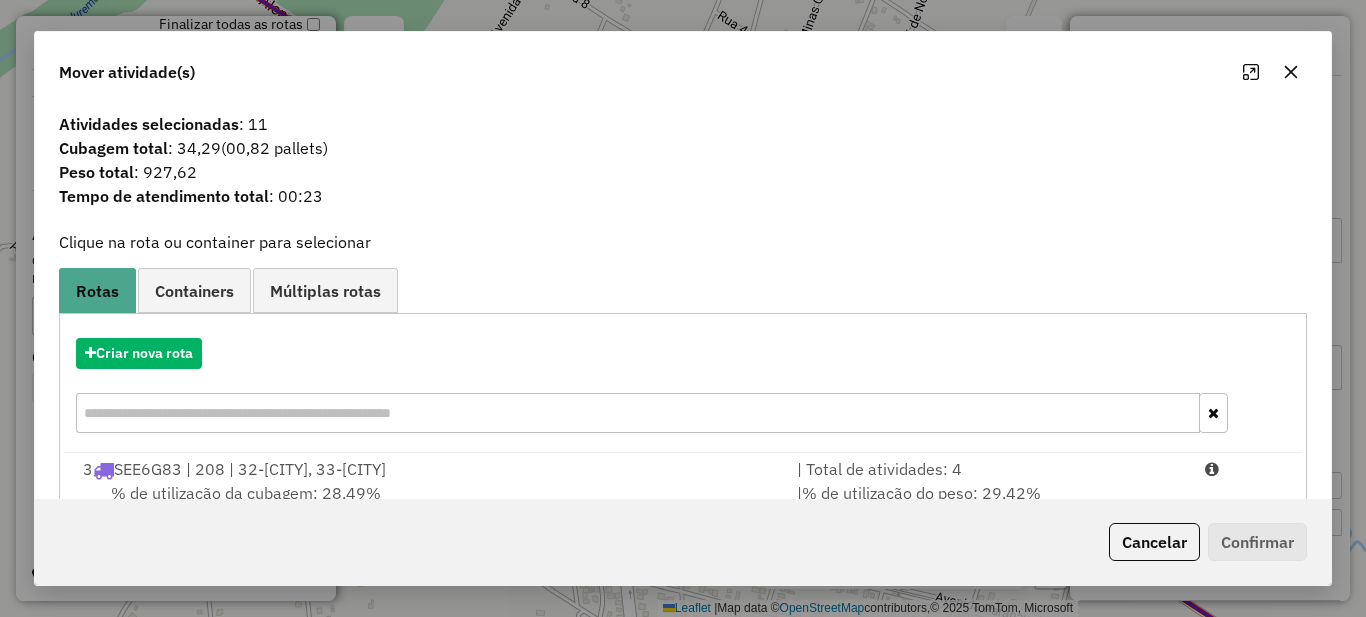 scroll, scrollTop: 70, scrollLeft: 0, axis: vertical 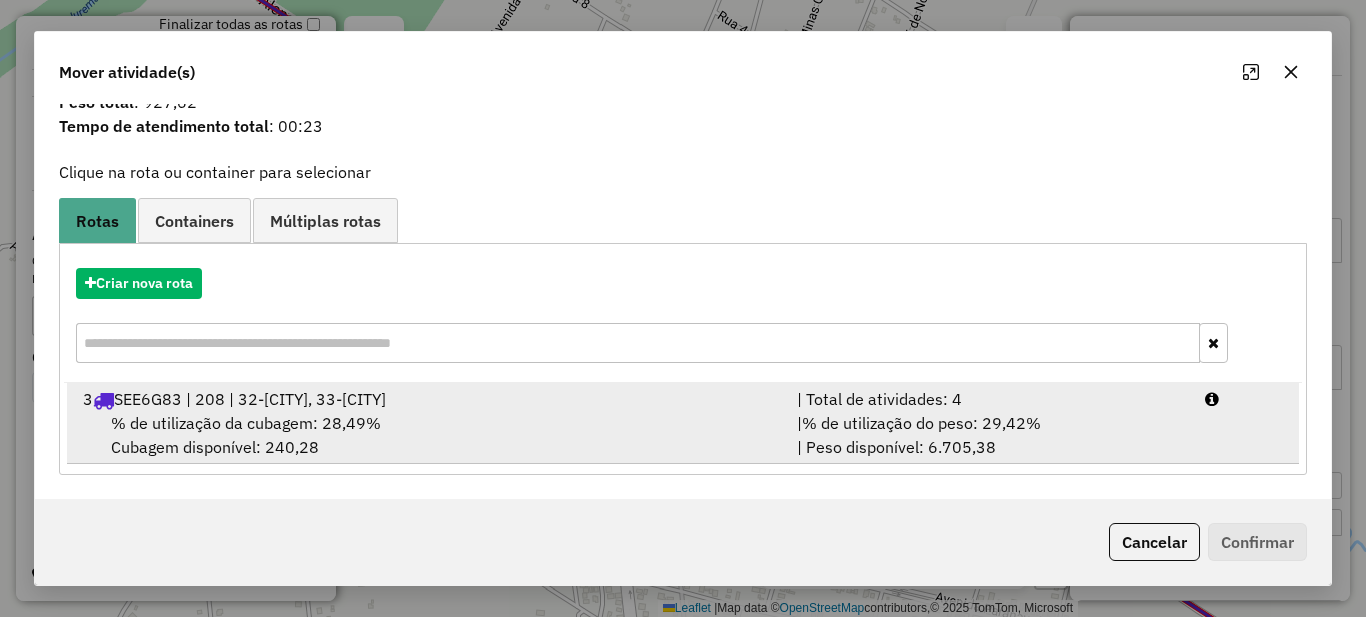 click on "% de utilização do peso: 29,42%" at bounding box center [921, 423] 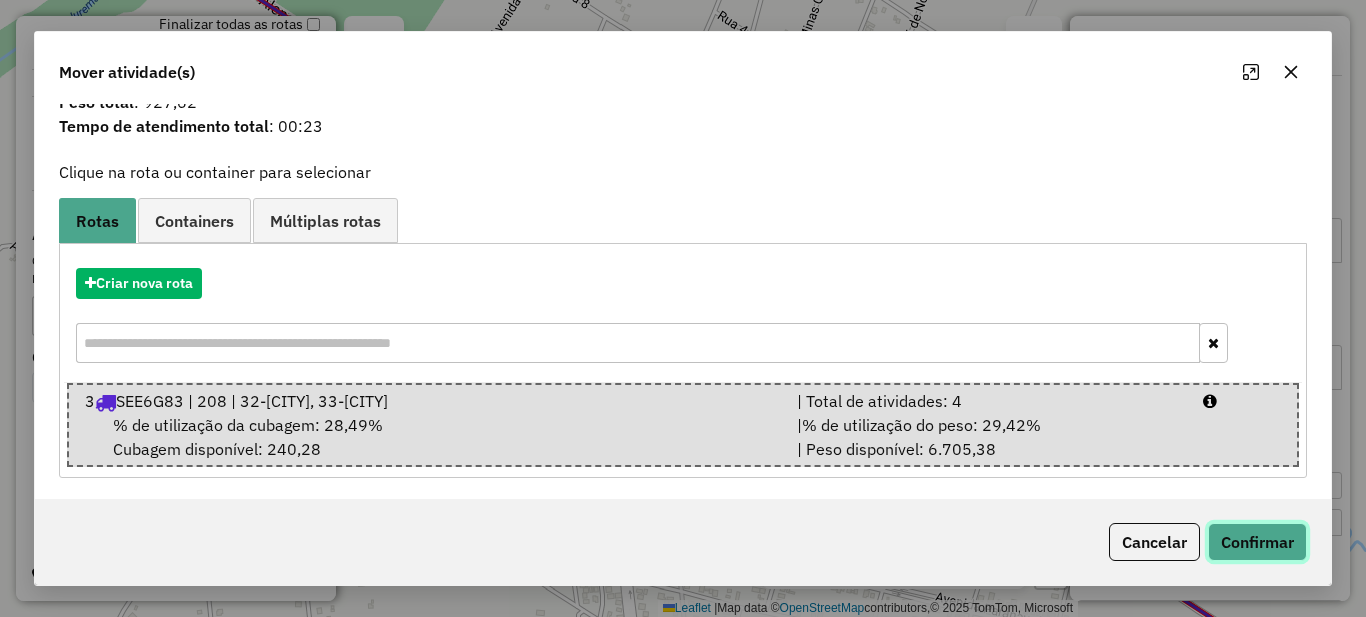 click on "Confirmar" 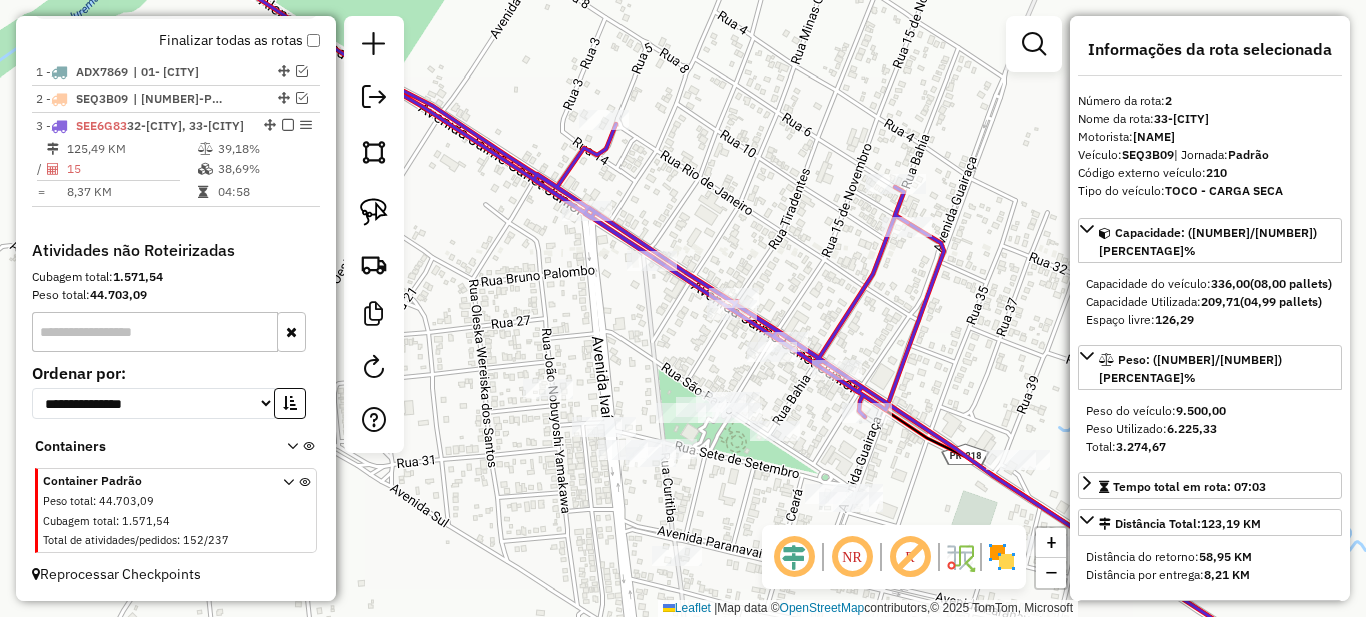 scroll, scrollTop: 0, scrollLeft: 0, axis: both 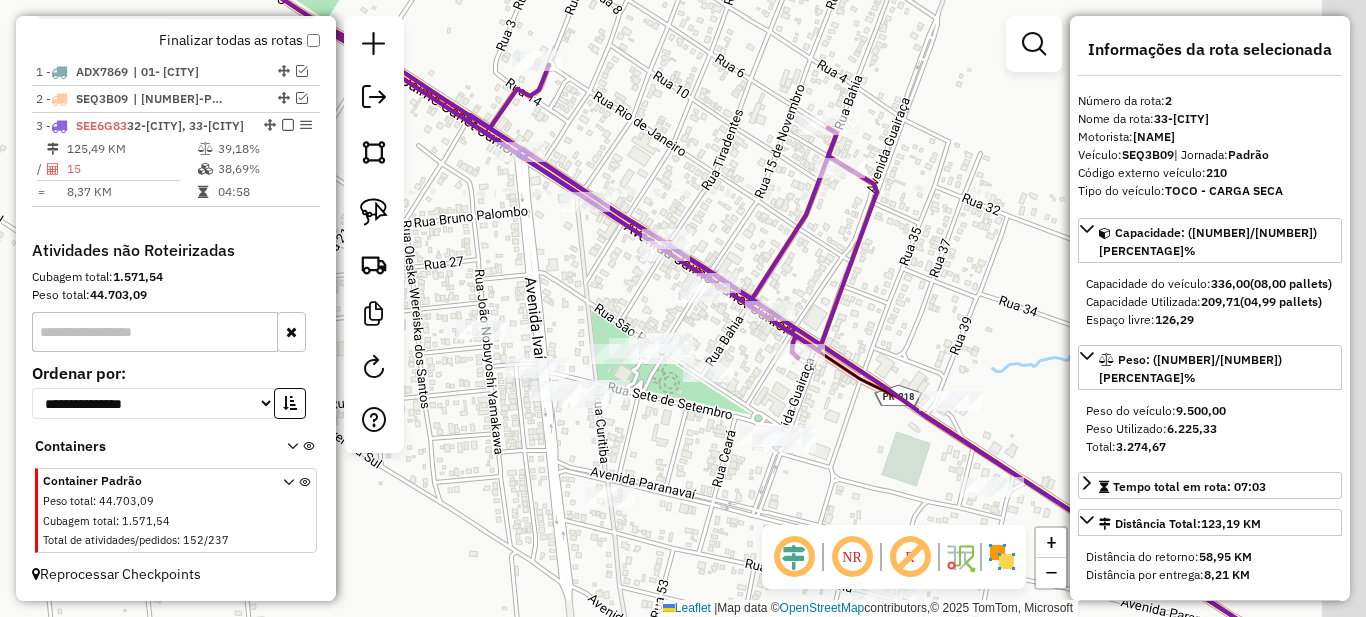 drag, startPoint x: 688, startPoint y: 364, endPoint x: 621, endPoint y: 304, distance: 89.938866 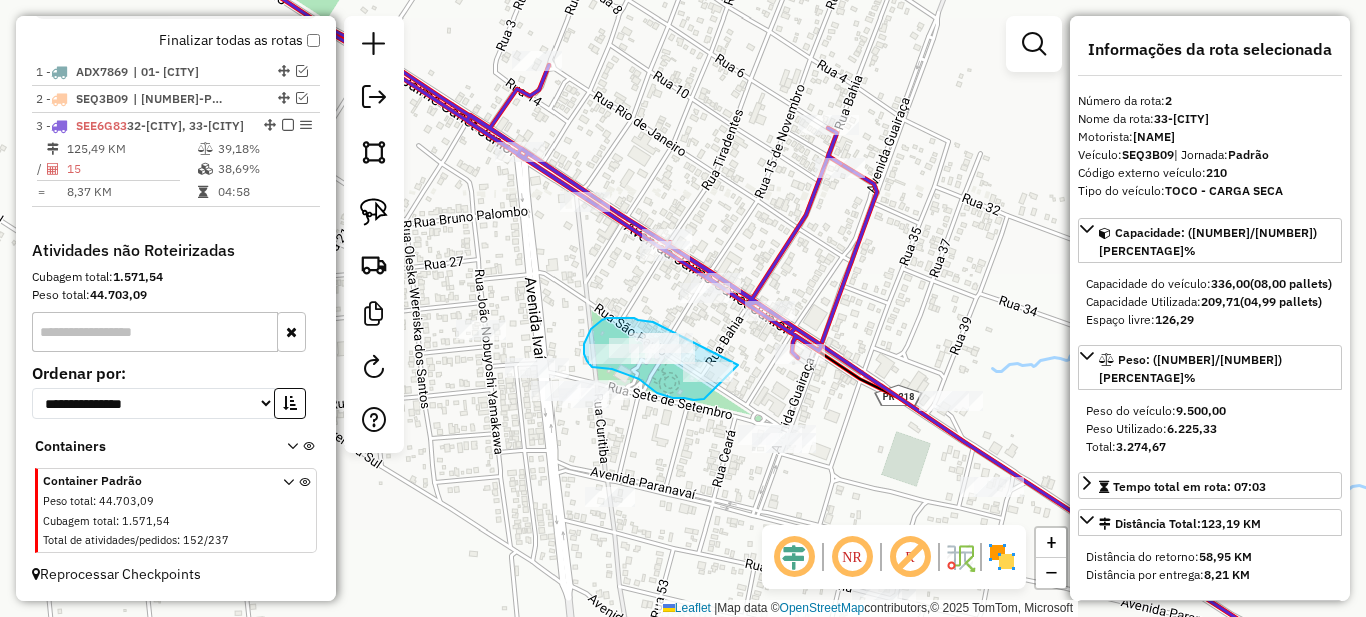 drag, startPoint x: 648, startPoint y: 322, endPoint x: 738, endPoint y: 365, distance: 99.744675 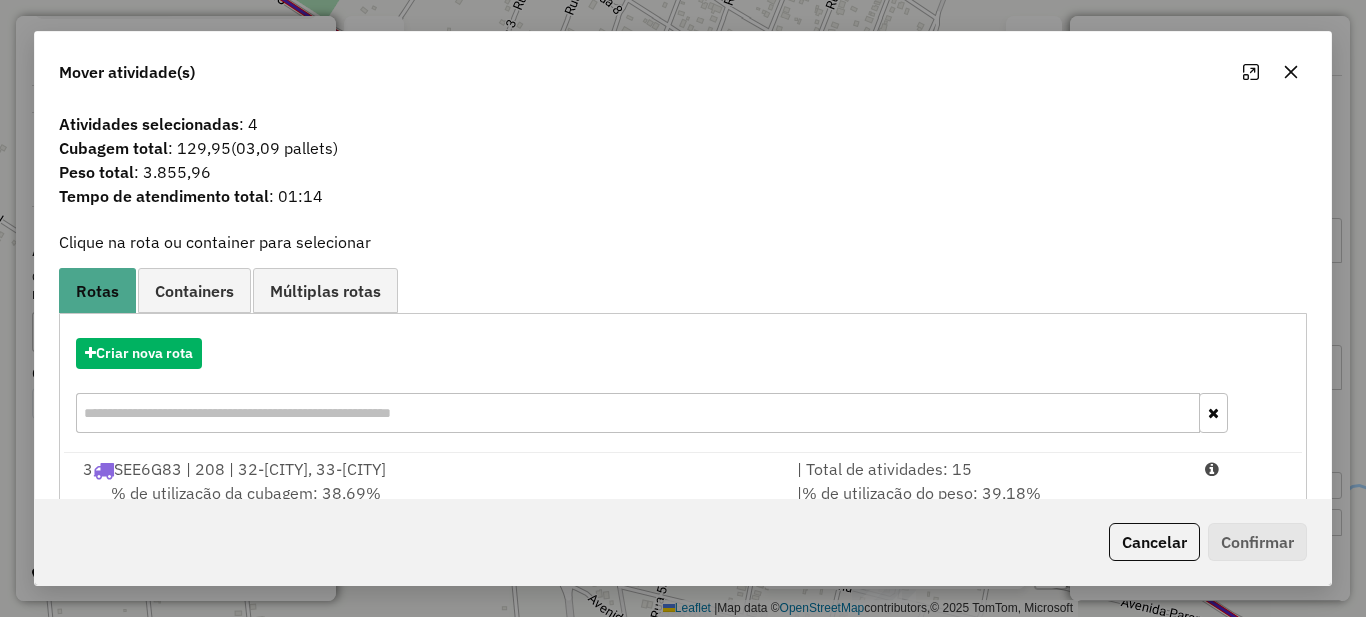 scroll, scrollTop: 70, scrollLeft: 0, axis: vertical 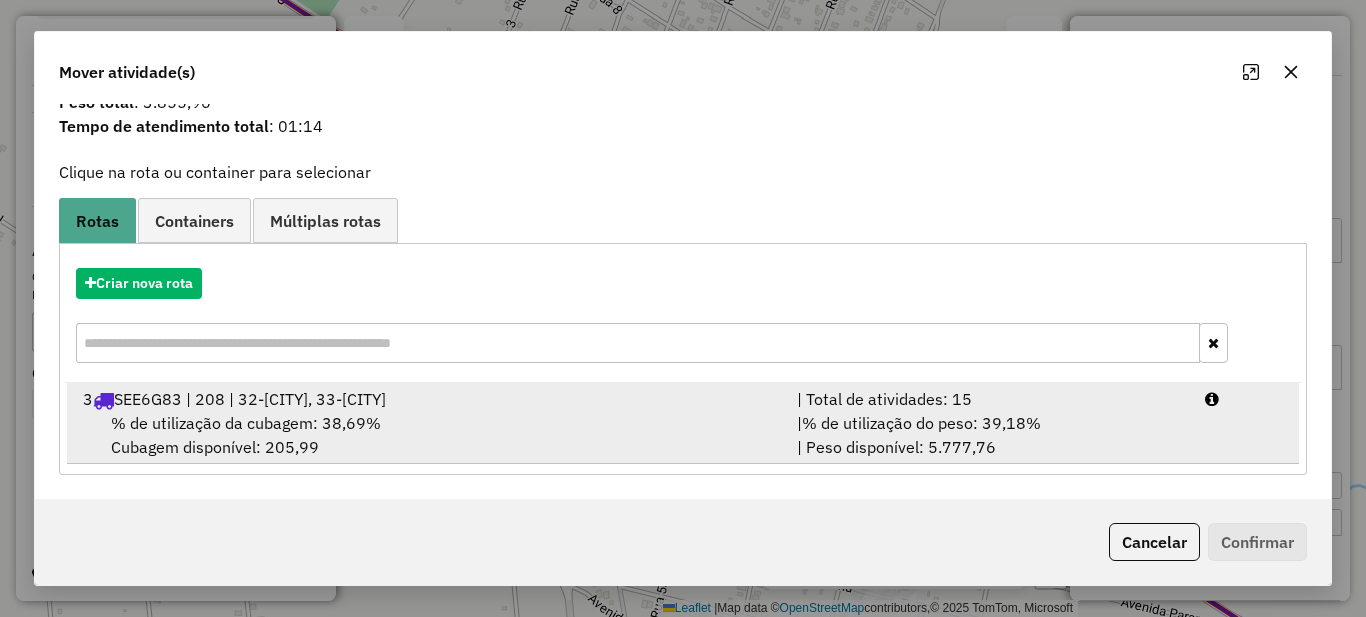 click on "% de utilização do peso: 39,18%" at bounding box center [921, 423] 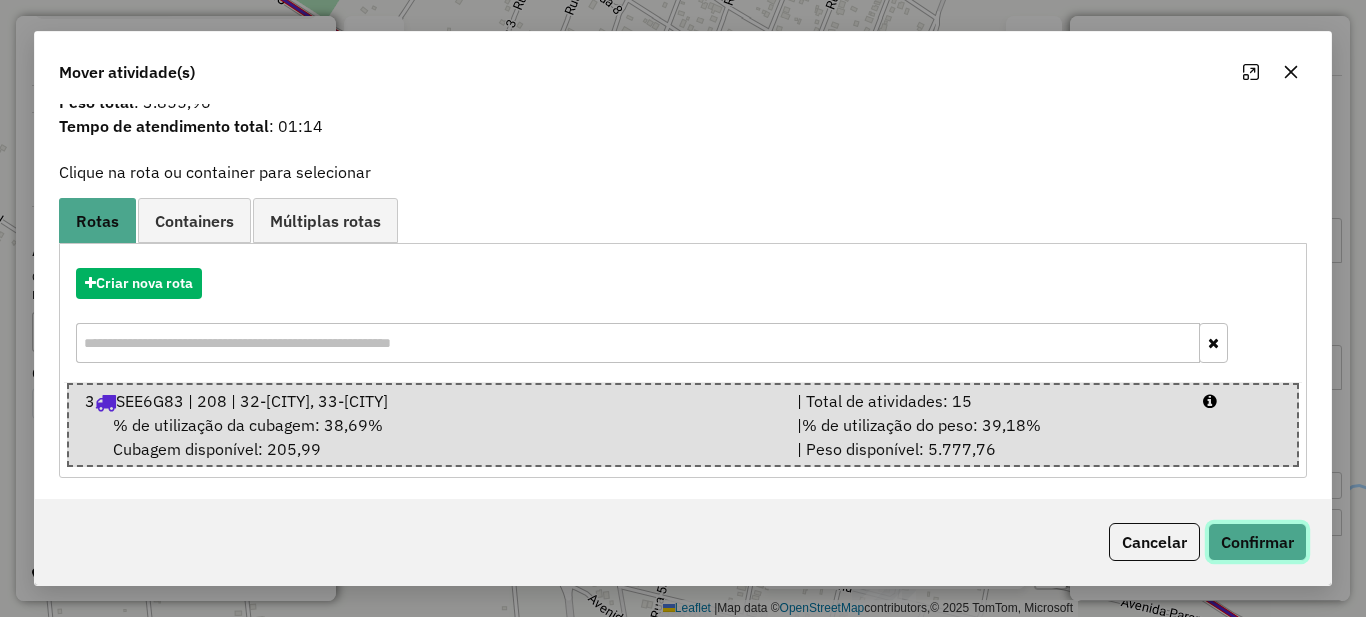 click on "Confirmar" 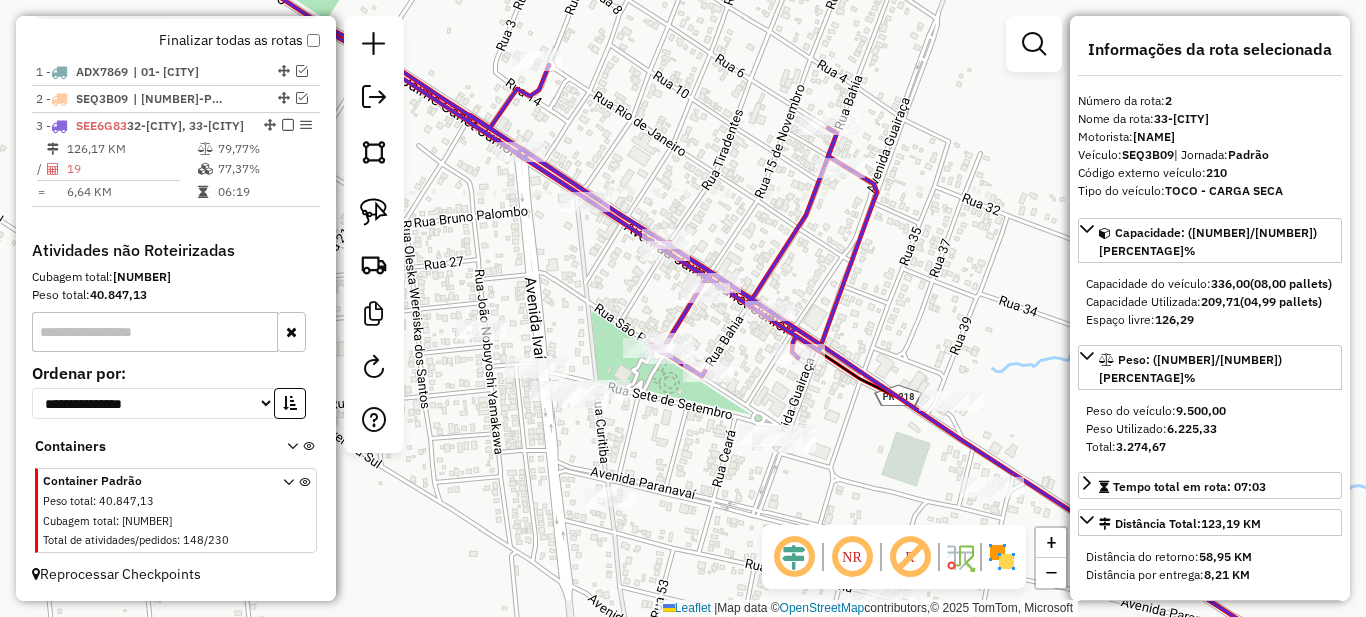 scroll, scrollTop: 0, scrollLeft: 0, axis: both 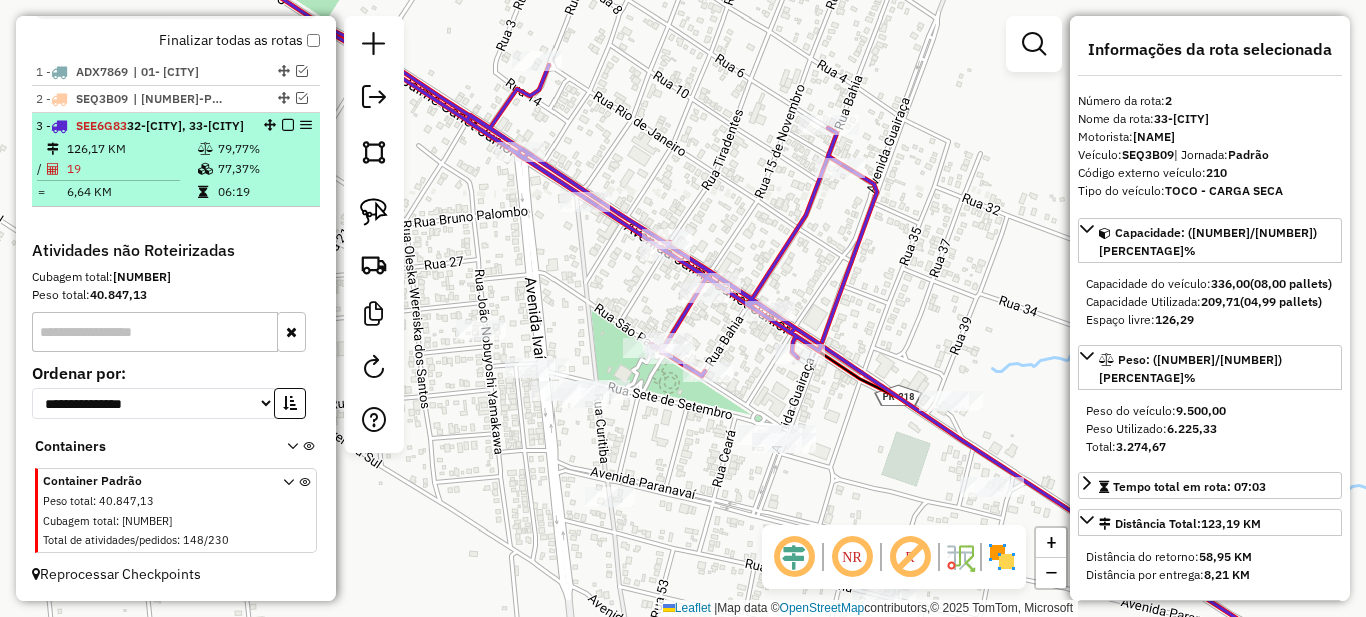 click on "79,77%" at bounding box center [264, 149] 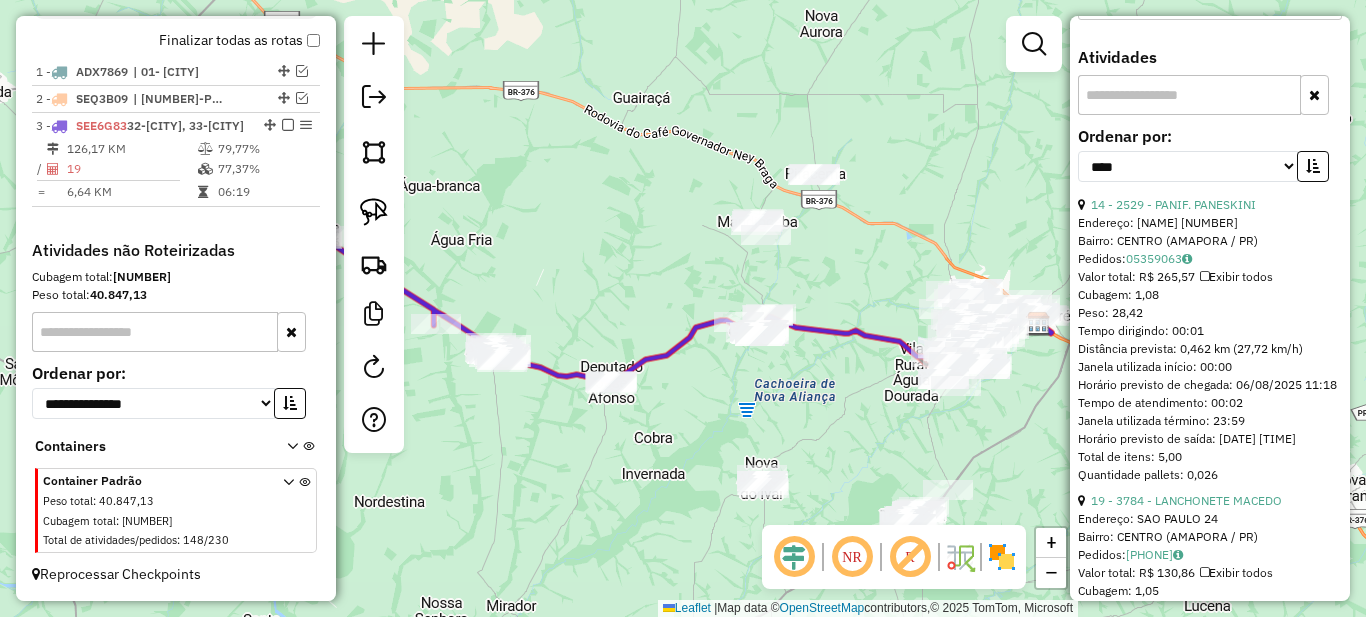 scroll, scrollTop: 800, scrollLeft: 0, axis: vertical 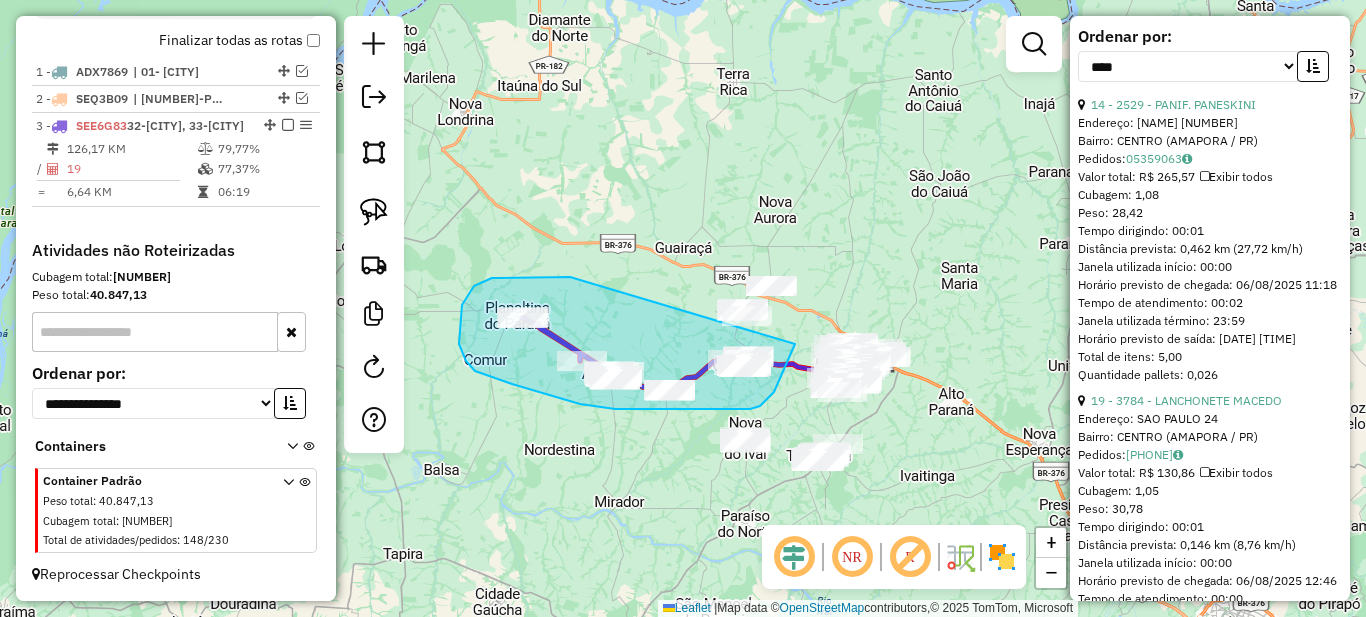drag, startPoint x: 492, startPoint y: 278, endPoint x: 838, endPoint y: 216, distance: 351.51102 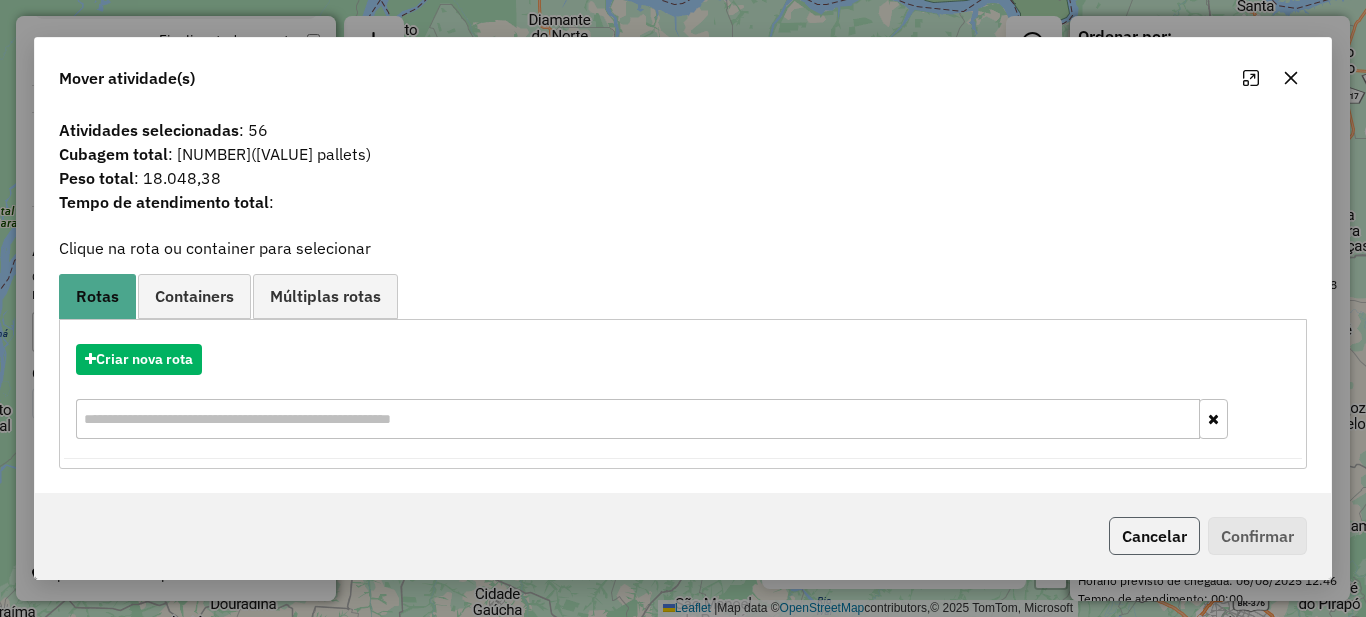 click on "Cancelar" 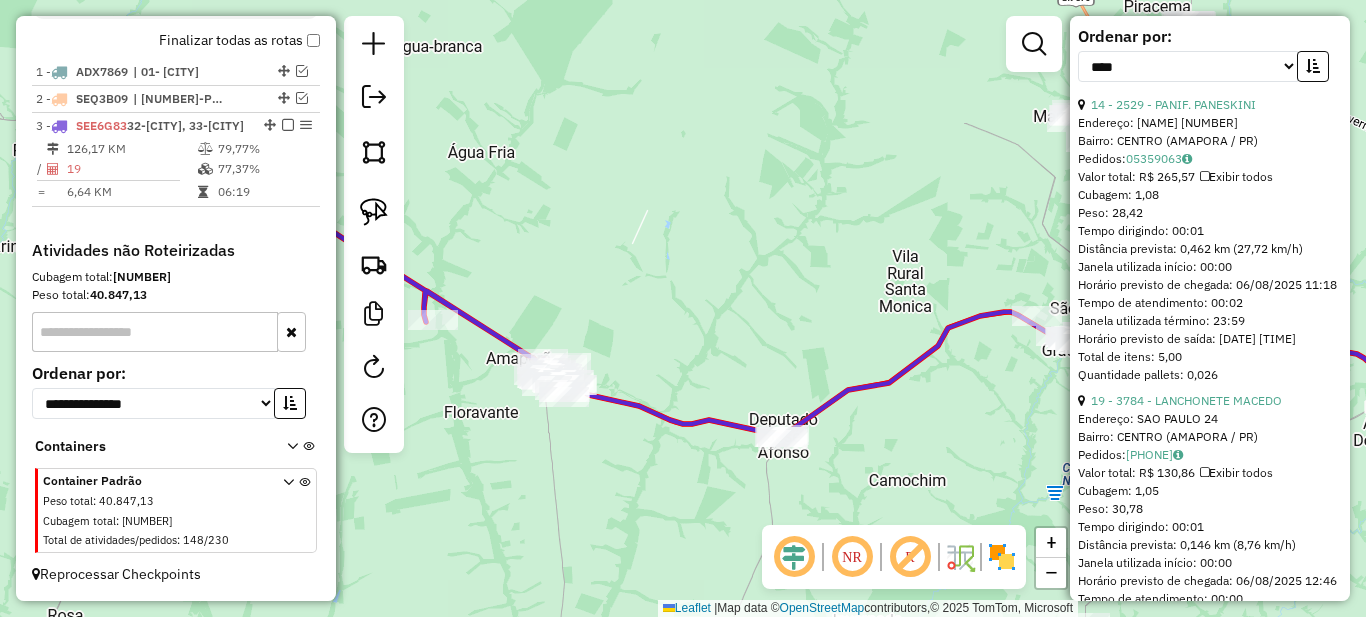 drag, startPoint x: 525, startPoint y: 484, endPoint x: 658, endPoint y: 476, distance: 133.24039 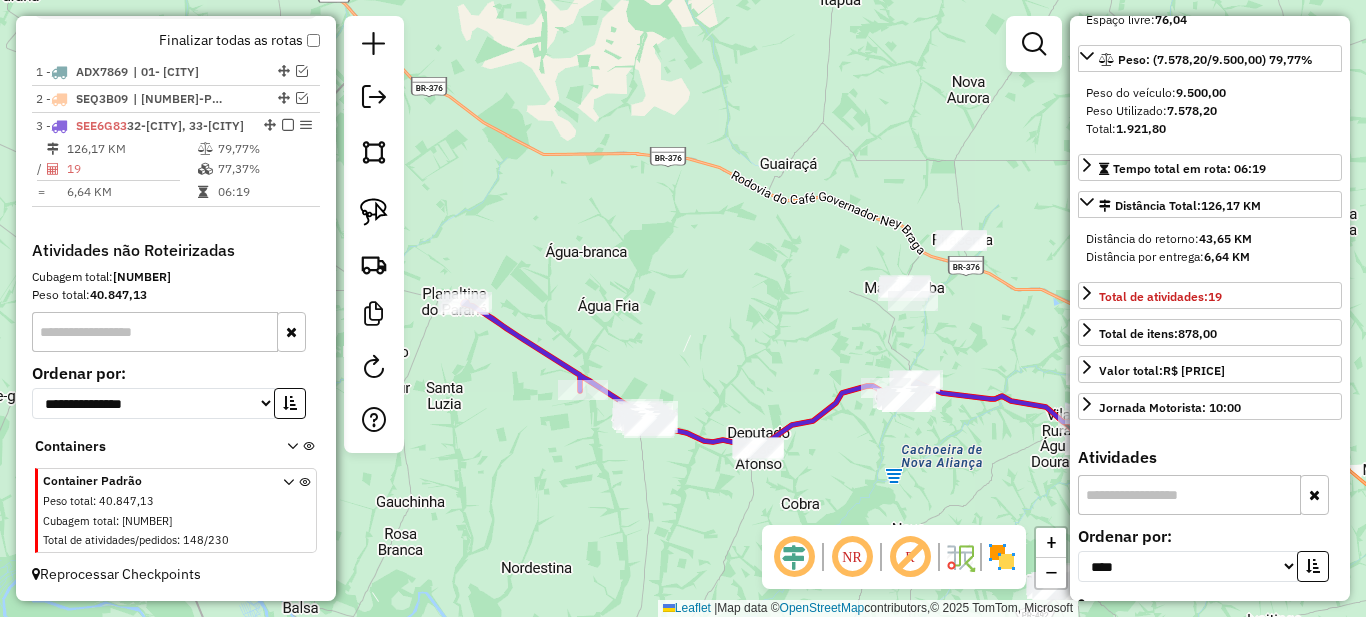 scroll, scrollTop: 800, scrollLeft: 0, axis: vertical 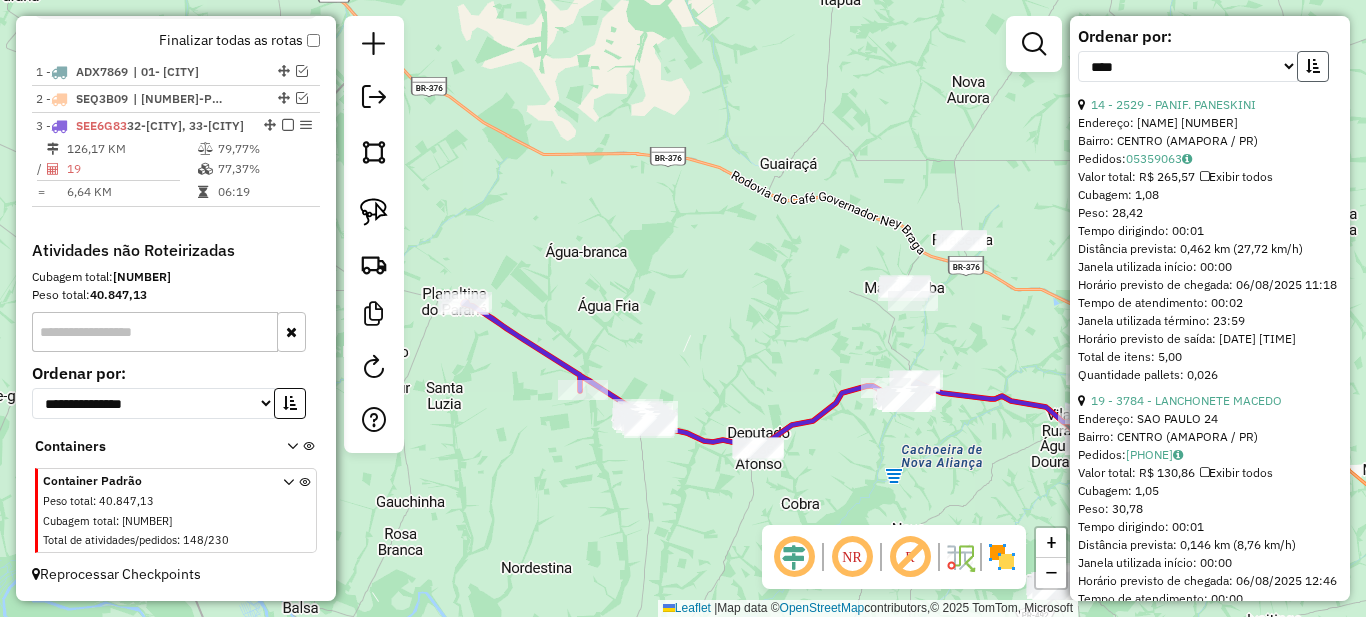 click at bounding box center (1313, 66) 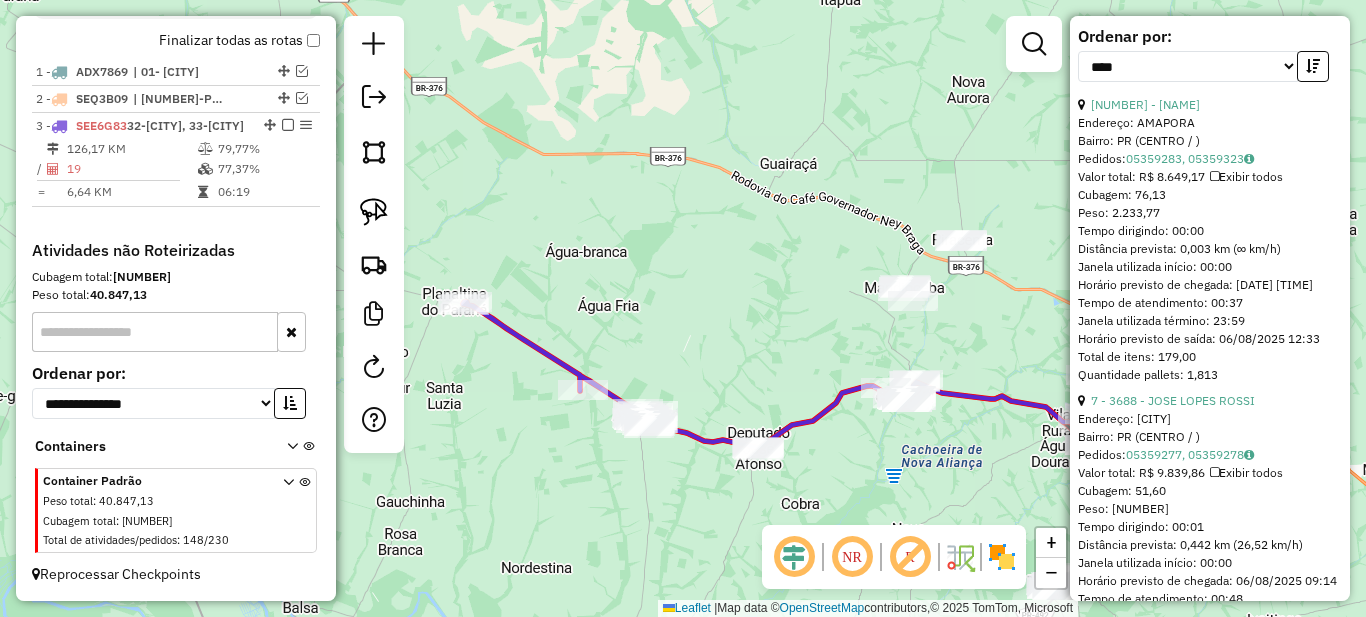scroll, scrollTop: 900, scrollLeft: 0, axis: vertical 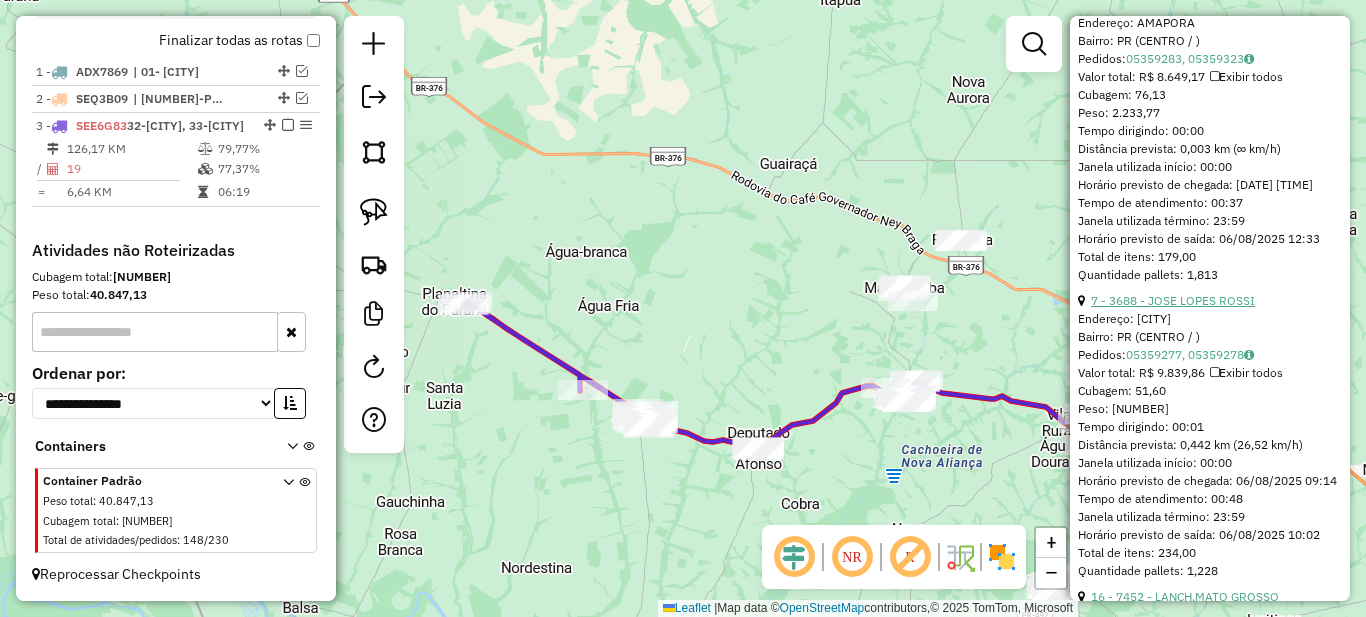 click on "[NUMBER] - [NUMBER] - JOSE LOPES ROSSI" at bounding box center (1173, 300) 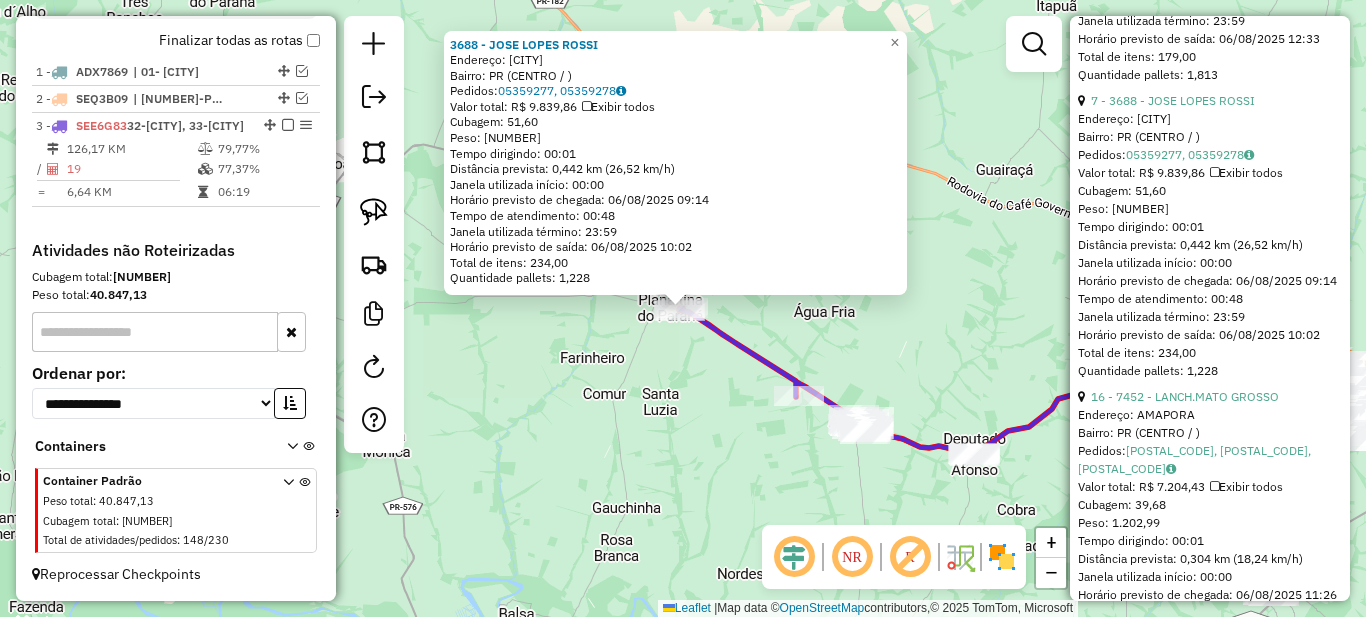 scroll, scrollTop: 1200, scrollLeft: 0, axis: vertical 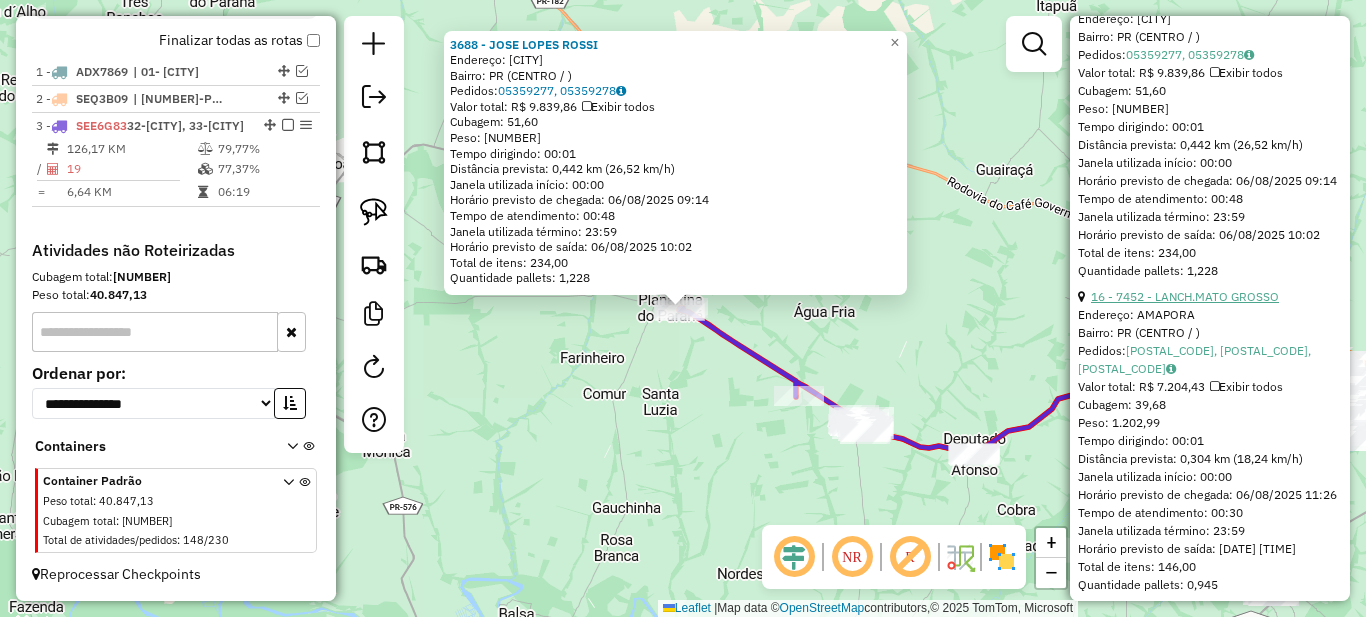 click on "16 - 7452 - LANCH.MATO GROSSO" at bounding box center (1185, 296) 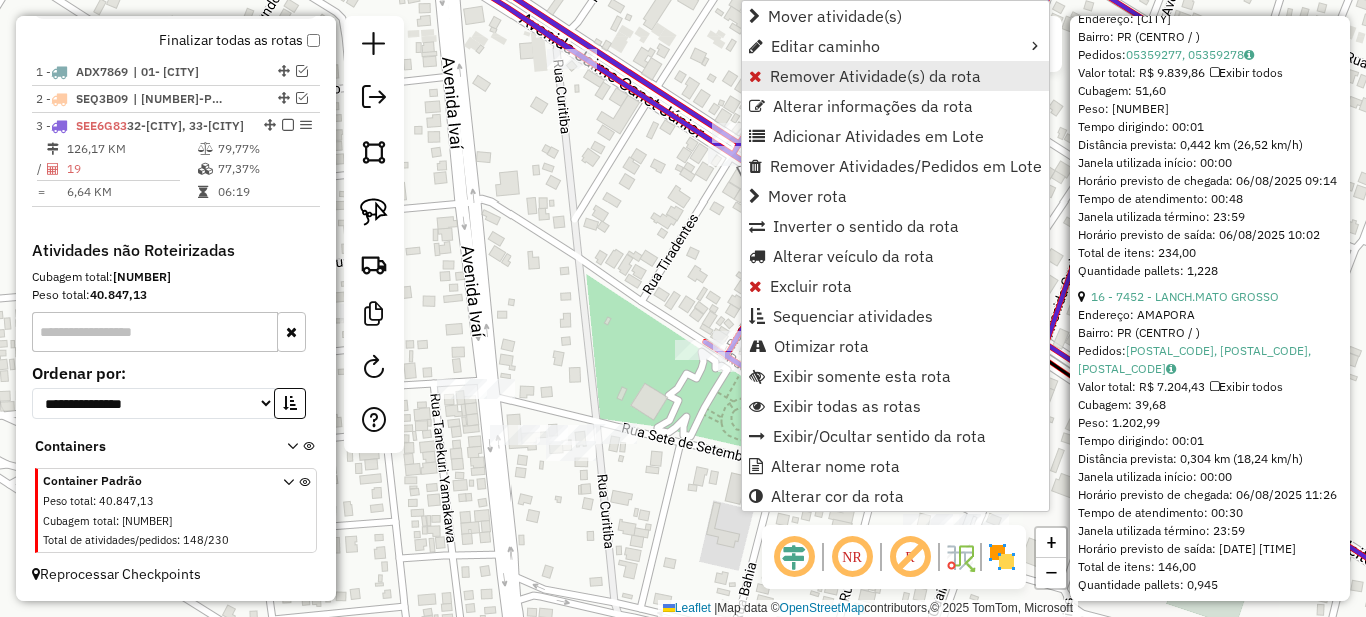 click on "Remover Atividade(s) da rota" at bounding box center [875, 76] 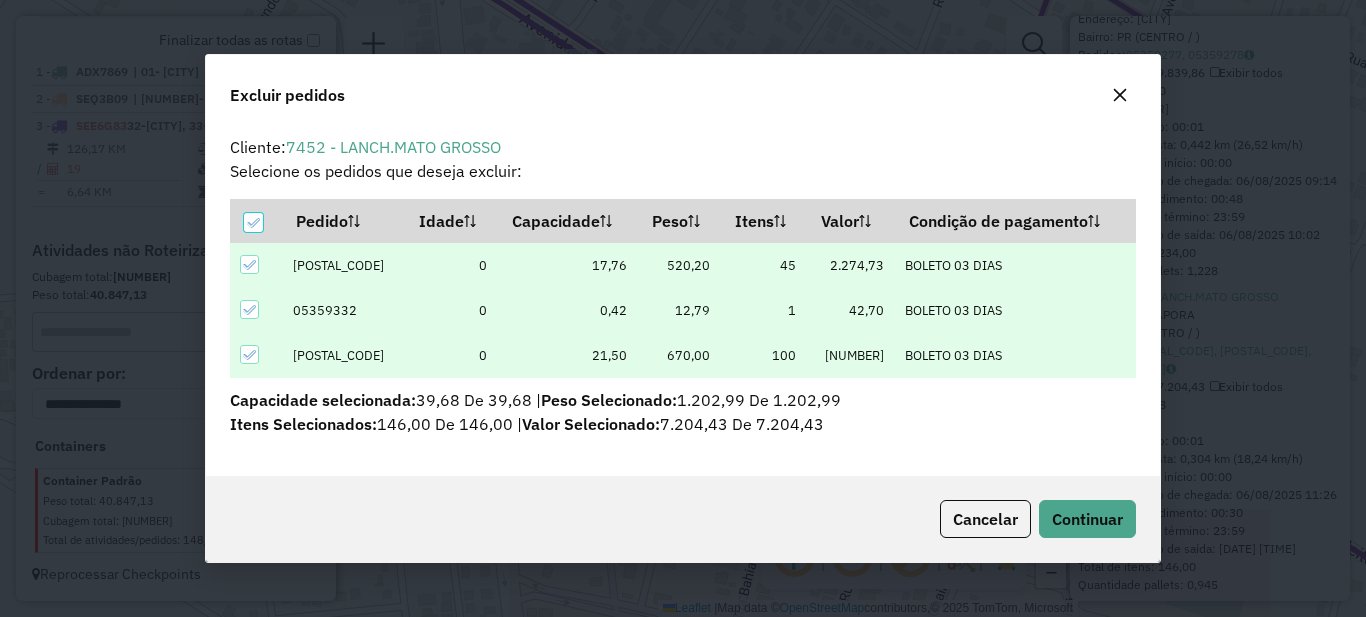 scroll, scrollTop: 12, scrollLeft: 6, axis: both 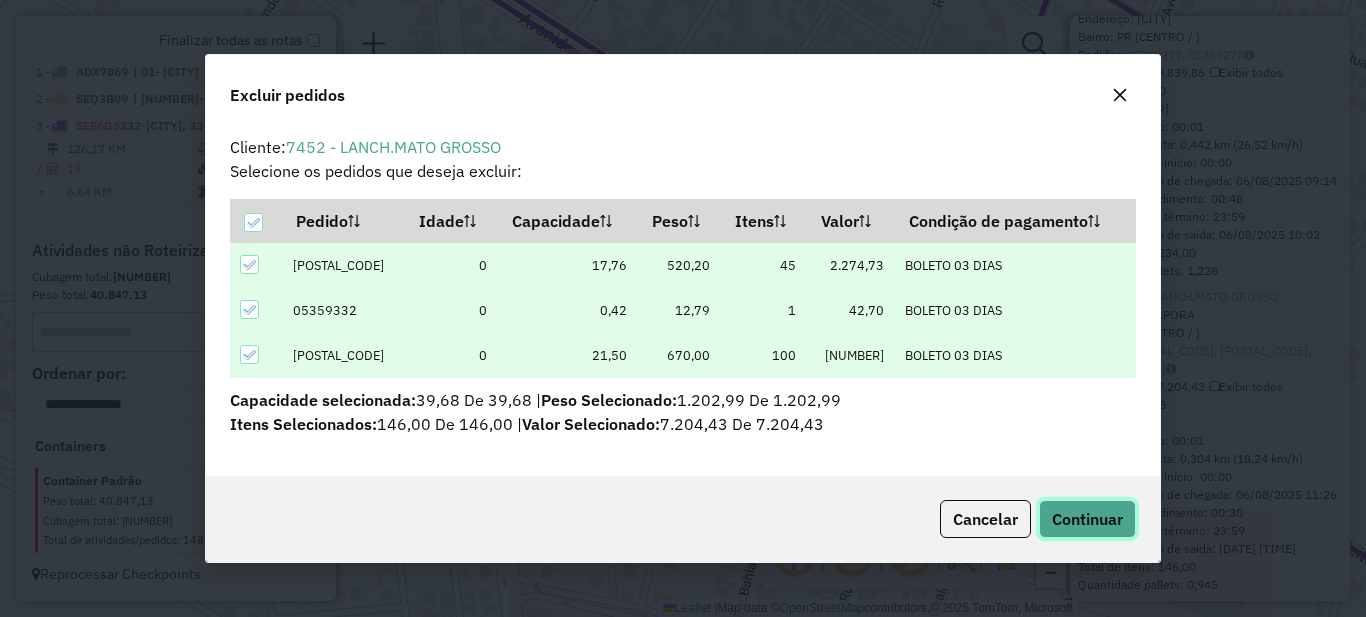 click on "Continuar" 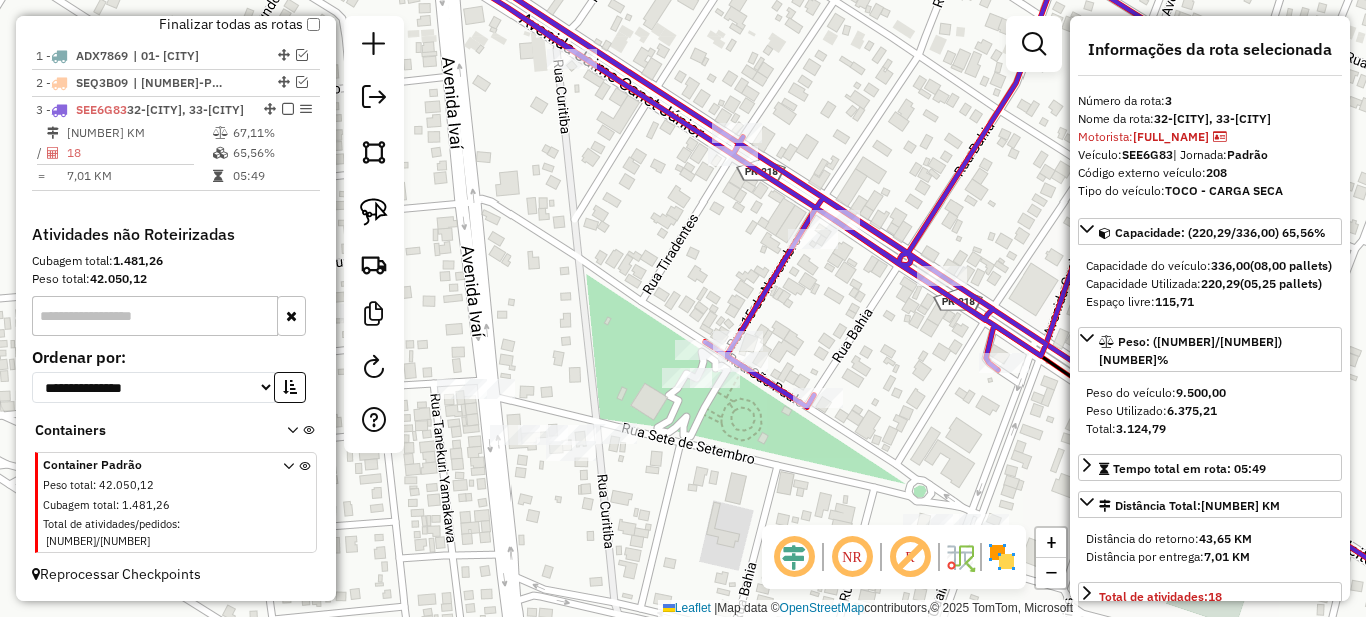 scroll, scrollTop: 600, scrollLeft: 0, axis: vertical 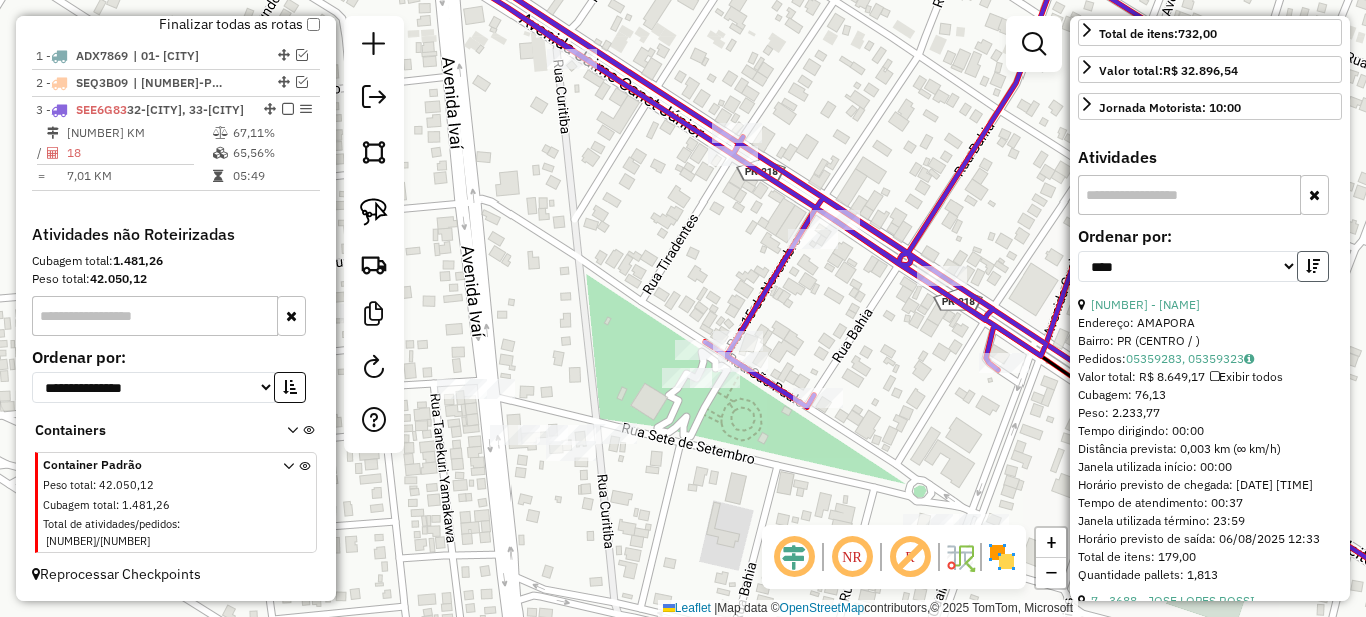 click at bounding box center (1313, 266) 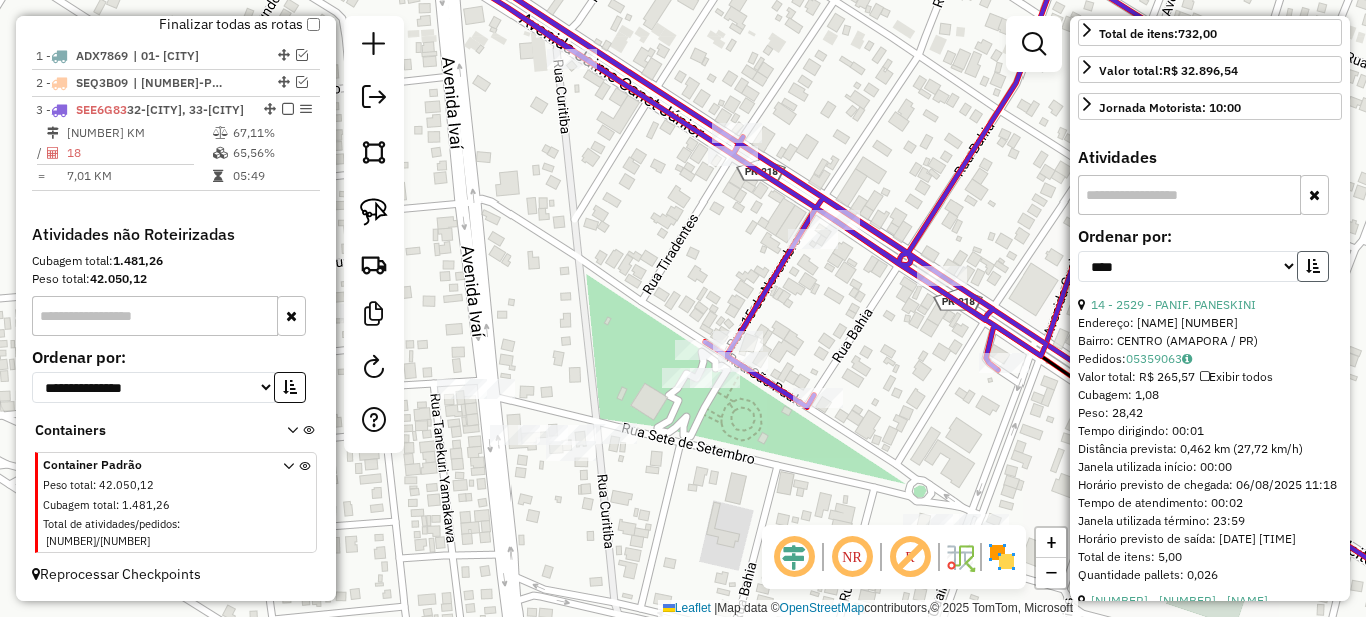 click at bounding box center (1313, 266) 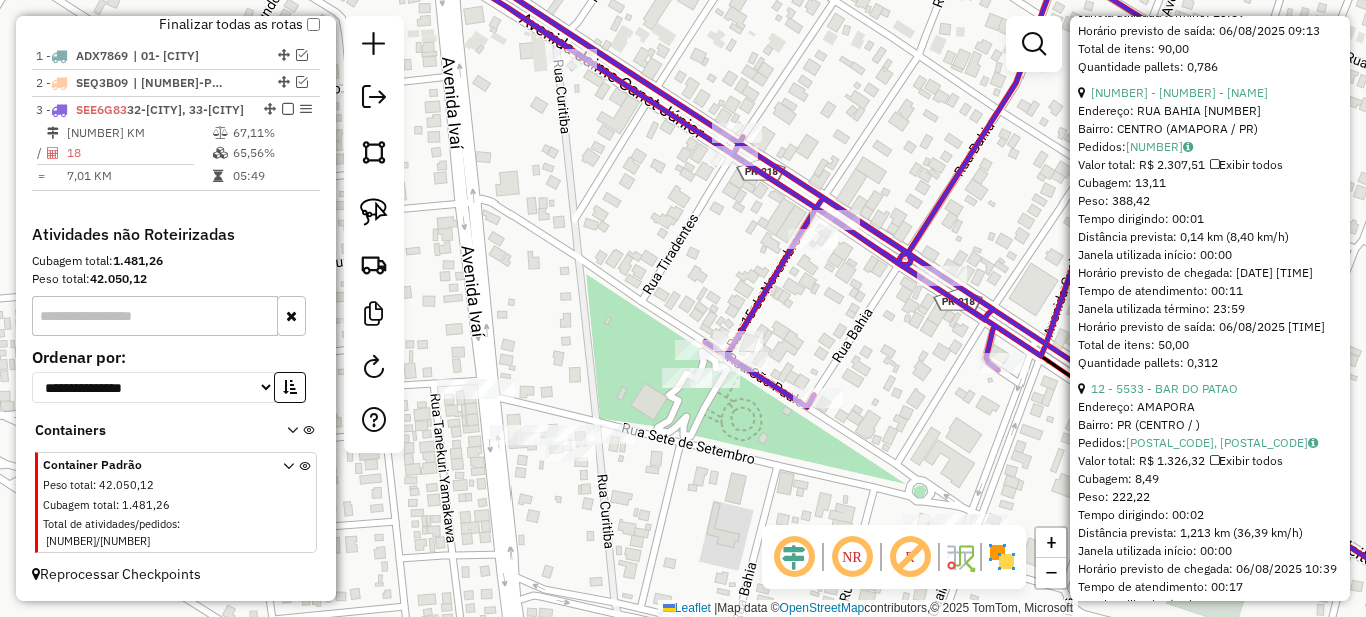 scroll, scrollTop: 1500, scrollLeft: 0, axis: vertical 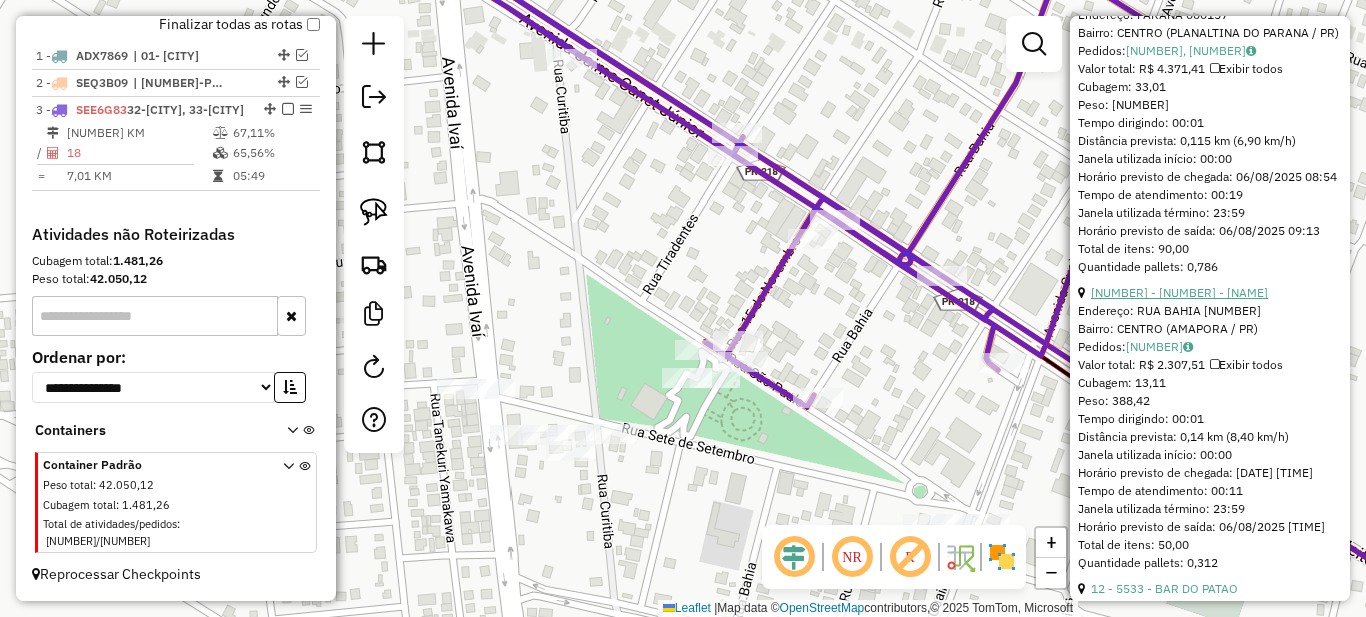 click on "17 - 9015 - J. A. F. CONVENIENCI" at bounding box center (1179, 292) 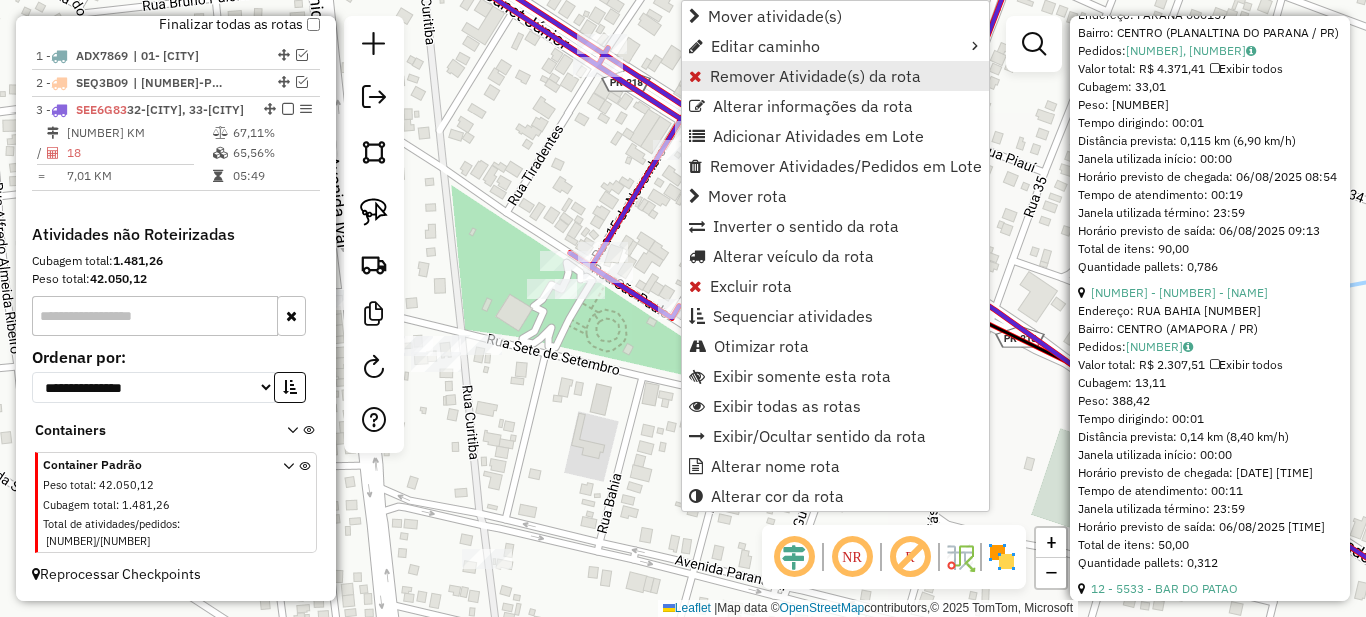 click on "Remover Atividade(s) da rota" at bounding box center [815, 76] 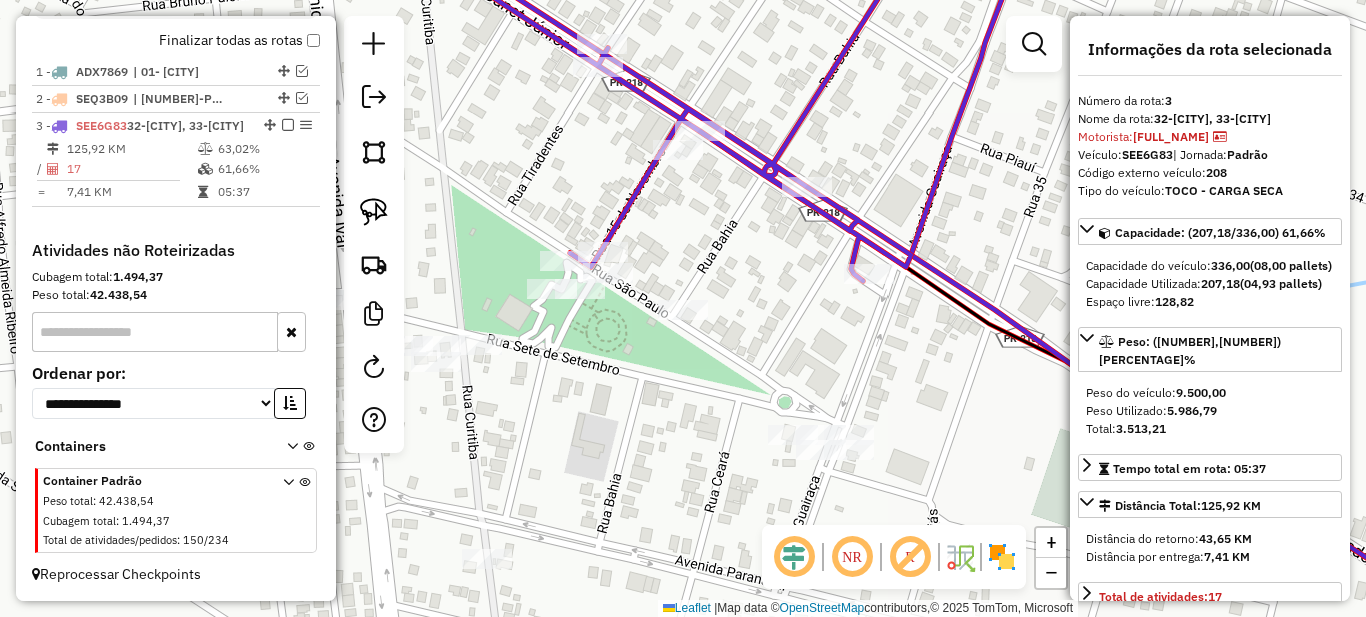 scroll, scrollTop: 100, scrollLeft: 0, axis: vertical 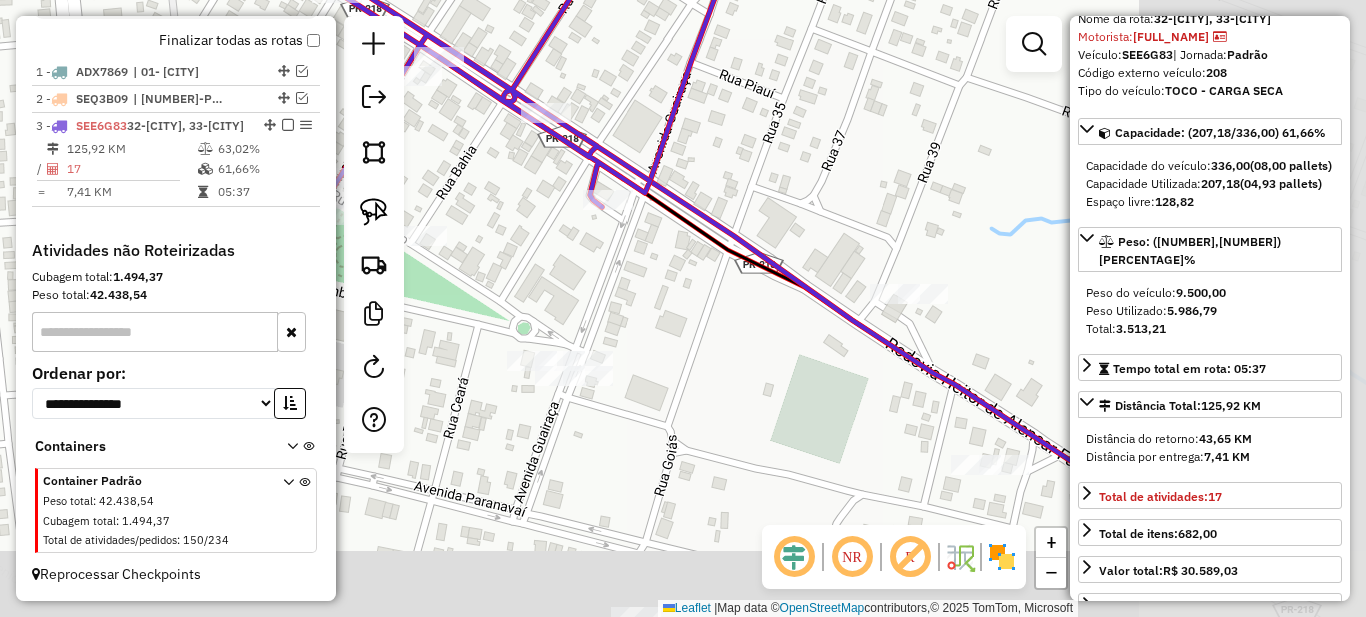 drag, startPoint x: 781, startPoint y: 321, endPoint x: 618, endPoint y: 283, distance: 167.37085 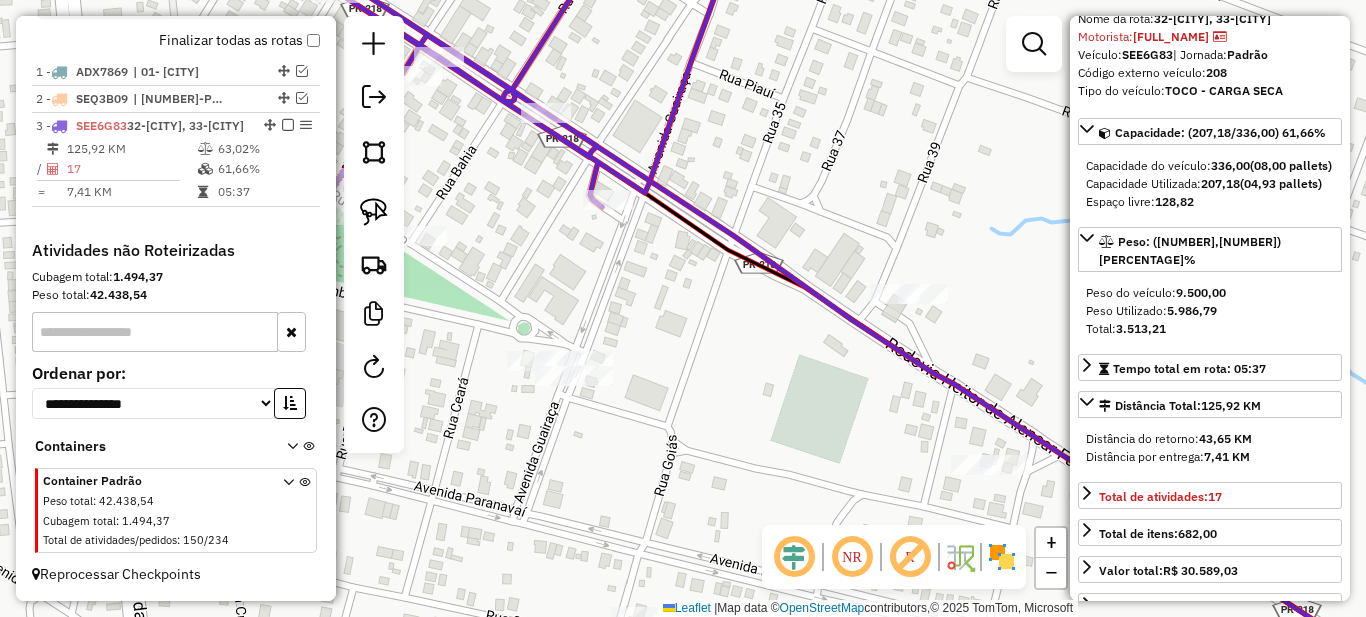 drag, startPoint x: 957, startPoint y: 231, endPoint x: 873, endPoint y: 196, distance: 91 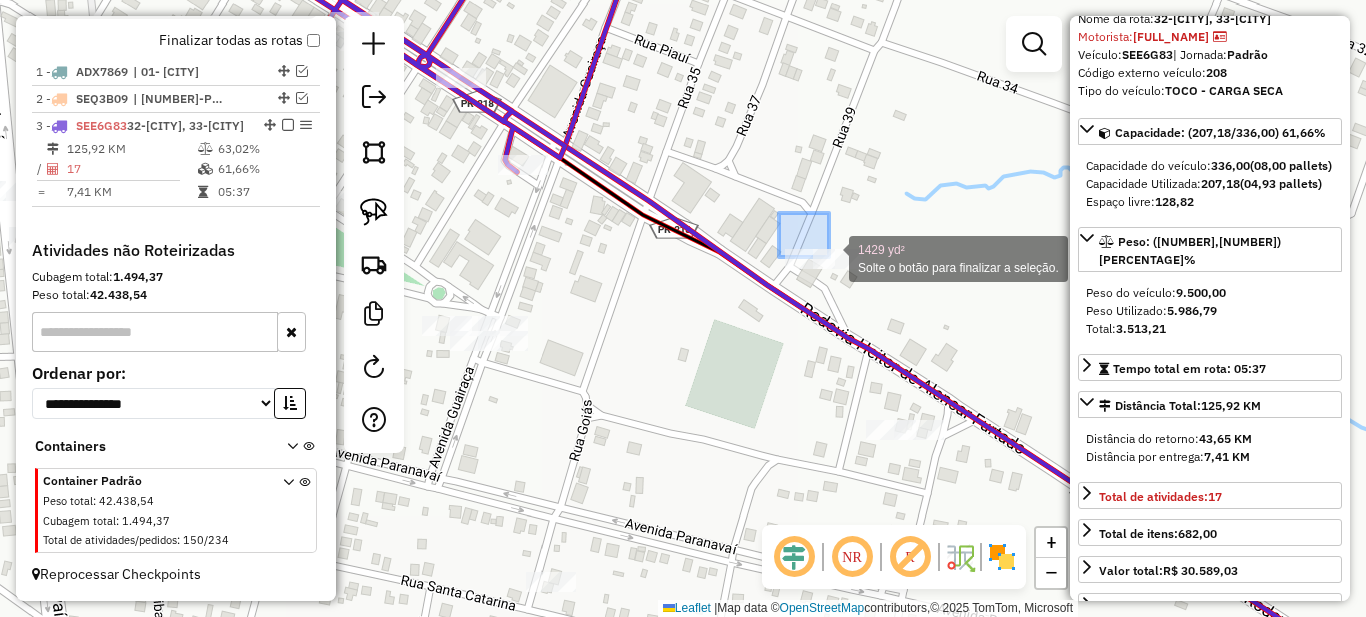 drag, startPoint x: 784, startPoint y: 216, endPoint x: 914, endPoint y: 303, distance: 156.4257 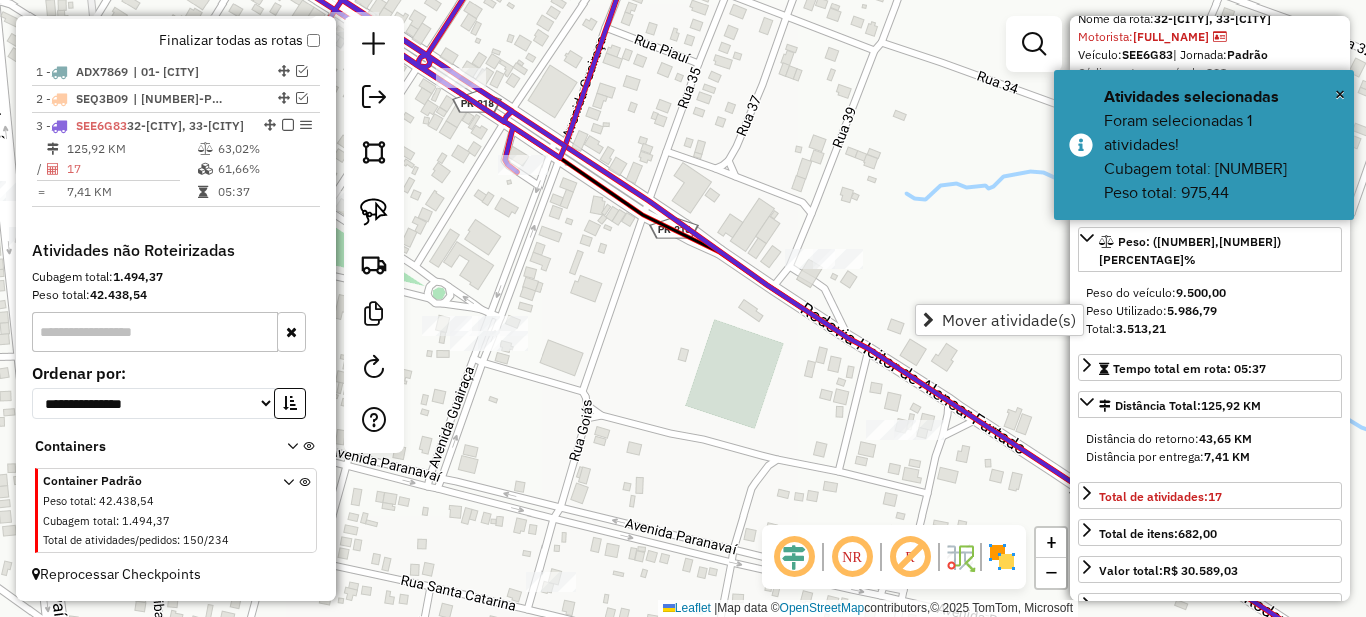 drag, startPoint x: 733, startPoint y: 336, endPoint x: 707, endPoint y: 288, distance: 54.589375 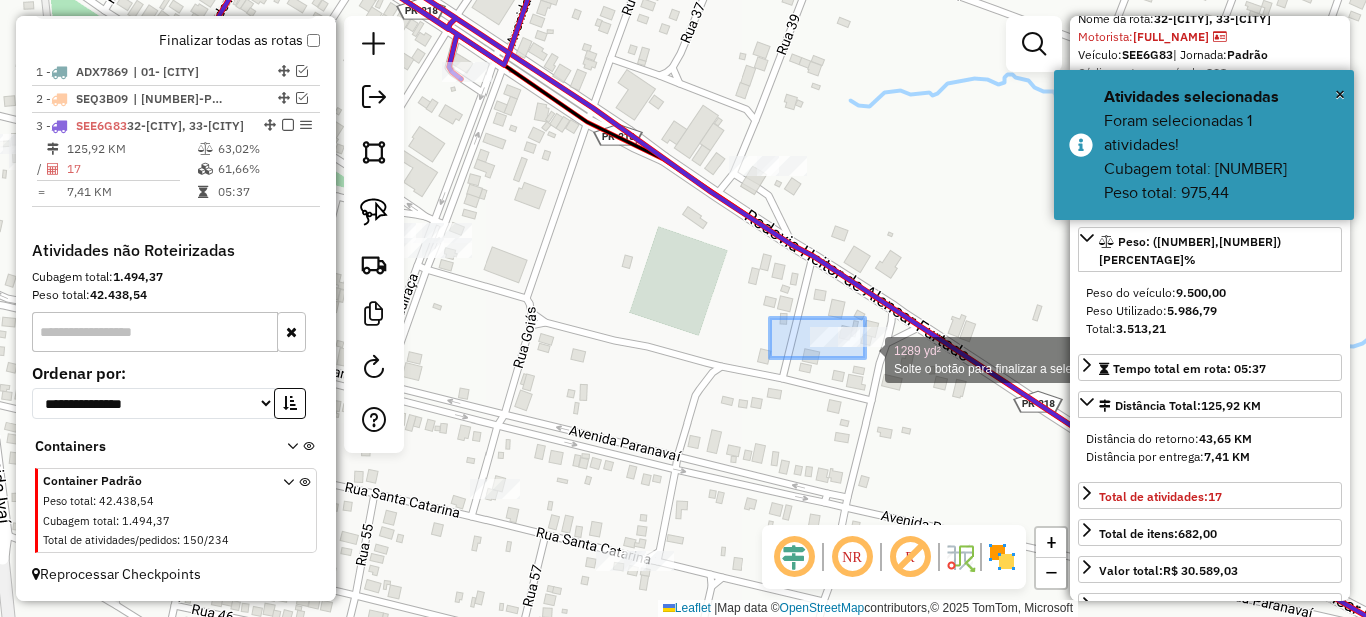 drag, startPoint x: 865, startPoint y: 358, endPoint x: 951, endPoint y: 395, distance: 93.62158 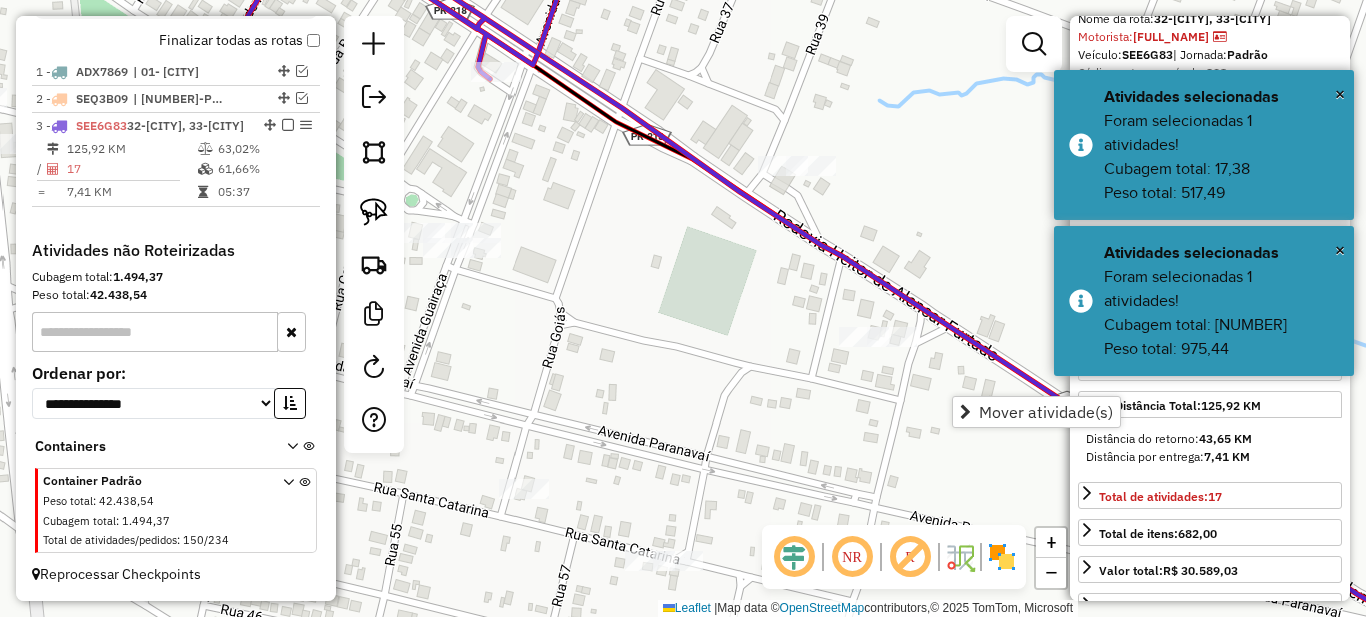 drag, startPoint x: 624, startPoint y: 298, endPoint x: 845, endPoint y: 304, distance: 221.08144 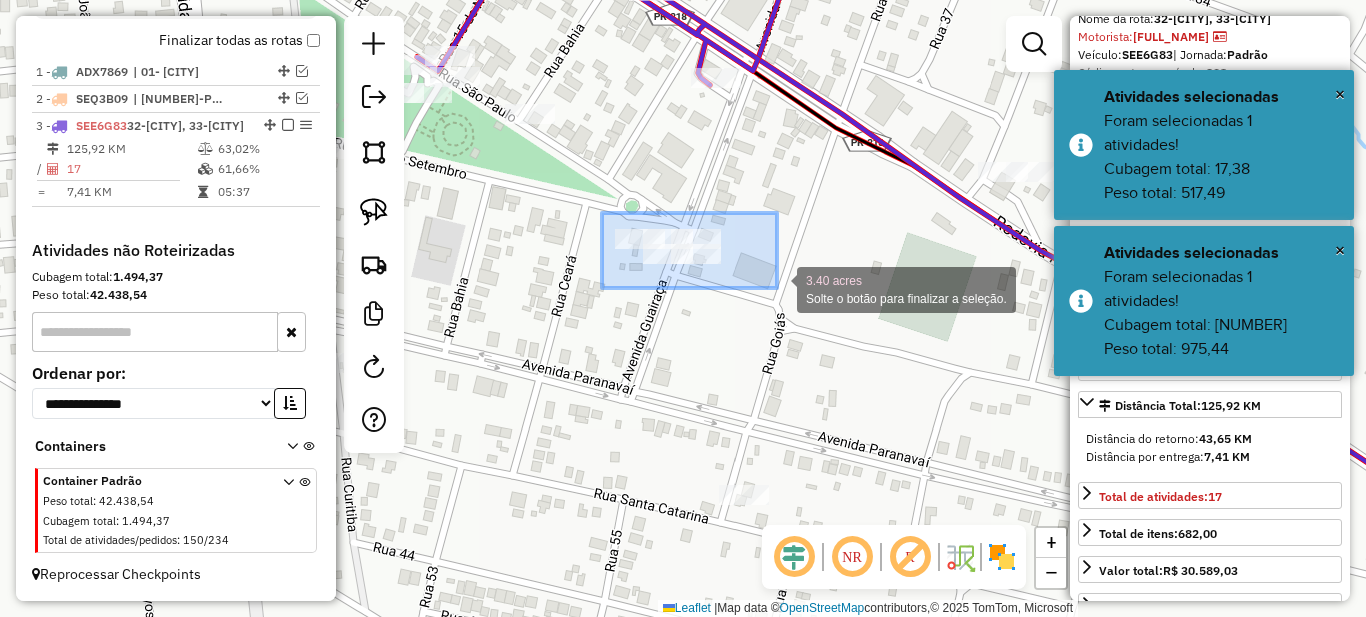 drag, startPoint x: 602, startPoint y: 213, endPoint x: 802, endPoint y: 300, distance: 218.10318 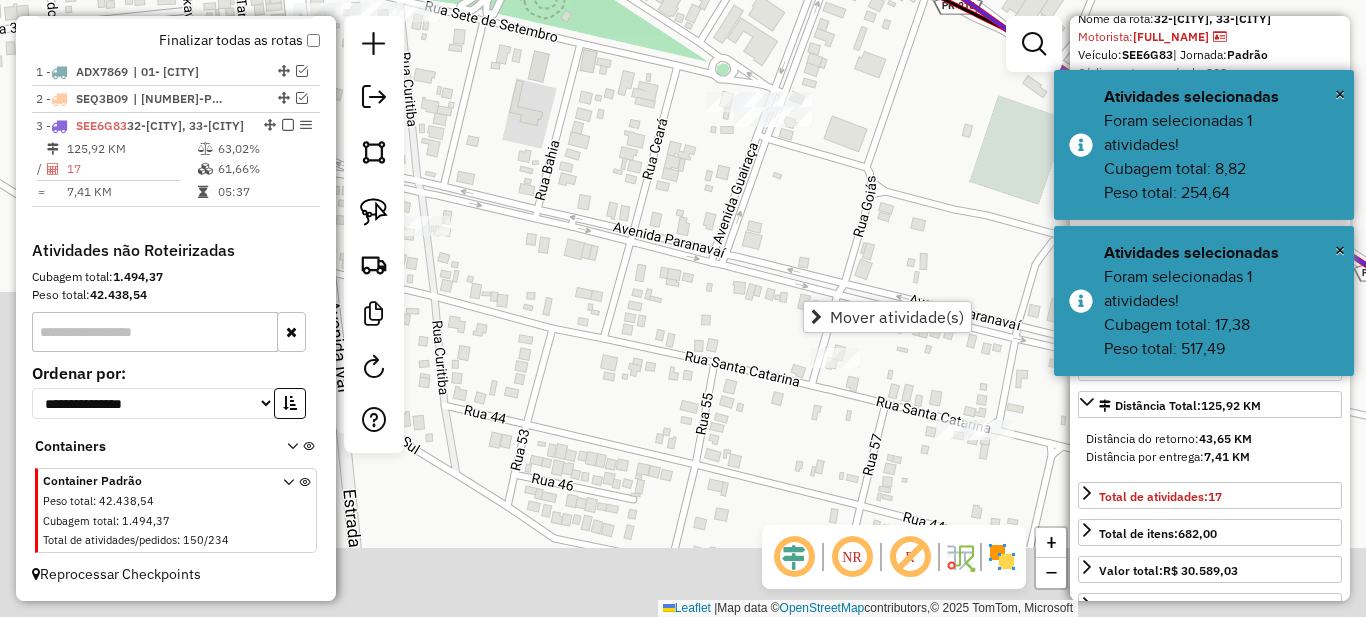 drag, startPoint x: 646, startPoint y: 286, endPoint x: 681, endPoint y: 159, distance: 131.73459 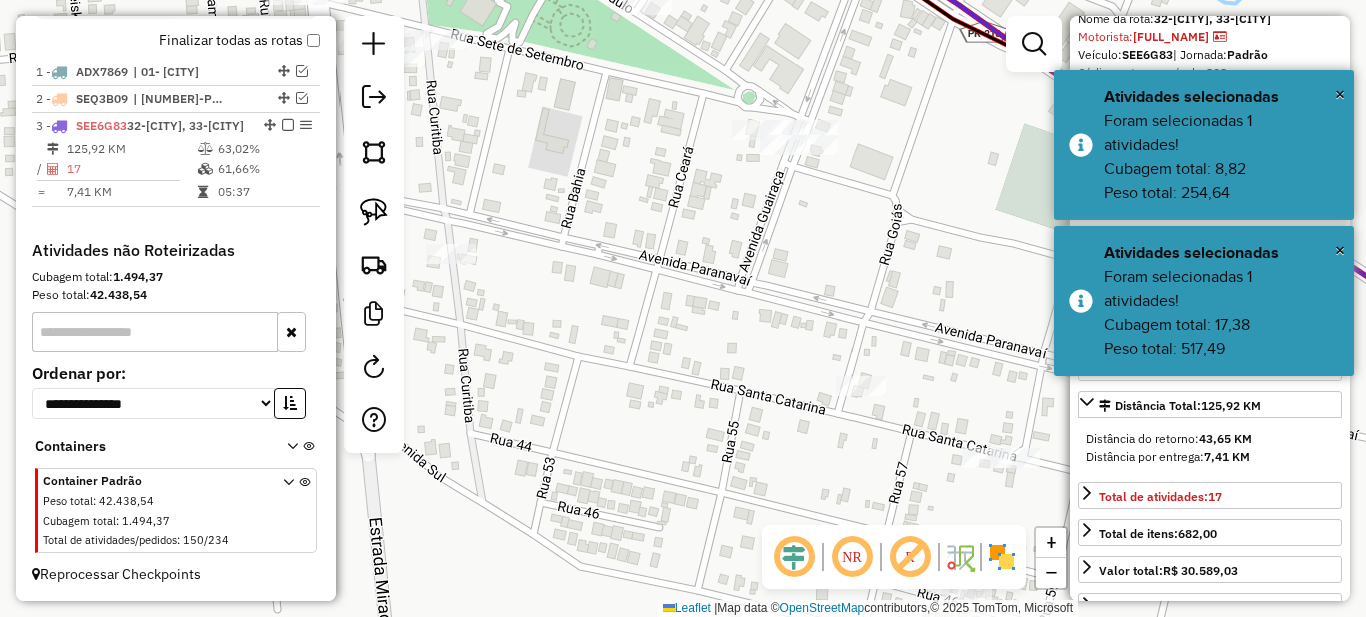 drag, startPoint x: 633, startPoint y: 225, endPoint x: 819, endPoint y: 475, distance: 311.60233 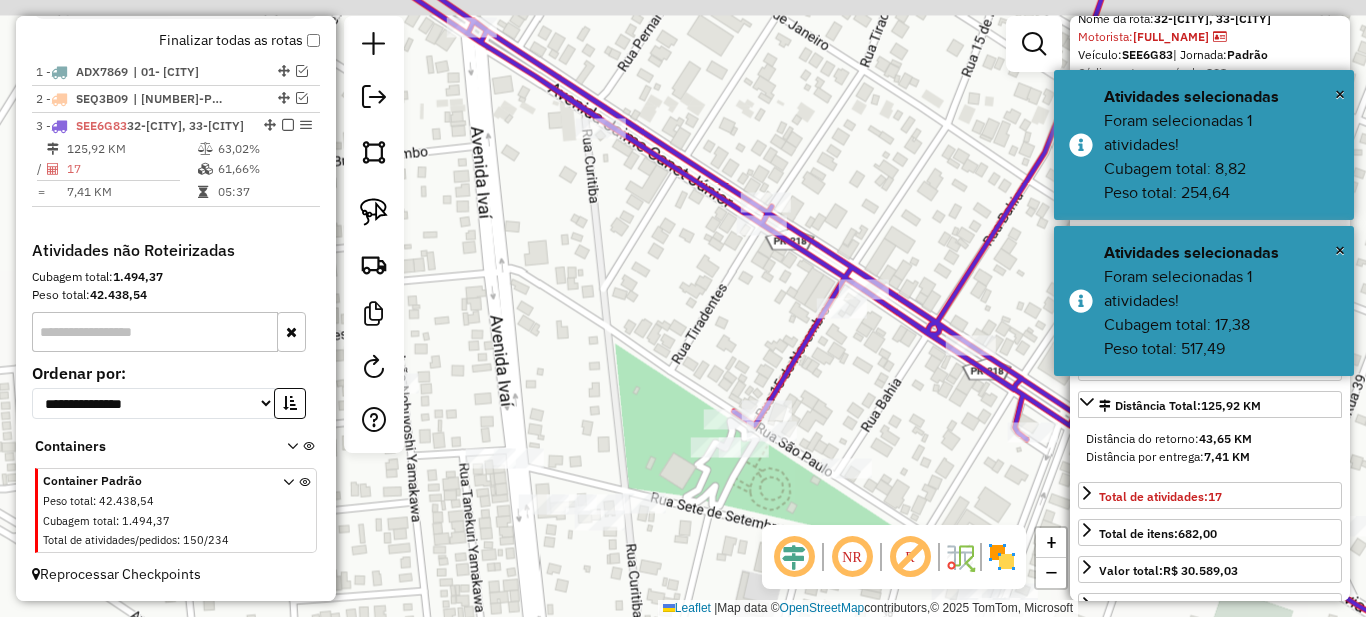 drag, startPoint x: 725, startPoint y: 321, endPoint x: 638, endPoint y: 358, distance: 94.54099 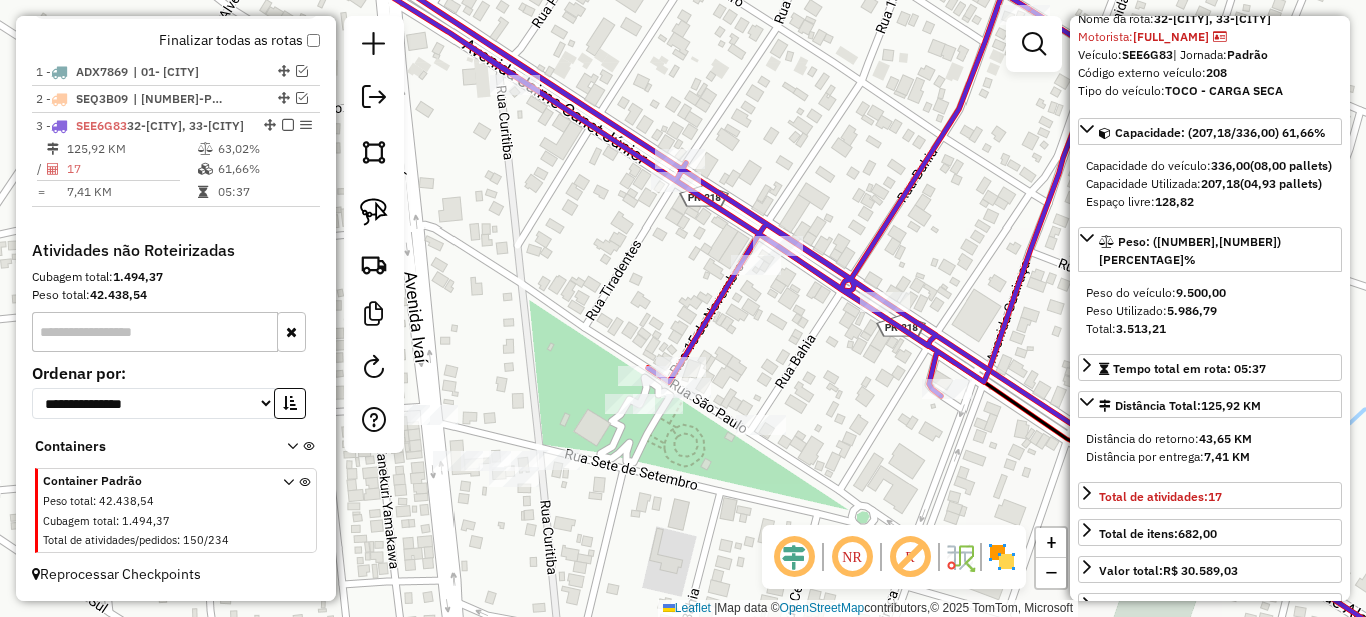 drag, startPoint x: 516, startPoint y: 369, endPoint x: 762, endPoint y: 257, distance: 270.29614 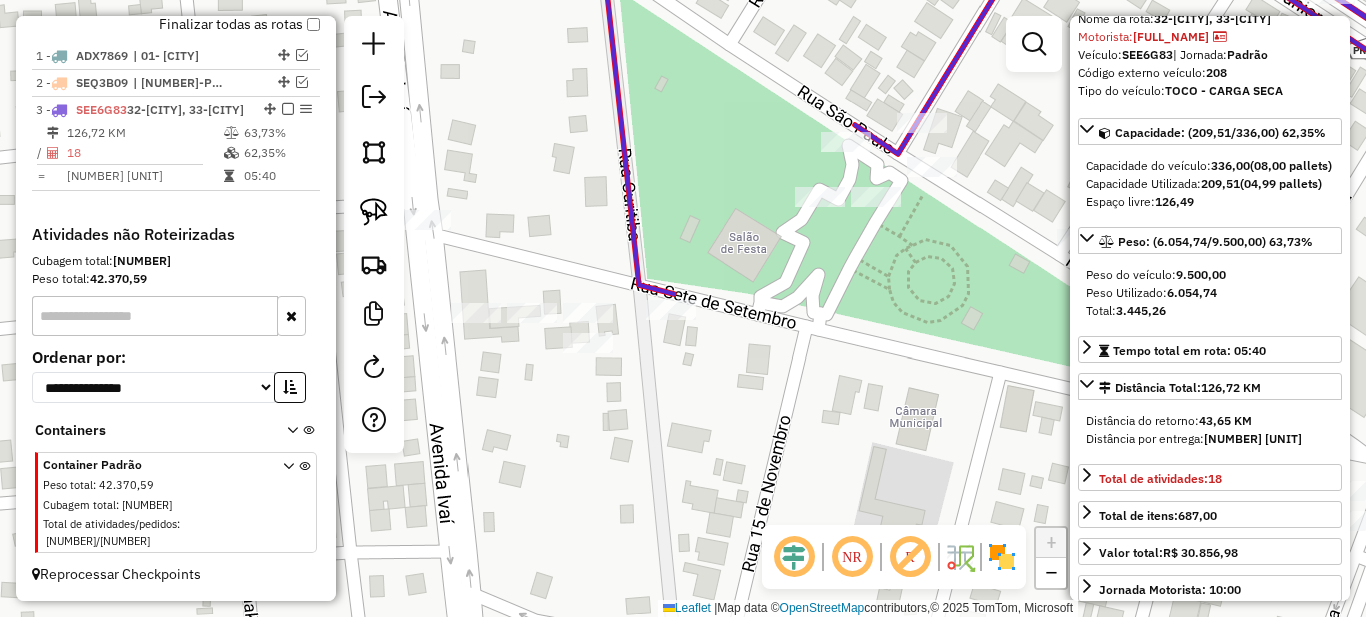 drag, startPoint x: 957, startPoint y: 323, endPoint x: 722, endPoint y: 323, distance: 235 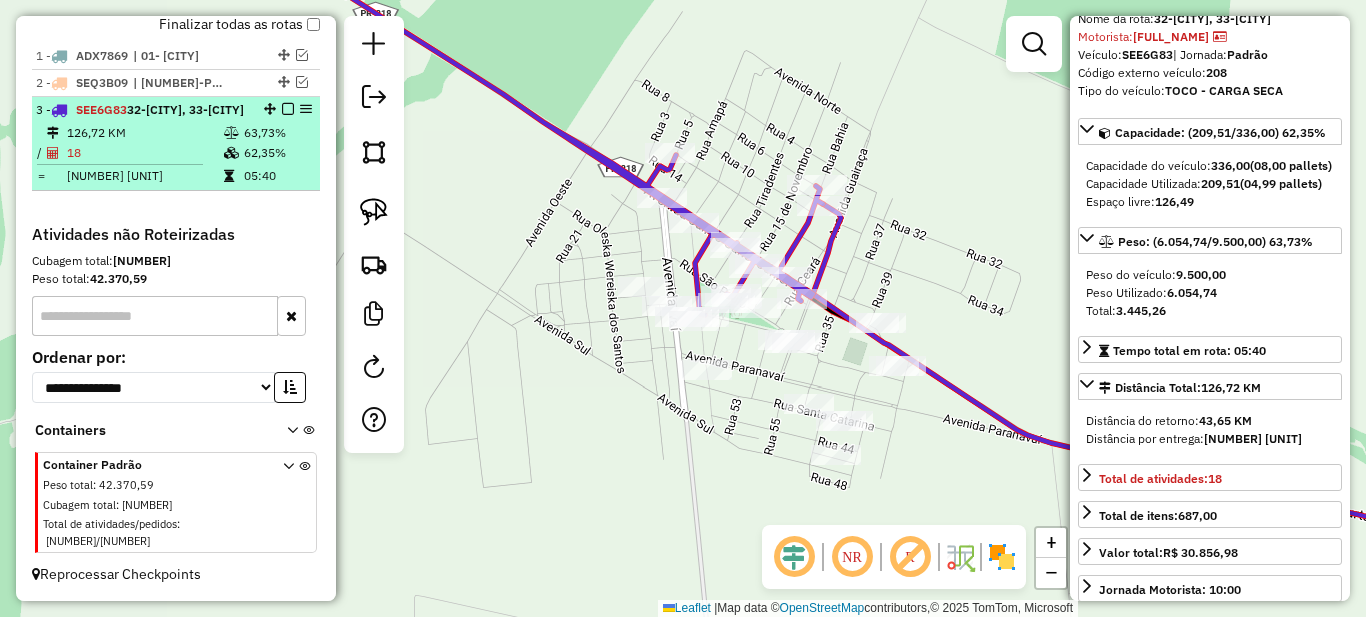 click at bounding box center [288, 109] 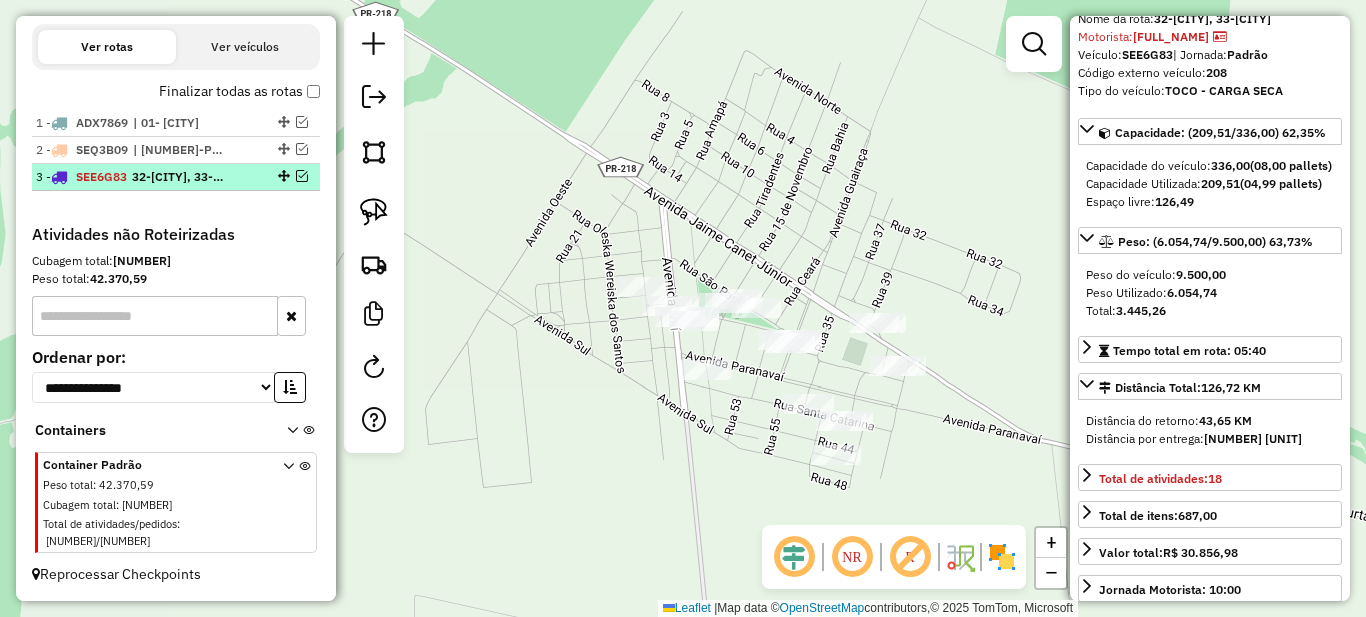 scroll, scrollTop: 689, scrollLeft: 0, axis: vertical 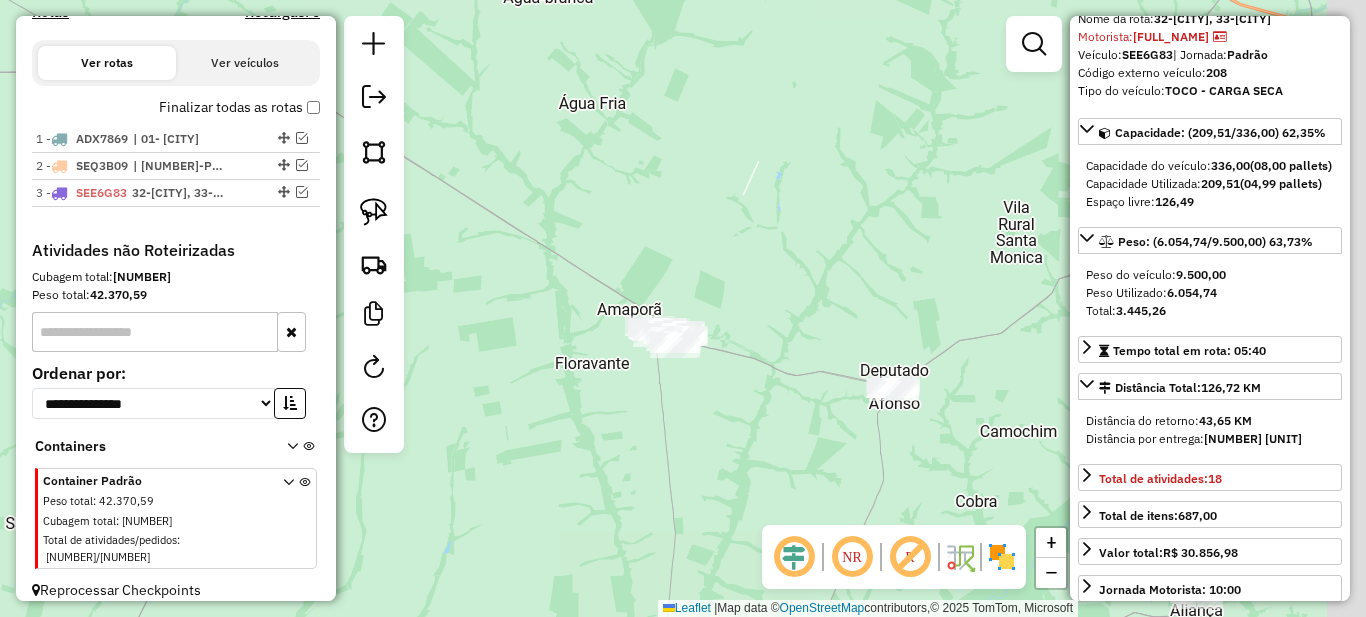 drag, startPoint x: 925, startPoint y: 448, endPoint x: 748, endPoint y: 410, distance: 181.03314 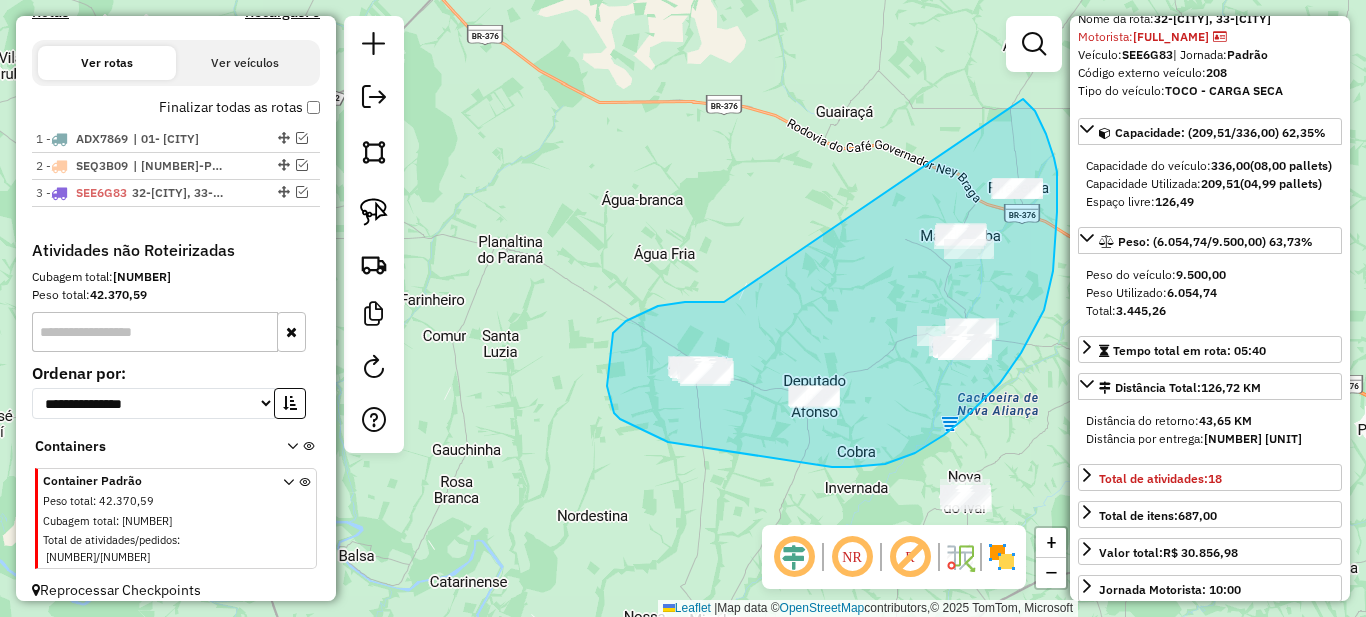 drag, startPoint x: 635, startPoint y: 316, endPoint x: 994, endPoint y: 94, distance: 422.09595 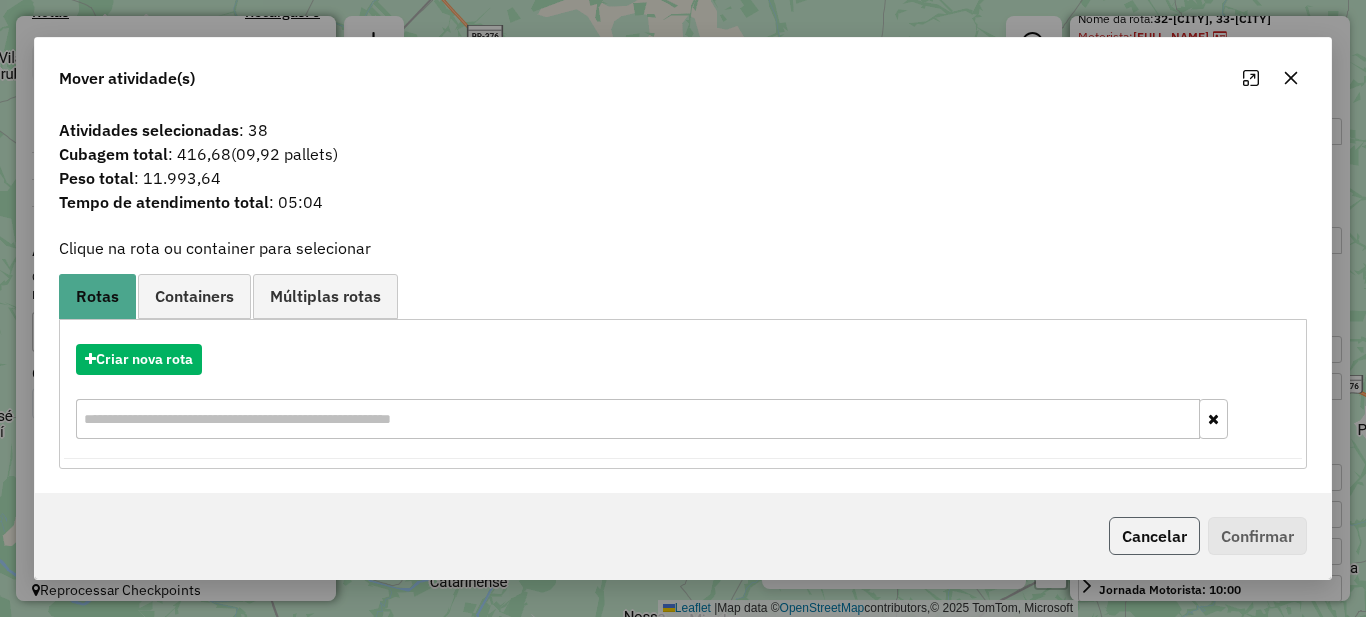 click on "Cancelar" 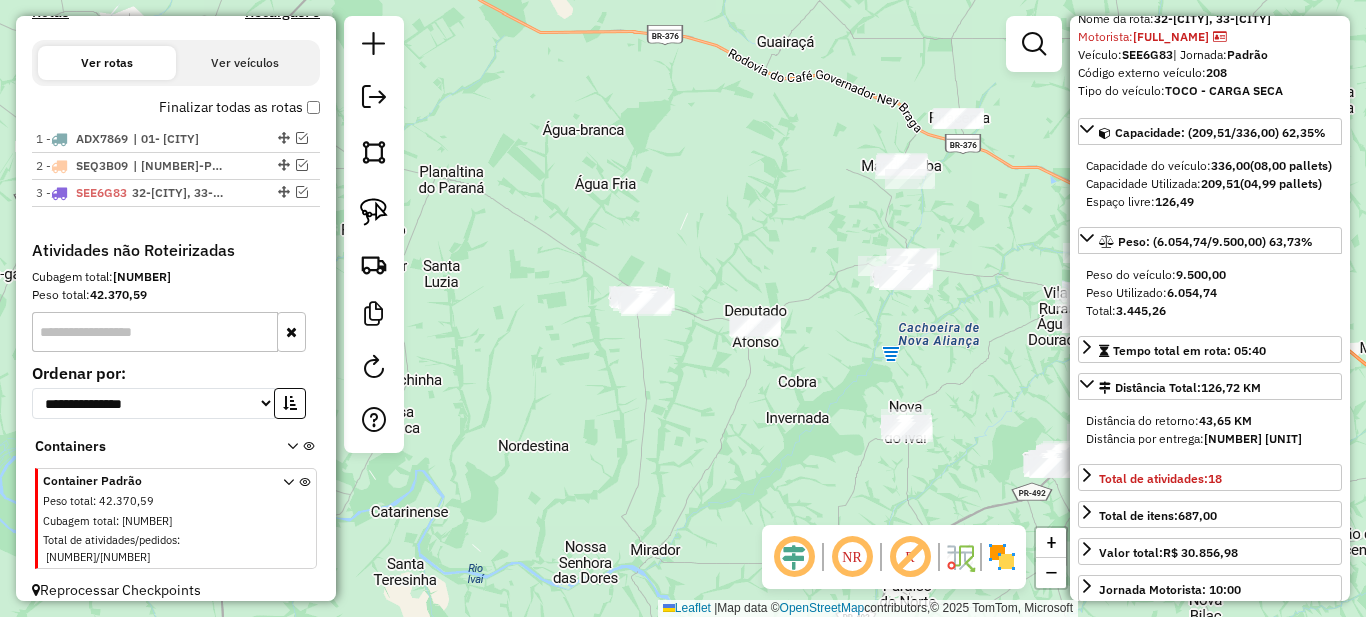 drag, startPoint x: 803, startPoint y: 335, endPoint x: 752, endPoint y: 334, distance: 51.009804 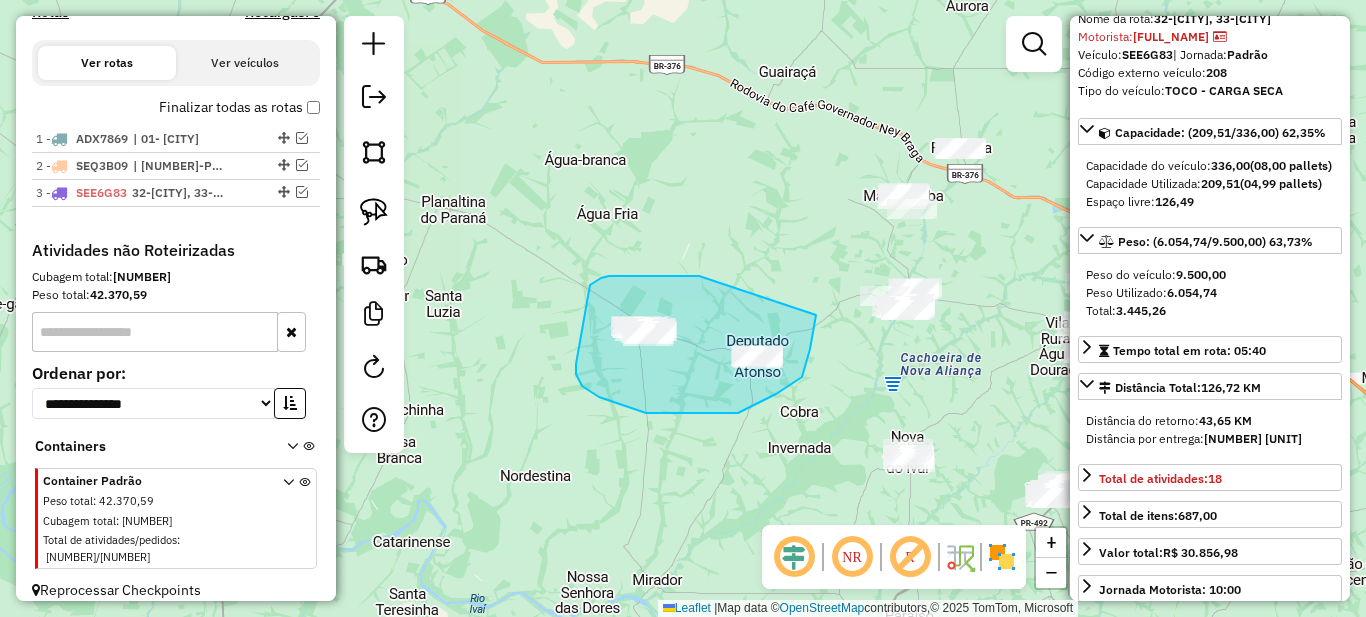 drag, startPoint x: 652, startPoint y: 276, endPoint x: 816, endPoint y: 312, distance: 167.90474 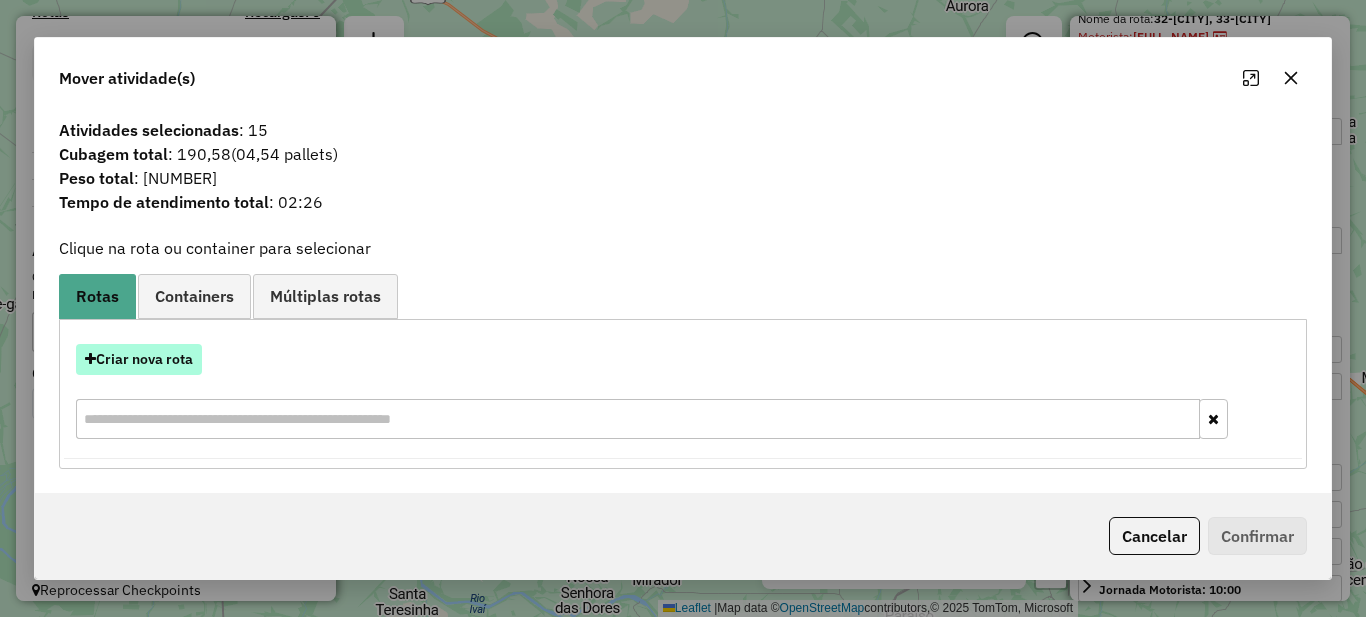 click on "Criar nova rota" at bounding box center [139, 359] 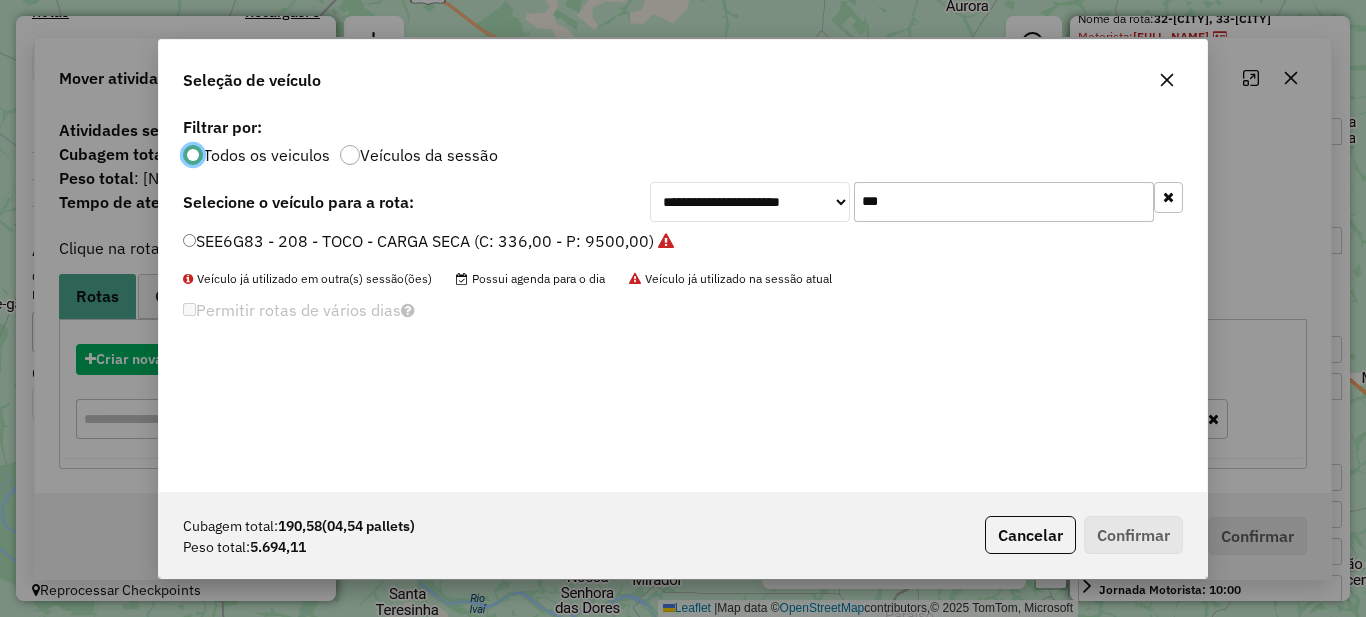scroll, scrollTop: 11, scrollLeft: 6, axis: both 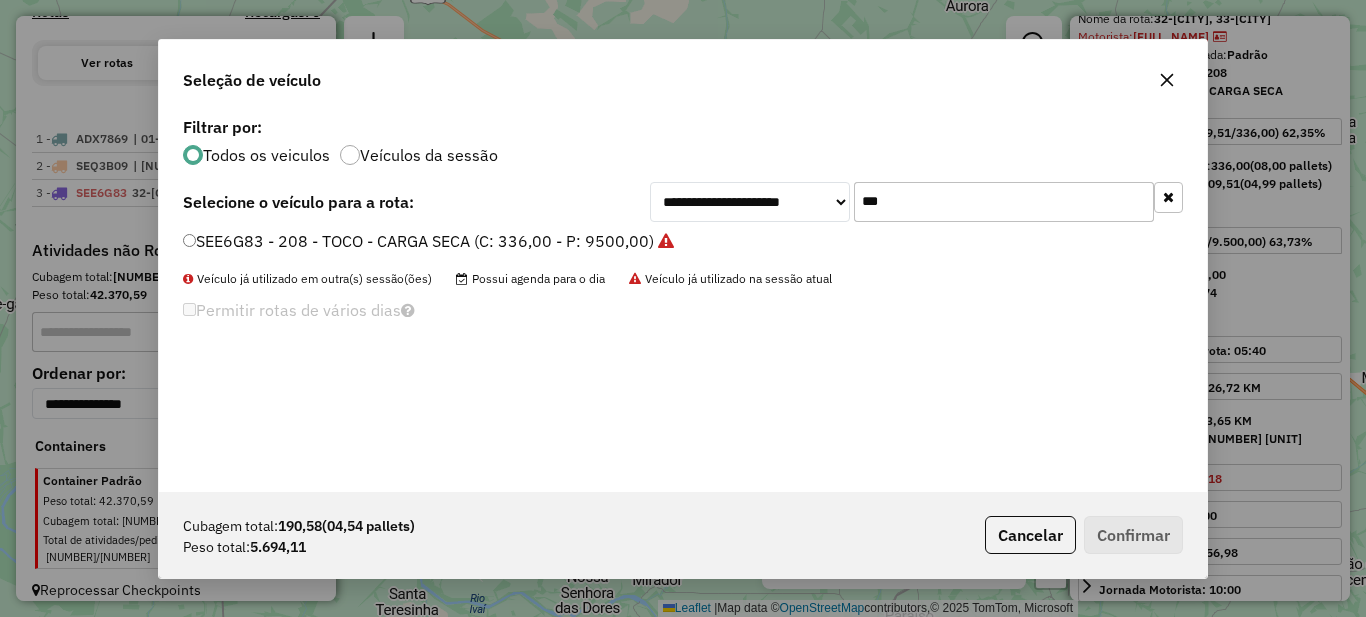click on "***" 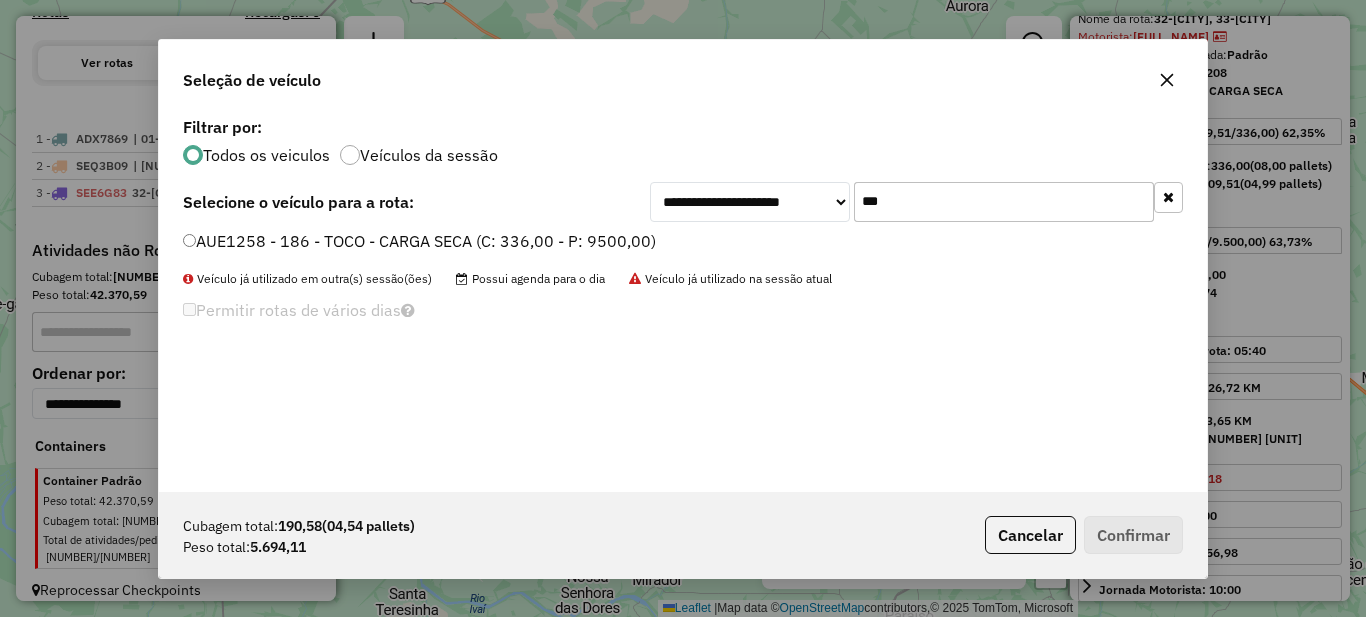 type on "***" 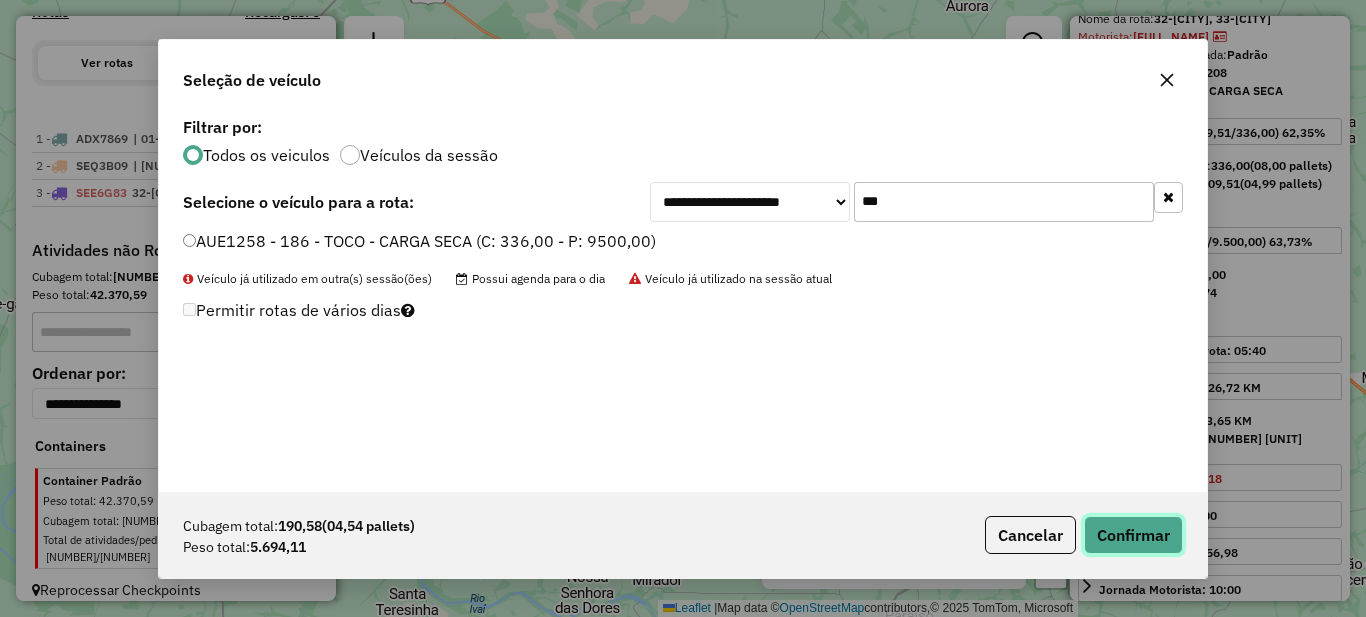 click on "Confirmar" 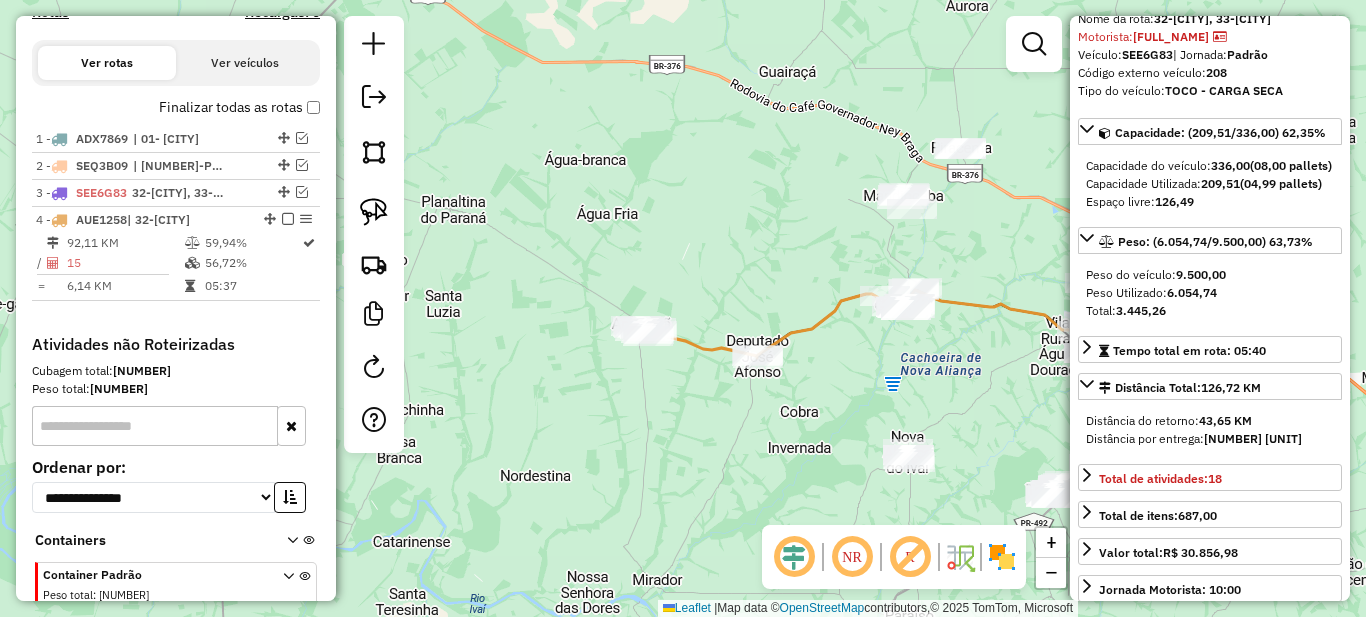 scroll, scrollTop: 783, scrollLeft: 0, axis: vertical 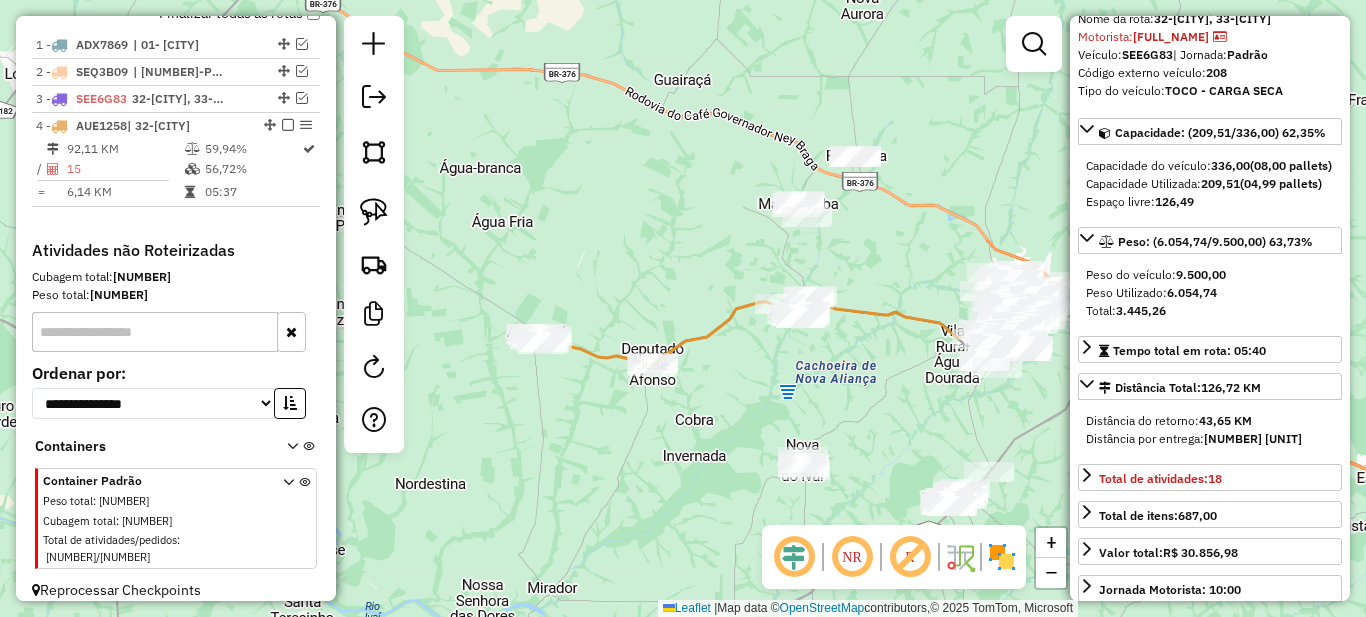 drag, startPoint x: 834, startPoint y: 371, endPoint x: 730, endPoint y: 380, distance: 104.388695 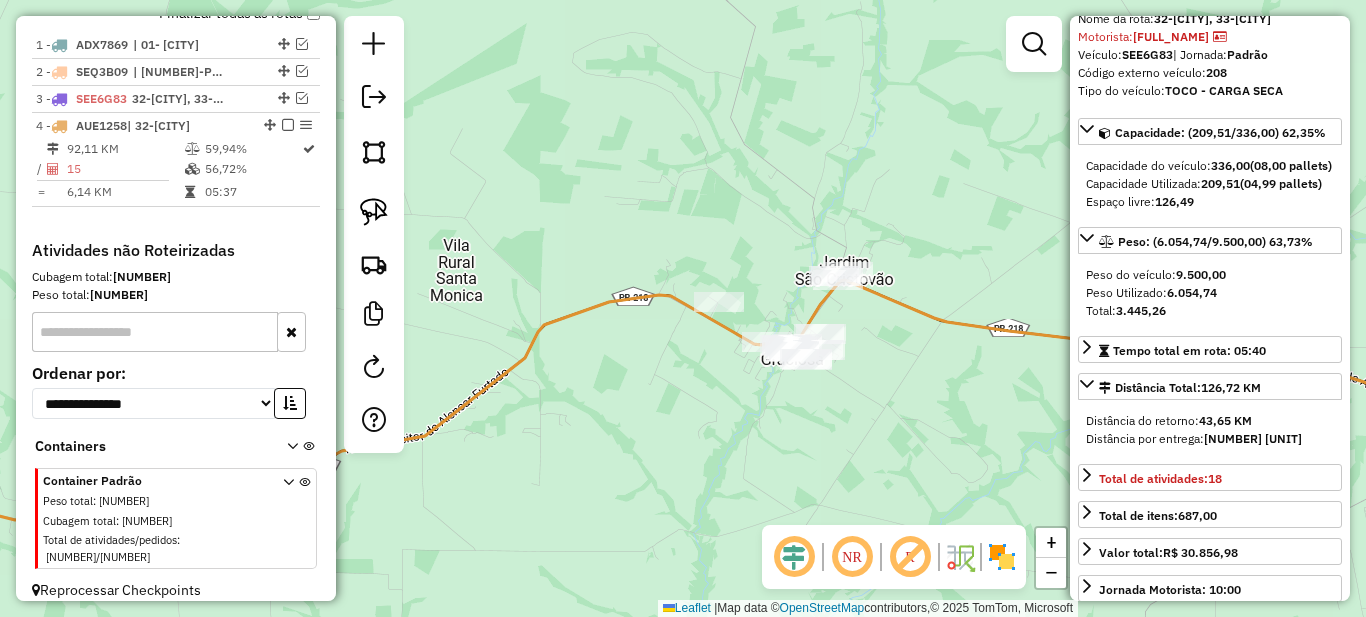 click at bounding box center (1034, 44) 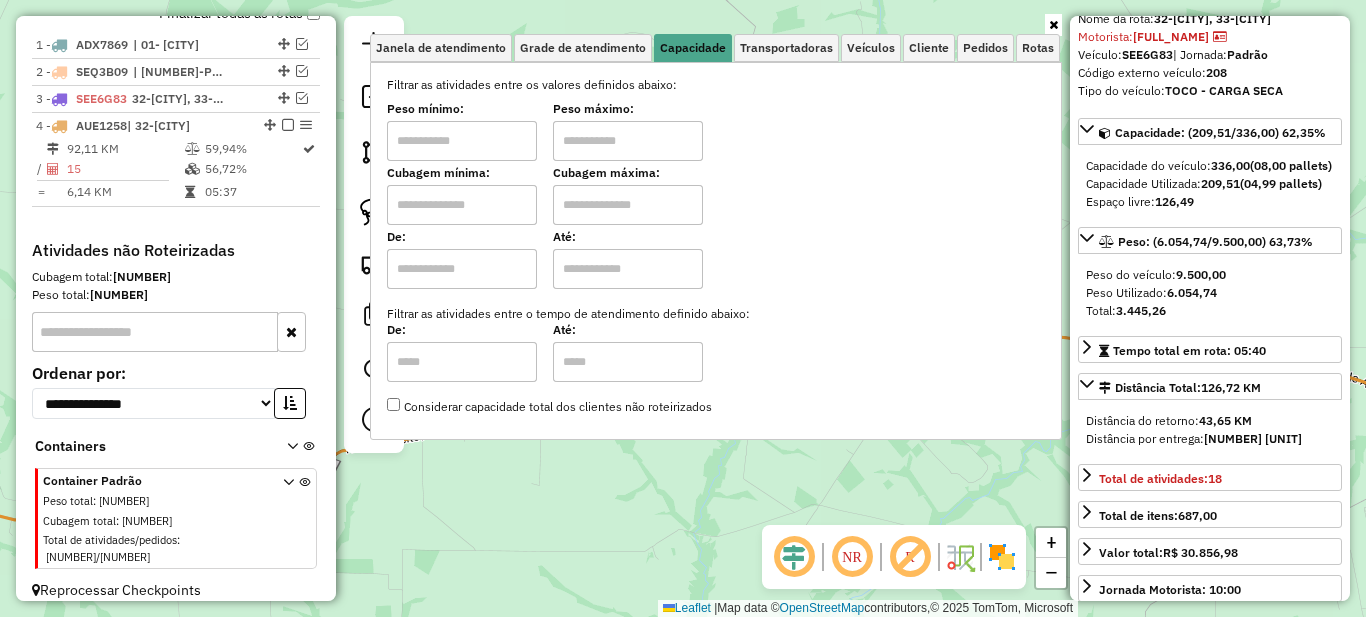 click at bounding box center (1053, 25) 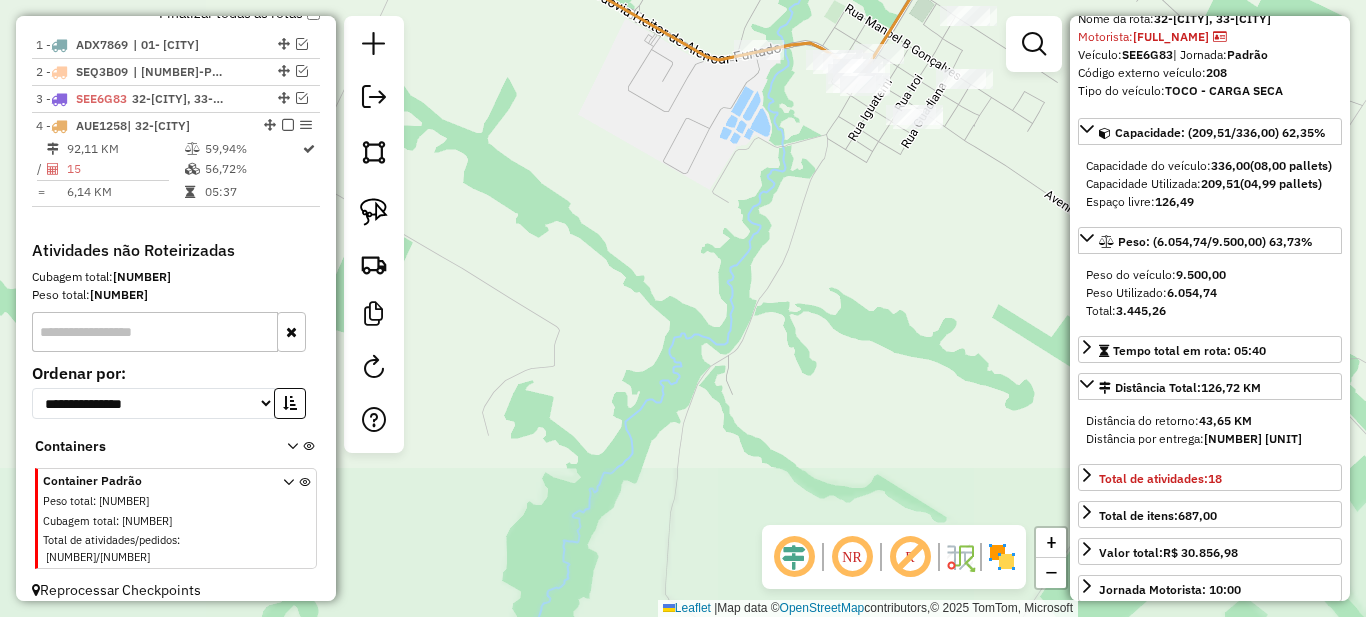 drag, startPoint x: 700, startPoint y: 245, endPoint x: 879, endPoint y: 430, distance: 257.42184 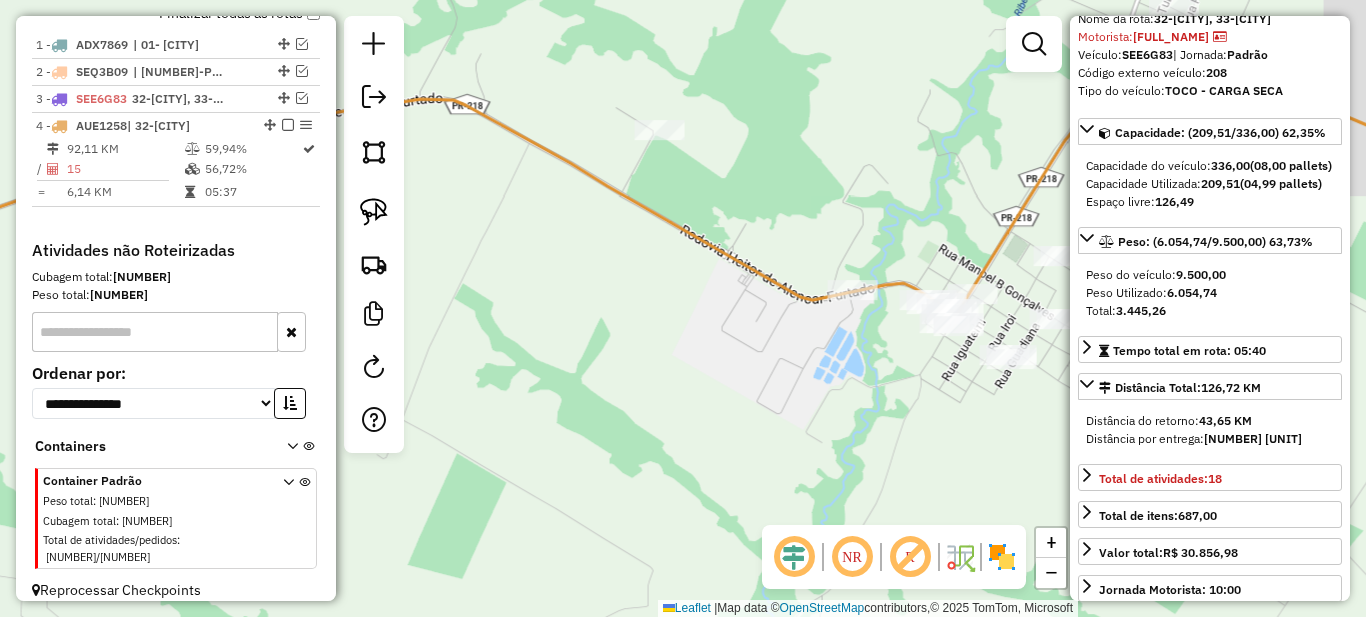 drag, startPoint x: 814, startPoint y: 381, endPoint x: 701, endPoint y: 422, distance: 120.20815 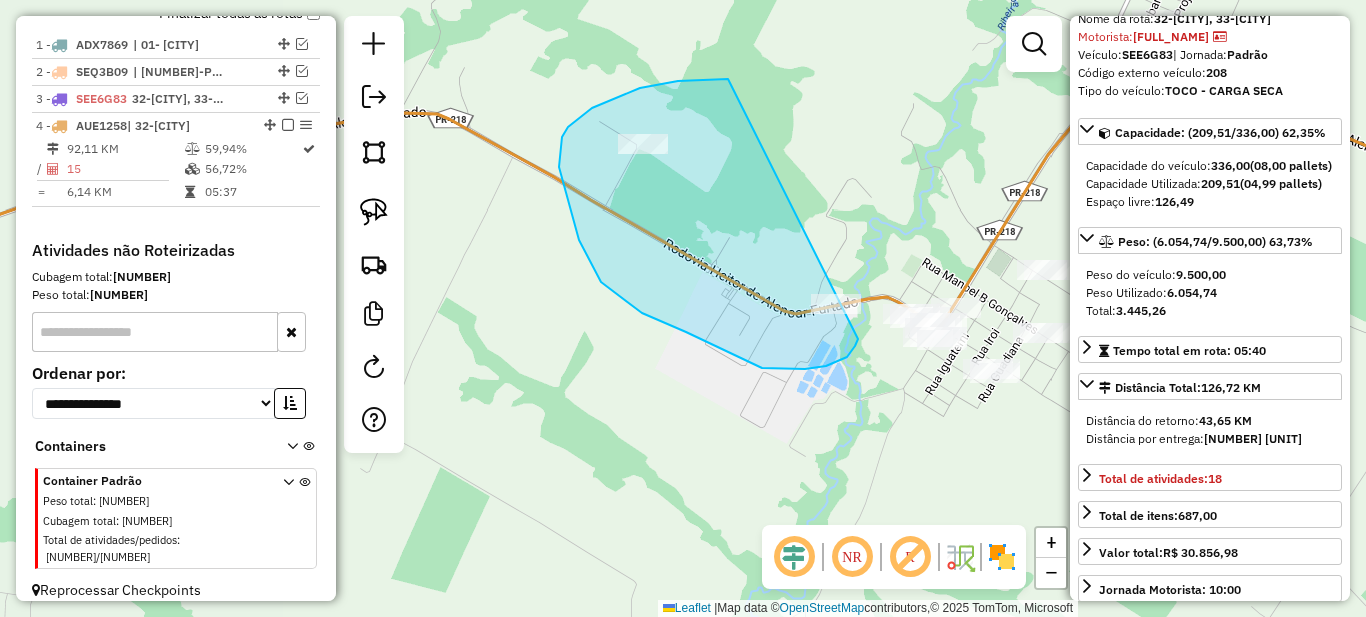 drag, startPoint x: 721, startPoint y: 79, endPoint x: 877, endPoint y: 253, distance: 233.69211 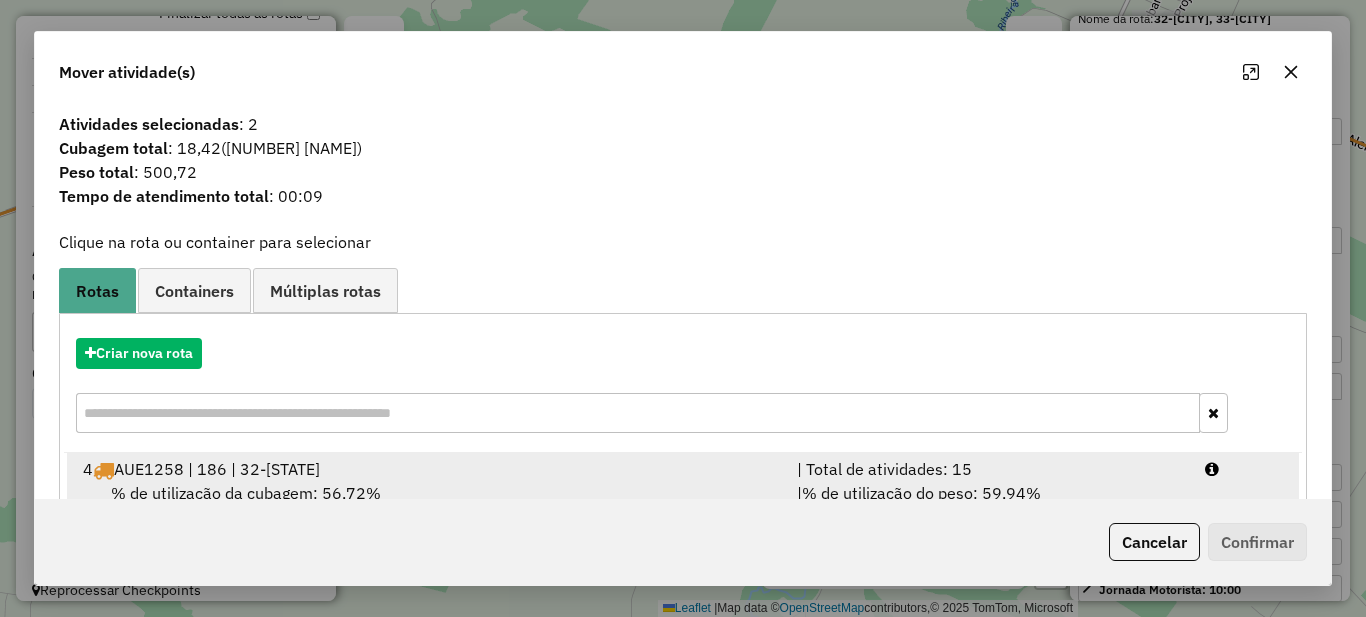 scroll, scrollTop: 70, scrollLeft: 0, axis: vertical 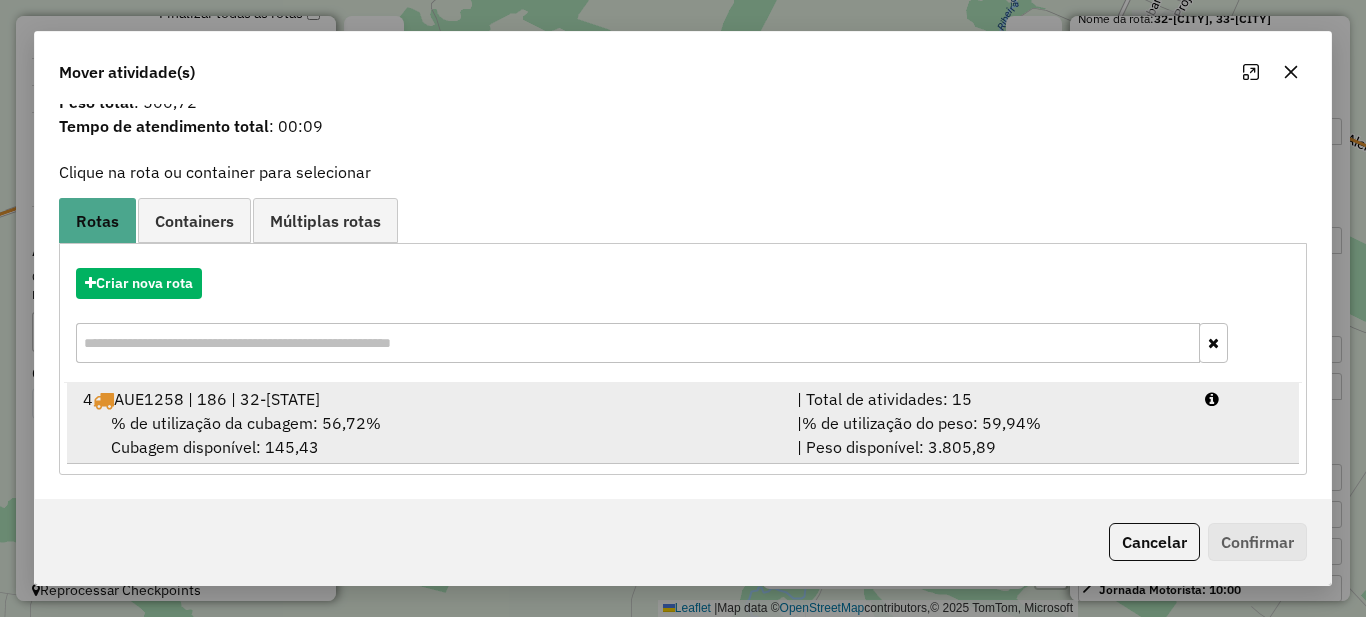 click on "% de utilização do peso: 59,94%" at bounding box center (921, 423) 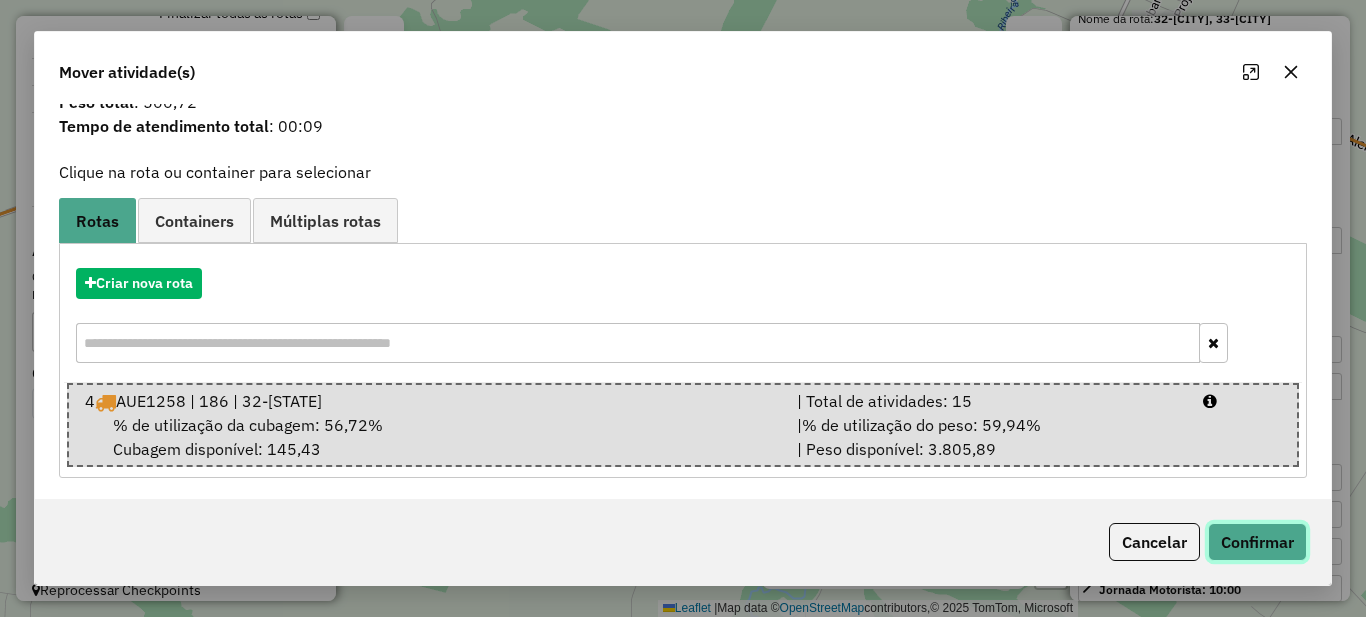 click on "Confirmar" 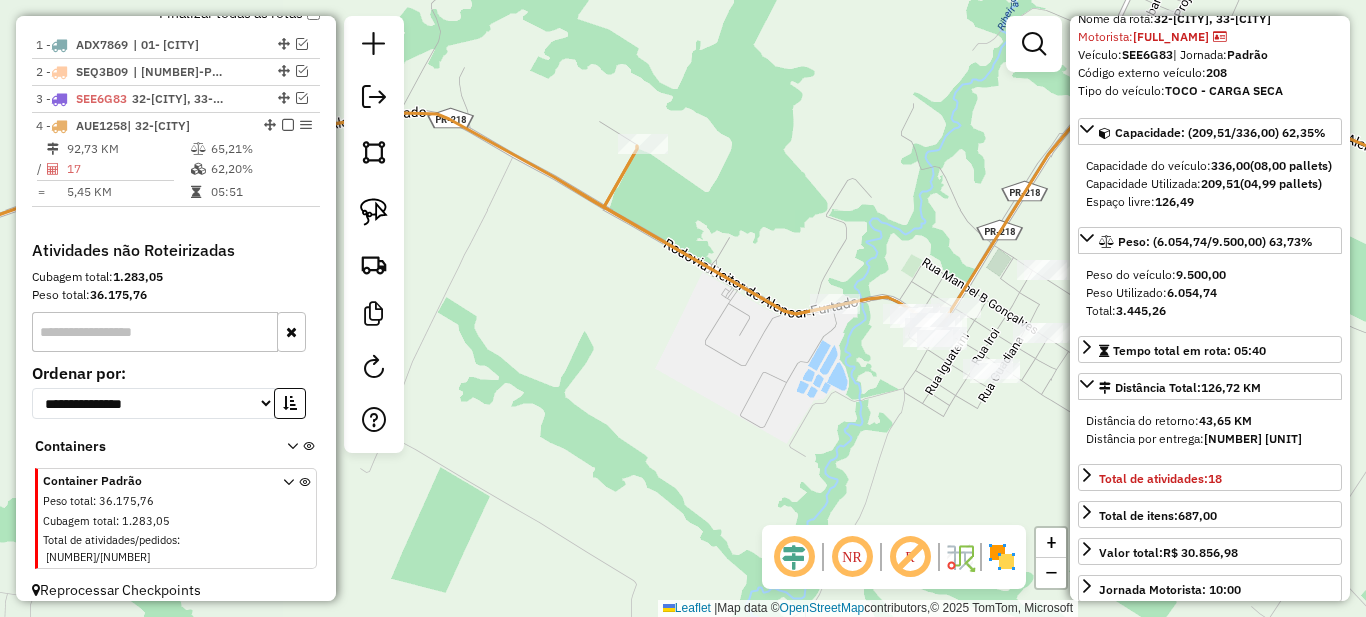 scroll, scrollTop: 0, scrollLeft: 0, axis: both 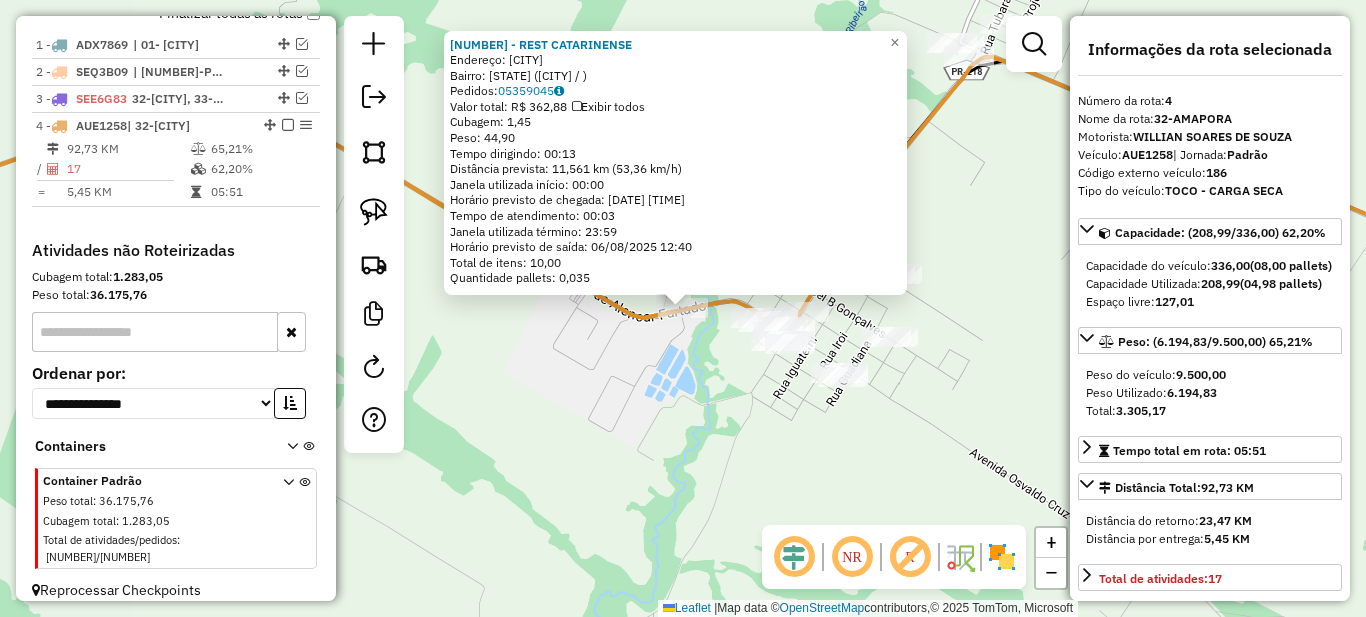 click on "7070 - REST CATARINENSE  Endereço: PARANAVAI   Bairro: PR (GRACIOSA / )   Pedidos:  05359045   Valor total: R$ 362,88   Exibir todos   Cubagem: 1,45  Peso: 44,90  Tempo dirigindo: 00:13   Distância prevista: 11,561 km (53,36 km/h)   Janela utilizada início: 00:00   Horário previsto de chegada: 06/08/2025 12:37   Tempo de atendimento: 00:03   Janela utilizada término: 23:59   Horário previsto de saída: 06/08/2025 12:40   Total de itens: 10,00   Quantidade pallets: 0,035  × Janela de atendimento Grade de atendimento Capacidade Transportadoras Veículos Cliente Pedidos  Rotas Selecione os dias de semana para filtrar as janelas de atendimento  Seg   Ter   Qua   Qui   Sex   Sáb   Dom  Informe o período da janela de atendimento: De: Até:  Filtrar exatamente a janela do cliente  Considerar janela de atendimento padrão  Selecione os dias de semana para filtrar as grades de atendimento  Seg   Ter   Qua   Qui   Sex   Sáb   Dom   Considerar clientes sem dia de atendimento cadastrado  Peso mínimo:   De:  +" 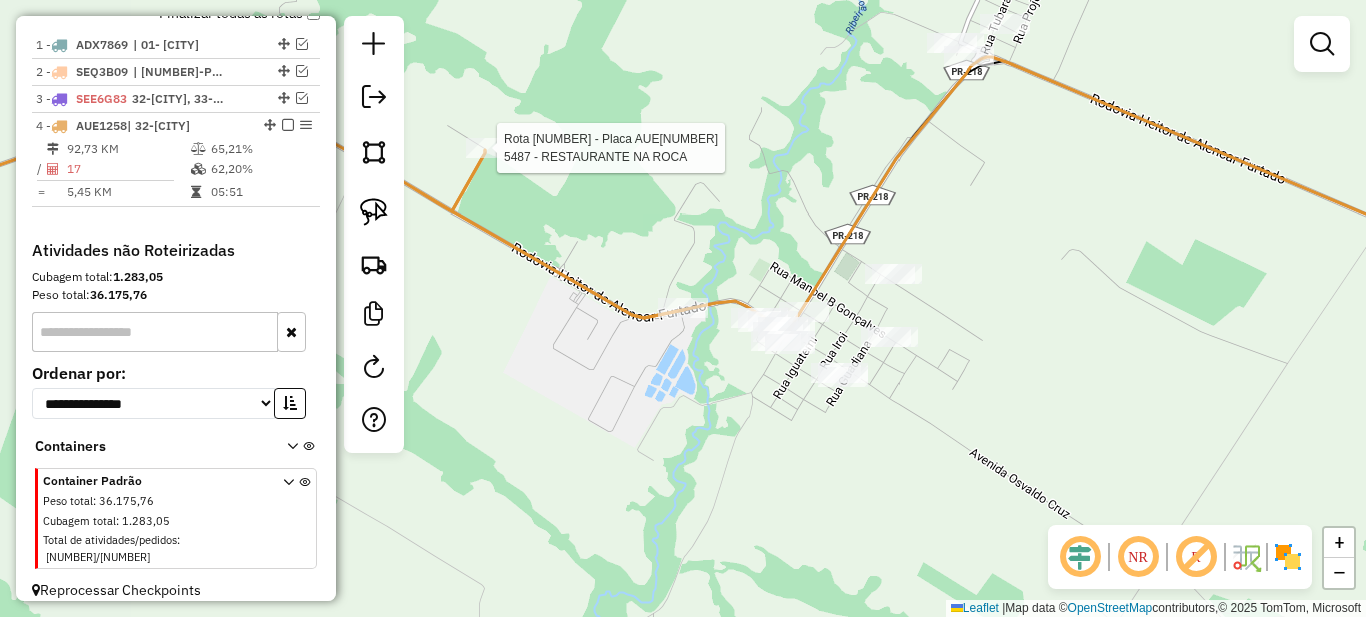 select on "*********" 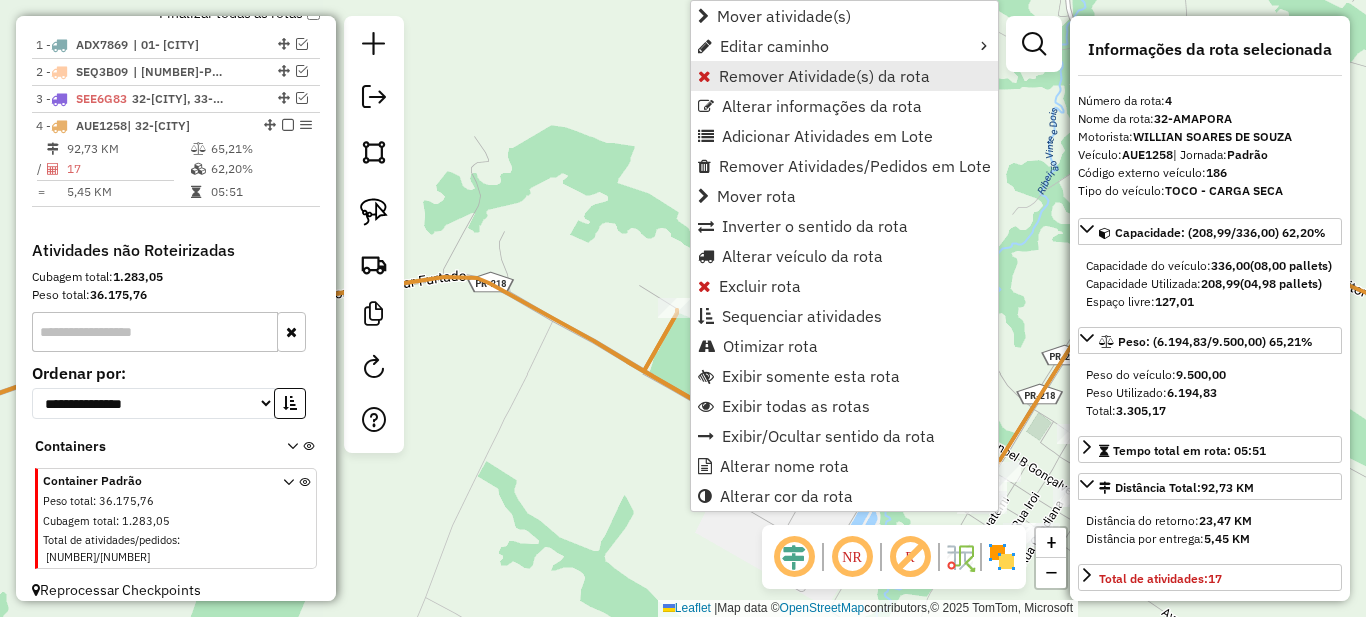 click on "Remover Atividade(s) da rota" at bounding box center (824, 76) 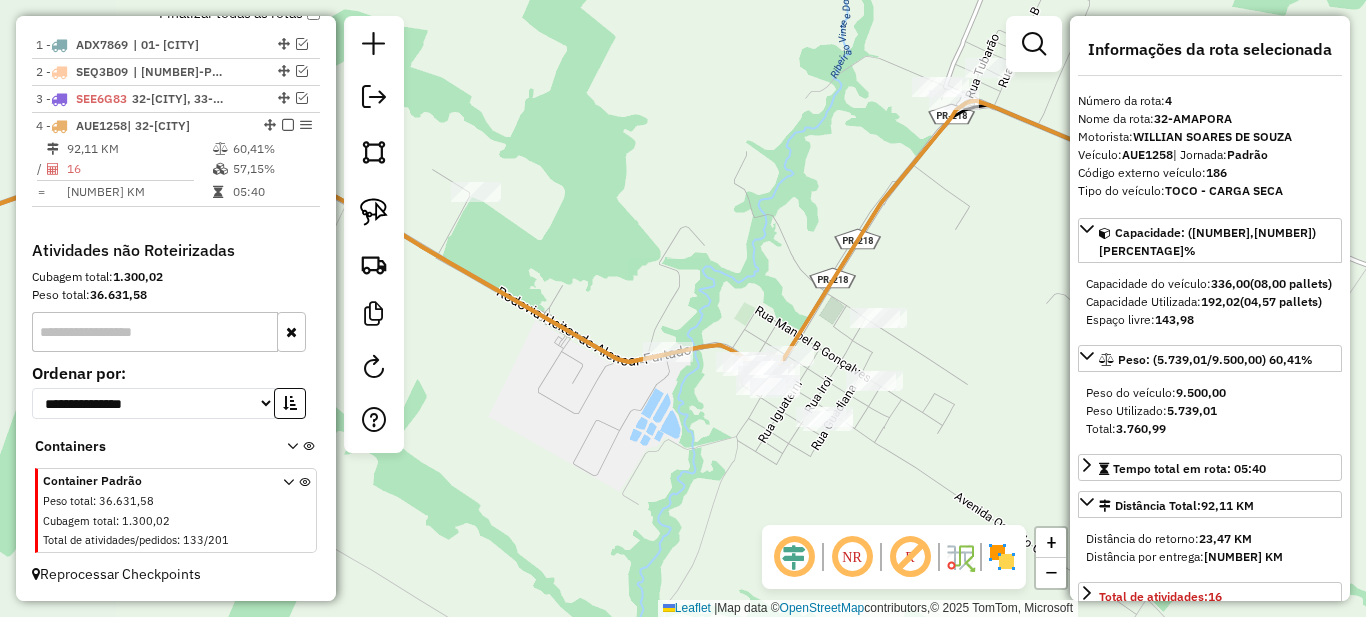 drag, startPoint x: 803, startPoint y: 401, endPoint x: 585, endPoint y: 277, distance: 250.79872 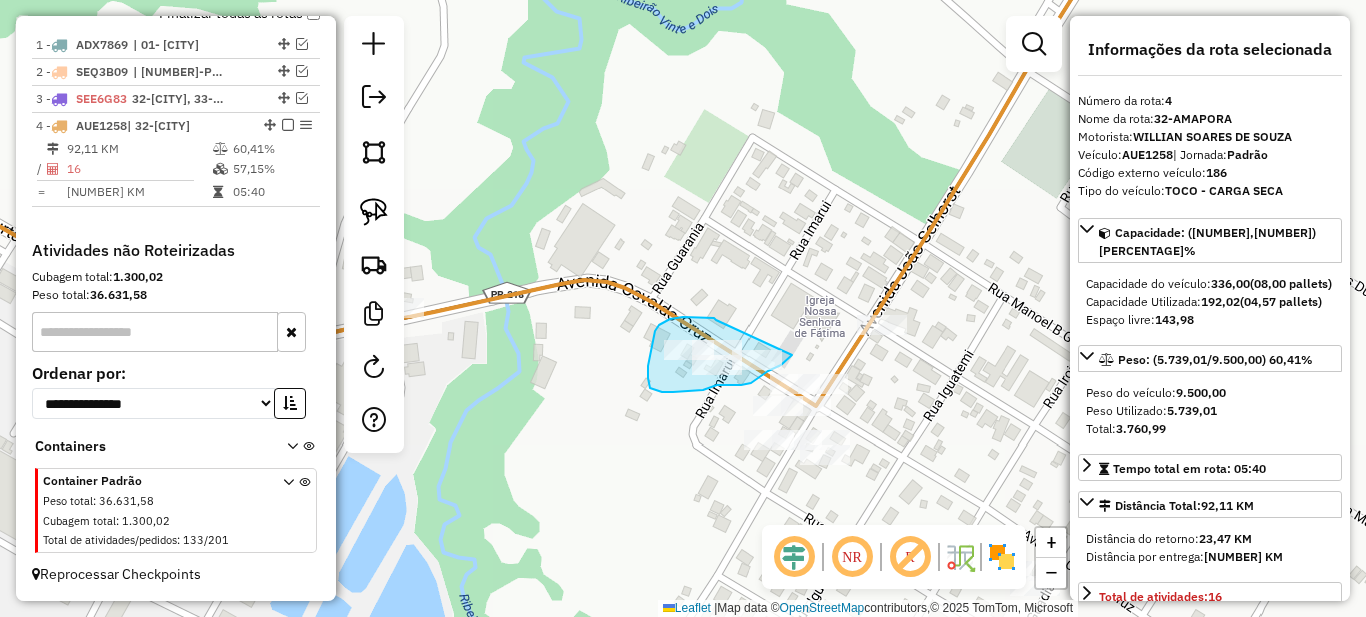 drag, startPoint x: 716, startPoint y: 320, endPoint x: 815, endPoint y: 324, distance: 99.08077 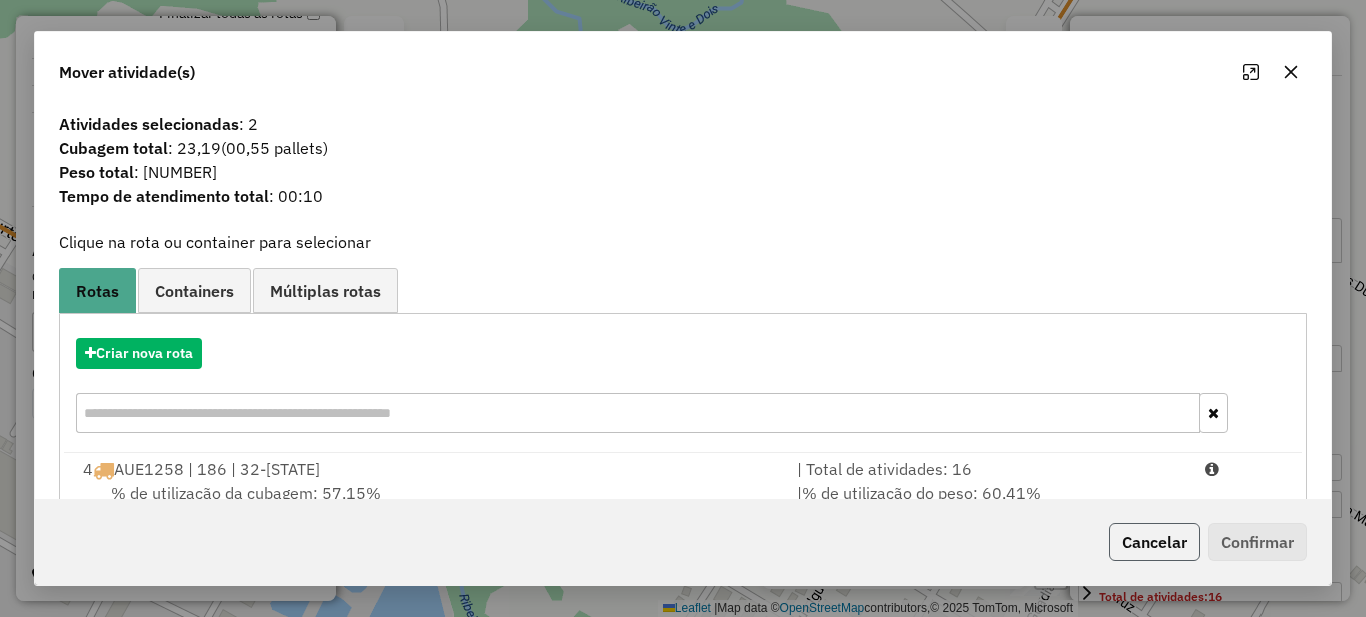 click on "Cancelar" 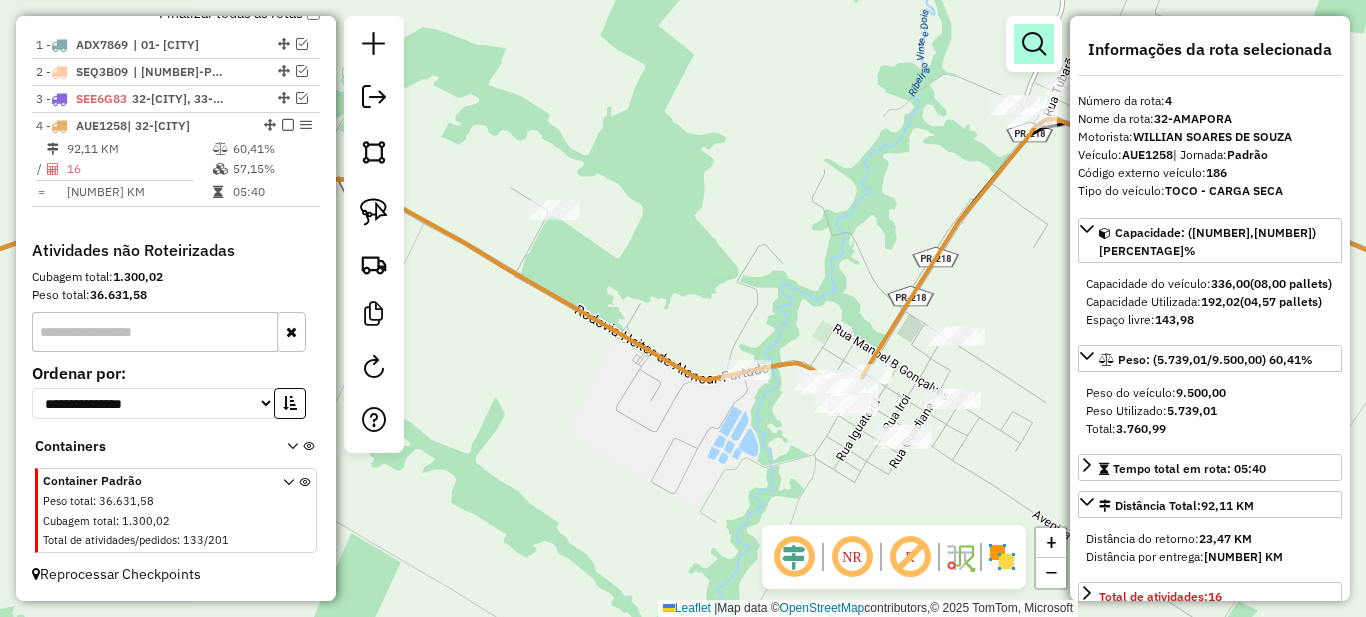 click at bounding box center (1034, 44) 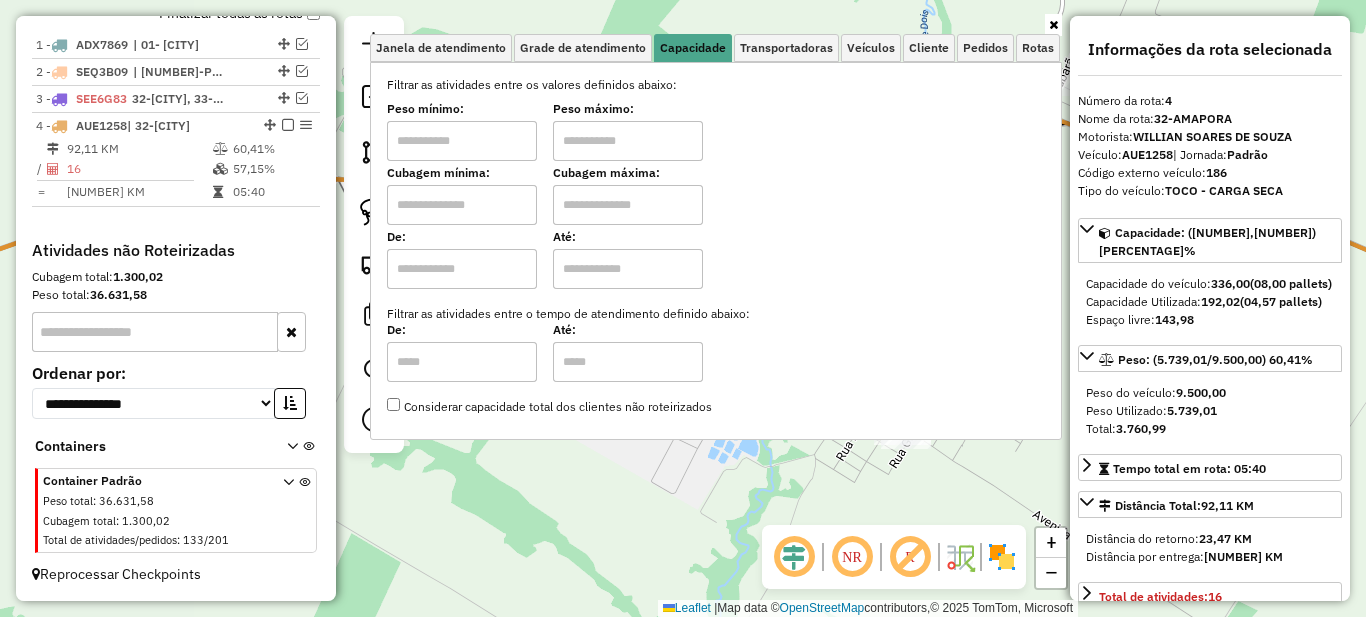 click at bounding box center [462, 141] 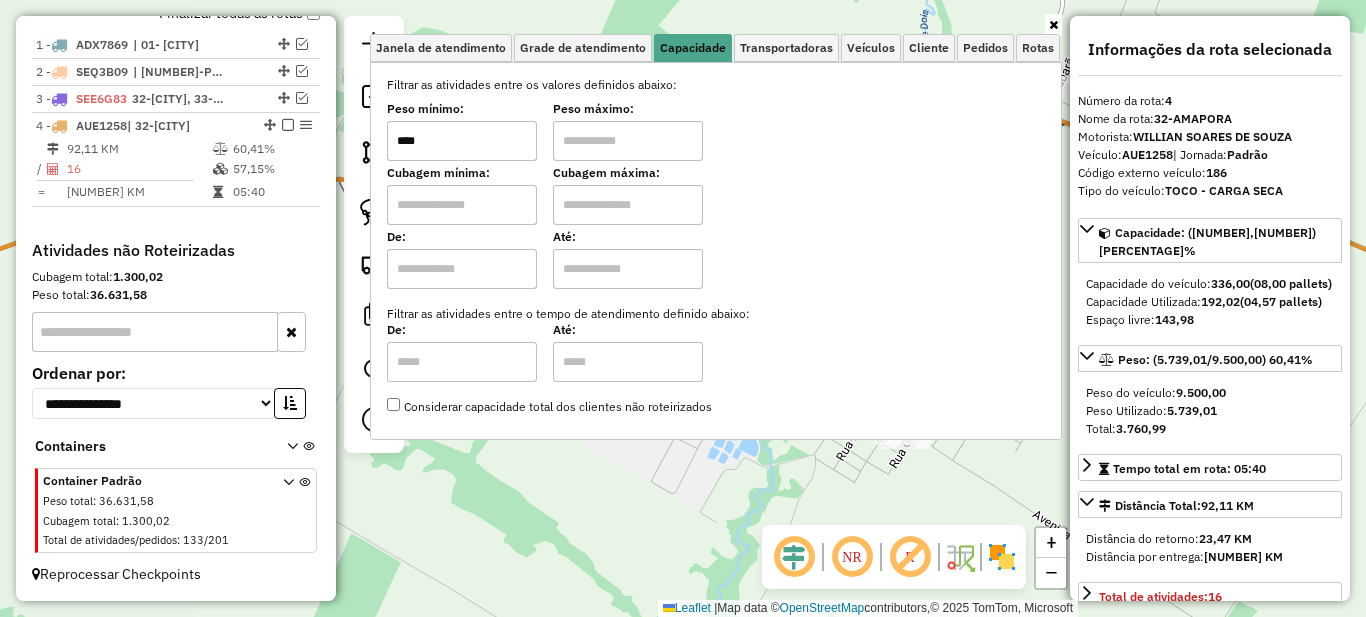 type on "****" 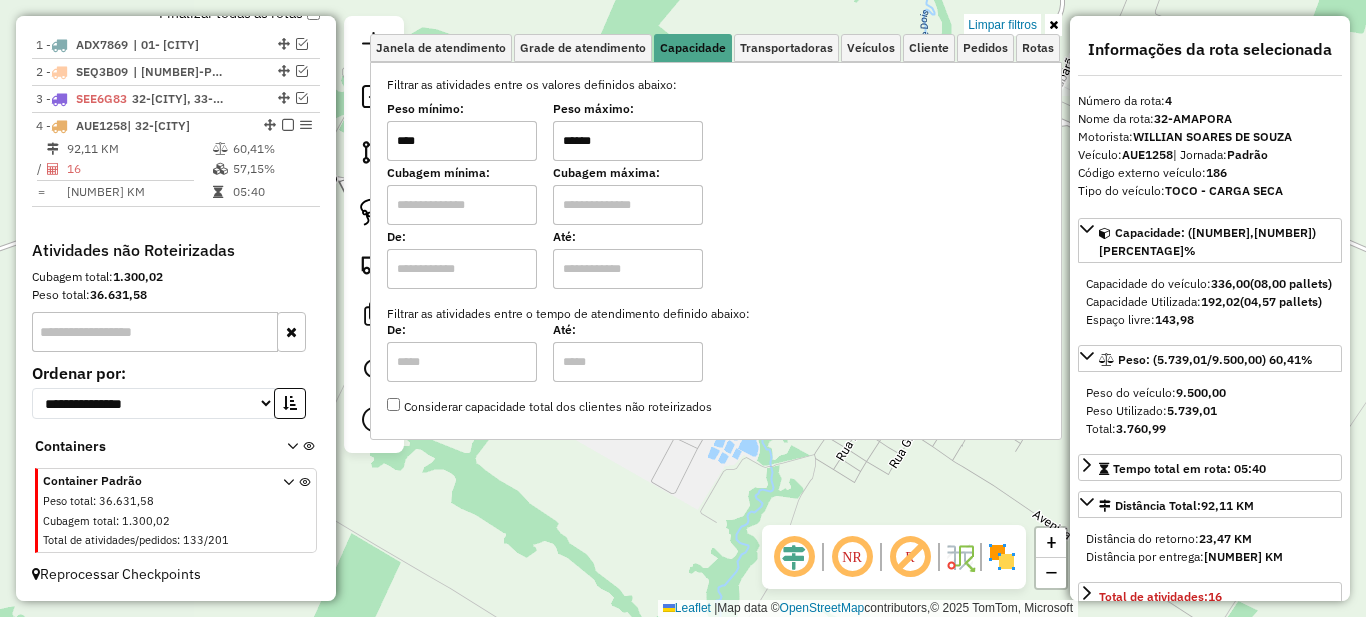 type on "******" 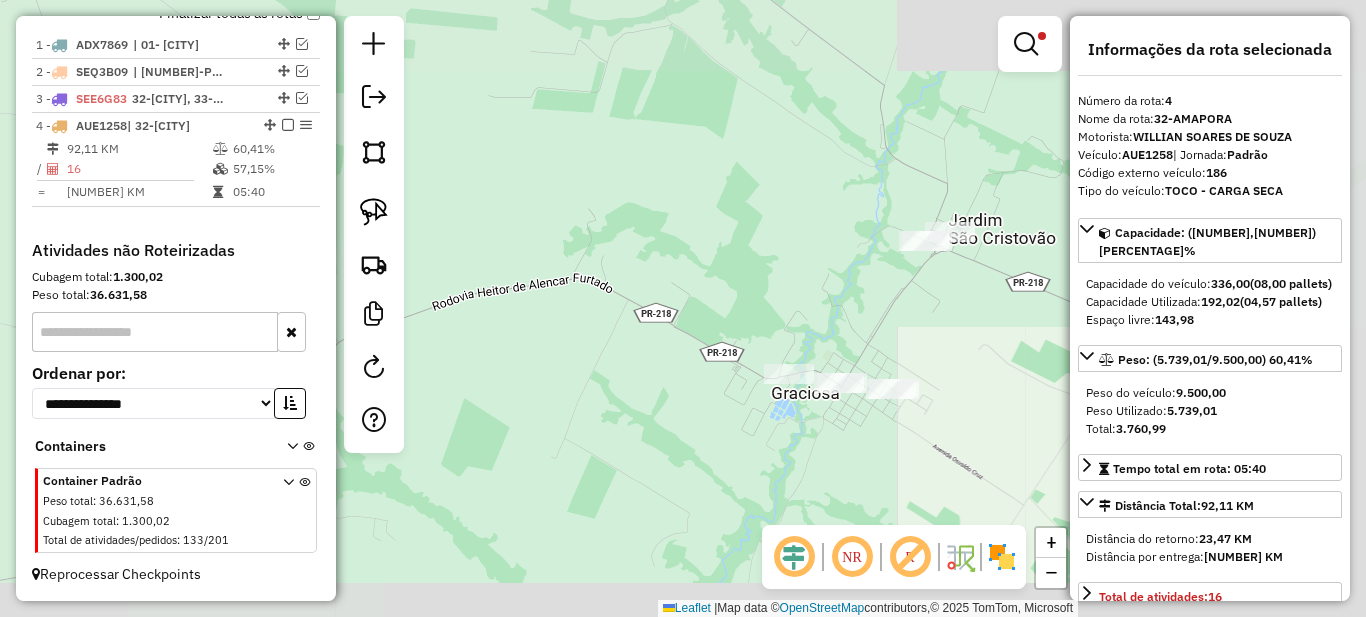 drag, startPoint x: 895, startPoint y: 333, endPoint x: 769, endPoint y: 296, distance: 131.32022 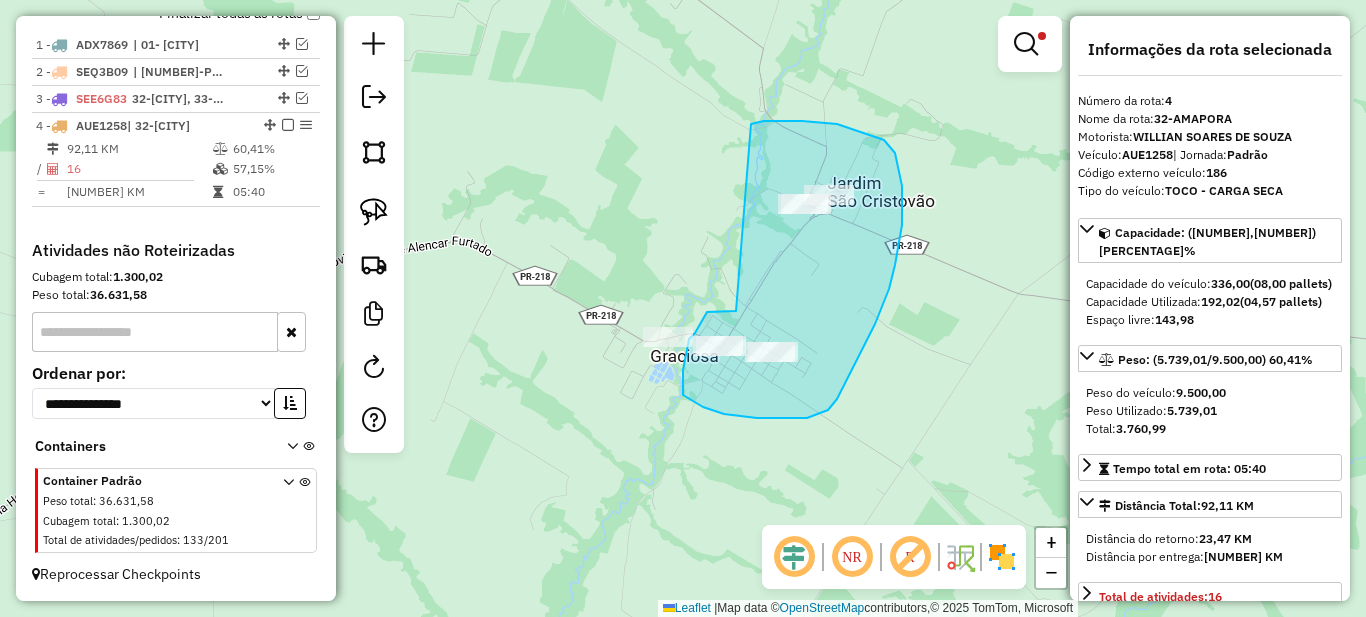 drag, startPoint x: 729, startPoint y: 311, endPoint x: 751, endPoint y: 124, distance: 188.28967 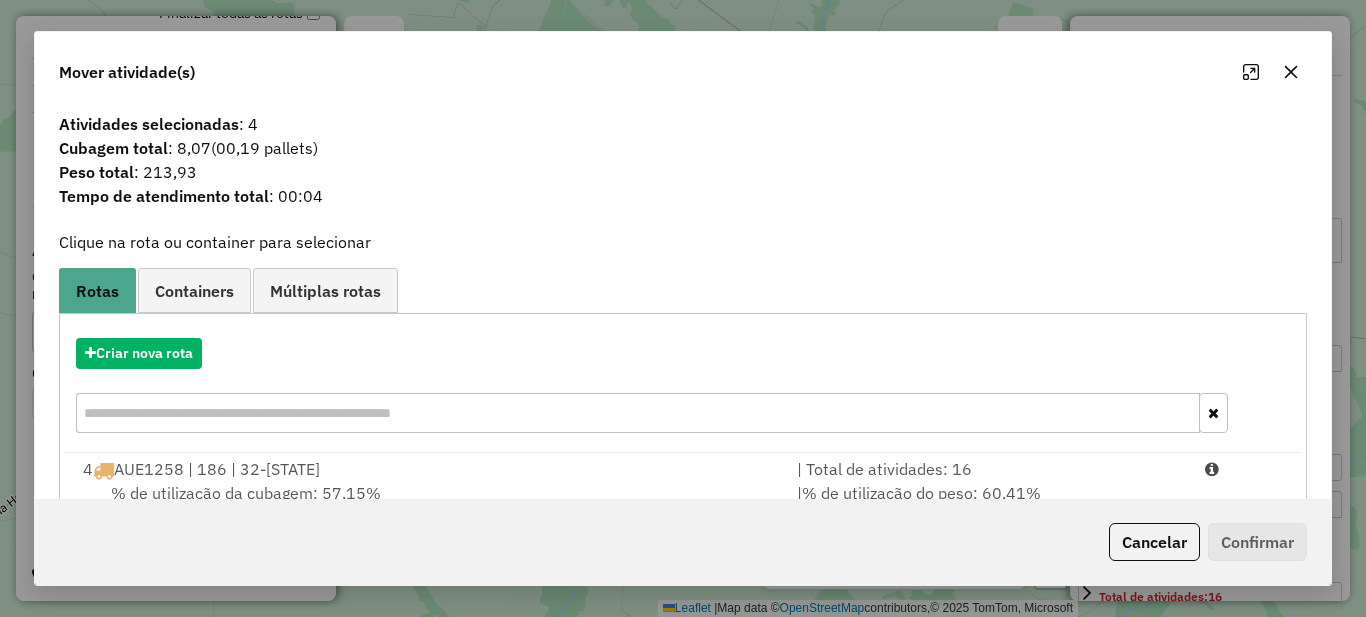 scroll, scrollTop: 70, scrollLeft: 0, axis: vertical 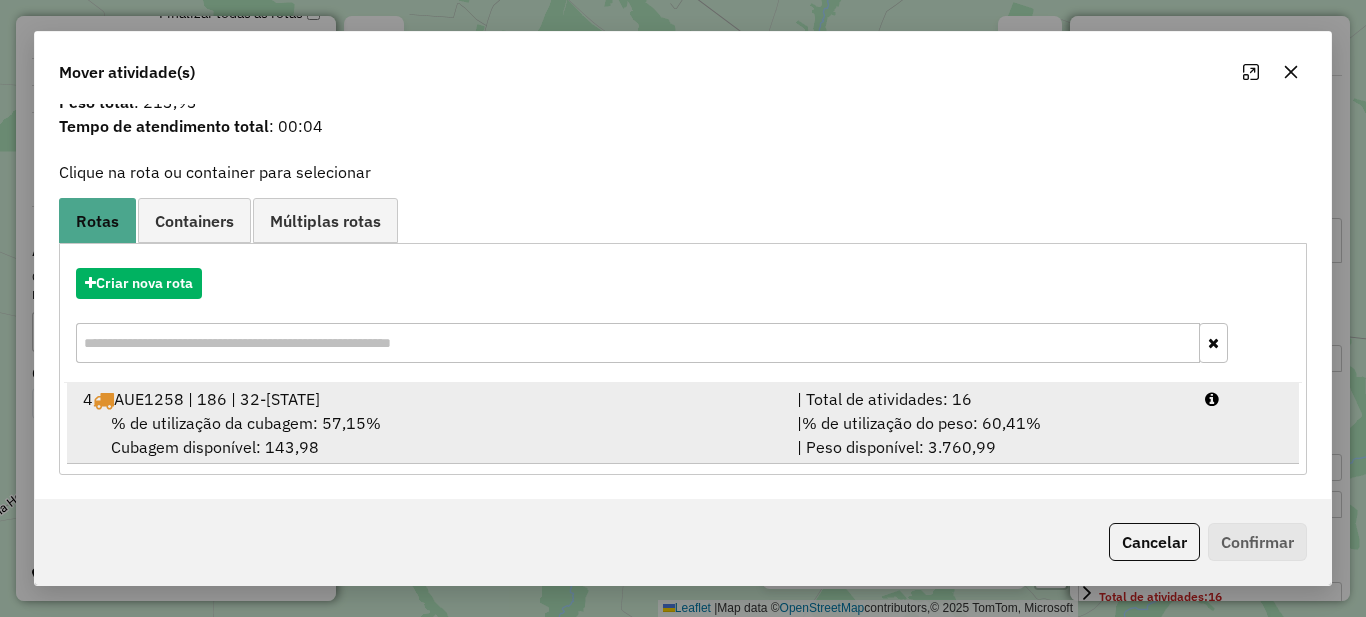 click on "% de utilização do peso: 60,41%" at bounding box center (921, 423) 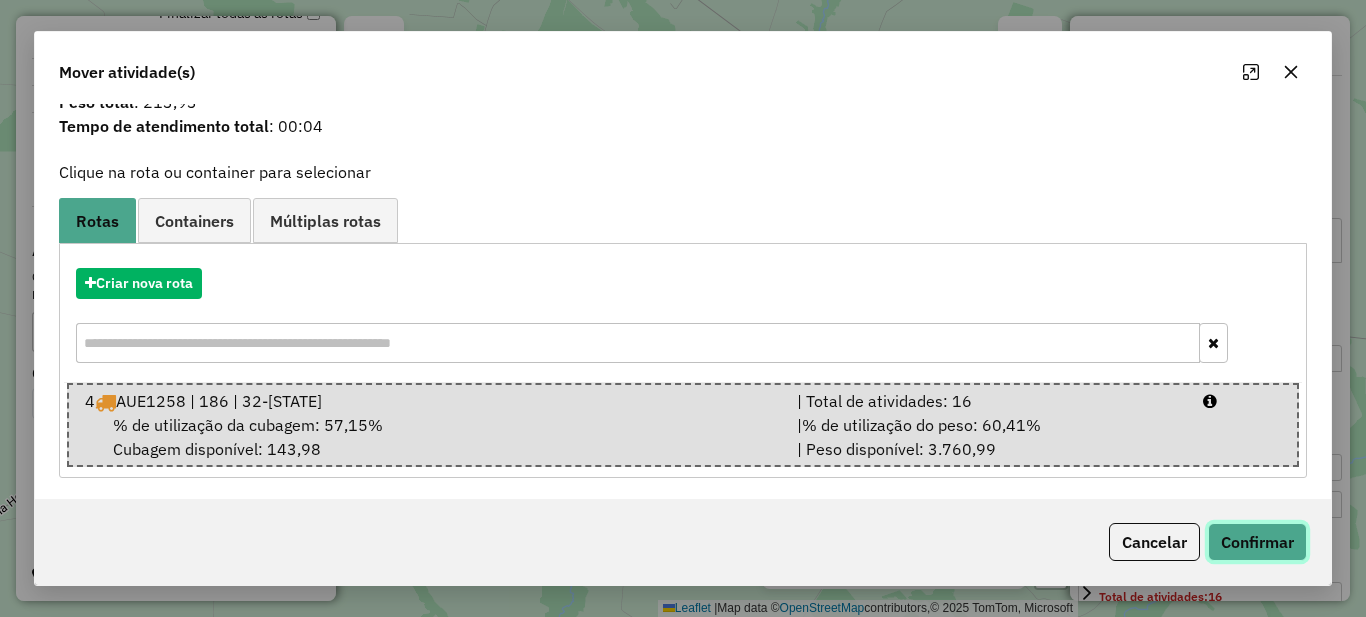 click on "Confirmar" 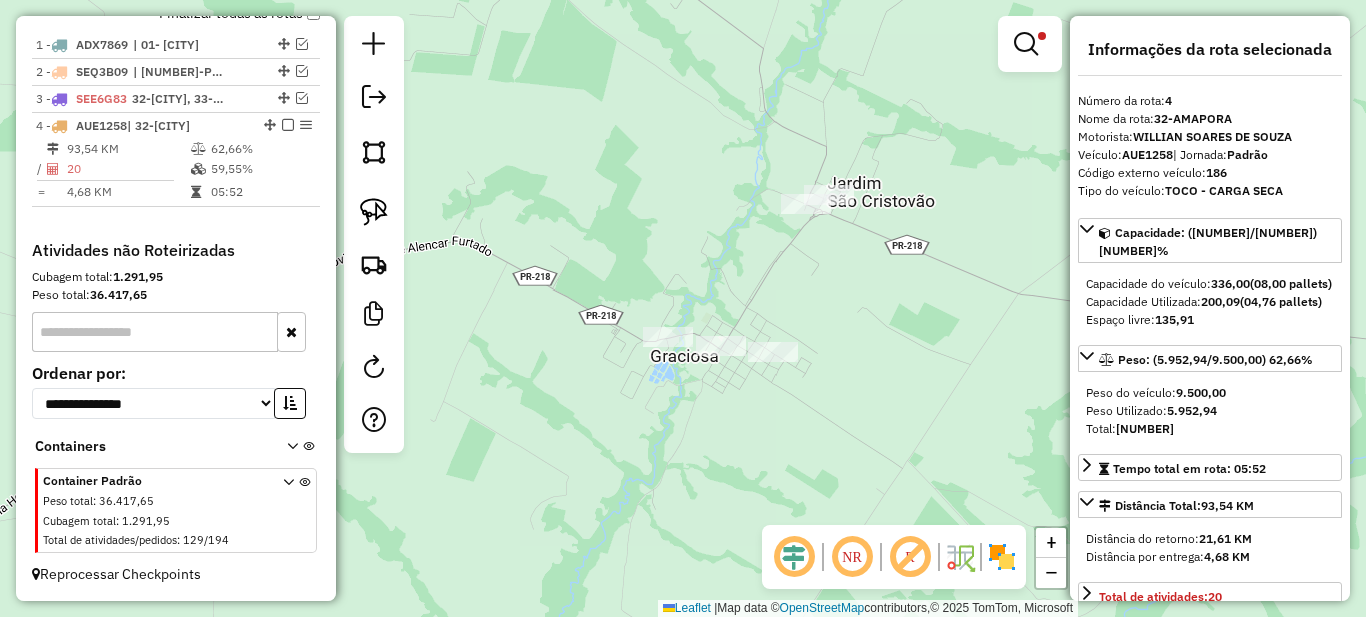 scroll, scrollTop: 0, scrollLeft: 0, axis: both 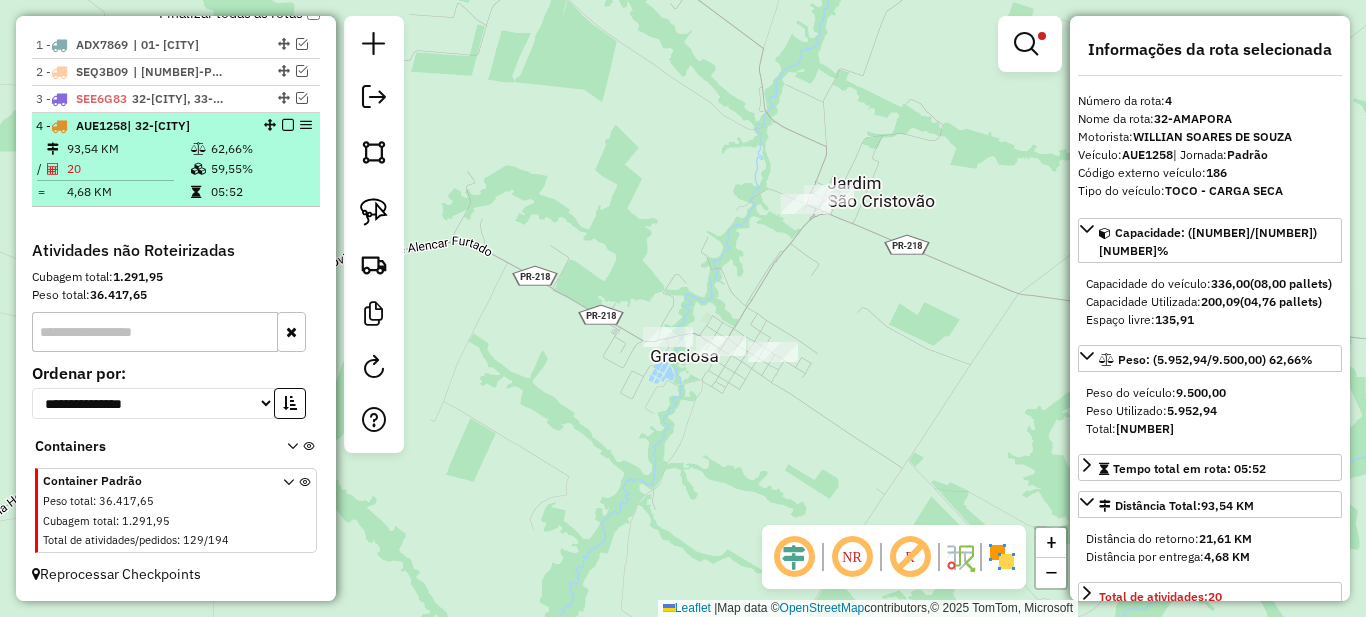 click on "62,66%" at bounding box center (260, 149) 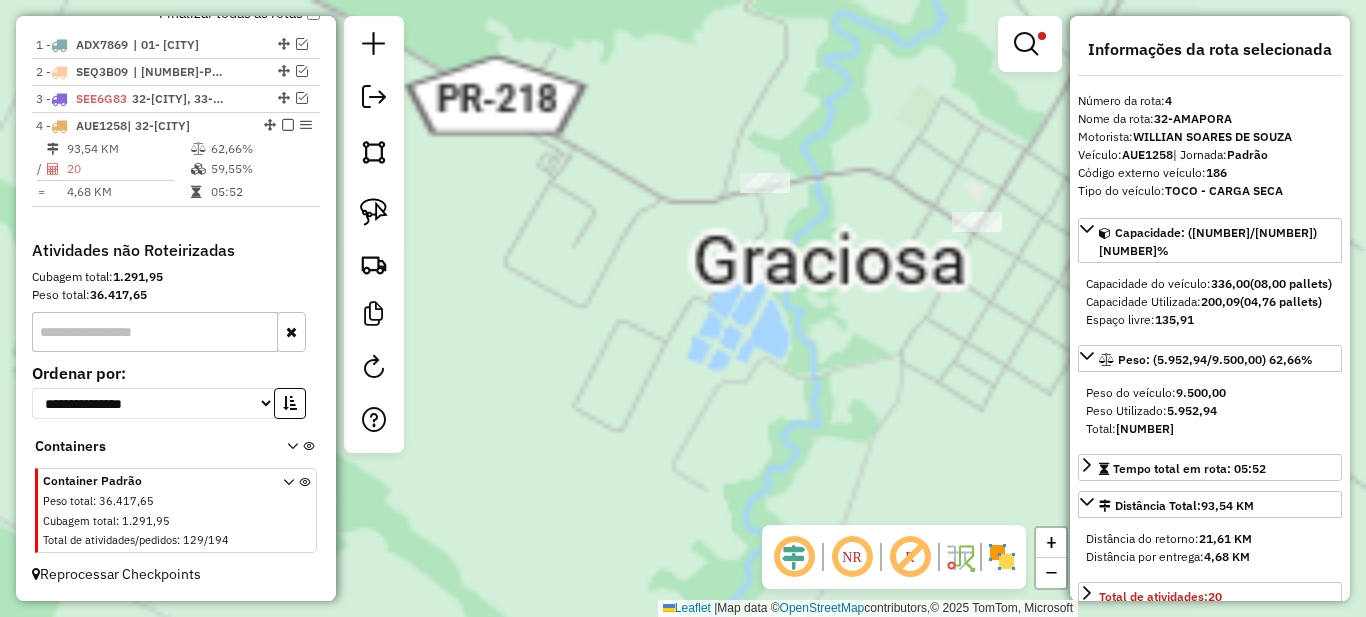 drag, startPoint x: 765, startPoint y: 280, endPoint x: 631, endPoint y: 414, distance: 189.50462 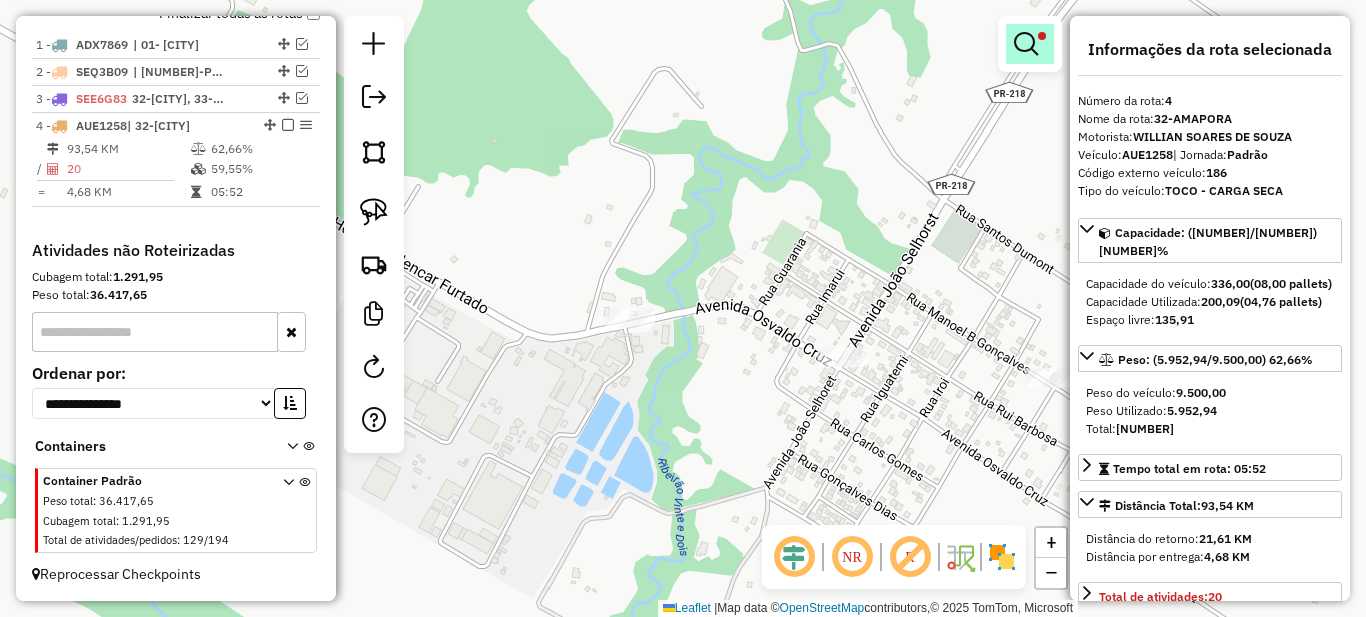 click at bounding box center (1026, 44) 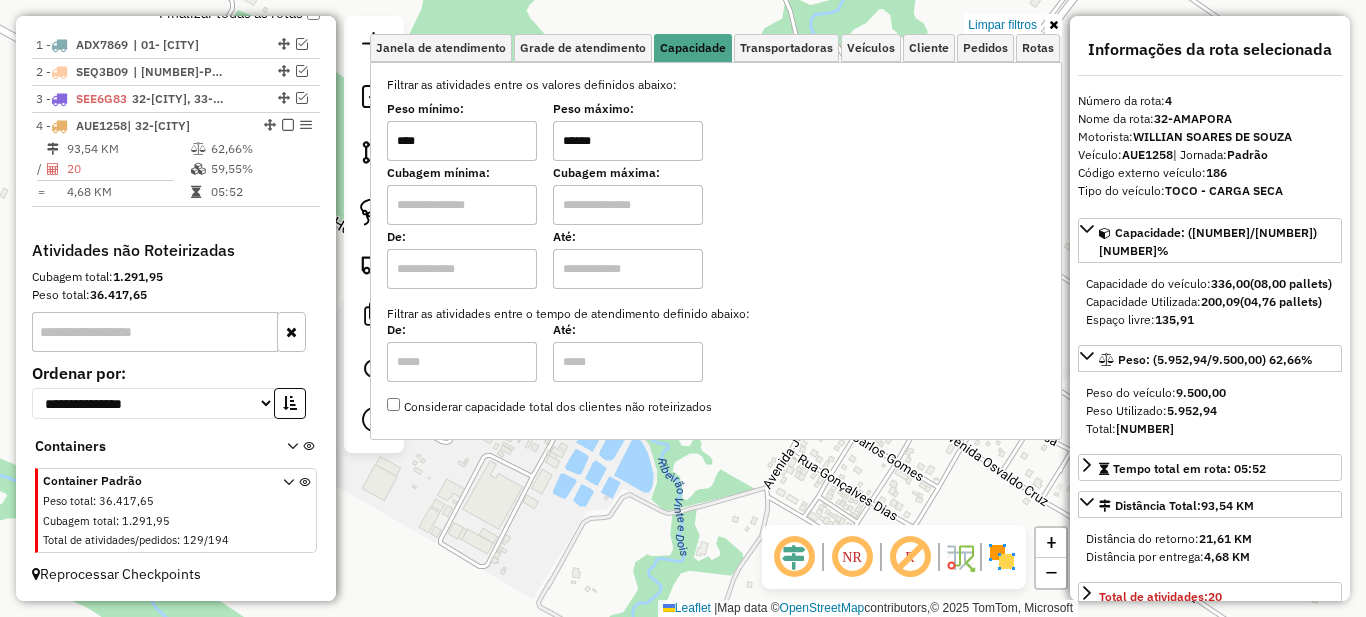 click on "Limpar filtros" at bounding box center [1002, 25] 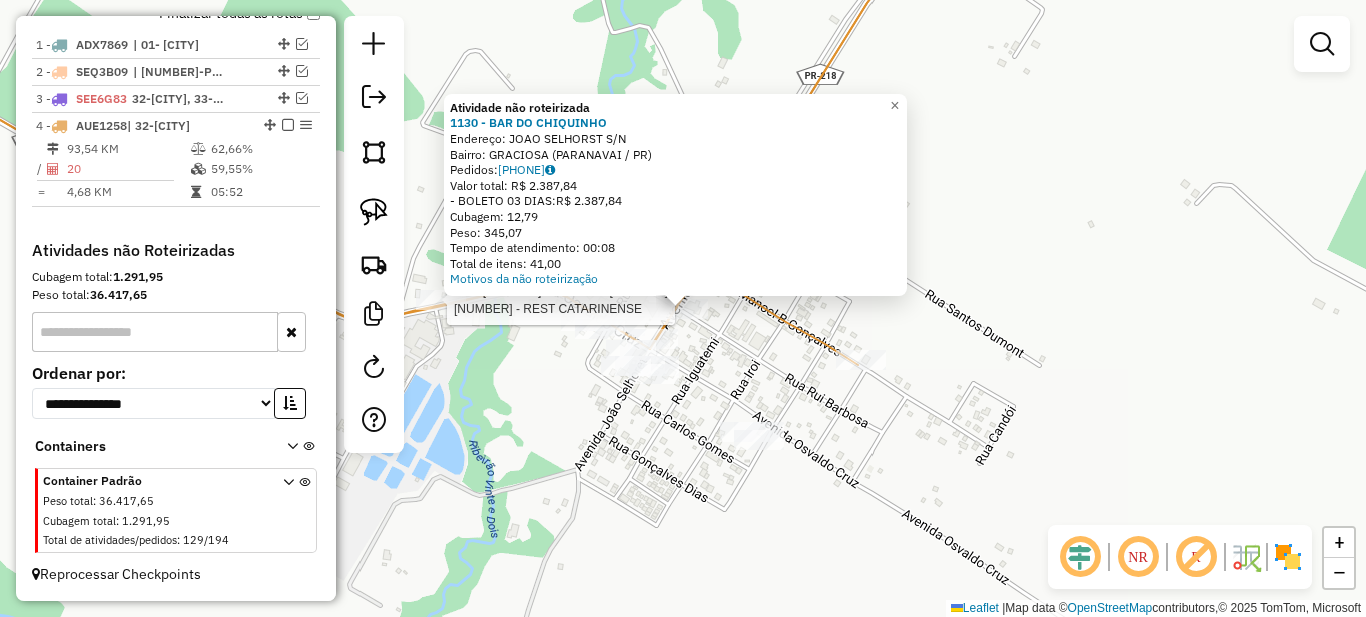 select on "*********" 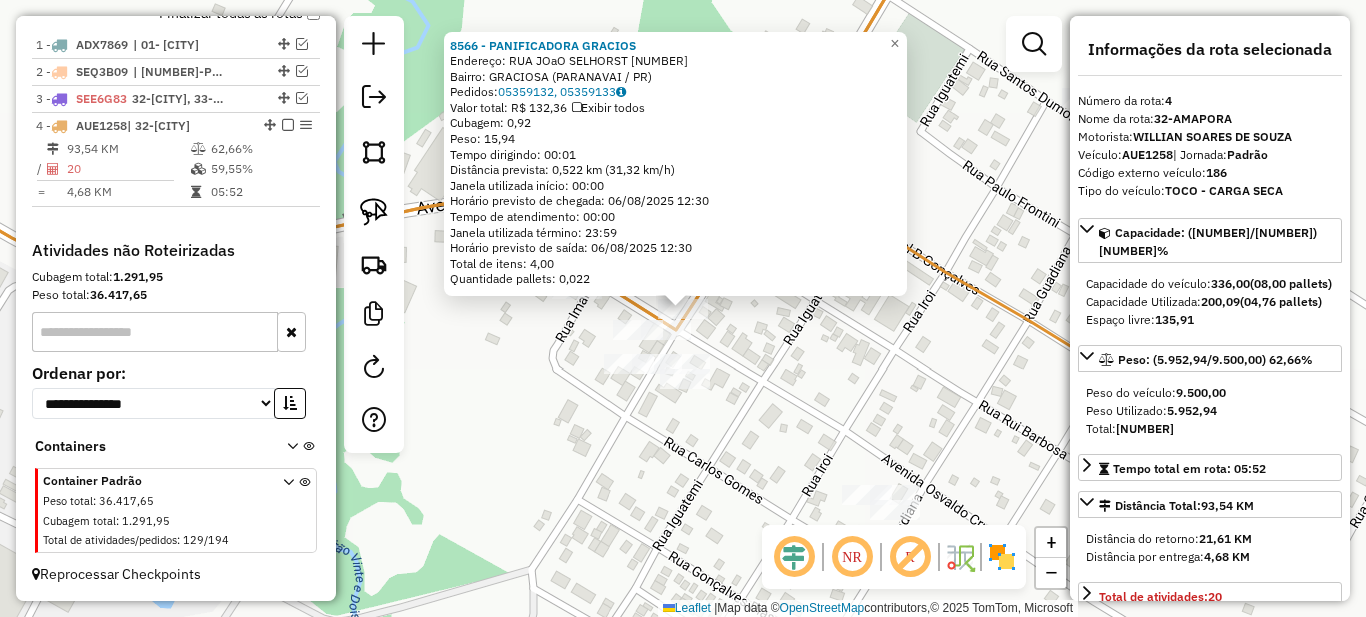 click on "8566 - PANIFICADORA GRACIOS  Endereço:  RUA JOaO SELHORST 1444   Bairro: GRACIOSA (PARANAVAI / PR)   Pedidos:  05359132, 05359133   Valor total: R$ 132,36   Exibir todos   Cubagem: 0,92  Peso: 15,94  Tempo dirigindo: 00:01   Distância prevista: 0,522 km (31,32 km/h)   Janela utilizada início: 00:00   Horário previsto de chegada: 06/08/2025 12:30   Tempo de atendimento: 00:00   Janela utilizada término: 23:59   Horário previsto de saída: 06/08/2025 12:30   Total de itens: 4,00   Quantidade pallets: 0,022  × Janela de atendimento Grade de atendimento Capacidade Transportadoras Veículos Cliente Pedidos  Rotas Selecione os dias de semana para filtrar as janelas de atendimento  Seg   Ter   Qua   Qui   Sex   Sáb   Dom  Informe o período da janela de atendimento: De: Até:  Filtrar exatamente a janela do cliente  Considerar janela de atendimento padrão  Selecione os dias de semana para filtrar as grades de atendimento  Seg   Ter   Qua   Qui   Sex   Sáb   Dom   Peso mínimo:   Peso máximo:   De:   De:" 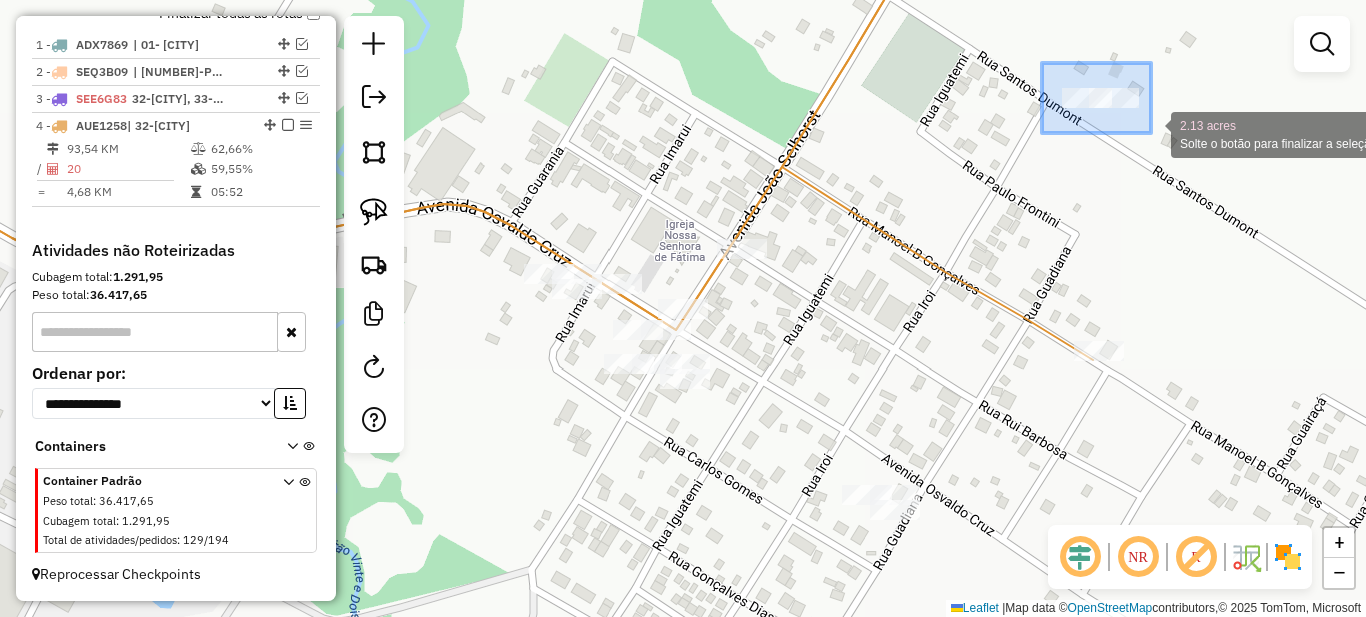 drag, startPoint x: 1096, startPoint y: 104, endPoint x: 1160, endPoint y: 140, distance: 73.43024 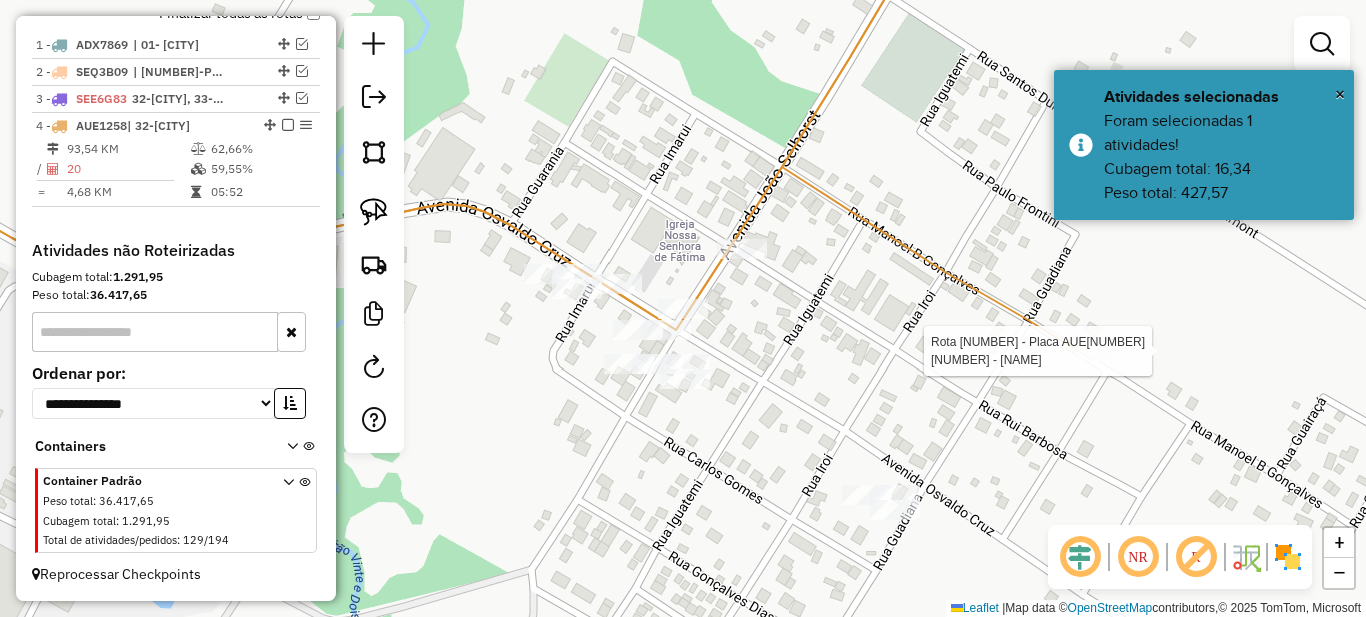 click 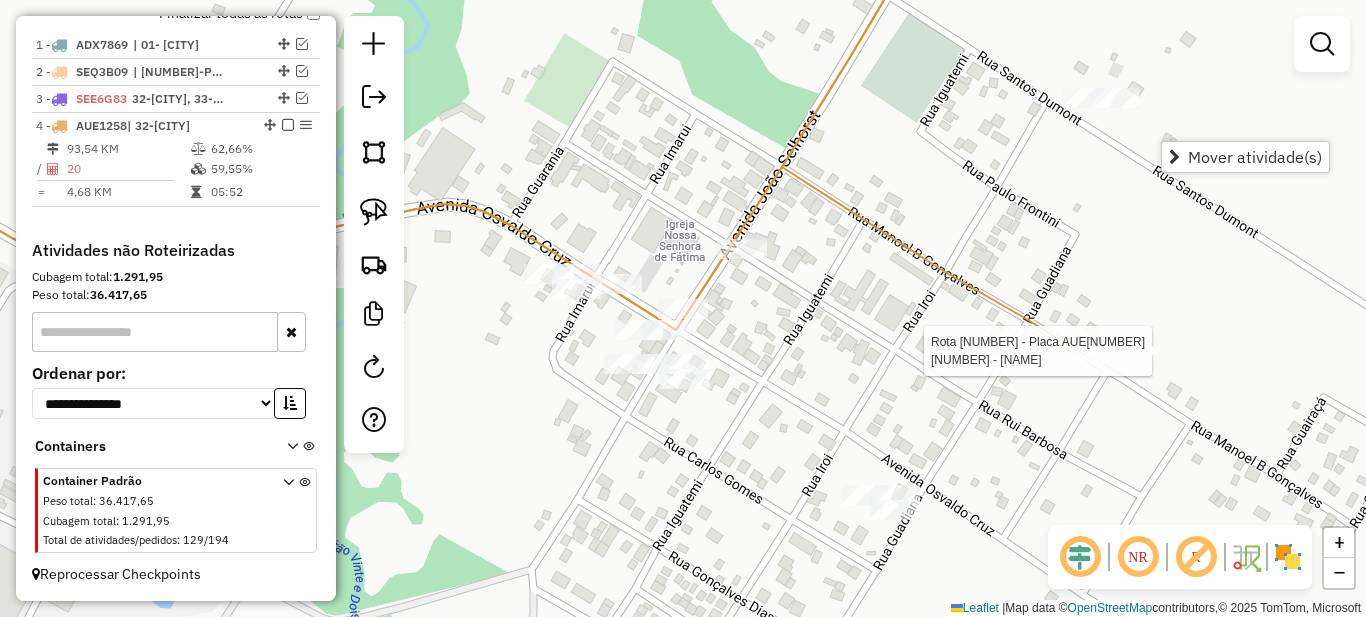 select on "*********" 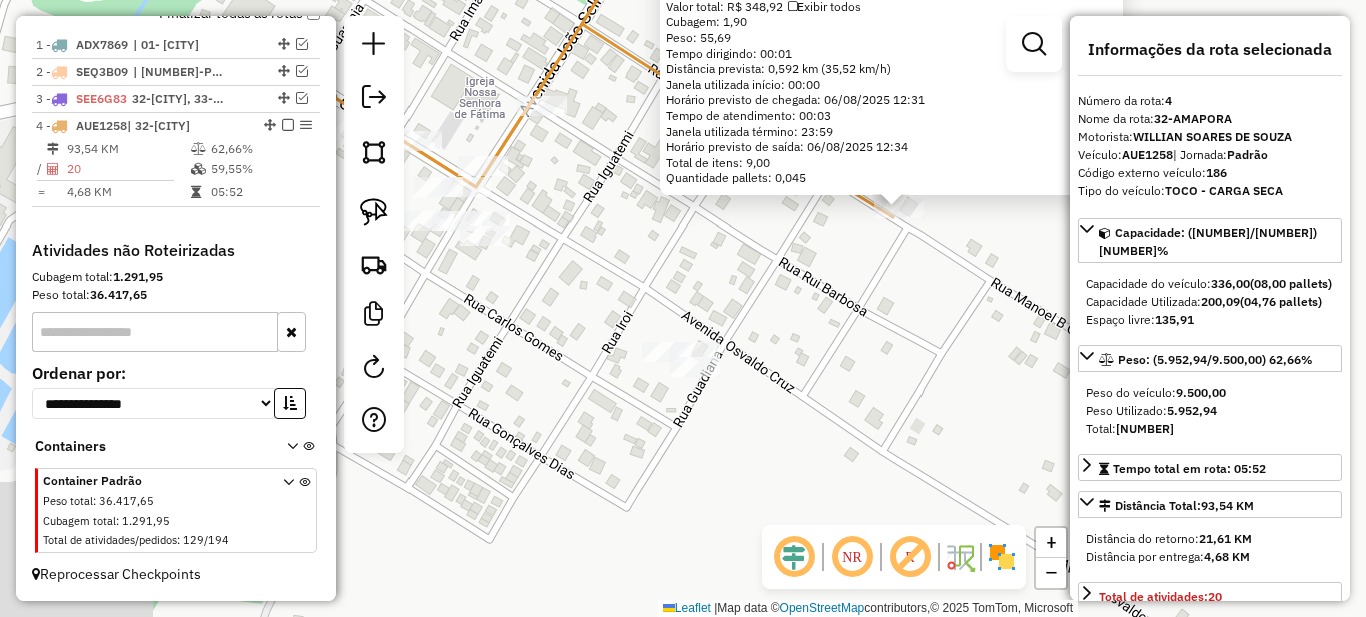 drag, startPoint x: 622, startPoint y: 381, endPoint x: 842, endPoint y: 274, distance: 244.64055 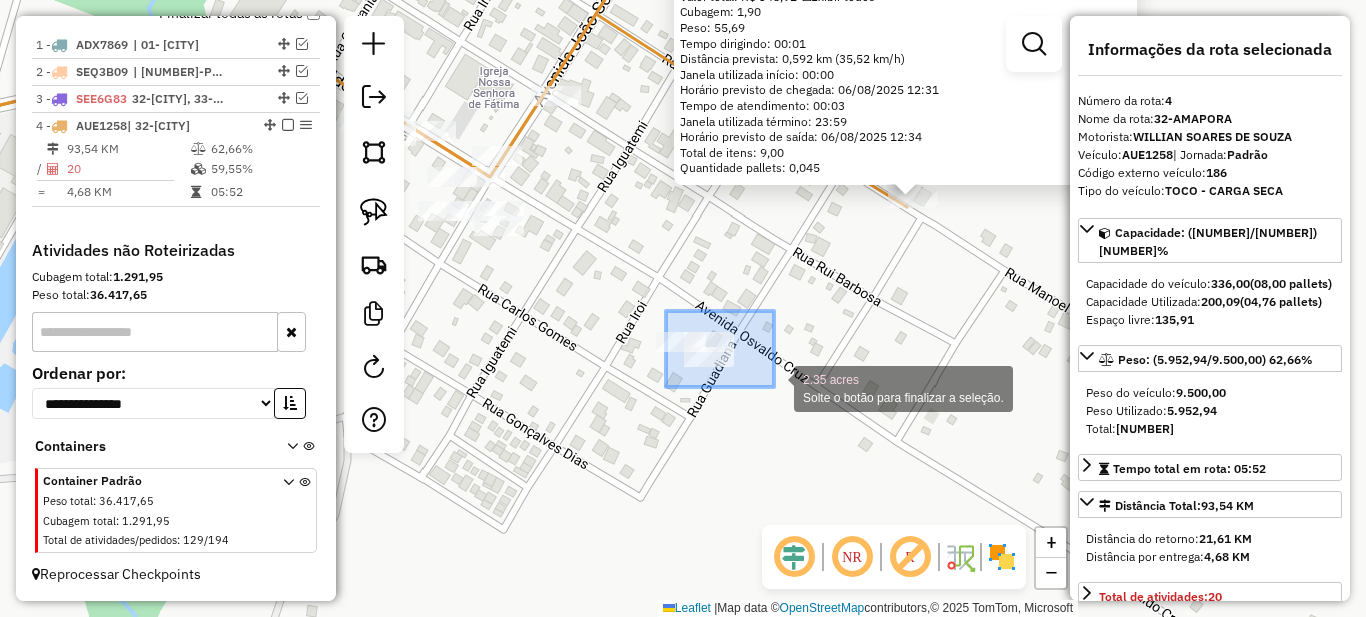 drag, startPoint x: 666, startPoint y: 311, endPoint x: 774, endPoint y: 387, distance: 132.0606 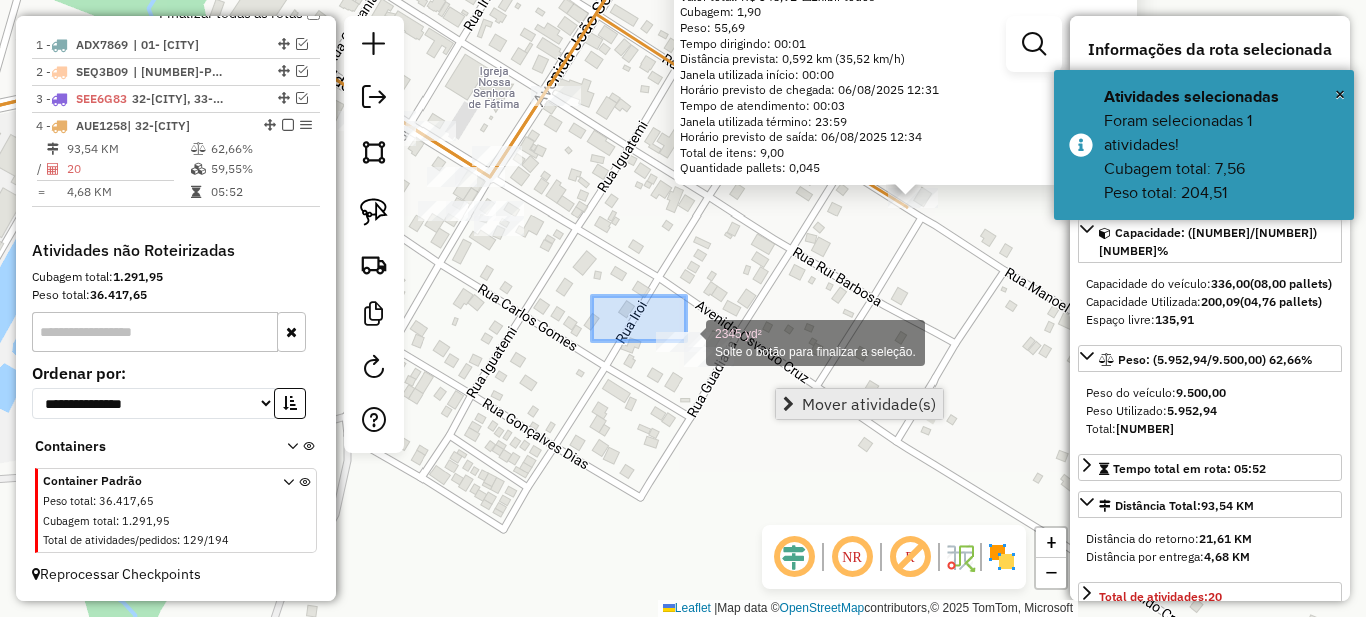 drag, startPoint x: 599, startPoint y: 300, endPoint x: 804, endPoint y: 398, distance: 227.22015 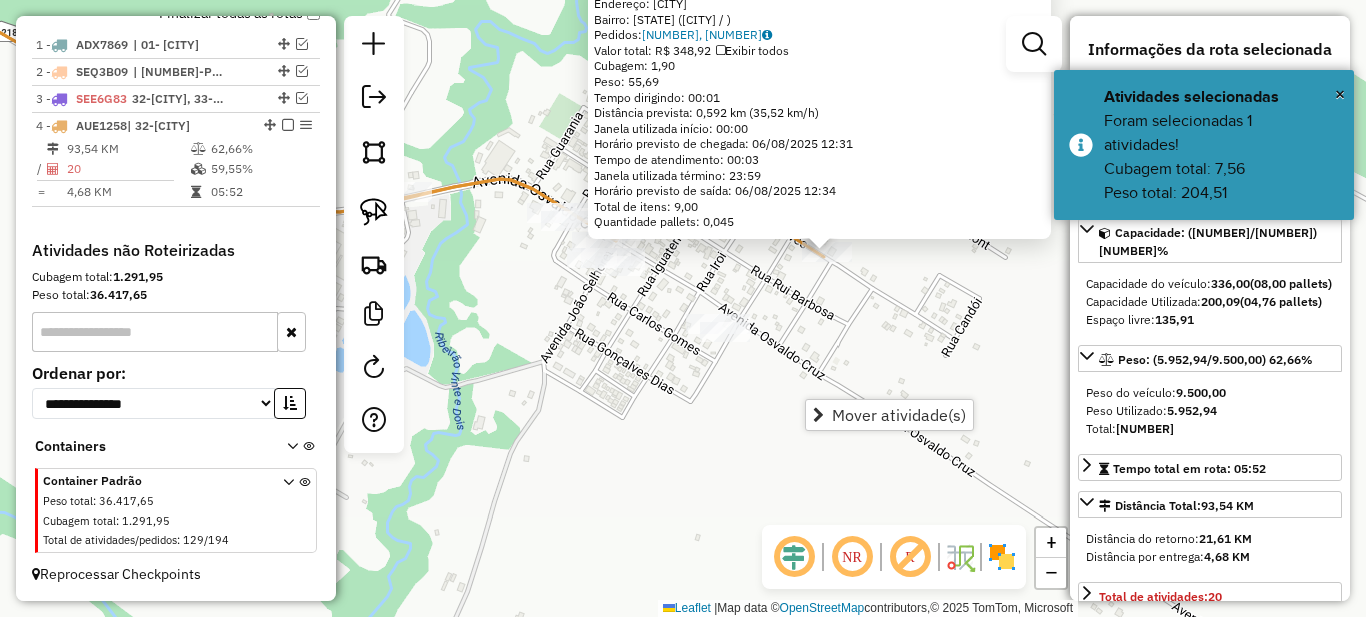 click on "6883 - HUGO MOTO E BIER  Endereço: PARANAVAI   Bairro: PR (GRACIOSA / )   Pedidos:  05359574, 05359150   Valor total: R$ 348,92   Exibir todos   Cubagem: 1,90  Peso: 55,69  Tempo dirigindo: 00:01   Distância prevista: 0,592 km (35,52 km/h)   Janela utilizada início: 00:00   Horário previsto de chegada: 06/08/2025 12:31   Tempo de atendimento: 00:03   Janela utilizada término: 23:59   Horário previsto de saída: 06/08/2025 12:34   Total de itens: 9,00   Quantidade pallets: 0,045  × Janela de atendimento Grade de atendimento Capacidade Transportadoras Veículos Cliente Pedidos  Rotas Selecione os dias de semana para filtrar as janelas de atendimento  Seg   Ter   Qua   Qui   Sex   Sáb   Dom  Informe o período da janela de atendimento: De: Até:  Filtrar exatamente a janela do cliente  Considerar janela de atendimento padrão  Selecione os dias de semana para filtrar as grades de atendimento  Seg   Ter   Qua   Qui   Sex   Sáb   Dom   Considerar clientes sem dia de atendimento cadastrado  Peso mínimo:" 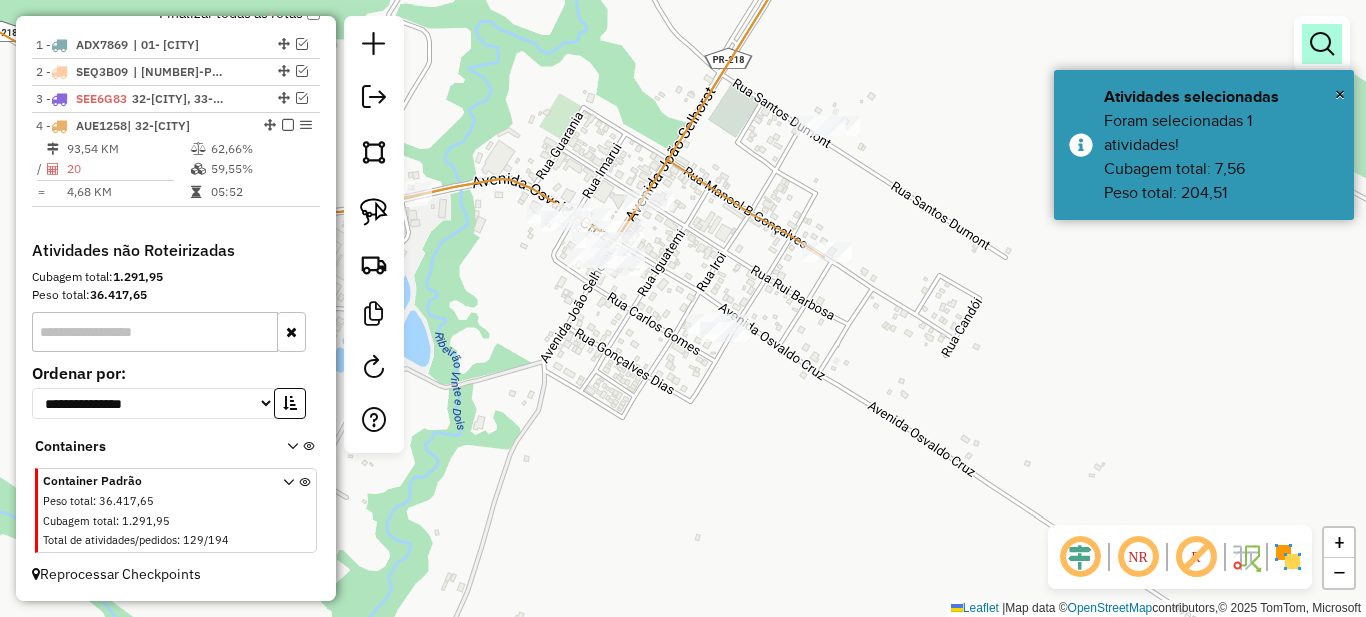 click at bounding box center (1322, 44) 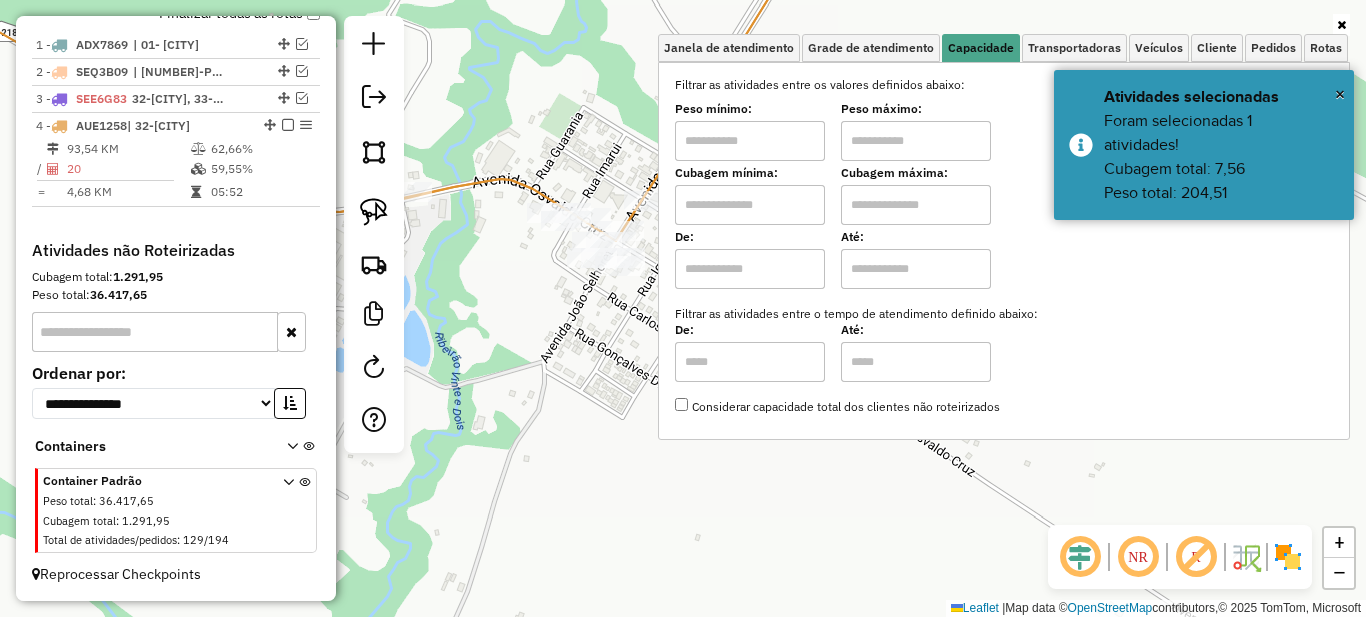 click at bounding box center [750, 141] 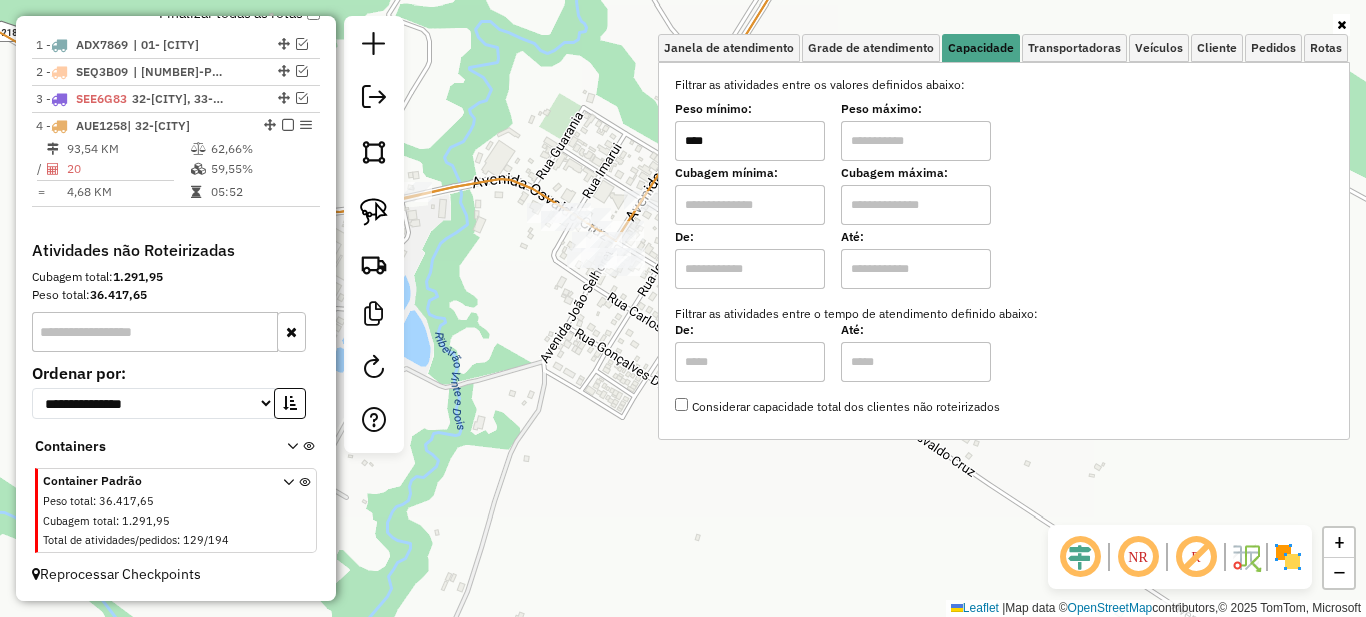 type on "****" 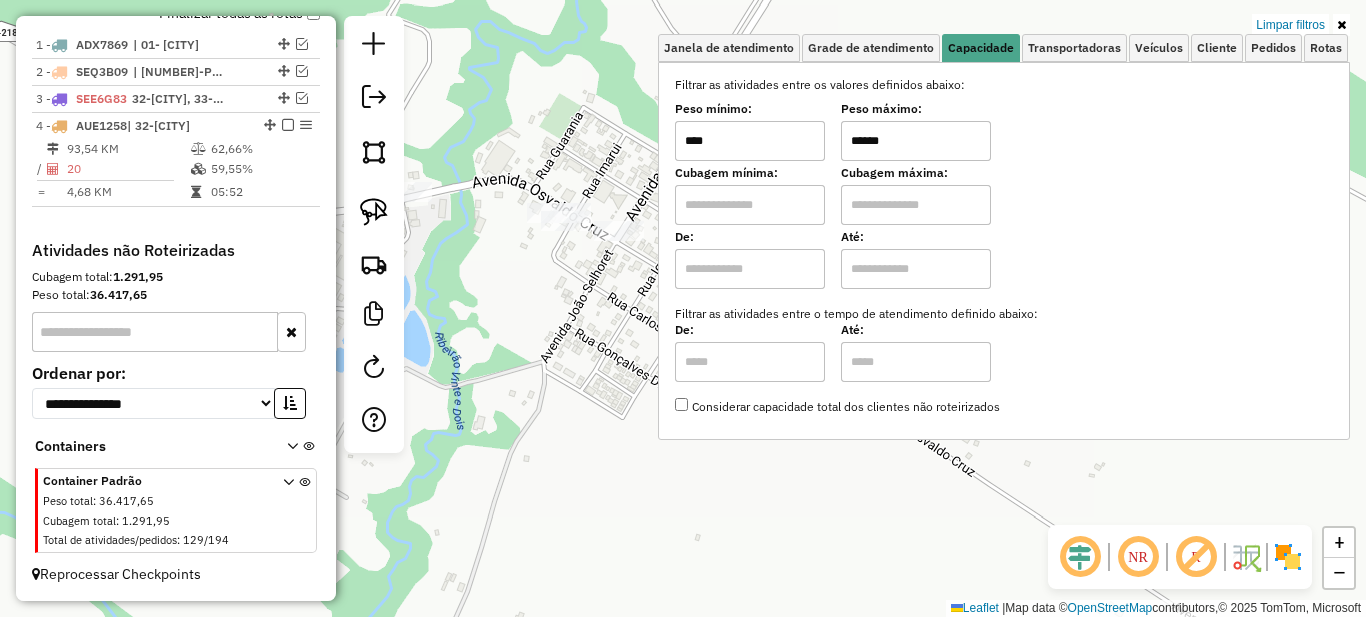 type on "******" 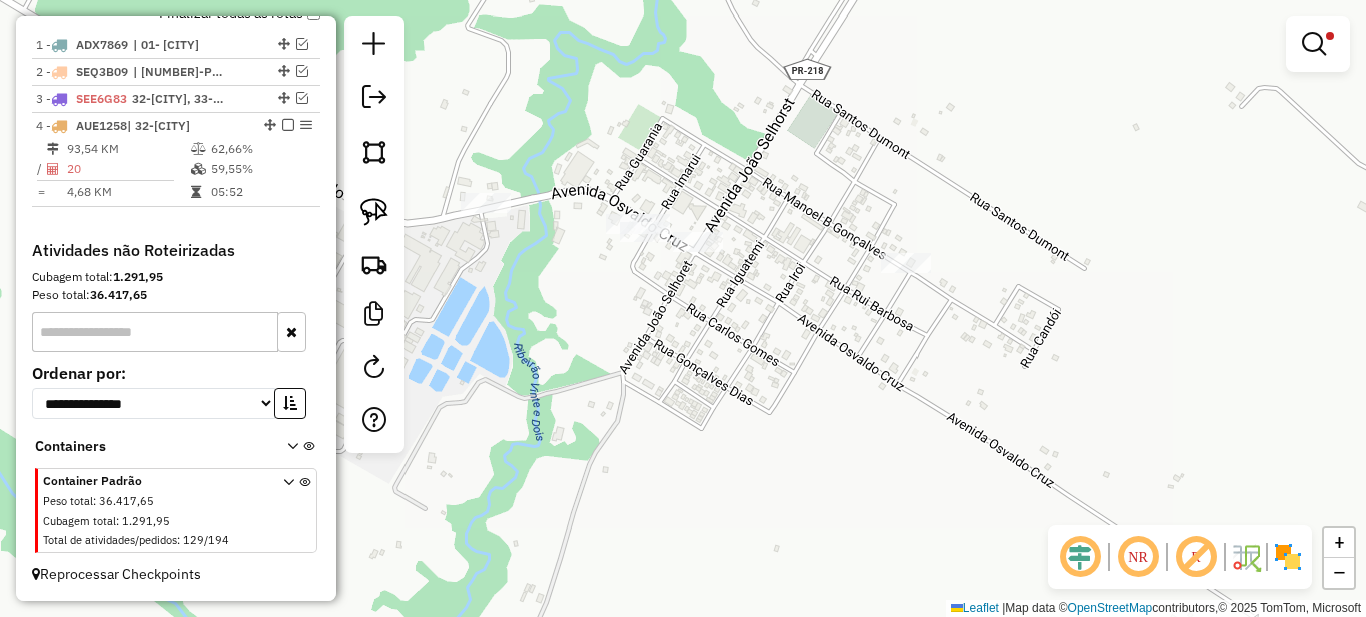 drag, startPoint x: 688, startPoint y: 367, endPoint x: 757, endPoint y: 305, distance: 92.76314 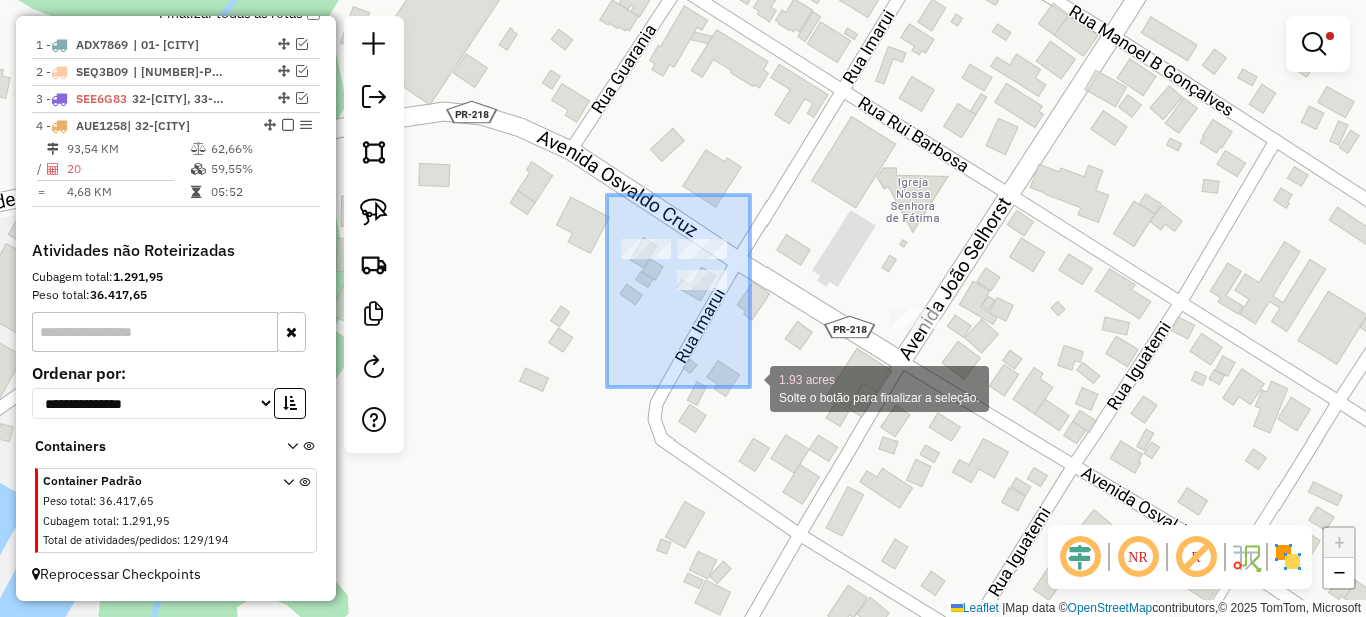 drag, startPoint x: 607, startPoint y: 195, endPoint x: 750, endPoint y: 387, distance: 239.40134 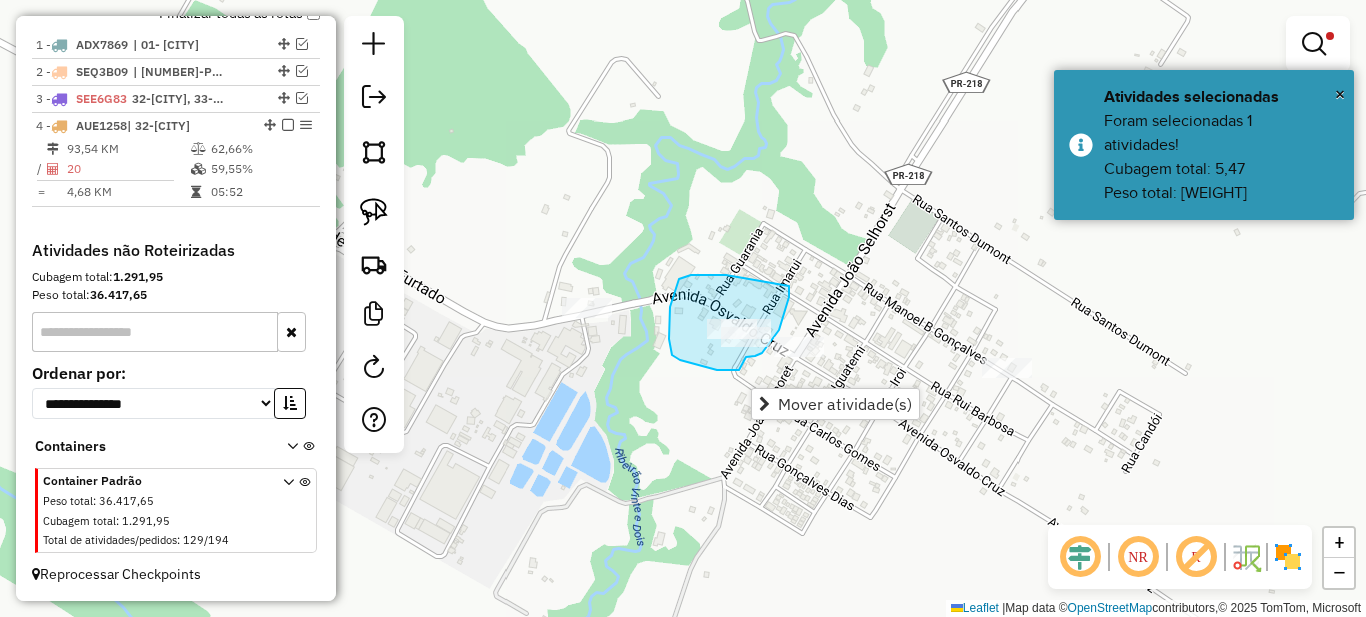 drag, startPoint x: 726, startPoint y: 275, endPoint x: 789, endPoint y: 285, distance: 63.788715 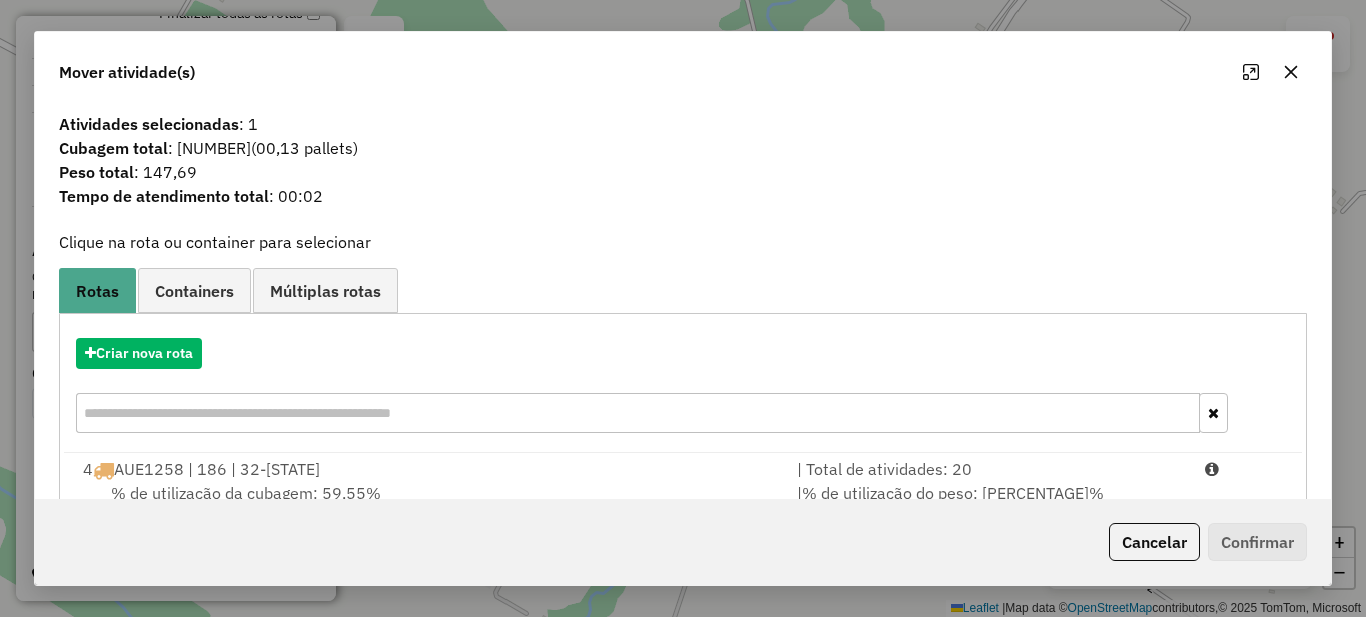 scroll, scrollTop: 70, scrollLeft: 0, axis: vertical 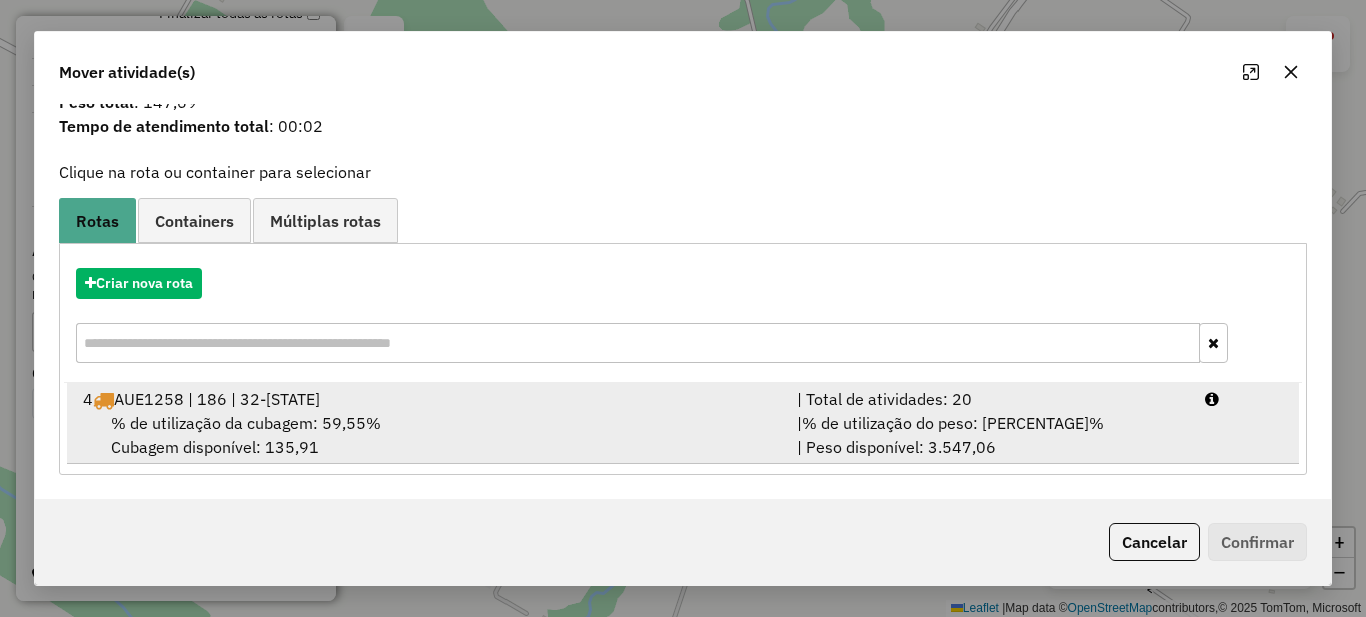 click on "| Total de atividades: 20" at bounding box center [989, 399] 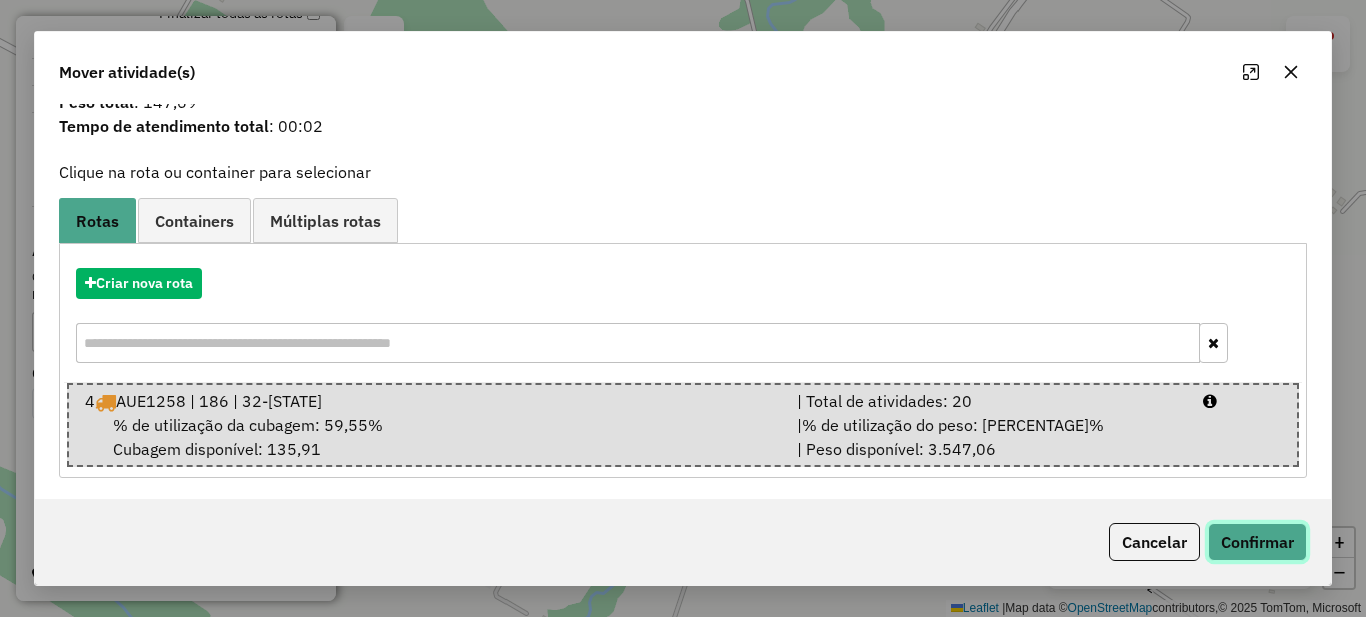 click on "Confirmar" 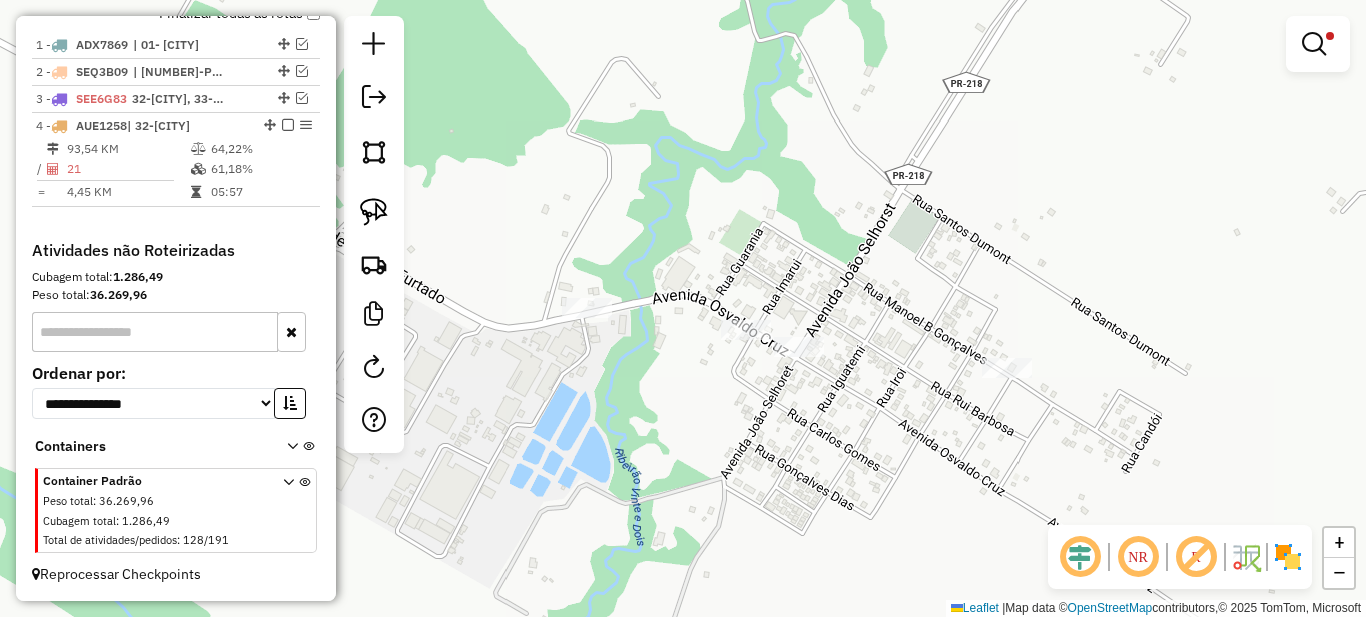 scroll, scrollTop: 0, scrollLeft: 0, axis: both 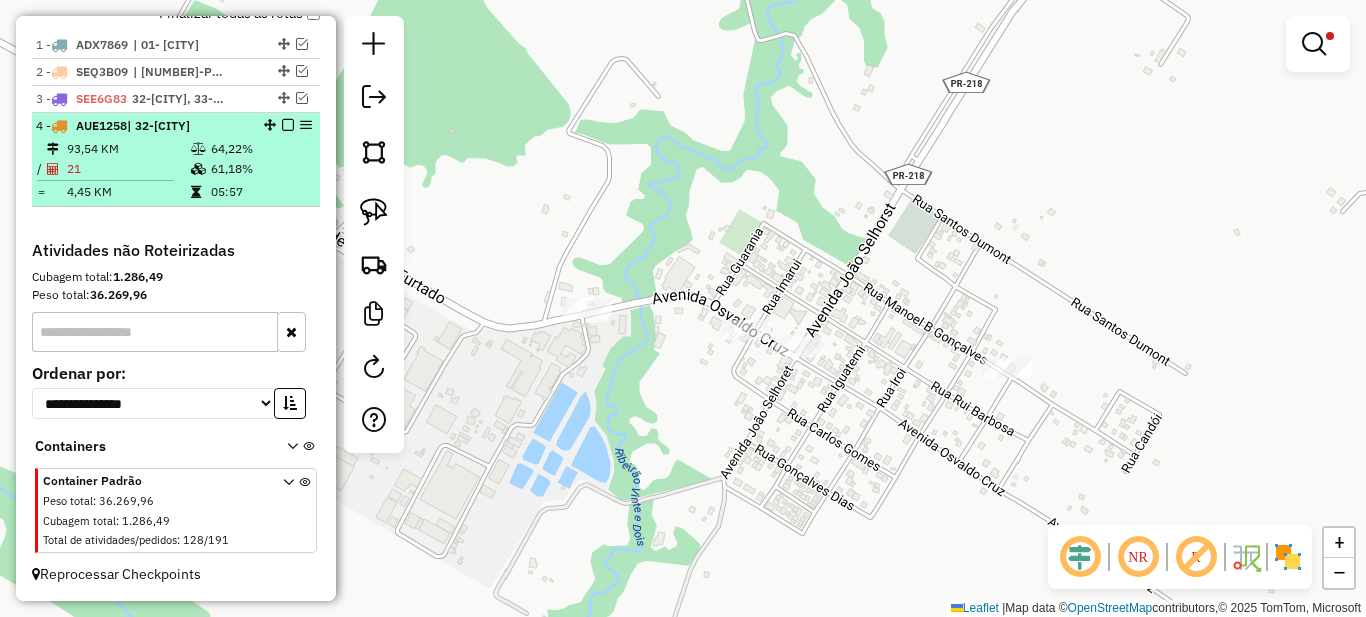click on "64,22%" at bounding box center (260, 149) 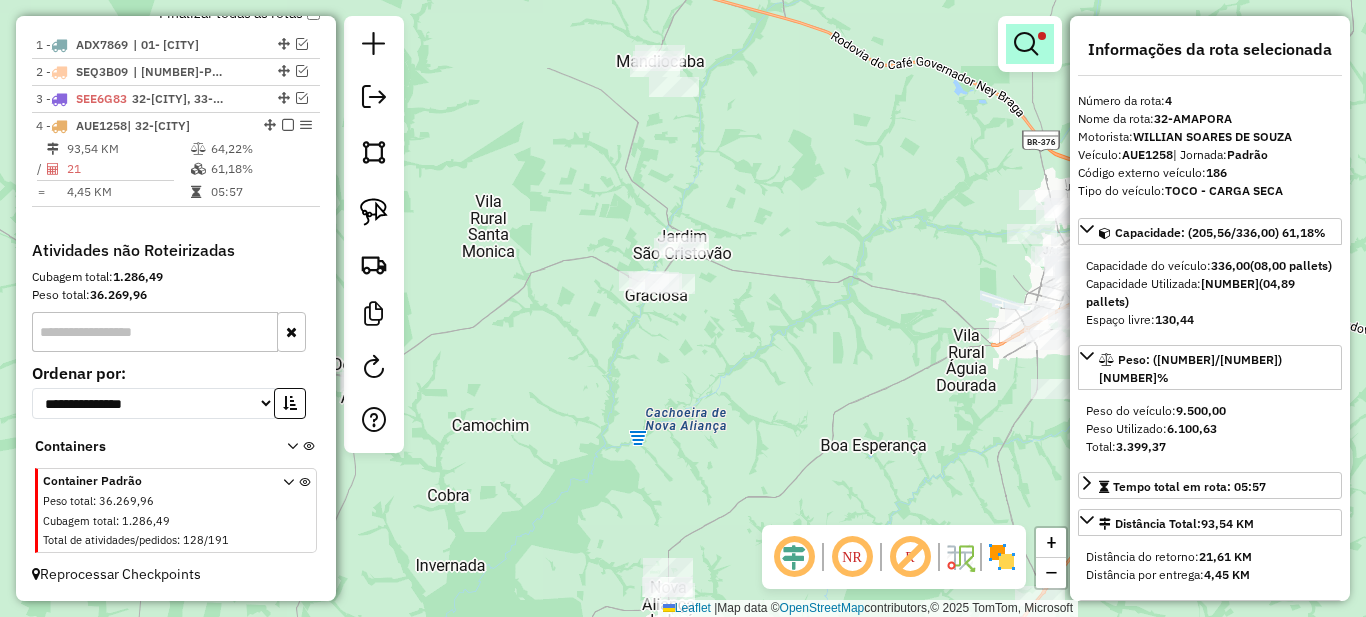 click at bounding box center [1026, 44] 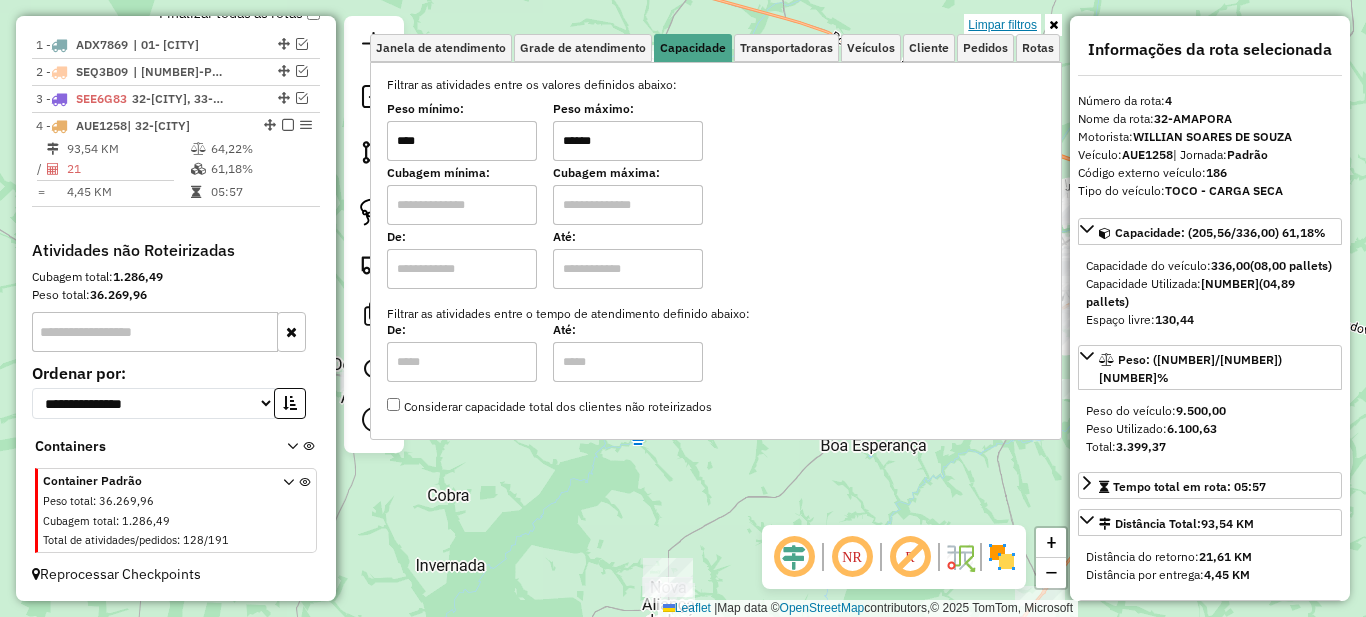 click on "Limpar filtros" at bounding box center [1002, 25] 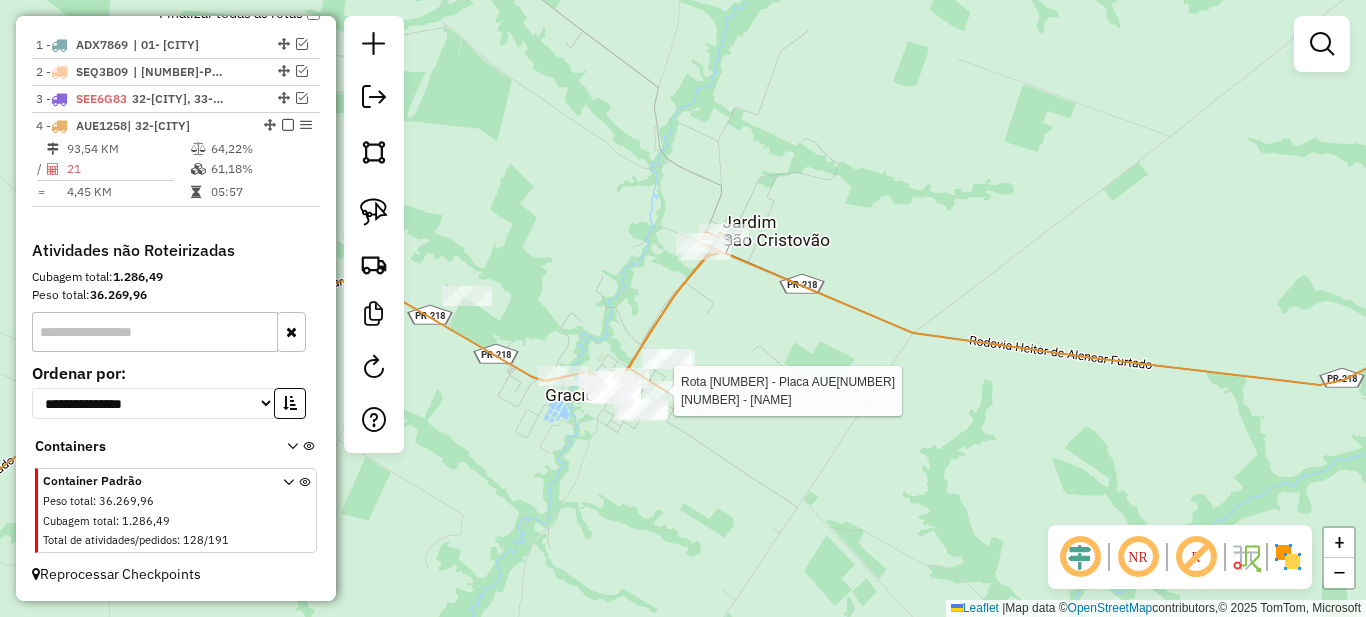 select on "*********" 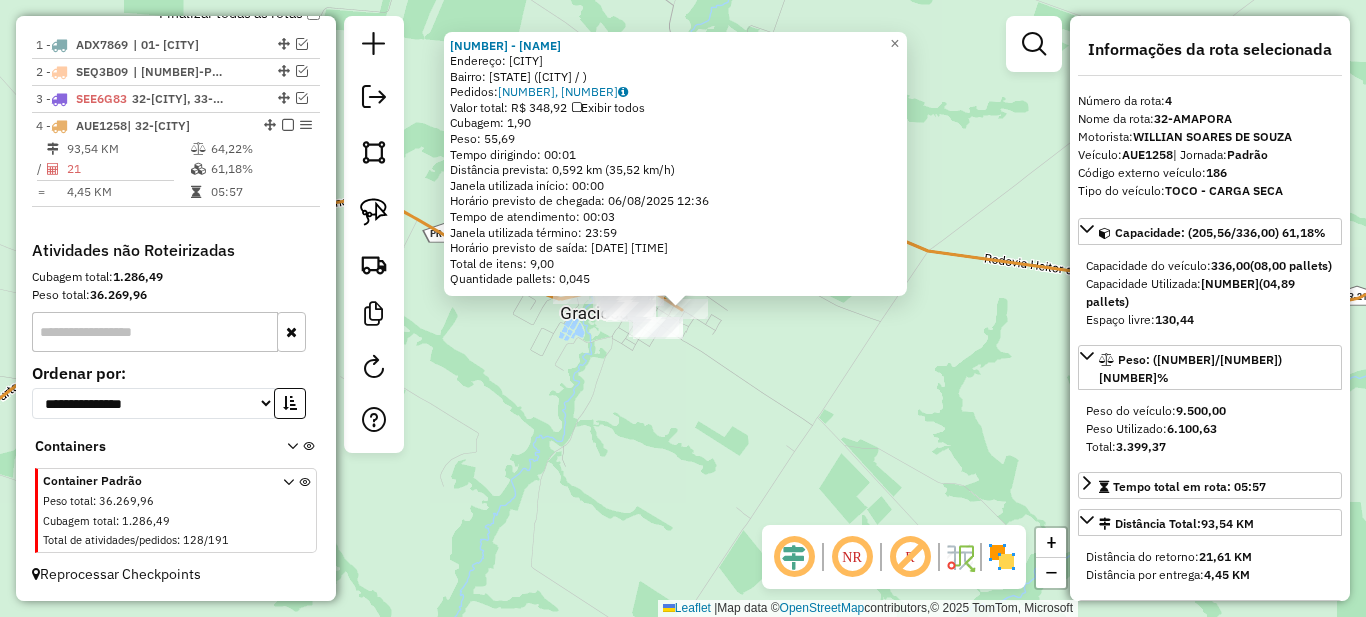 scroll, scrollTop: 300, scrollLeft: 0, axis: vertical 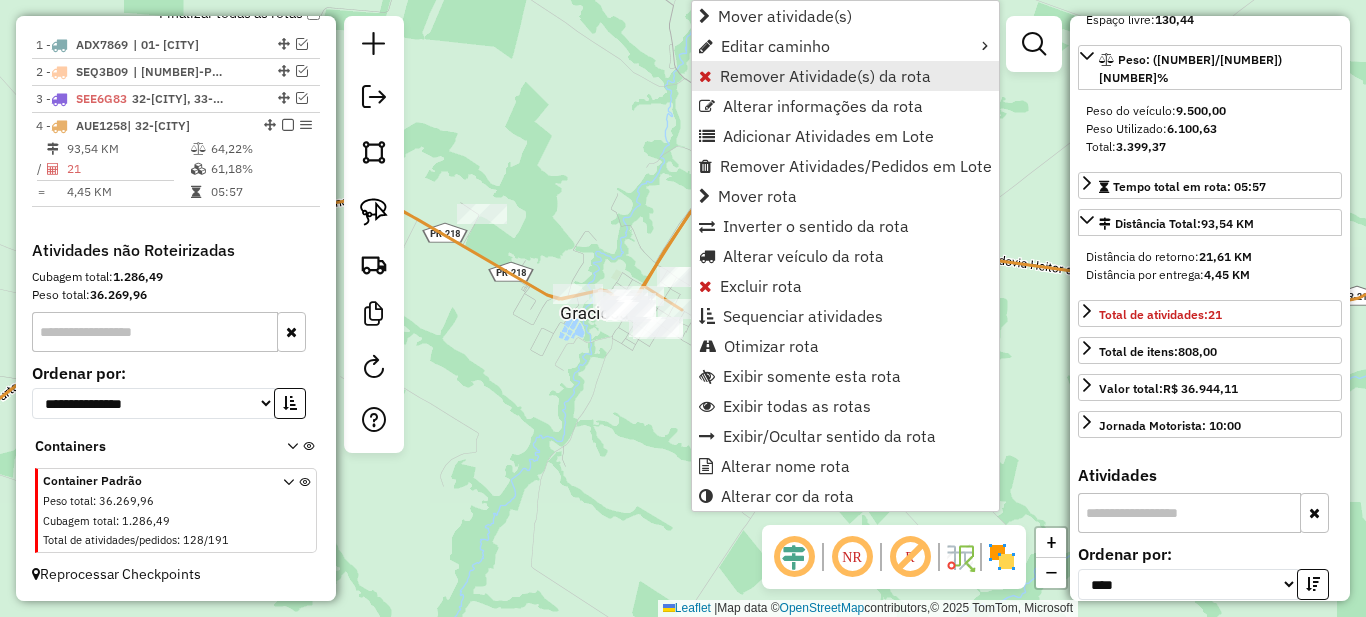 click on "Remover Atividade(s) da rota" at bounding box center (825, 76) 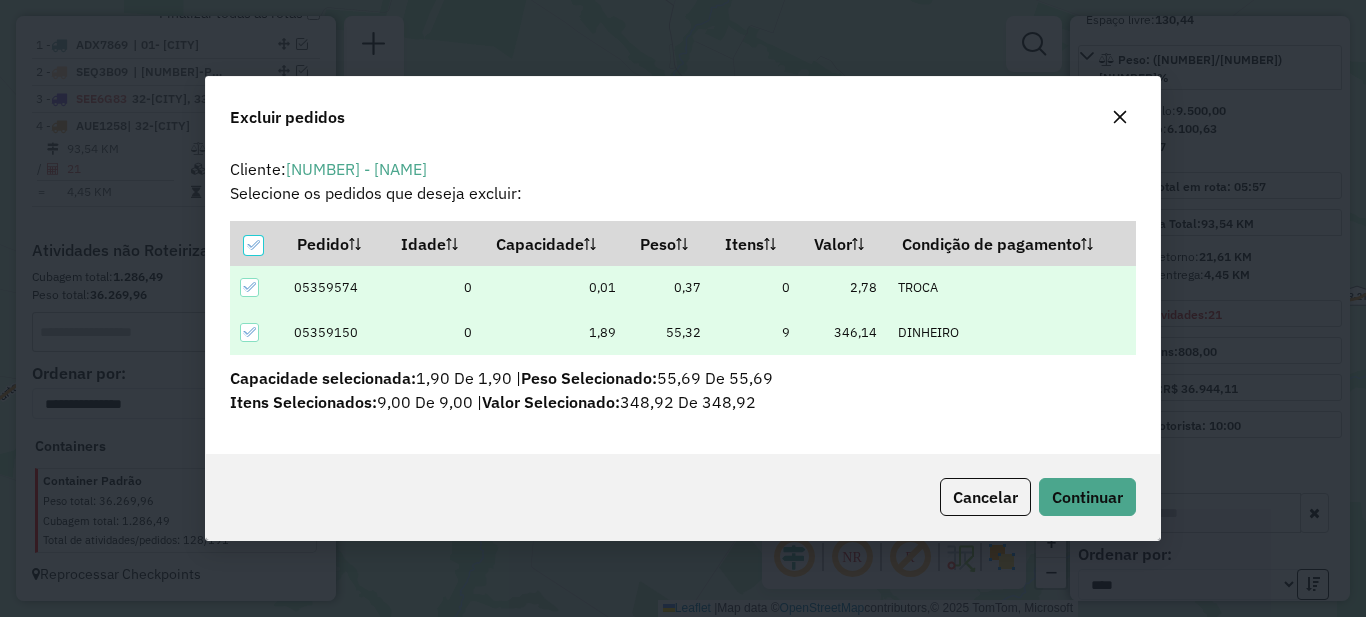 scroll, scrollTop: 11, scrollLeft: 6, axis: both 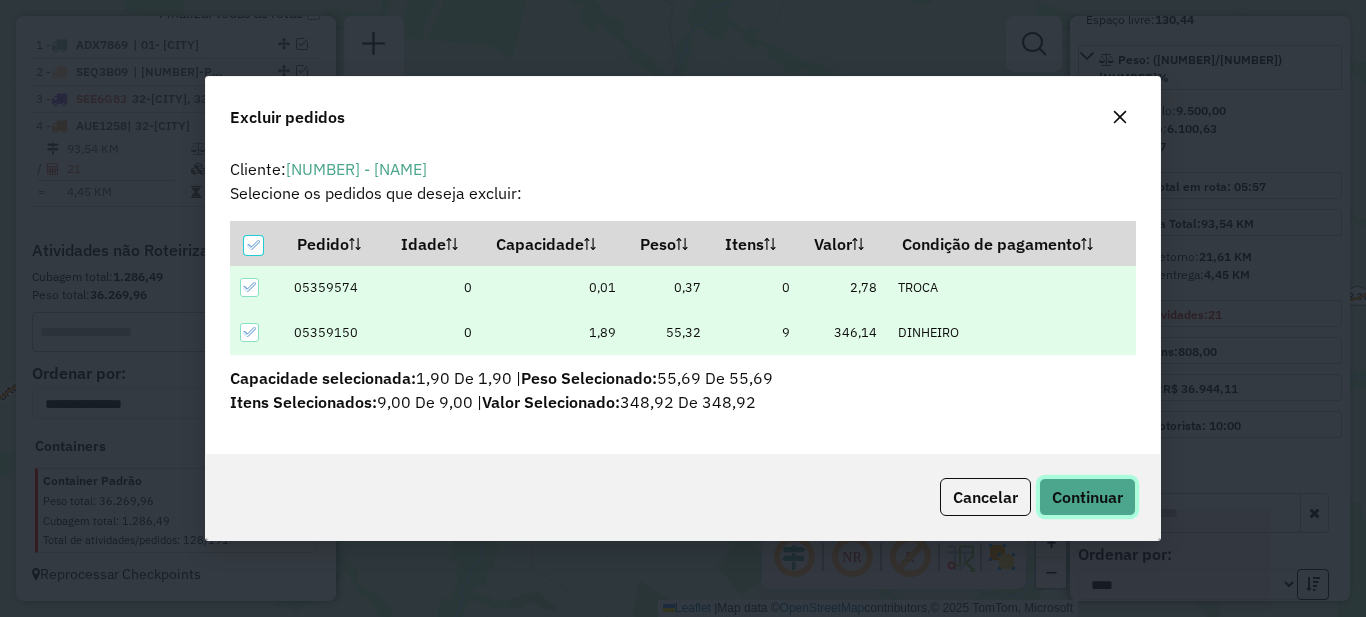 click on "Continuar" 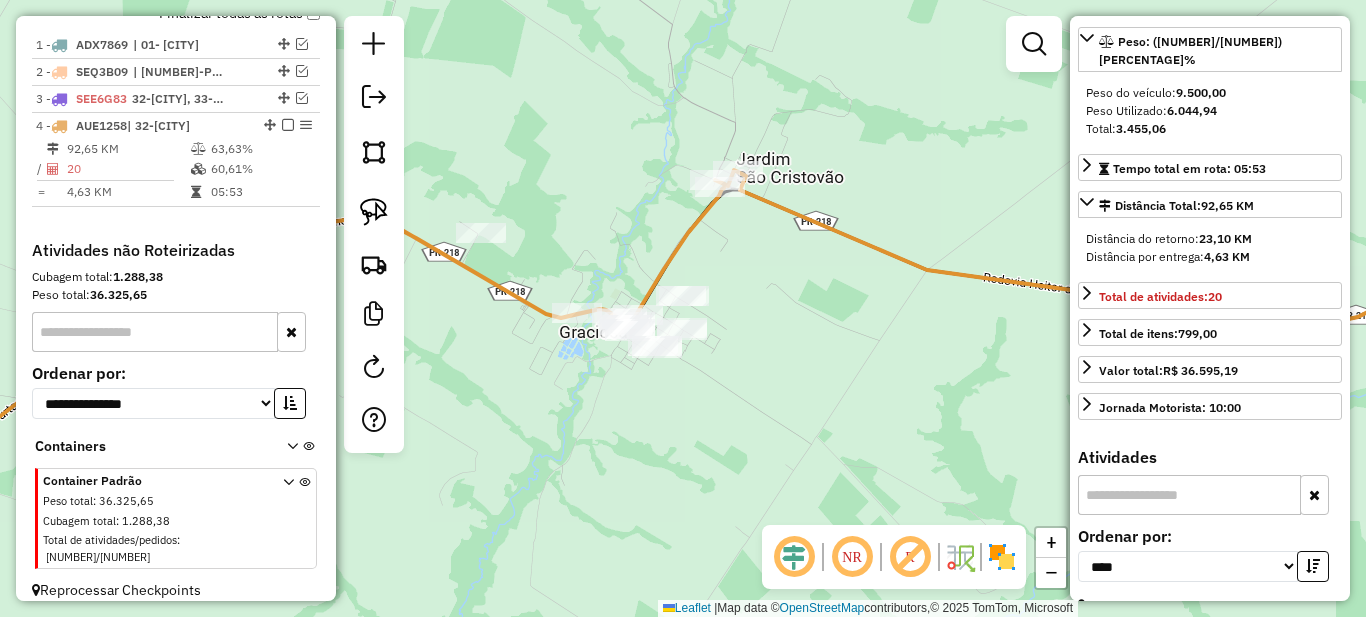 drag, startPoint x: 729, startPoint y: 217, endPoint x: 696, endPoint y: 306, distance: 94.92102 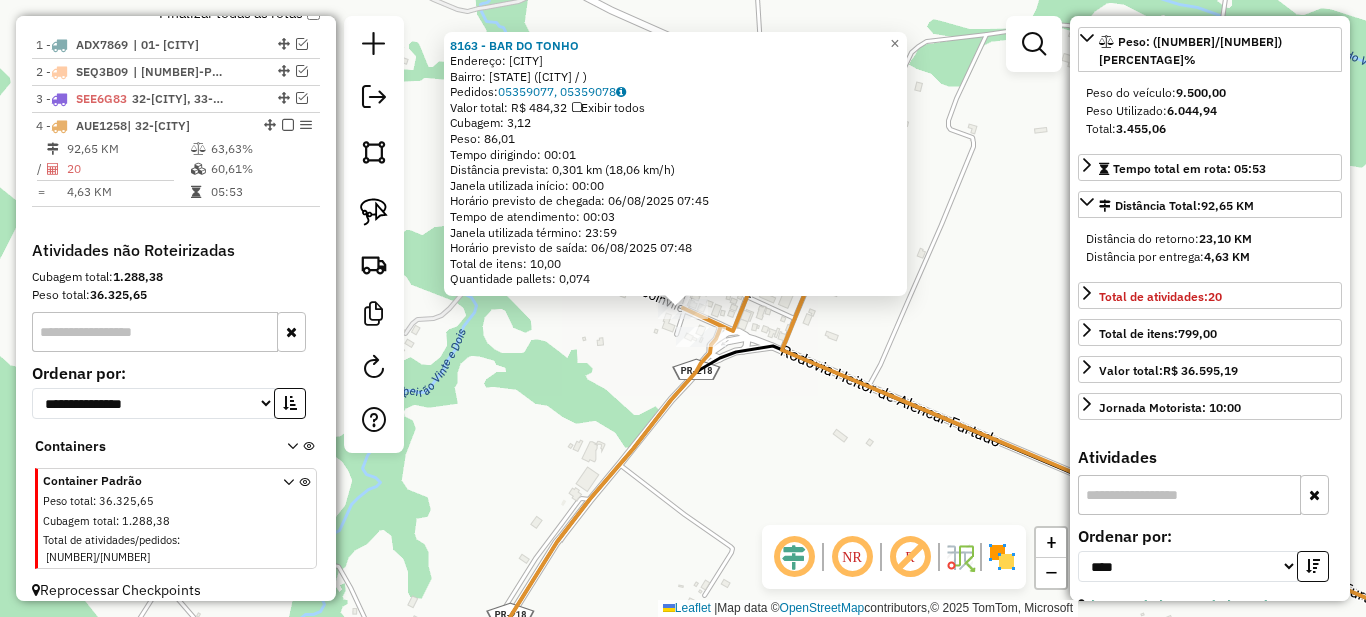 drag, startPoint x: 683, startPoint y: 505, endPoint x: 822, endPoint y: 279, distance: 265.32434 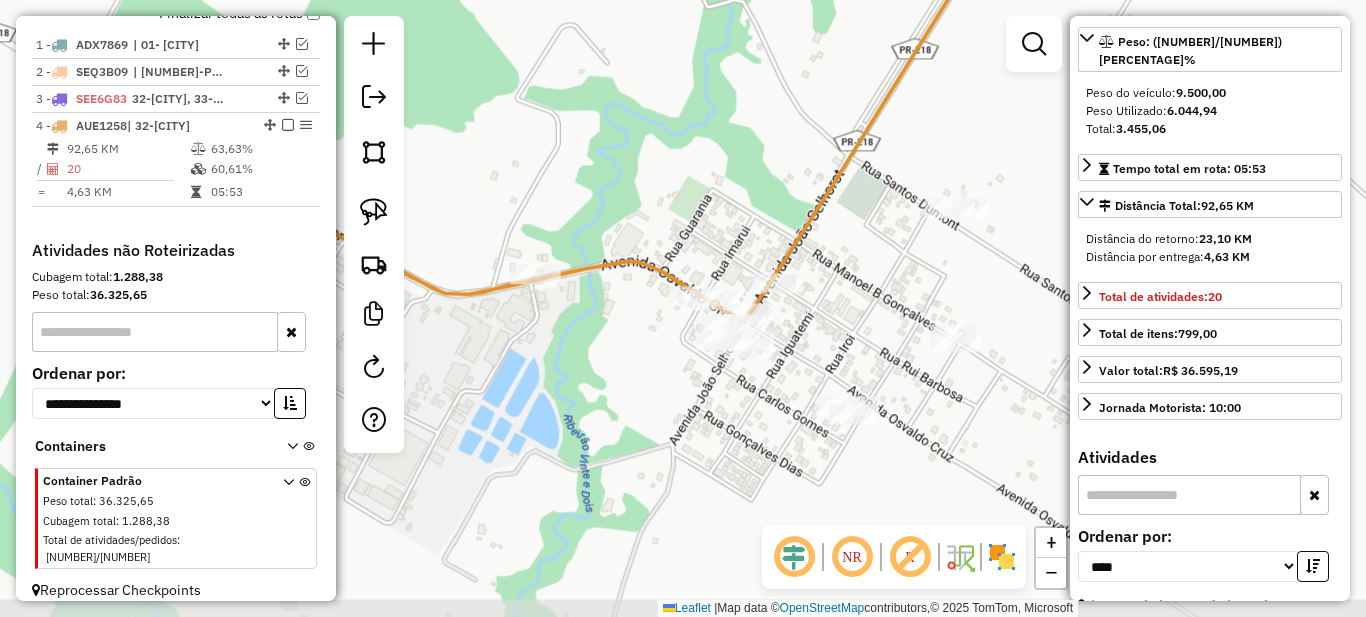 drag, startPoint x: 704, startPoint y: 419, endPoint x: 893, endPoint y: 184, distance: 301.57254 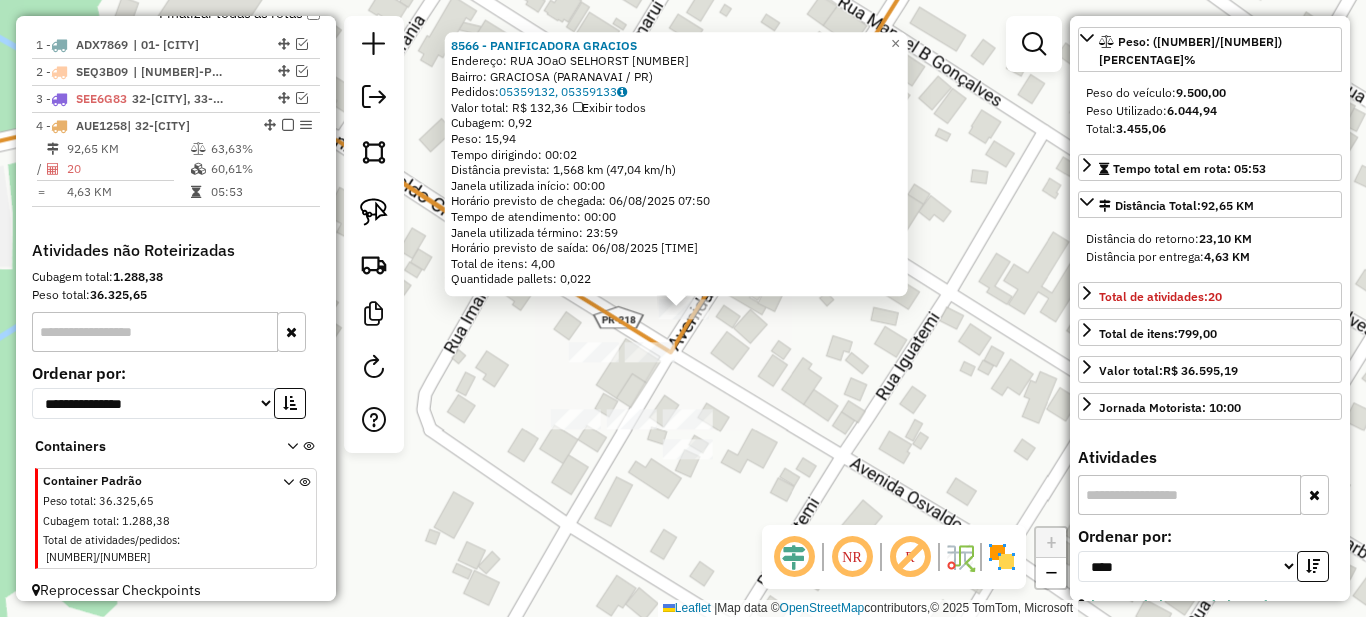 click on "8566 - PANIFICADORA GRACIOS  Endereço:  RUA JOaO SELHORST 1444   Bairro: GRACIOSA (PARANAVAI / PR)   Pedidos:  05359132, 05359133   Valor total: R$ 132,36   Exibir todos   Cubagem: 0,92  Peso: 15,94  Tempo dirigindo: 00:02   Distância prevista: 1,568 km (47,04 km/h)   Janela utilizada início: 00:00   Horário previsto de chegada: 06/08/2025 07:50   Tempo de atendimento: 00:00   Janela utilizada término: 23:59   Horário previsto de saída: 06/08/2025 07:50   Total de itens: 4,00   Quantidade pallets: 0,022  × Janela de atendimento Grade de atendimento Capacidade Transportadoras Veículos Cliente Pedidos  Rotas Selecione os dias de semana para filtrar as janelas de atendimento  Seg   Ter   Qua   Qui   Sex   Sáb   Dom  Informe o período da janela de atendimento: De: Até:  Filtrar exatamente a janela do cliente  Considerar janela de atendimento padrão  Selecione os dias de semana para filtrar as grades de atendimento  Seg   Ter   Qua   Qui   Sex   Sáb   Dom   Peso mínimo:   Peso máximo:   De:   De:" 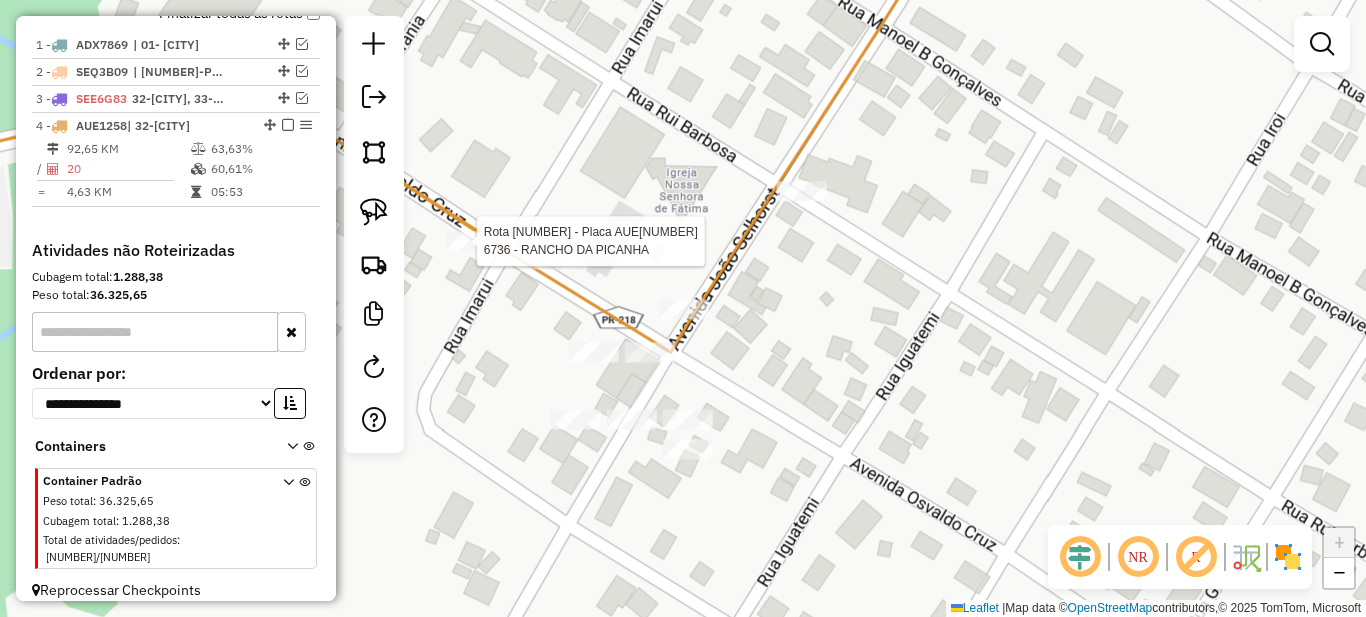 select on "*********" 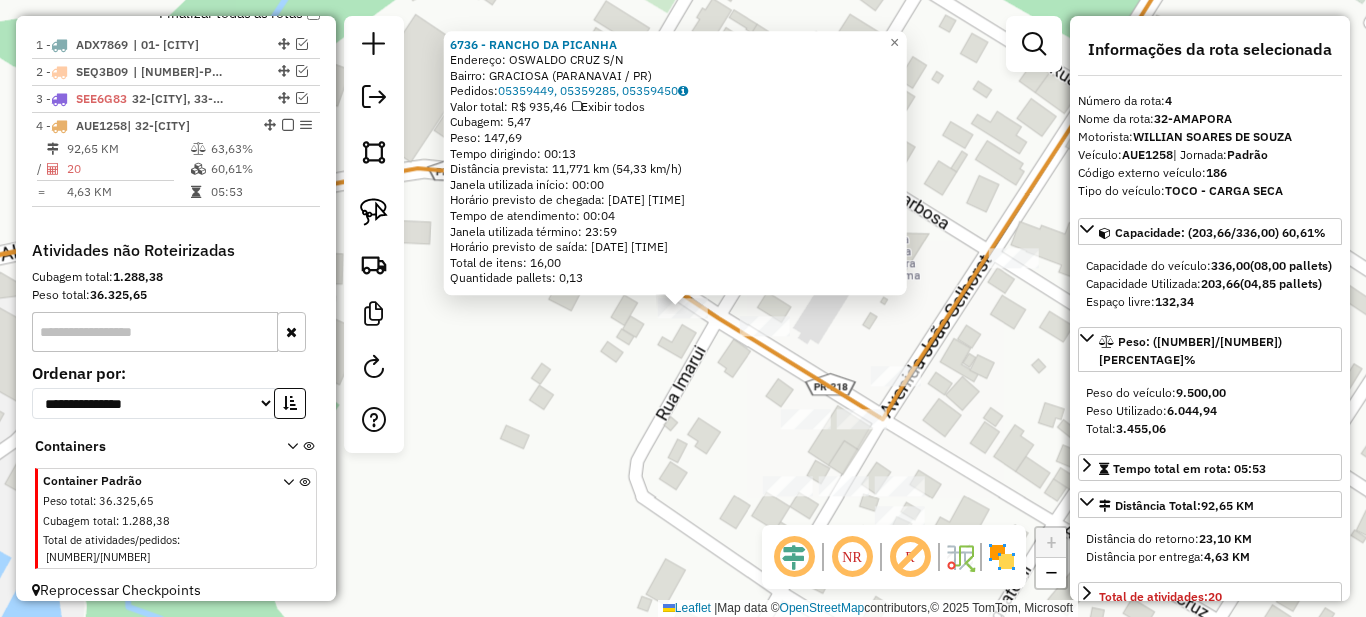 click on "6736 - RANCHO DA PICANHA  Endereço:  OSWALDO CRUZ S/N   Bairro: GRACIOSA (PARANAVAI / PR)   Pedidos:  05359449, 05359285, 05359450   Valor total: R$ 935,46   Exibir todos   Cubagem: 5,47  Peso: 147,69  Tempo dirigindo: 00:13   Distância prevista: 11,771 km (54,33 km/h)   Janela utilizada início: 00:00   Horário previsto de chegada: 06/08/2025 12:38   Tempo de atendimento: 00:04   Janela utilizada término: 23:59   Horário previsto de saída: 06/08/2025 12:42   Total de itens: 16,00   Quantidade pallets: 0,13  × Janela de atendimento Grade de atendimento Capacidade Transportadoras Veículos Cliente Pedidos  Rotas Selecione os dias de semana para filtrar as janelas de atendimento  Seg   Ter   Qua   Qui   Sex   Sáb   Dom  Informe o período da janela de atendimento: De: Até:  Filtrar exatamente a janela do cliente  Considerar janela de atendimento padrão  Selecione os dias de semana para filtrar as grades de atendimento  Seg   Ter   Qua   Qui   Sex   Sáb   Dom   Peso mínimo:   Peso máximo:   De:  De:" 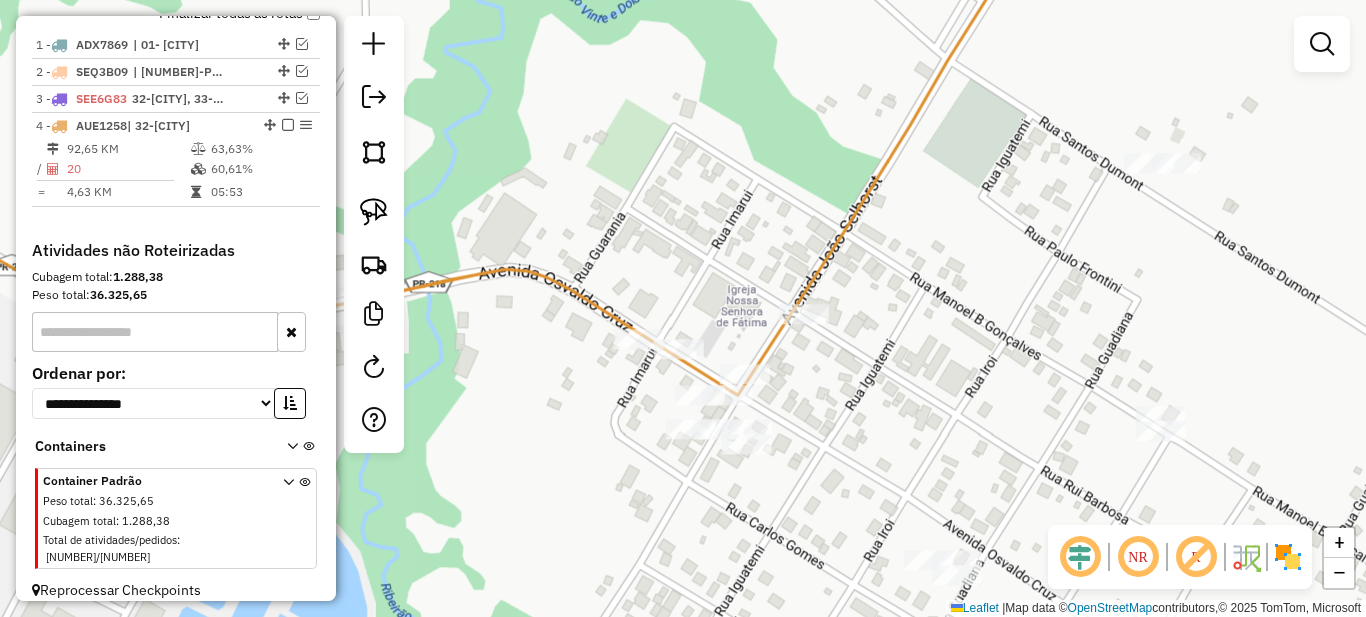 drag, startPoint x: 548, startPoint y: 369, endPoint x: 800, endPoint y: 342, distance: 253.4423 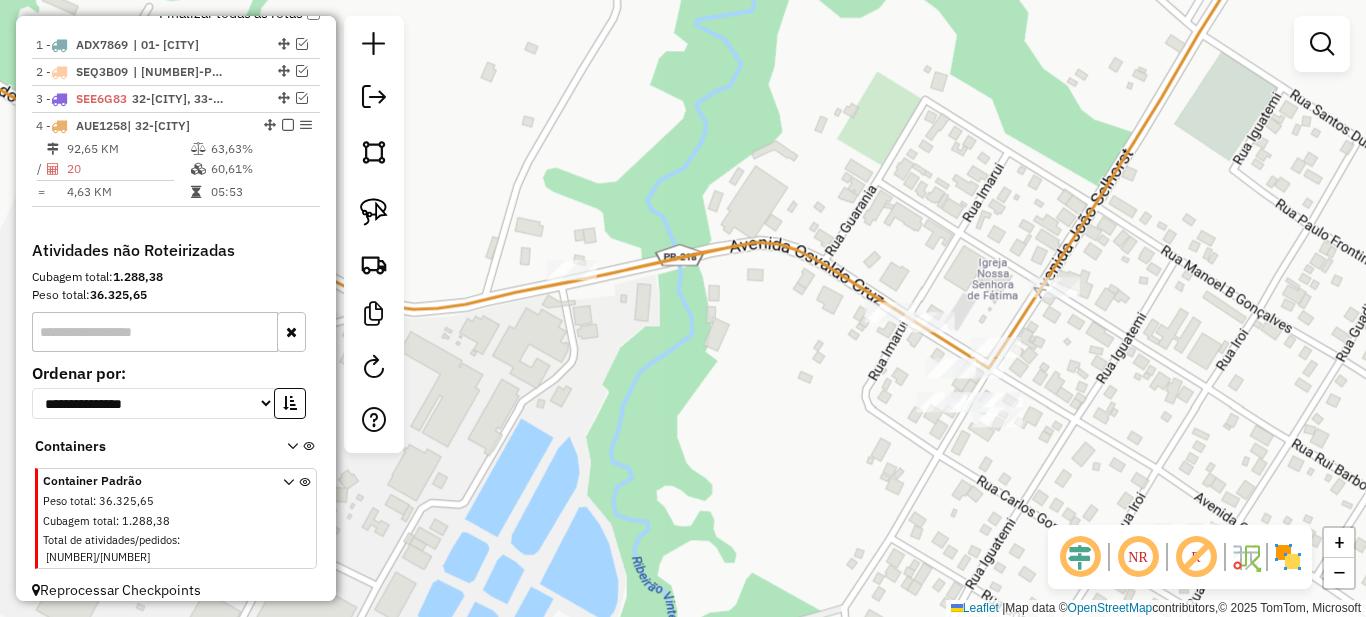 select on "*********" 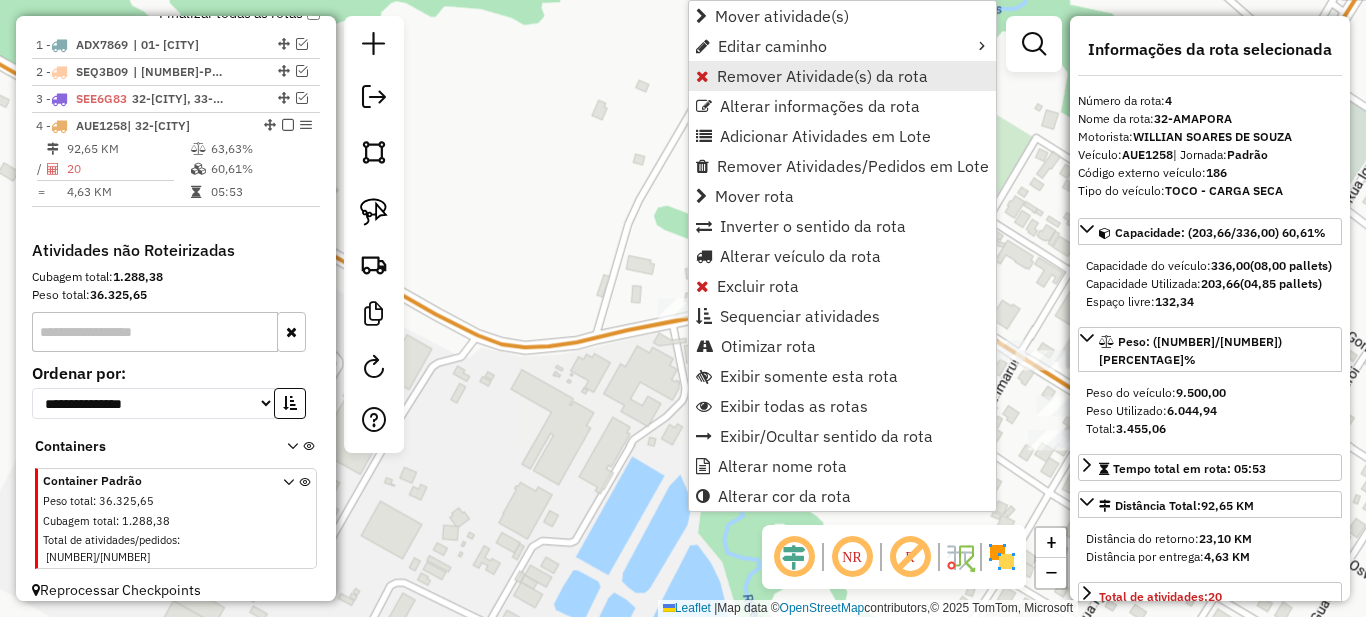 click on "Remover Atividade(s) da rota" at bounding box center [822, 76] 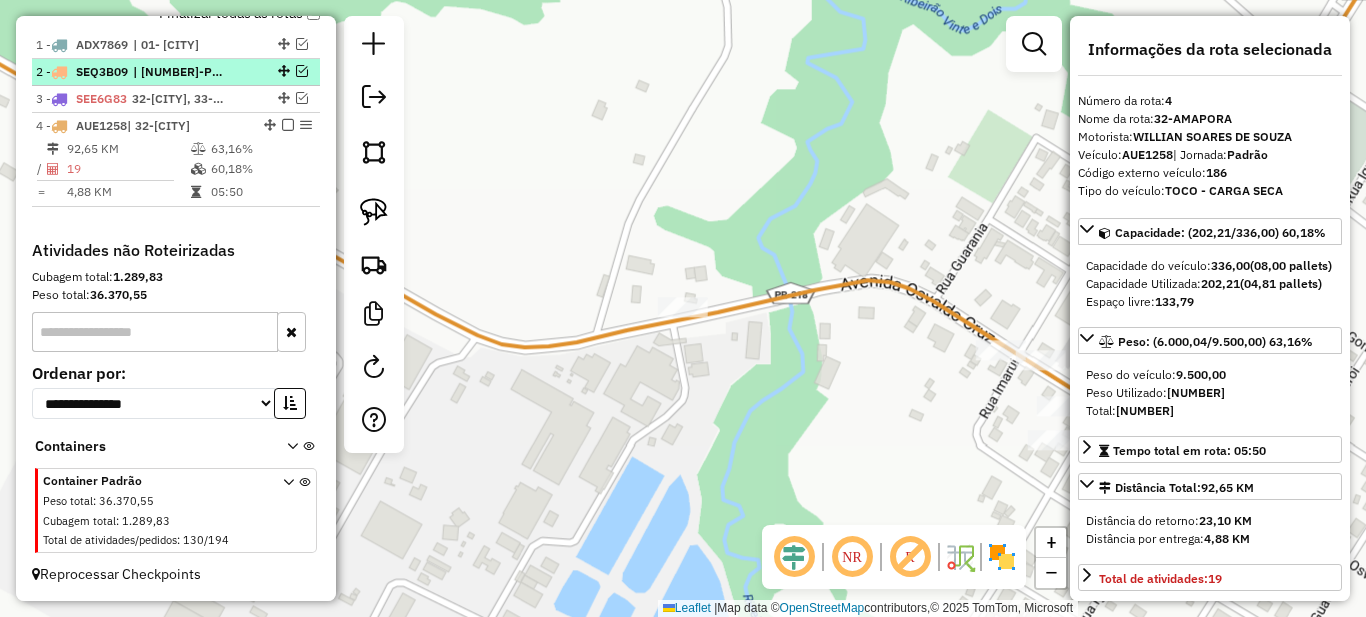 click at bounding box center [288, 125] 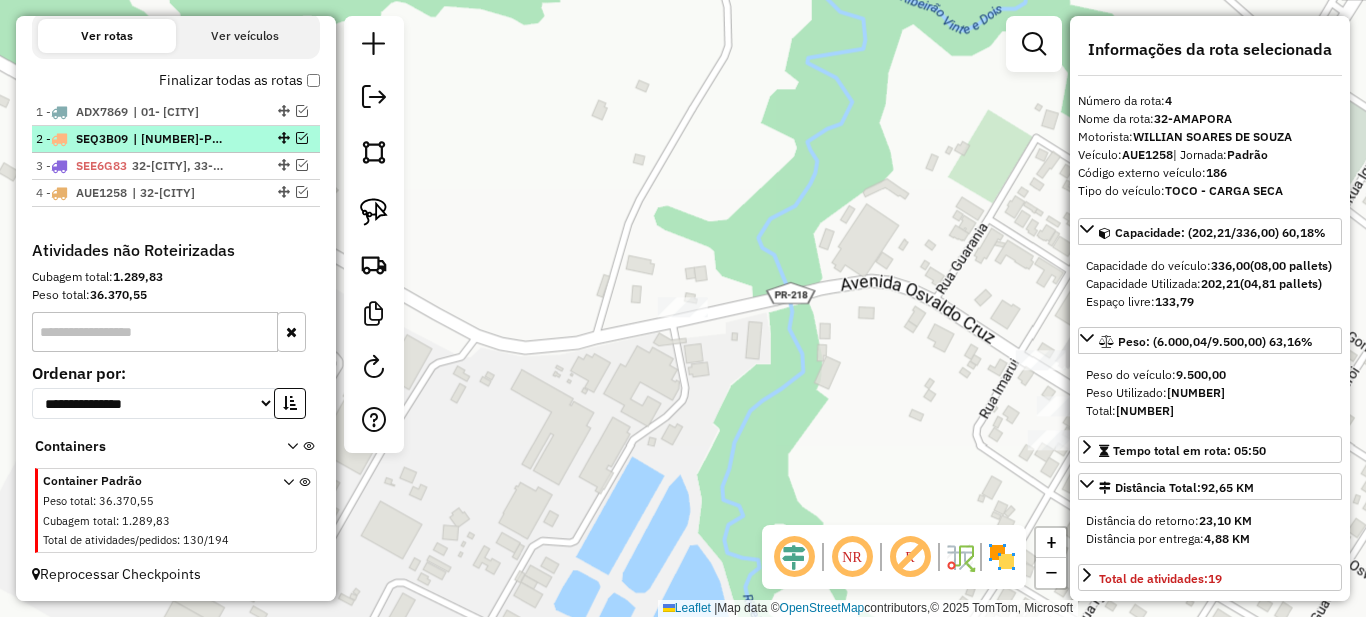 scroll, scrollTop: 716, scrollLeft: 0, axis: vertical 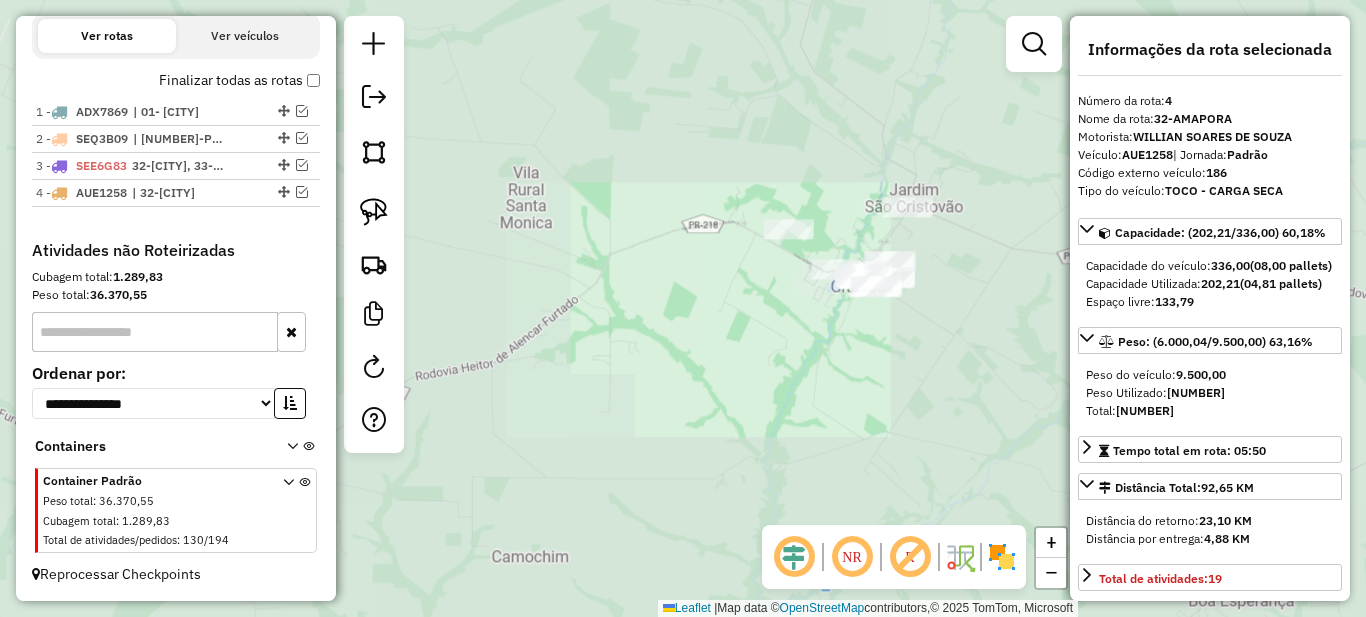 drag, startPoint x: 724, startPoint y: 427, endPoint x: 669, endPoint y: 450, distance: 59.615433 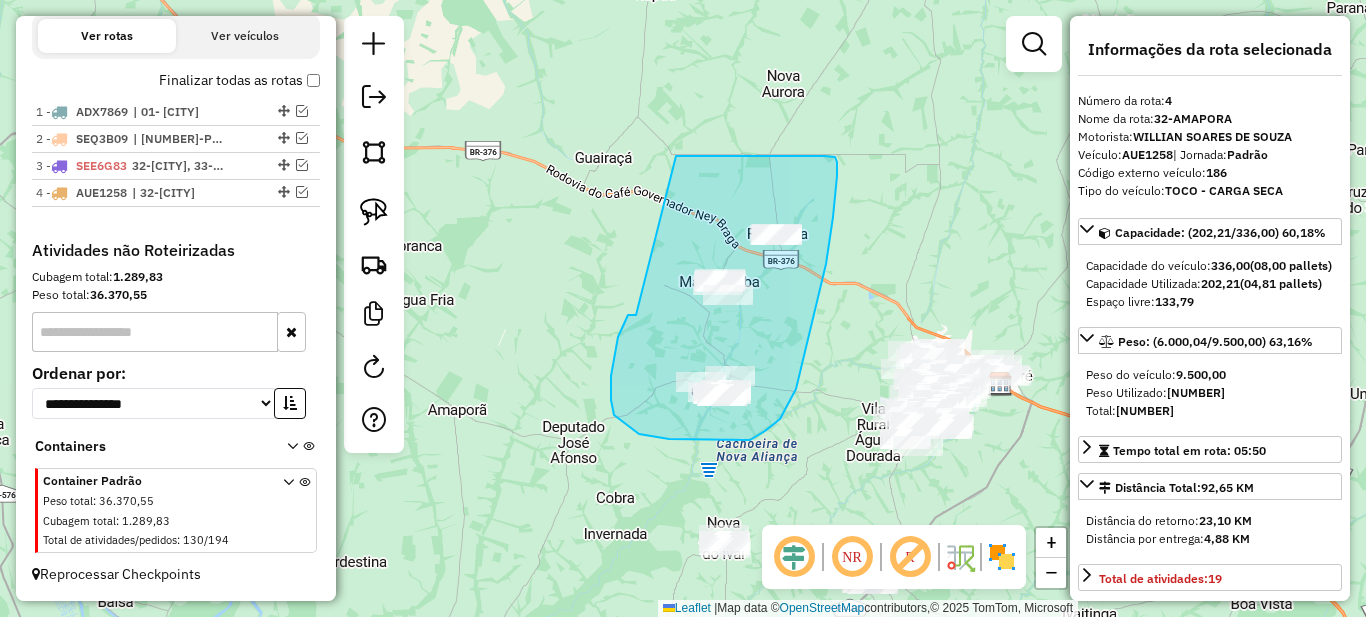 drag, startPoint x: 618, startPoint y: 337, endPoint x: 672, endPoint y: 156, distance: 188.88356 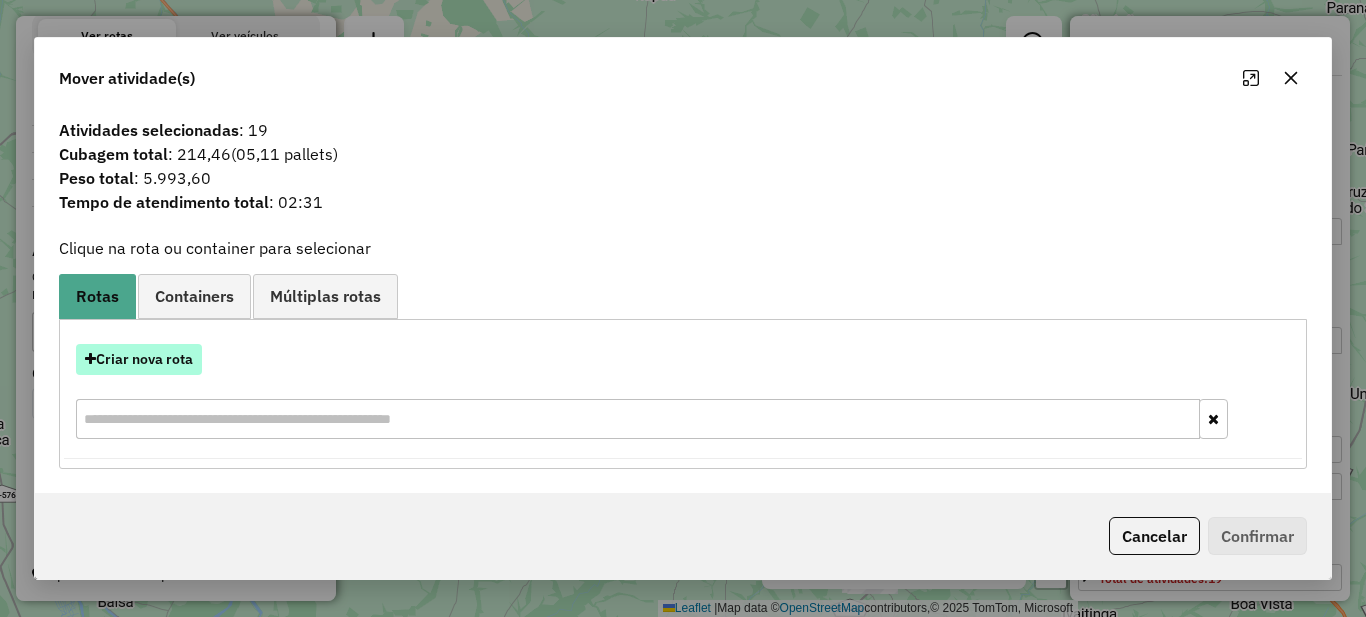 click on "Criar nova rota" at bounding box center [139, 359] 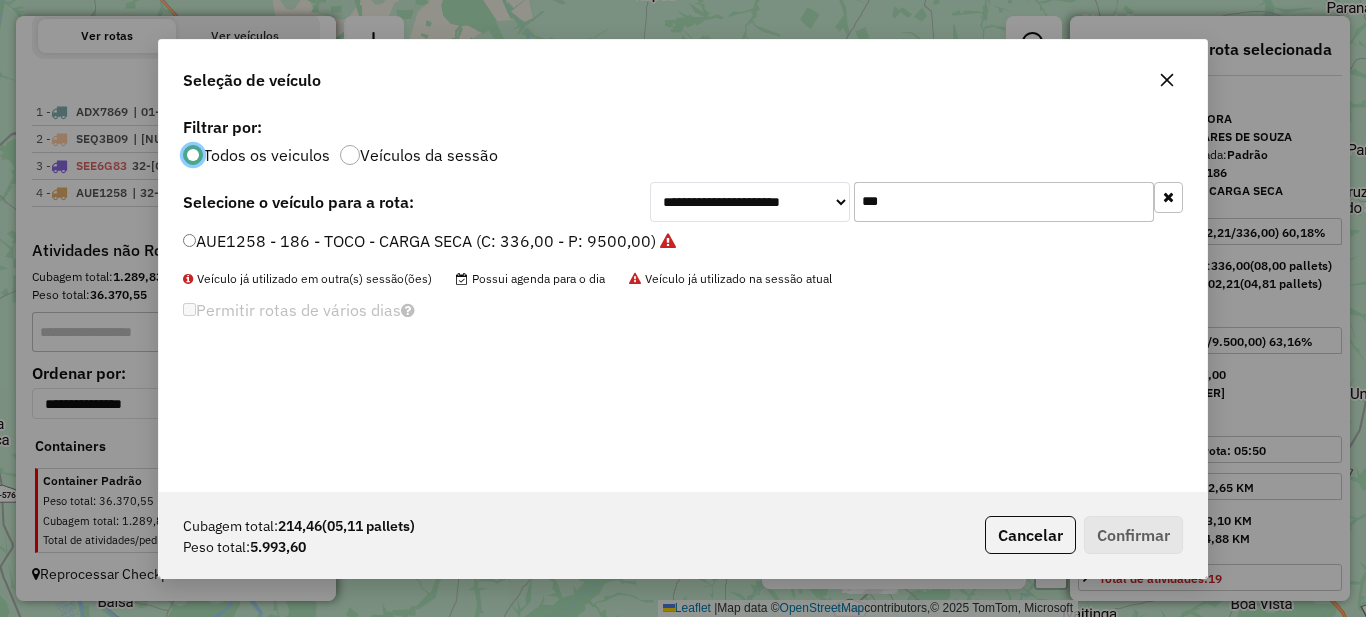 scroll, scrollTop: 11, scrollLeft: 6, axis: both 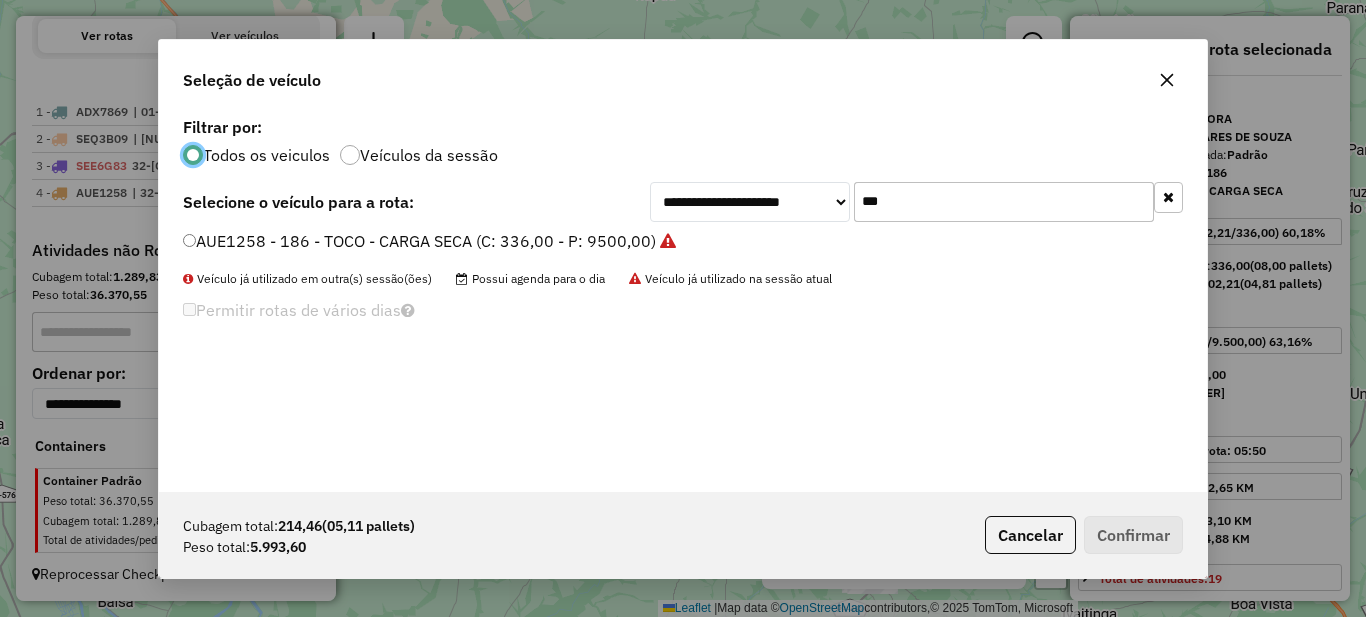 click on "***" 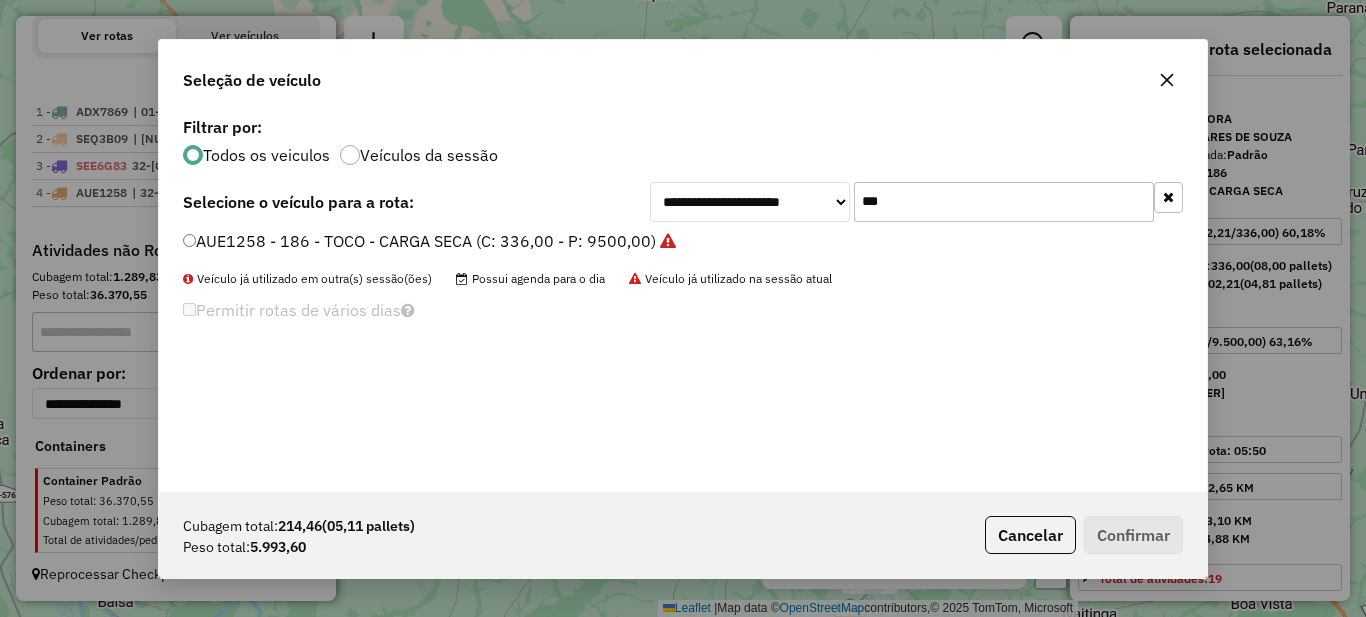 click on "***" 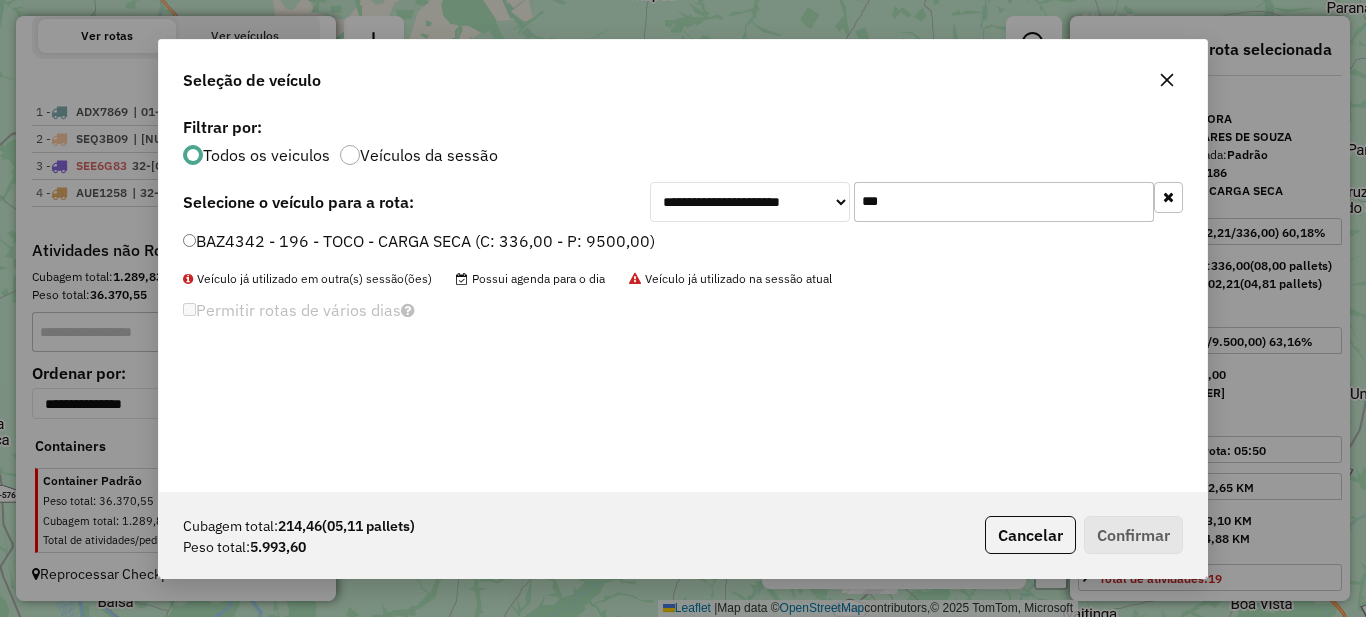 type on "***" 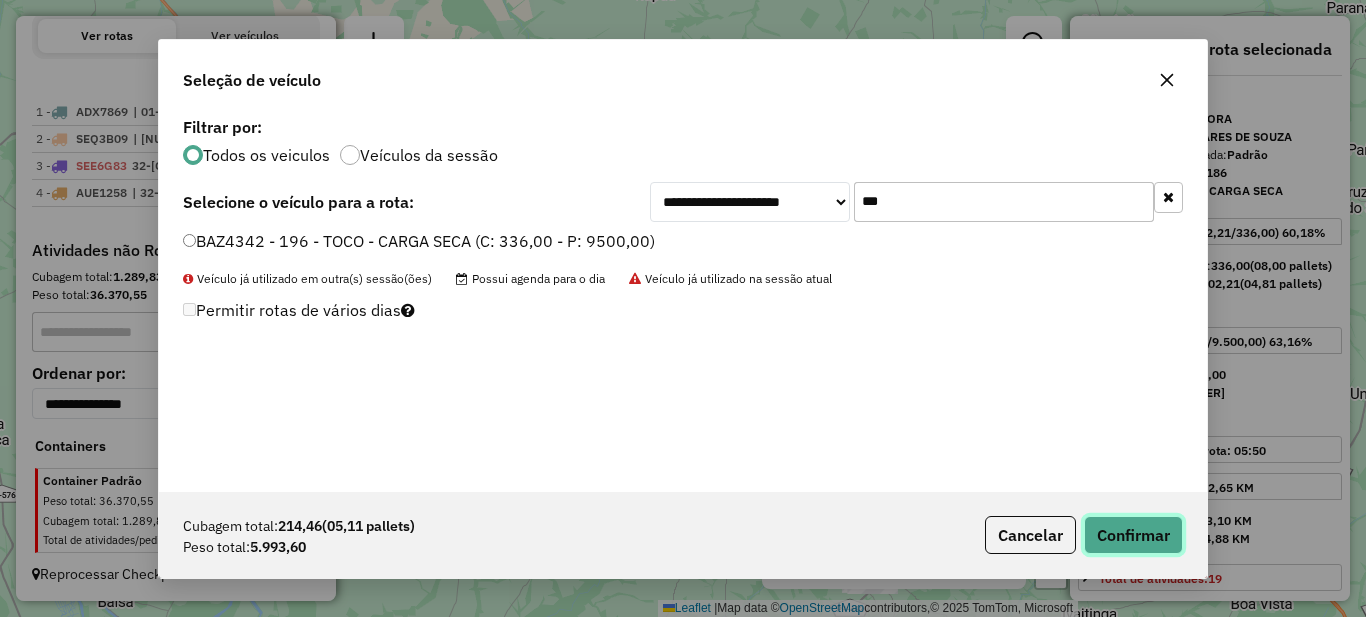 click on "Confirmar" 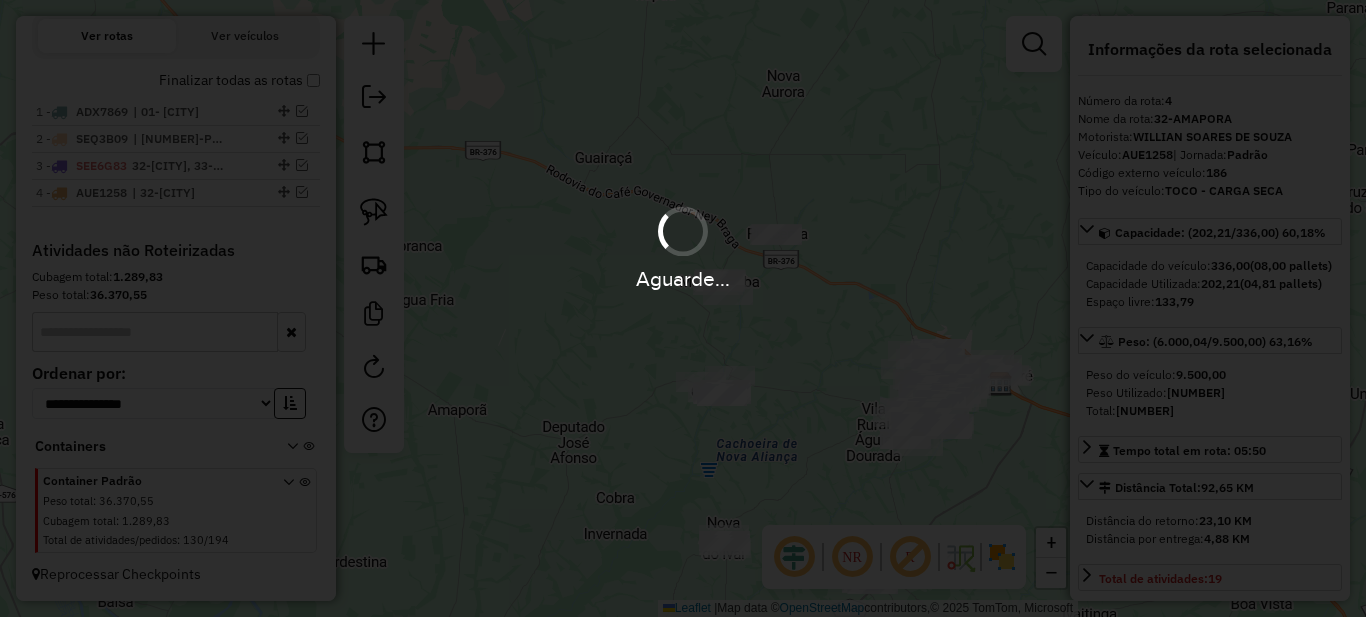 scroll, scrollTop: 810, scrollLeft: 0, axis: vertical 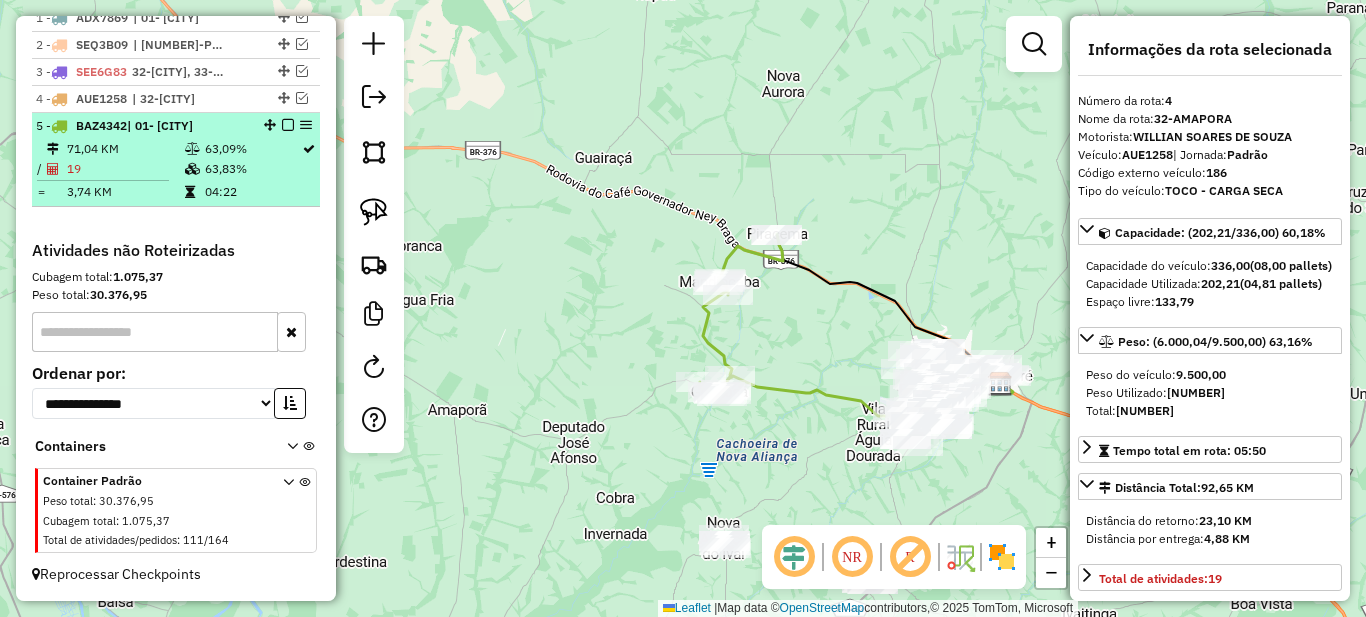 click at bounding box center [288, 125] 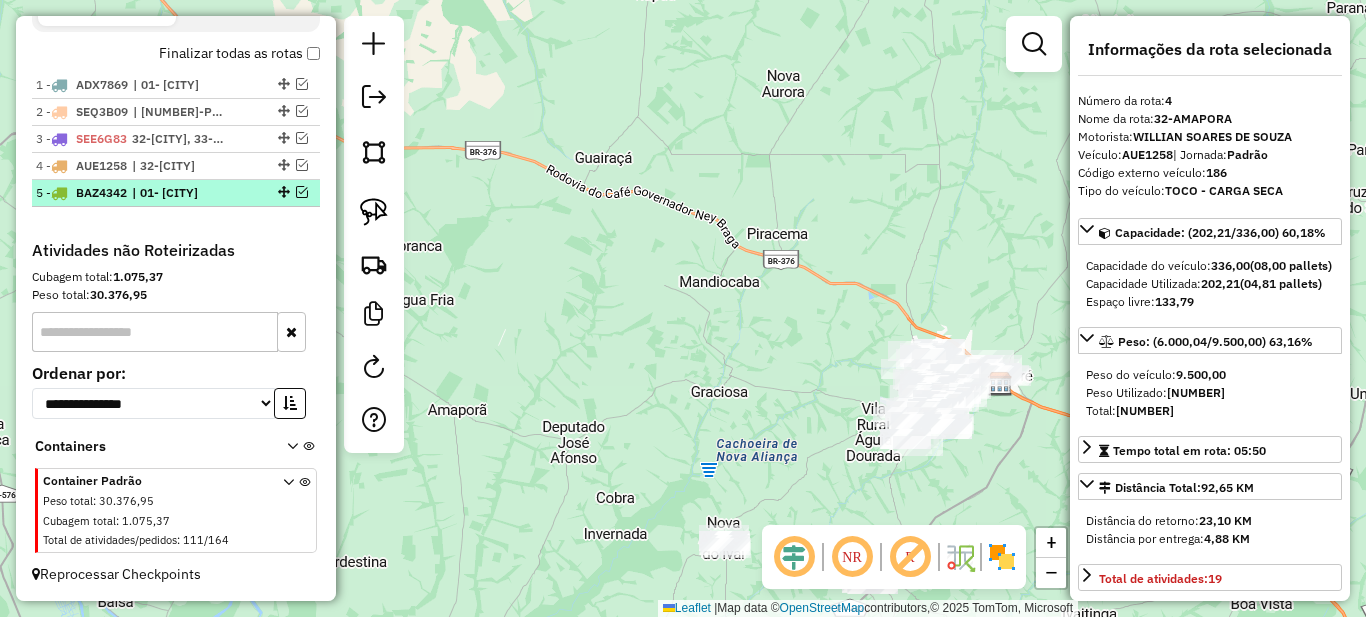 scroll, scrollTop: 743, scrollLeft: 0, axis: vertical 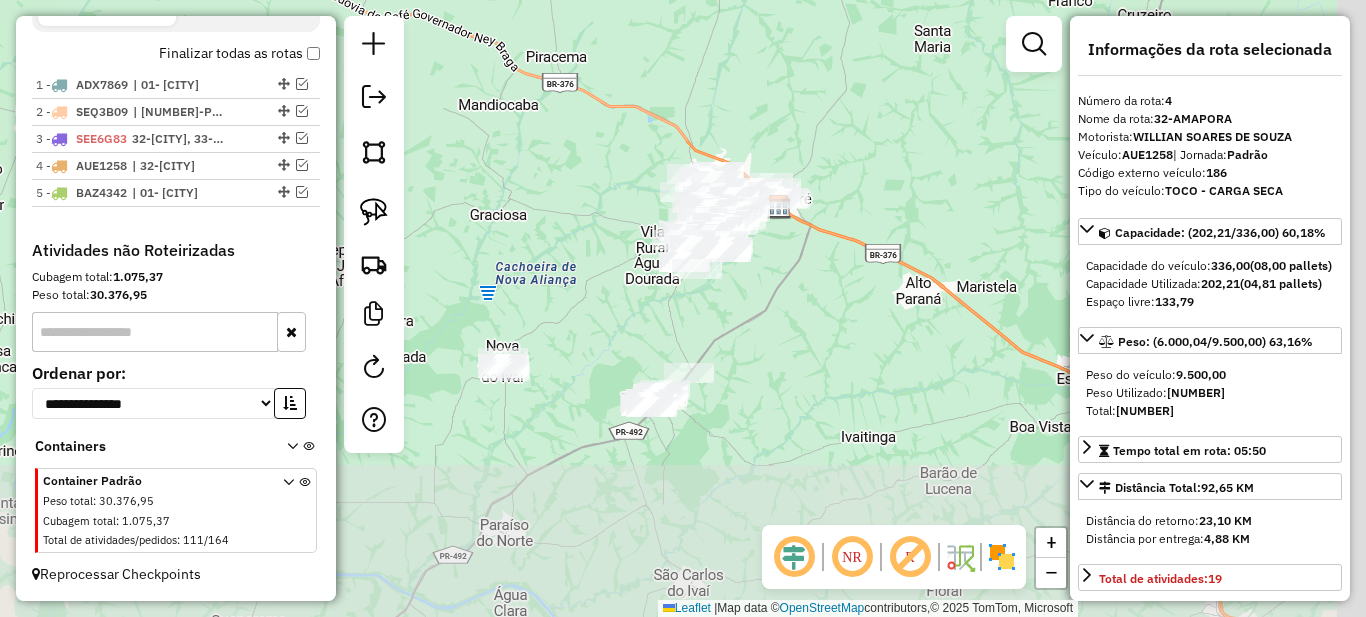 drag, startPoint x: 765, startPoint y: 372, endPoint x: 569, endPoint y: 265, distance: 223.30472 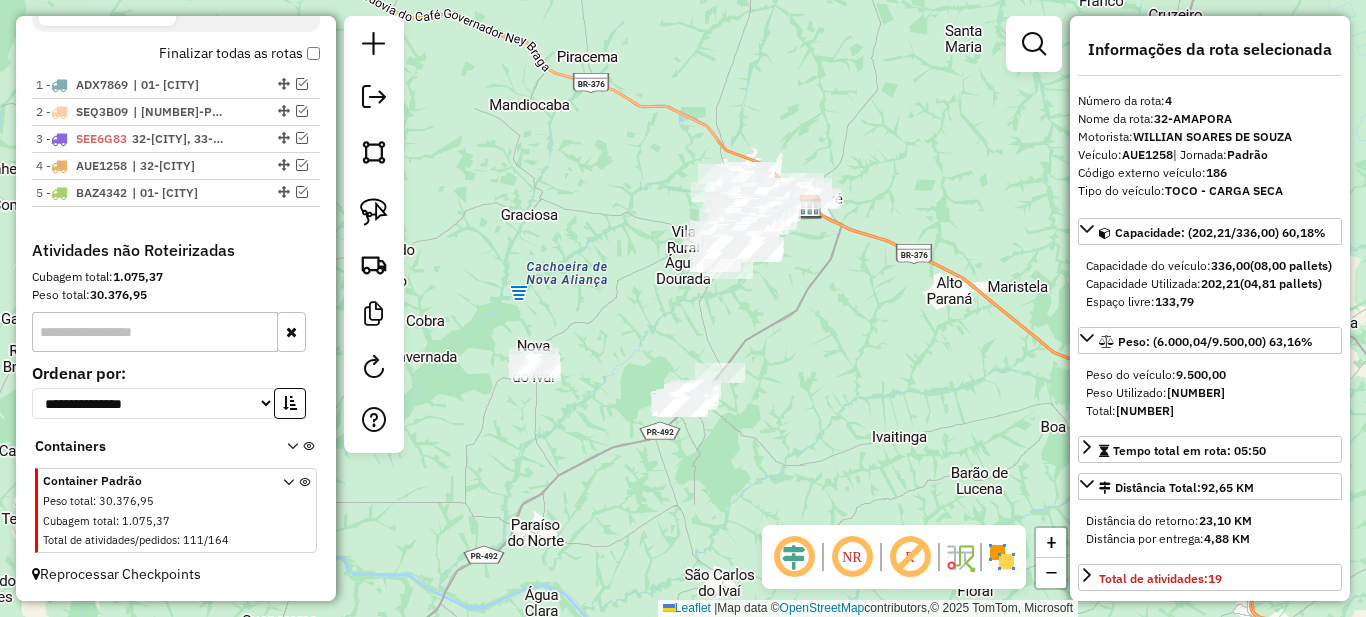 drag, startPoint x: 573, startPoint y: 343, endPoint x: 612, endPoint y: 336, distance: 39.623226 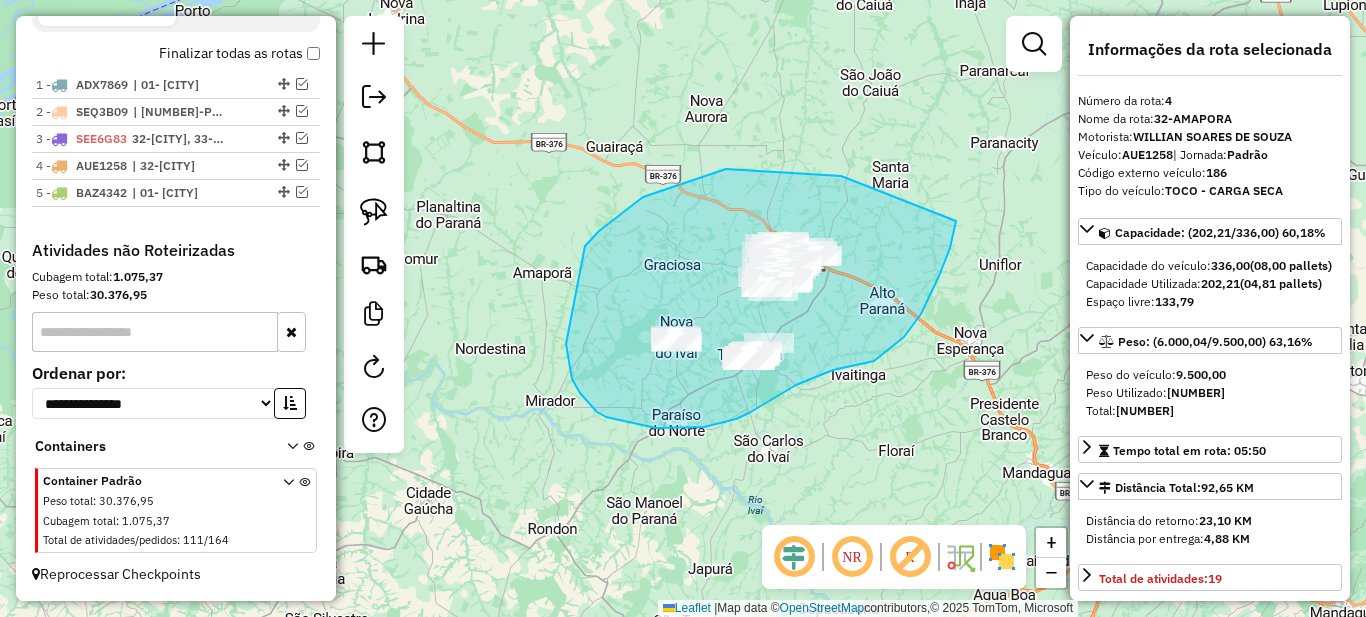 drag, startPoint x: 799, startPoint y: 173, endPoint x: 956, endPoint y: 221, distance: 164.17369 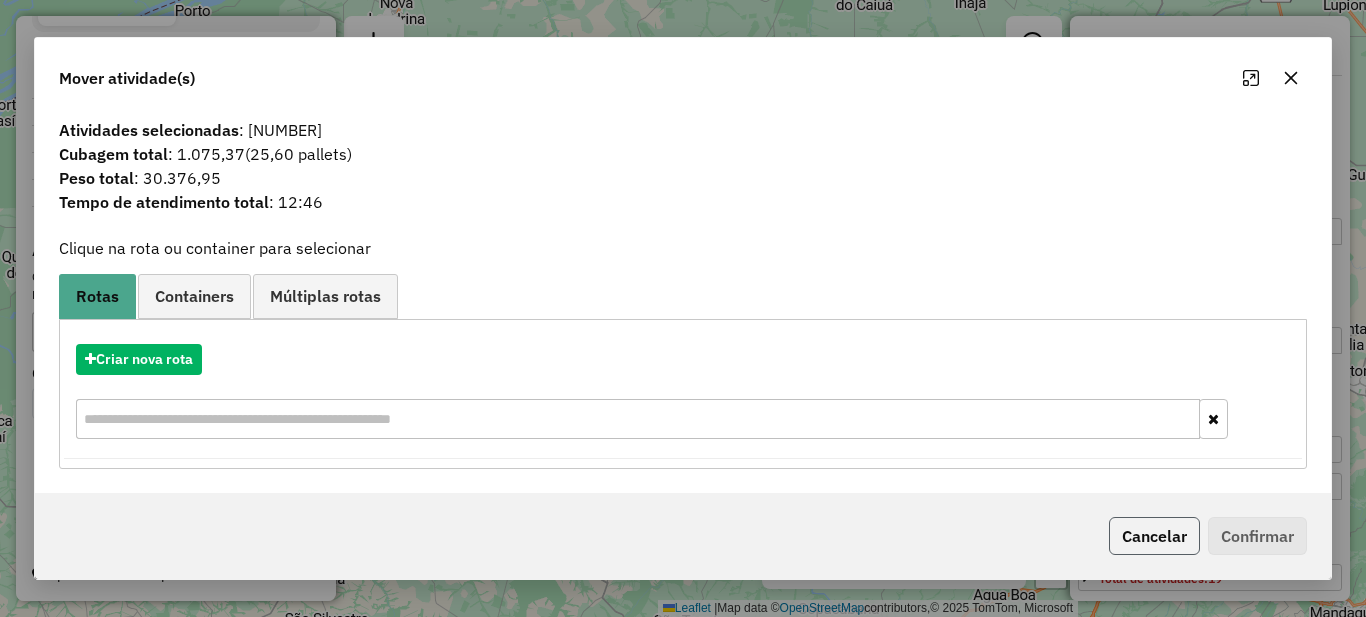 click on "Cancelar" 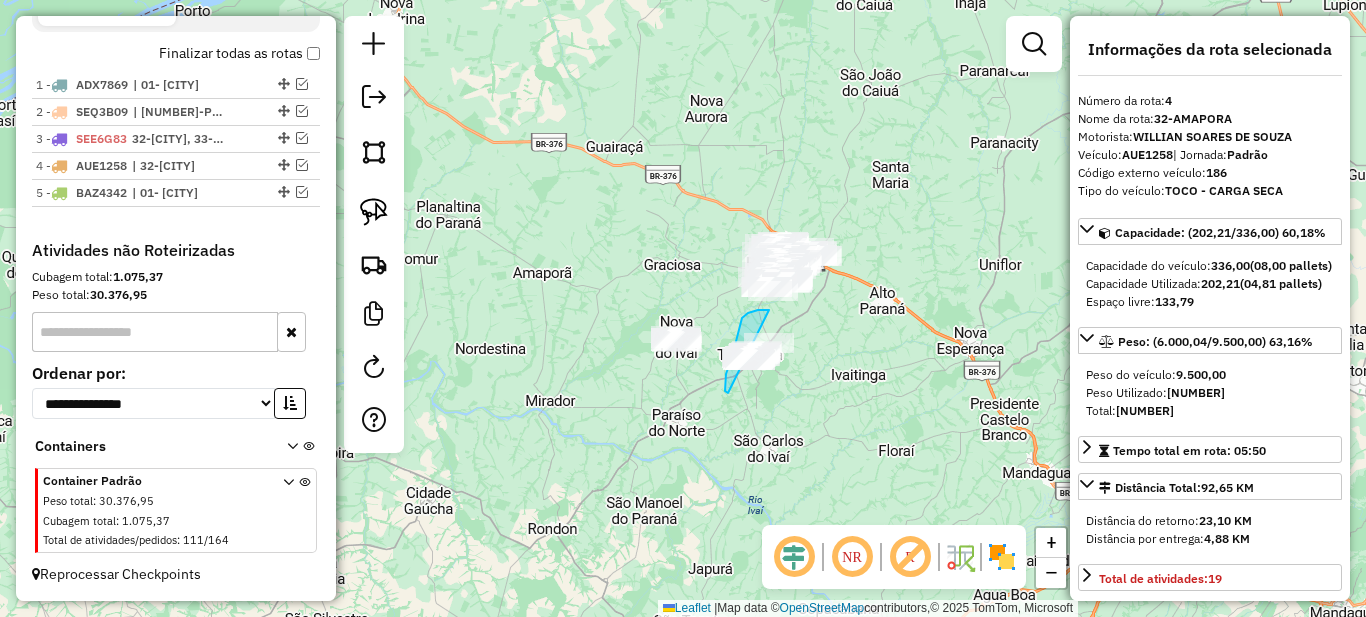 drag, startPoint x: 761, startPoint y: 310, endPoint x: 827, endPoint y: 390, distance: 103.711136 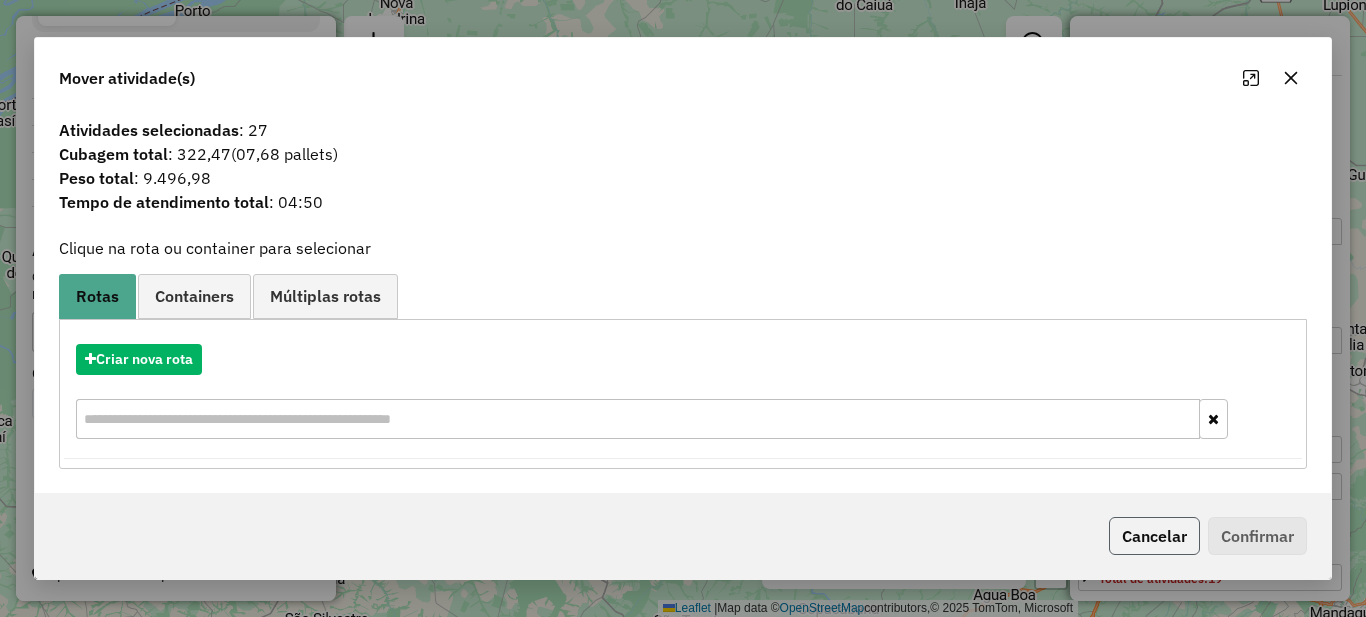 click on "Cancelar" 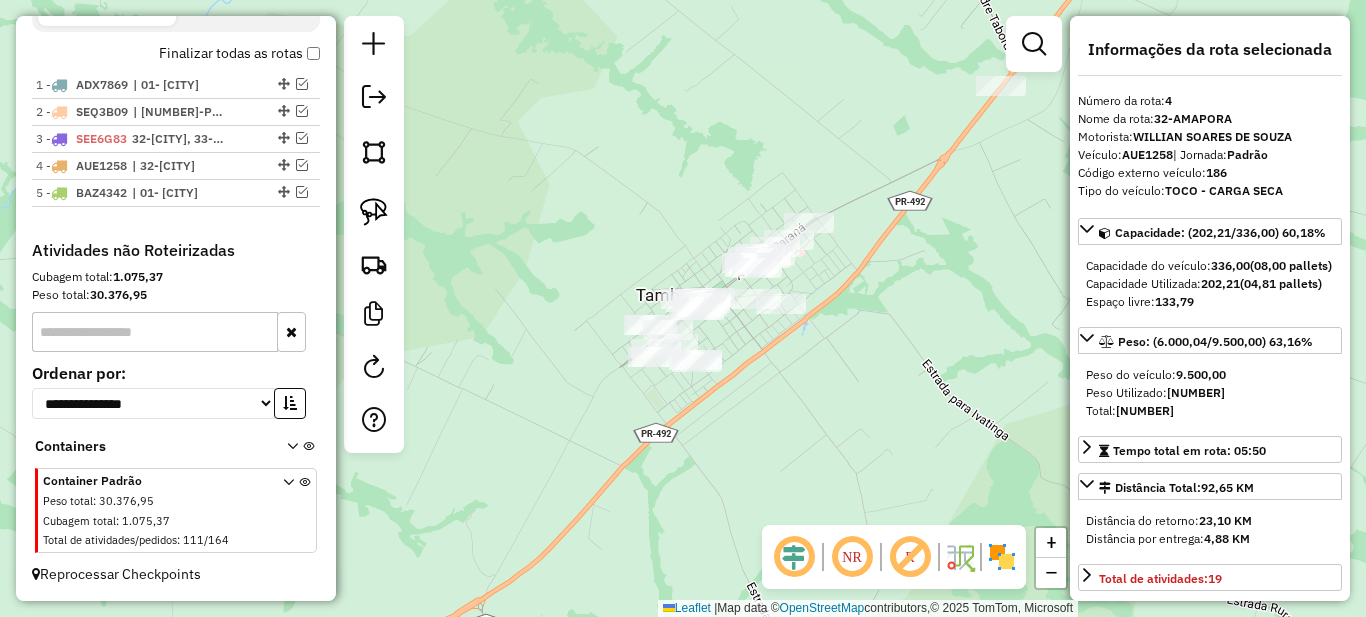drag, startPoint x: 767, startPoint y: 405, endPoint x: 795, endPoint y: 398, distance: 28.86174 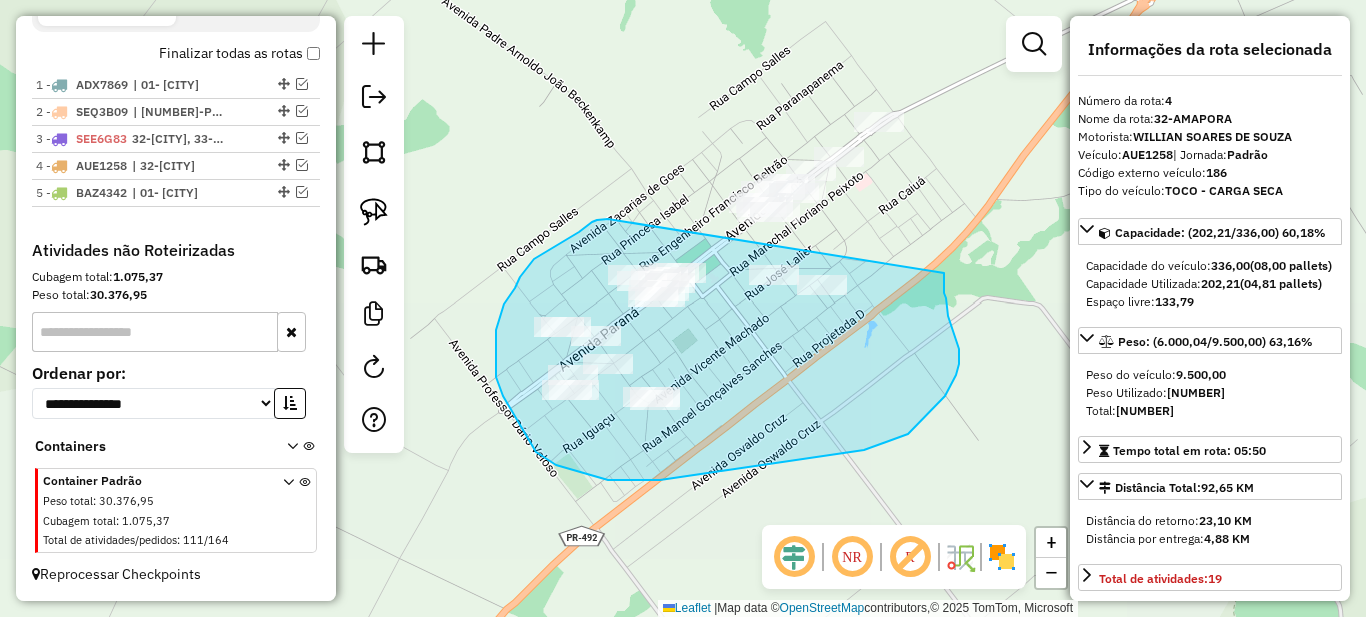 drag, startPoint x: 566, startPoint y: 240, endPoint x: 944, endPoint y: 273, distance: 379.43774 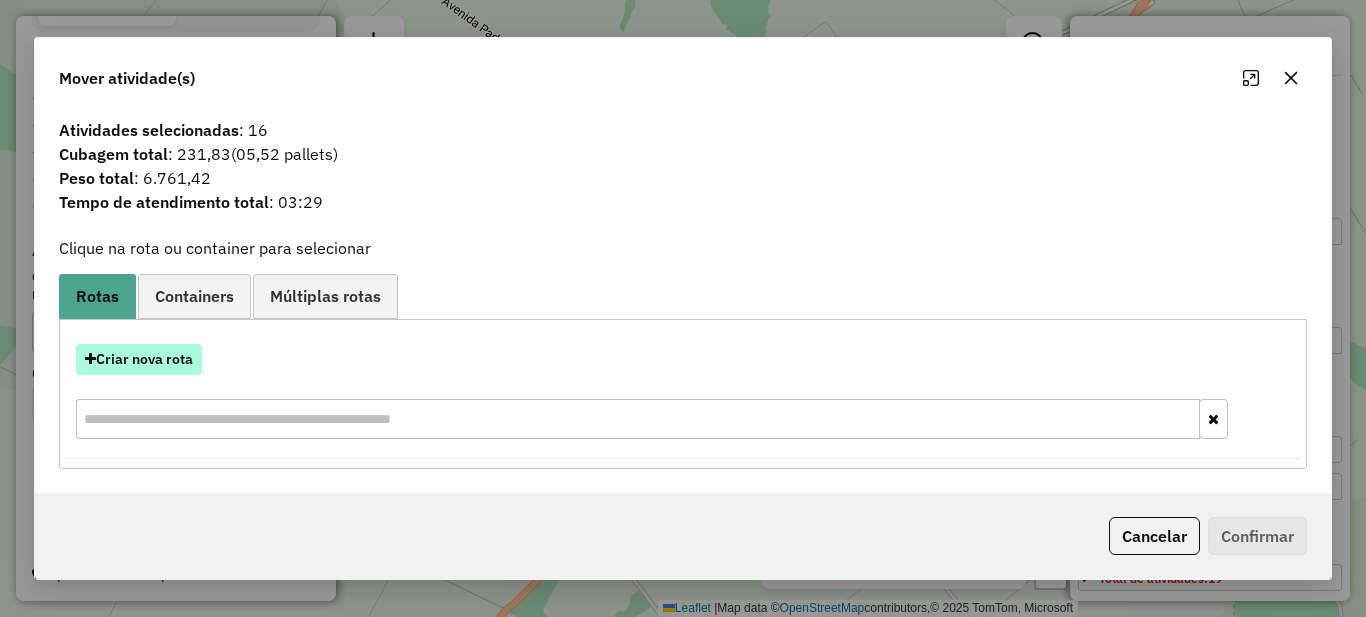 click on "Criar nova rota" at bounding box center (139, 359) 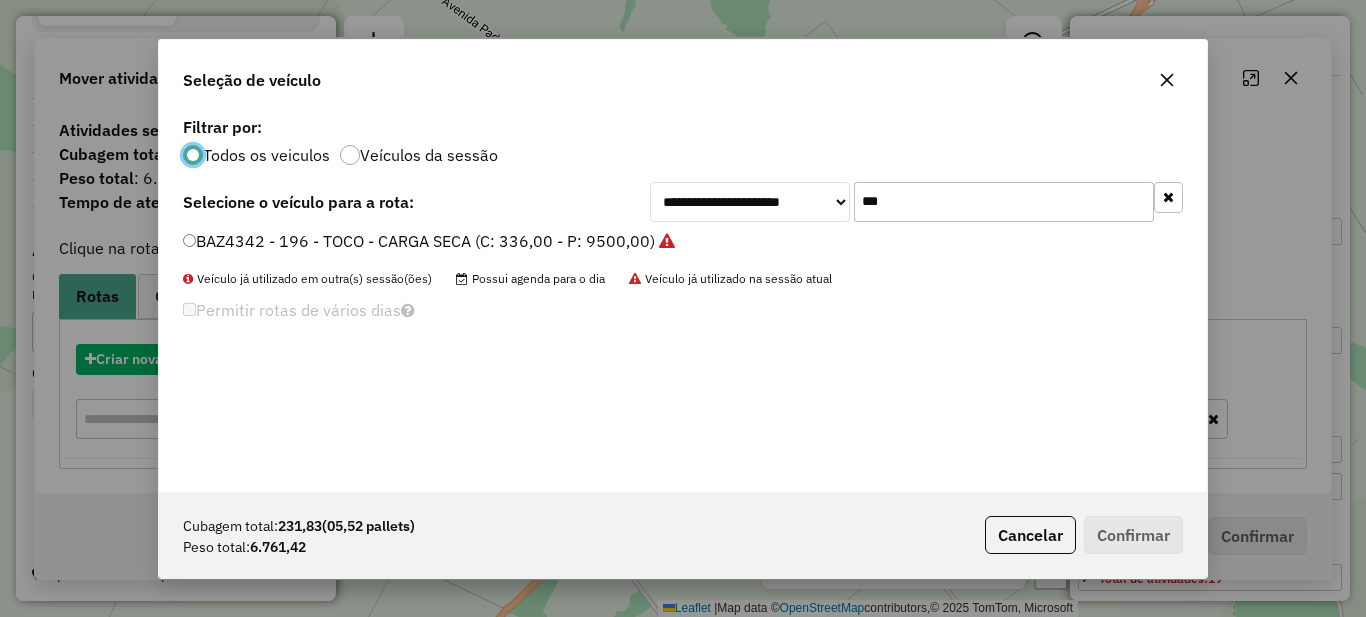 scroll, scrollTop: 11, scrollLeft: 6, axis: both 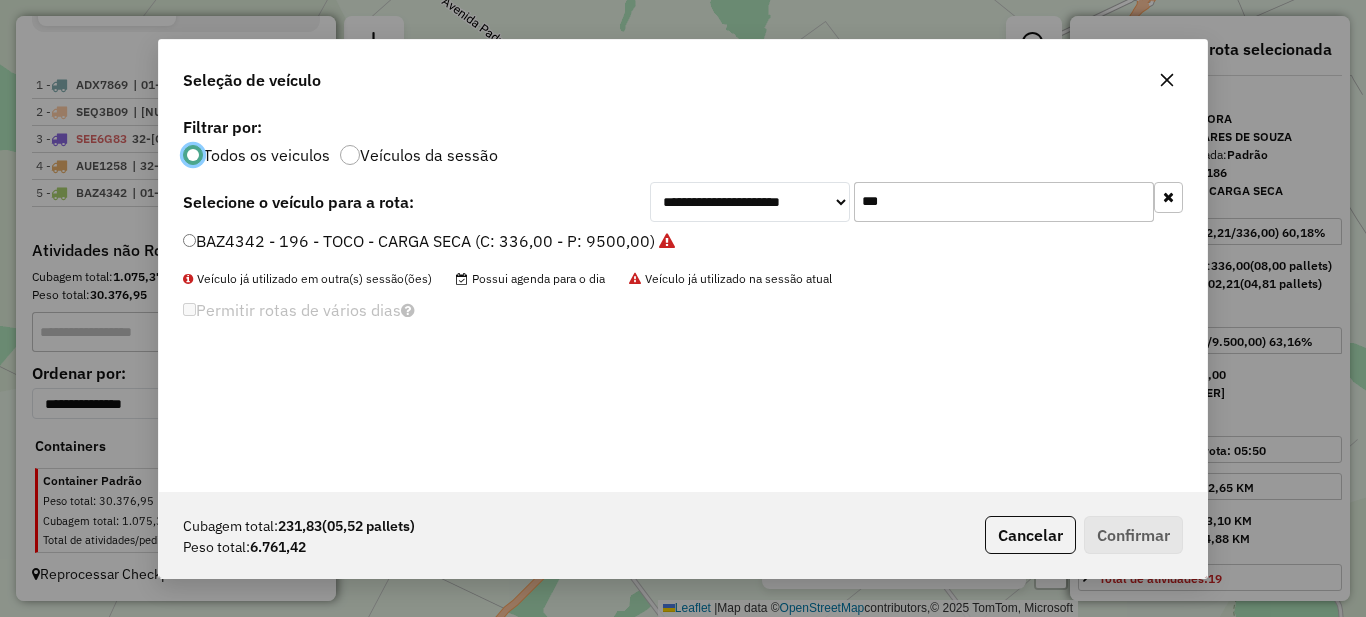 click on "***" 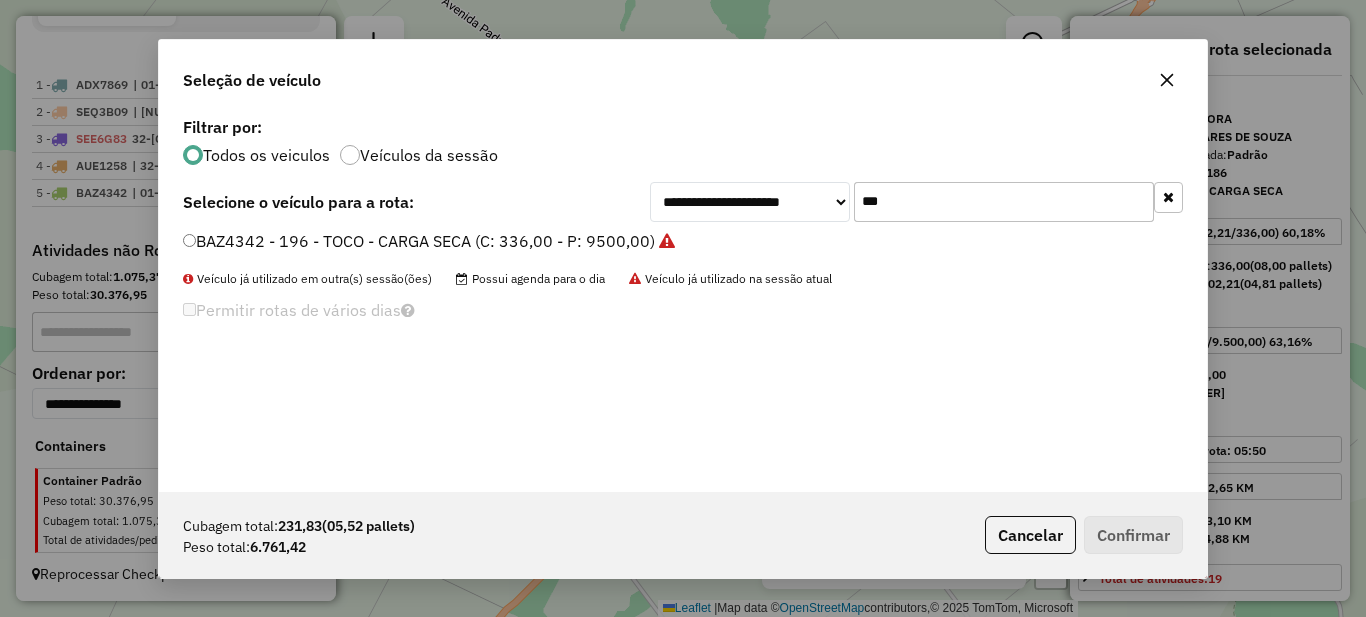 click on "***" 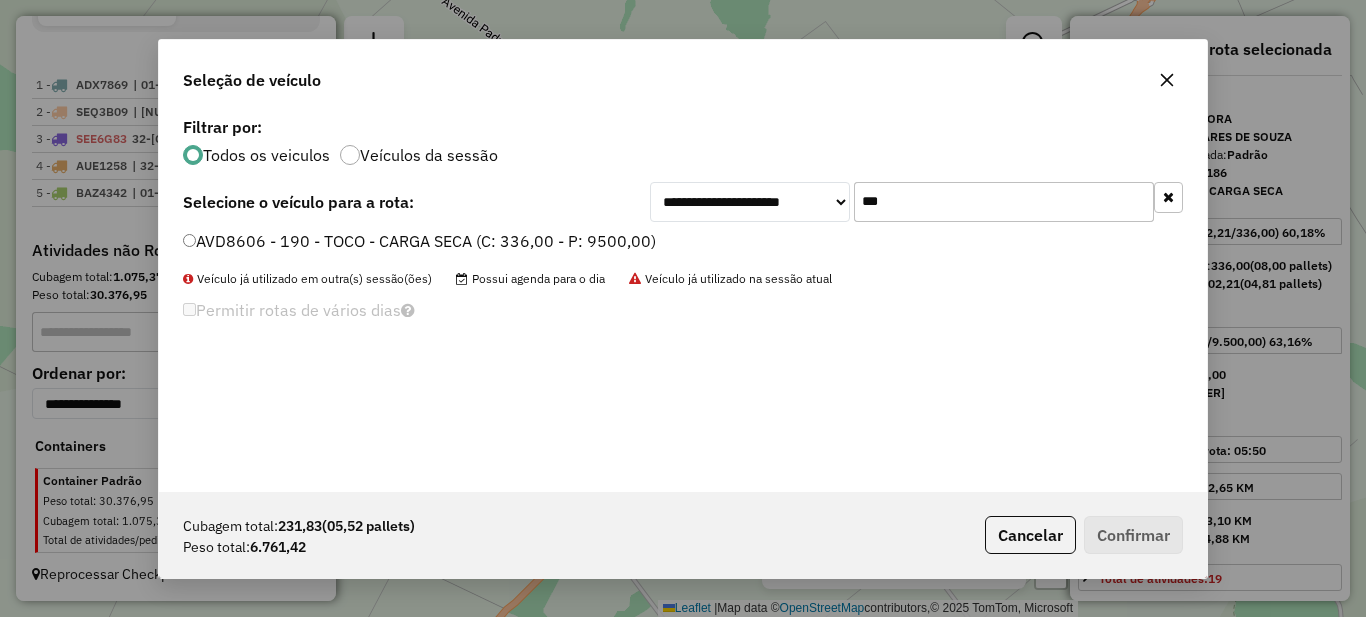 type on "***" 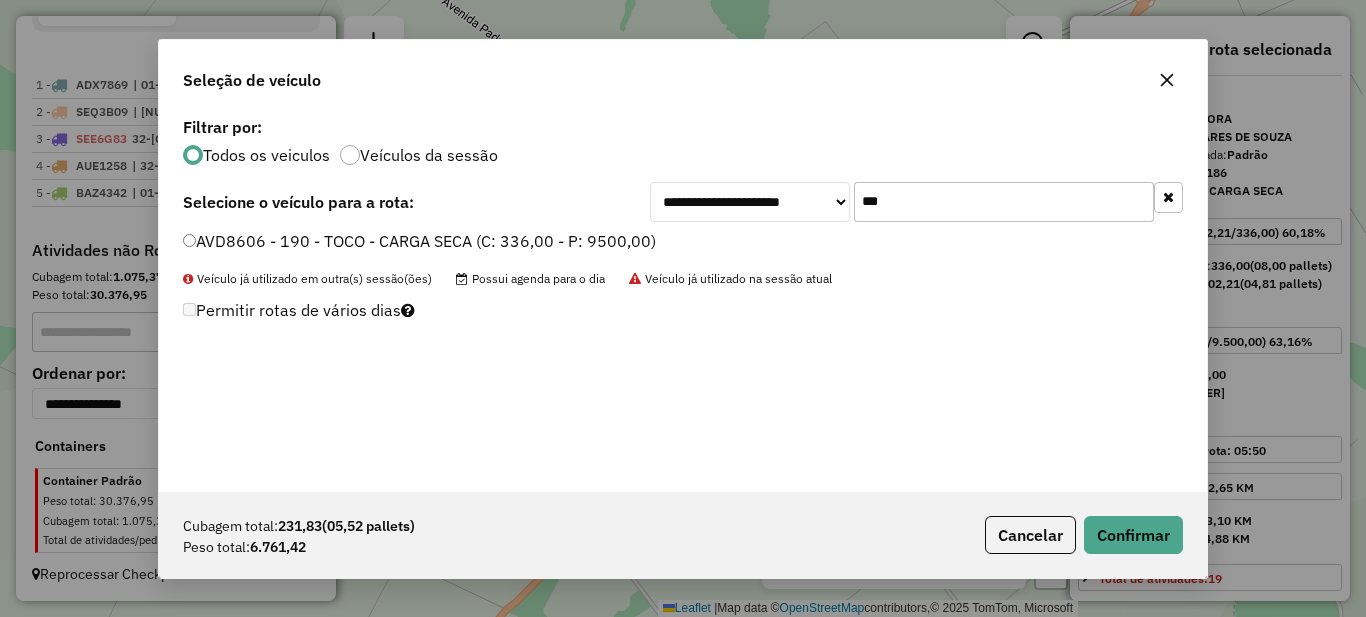 click on "Cubagem total:  231,83   (05,52 pallets)  Peso total: 6.761,42  Cancelar   Confirmar" 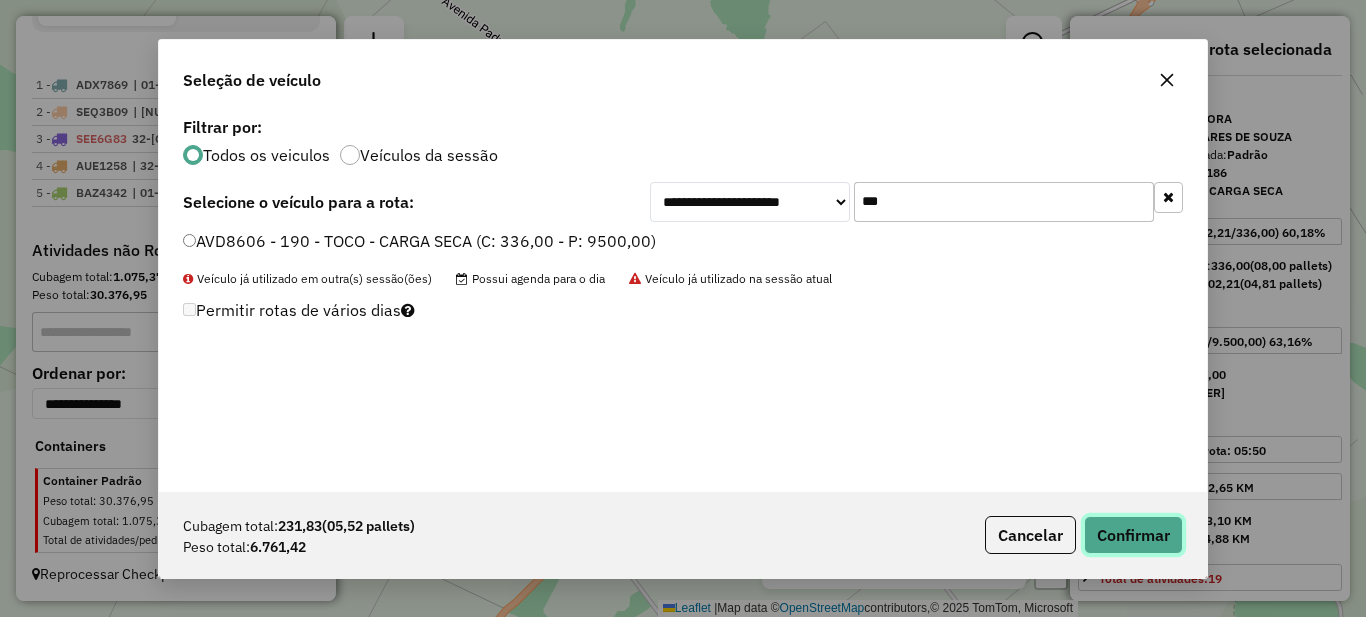 click on "Confirmar" 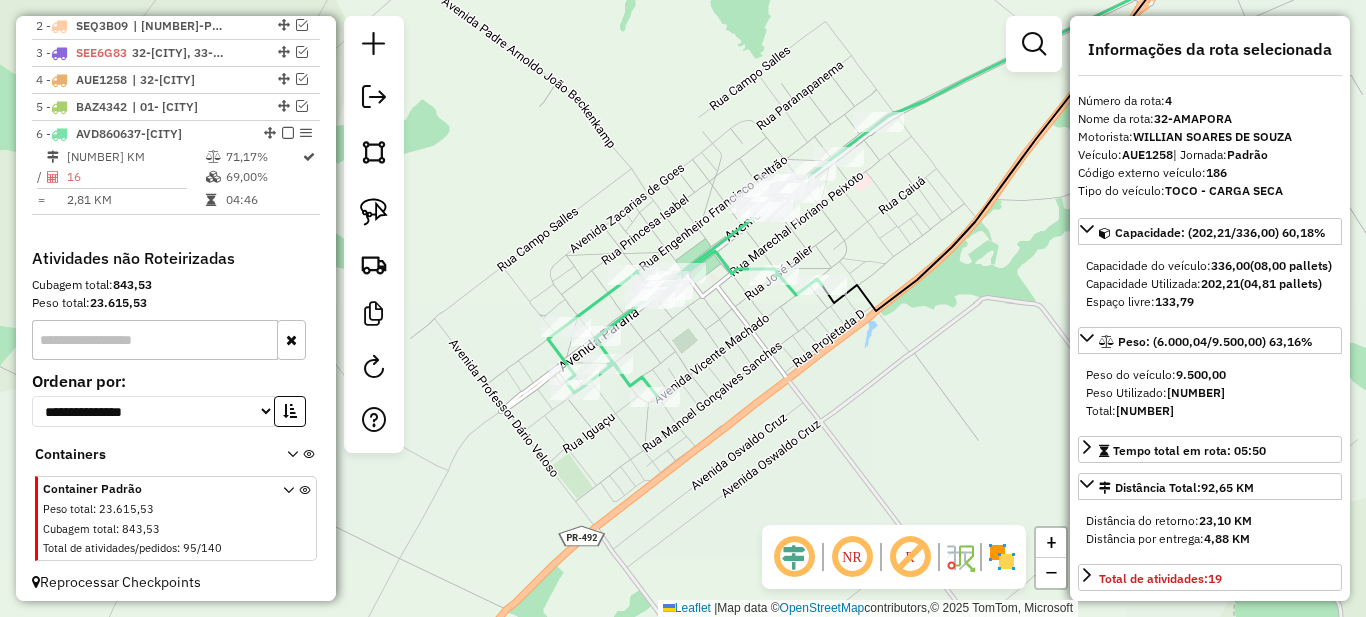 scroll, scrollTop: 837, scrollLeft: 0, axis: vertical 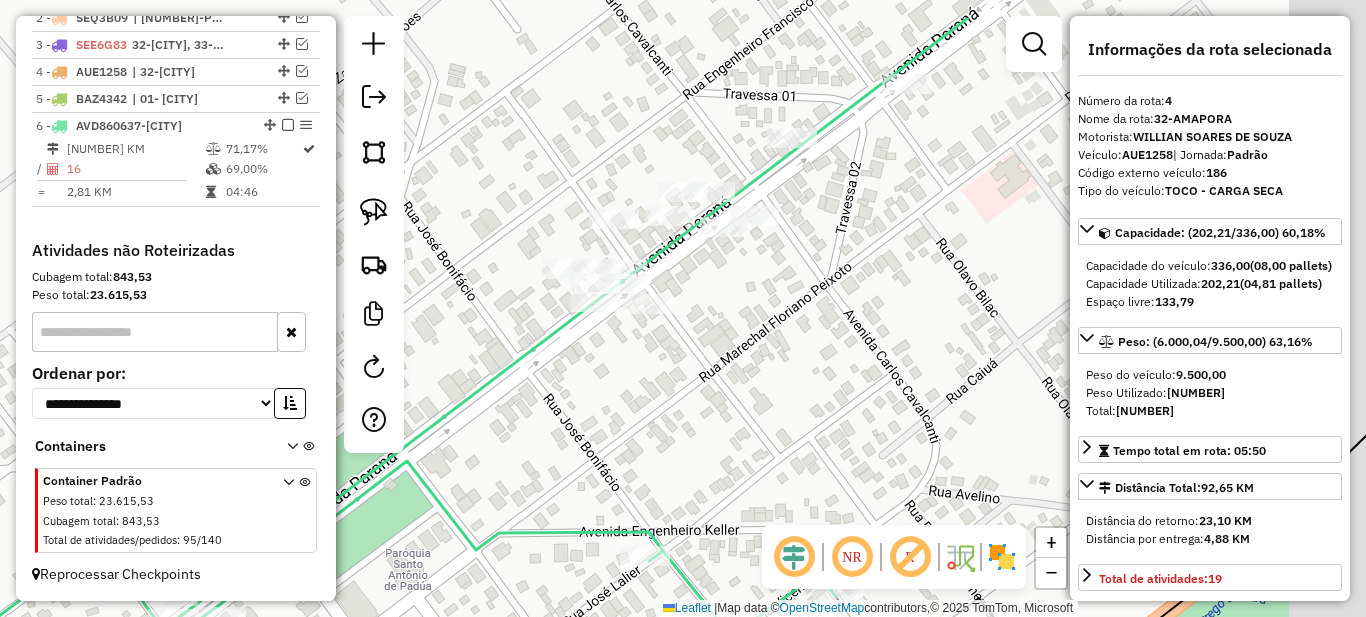drag, startPoint x: 712, startPoint y: 398, endPoint x: 686, endPoint y: 370, distance: 38.209946 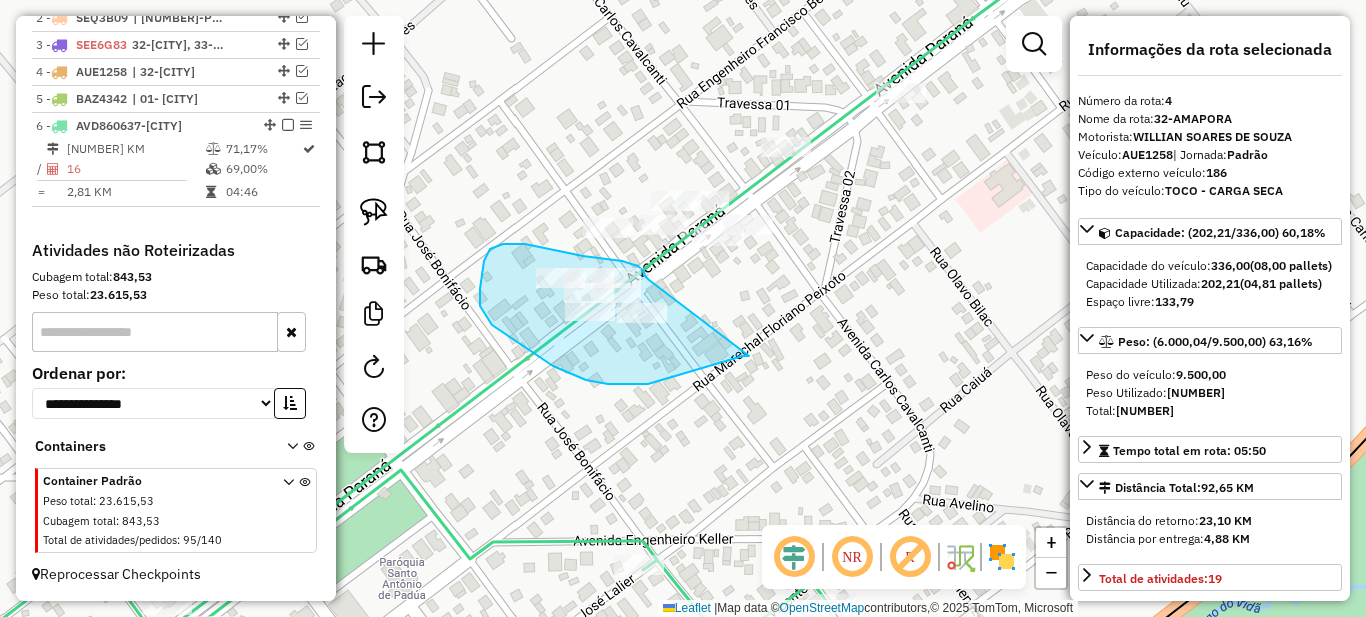 drag, startPoint x: 647, startPoint y: 278, endPoint x: 749, endPoint y: 356, distance: 128.40561 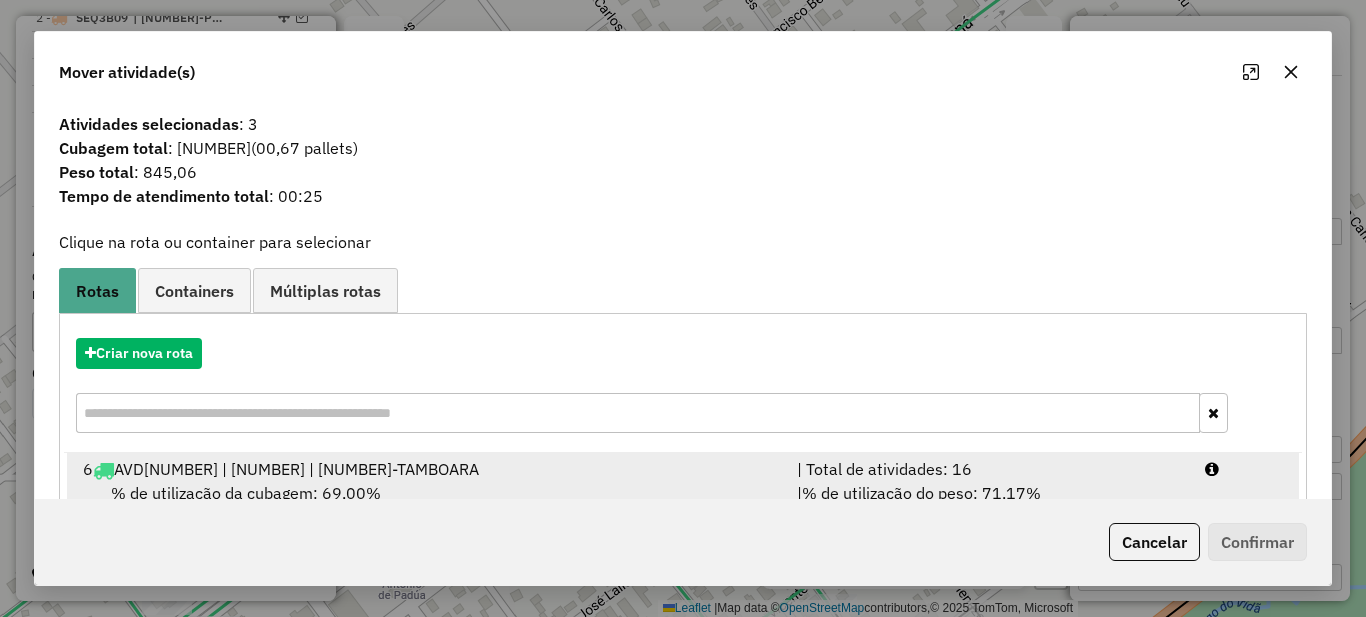 scroll, scrollTop: 70, scrollLeft: 0, axis: vertical 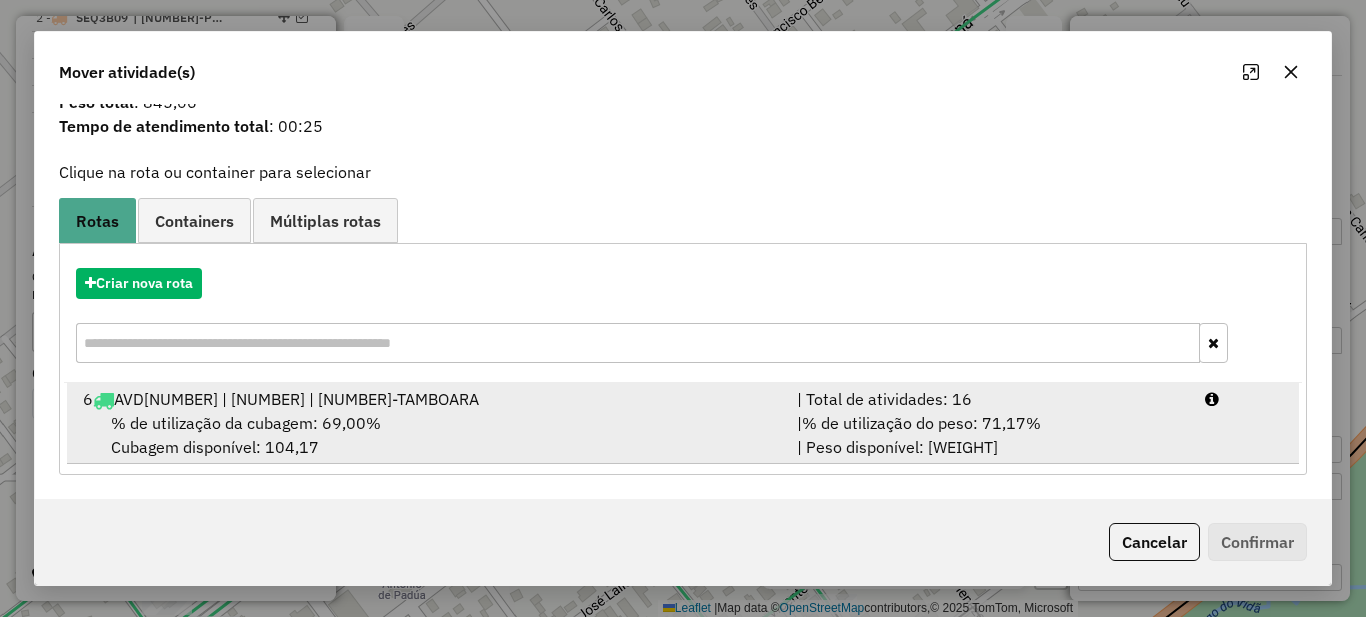click on "% de utilização do peso: 71,17%" at bounding box center (921, 423) 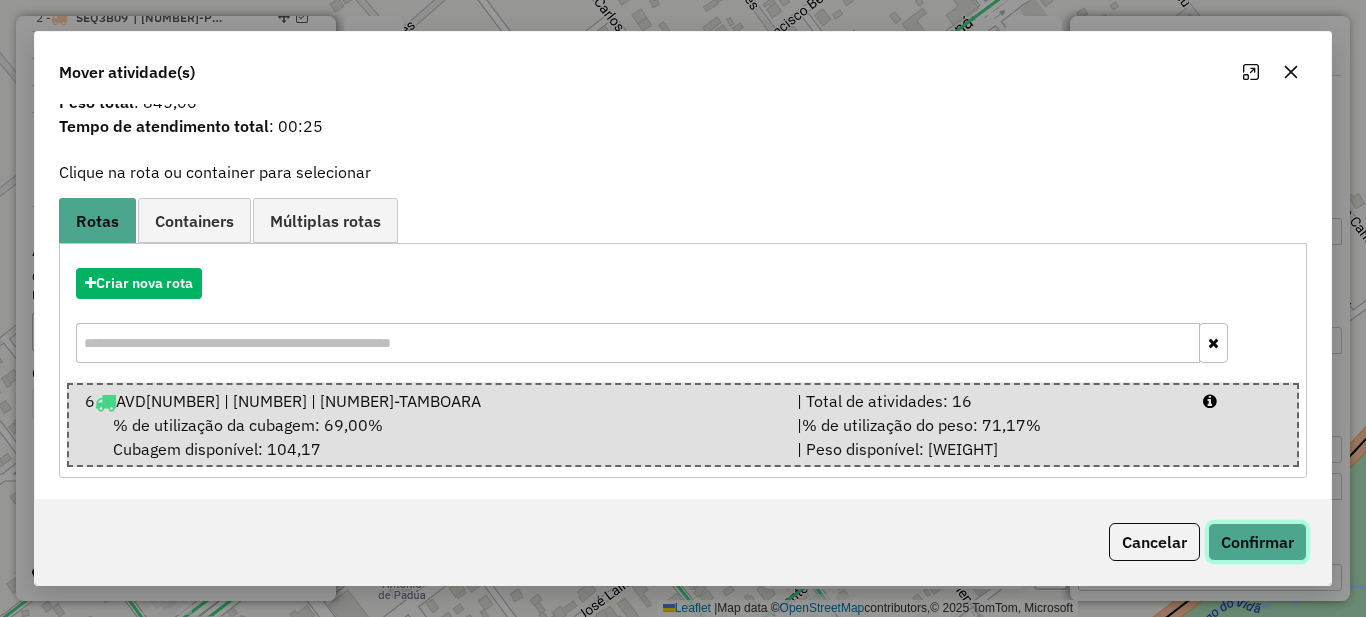 click on "Confirmar" 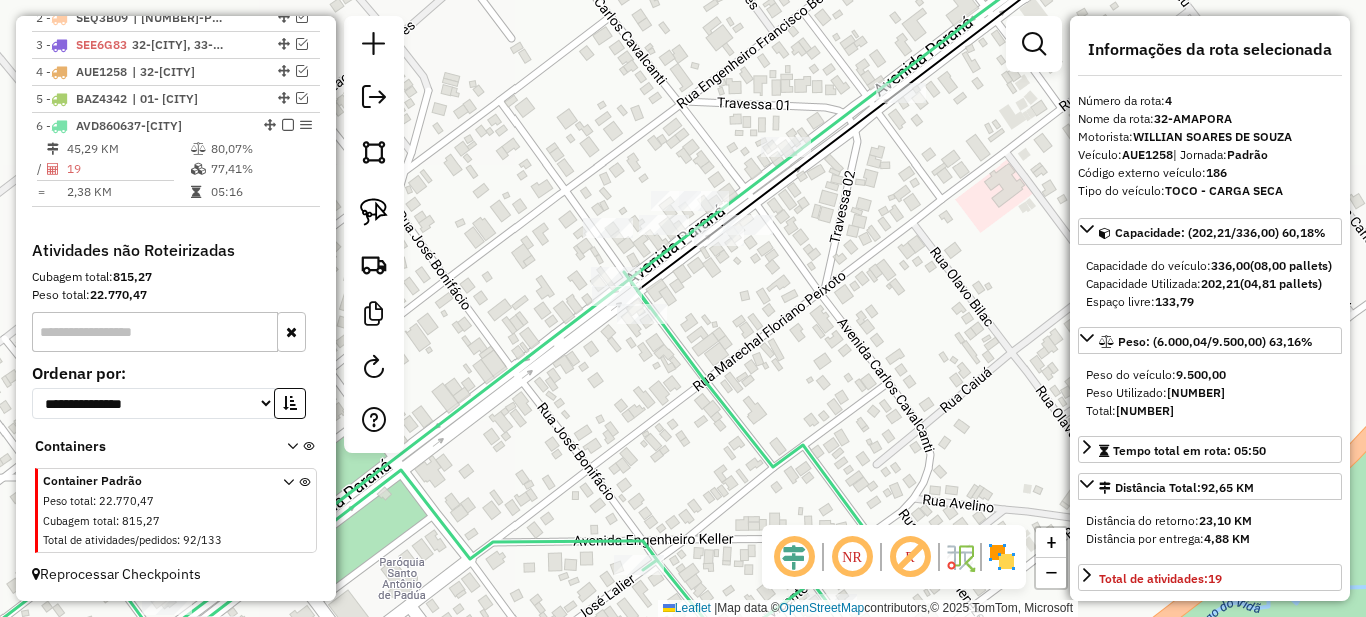scroll, scrollTop: 0, scrollLeft: 0, axis: both 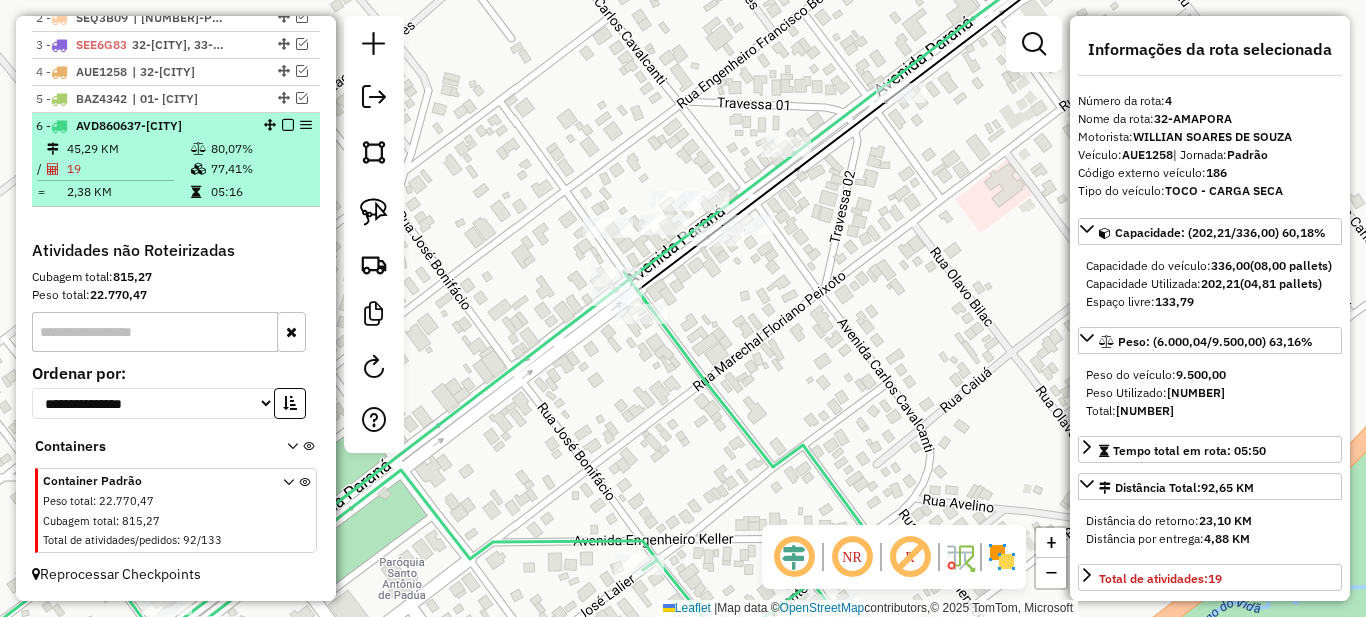 click on "05:16" at bounding box center (260, 192) 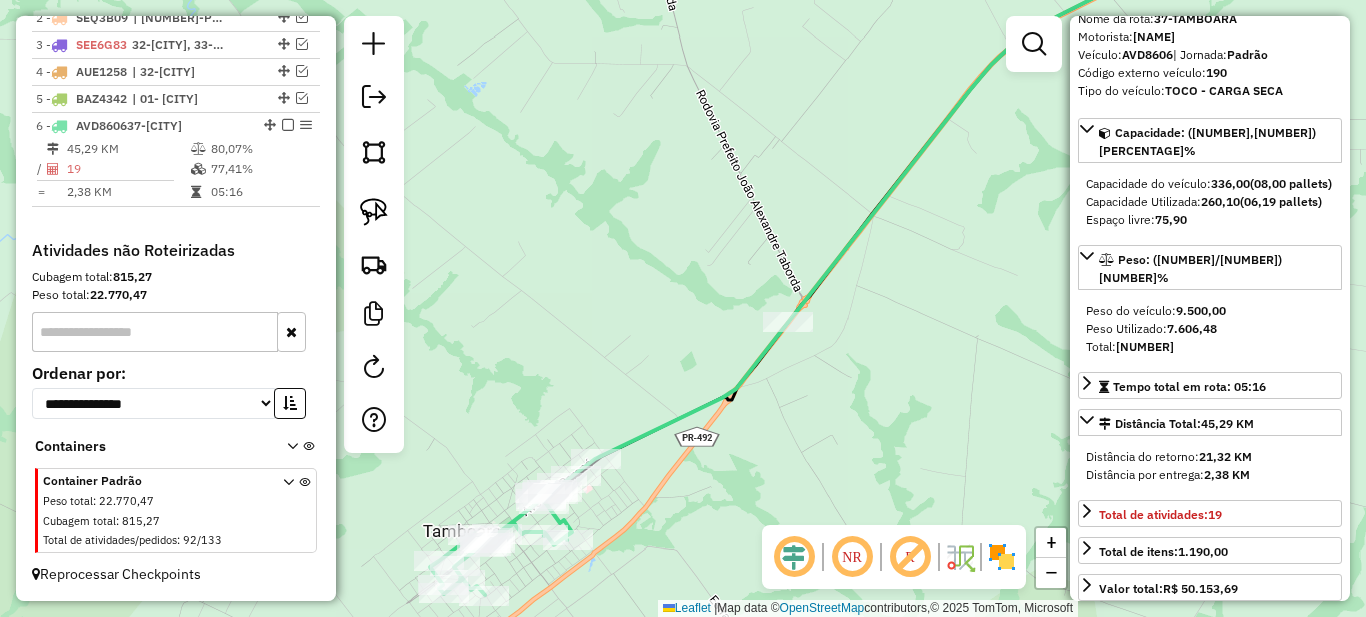 scroll, scrollTop: 200, scrollLeft: 0, axis: vertical 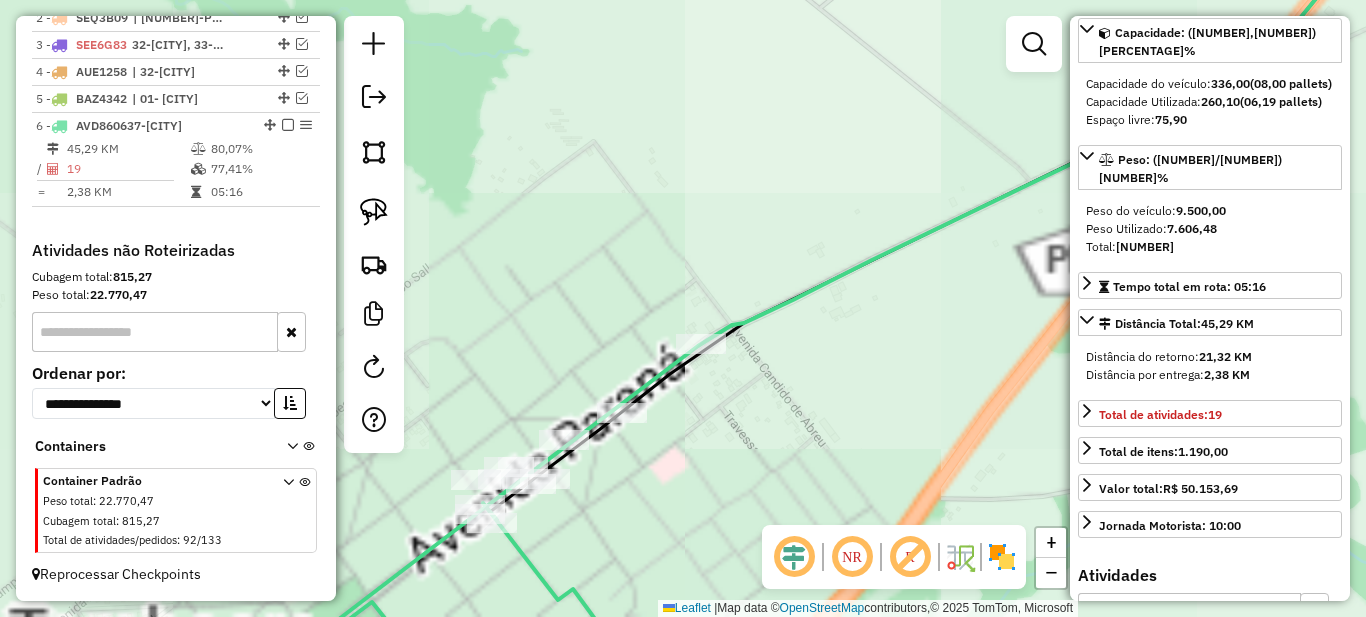 drag, startPoint x: 629, startPoint y: 481, endPoint x: 778, endPoint y: 436, distance: 155.64703 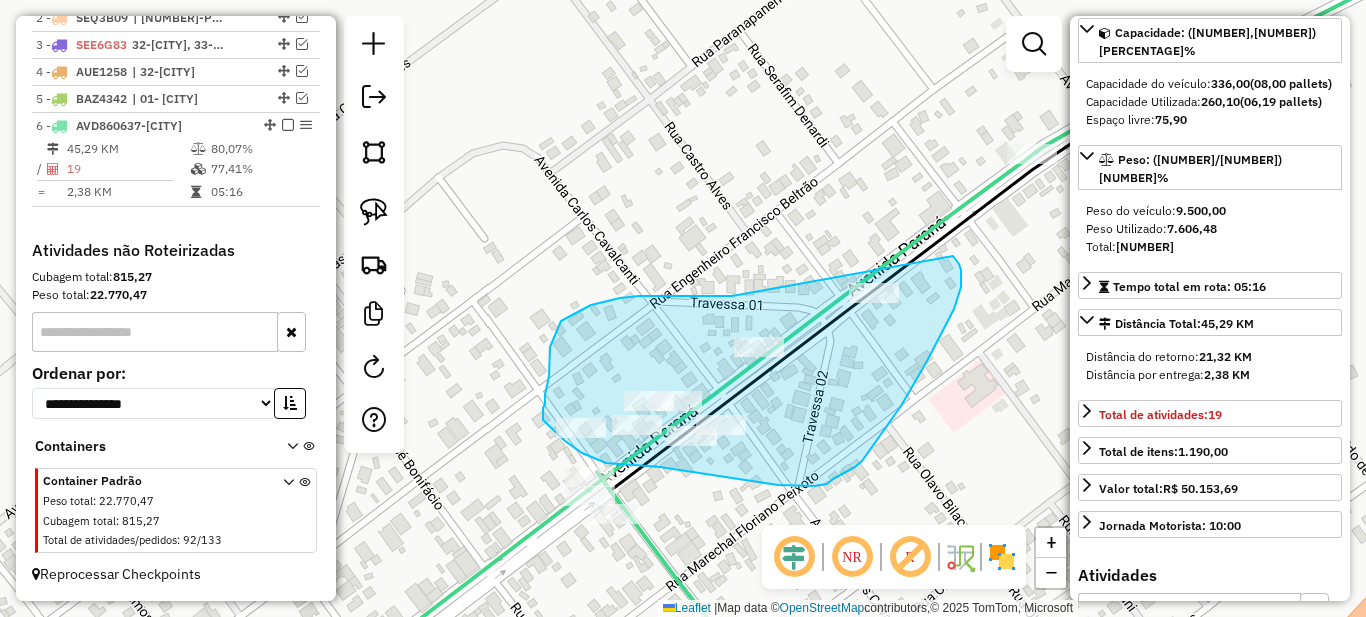 drag, startPoint x: 639, startPoint y: 296, endPoint x: 953, endPoint y: 256, distance: 316.5375 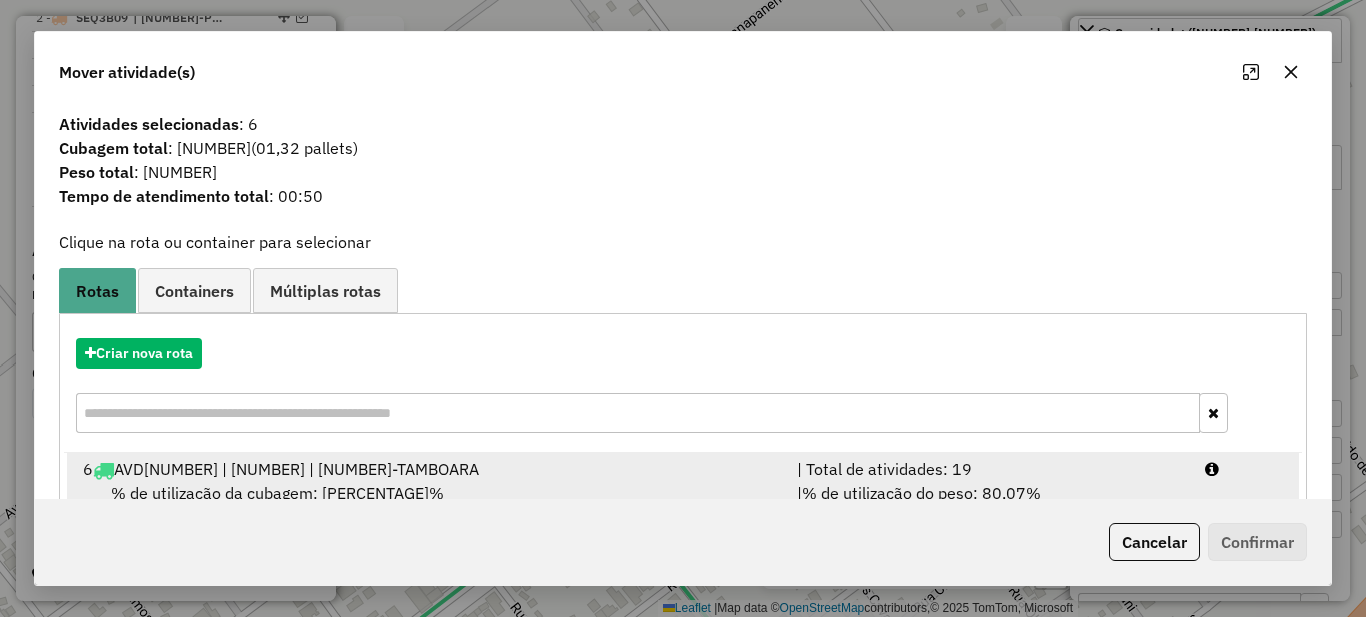 click on "6   AVD8606 | 190 | 37-TAMBOARA" at bounding box center [428, 469] 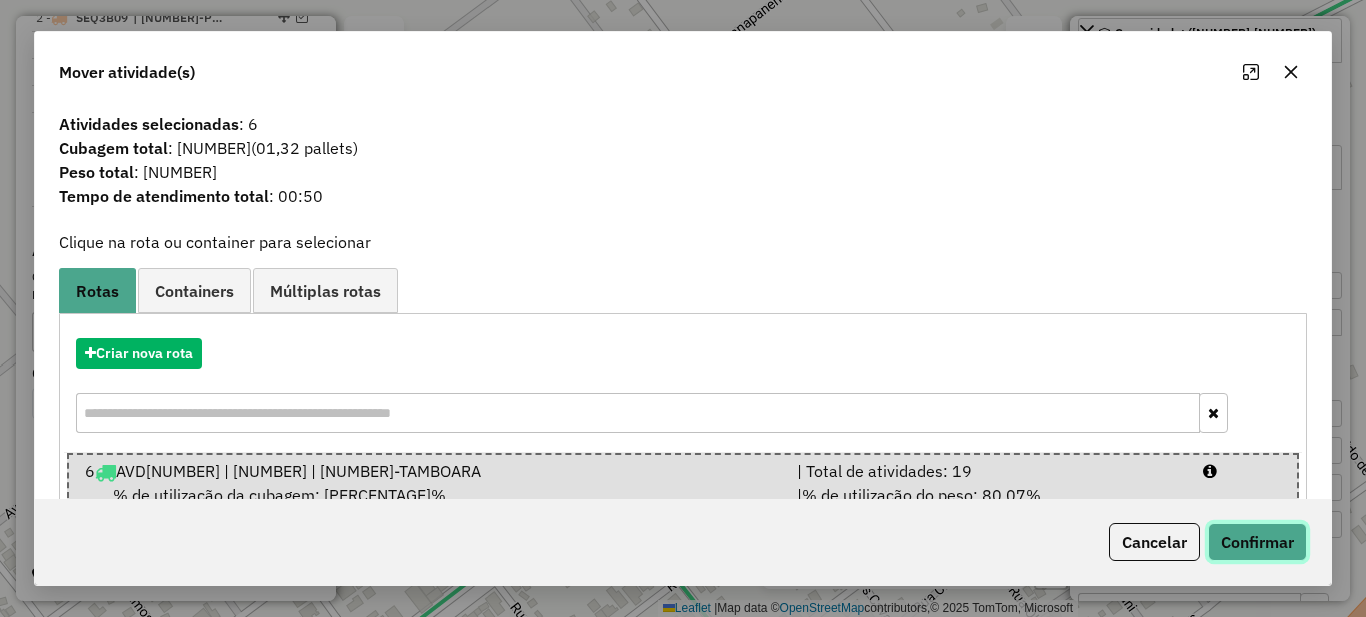 click on "Confirmar" 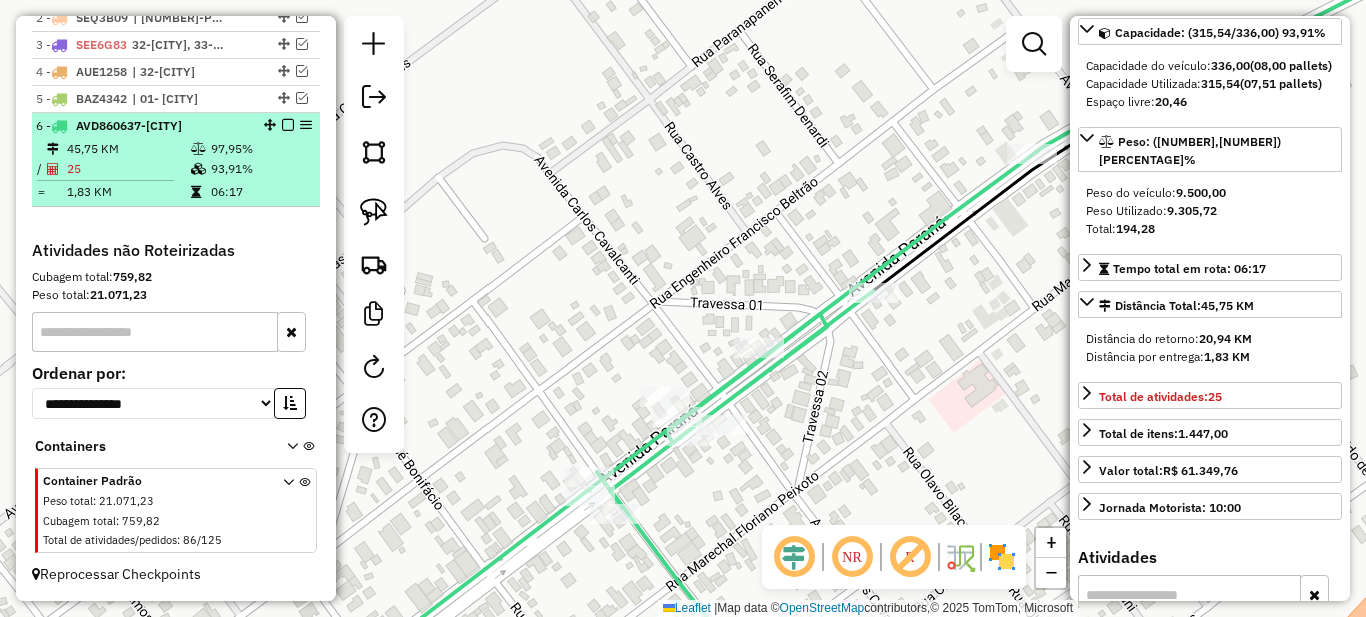 click on "97,95%" at bounding box center [260, 149] 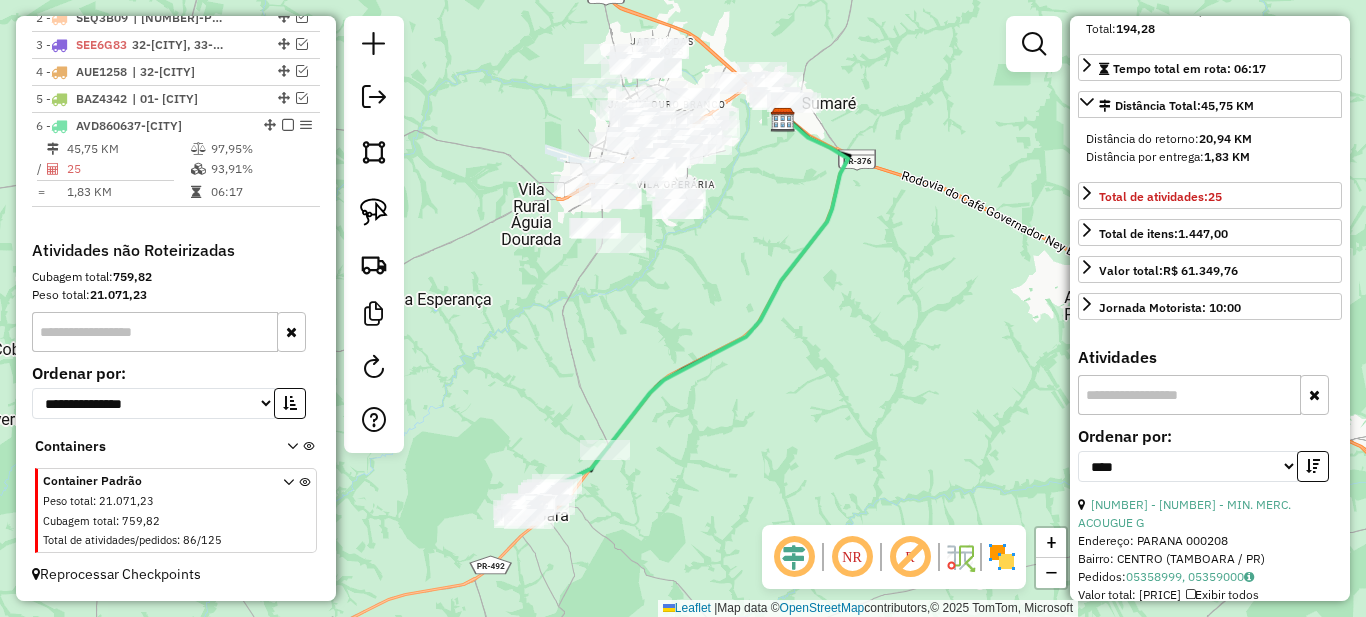 scroll, scrollTop: 800, scrollLeft: 0, axis: vertical 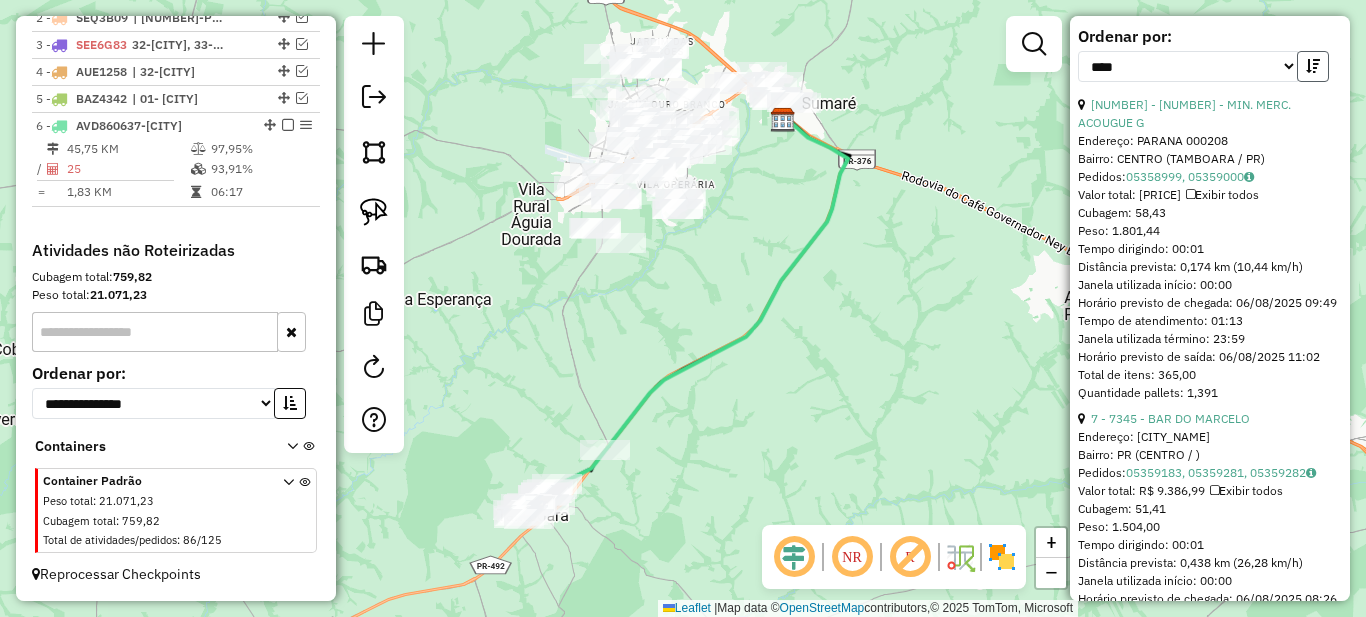 click at bounding box center (1313, 66) 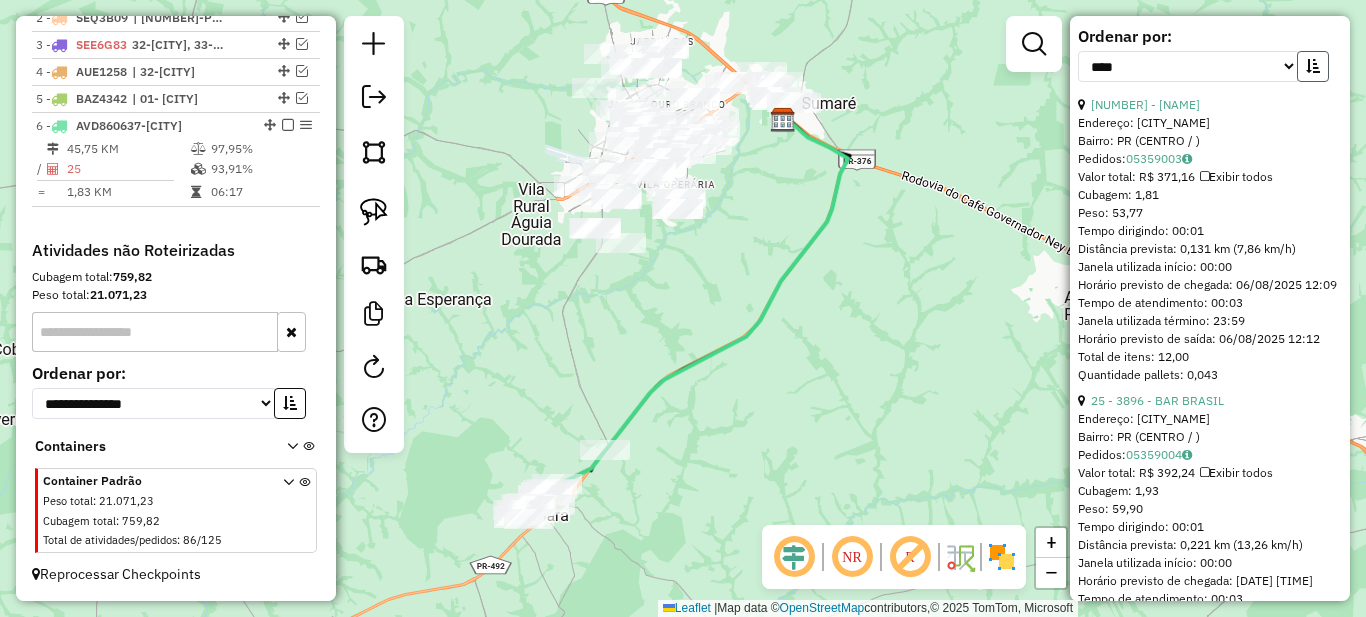 click at bounding box center [1313, 66] 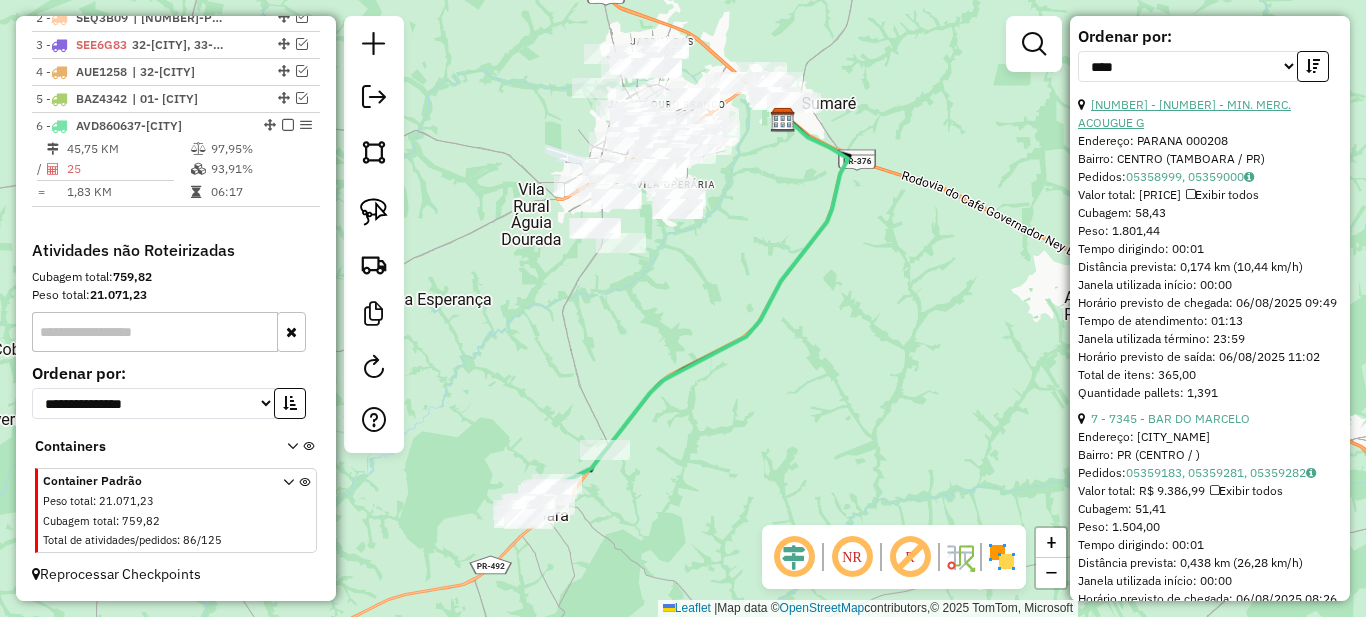 click on "13 - 863 - MIN. MERC. ACOUGUE G" at bounding box center (1184, 113) 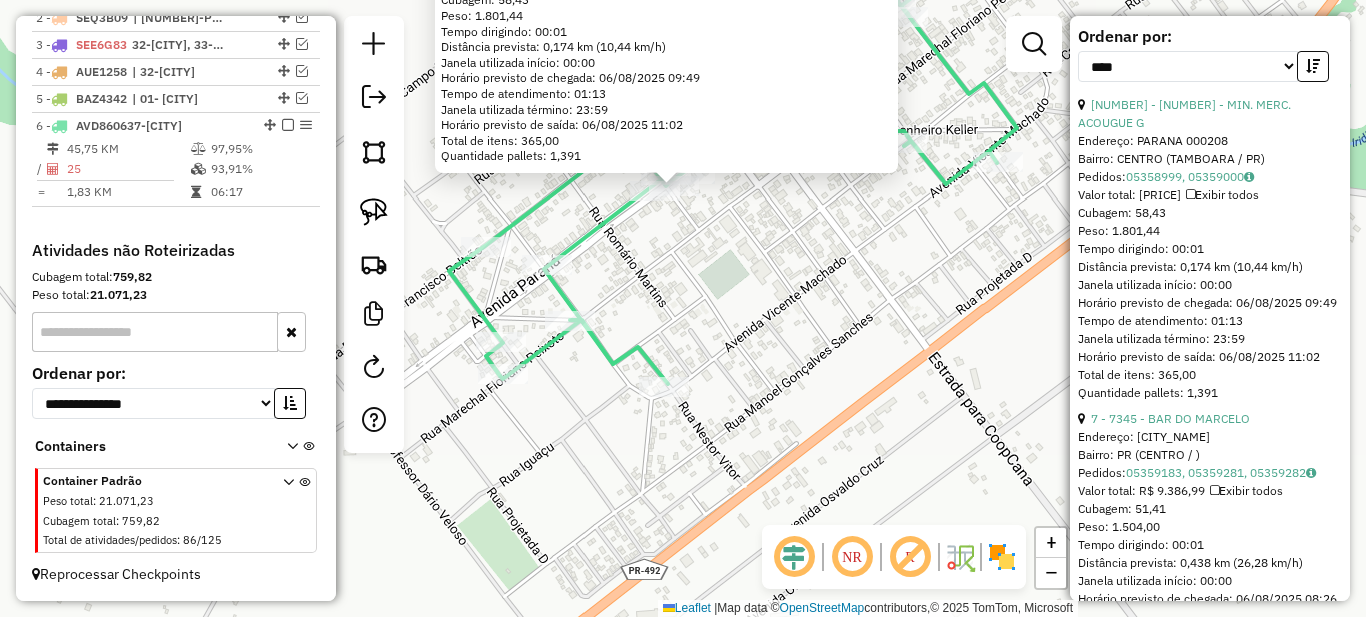 drag, startPoint x: 718, startPoint y: 217, endPoint x: 748, endPoint y: 457, distance: 241.86774 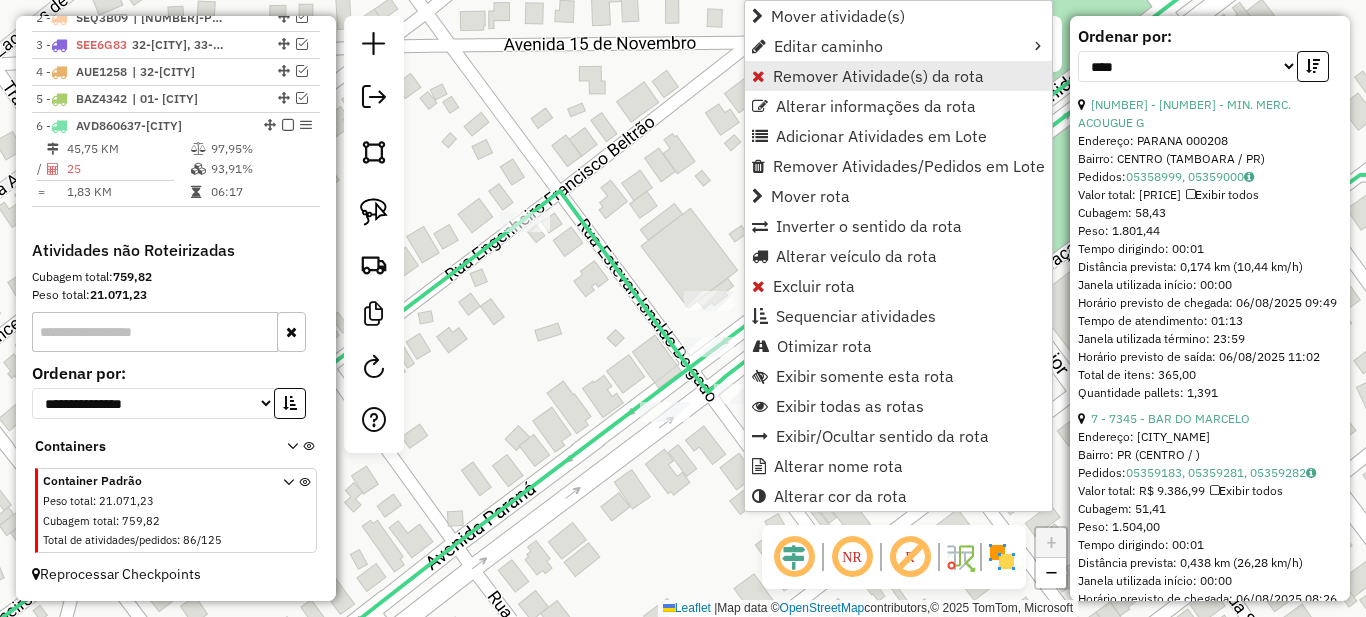 click on "Remover Atividade(s) da rota" at bounding box center [878, 76] 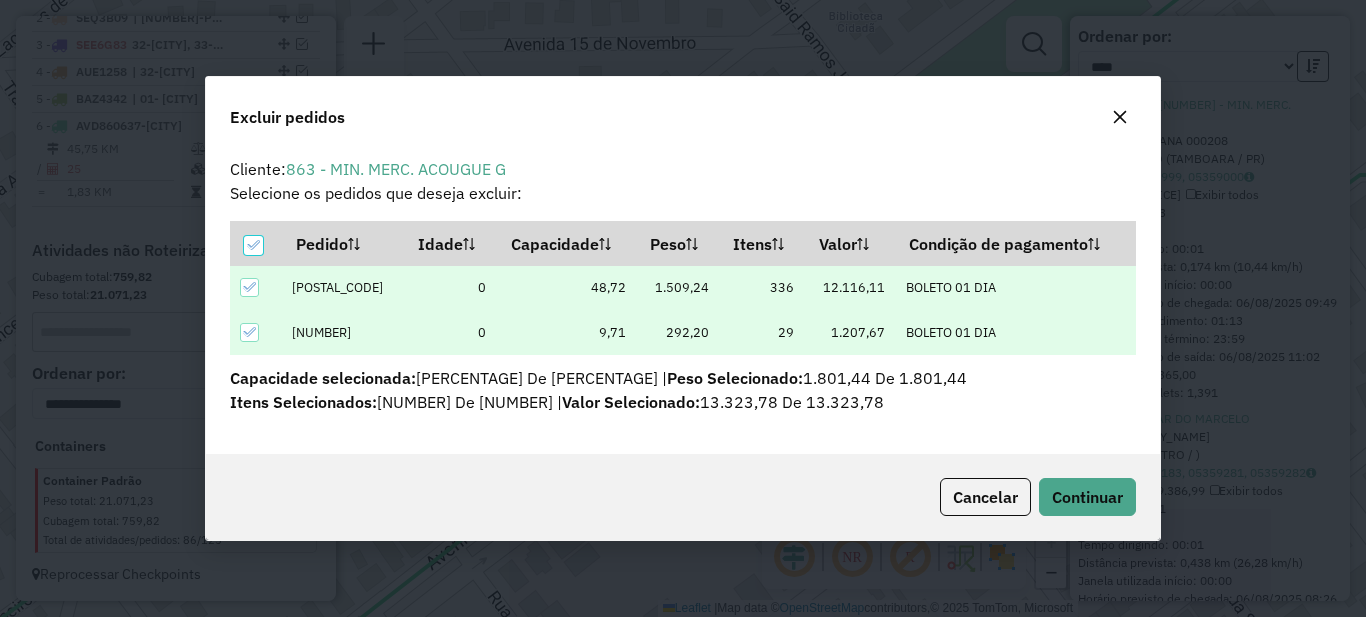 scroll, scrollTop: 12, scrollLeft: 6, axis: both 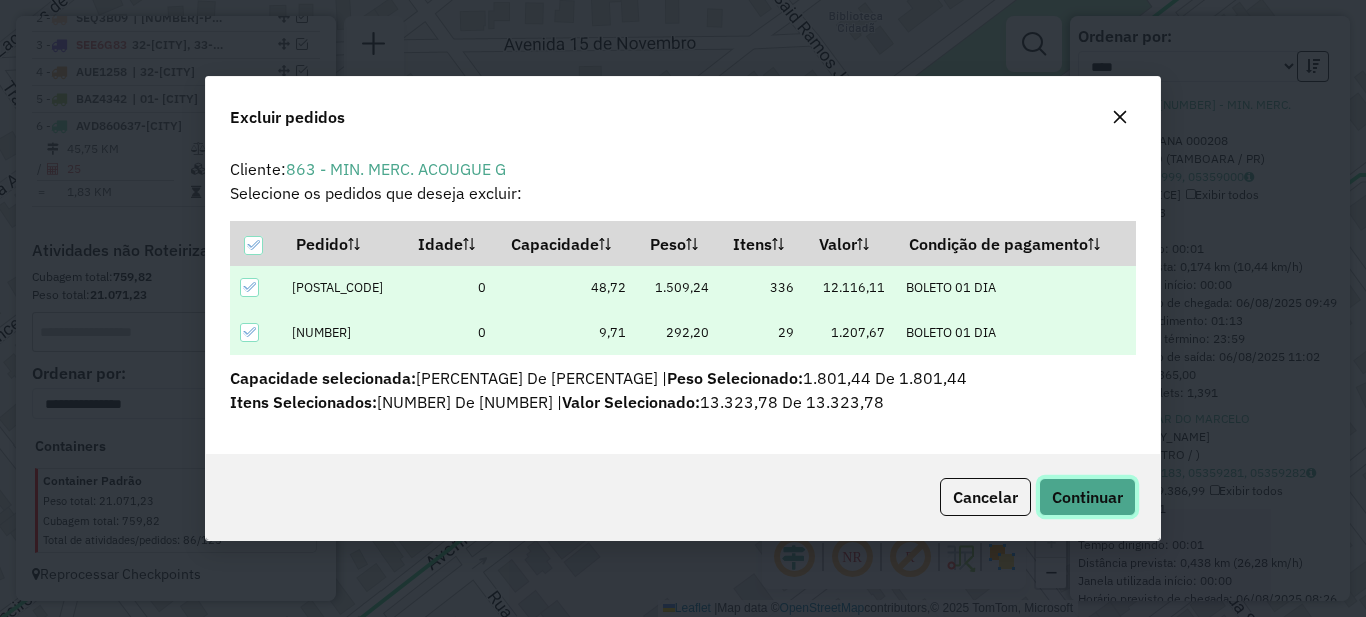 click on "Continuar" 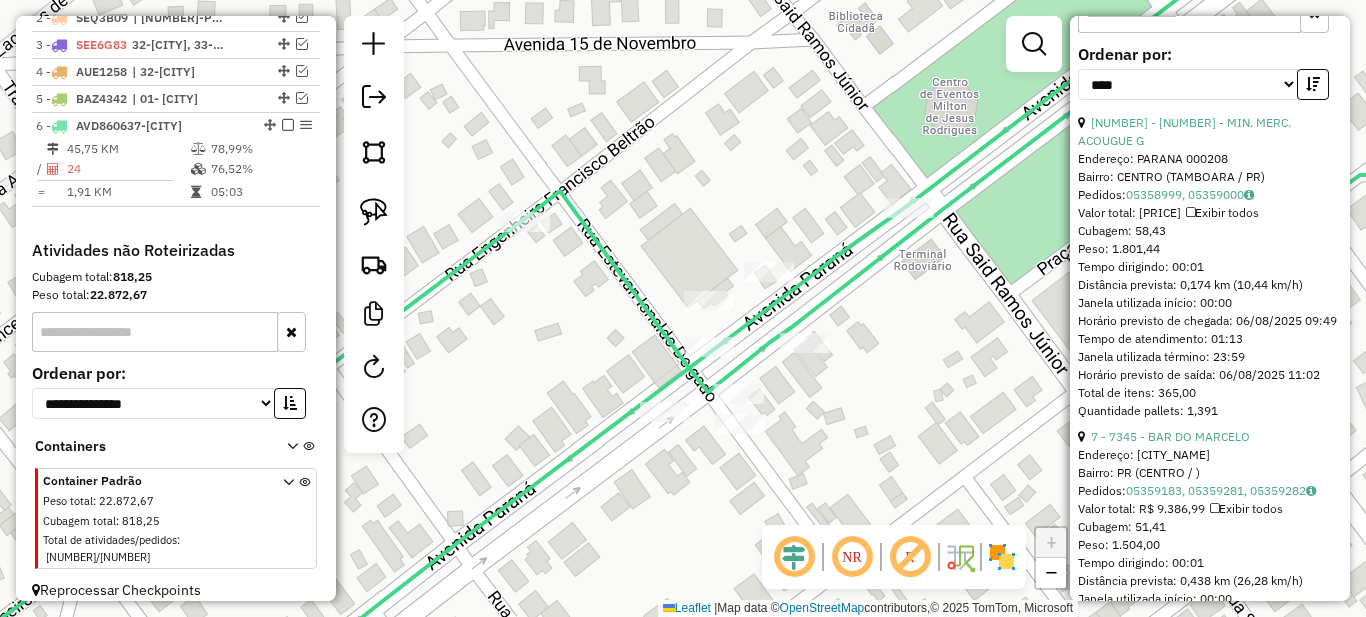 scroll, scrollTop: 900, scrollLeft: 0, axis: vertical 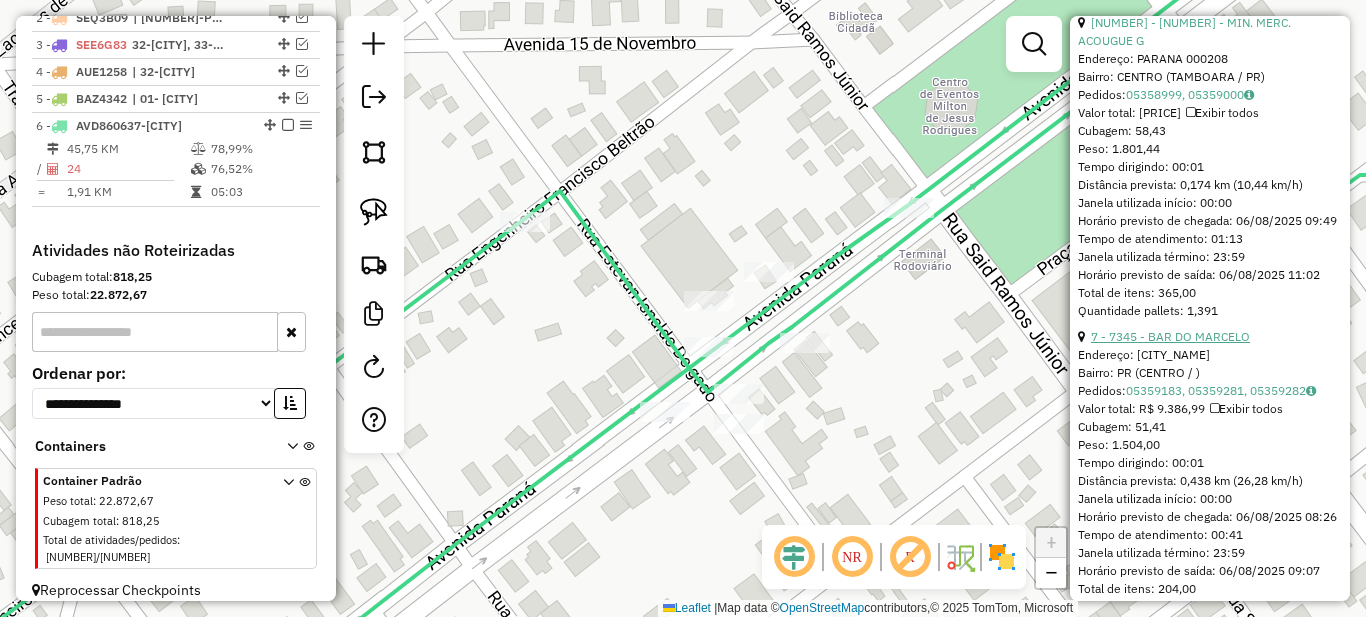 click on "7 - 7345 - BAR DO MARCELO" at bounding box center [1170, 336] 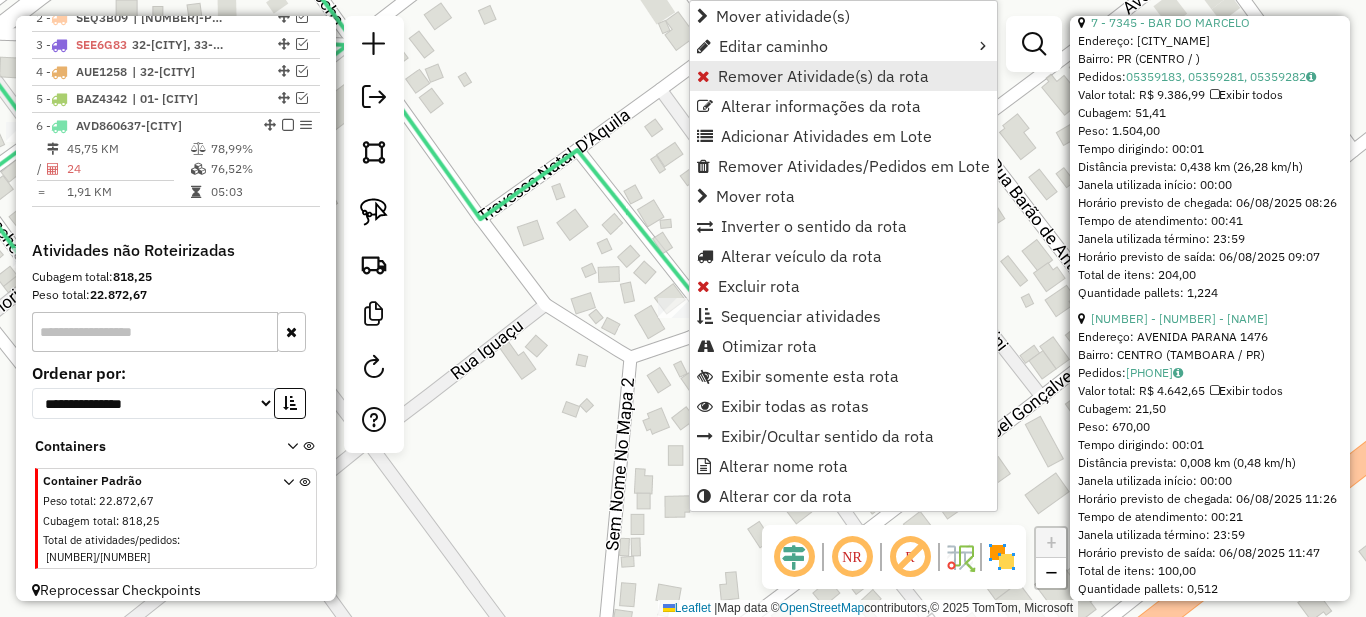 click on "Remover Atividade(s) da rota" at bounding box center [823, 76] 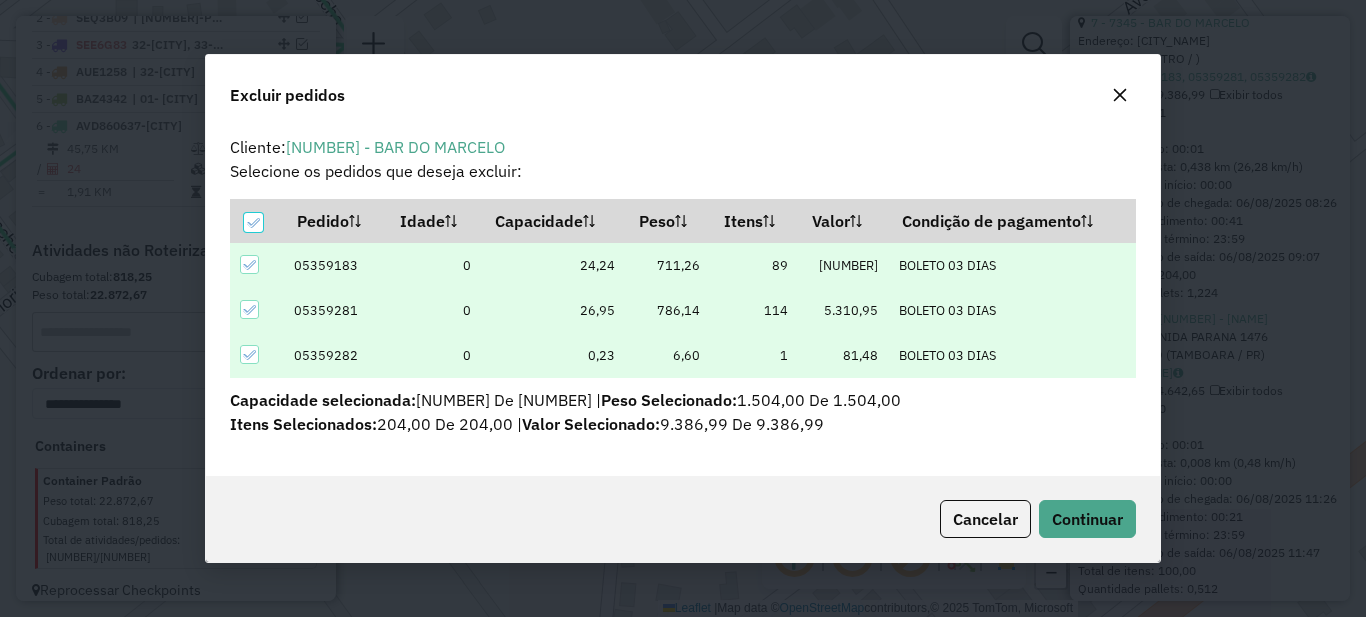scroll, scrollTop: 12, scrollLeft: 6, axis: both 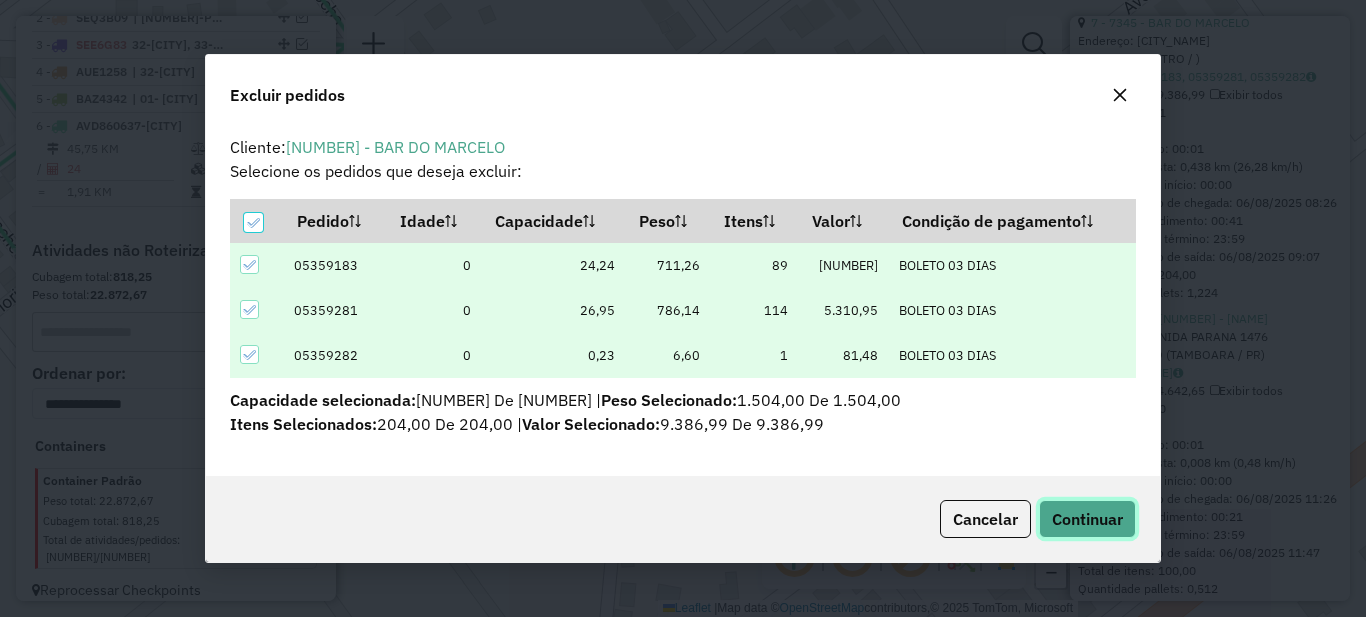 click on "Continuar" 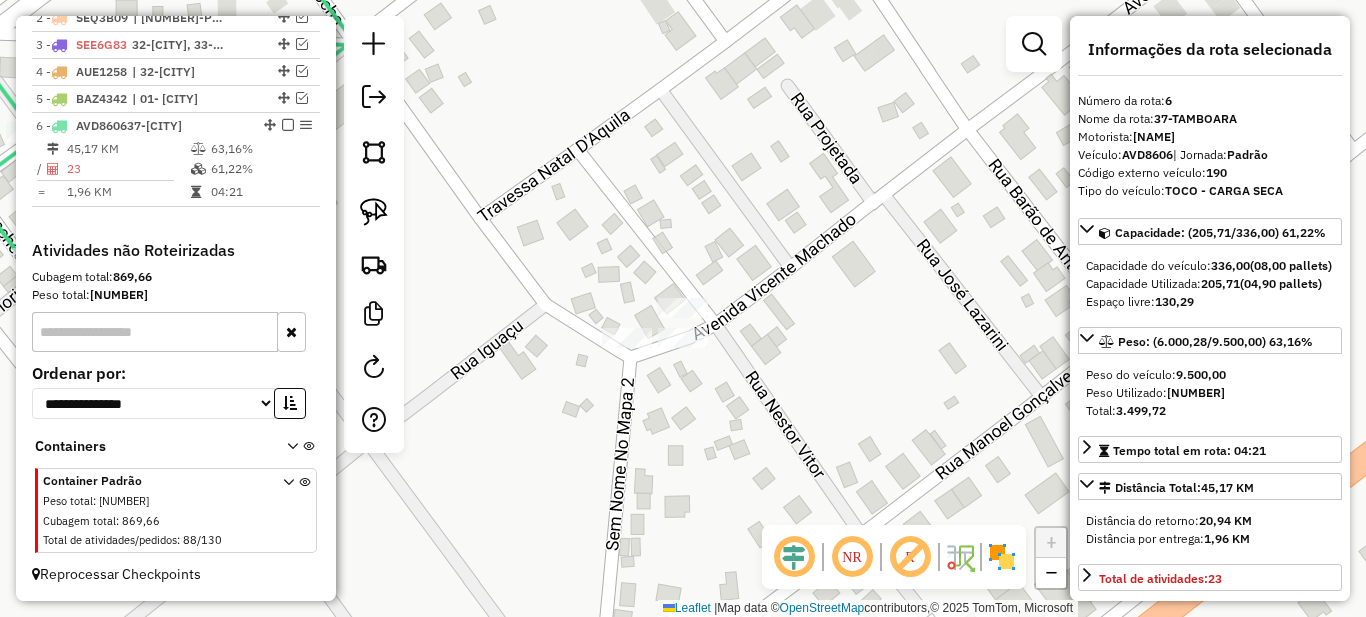 scroll, scrollTop: 200, scrollLeft: 0, axis: vertical 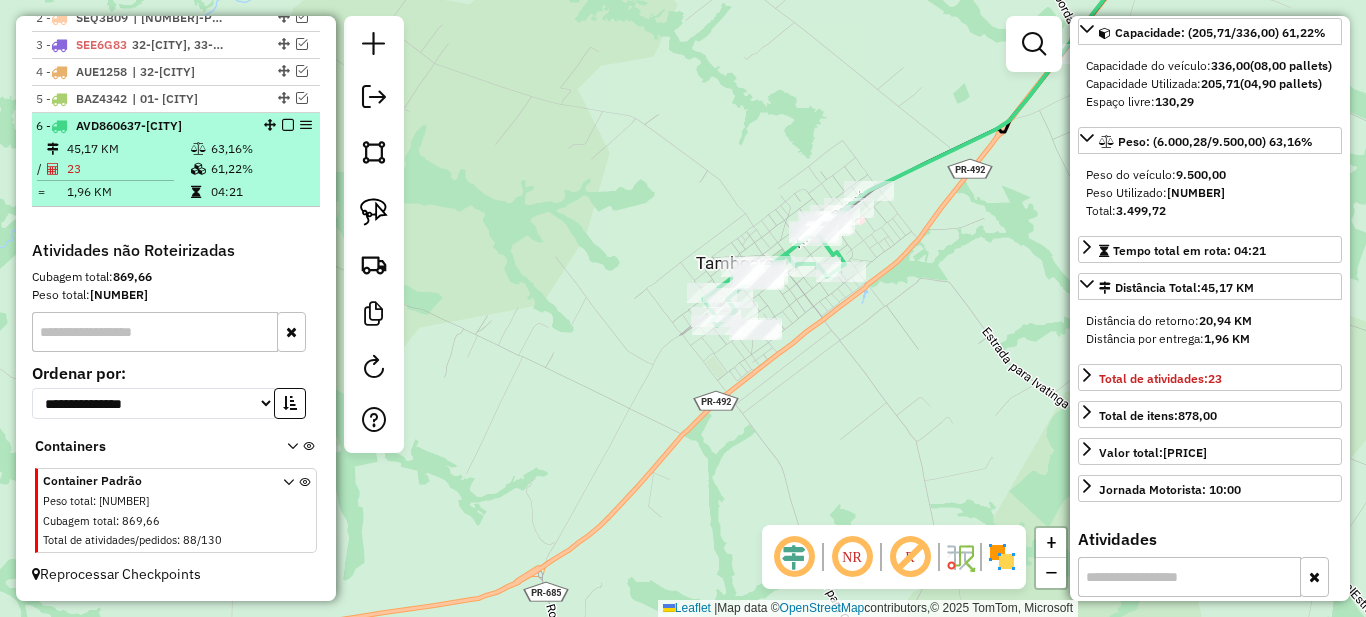 click at bounding box center (288, 125) 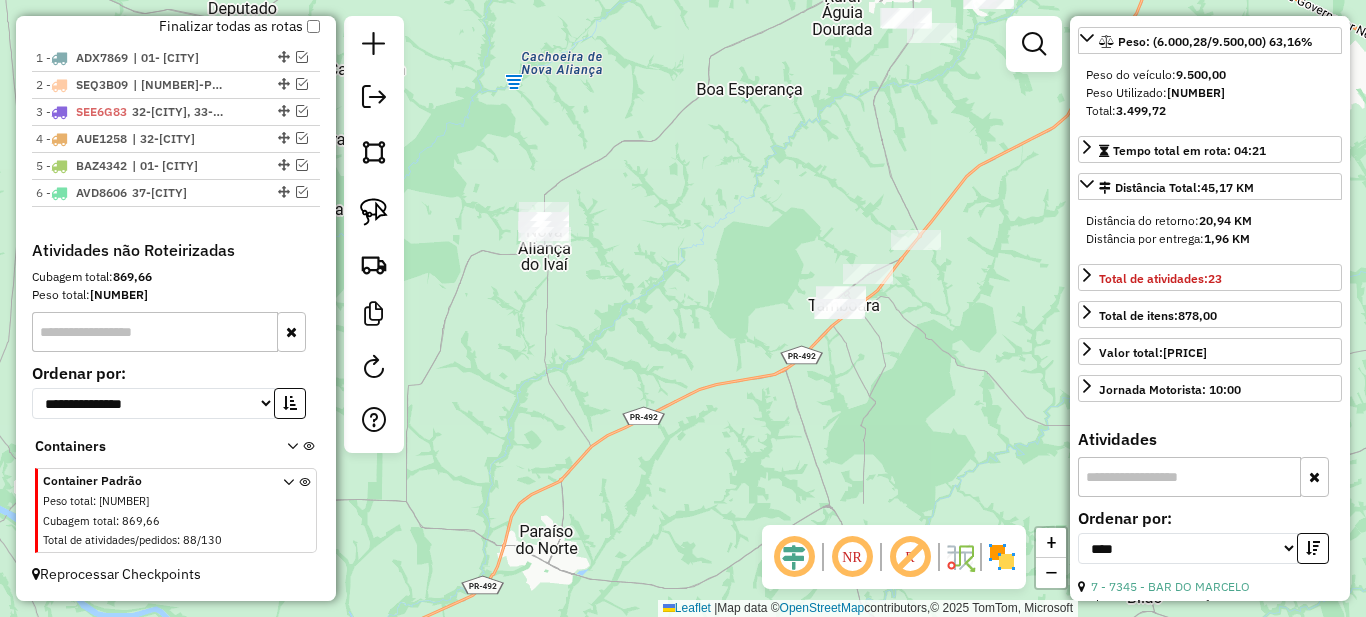 scroll, scrollTop: 400, scrollLeft: 0, axis: vertical 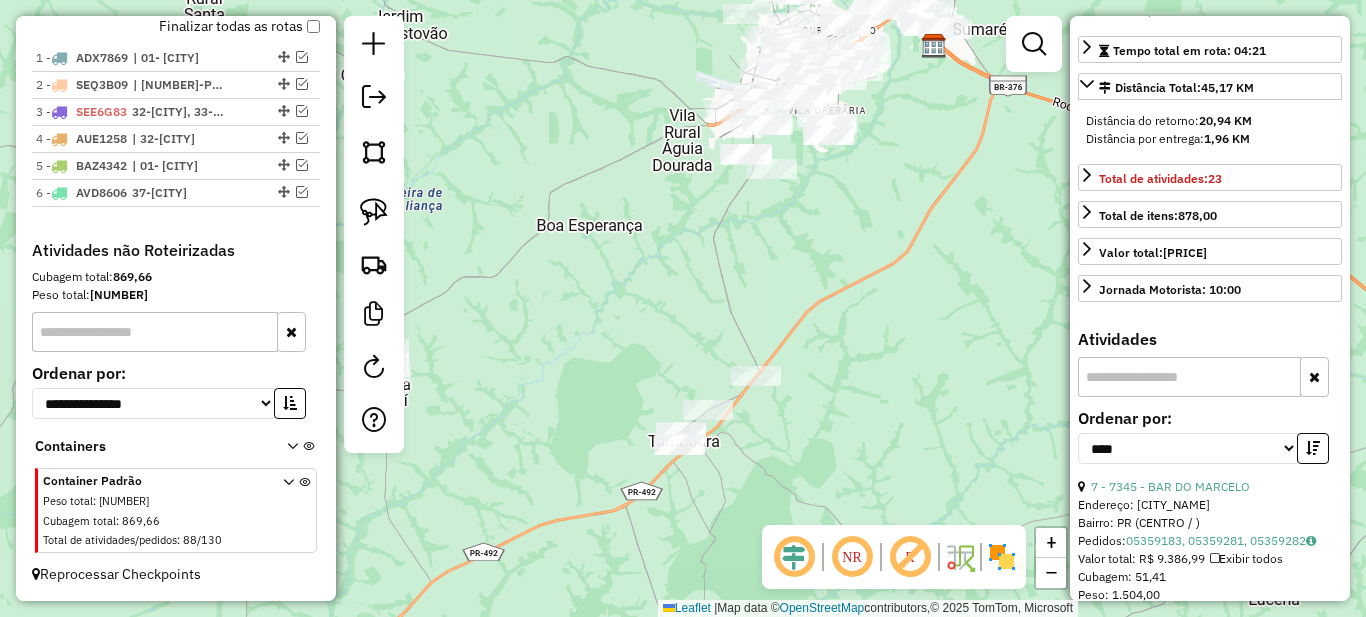 drag, startPoint x: 912, startPoint y: 289, endPoint x: 520, endPoint y: 261, distance: 392.99872 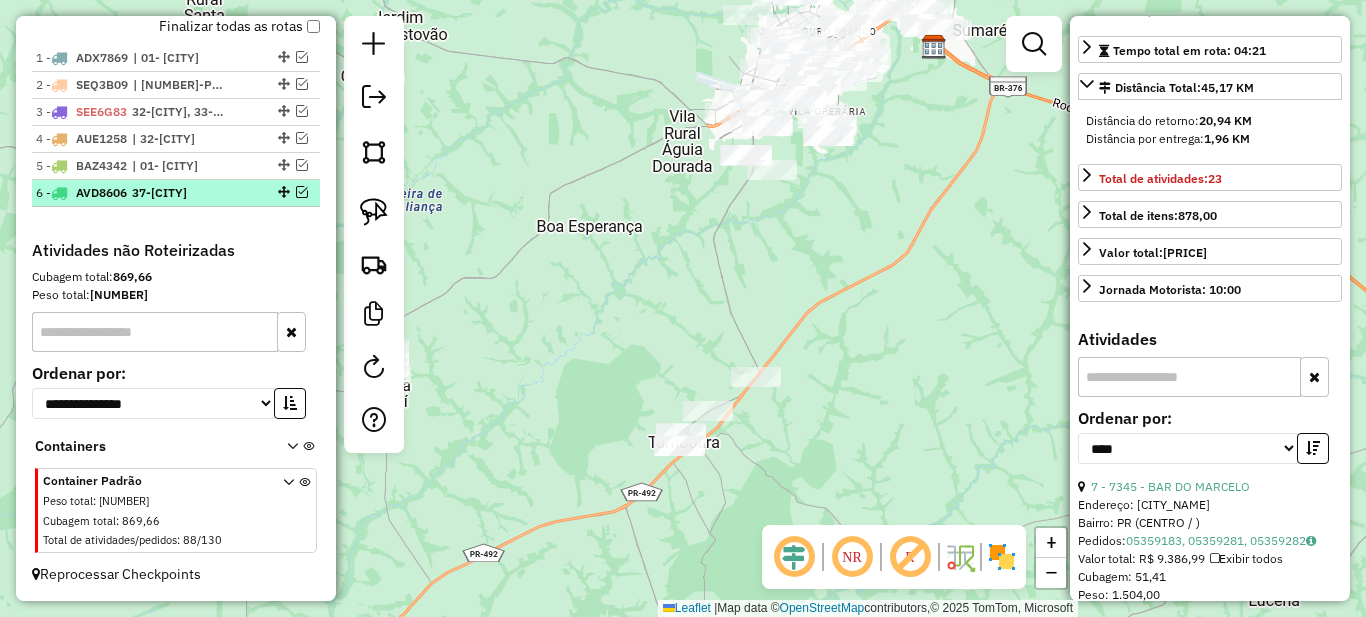click on "6 -       AVD8606   | 37-TAMBOARA" at bounding box center [142, 193] 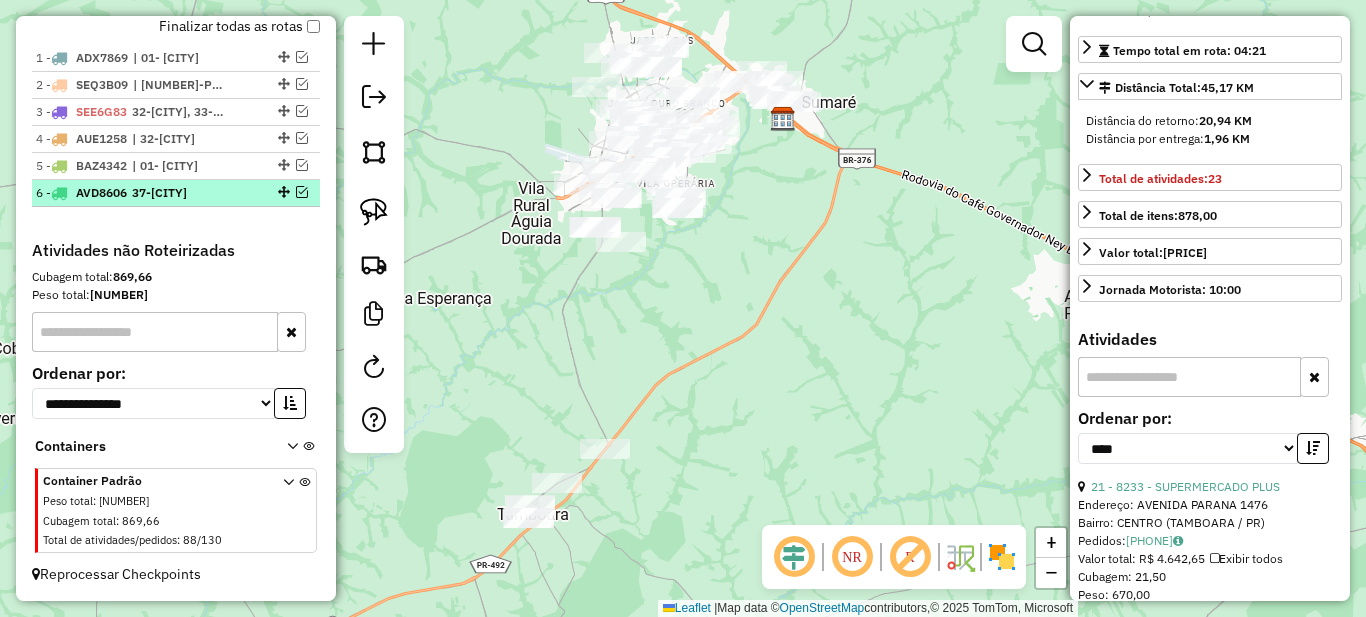 click at bounding box center [302, 192] 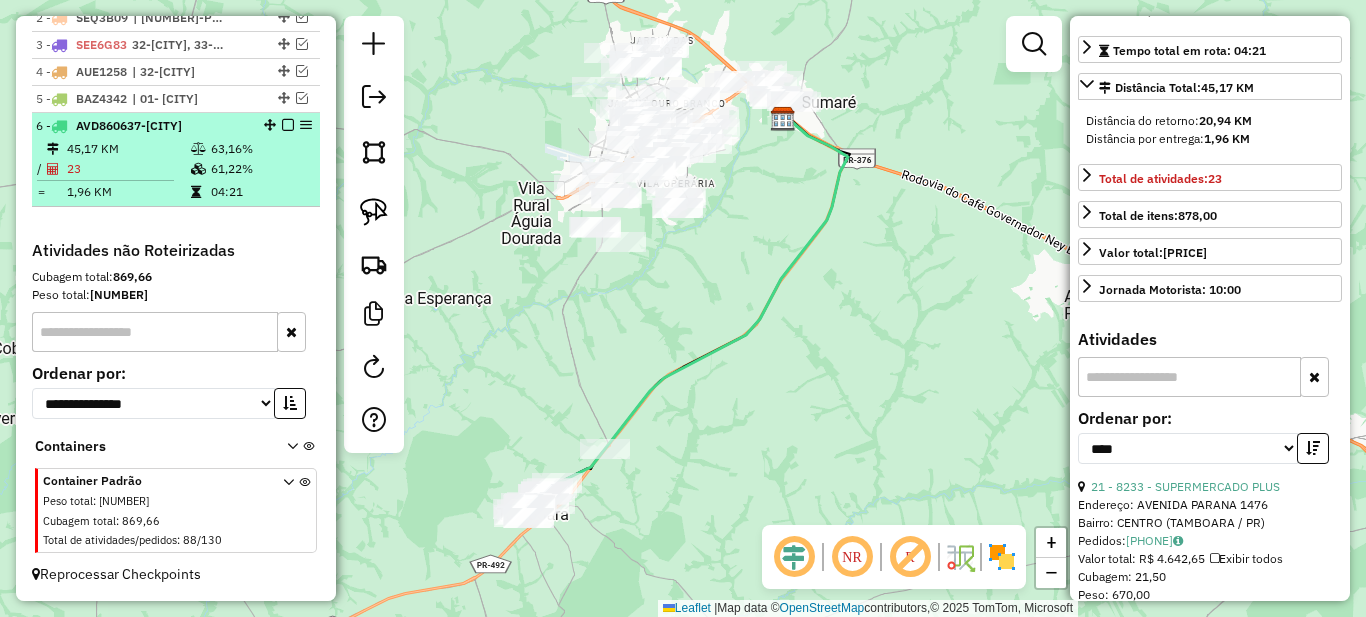 click on "61,22%" at bounding box center [260, 169] 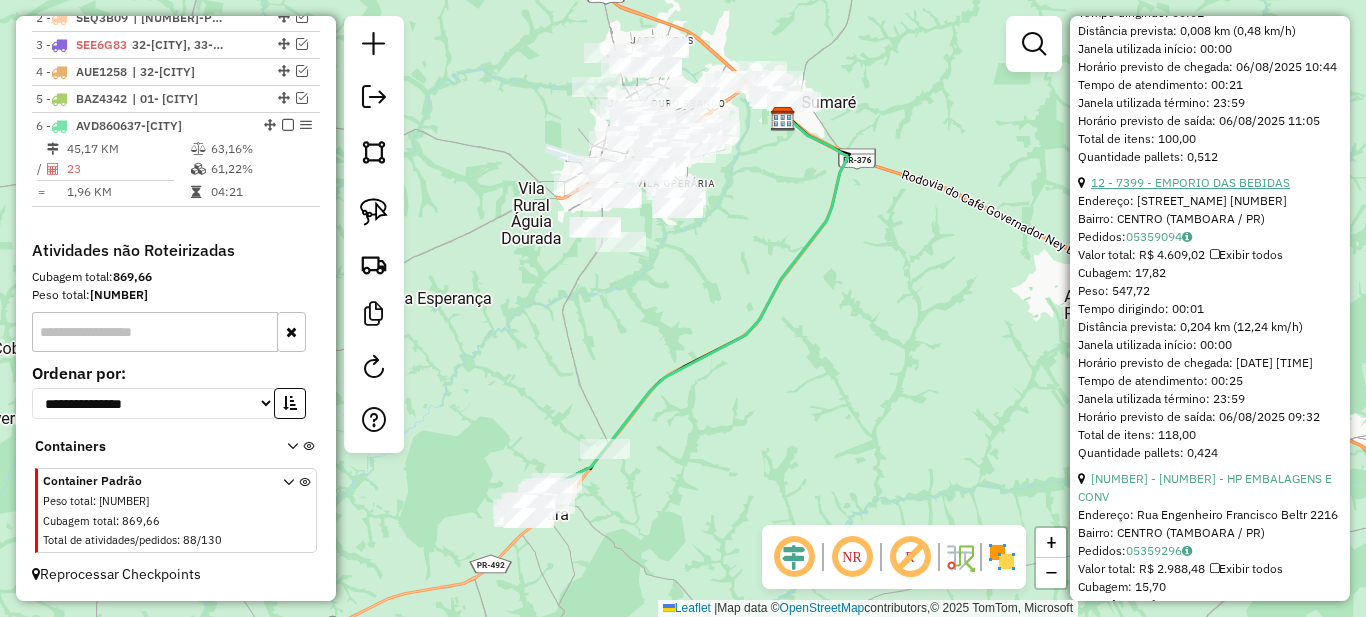 scroll, scrollTop: 600, scrollLeft: 0, axis: vertical 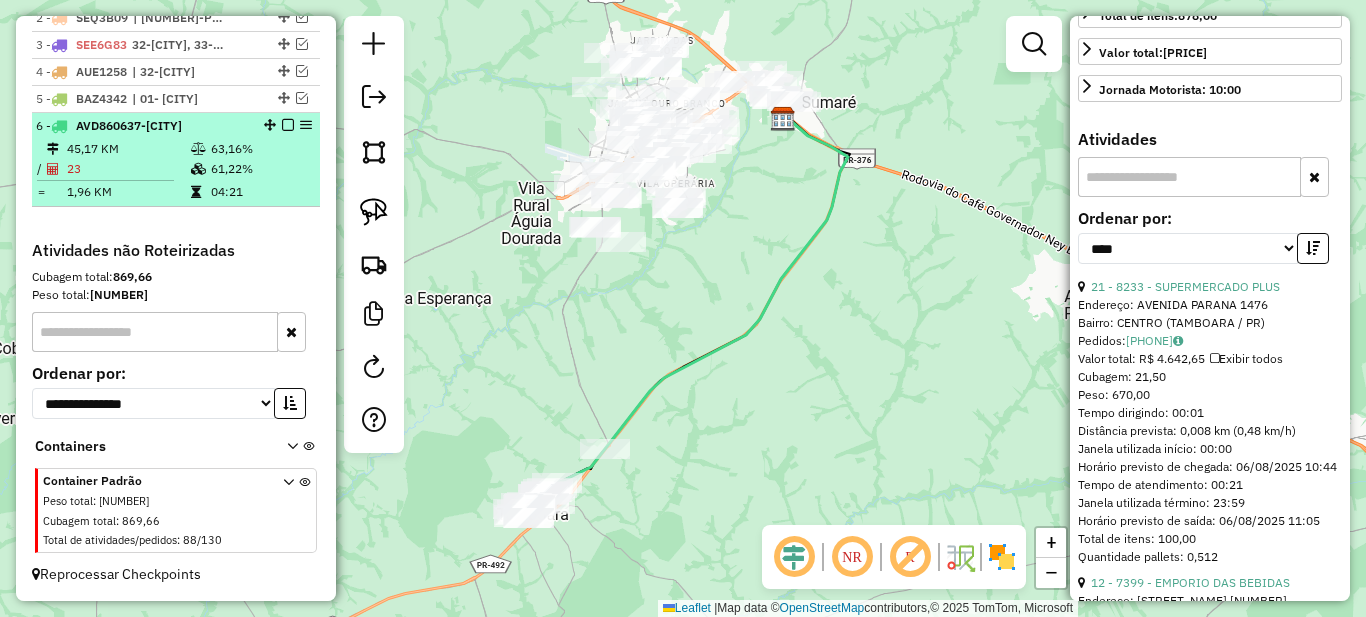 click at bounding box center (288, 125) 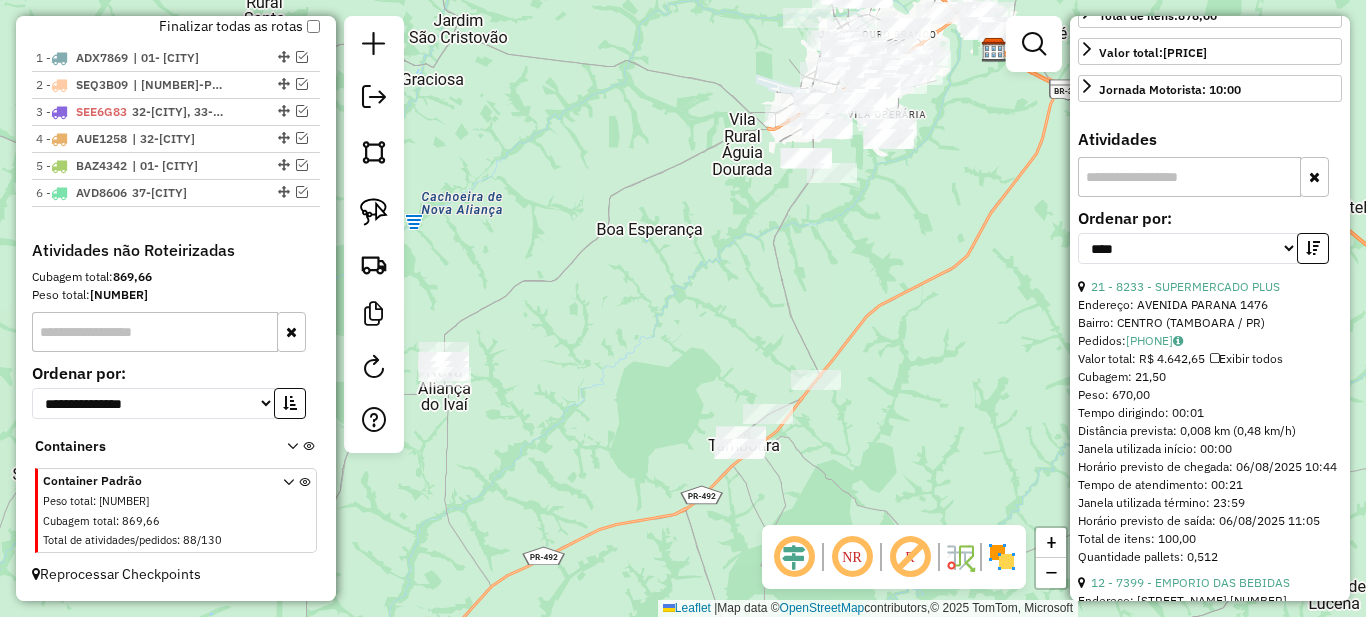 drag, startPoint x: 610, startPoint y: 361, endPoint x: 821, endPoint y: 292, distance: 221.9955 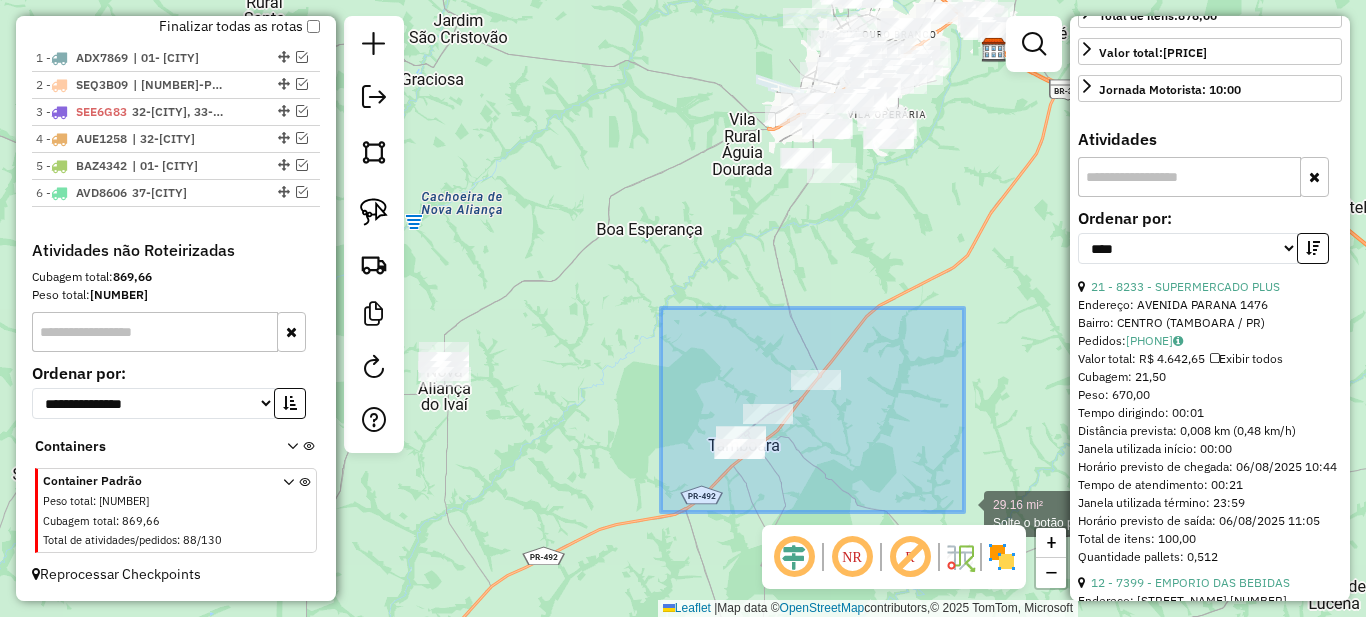 drag, startPoint x: 661, startPoint y: 308, endPoint x: 965, endPoint y: 512, distance: 366.10382 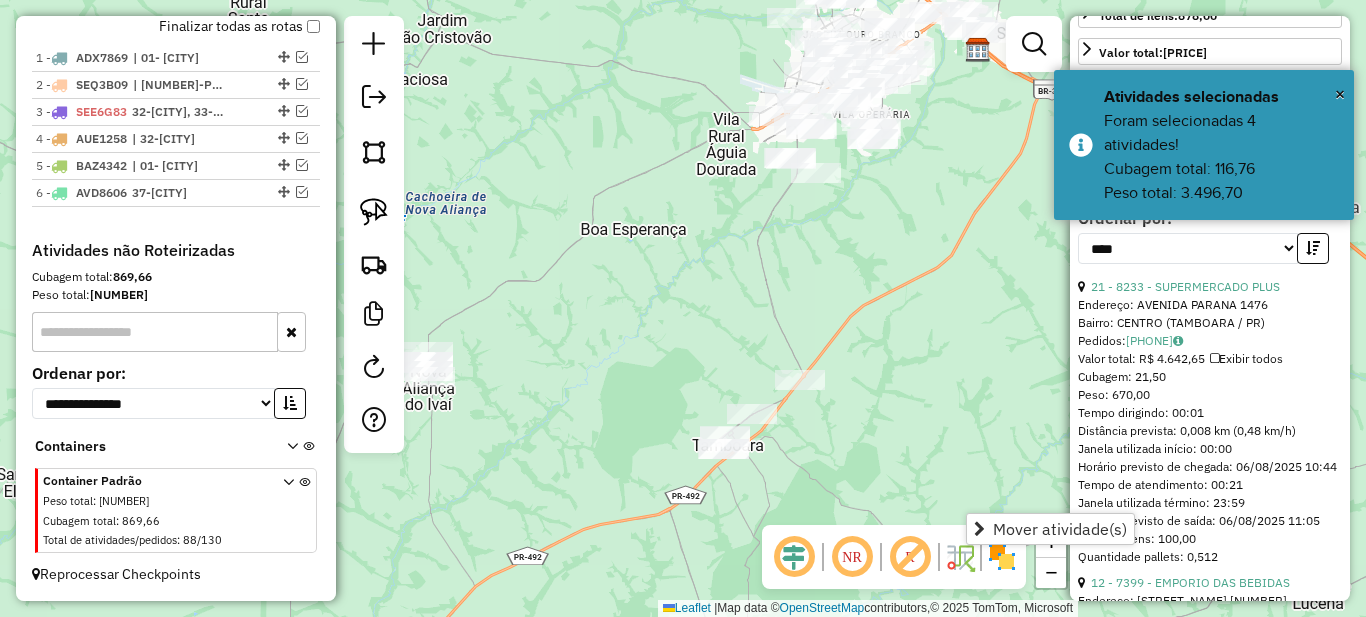 drag, startPoint x: 792, startPoint y: 249, endPoint x: 719, endPoint y: 452, distance: 215.72668 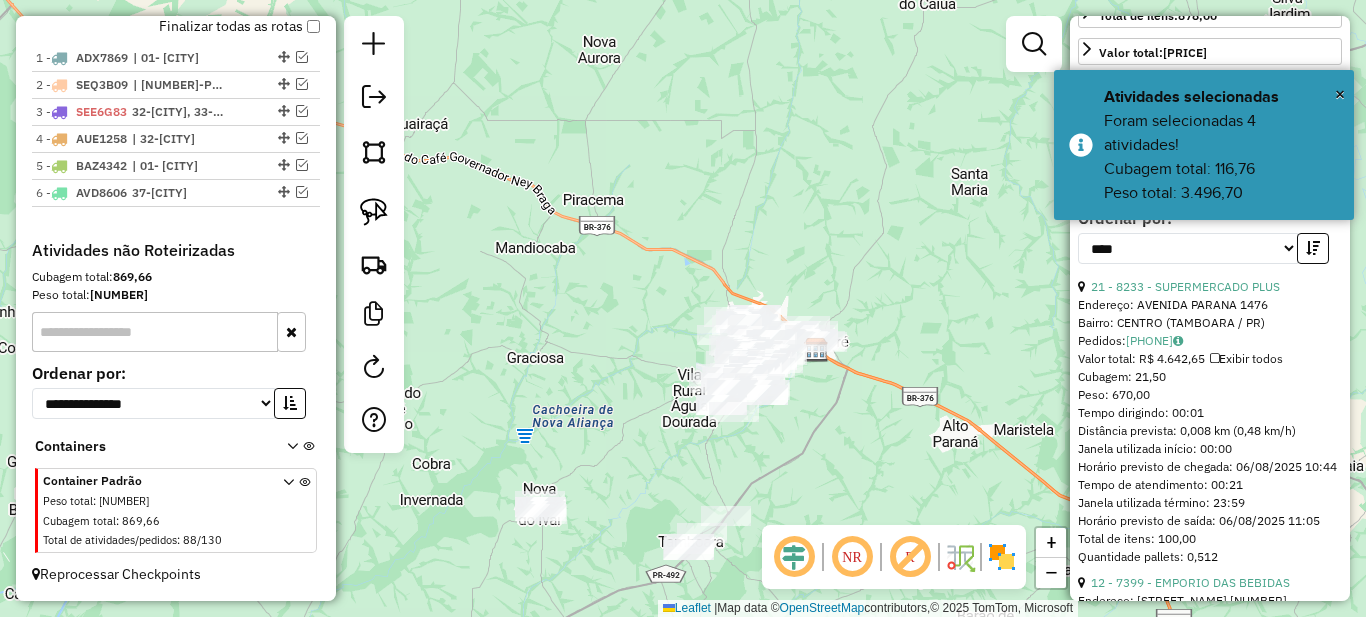 drag, startPoint x: 710, startPoint y: 465, endPoint x: 773, endPoint y: 343, distance: 137.30623 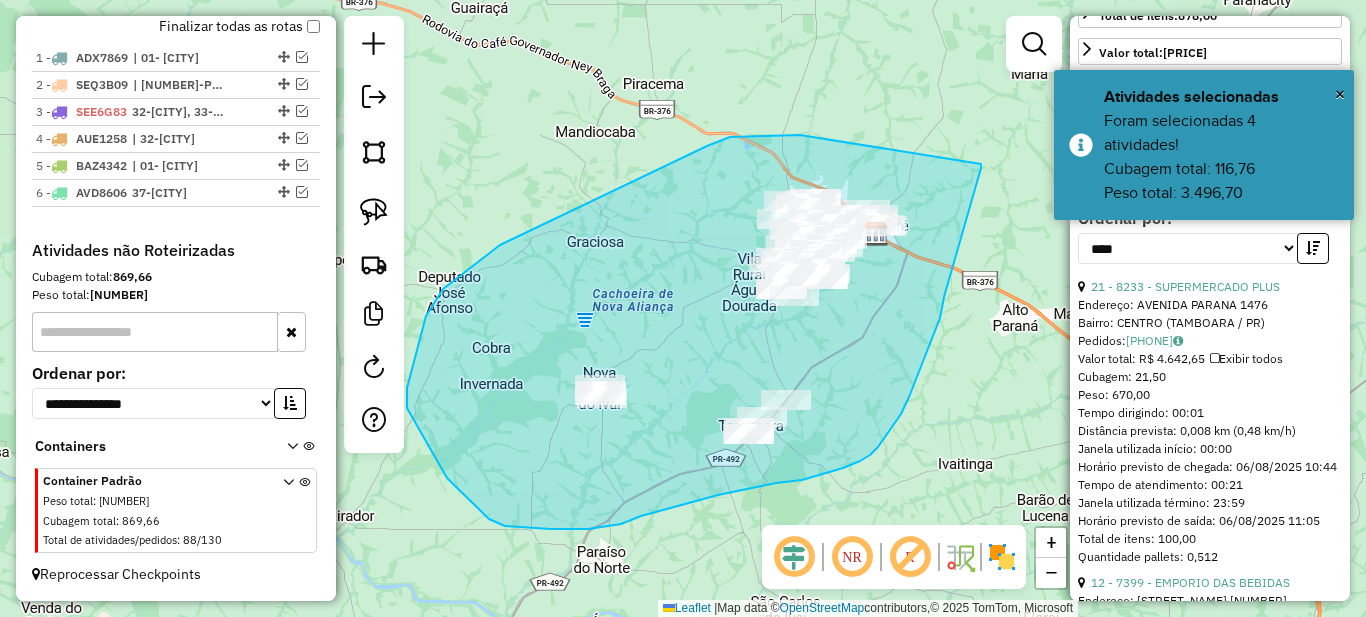 drag, startPoint x: 792, startPoint y: 135, endPoint x: 983, endPoint y: 162, distance: 192.89894 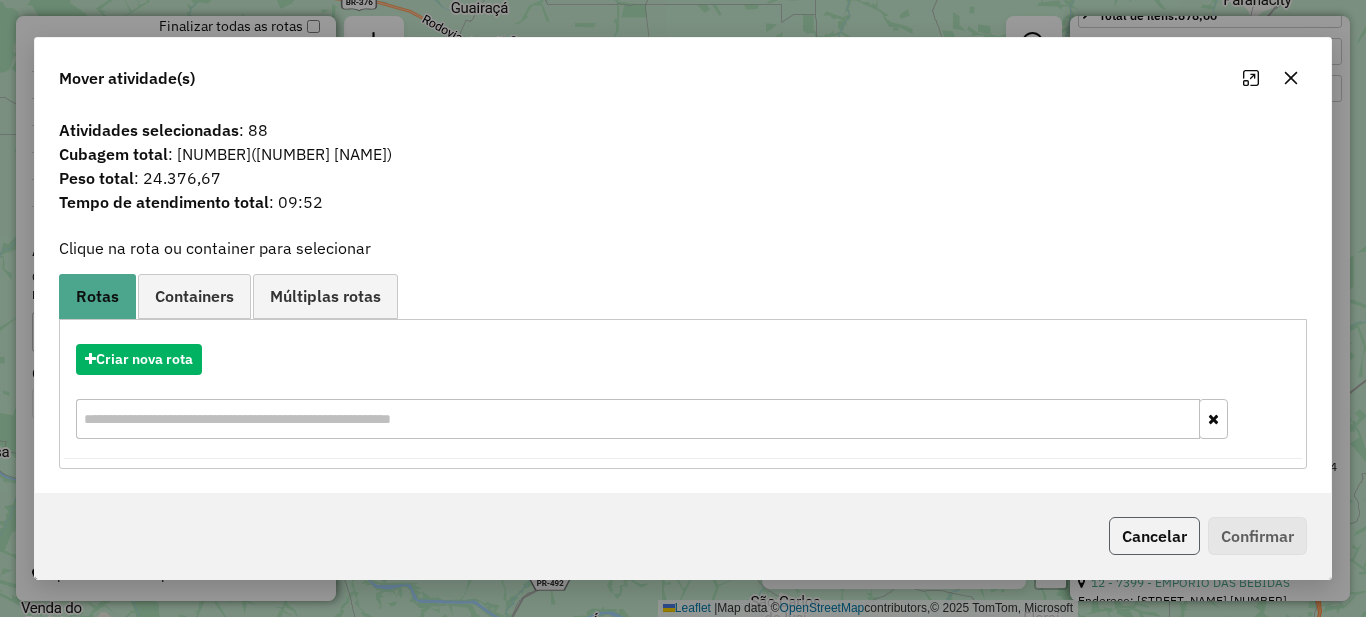 click on "Cancelar" 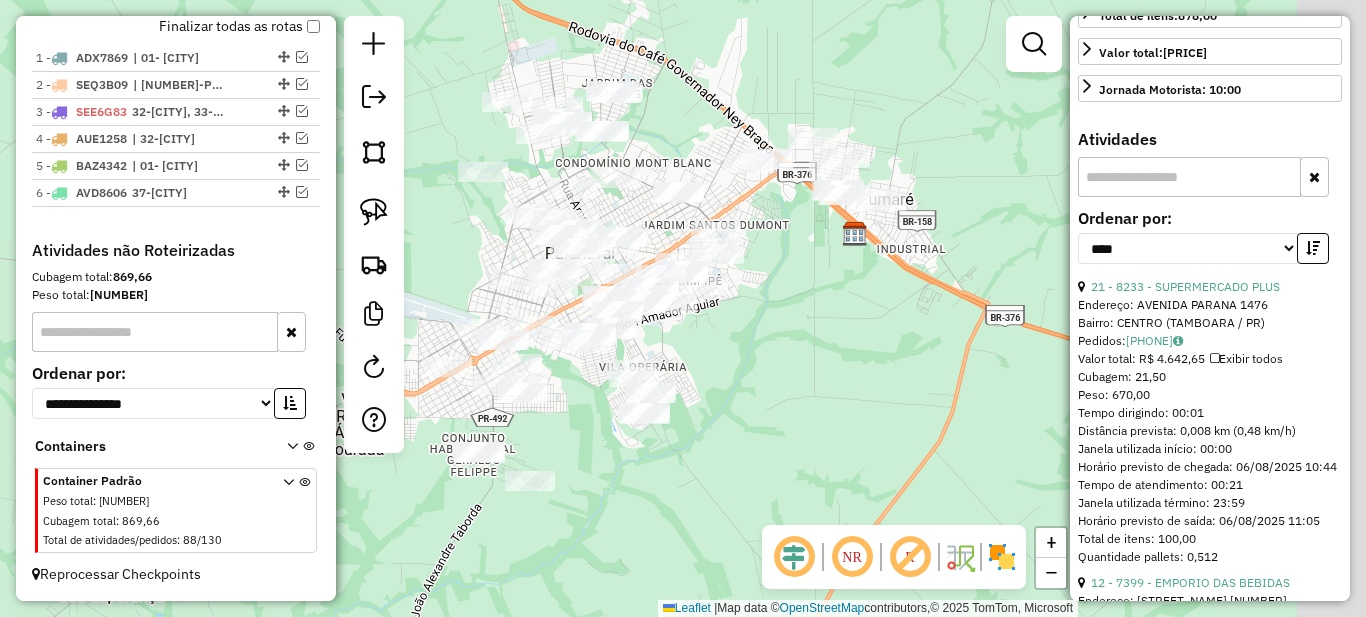 drag, startPoint x: 901, startPoint y: 264, endPoint x: 649, endPoint y: 318, distance: 257.72076 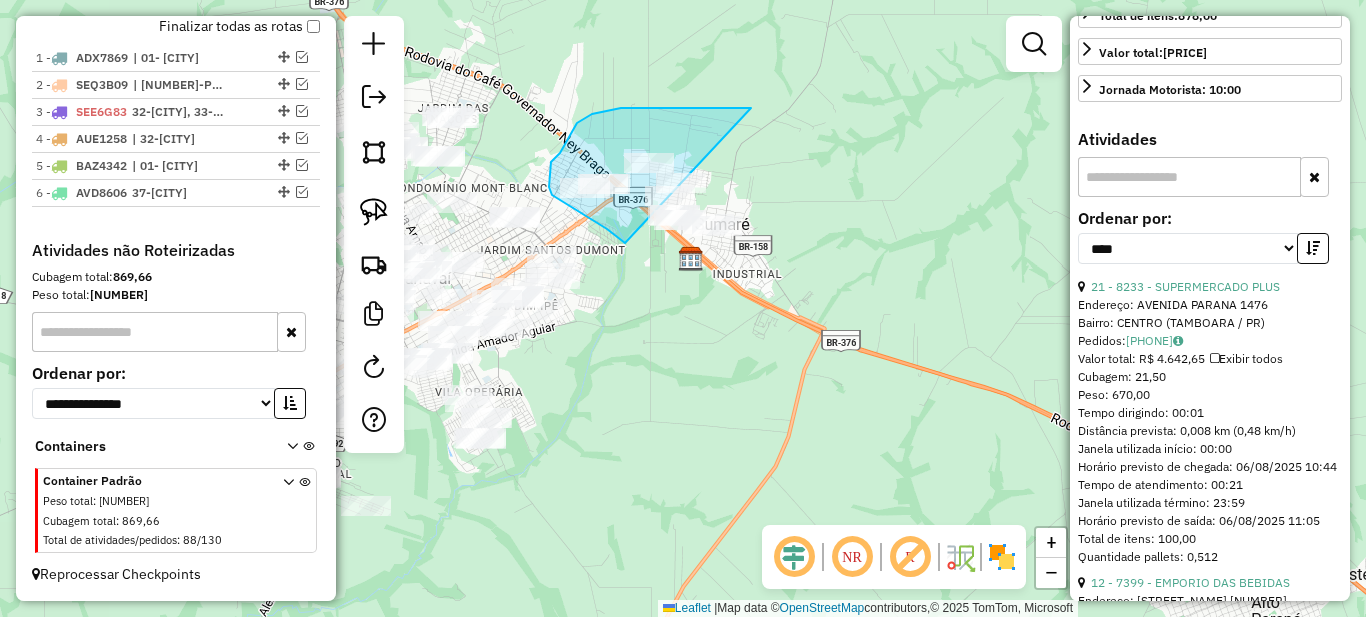 drag, startPoint x: 695, startPoint y: 108, endPoint x: 858, endPoint y: 285, distance: 240.62003 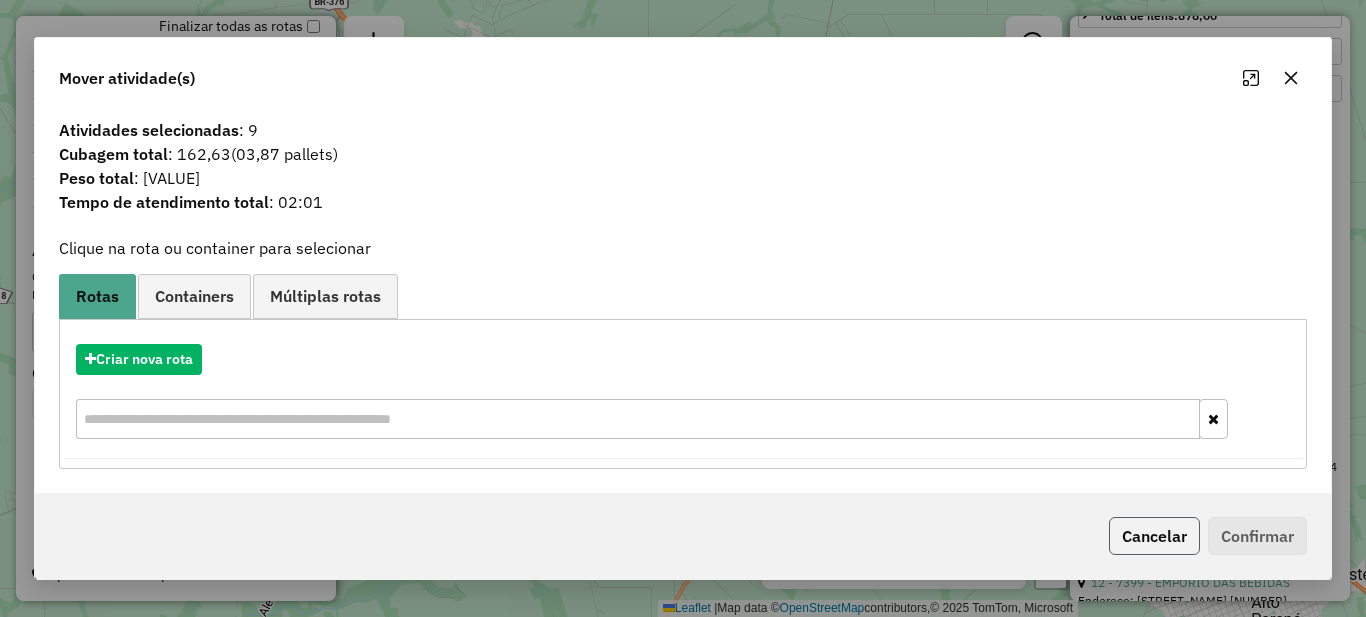 click on "Cancelar" 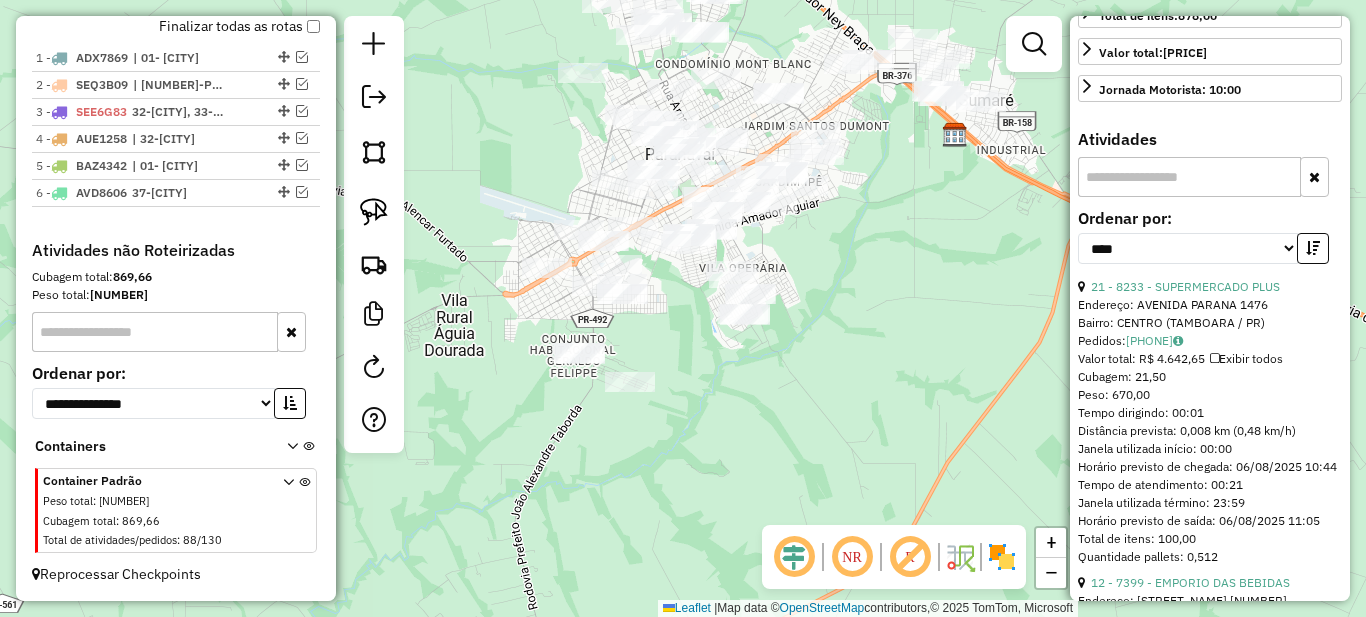 drag, startPoint x: 655, startPoint y: 426, endPoint x: 1046, endPoint y: 292, distance: 413.32434 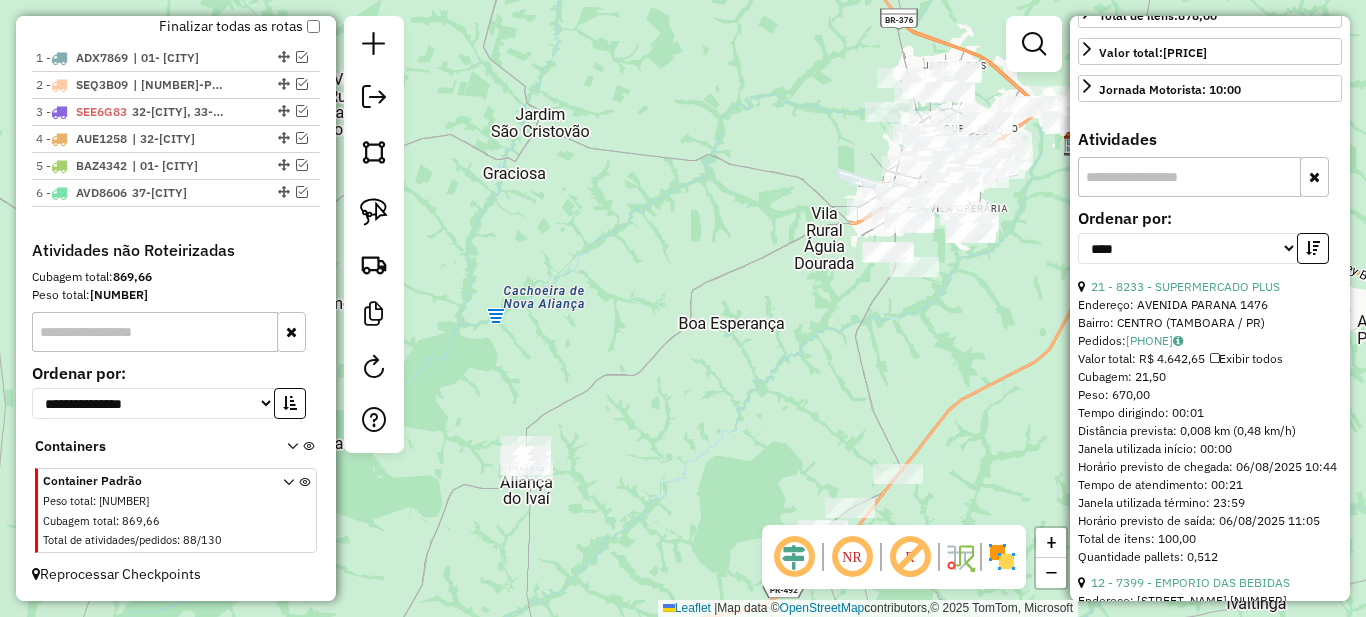 drag, startPoint x: 557, startPoint y: 506, endPoint x: 976, endPoint y: 326, distance: 456.0274 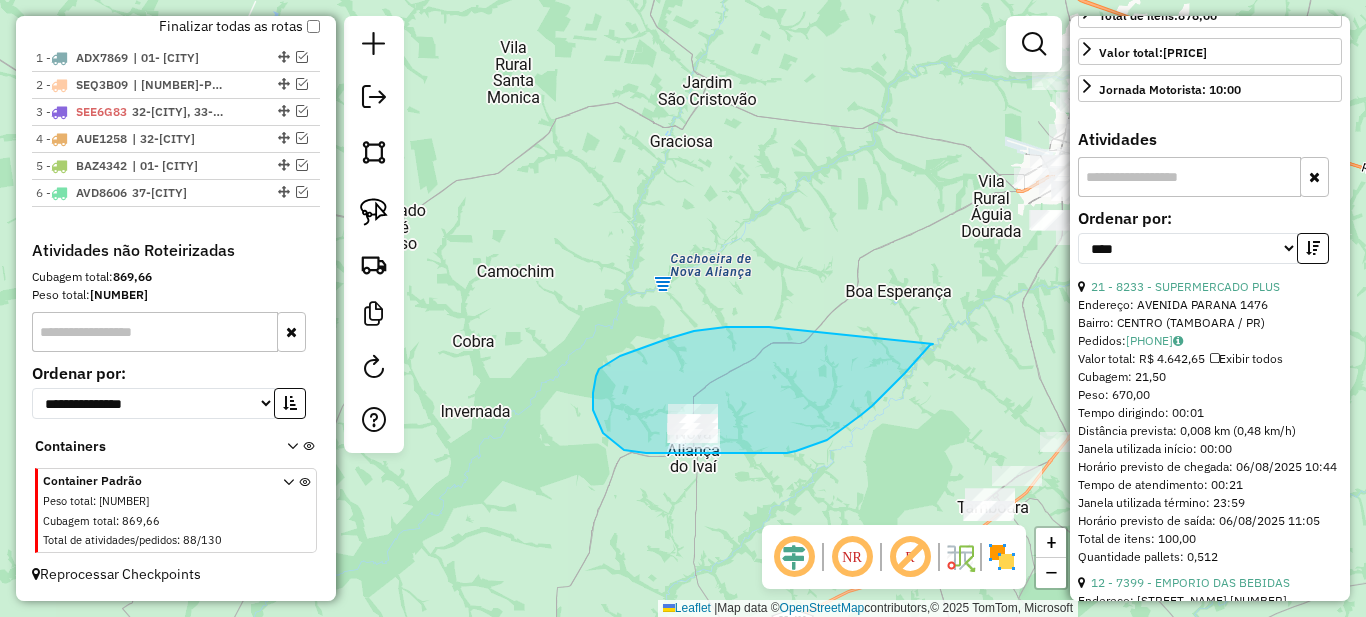 drag, startPoint x: 766, startPoint y: 327, endPoint x: 933, endPoint y: 344, distance: 167.86304 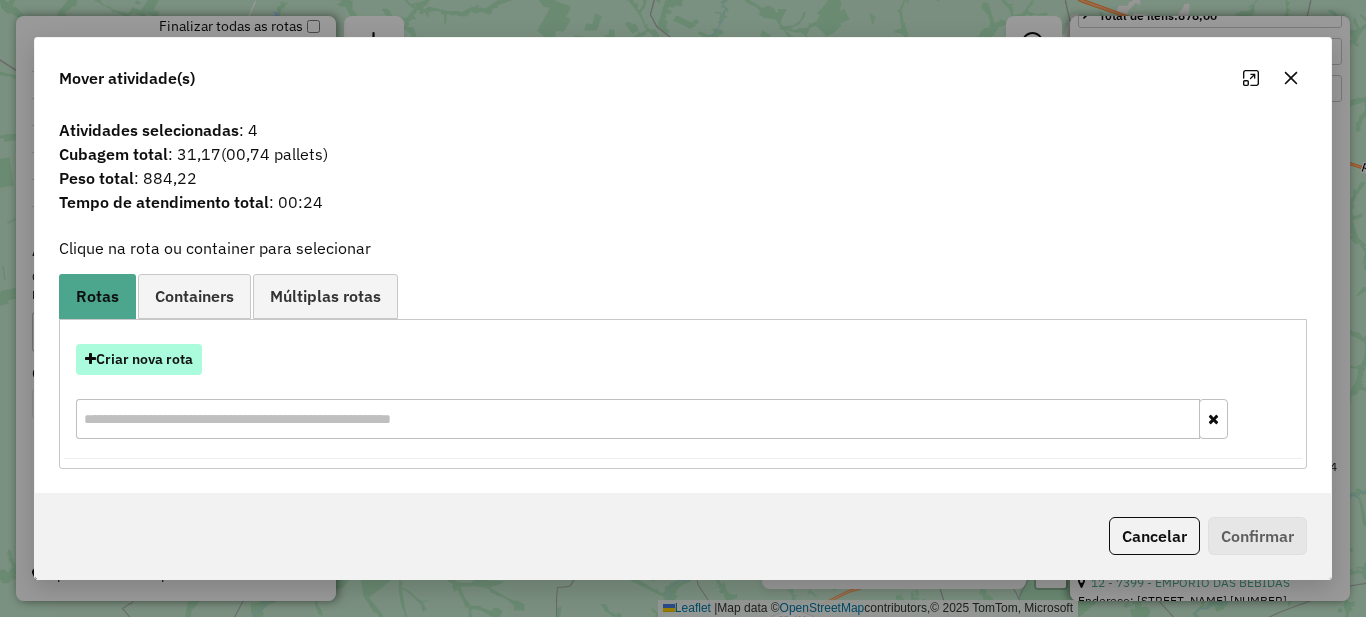 click on "Criar nova rota" at bounding box center [139, 359] 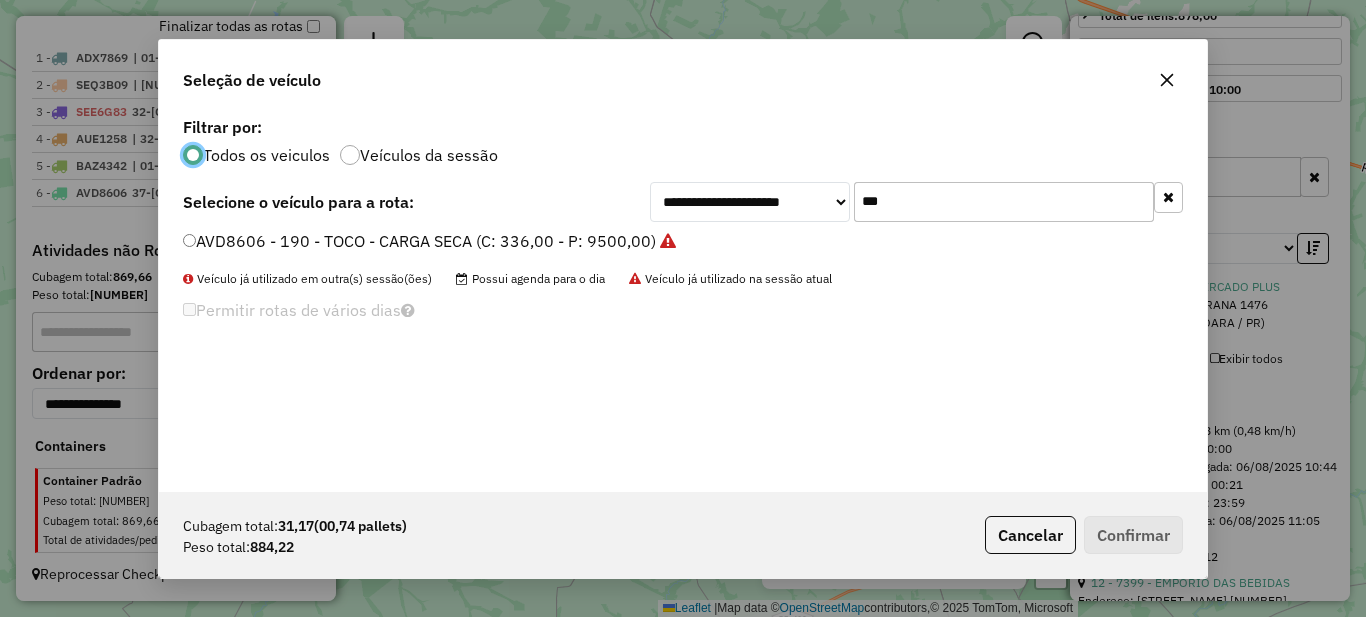scroll, scrollTop: 11, scrollLeft: 6, axis: both 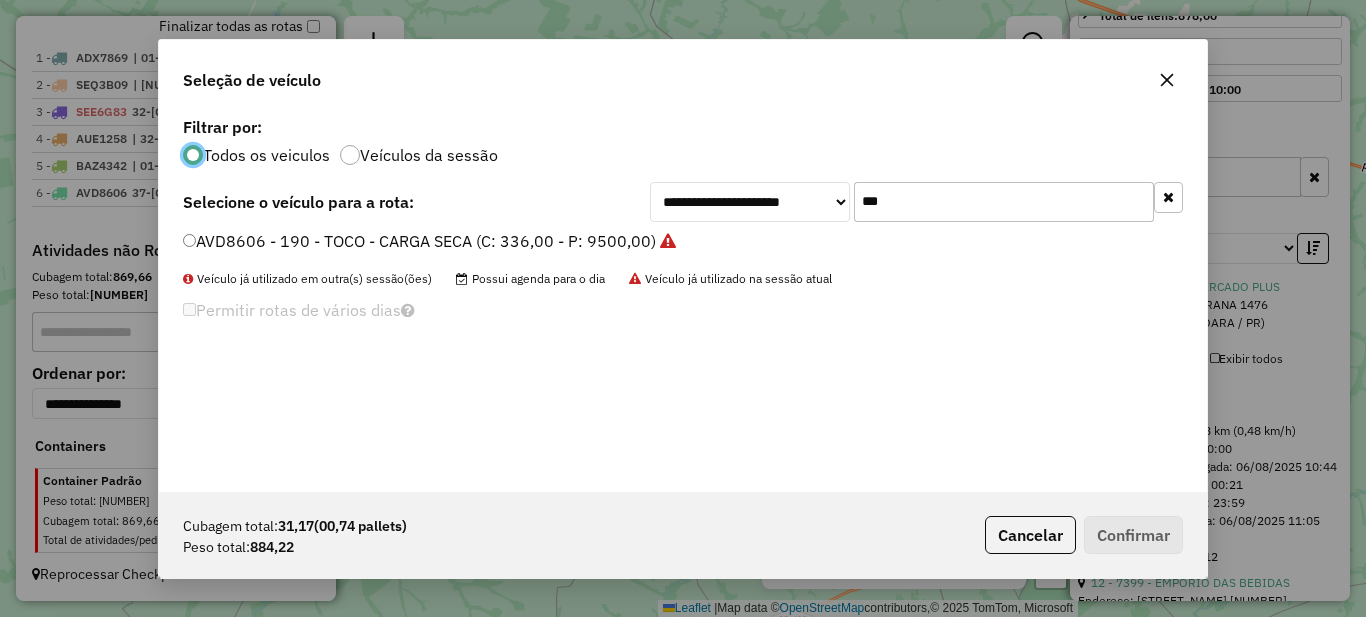 click on "***" 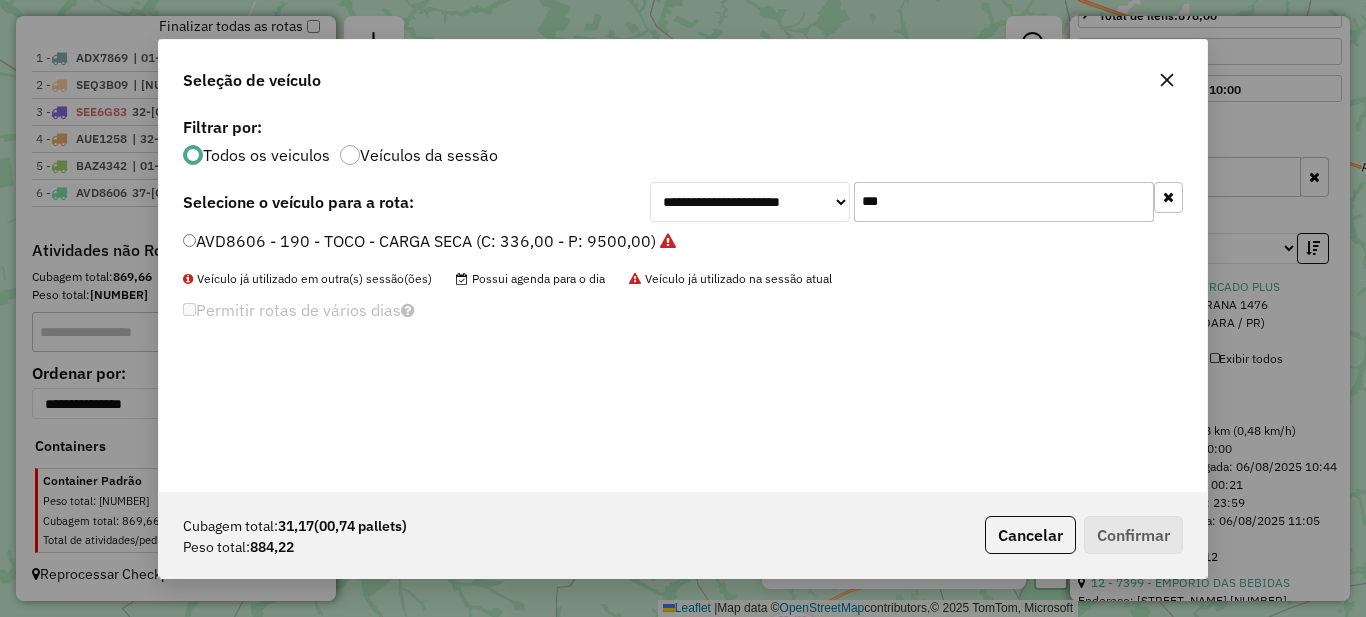 click on "***" 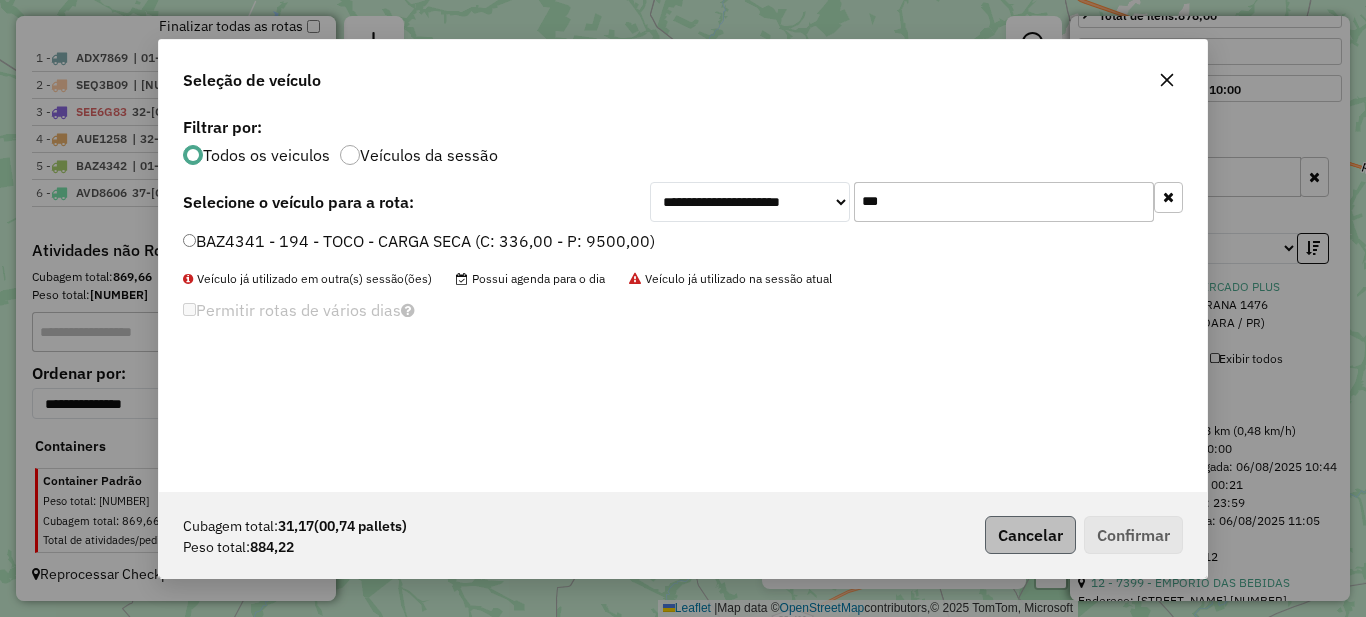 type on "***" 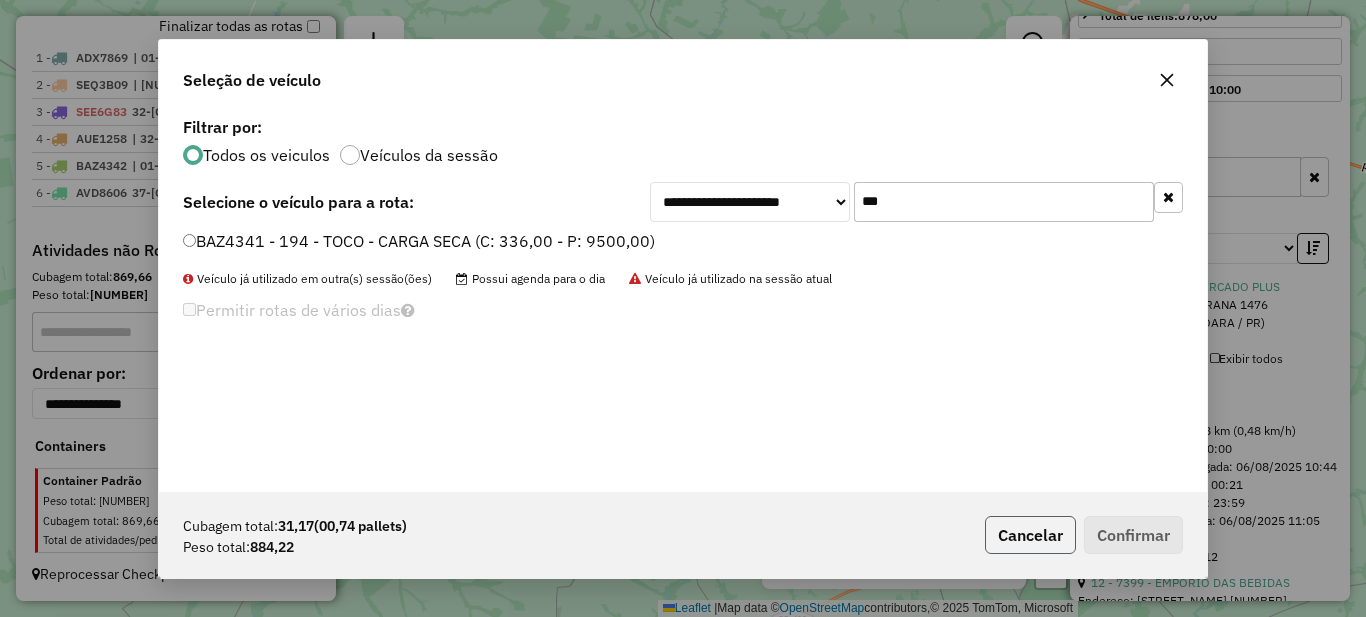 click on "Cancelar" 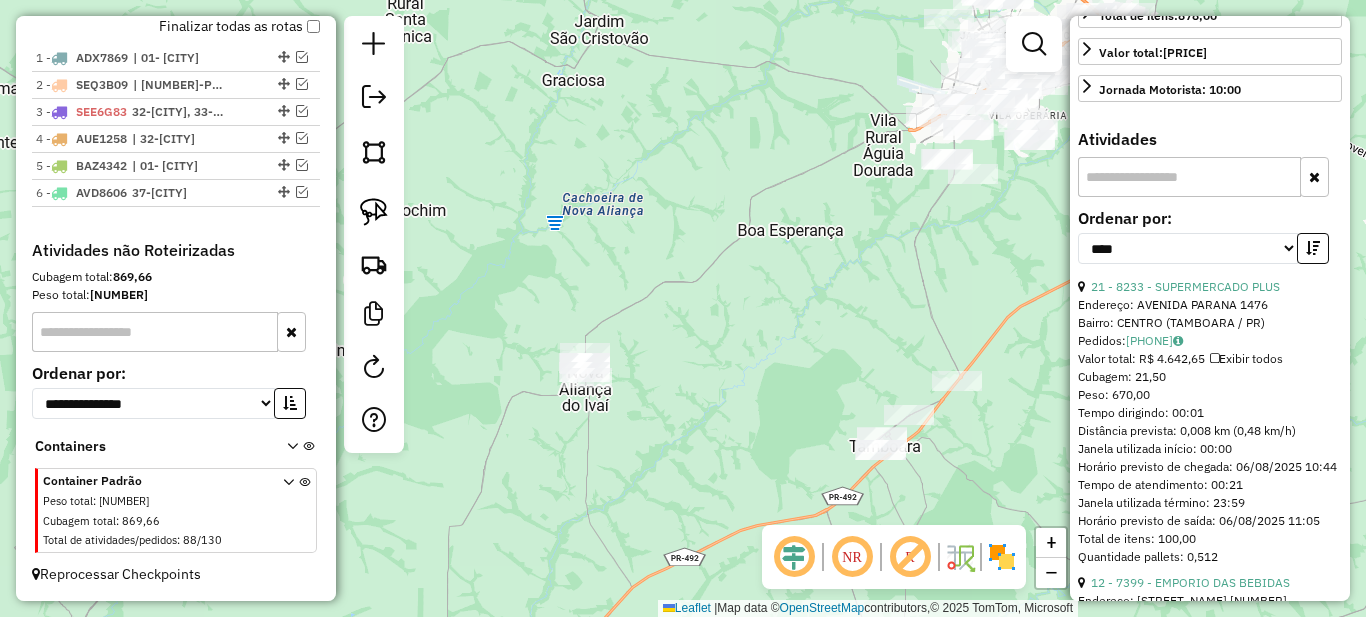 drag, startPoint x: 802, startPoint y: 406, endPoint x: 745, endPoint y: 374, distance: 65.36819 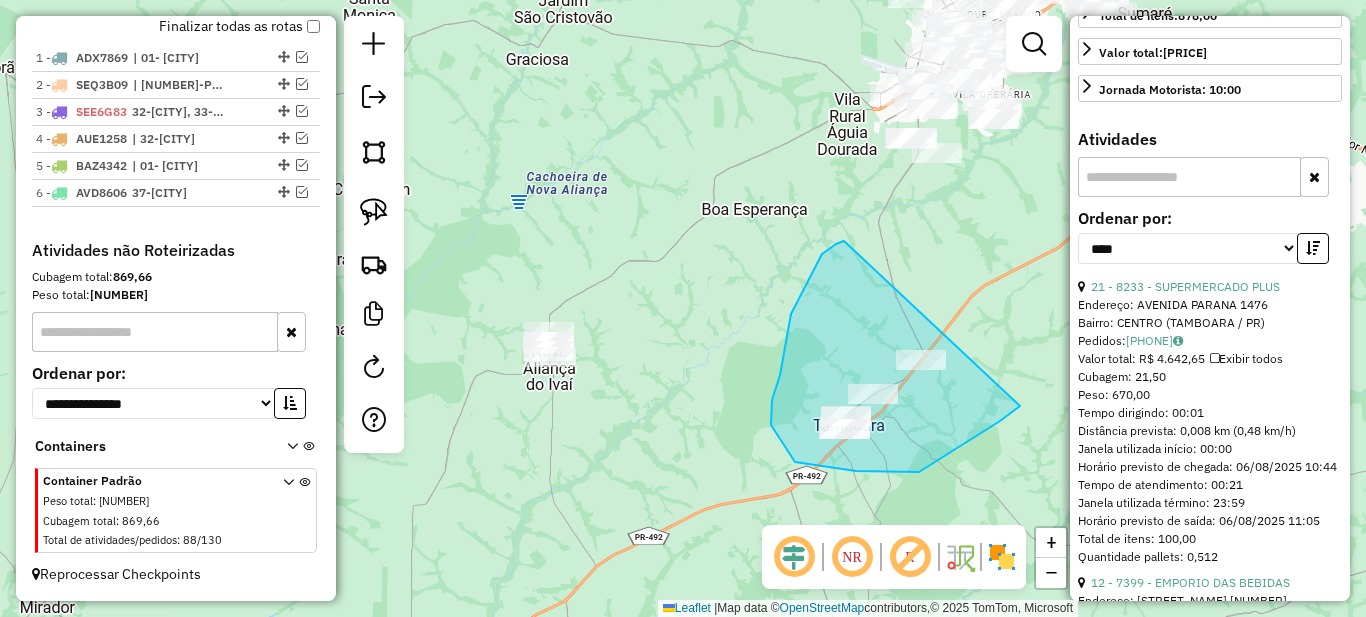 drag, startPoint x: 822, startPoint y: 254, endPoint x: 1097, endPoint y: 297, distance: 278.34152 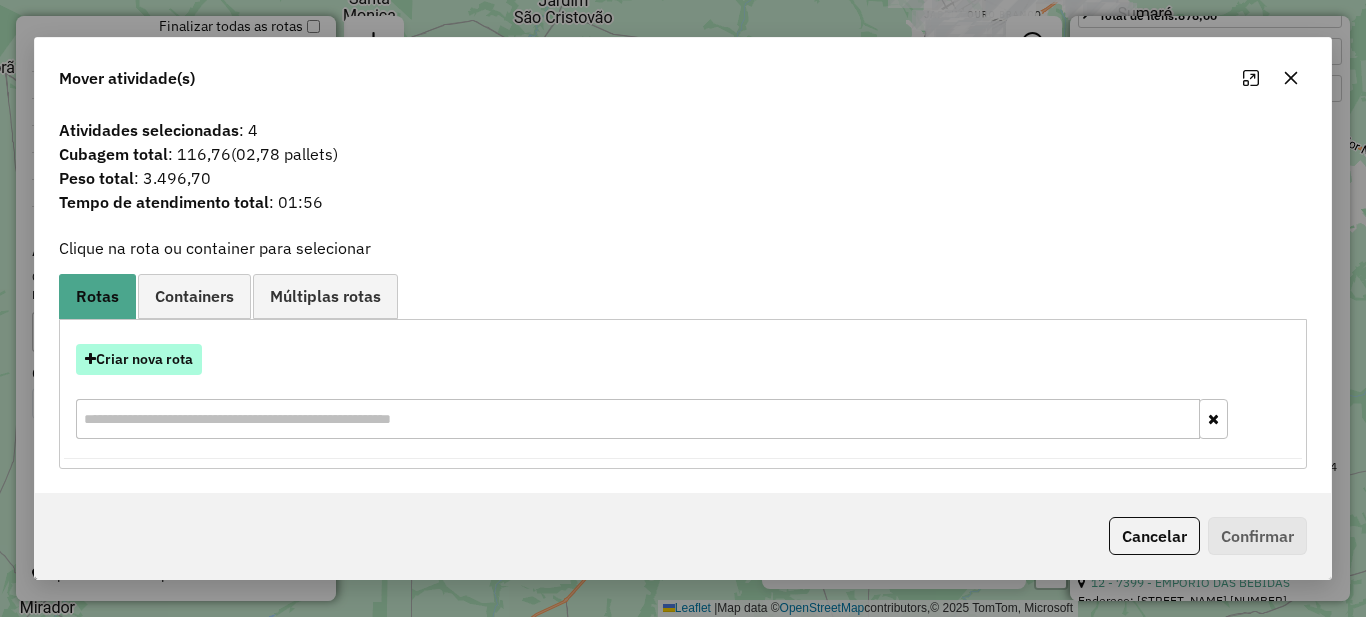 click on "Criar nova rota" at bounding box center [139, 359] 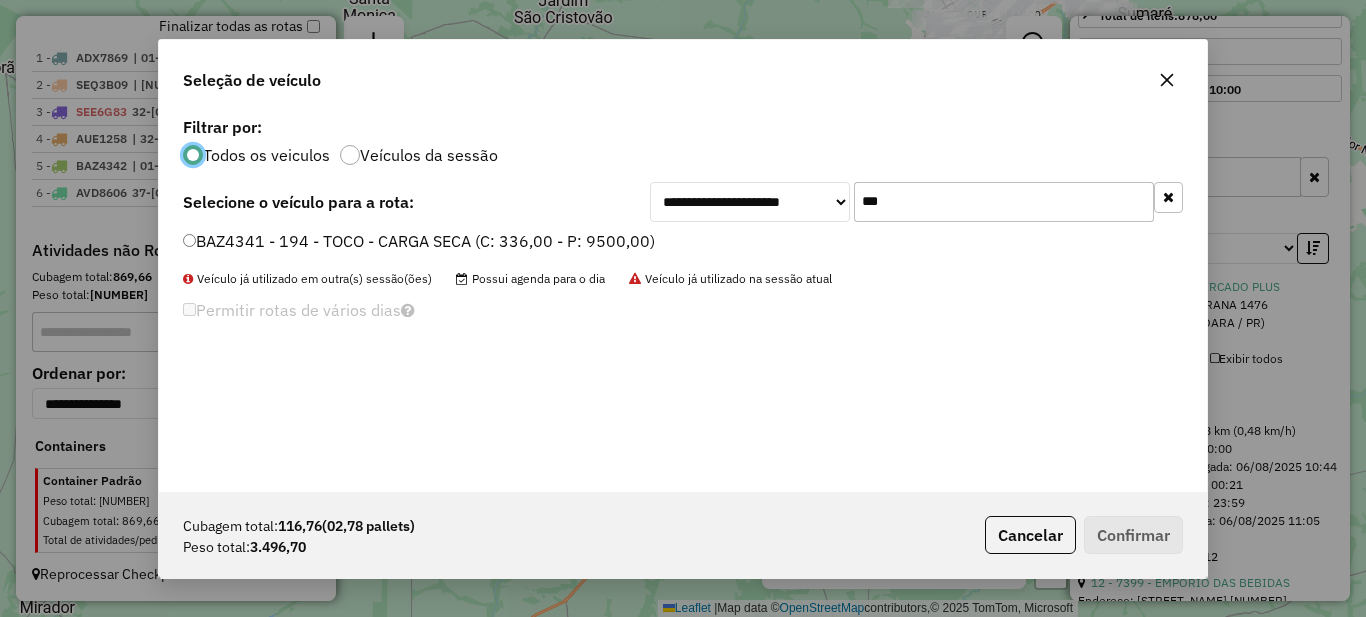 scroll, scrollTop: 11, scrollLeft: 6, axis: both 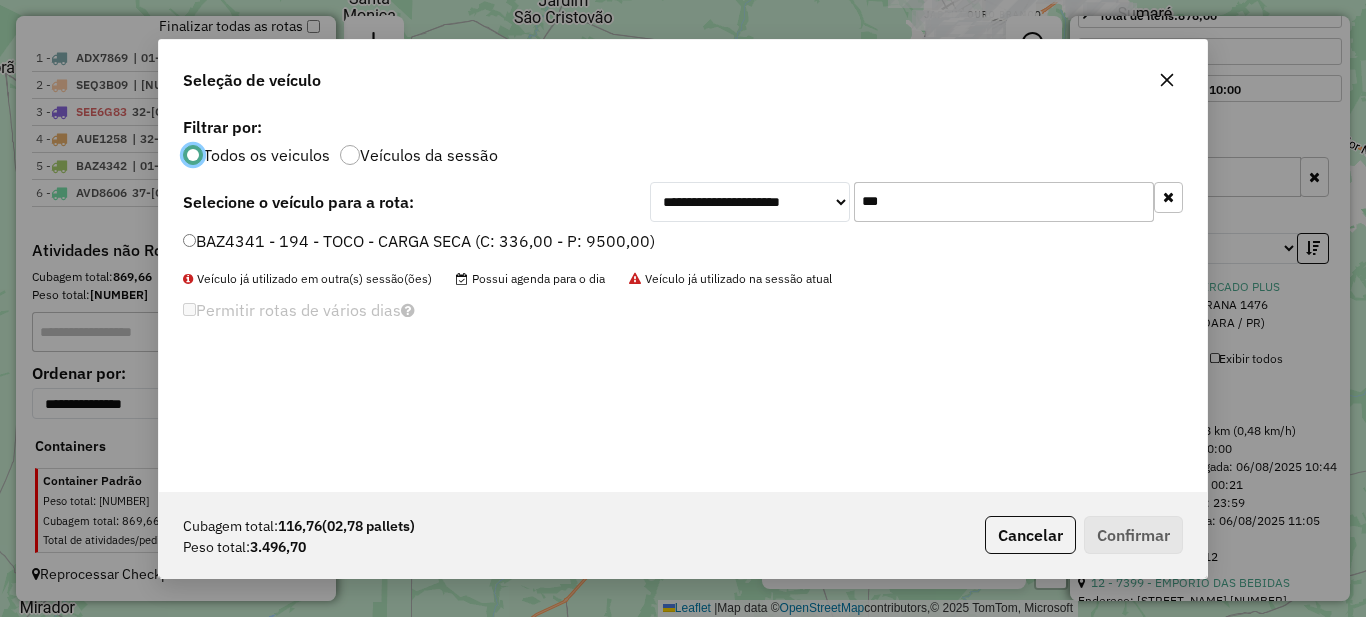 click on "***" 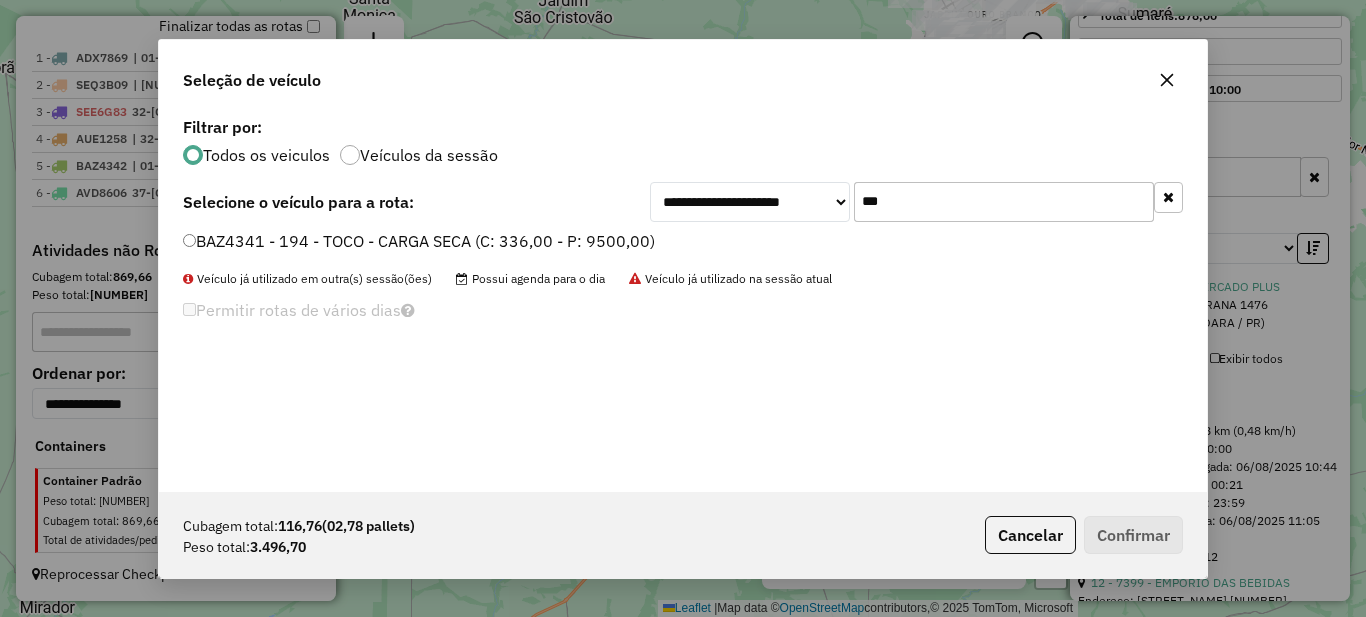 click on "***" 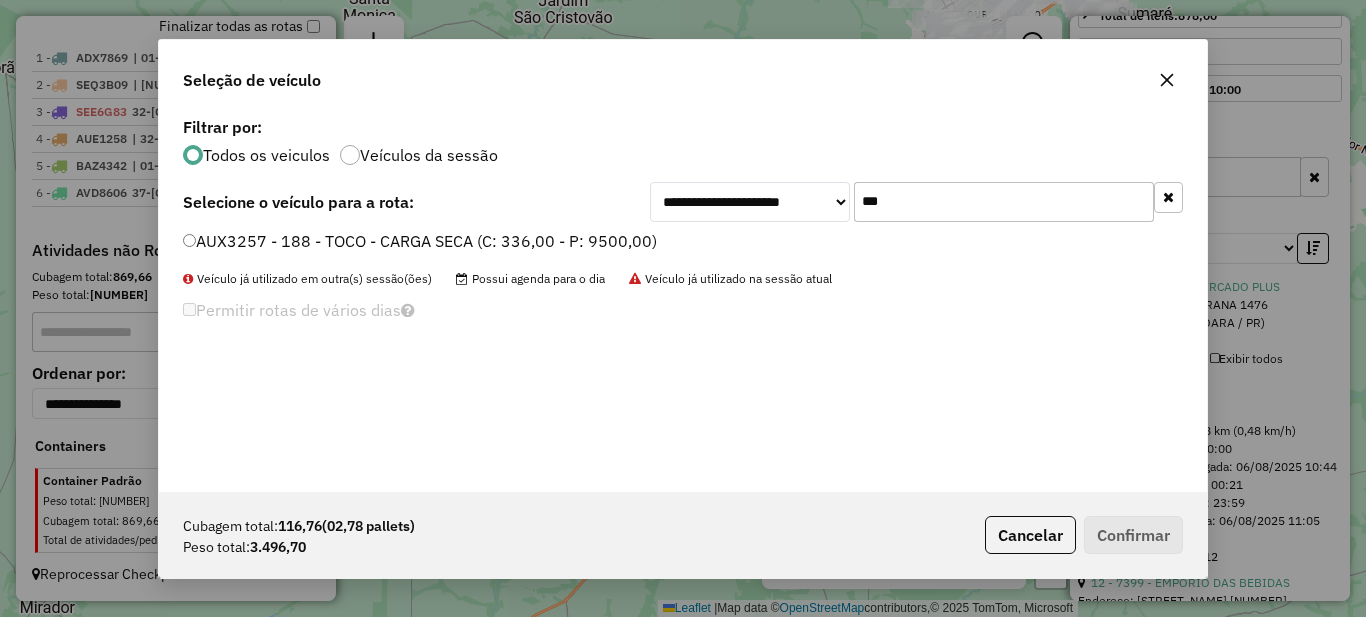 type on "***" 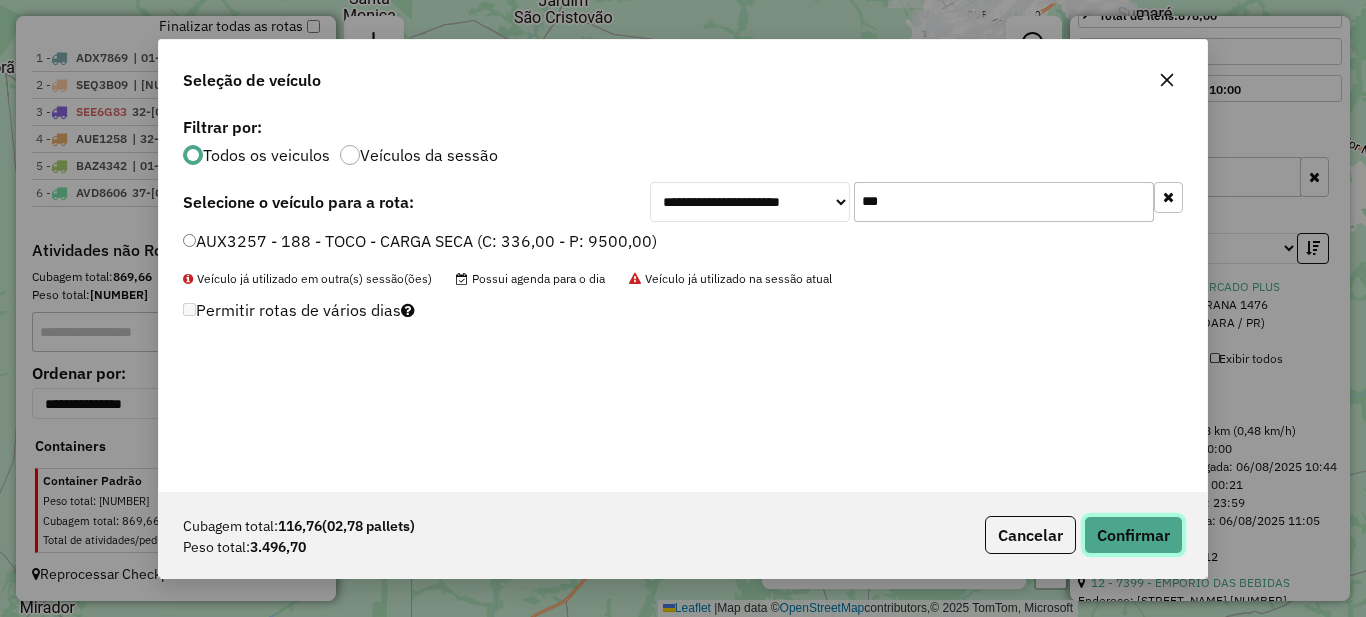 click on "Confirmar" 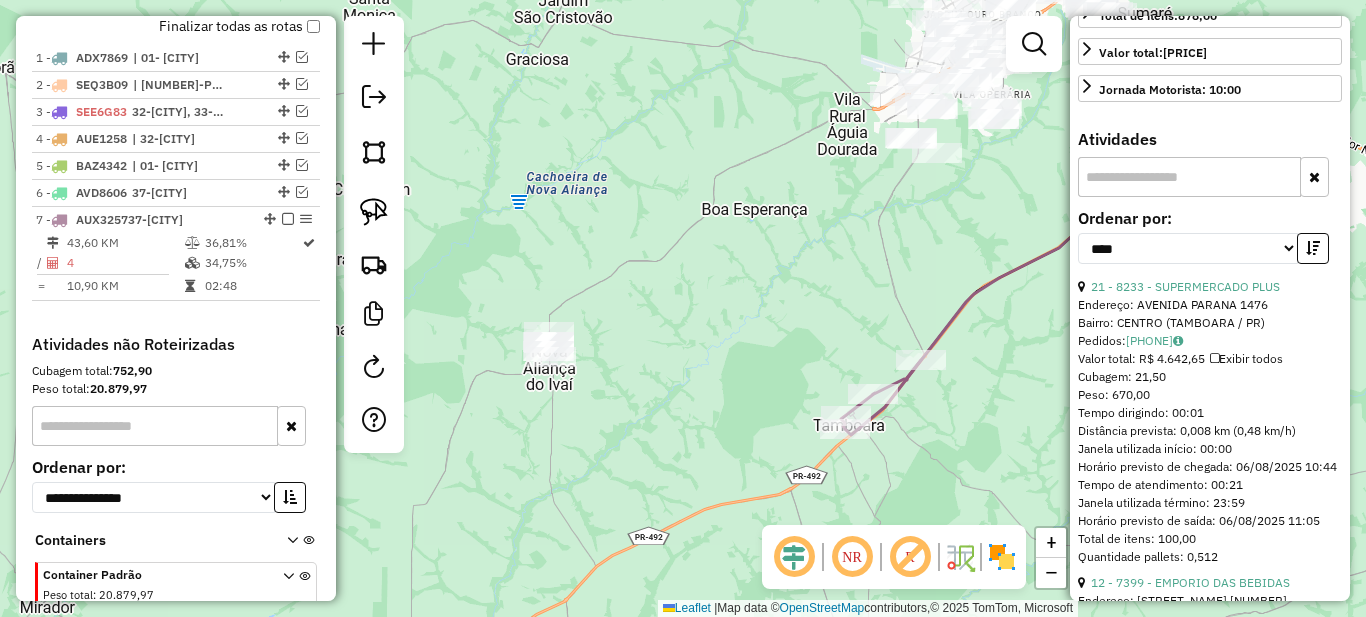 scroll, scrollTop: 864, scrollLeft: 0, axis: vertical 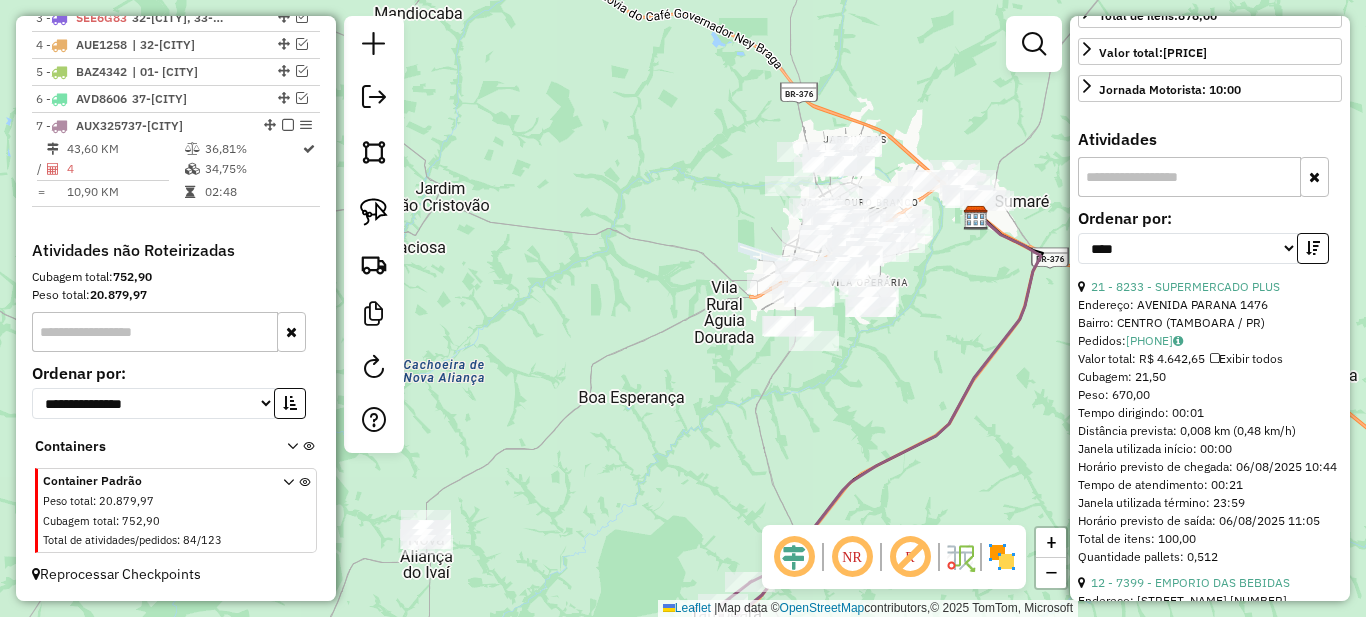 drag, startPoint x: 927, startPoint y: 218, endPoint x: 804, endPoint y: 406, distance: 224.66197 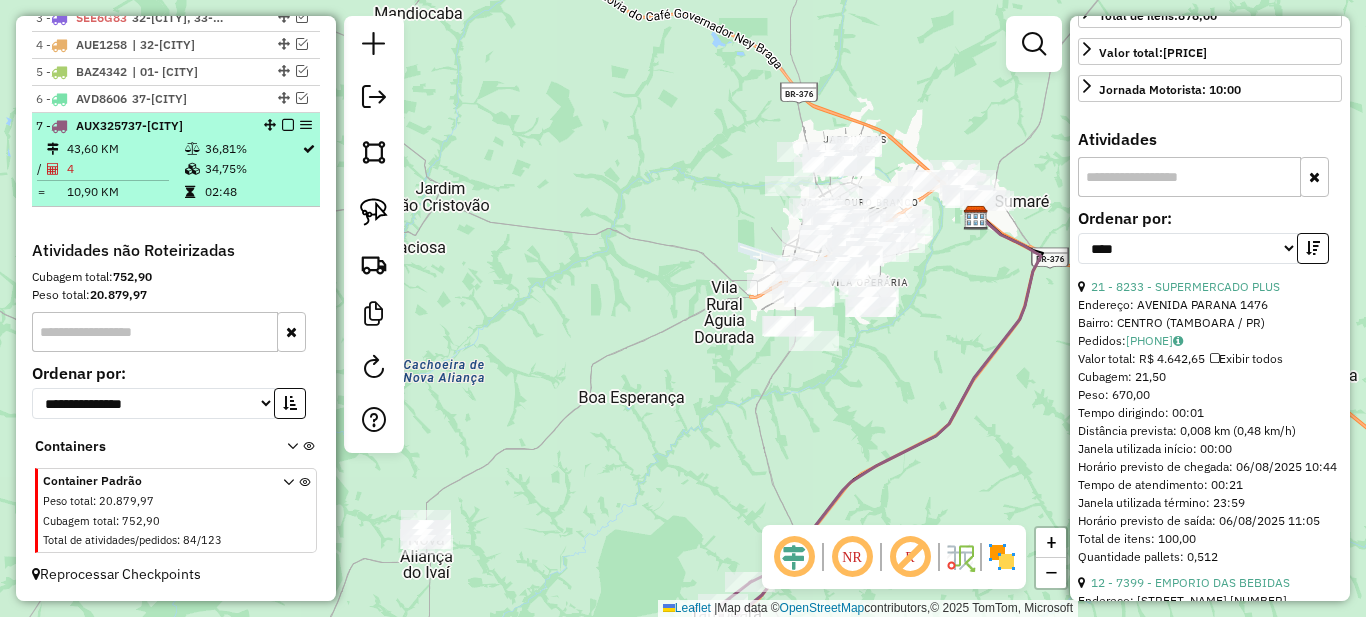 click on "| [CODE]-[NAME]" at bounding box center (155, 125) 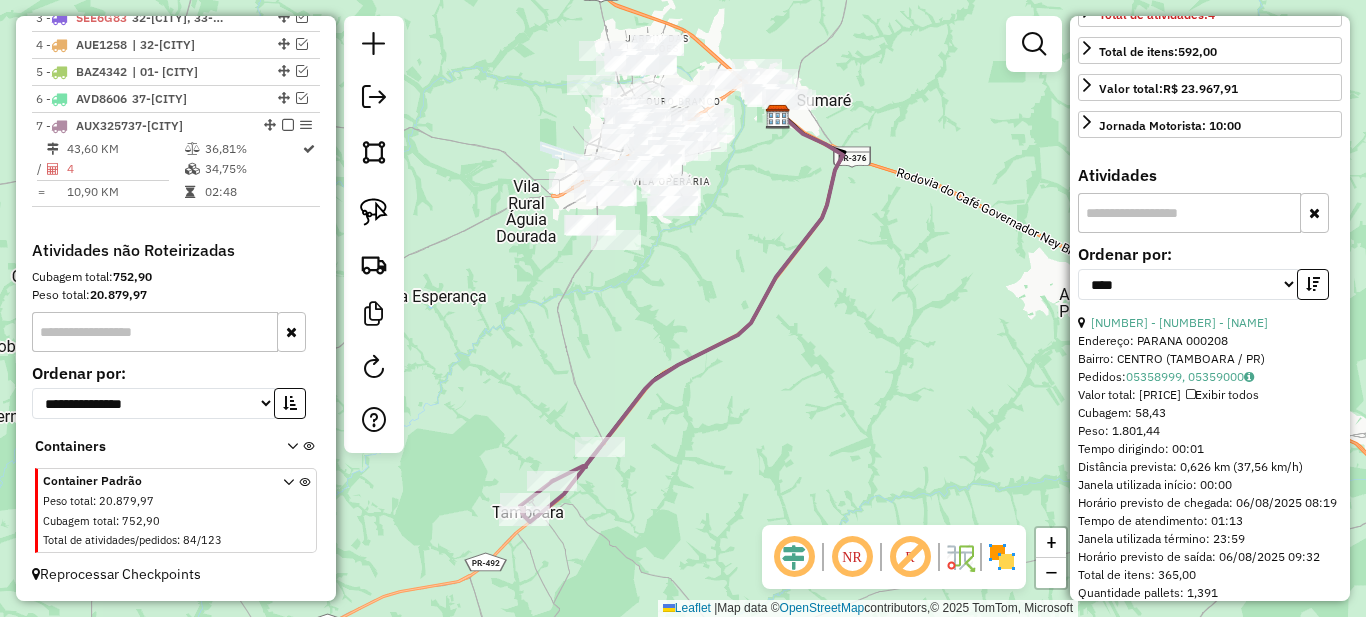 scroll, scrollTop: 0, scrollLeft: 0, axis: both 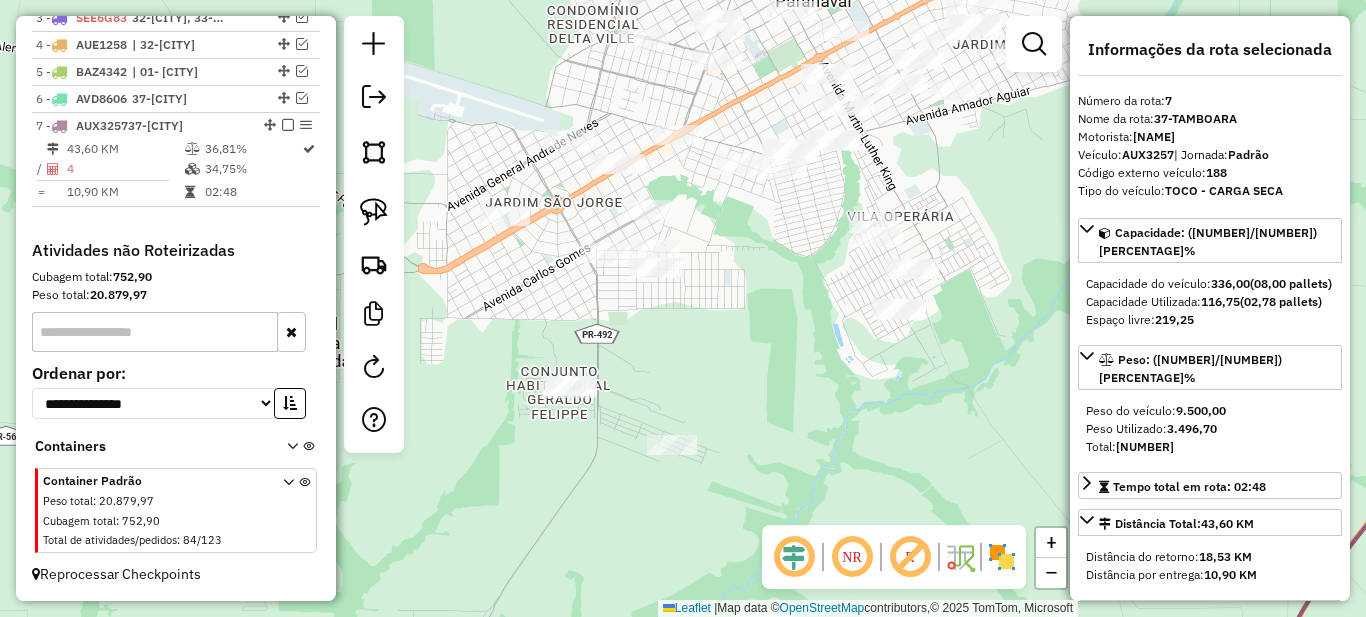 drag, startPoint x: 611, startPoint y: 163, endPoint x: 614, endPoint y: 317, distance: 154.02922 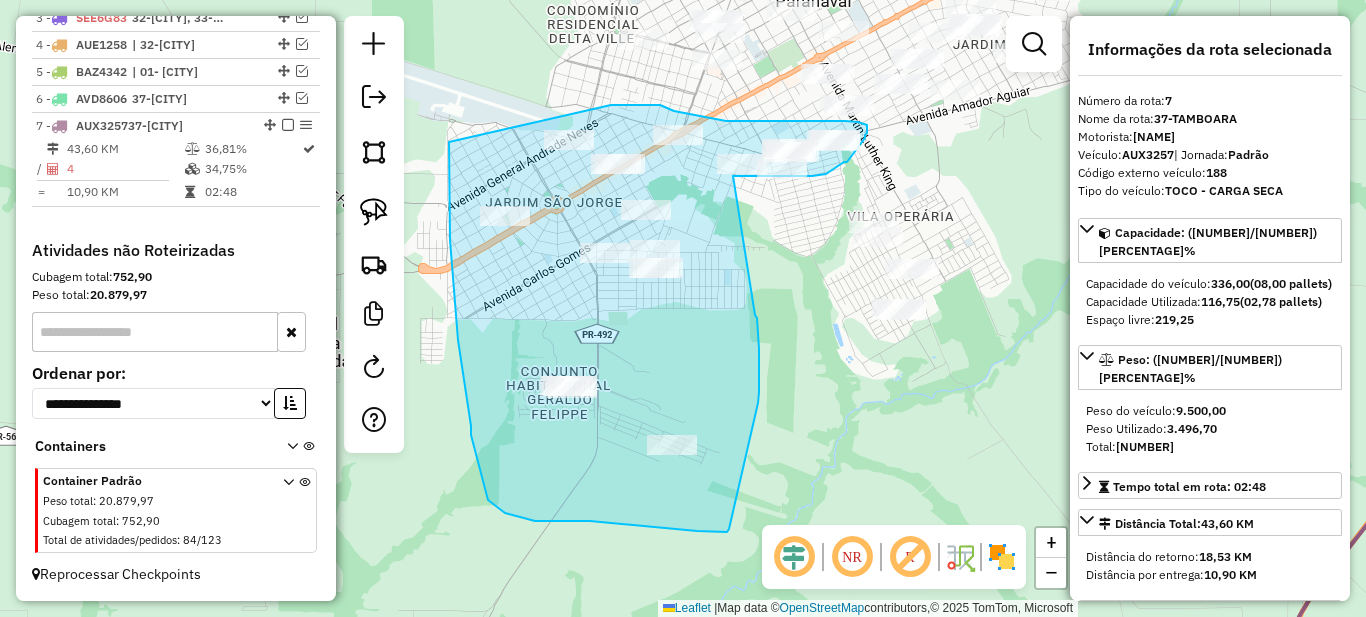 drag, startPoint x: 449, startPoint y: 145, endPoint x: 611, endPoint y: 105, distance: 166.86522 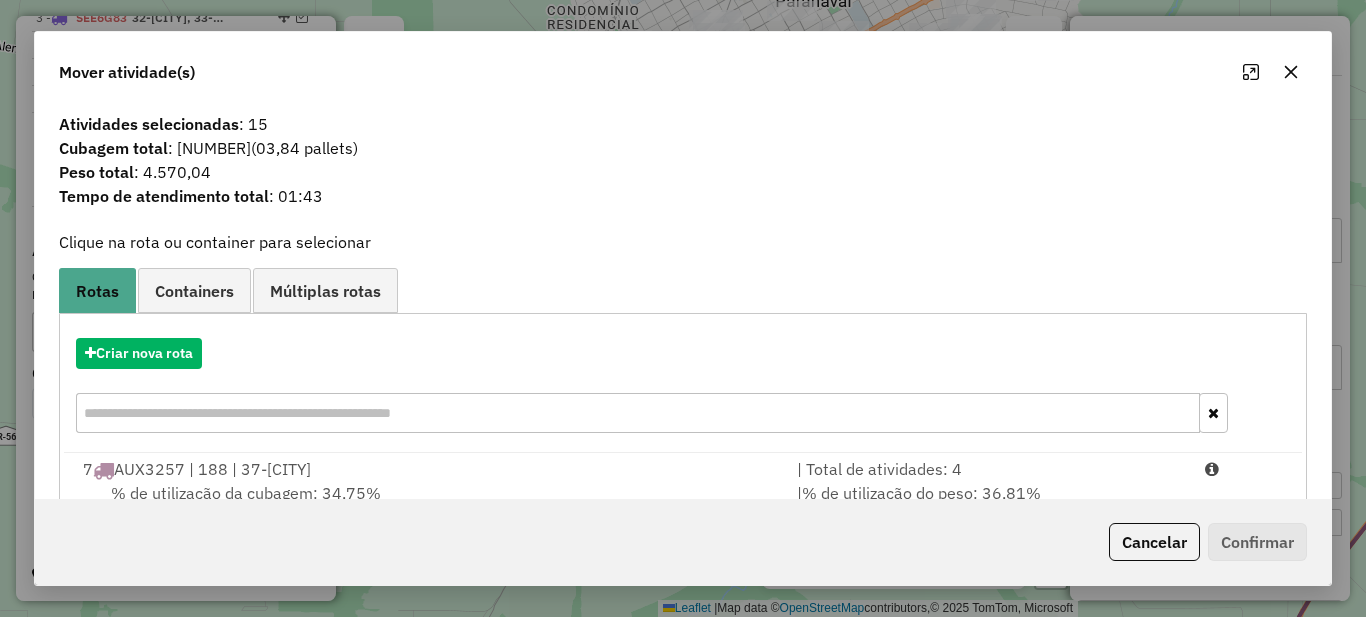 click on "Criar nova rota" at bounding box center (683, 388) 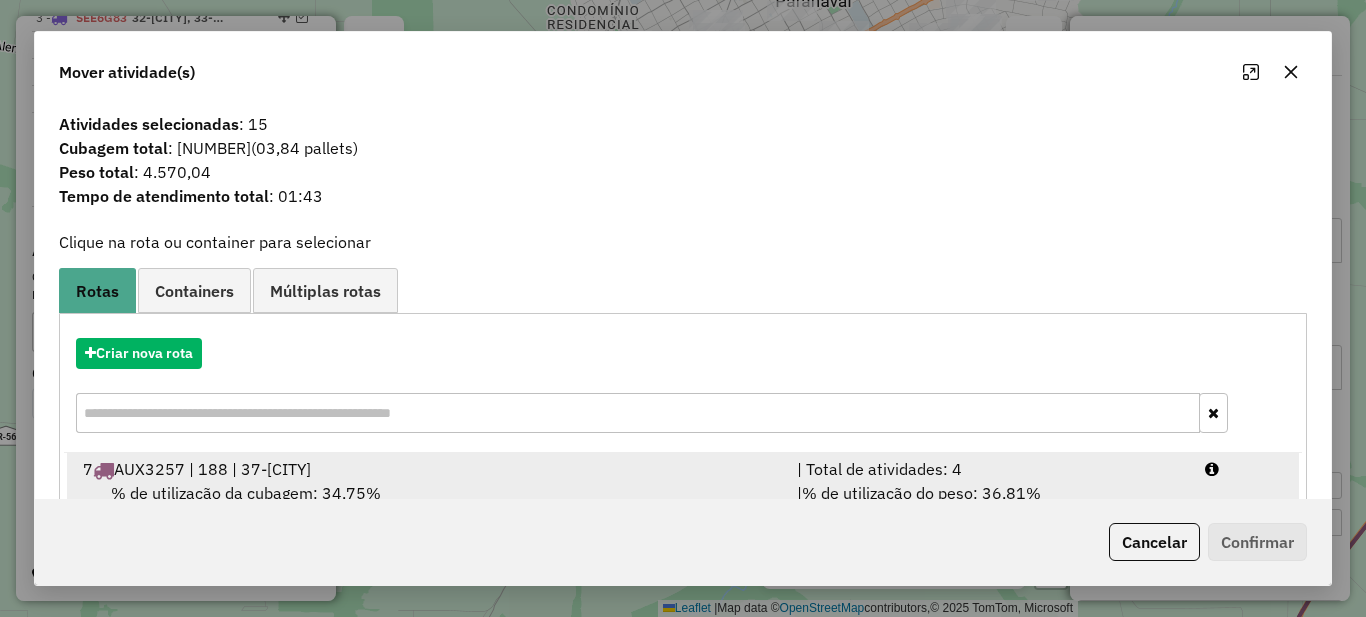 click on "| Total de atividades: 4" at bounding box center (989, 469) 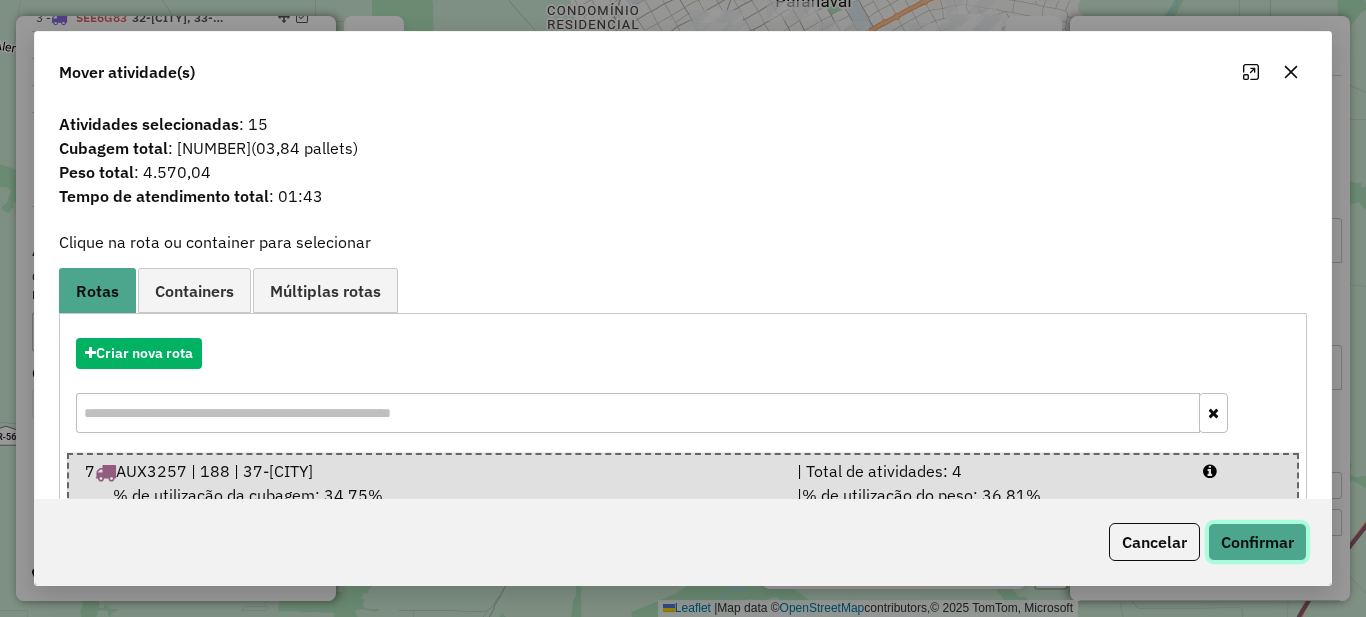 click on "Confirmar" 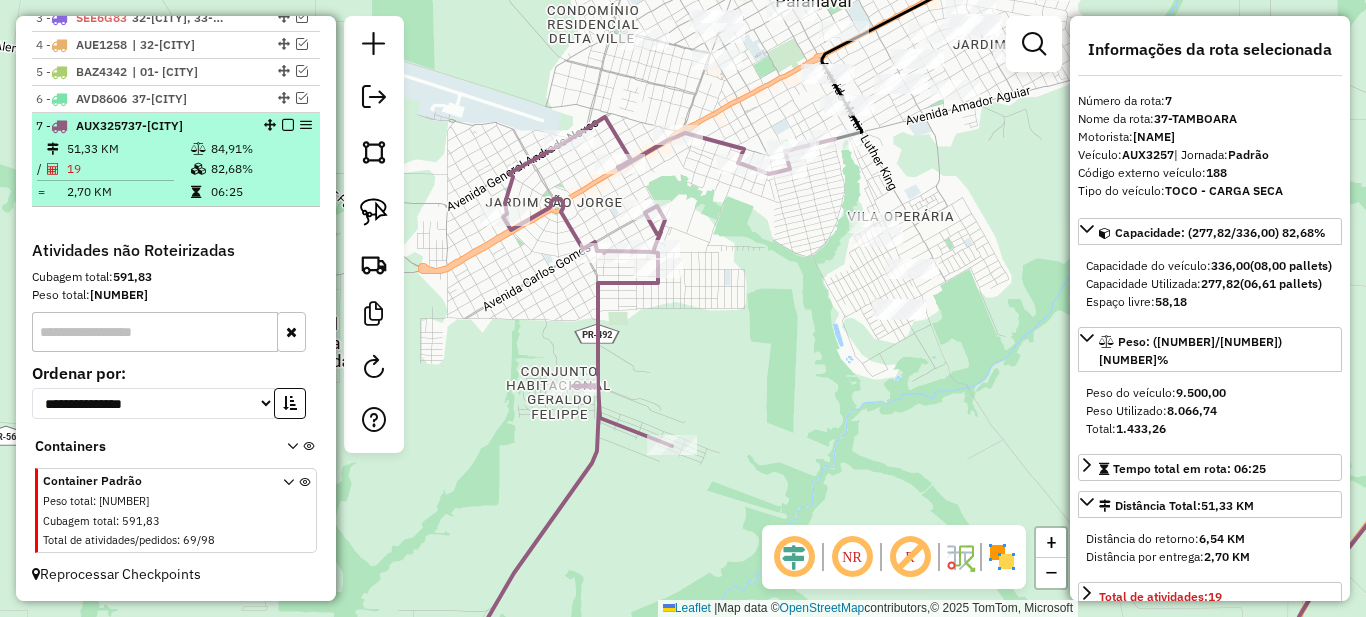 click on "82,68%" at bounding box center [260, 169] 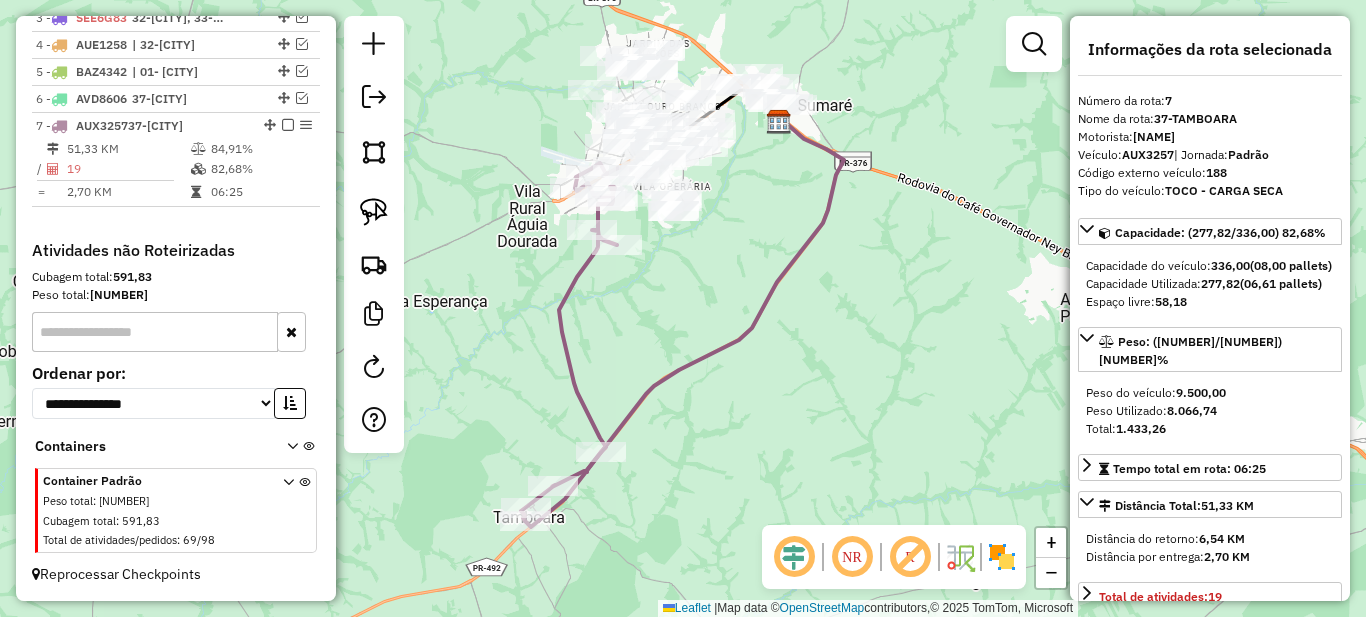 scroll, scrollTop: 300, scrollLeft: 0, axis: vertical 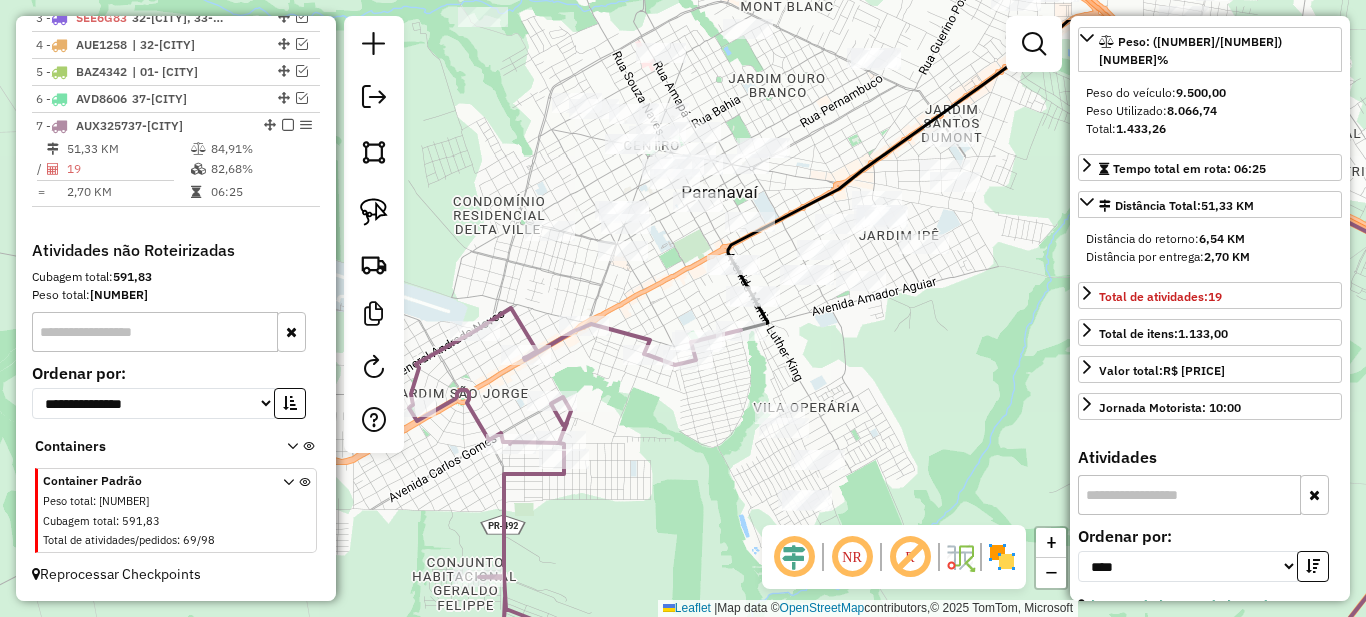 drag, startPoint x: 569, startPoint y: 224, endPoint x: 687, endPoint y: 300, distance: 140.35669 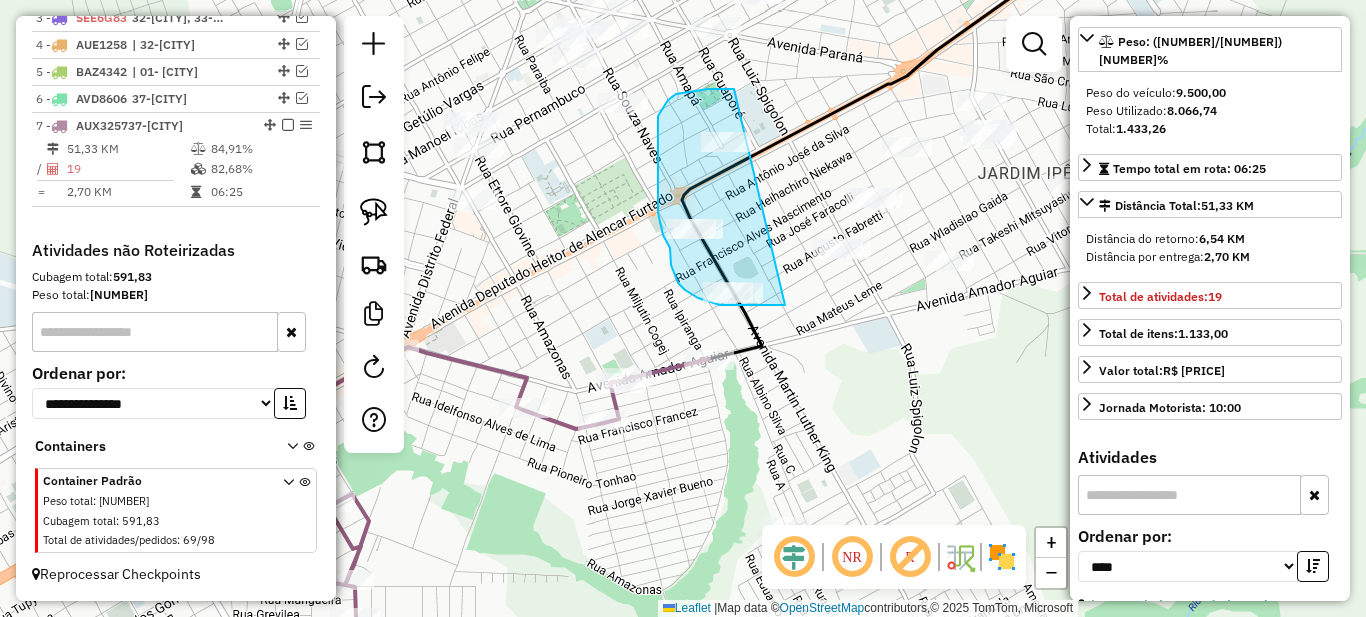 drag, startPoint x: 729, startPoint y: 89, endPoint x: 789, endPoint y: 304, distance: 223.21515 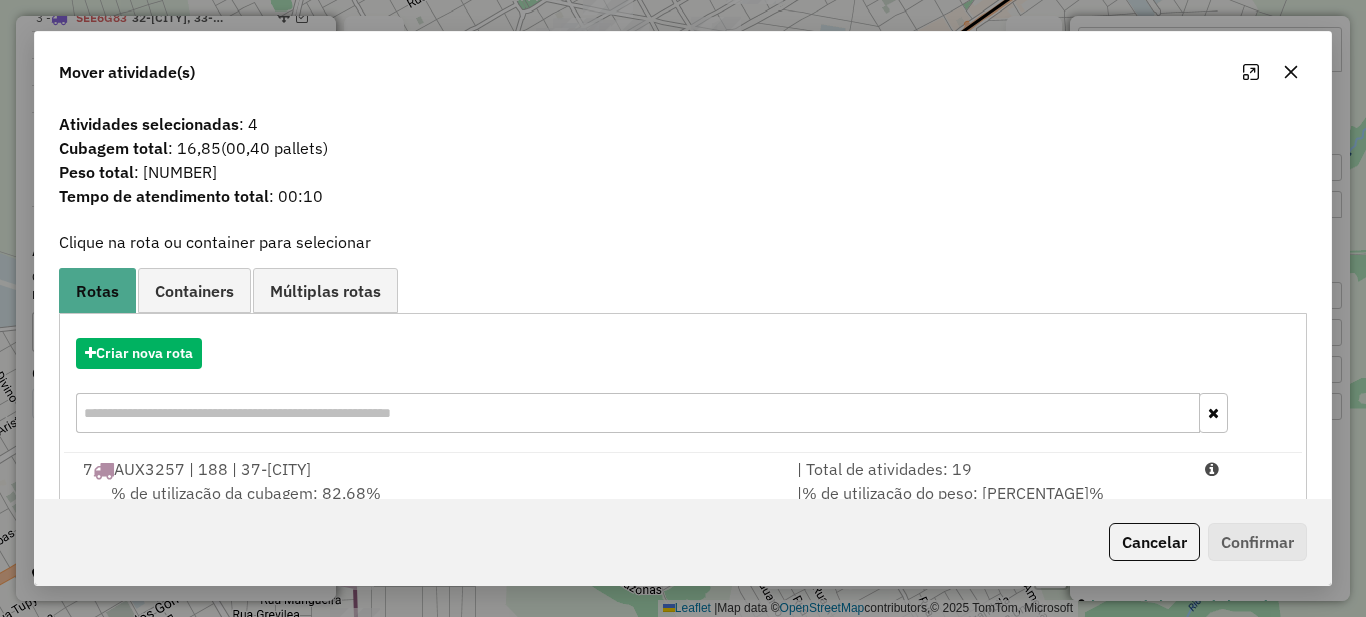 scroll, scrollTop: 70, scrollLeft: 0, axis: vertical 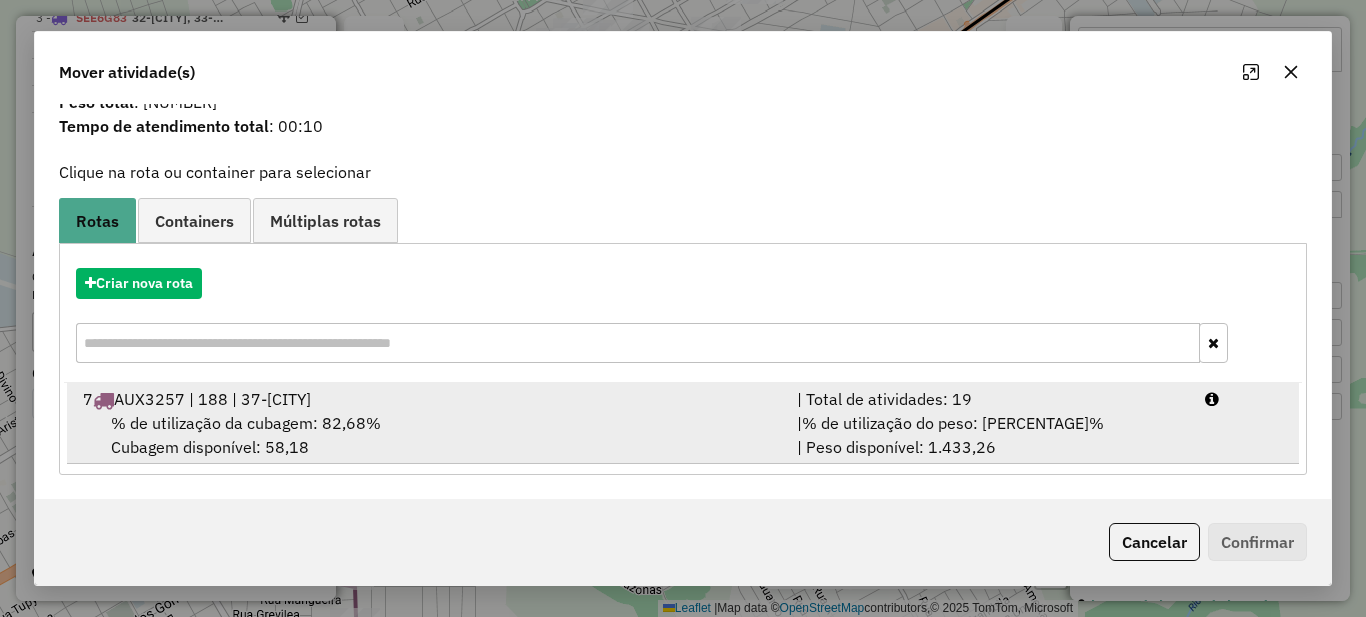 click on "|  % de utilização do peso: 84,91%  | Peso disponível: 1.433,26" at bounding box center (989, 435) 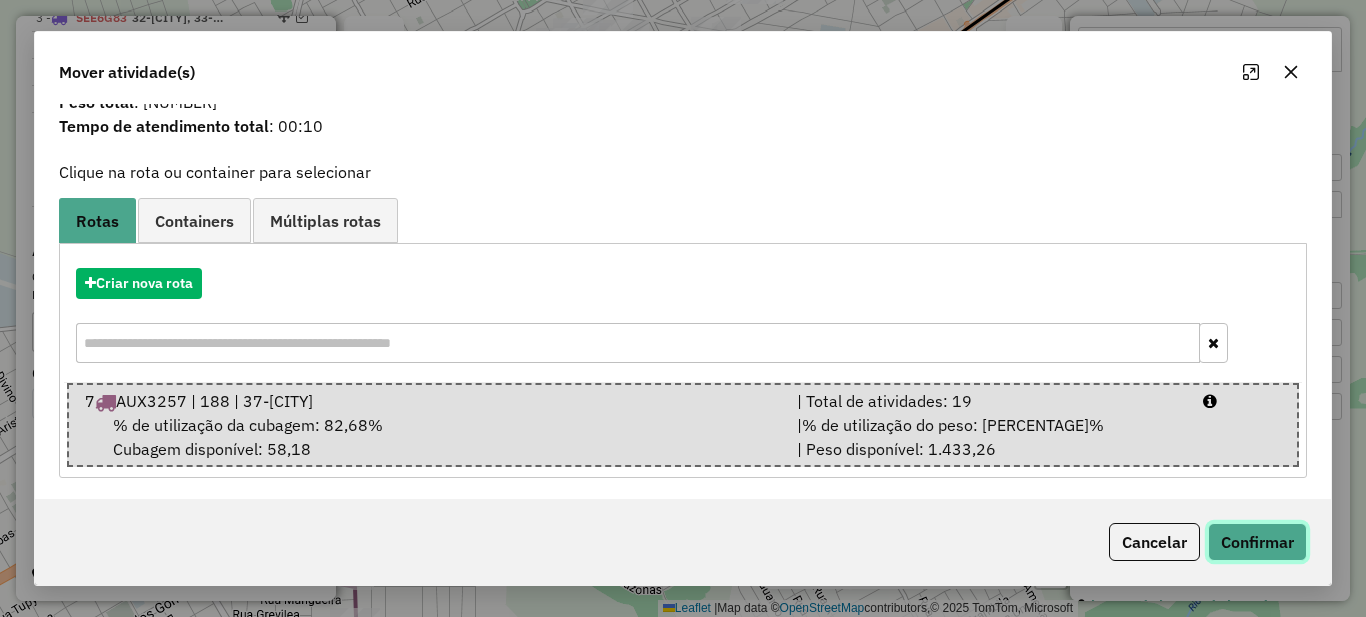 click on "Confirmar" 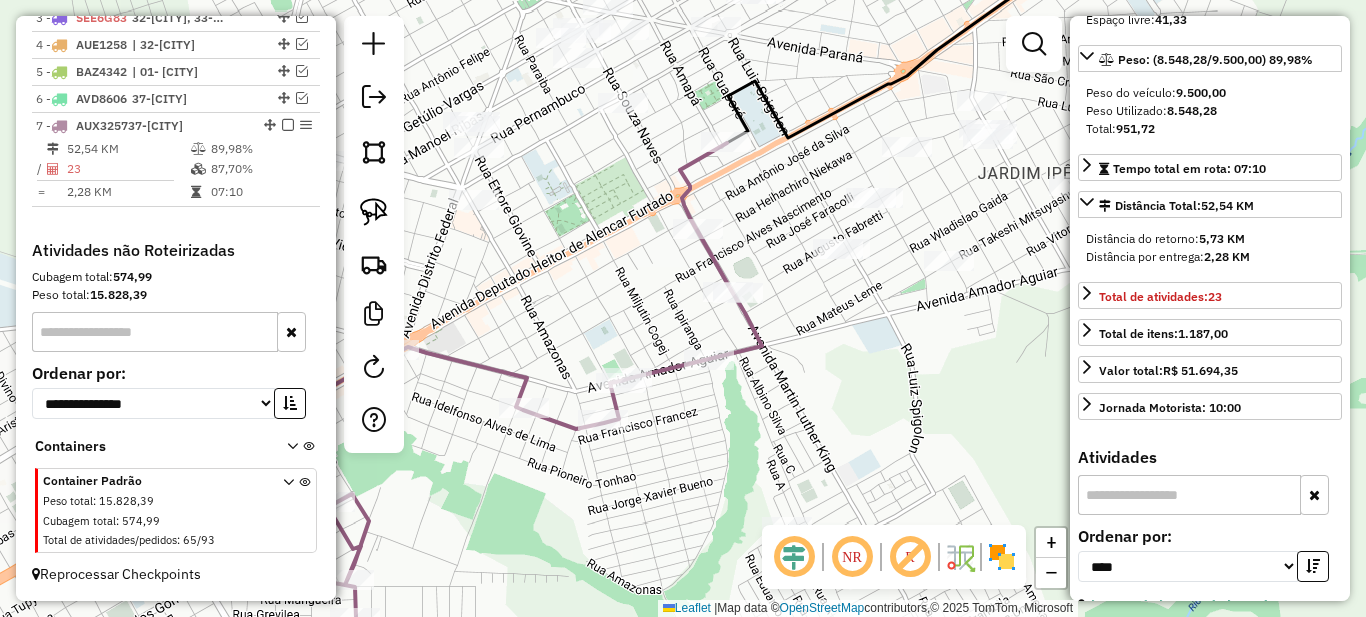 scroll, scrollTop: 0, scrollLeft: 0, axis: both 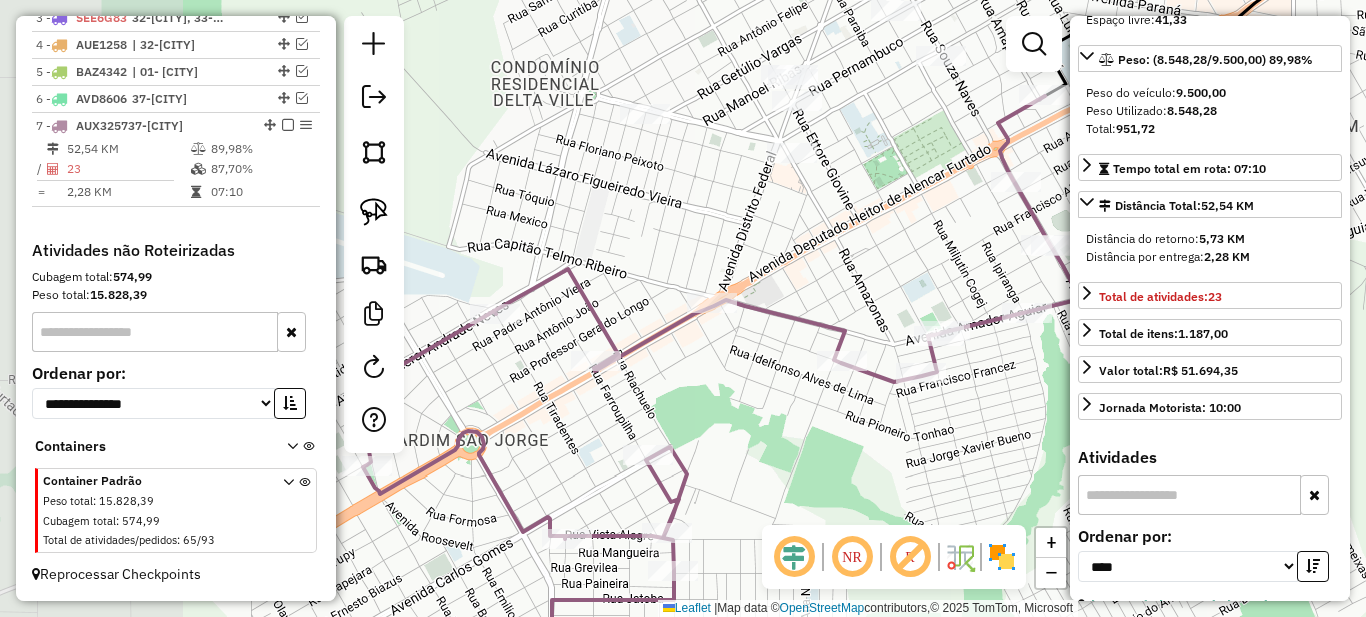 drag, startPoint x: 730, startPoint y: 328, endPoint x: 792, endPoint y: 310, distance: 64.56005 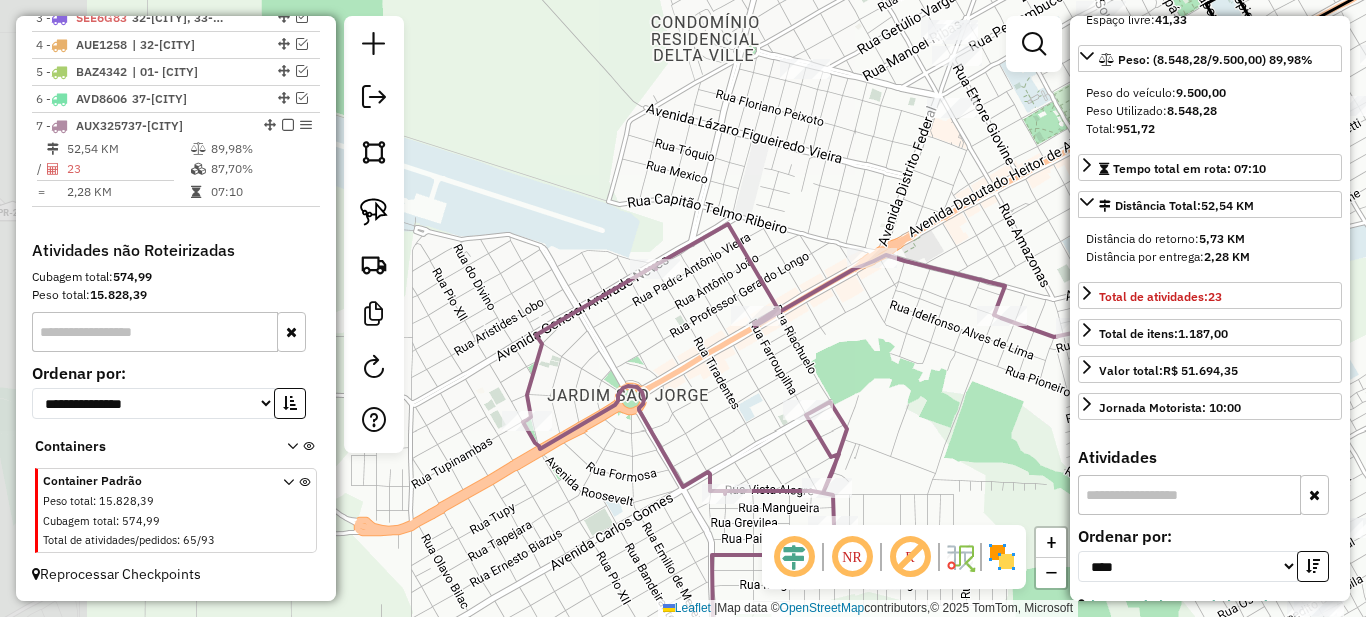 drag, startPoint x: 511, startPoint y: 452, endPoint x: 558, endPoint y: 412, distance: 61.7171 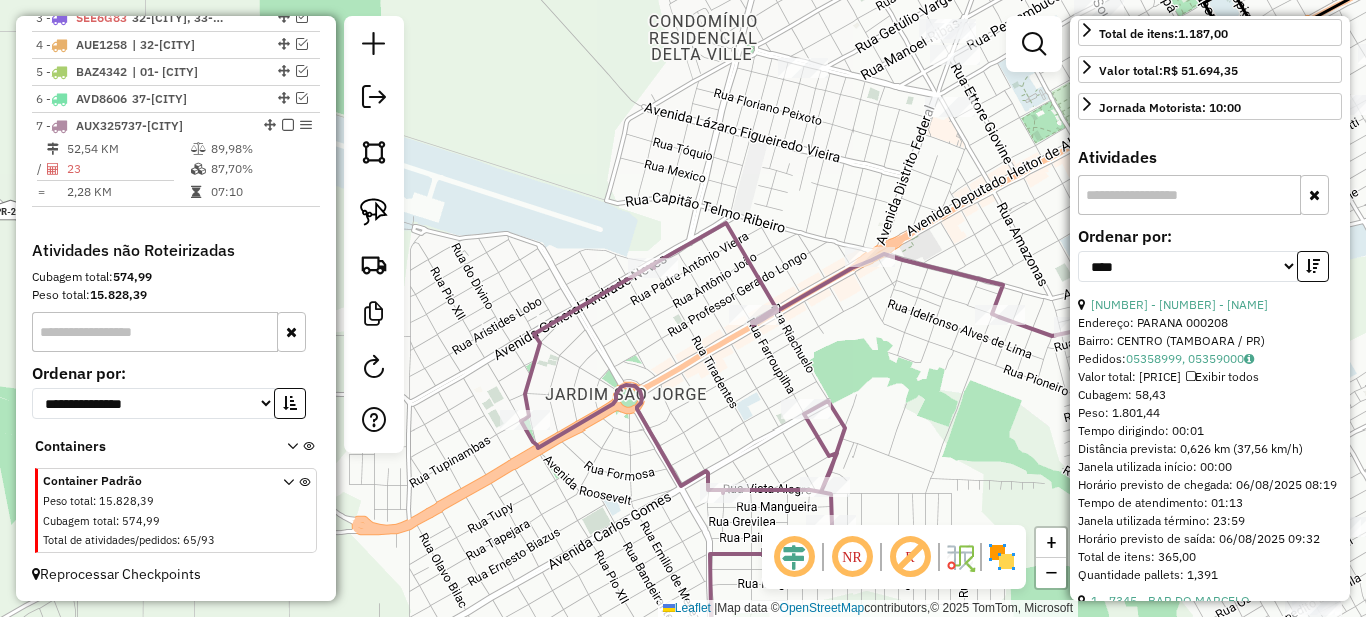 scroll, scrollTop: 700, scrollLeft: 0, axis: vertical 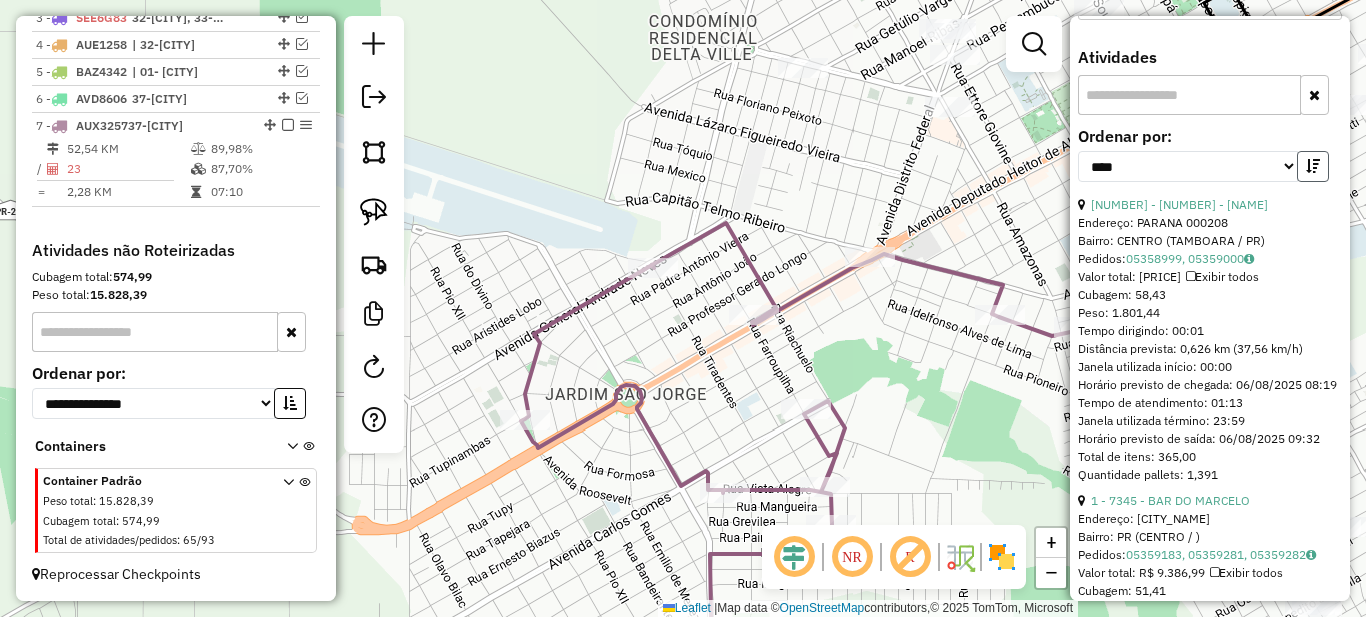 click at bounding box center [1313, 166] 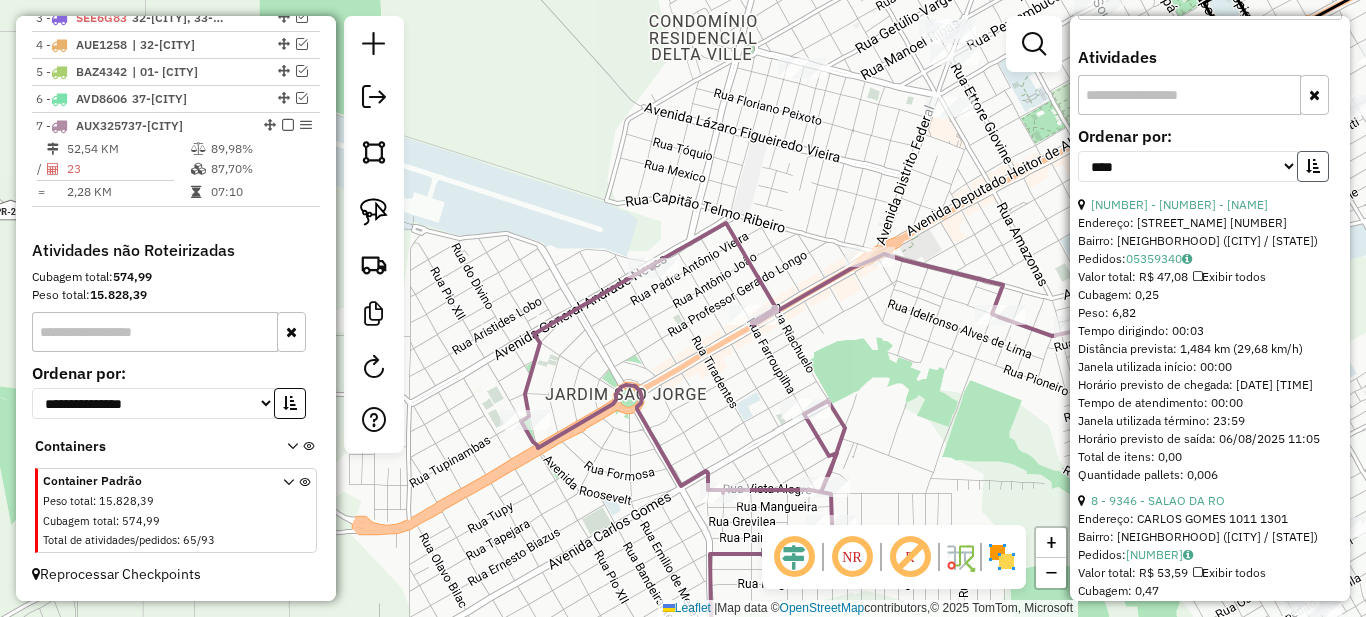 click at bounding box center [1313, 166] 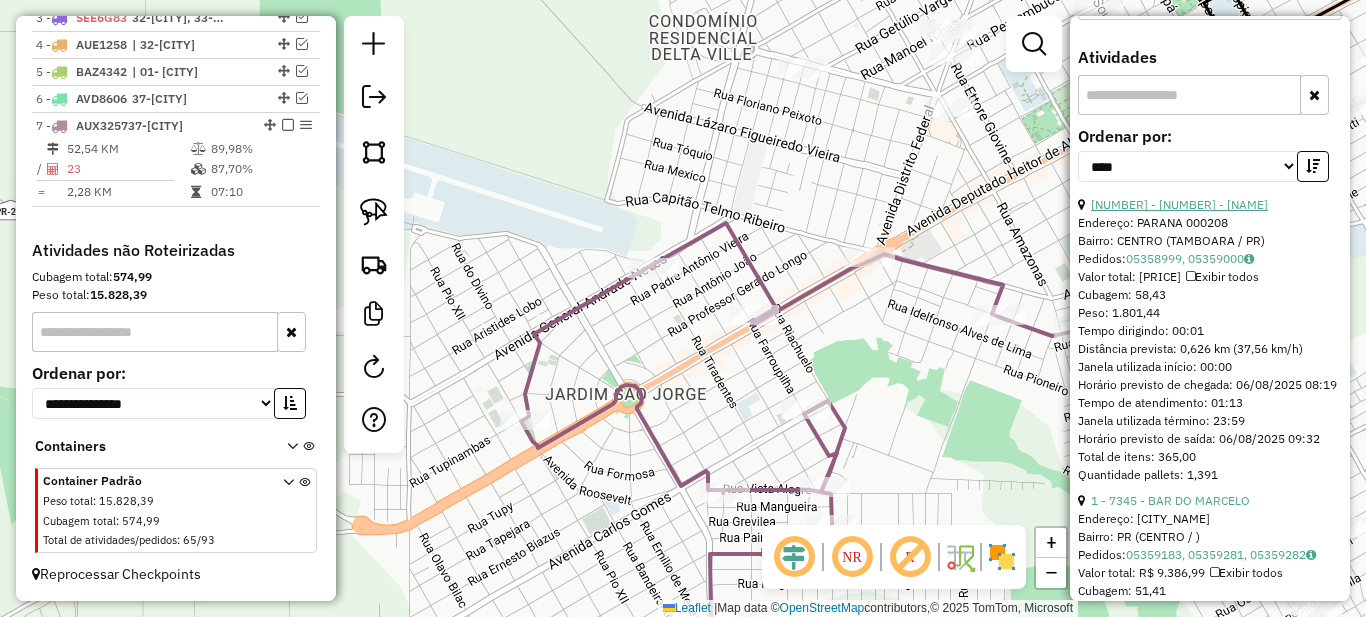 click on "[NUMBER] - [NUMBER] - MIN. MERC. ACOUGUE G" at bounding box center [1179, 204] 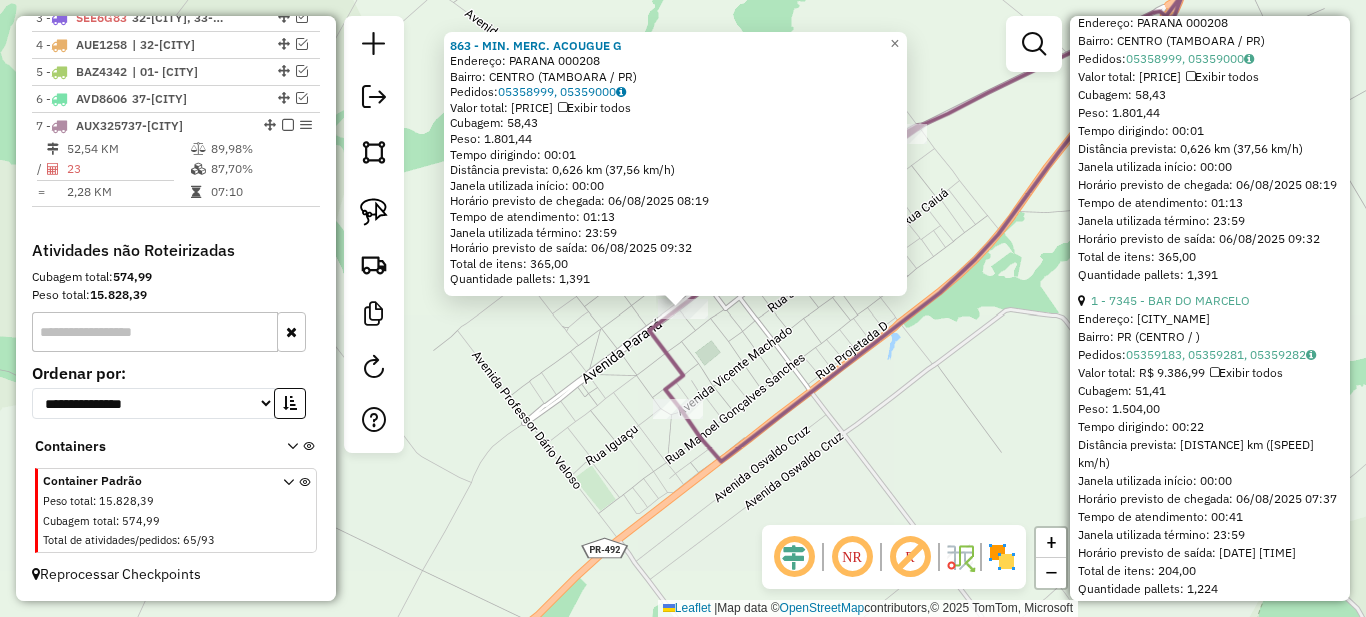 scroll, scrollTop: 1000, scrollLeft: 0, axis: vertical 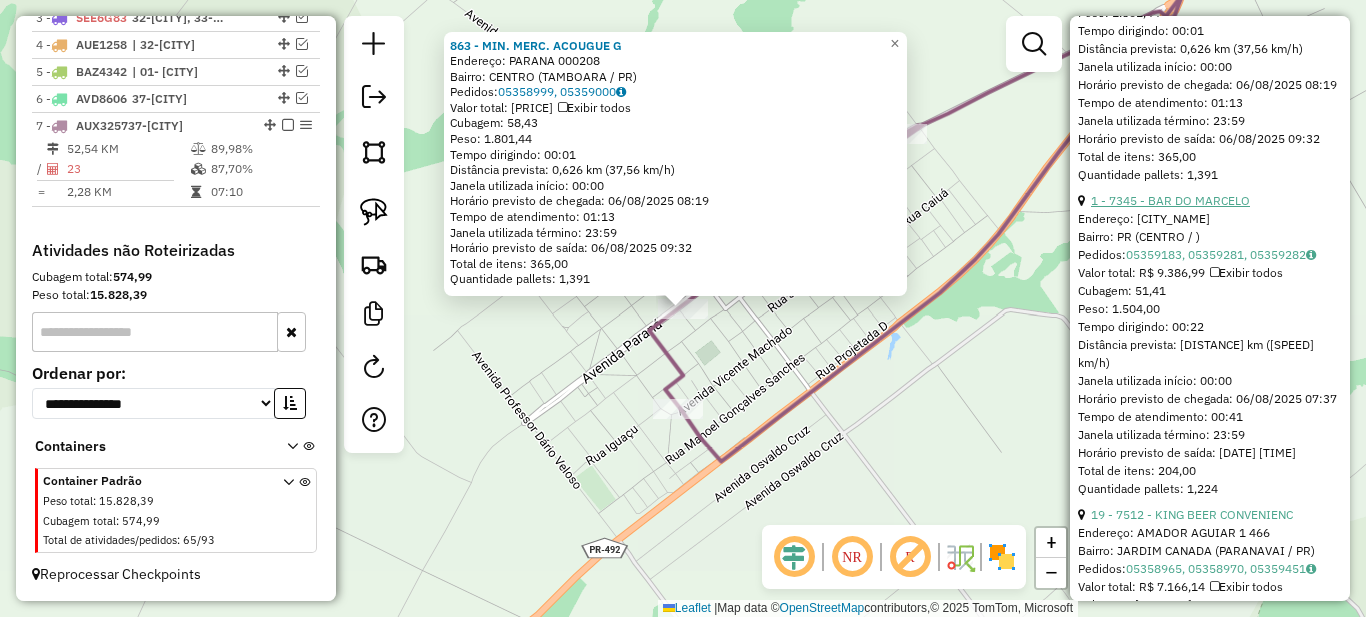click on "[NUMBER] - [NAME]" at bounding box center (1170, 200) 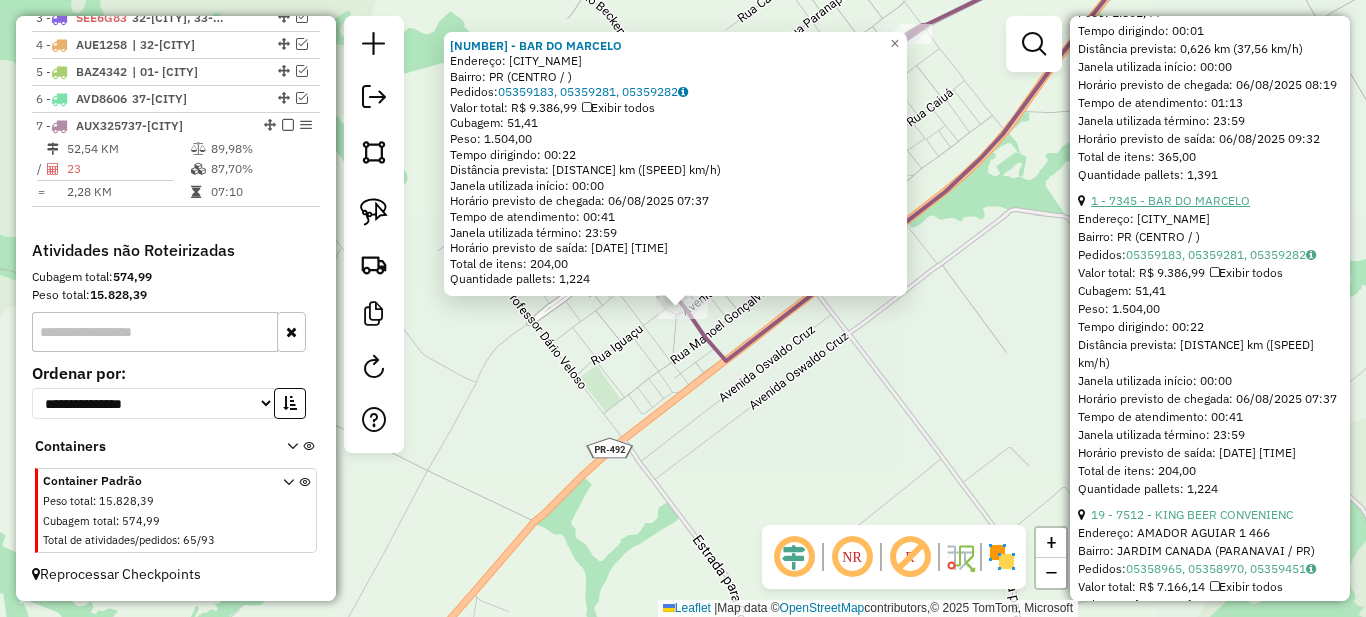 scroll, scrollTop: 1200, scrollLeft: 0, axis: vertical 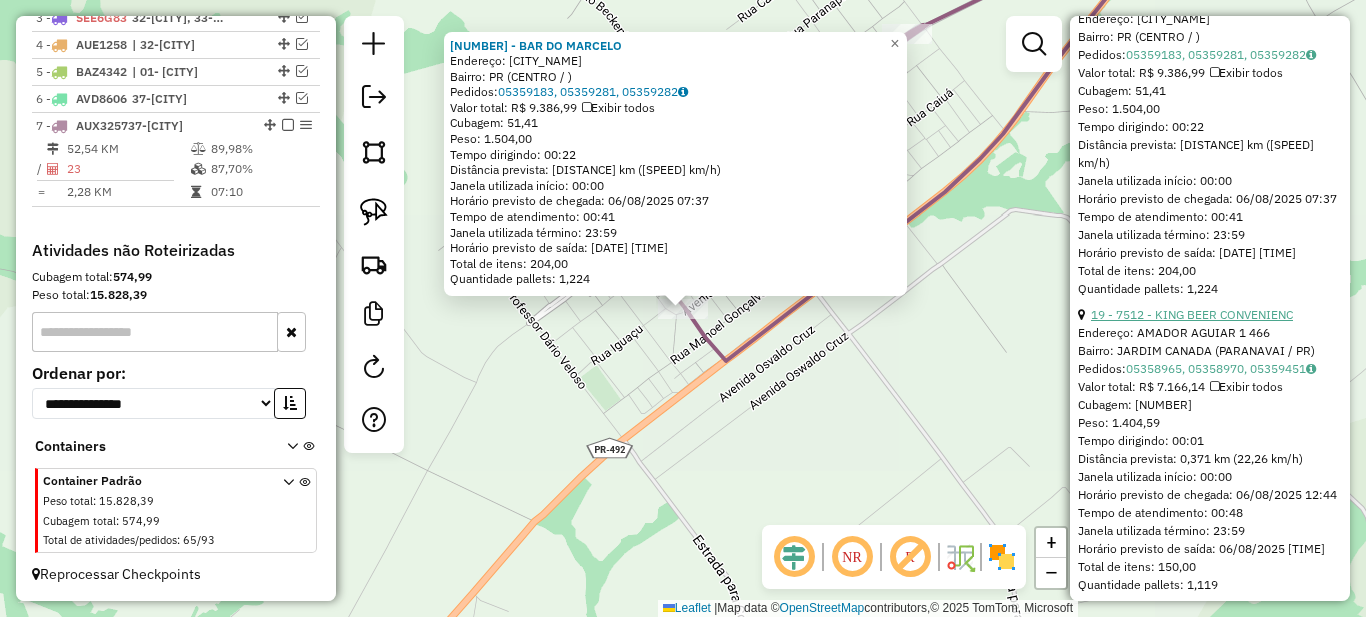 click on "19 - 7512 - KING BEER CONVENIENC" at bounding box center (1192, 314) 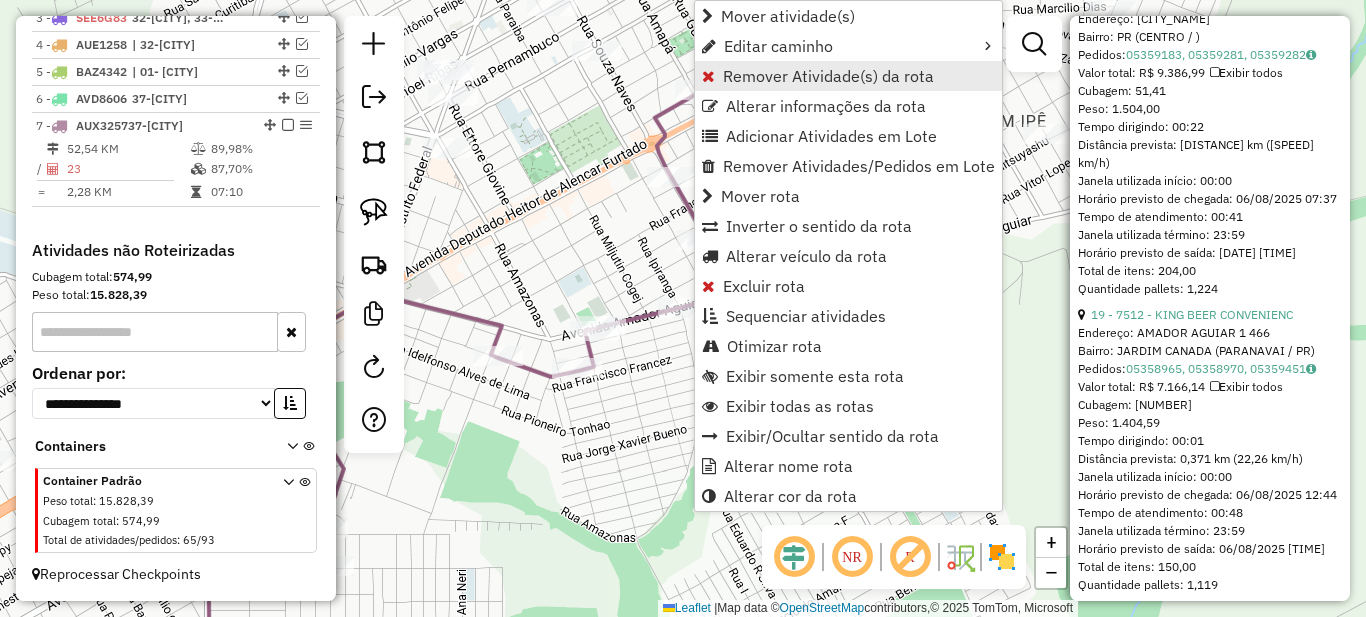 click on "Remover Atividade(s) da rota" at bounding box center [848, 76] 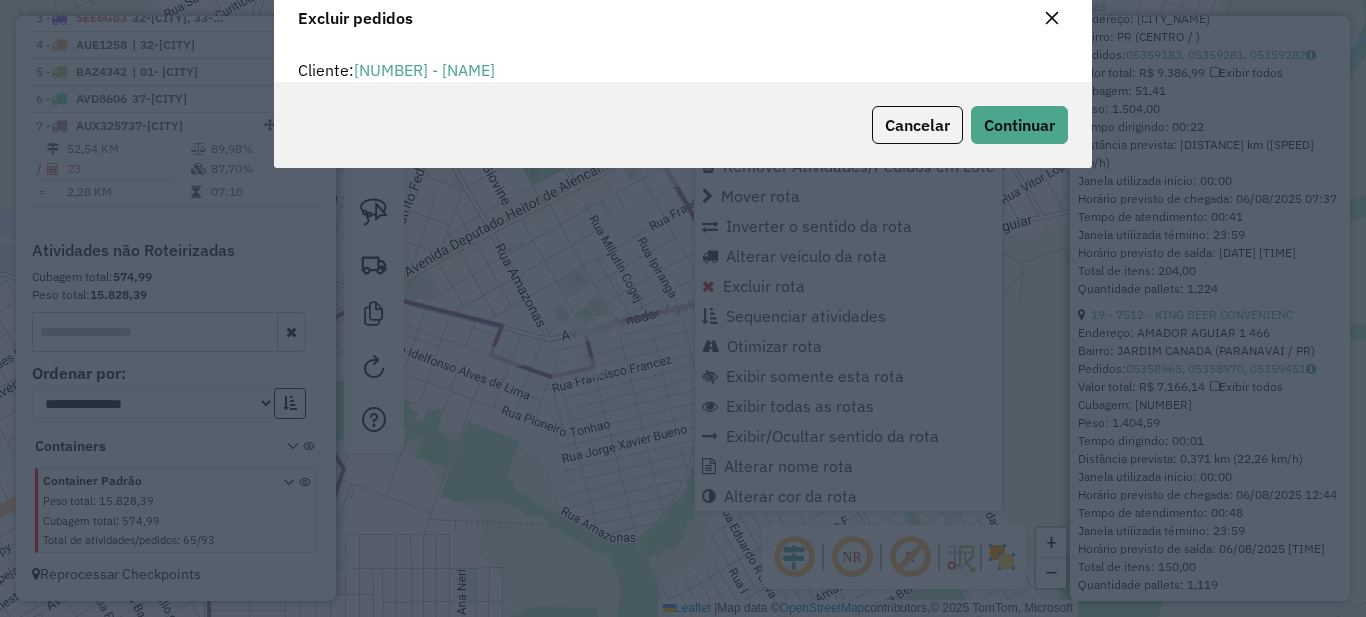 scroll, scrollTop: 0, scrollLeft: 0, axis: both 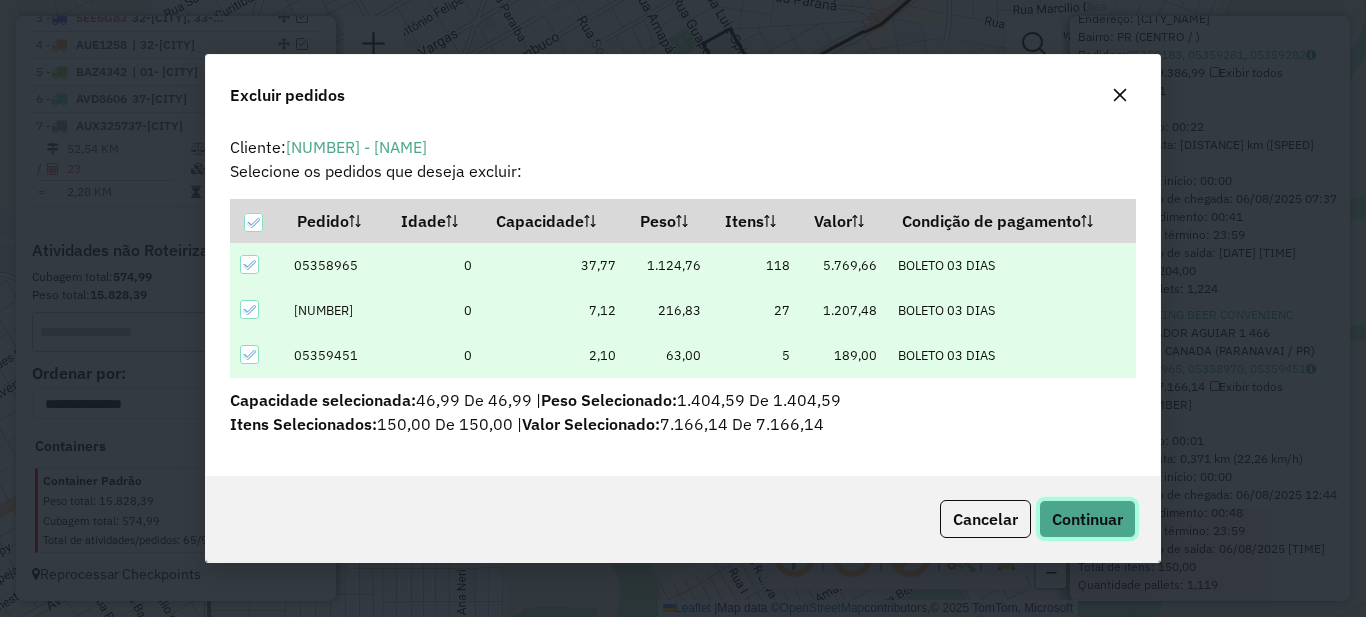 click on "Continuar" 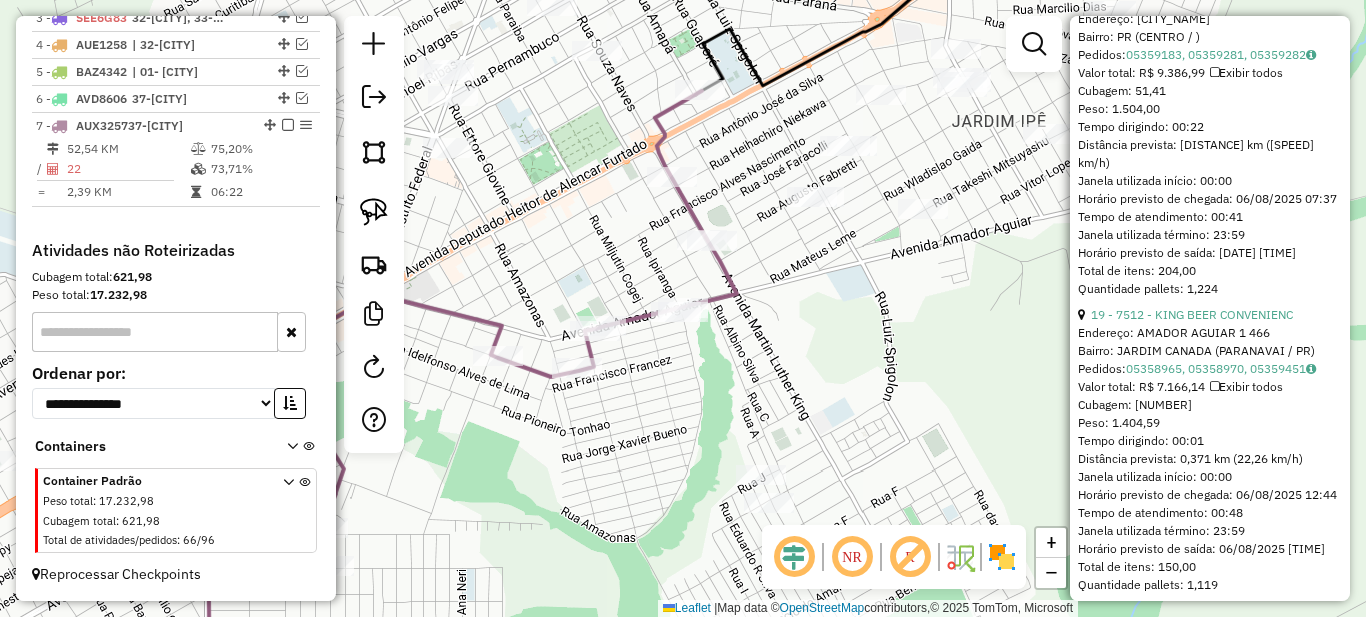 scroll, scrollTop: 1400, scrollLeft: 0, axis: vertical 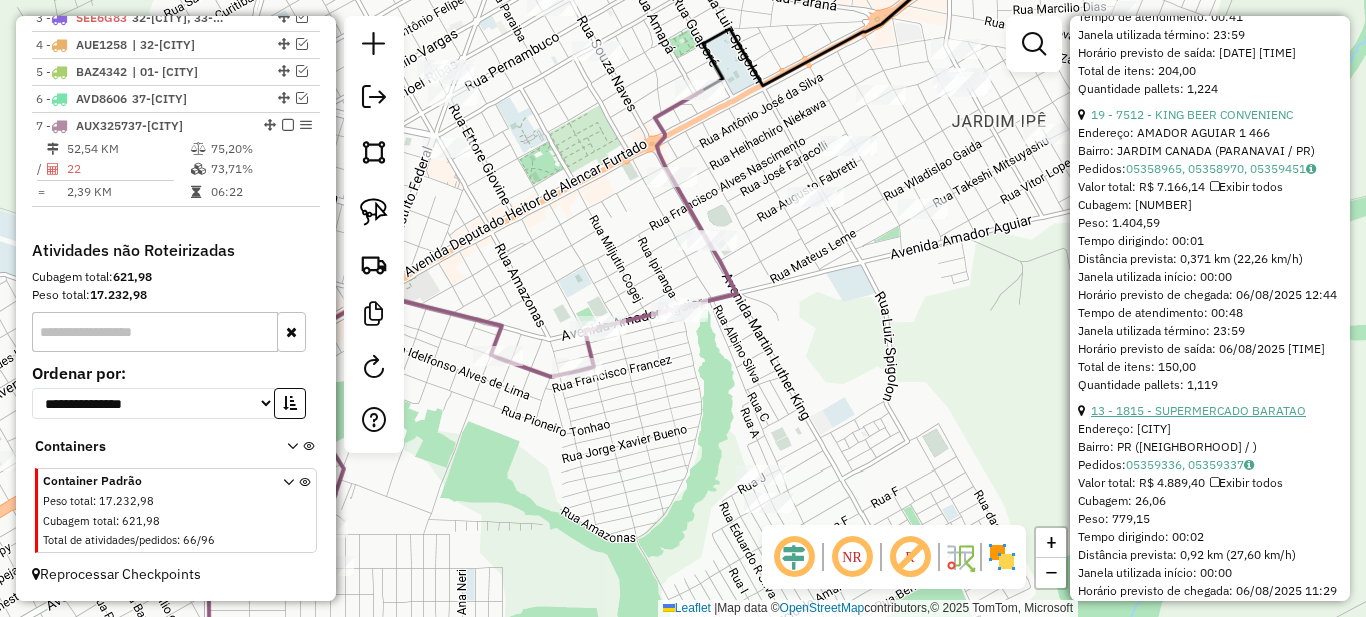 click on "13 - 1815 - SUPERMERCADO BARATAO" at bounding box center [1198, 410] 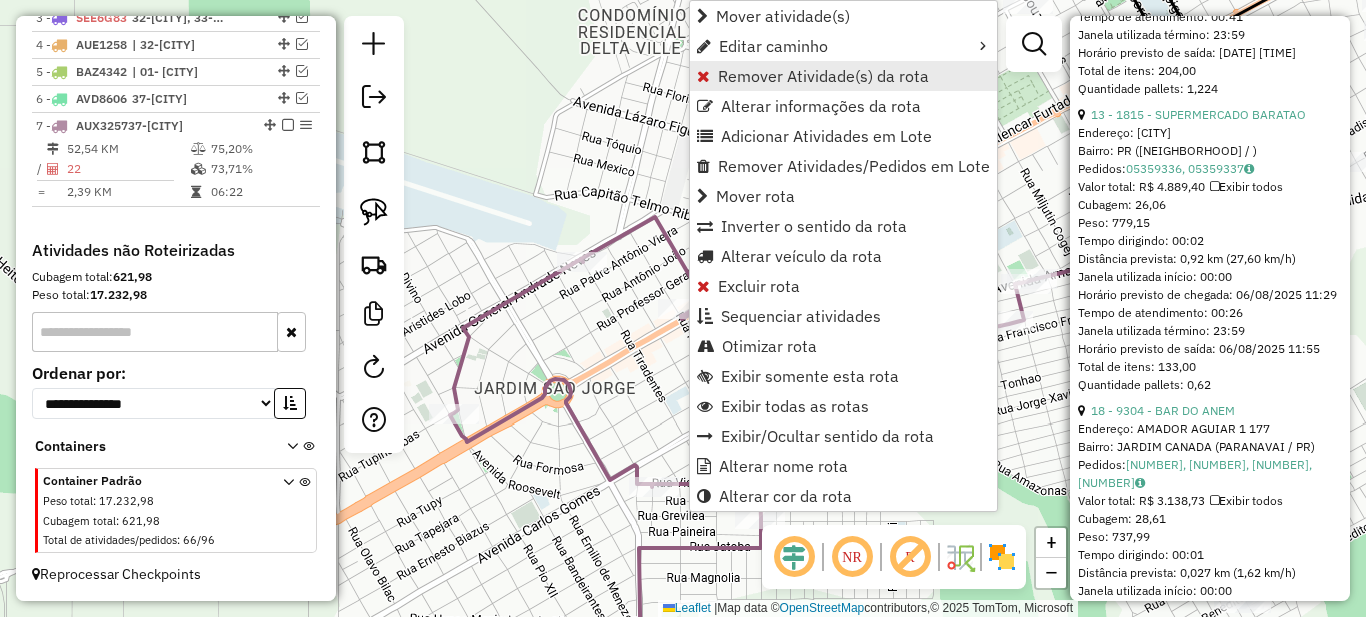 click on "Remover Atividade(s) da rota" at bounding box center [823, 76] 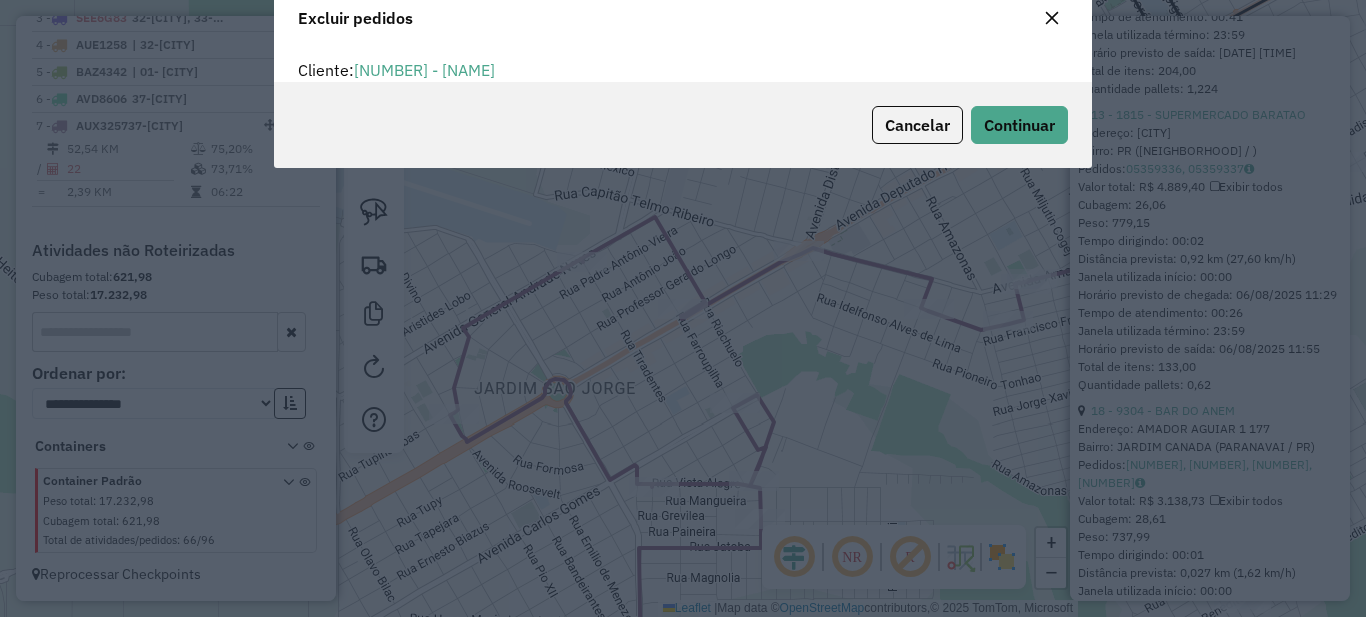scroll, scrollTop: 0, scrollLeft: 0, axis: both 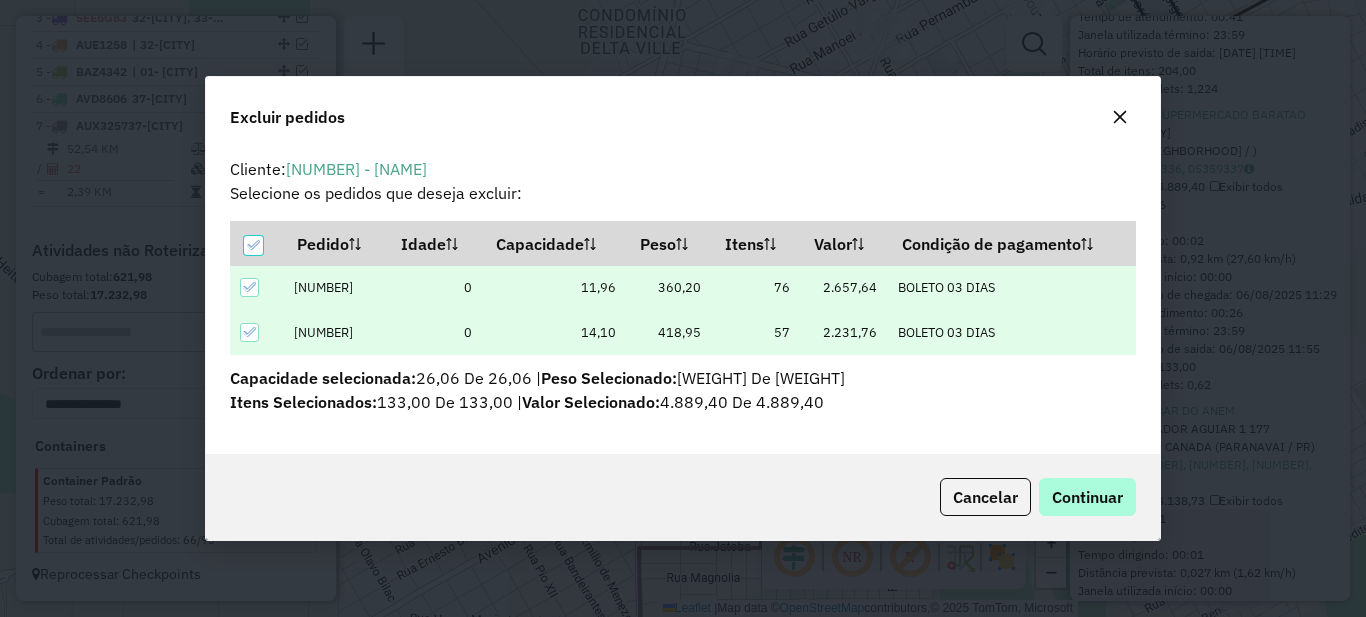 click on "Cancelar  Continuar" 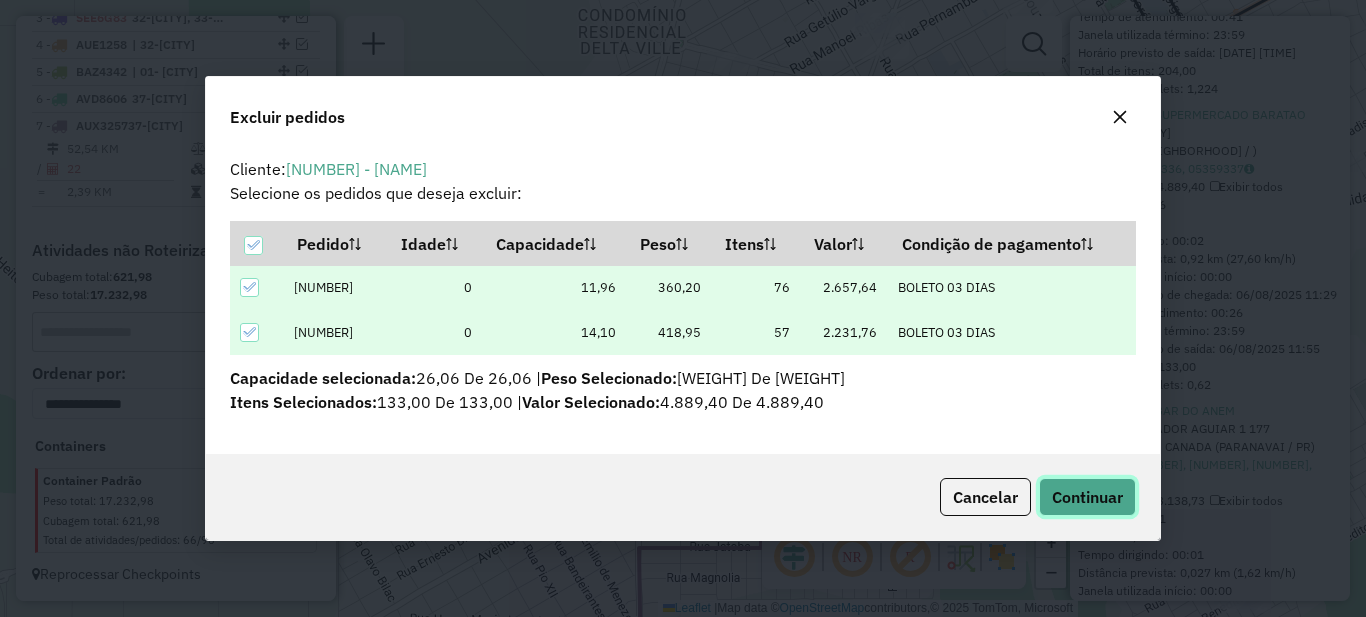 click on "Continuar" 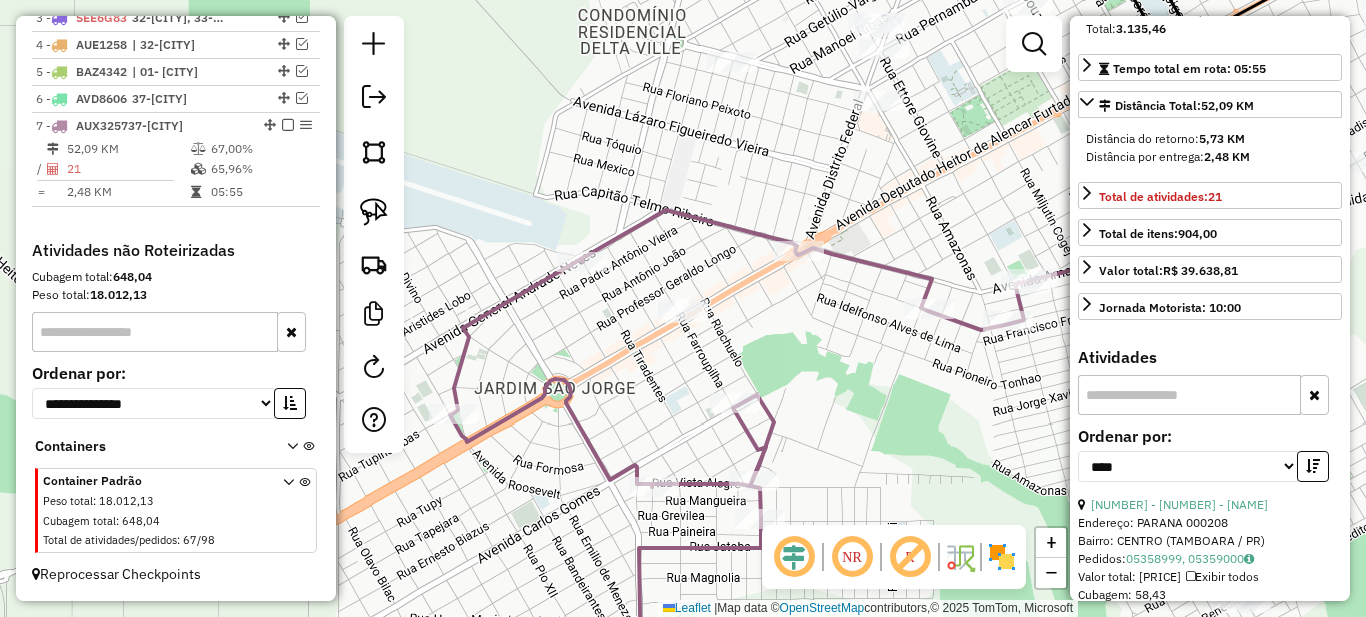 scroll, scrollTop: 0, scrollLeft: 0, axis: both 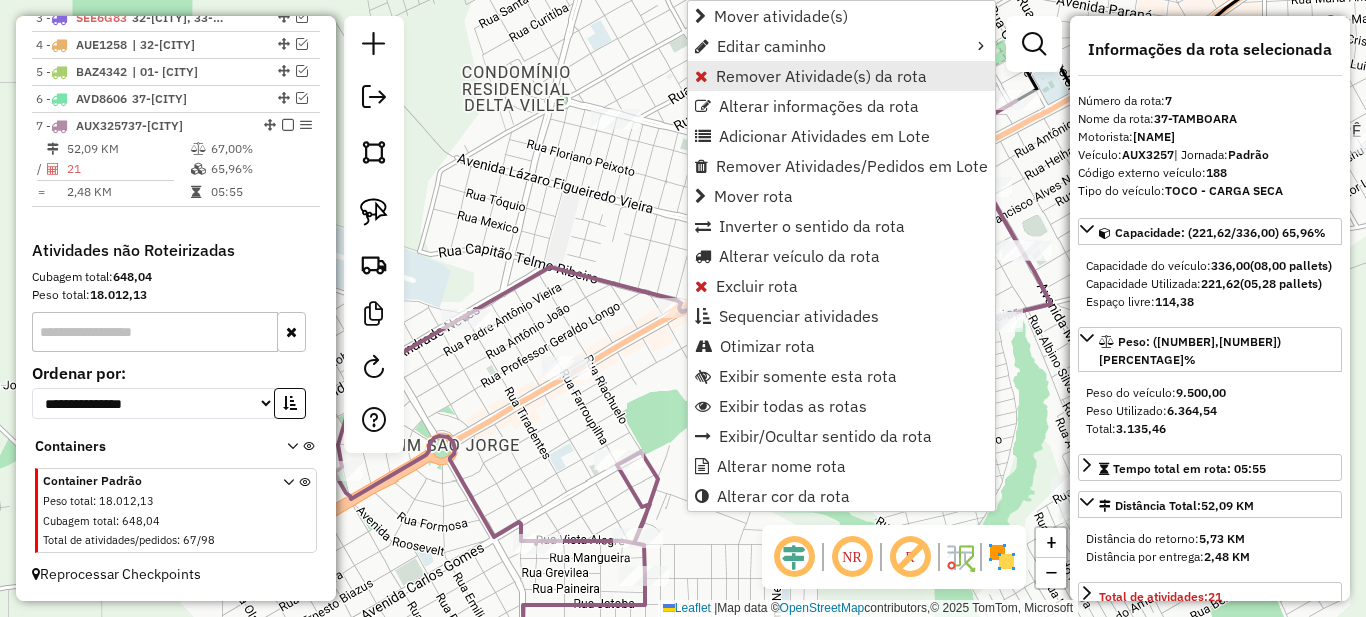 click on "Remover Atividade(s) da rota" at bounding box center (821, 76) 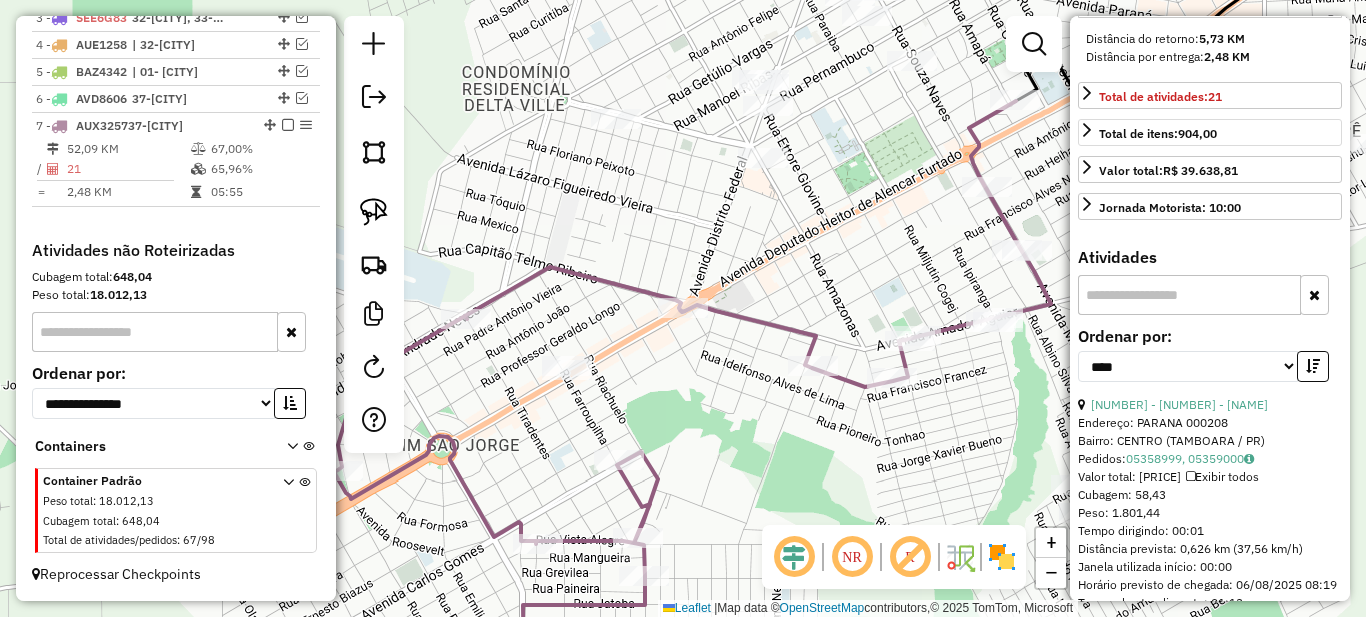scroll, scrollTop: 600, scrollLeft: 0, axis: vertical 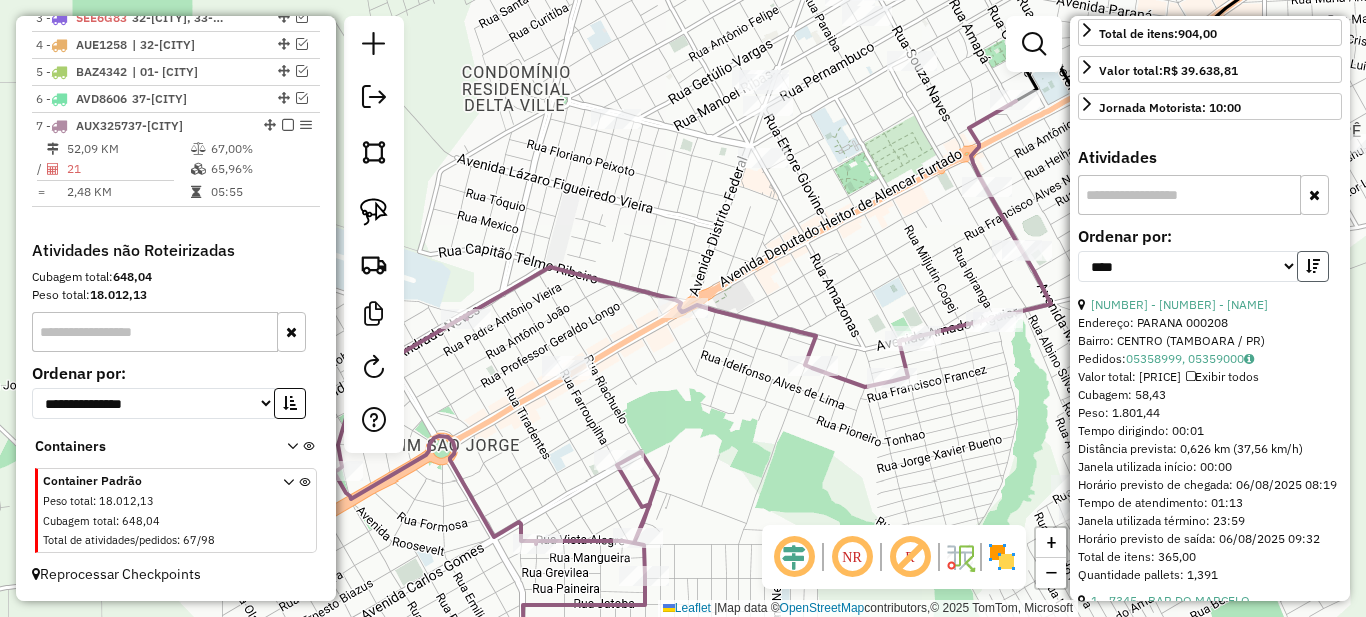 click at bounding box center (1313, 266) 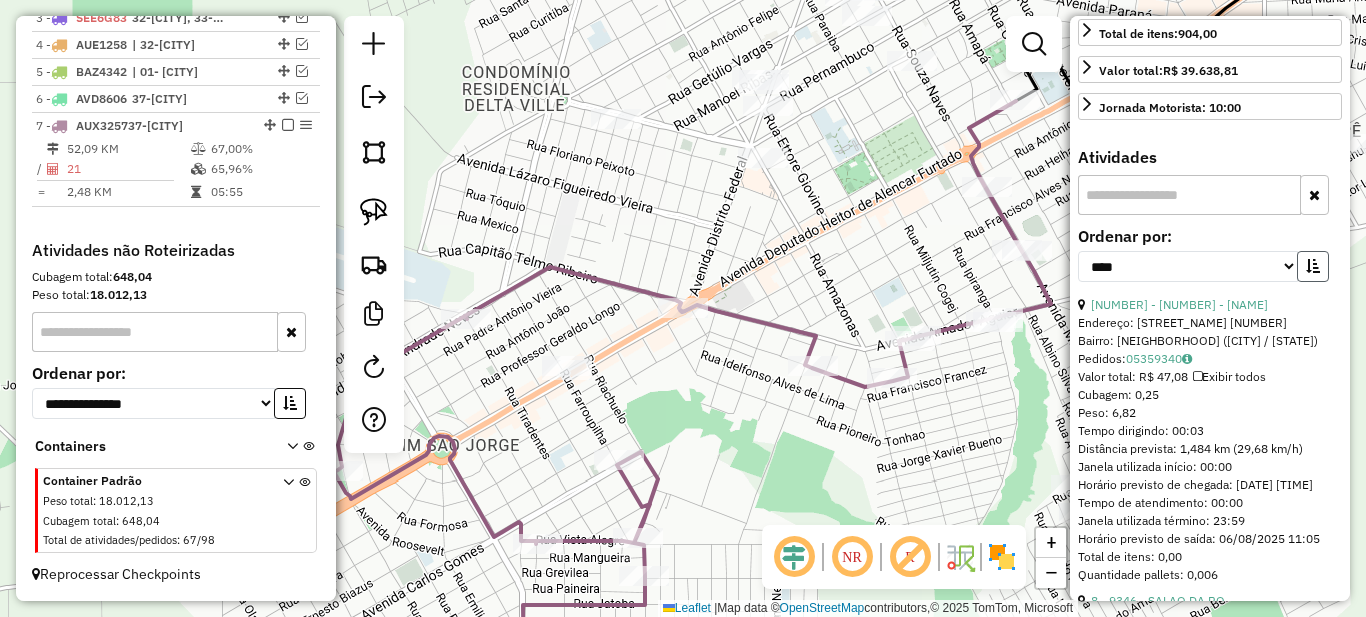 click at bounding box center [1313, 266] 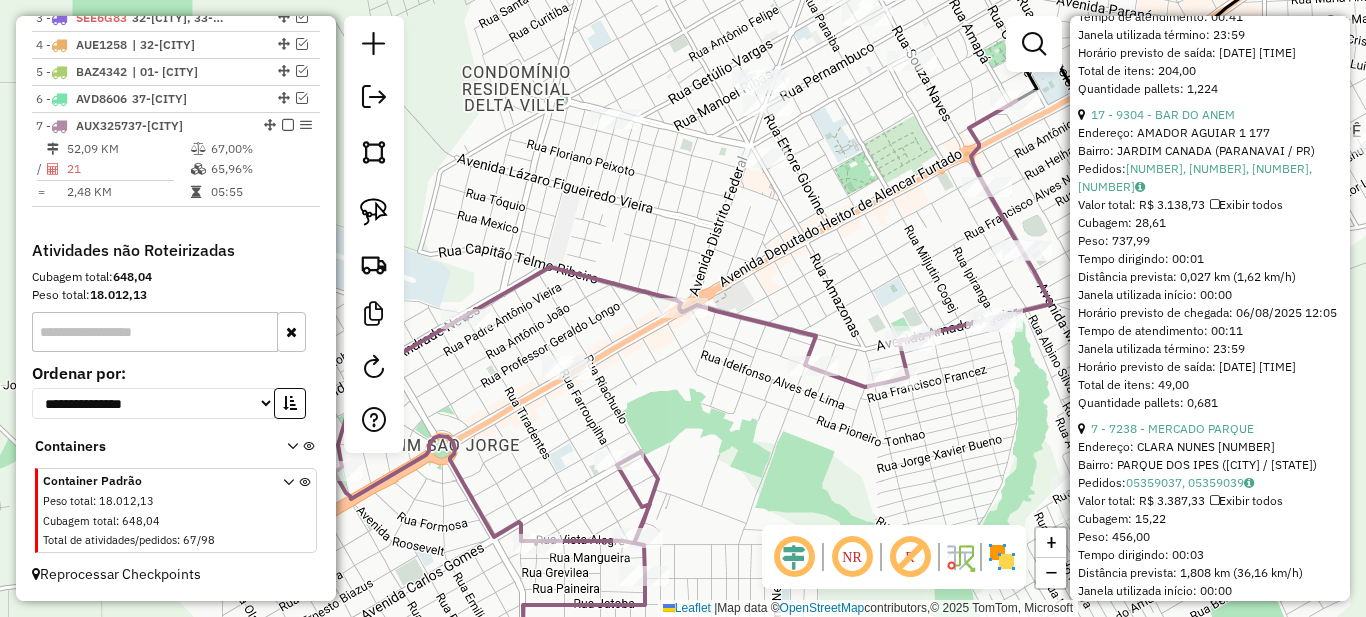 scroll, scrollTop: 1500, scrollLeft: 0, axis: vertical 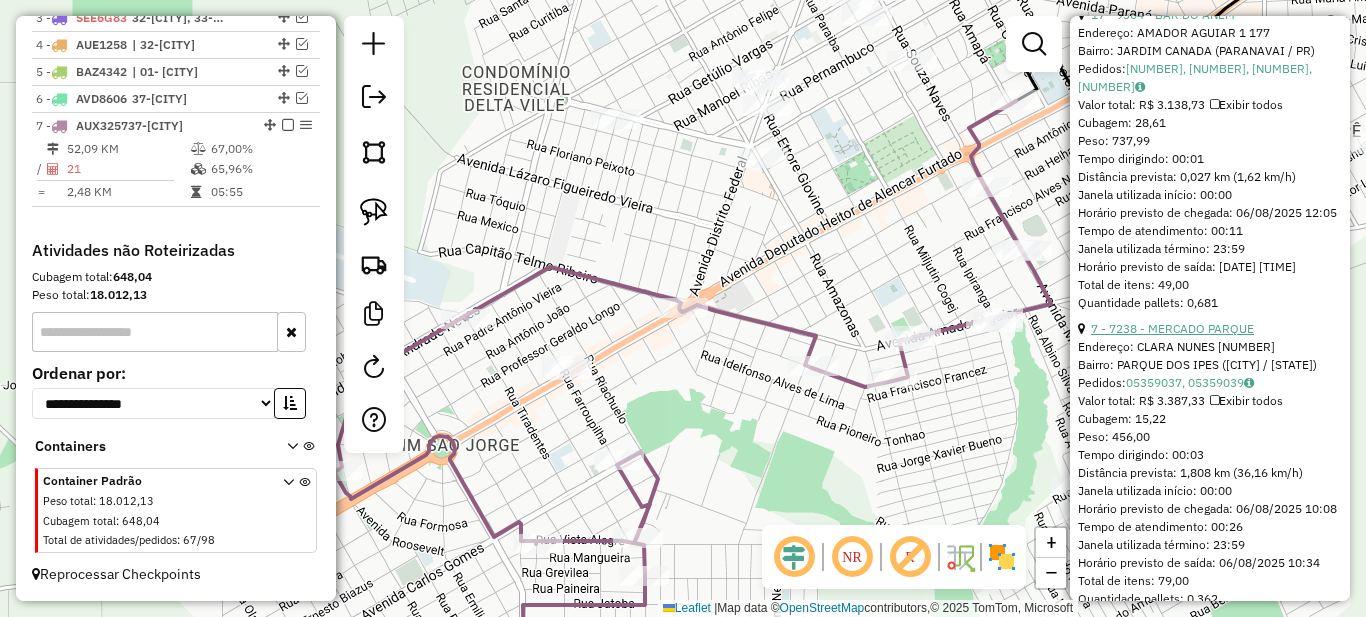 click on "[NUMBER] - [NAME]" at bounding box center [1172, 328] 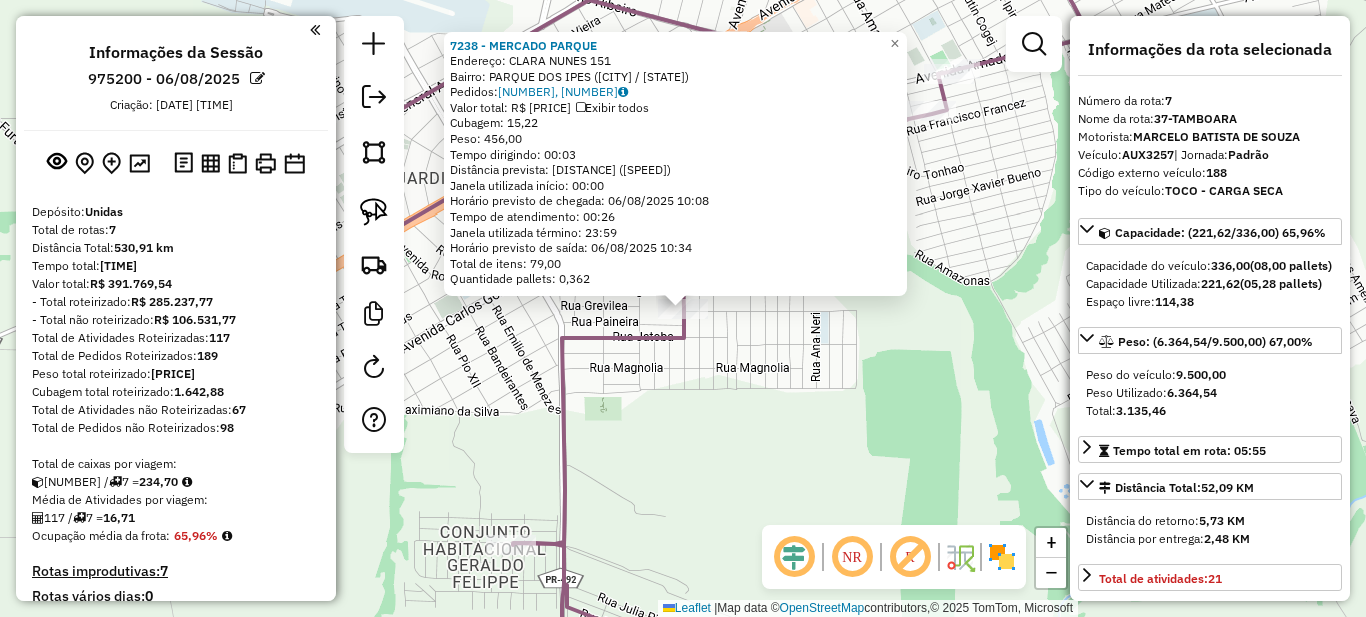 select on "*********" 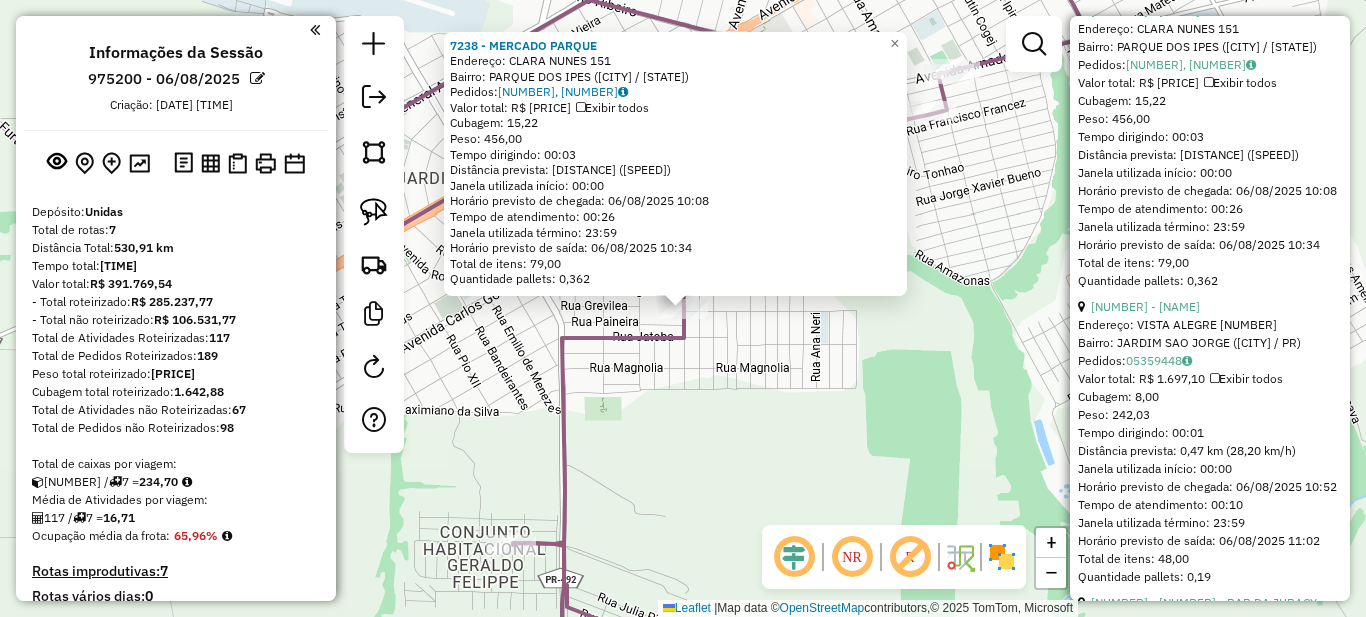 scroll, scrollTop: 864, scrollLeft: 0, axis: vertical 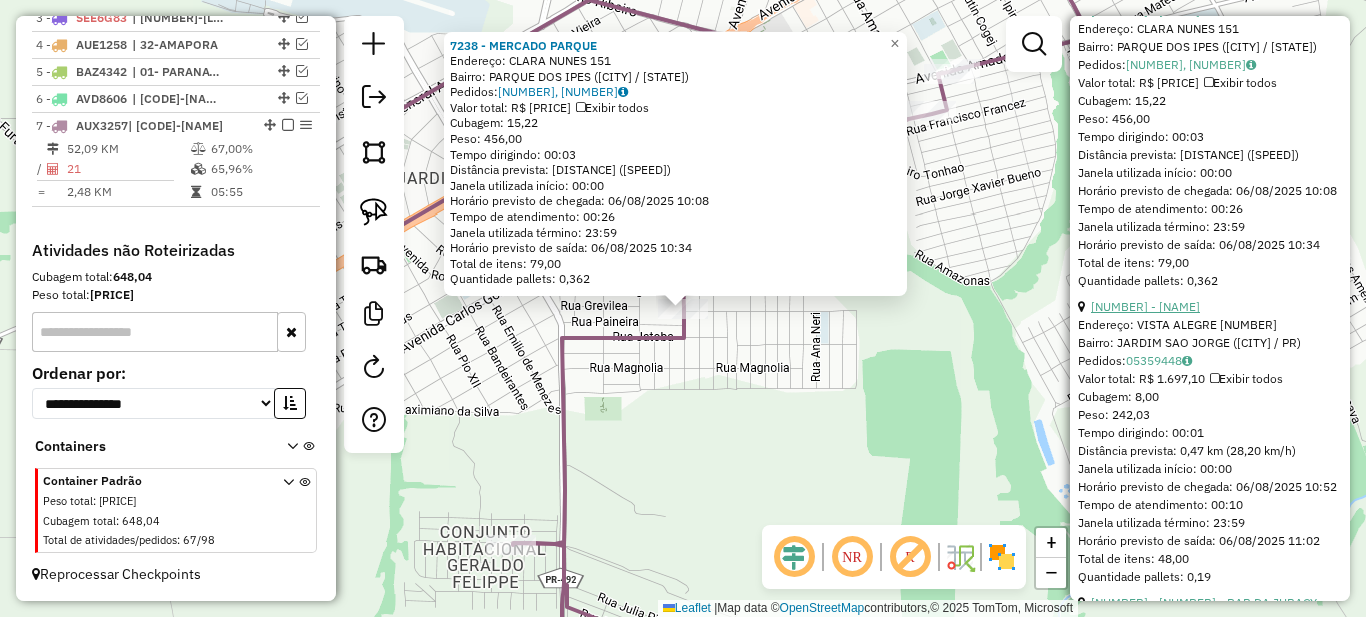 click on "[NUMBER] - [NAME]" at bounding box center [1145, 306] 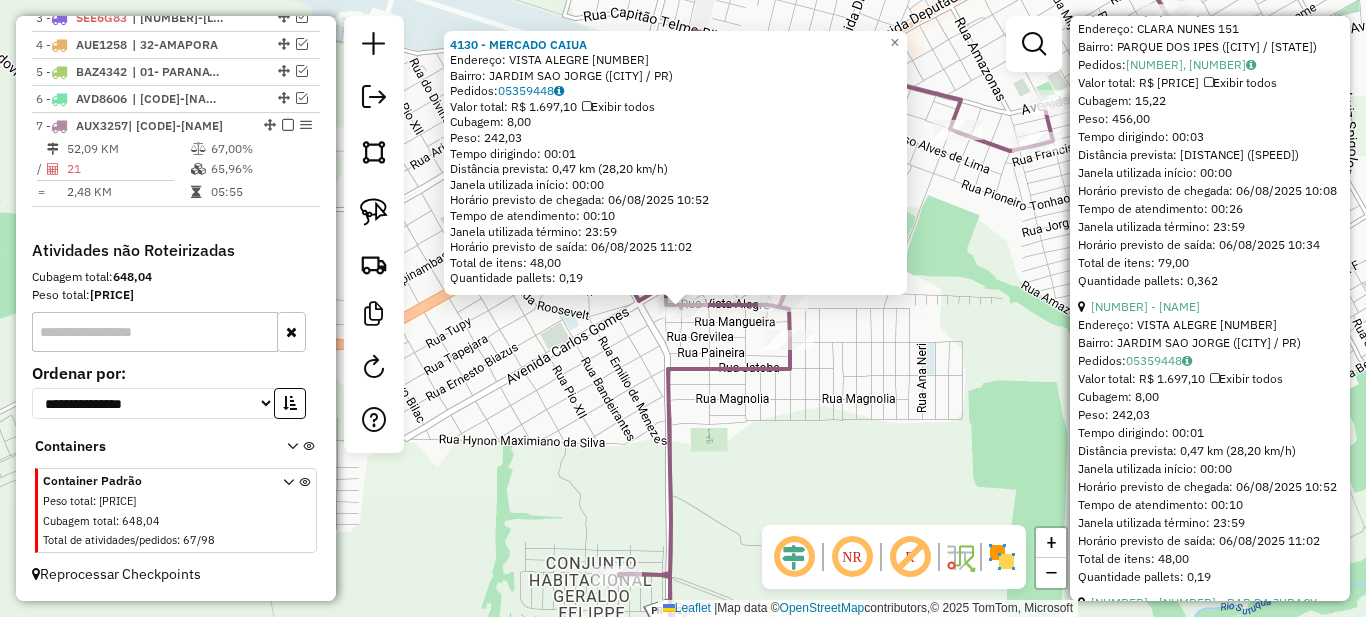 scroll, scrollTop: 2000, scrollLeft: 0, axis: vertical 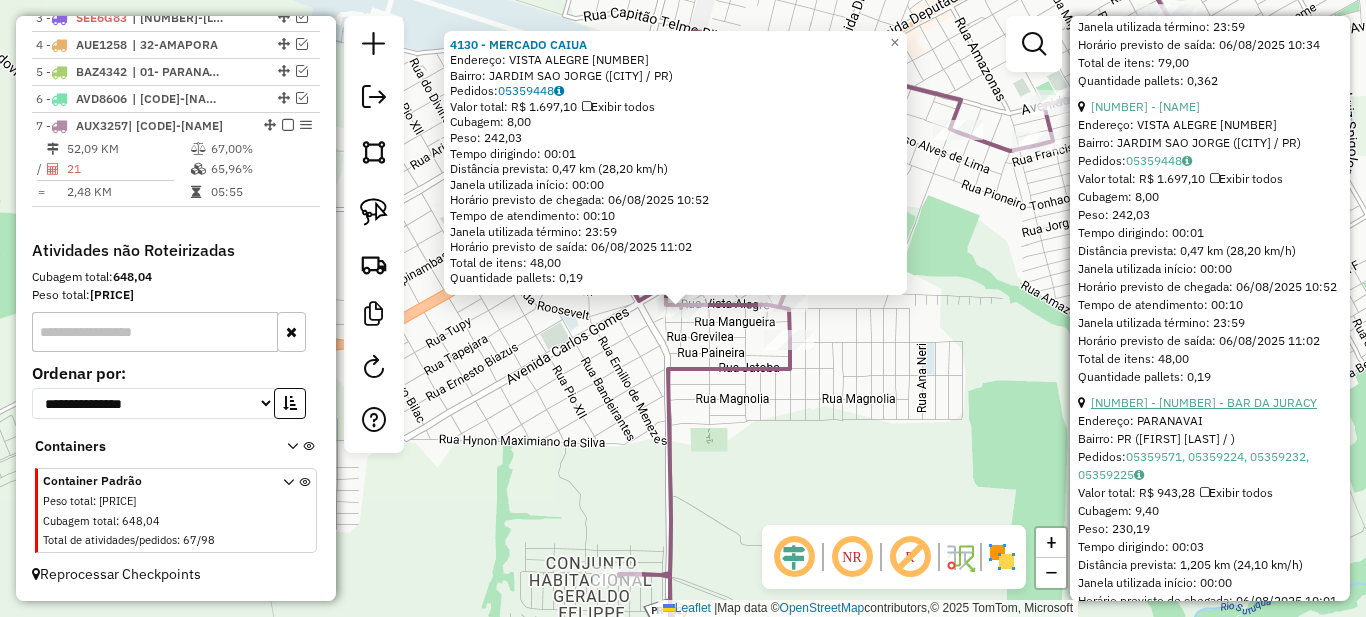 click on "[NUMBER] - [NUMBER] - BAR DA JURACY" at bounding box center (1204, 402) 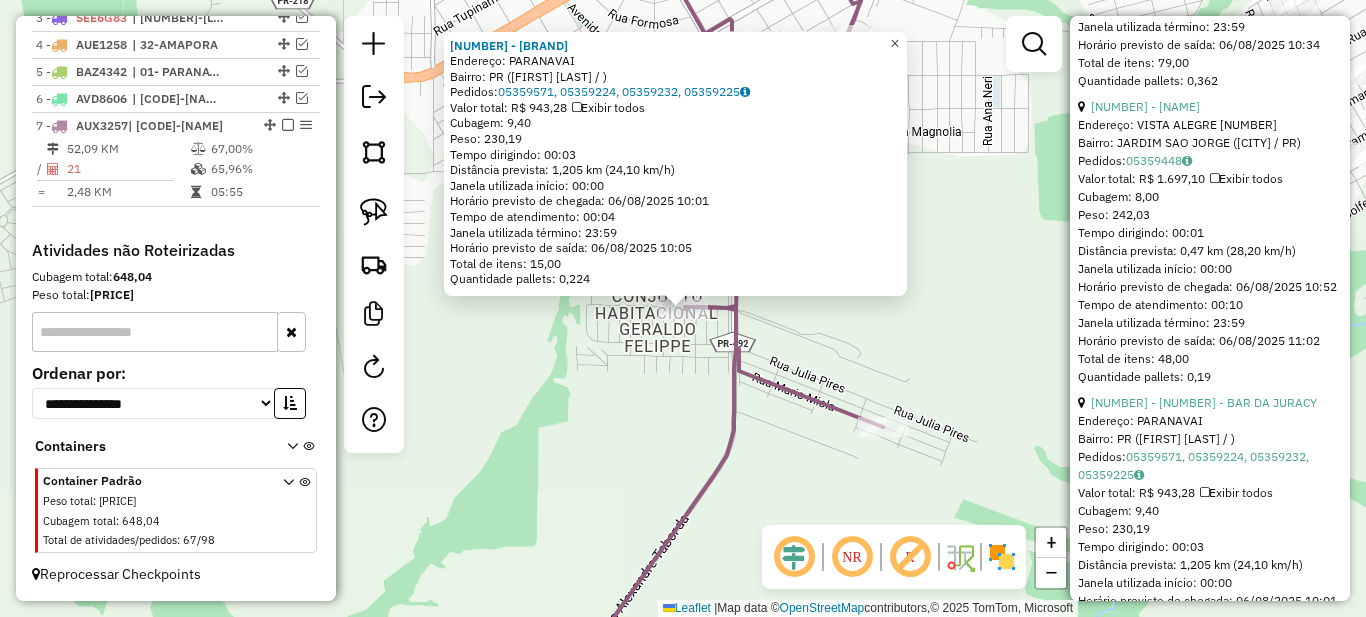 click on "×" 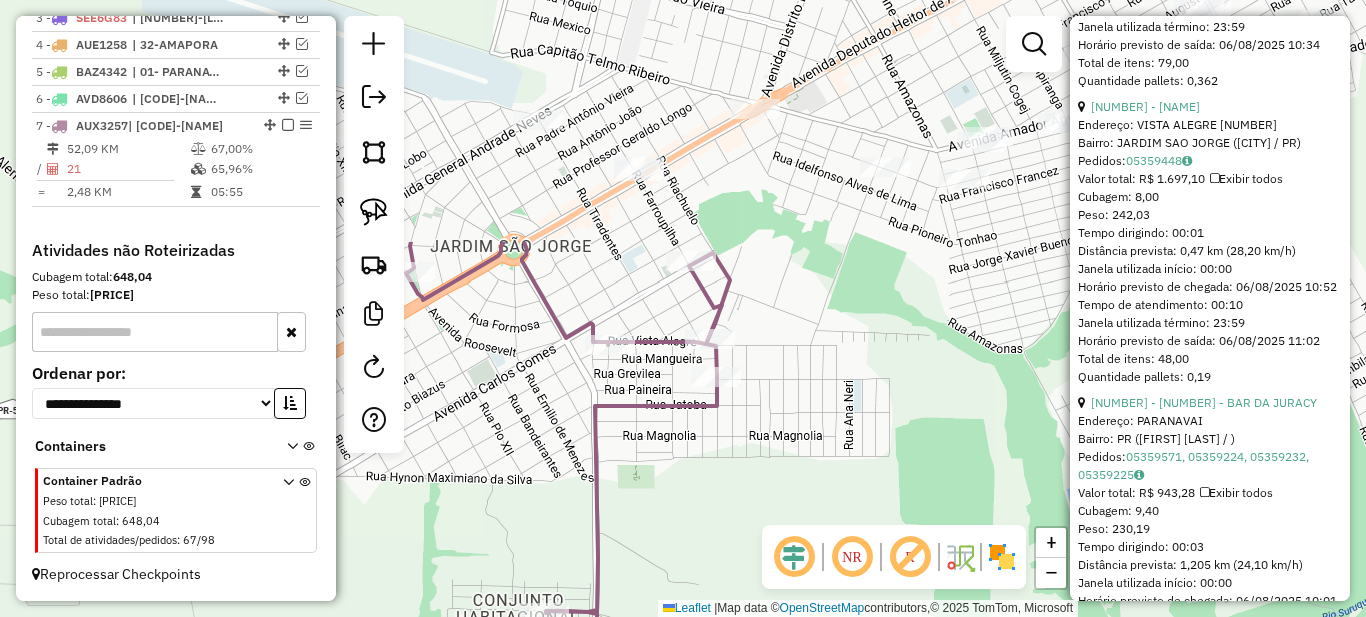 drag, startPoint x: 953, startPoint y: 30, endPoint x: 690, endPoint y: 549, distance: 581.8333 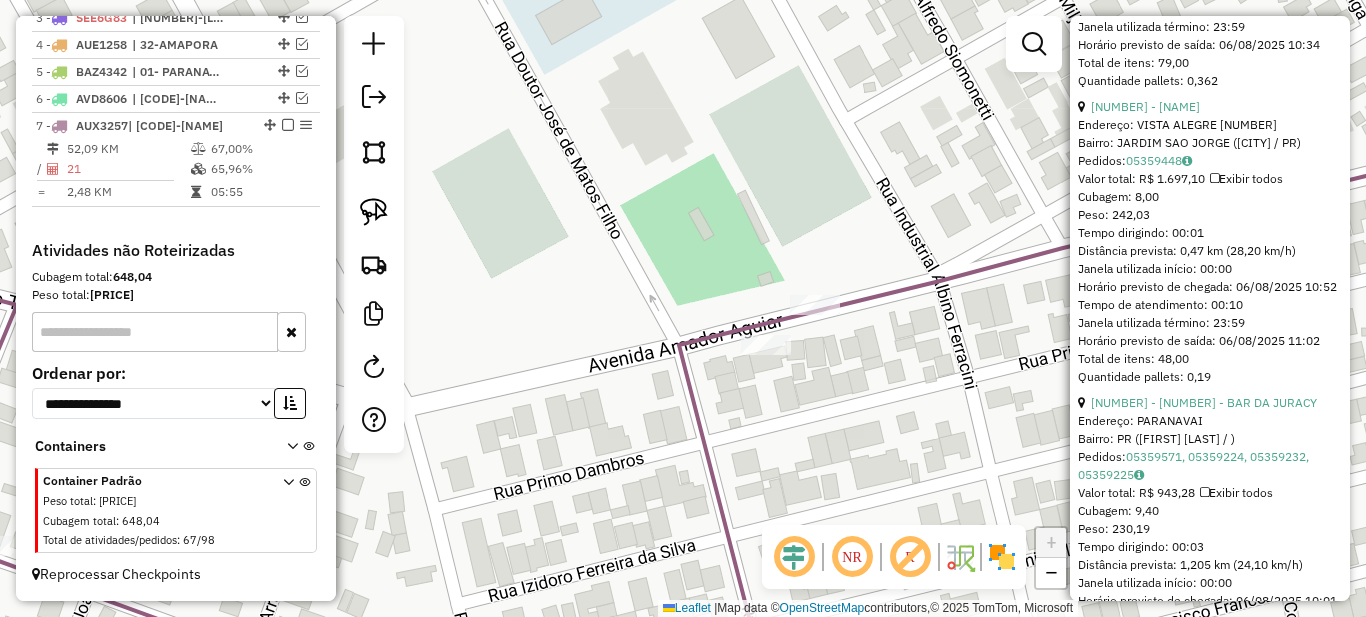 click 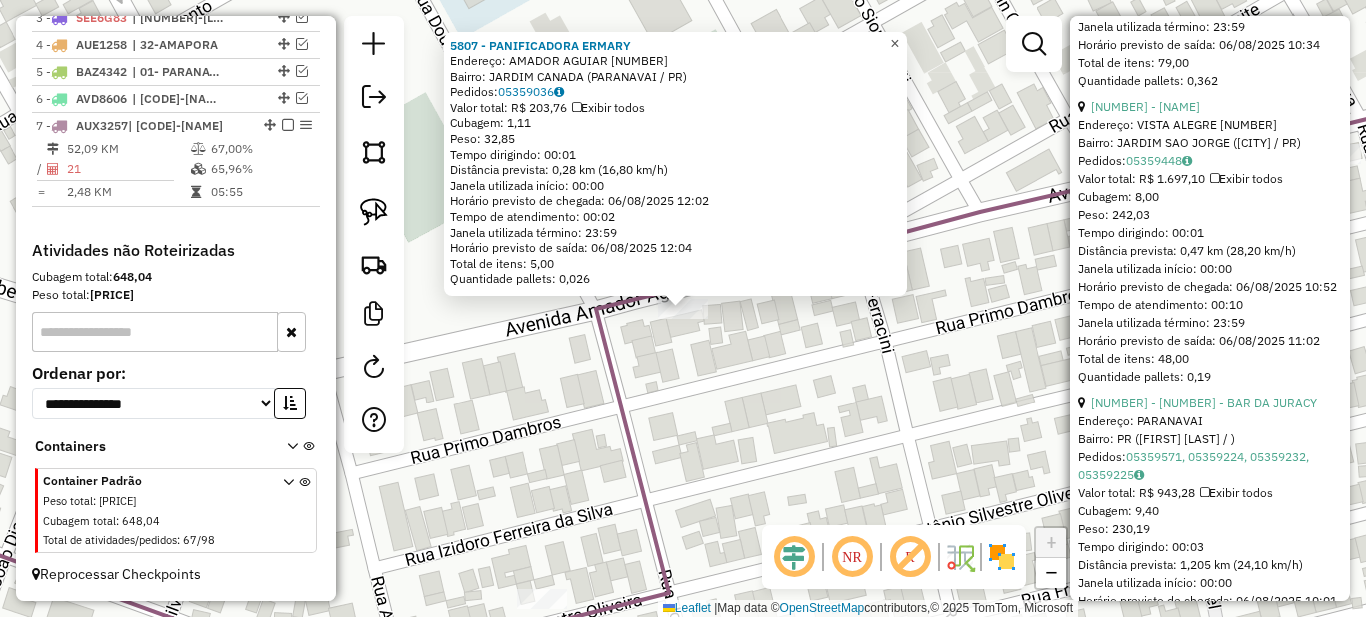 click on "×" 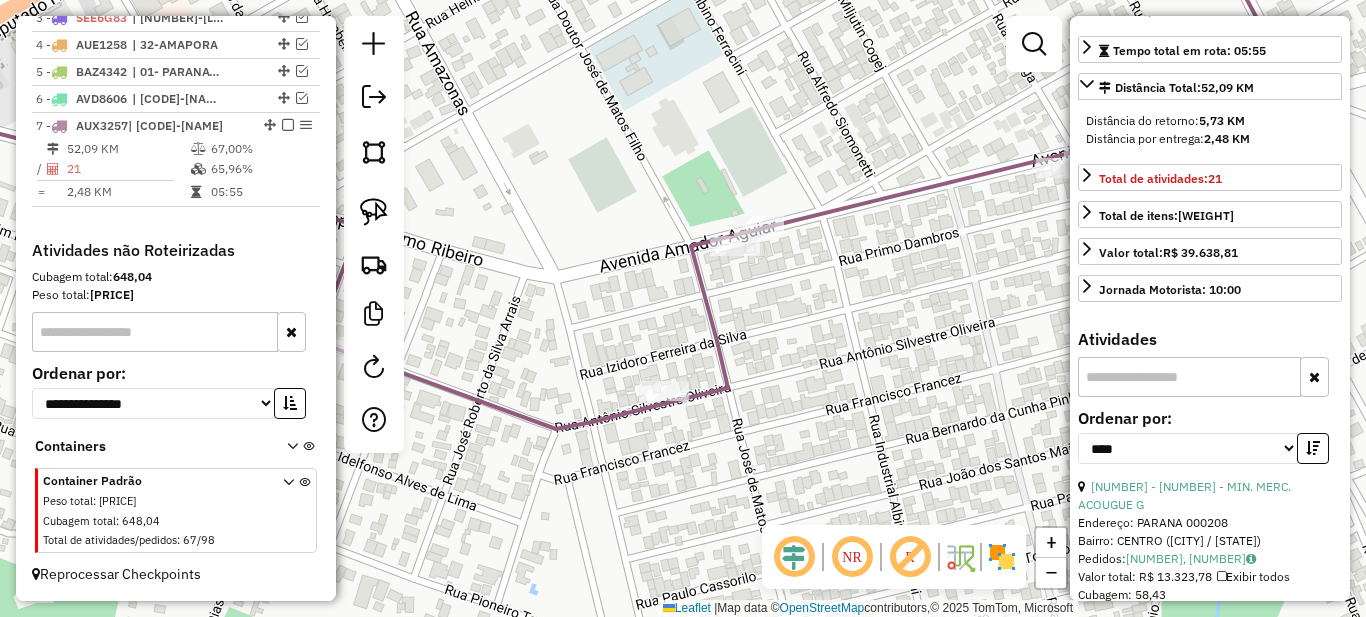 scroll, scrollTop: 100, scrollLeft: 0, axis: vertical 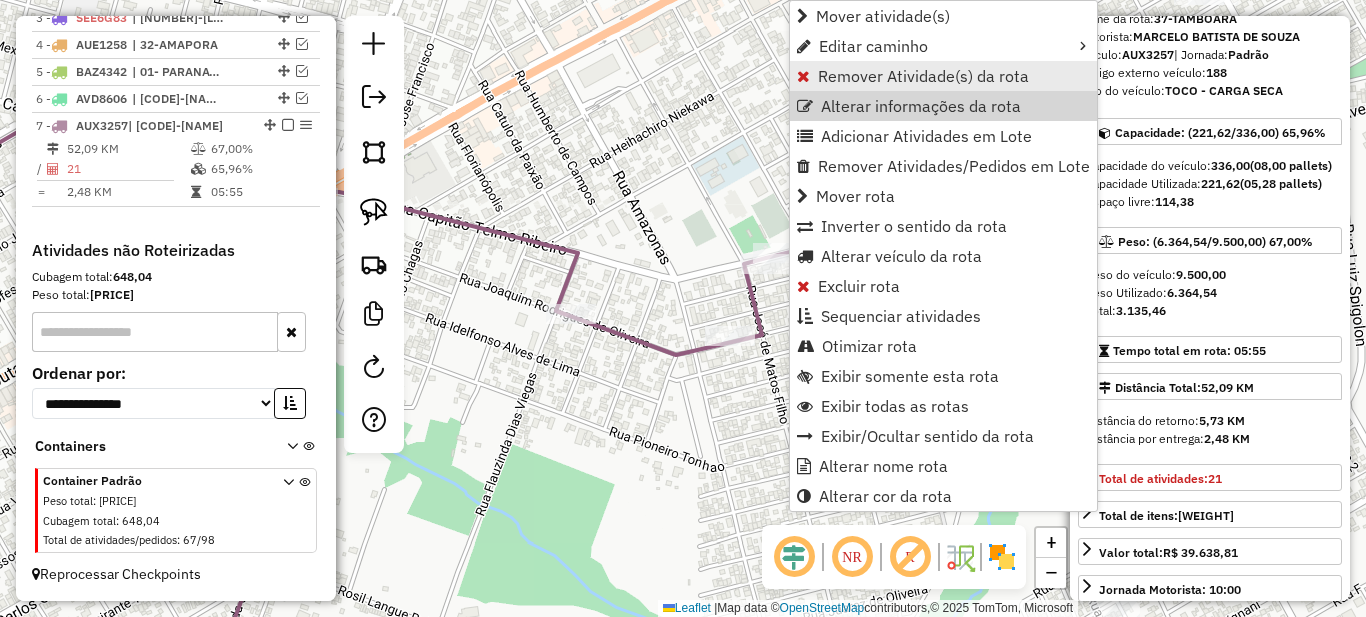 click on "Remover Atividade(s) da rota" at bounding box center (923, 76) 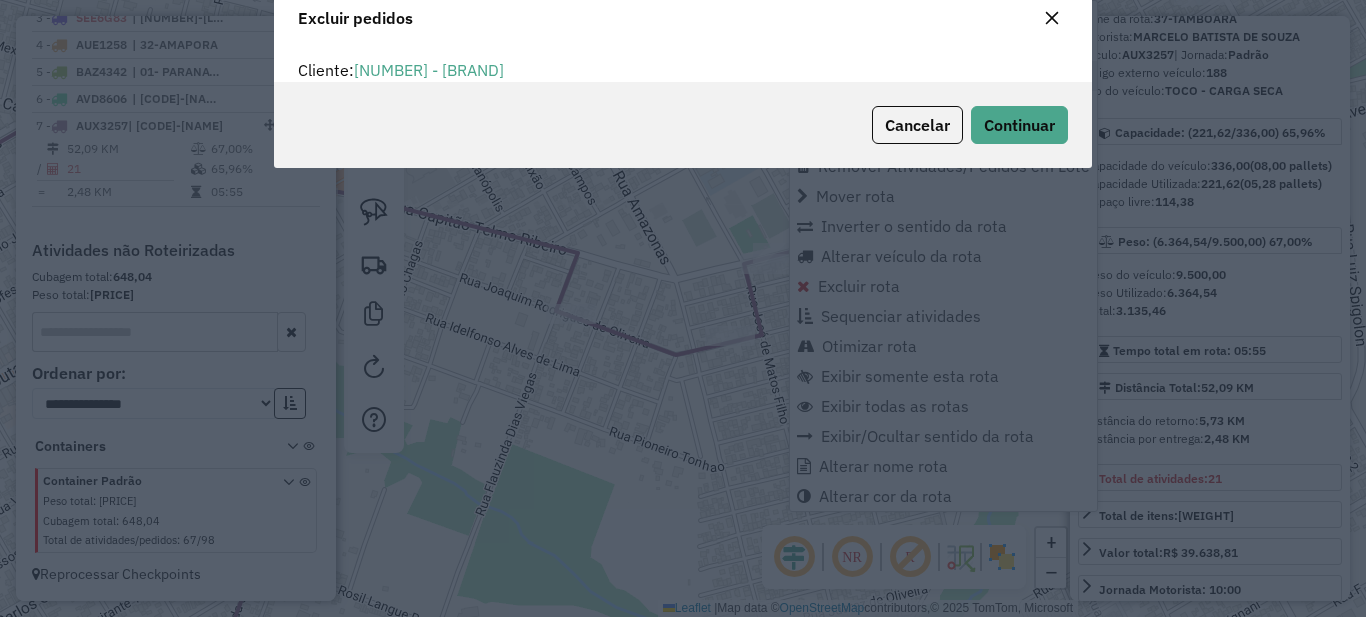 scroll, scrollTop: 12, scrollLeft: 6, axis: both 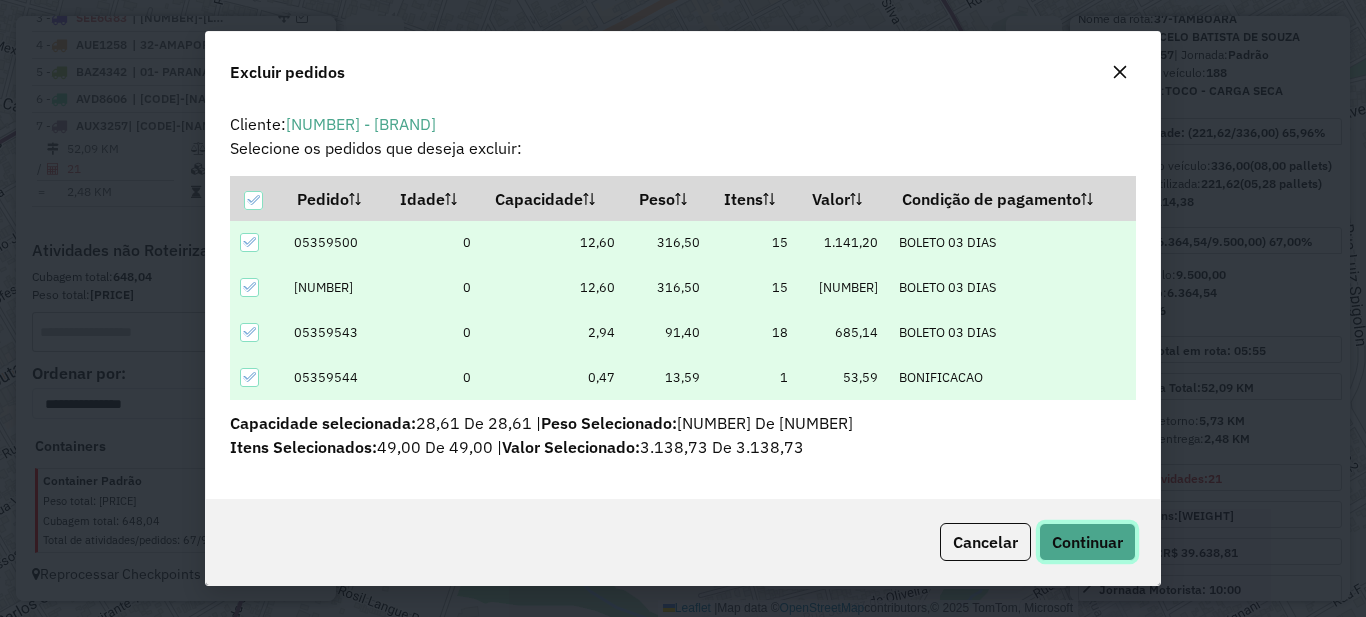 click on "Continuar" 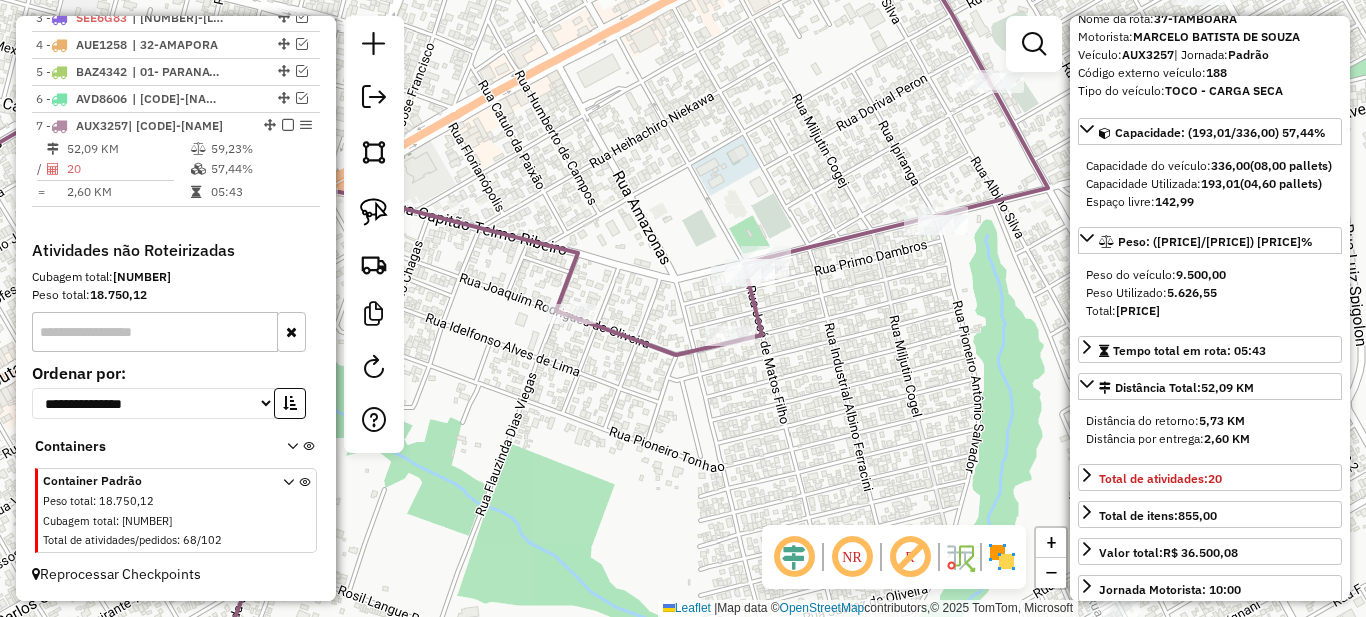 click 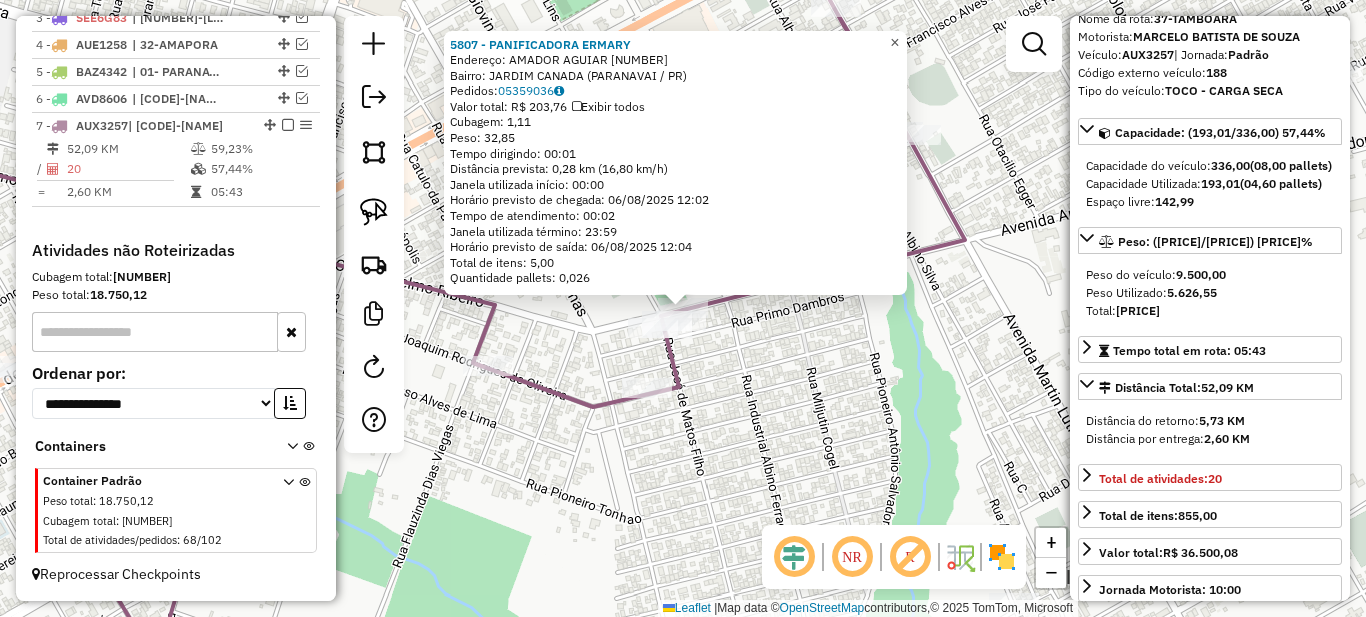 click on "×" 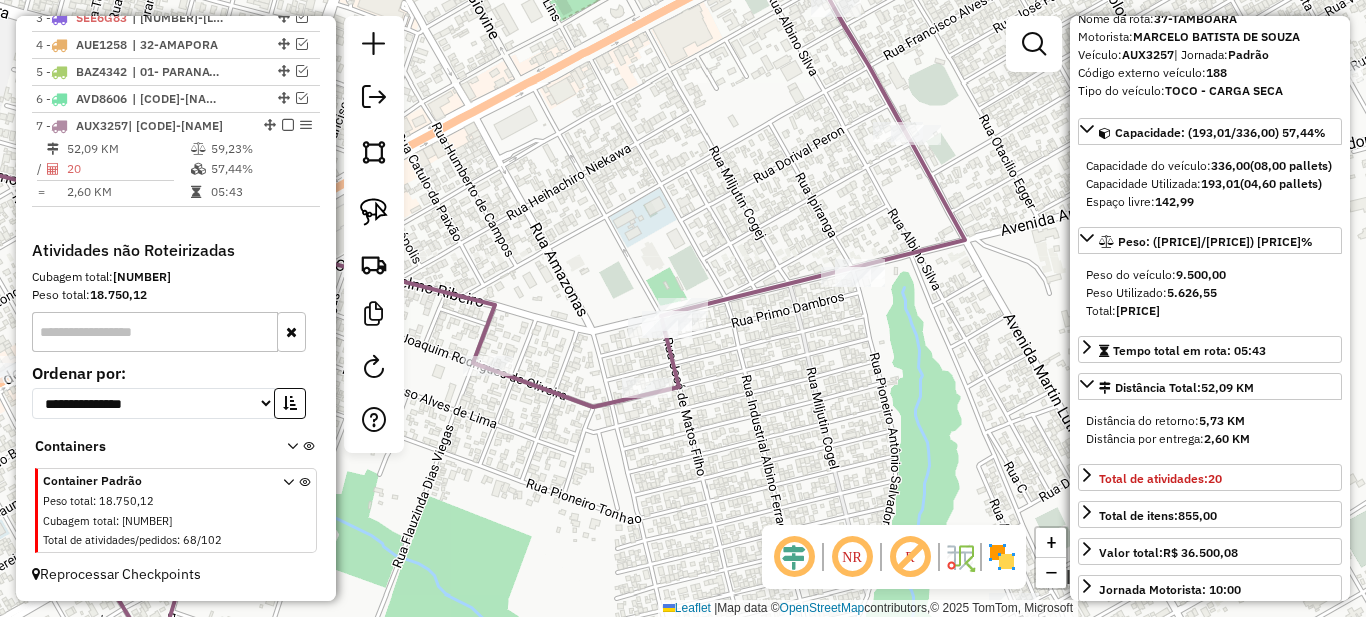 scroll, scrollTop: 0, scrollLeft: 0, axis: both 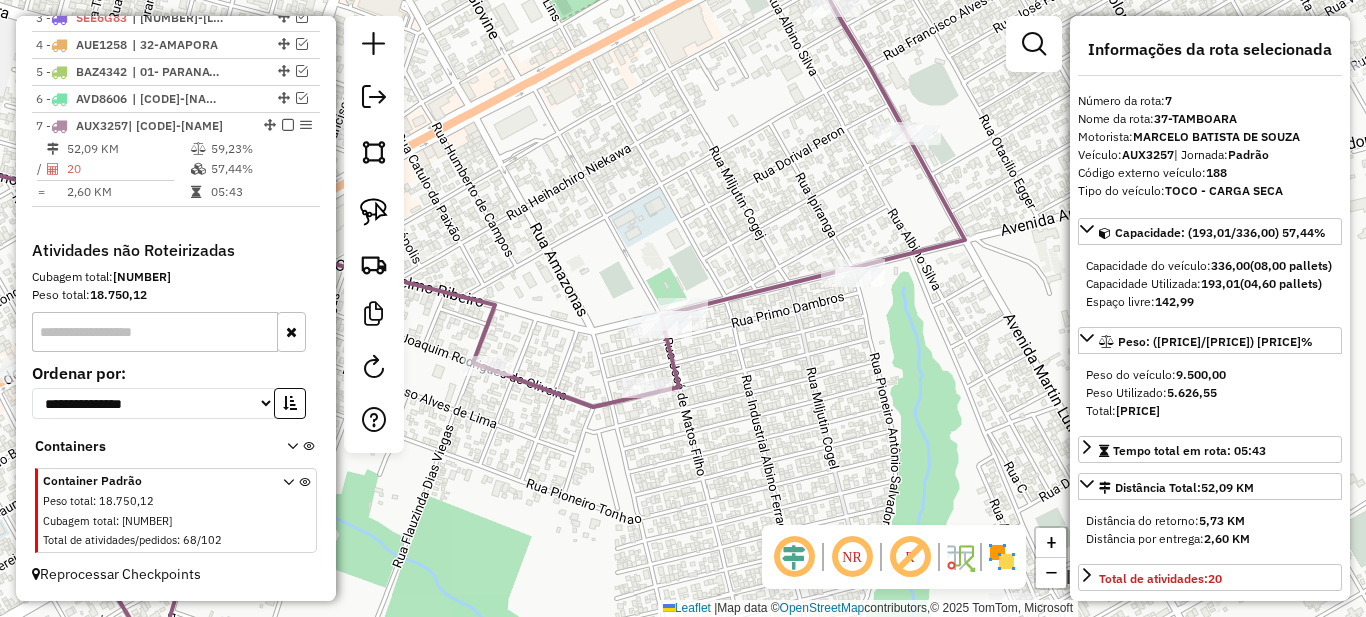 drag, startPoint x: 745, startPoint y: 106, endPoint x: 549, endPoint y: 390, distance: 345.0681 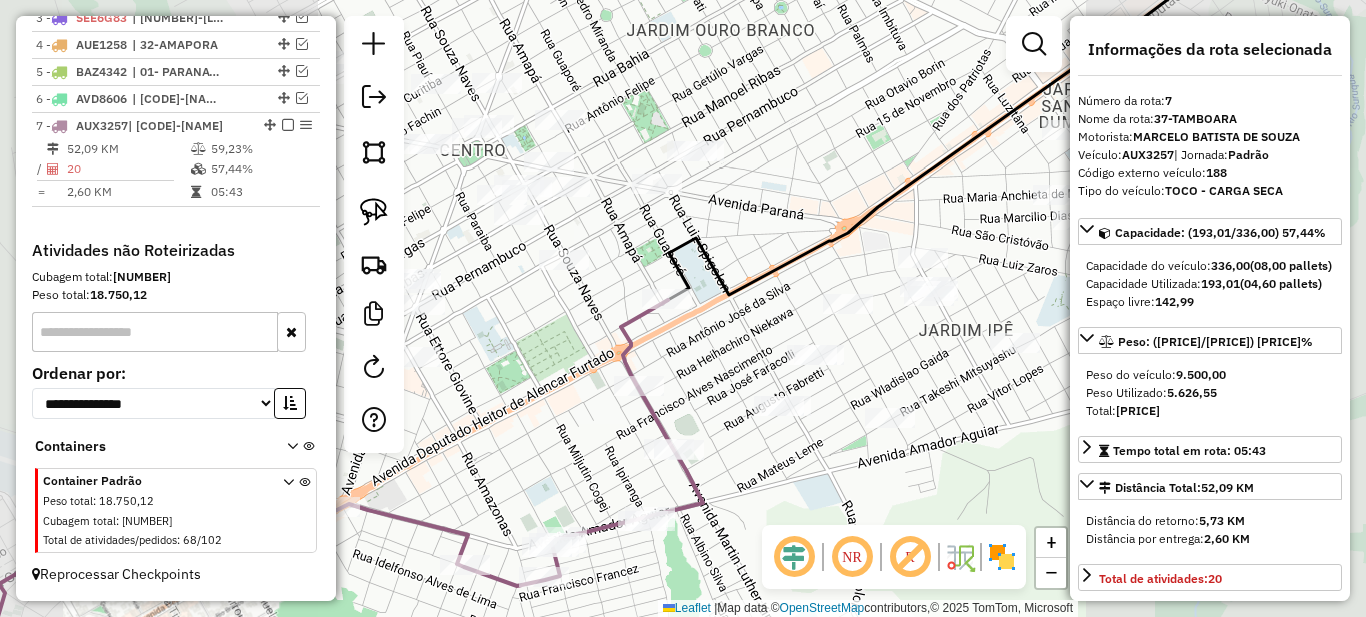 drag, startPoint x: 719, startPoint y: 324, endPoint x: 687, endPoint y: 251, distance: 79.70571 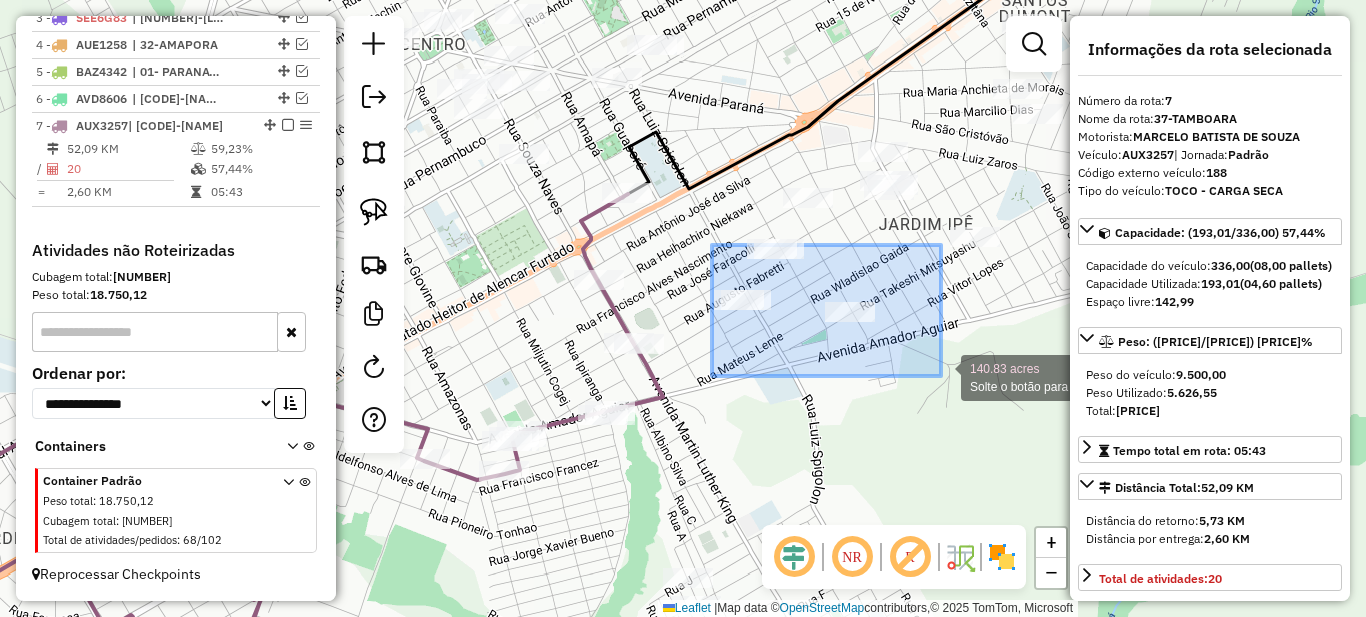 drag, startPoint x: 711, startPoint y: 248, endPoint x: 956, endPoint y: 380, distance: 278.2966 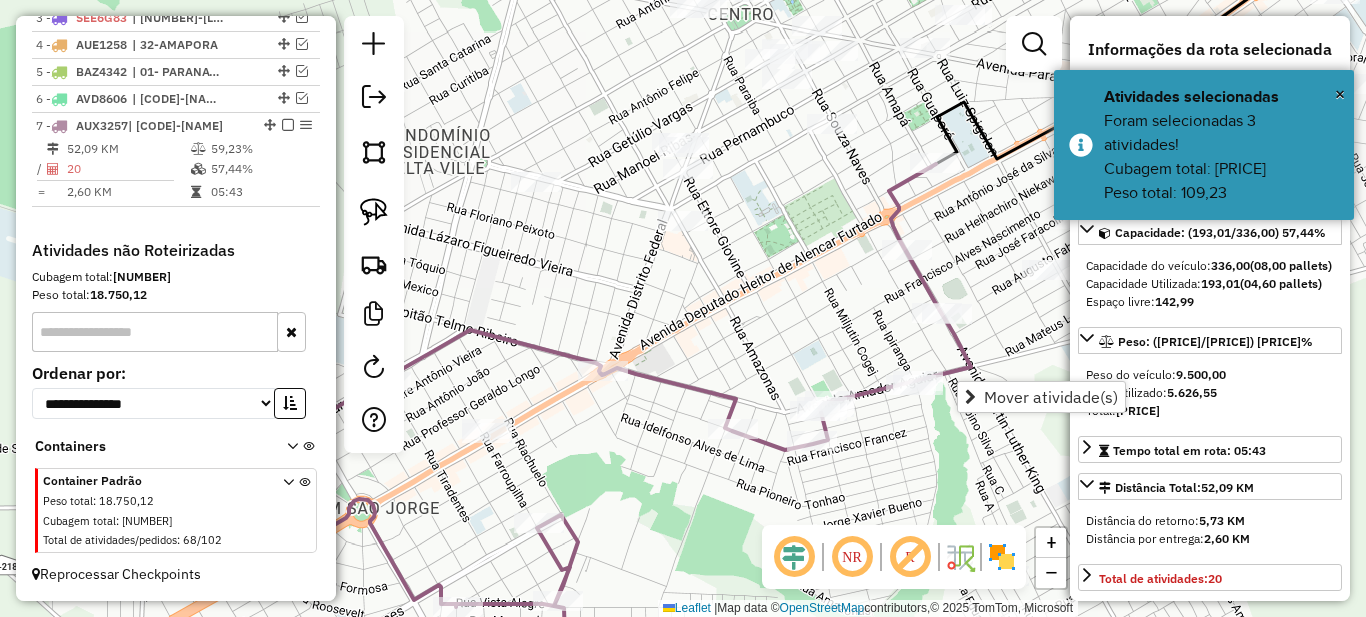 drag, startPoint x: 702, startPoint y: 267, endPoint x: 1010, endPoint y: 237, distance: 309.45758 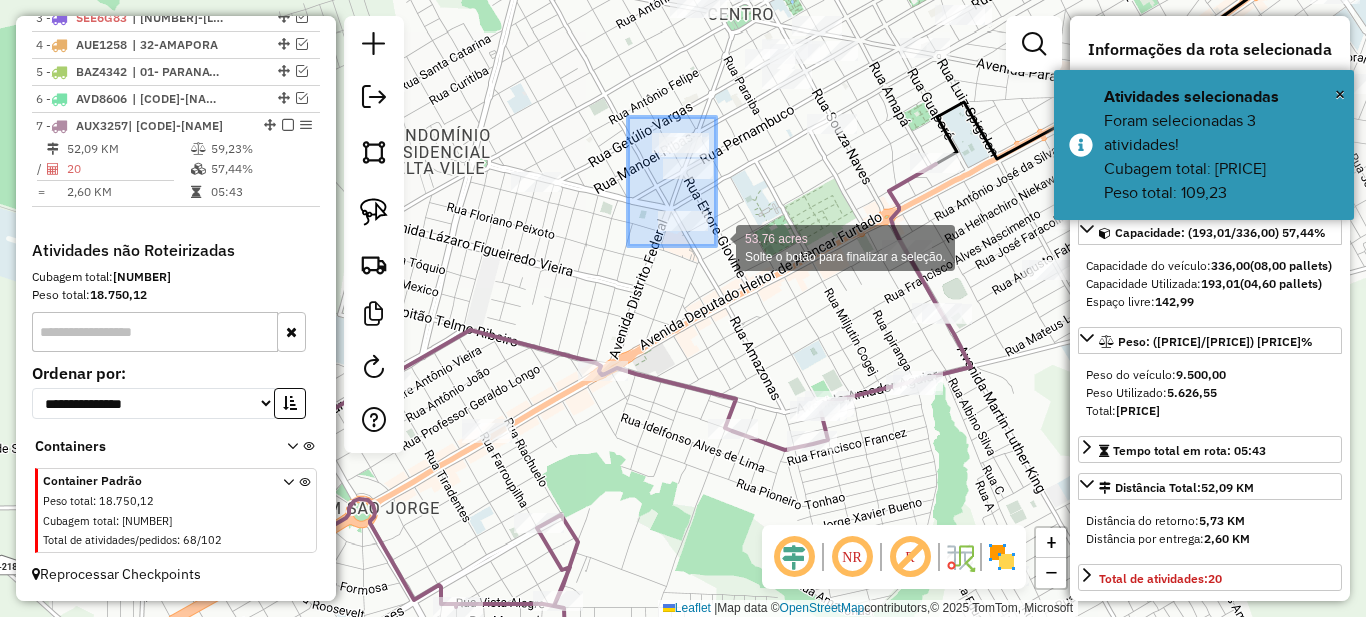 drag, startPoint x: 636, startPoint y: 121, endPoint x: 724, endPoint y: 257, distance: 161.98766 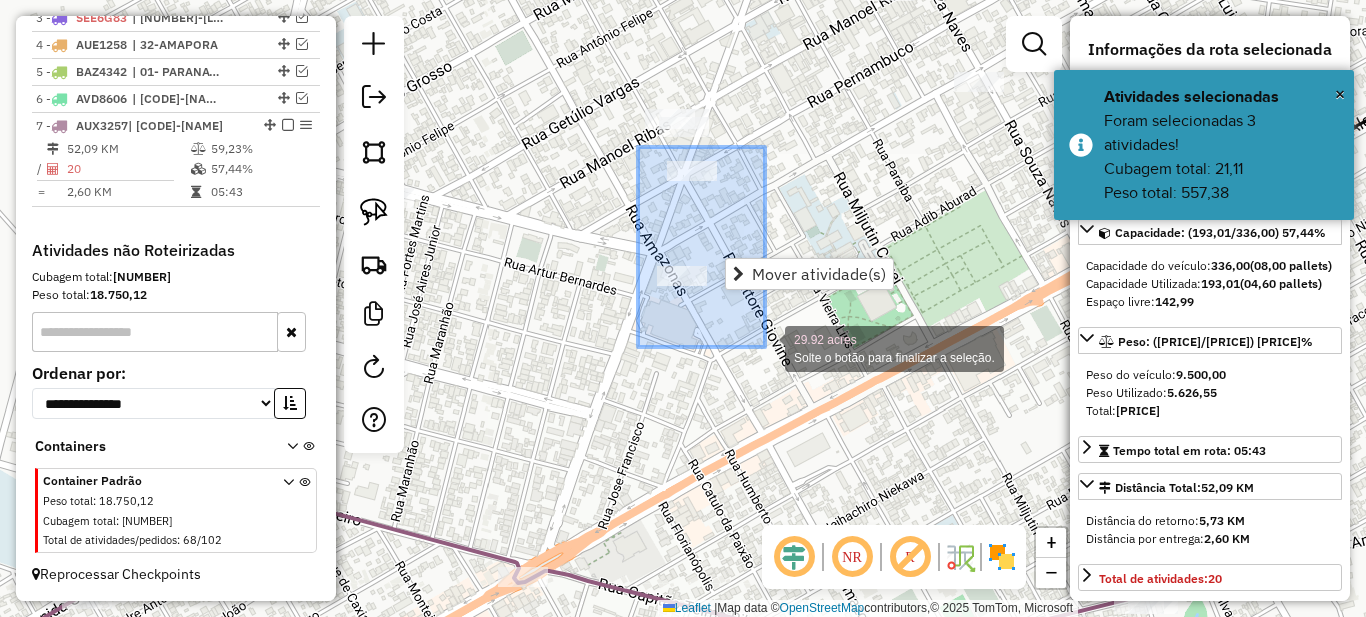 drag, startPoint x: 652, startPoint y: 163, endPoint x: 767, endPoint y: 350, distance: 219.53133 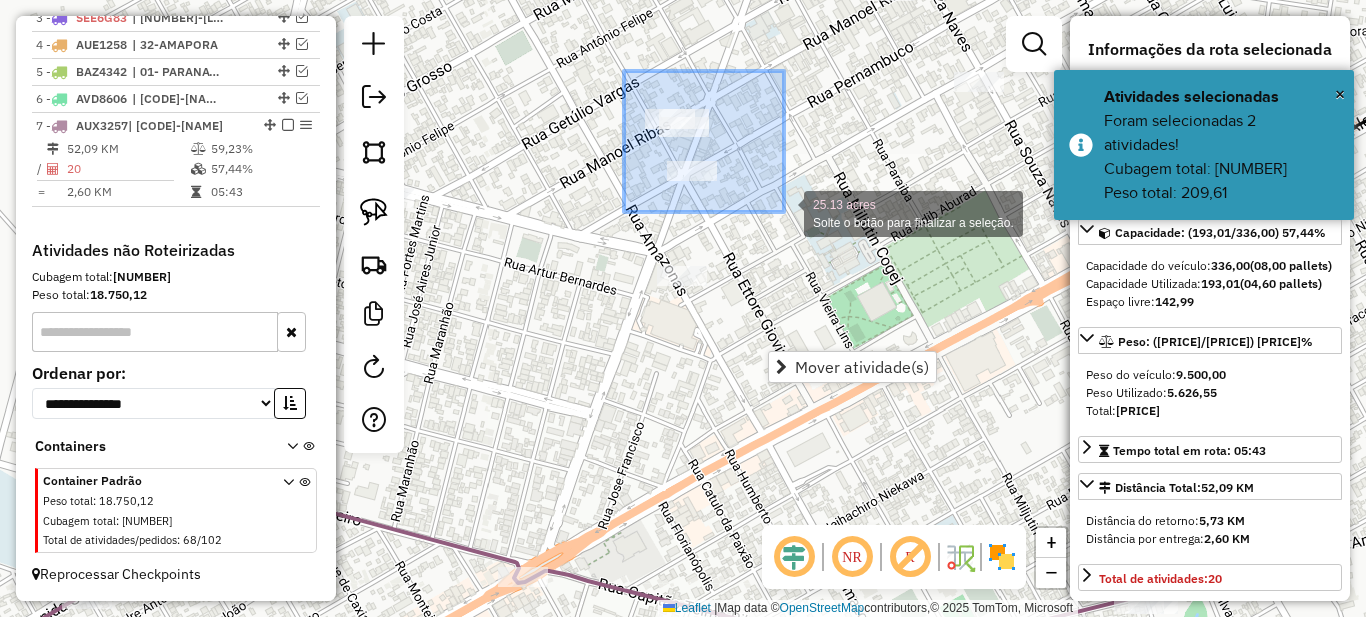 drag, startPoint x: 625, startPoint y: 72, endPoint x: 784, endPoint y: 212, distance: 211.85136 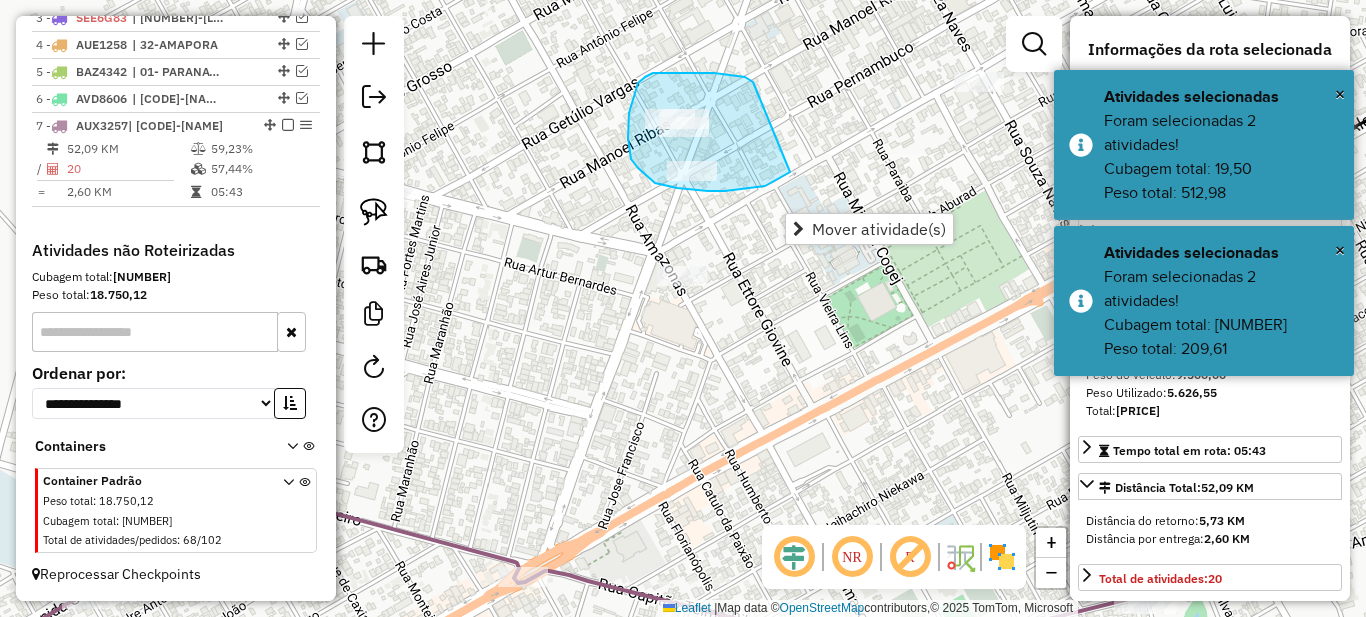 drag, startPoint x: 694, startPoint y: 73, endPoint x: 794, endPoint y: 170, distance: 139.3162 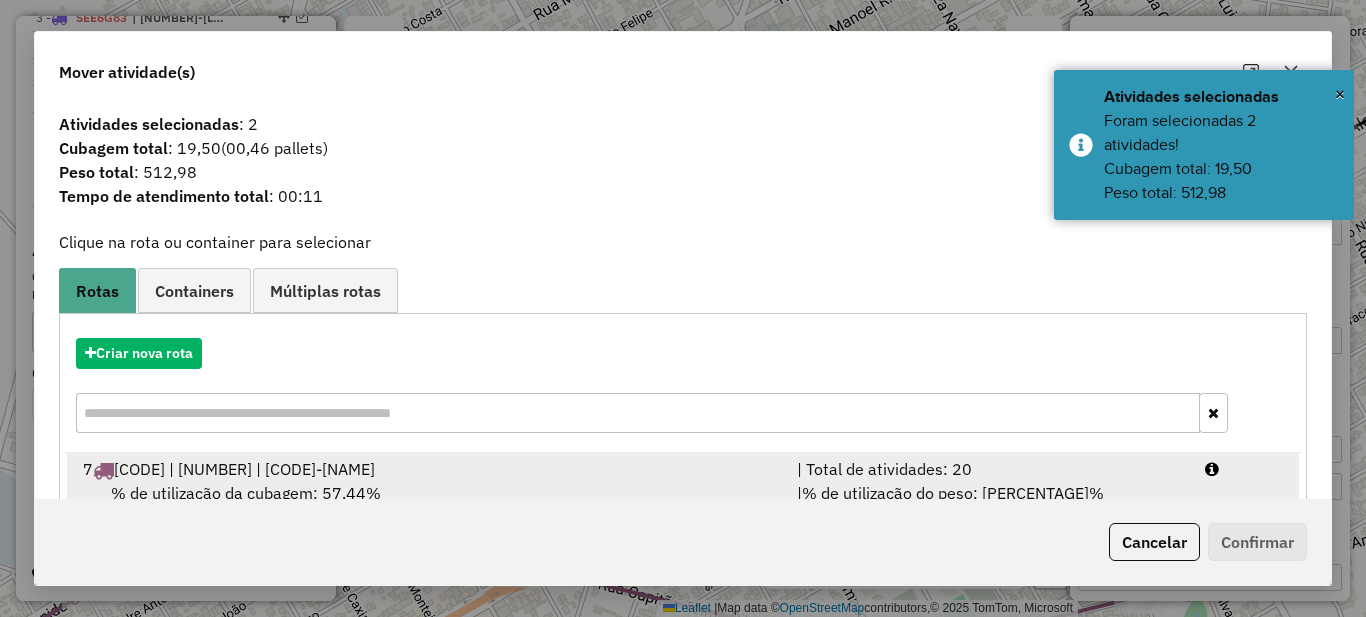 scroll, scrollTop: 70, scrollLeft: 0, axis: vertical 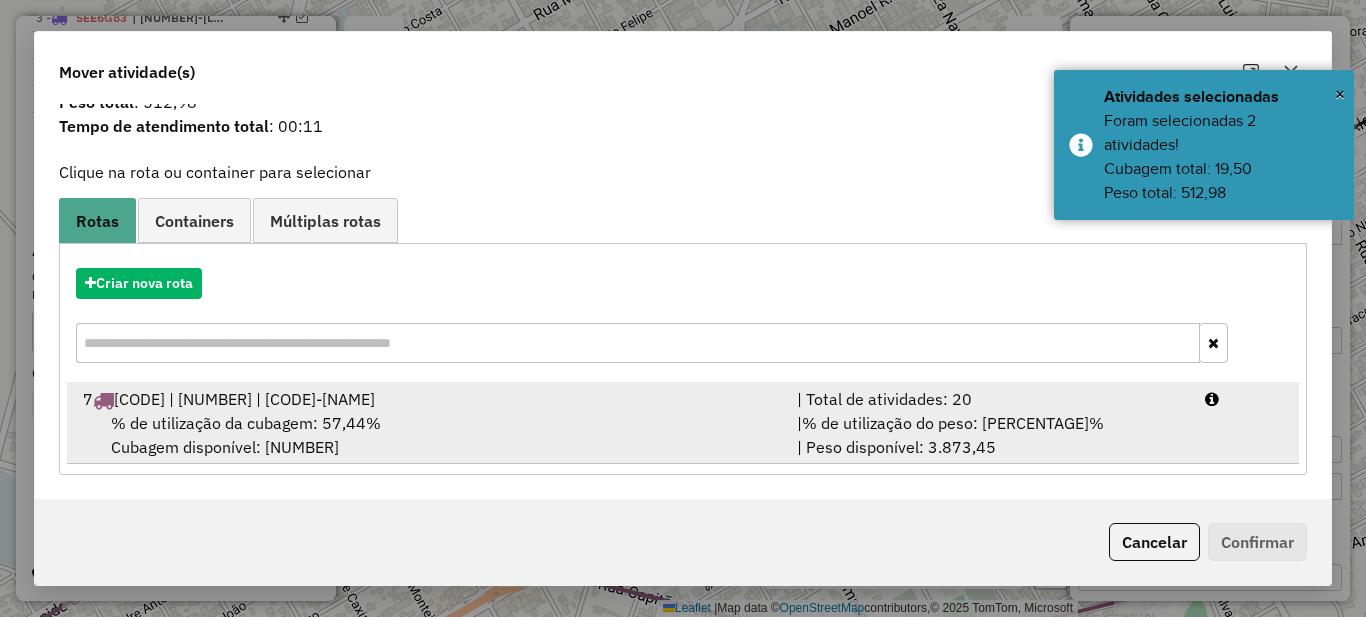 click on "% de utilização do peso: [PERCENTAGE]%" at bounding box center (953, 423) 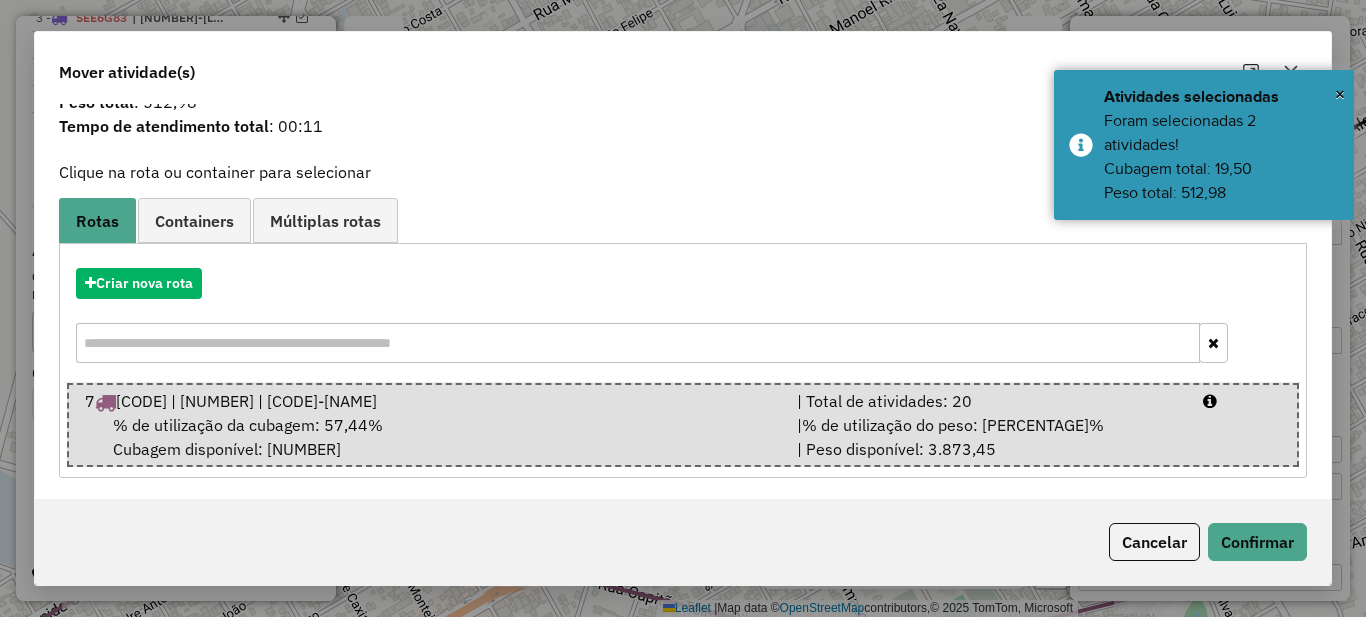 click on "Cancelar   Confirmar" 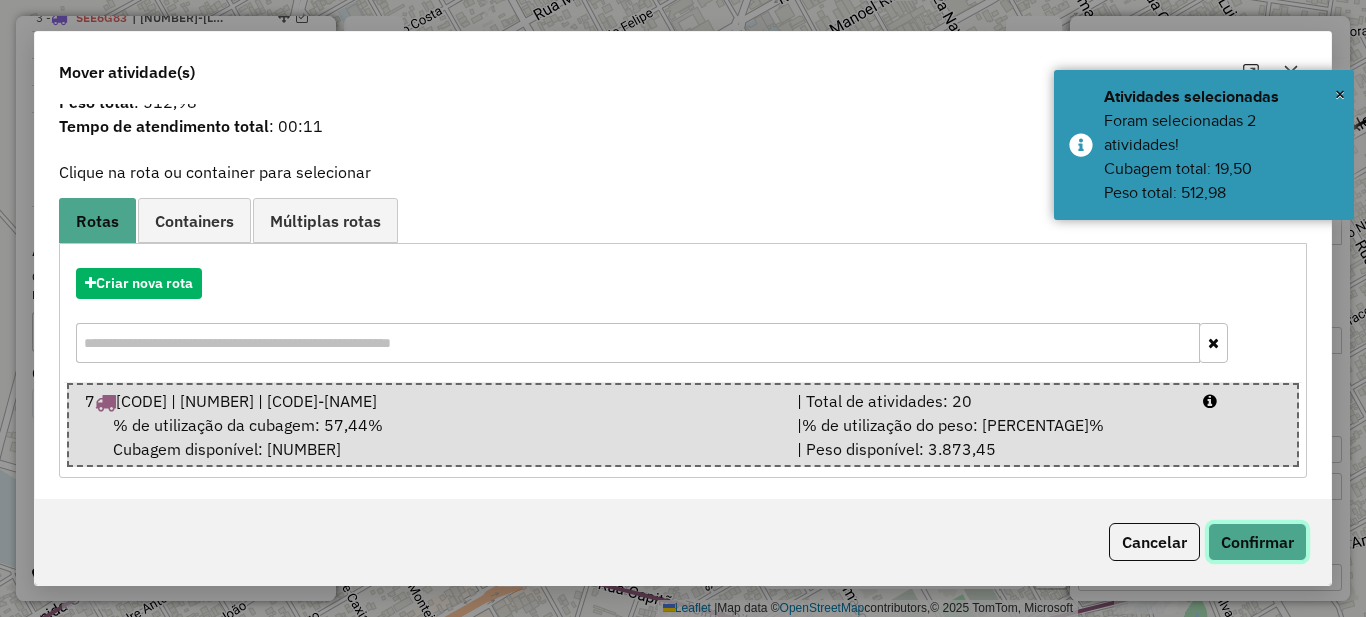 click on "Confirmar" 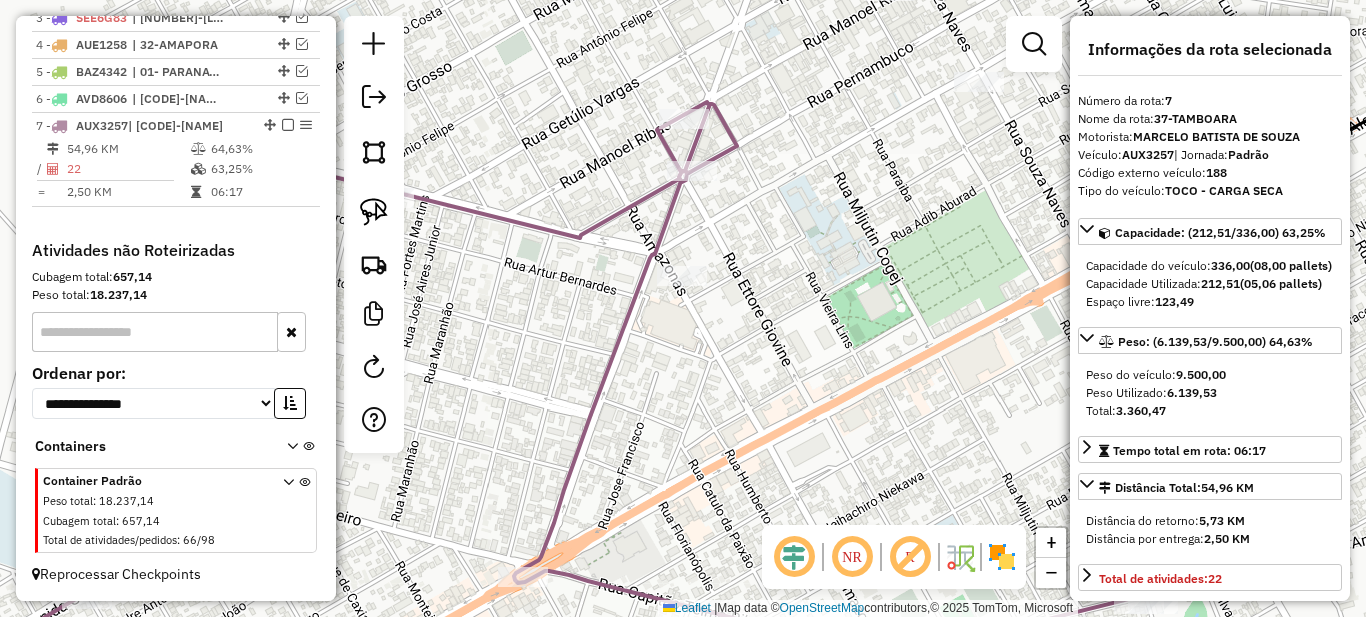 scroll, scrollTop: 0, scrollLeft: 0, axis: both 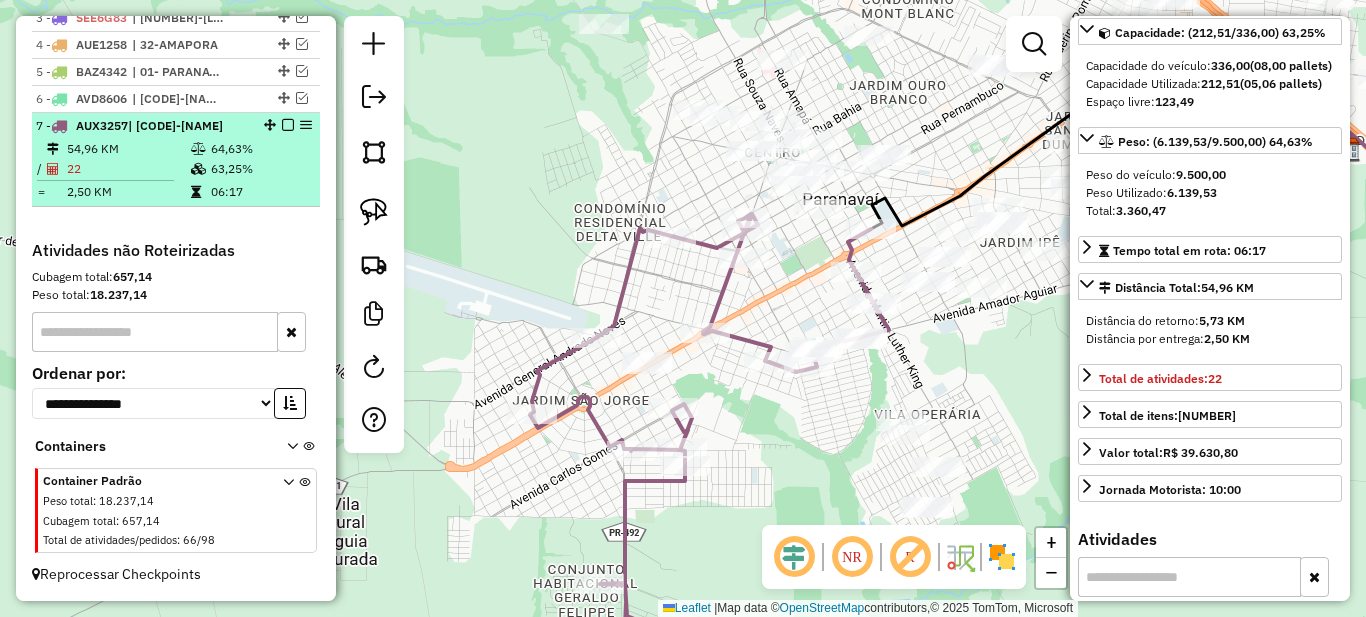 click at bounding box center [288, 125] 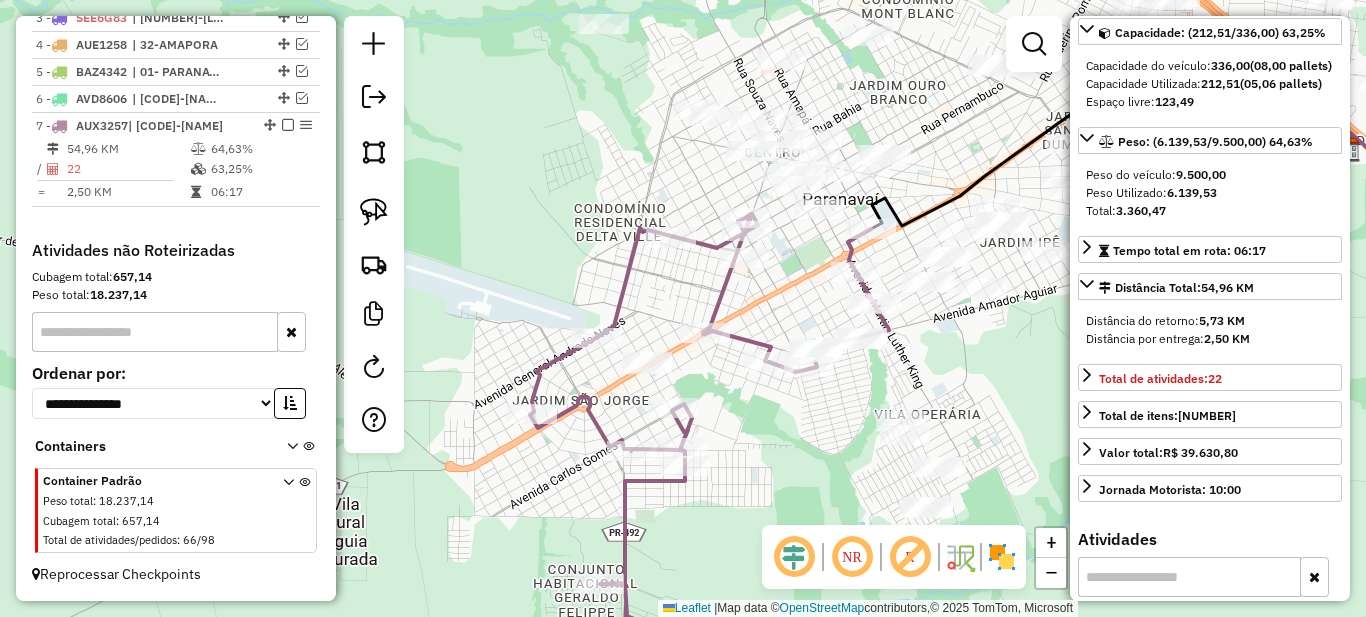 scroll, scrollTop: 797, scrollLeft: 0, axis: vertical 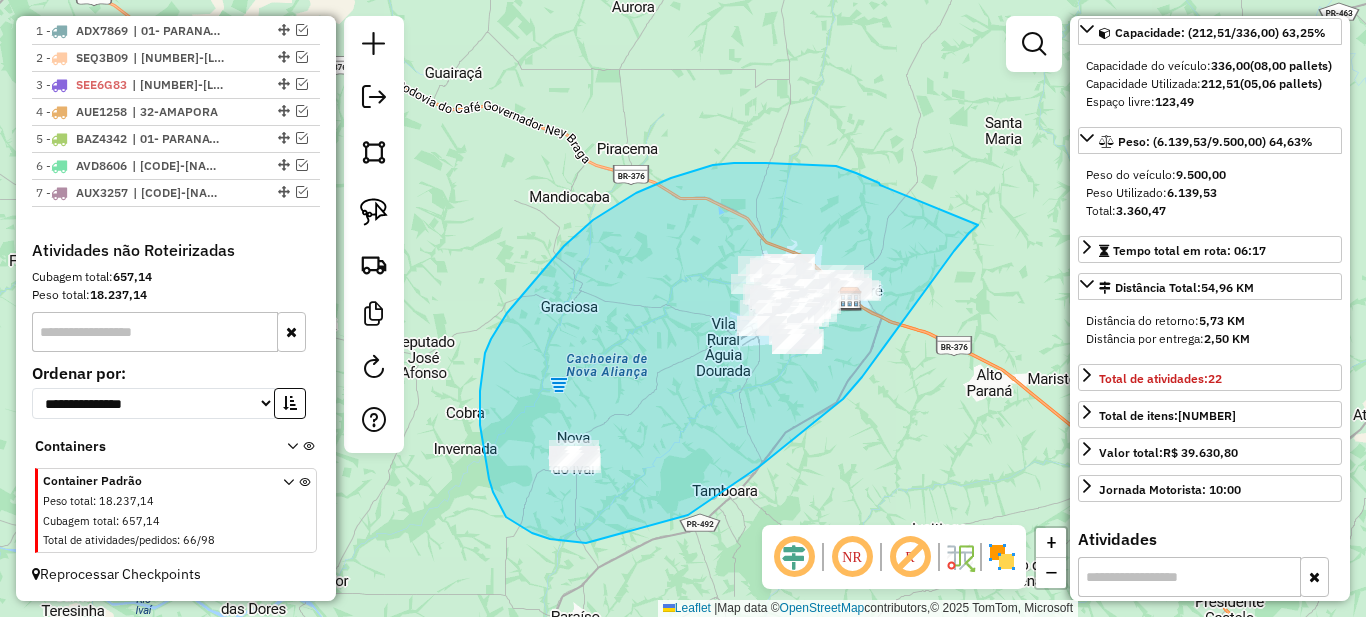 drag, startPoint x: 826, startPoint y: 166, endPoint x: 980, endPoint y: 225, distance: 164.91513 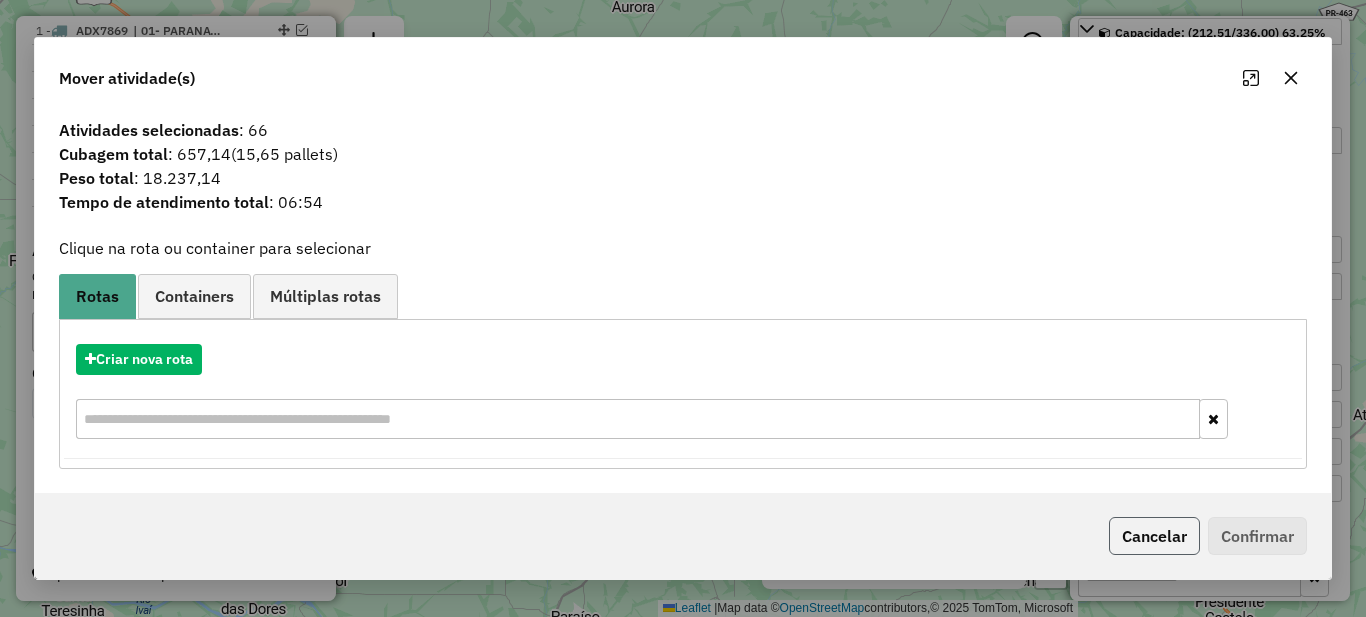 click on "Cancelar" 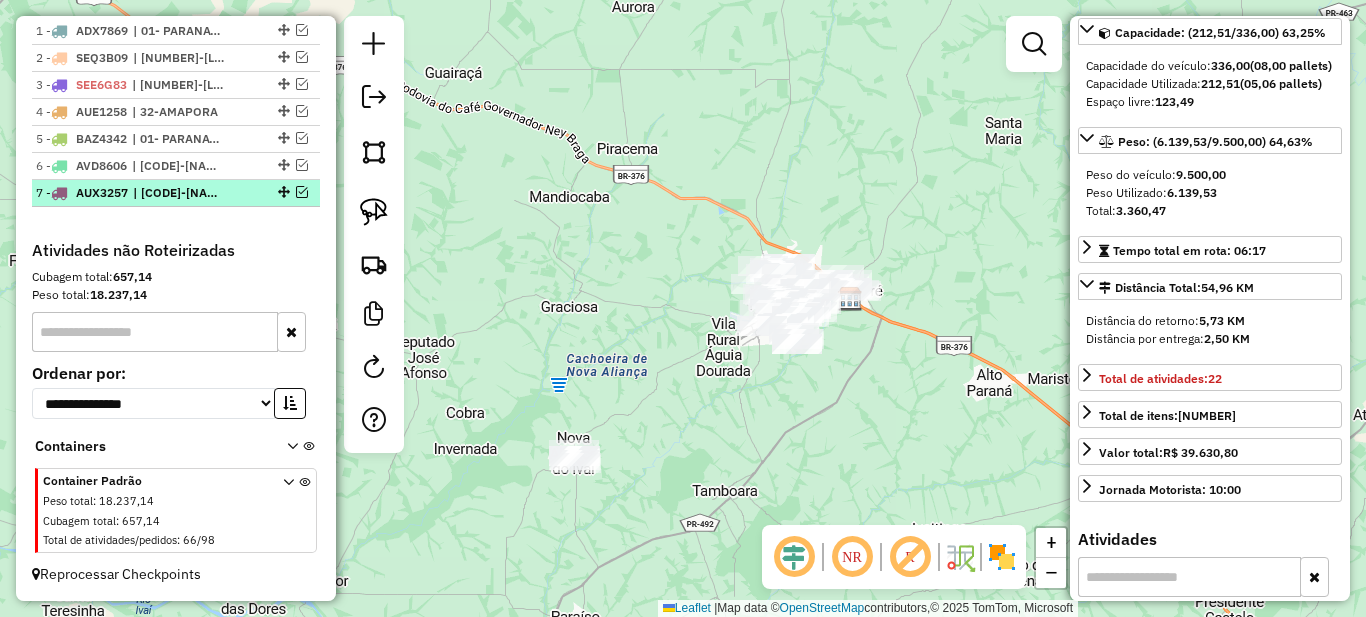 click on "7 -       AUX3257   | 37-TAMBOARA" at bounding box center (176, 193) 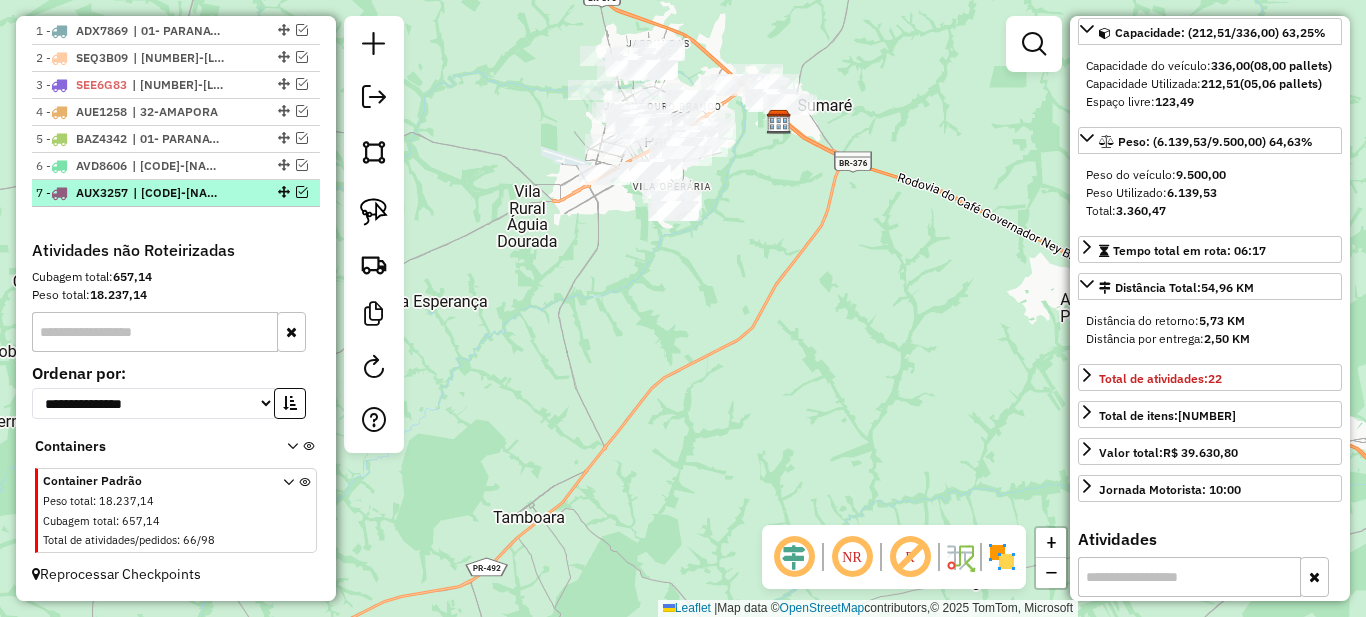 click at bounding box center [302, 192] 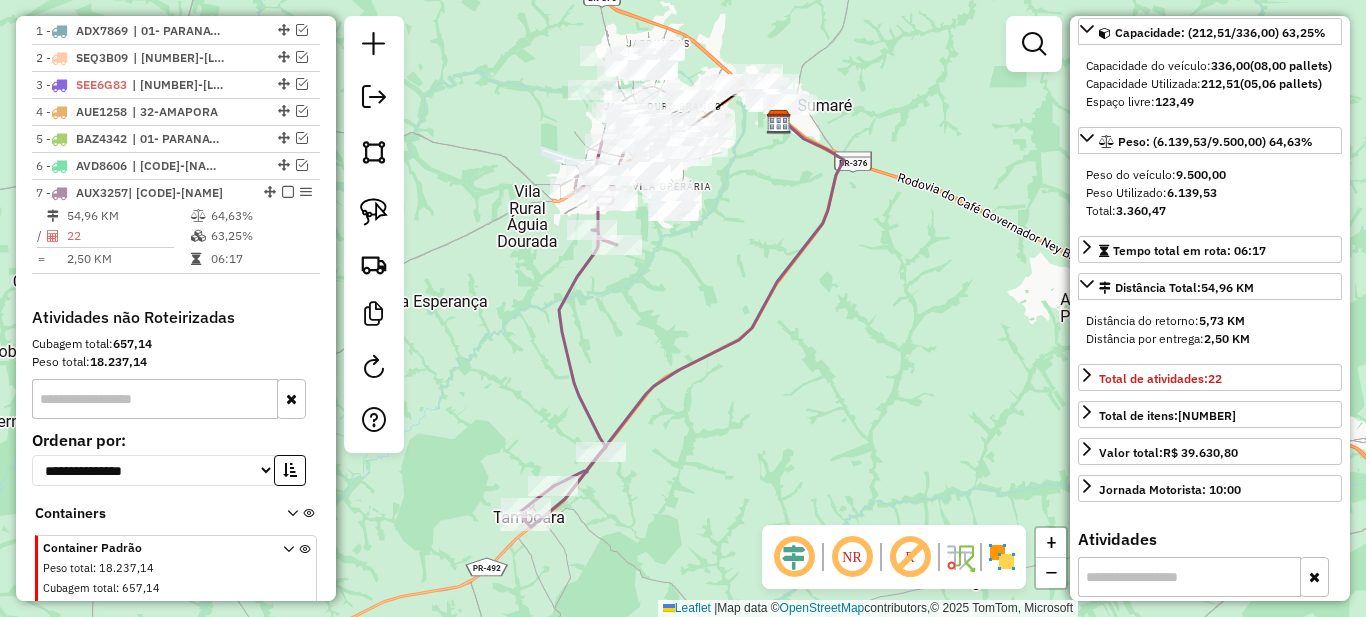 scroll, scrollTop: 864, scrollLeft: 0, axis: vertical 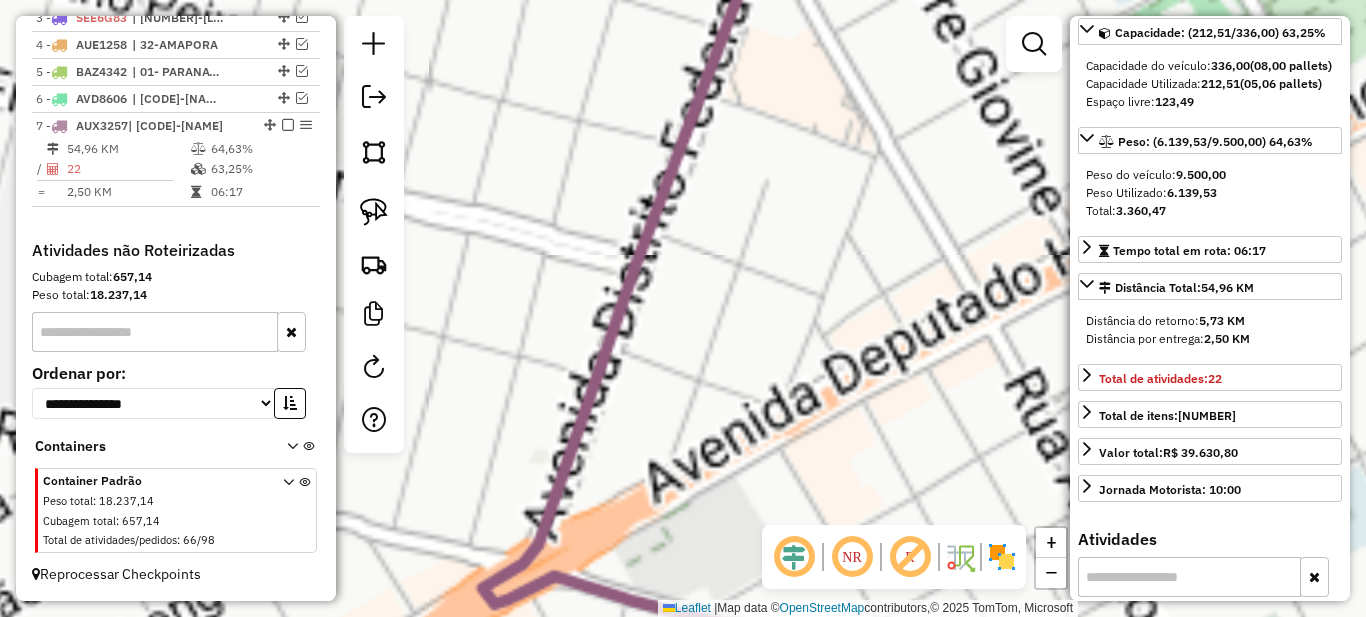 drag, startPoint x: 705, startPoint y: 225, endPoint x: 604, endPoint y: 469, distance: 264.07764 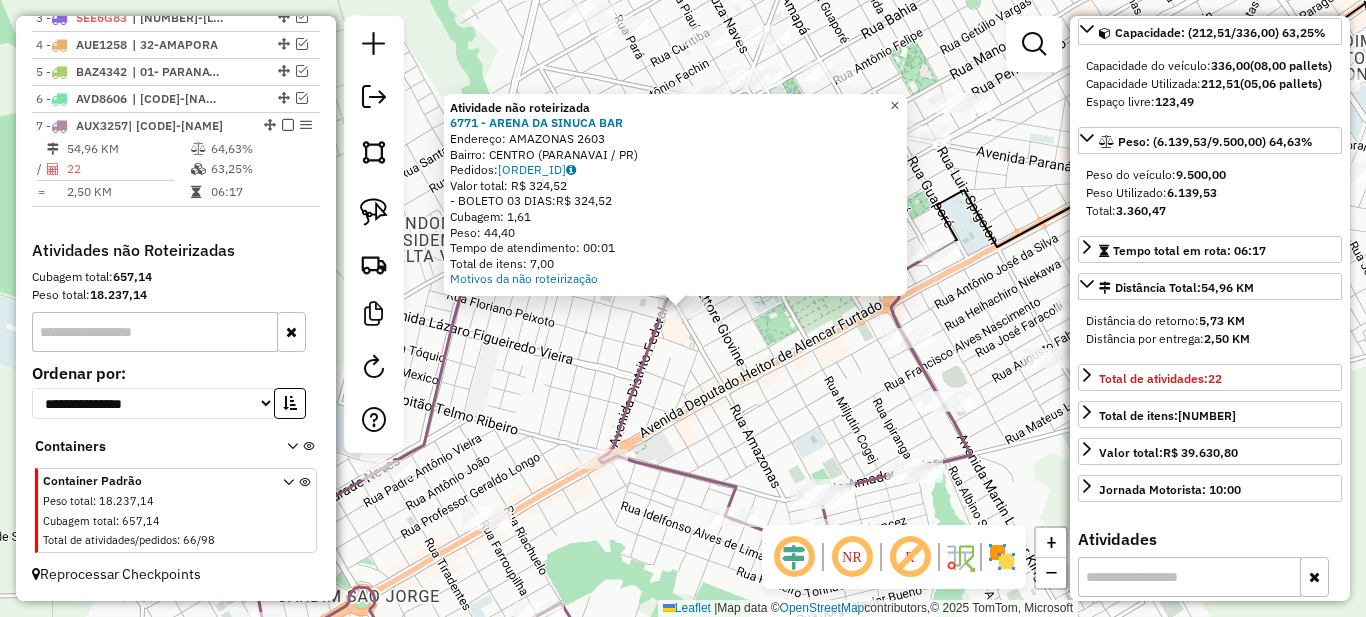 click on "×" 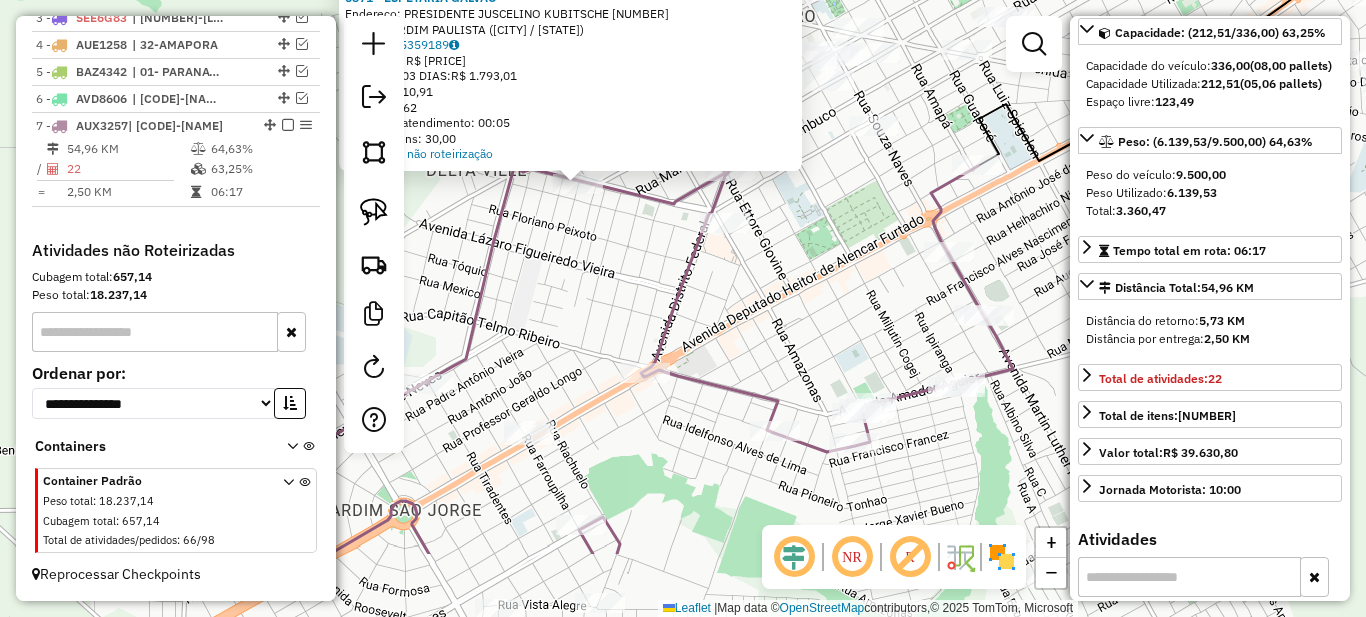 drag, startPoint x: 713, startPoint y: 396, endPoint x: 596, endPoint y: 291, distance: 157.20686 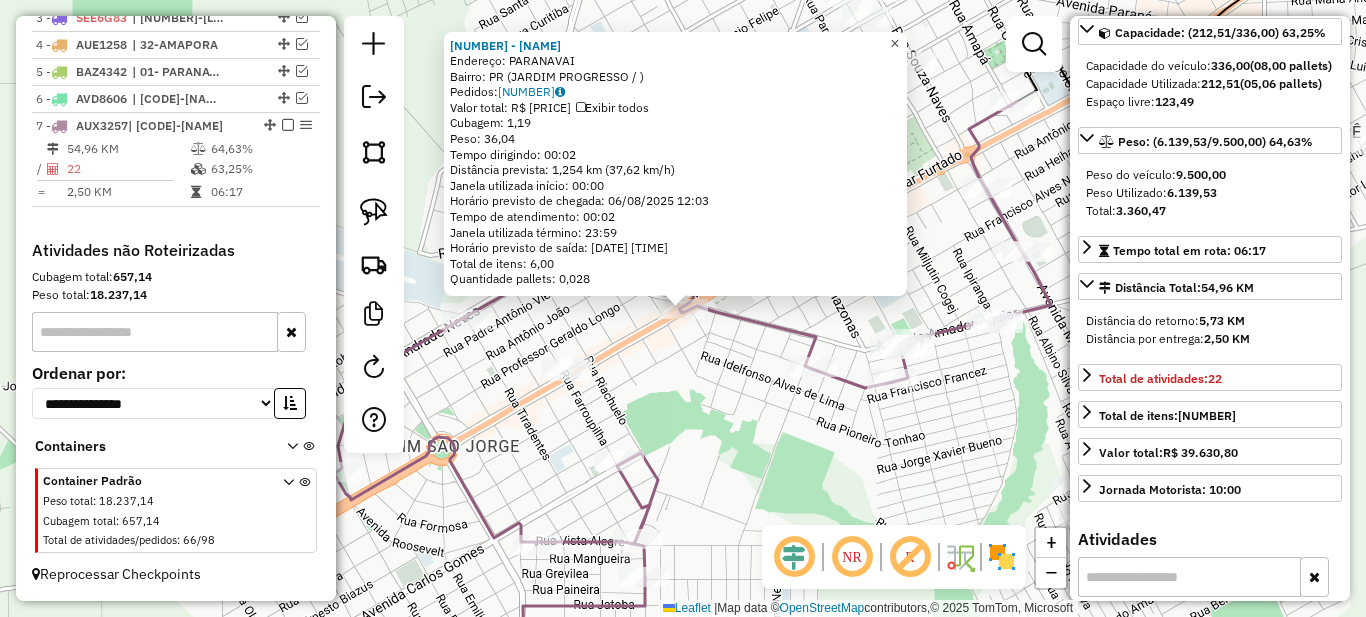 click on "×" 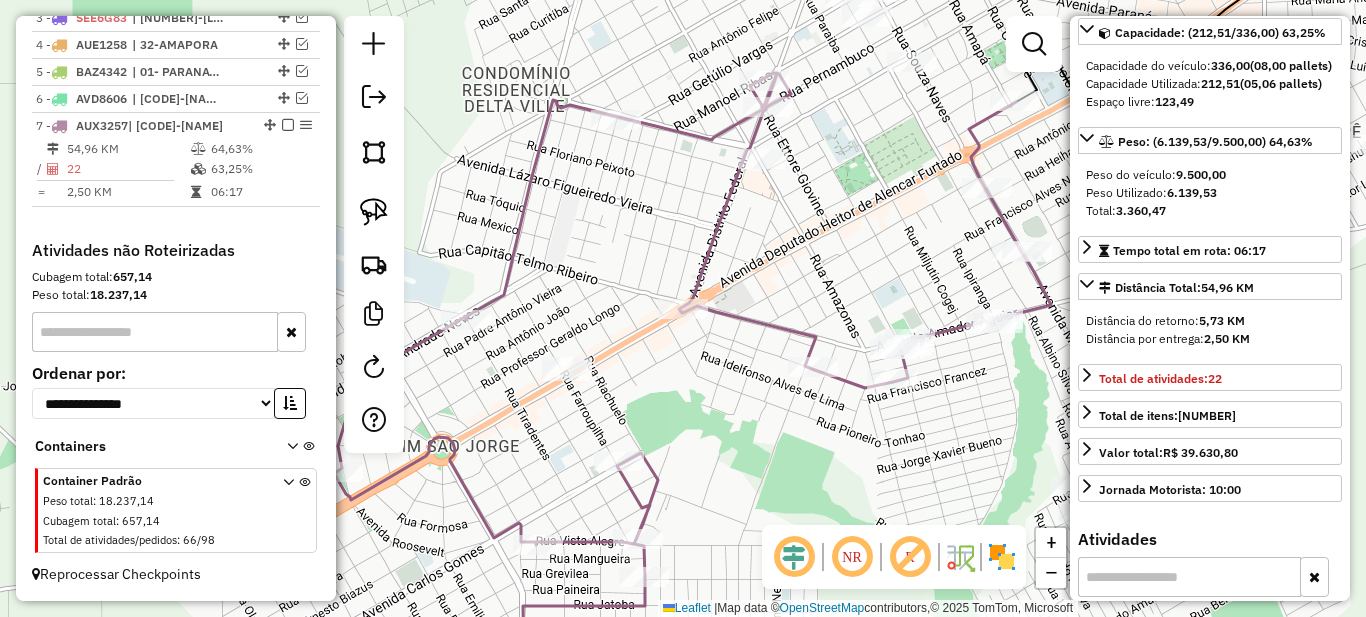 click 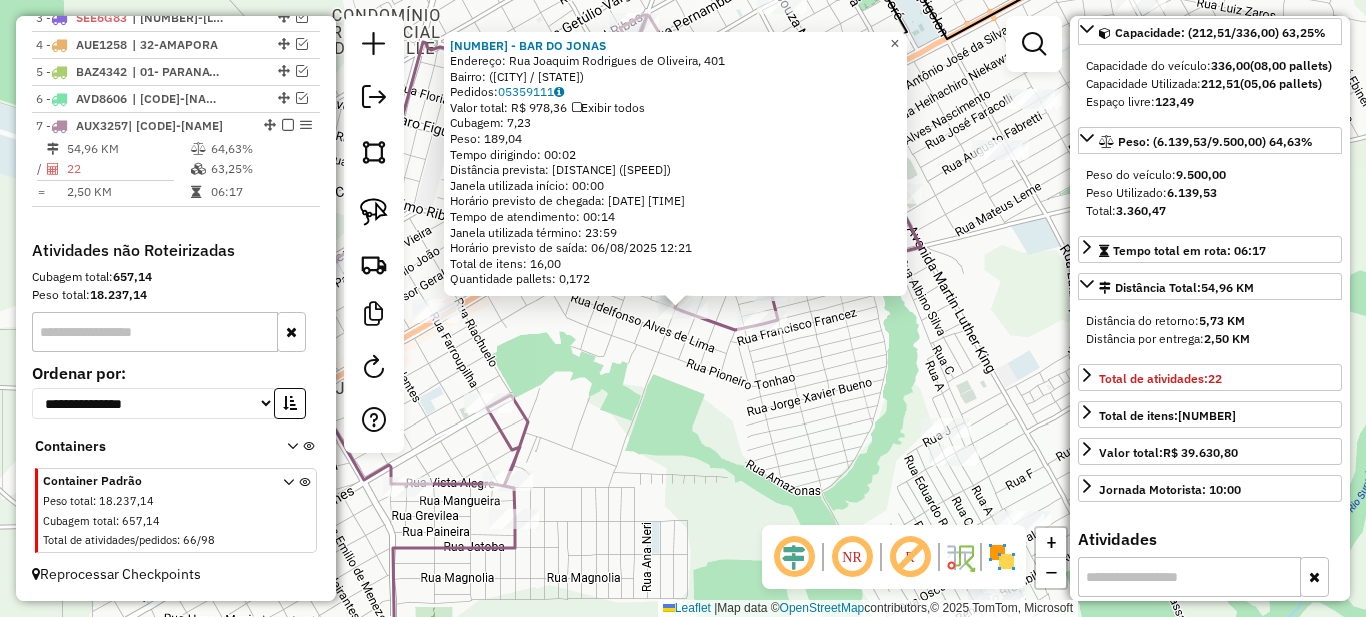 click on "×" 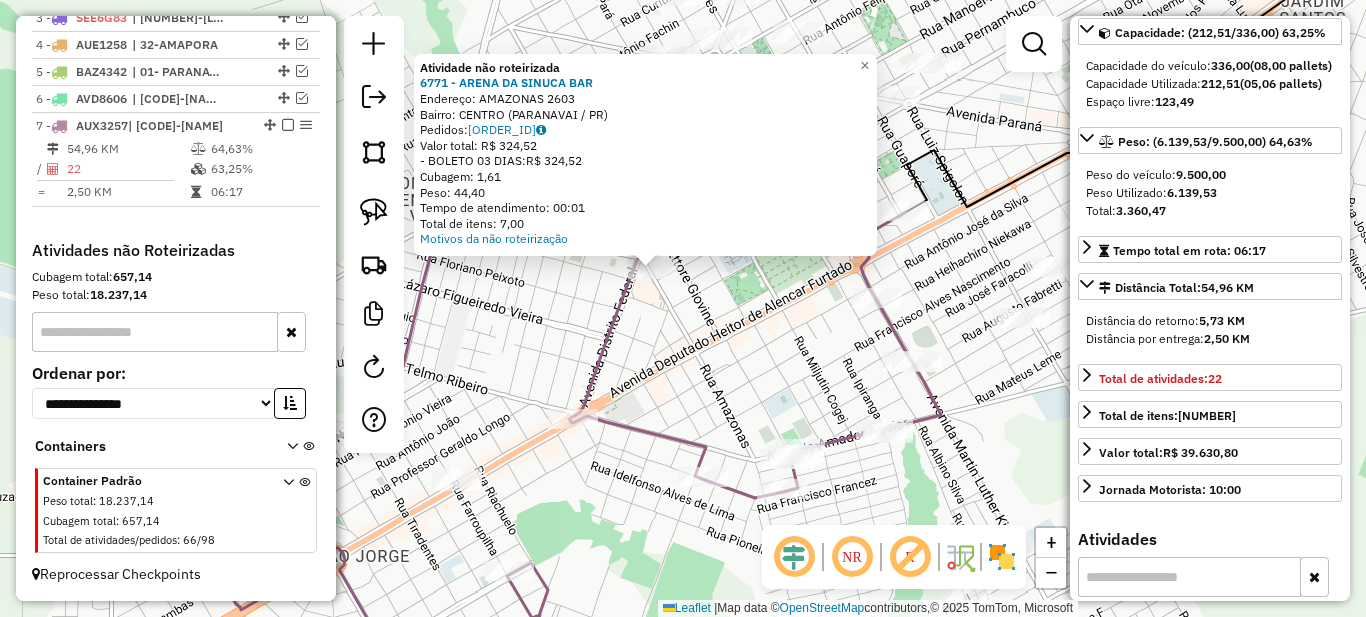 drag, startPoint x: 821, startPoint y: 385, endPoint x: 715, endPoint y: 274, distance: 153.4829 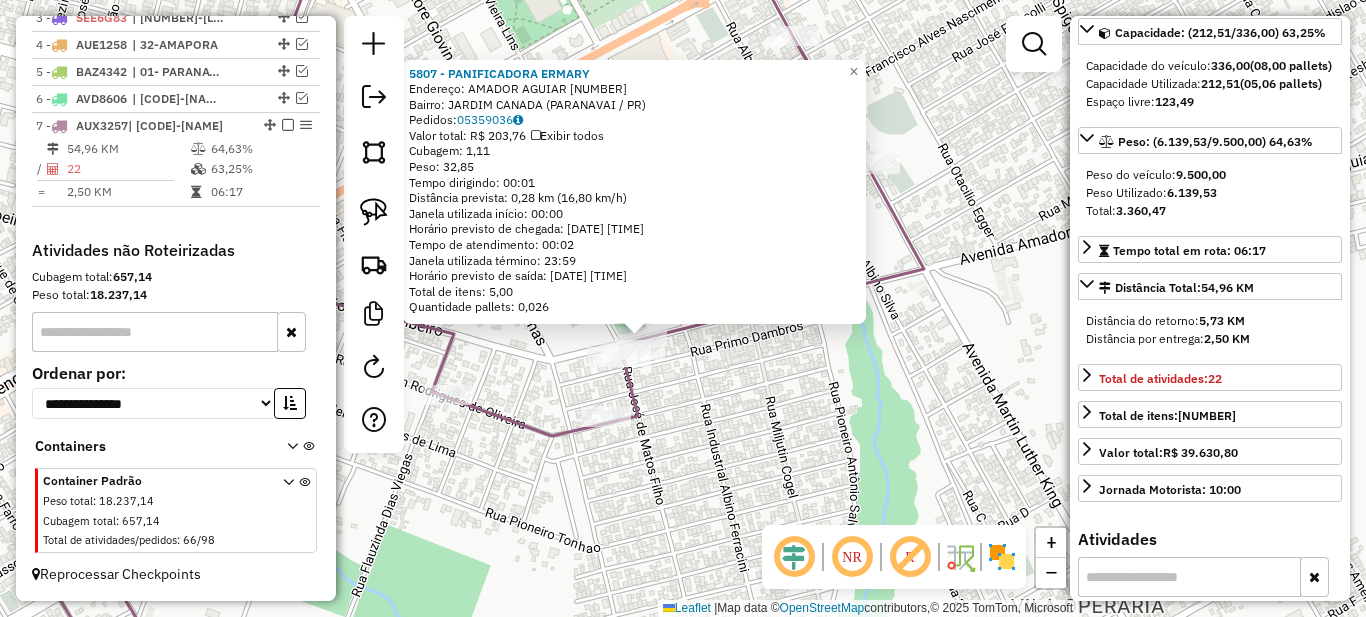 click on "5807 - PANIFICADORA ERMARY  Endereço:  AMADOR AGUIAR 1 161   Bairro: JARDIM CANADA (PARANAVAI / PR)   Pedidos:  05359036   Valor total: R$ 203,76   Exibir todos   Cubagem: 1,11  Peso: 32,85  Tempo dirigindo: 00:01   Distância prevista: 0,28 km (16,80 km/h)   Janela utilizada início: 00:00   Horário previsto de chegada: 06/08/2025 12:36   Tempo de atendimento: 00:02   Janela utilizada término: 23:59   Horário previsto de saída: 06/08/2025 12:38   Total de itens: 5,00   Quantidade pallets: 0,026  × Janela de atendimento Grade de atendimento Capacidade Transportadoras Veículos Cliente Pedidos  Rotas Selecione os dias de semana para filtrar as janelas de atendimento  Seg   Ter   Qua   Qui   Sex   Sáb   Dom  Informe o período da janela de atendimento: De: Até:  Filtrar exatamente a janela do cliente  Considerar janela de atendimento padrão  Selecione os dias de semana para filtrar as grades de atendimento  Seg   Ter   Qua   Qui   Sex   Sáb   Dom   Considerar clientes sem dia de atendimento cadastrado" 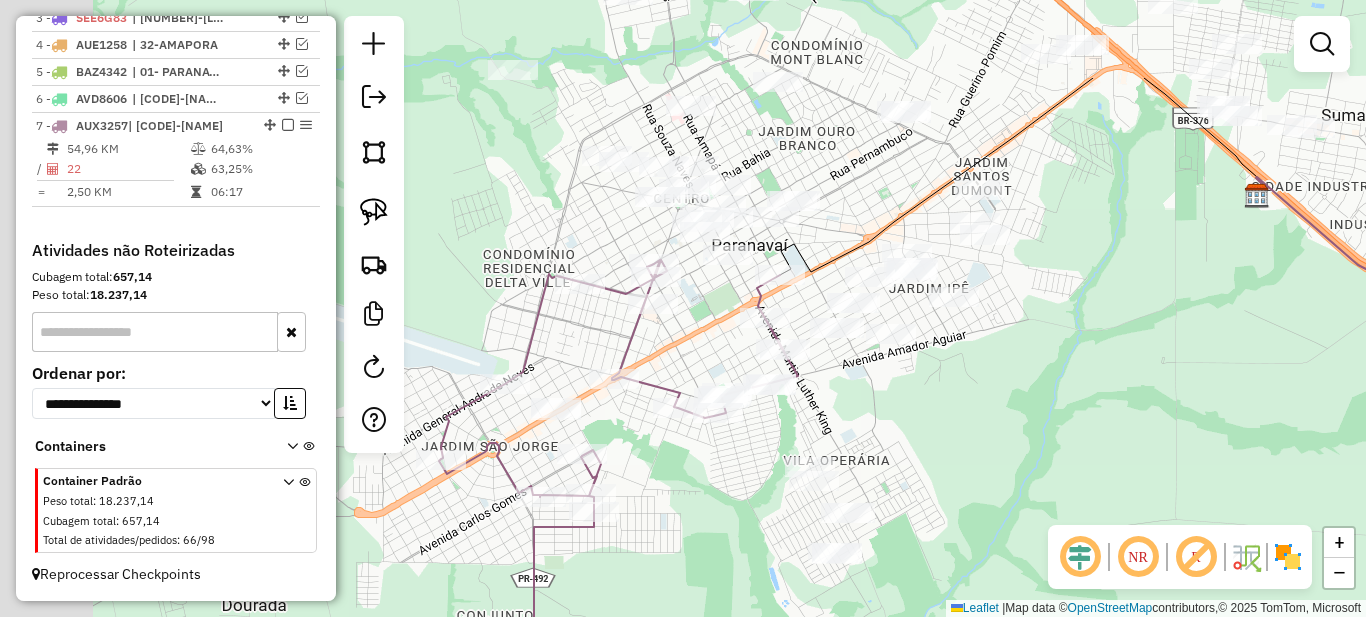 drag, startPoint x: 554, startPoint y: 229, endPoint x: 796, endPoint y: 381, distance: 285.77612 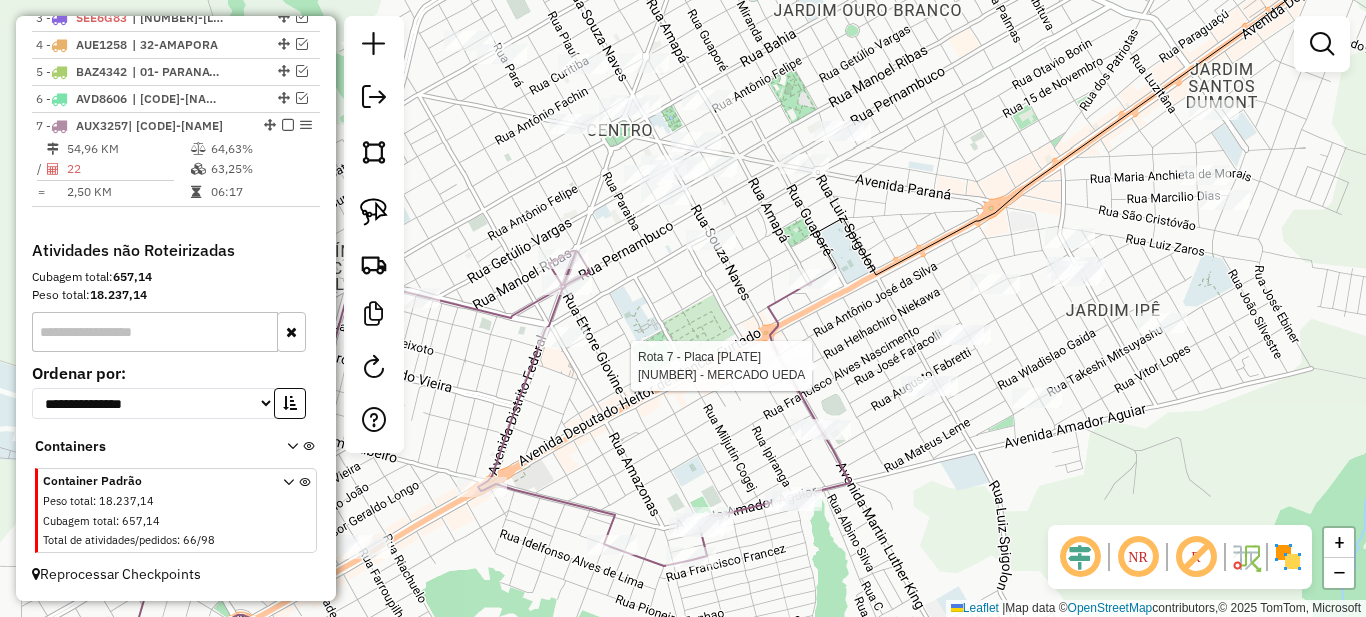 select on "*********" 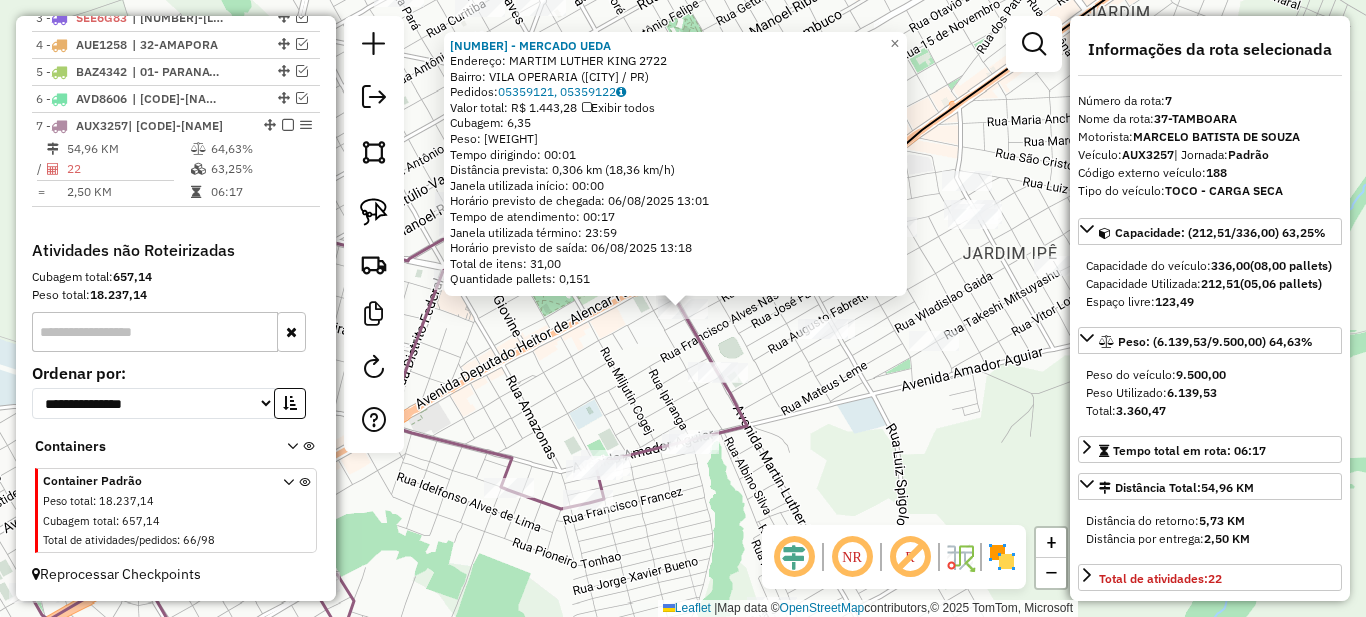 drag, startPoint x: 527, startPoint y: 348, endPoint x: 739, endPoint y: 353, distance: 212.05896 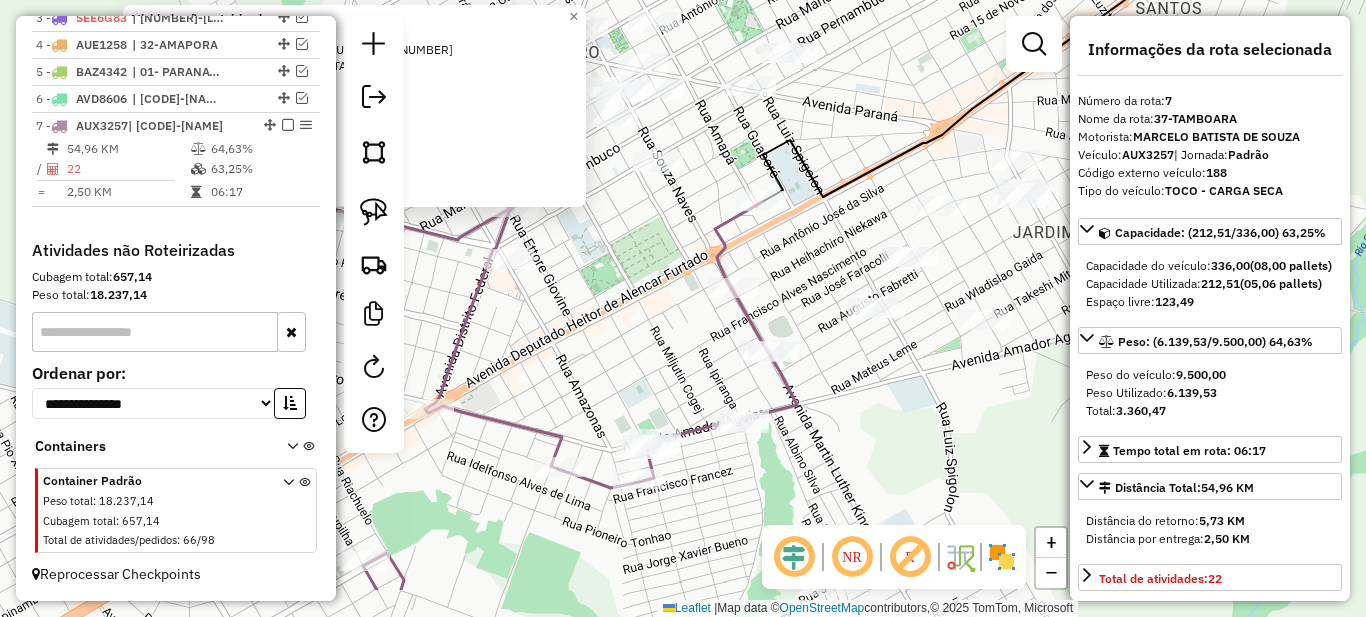 drag, startPoint x: 880, startPoint y: 413, endPoint x: 589, endPoint y: 317, distance: 306.42618 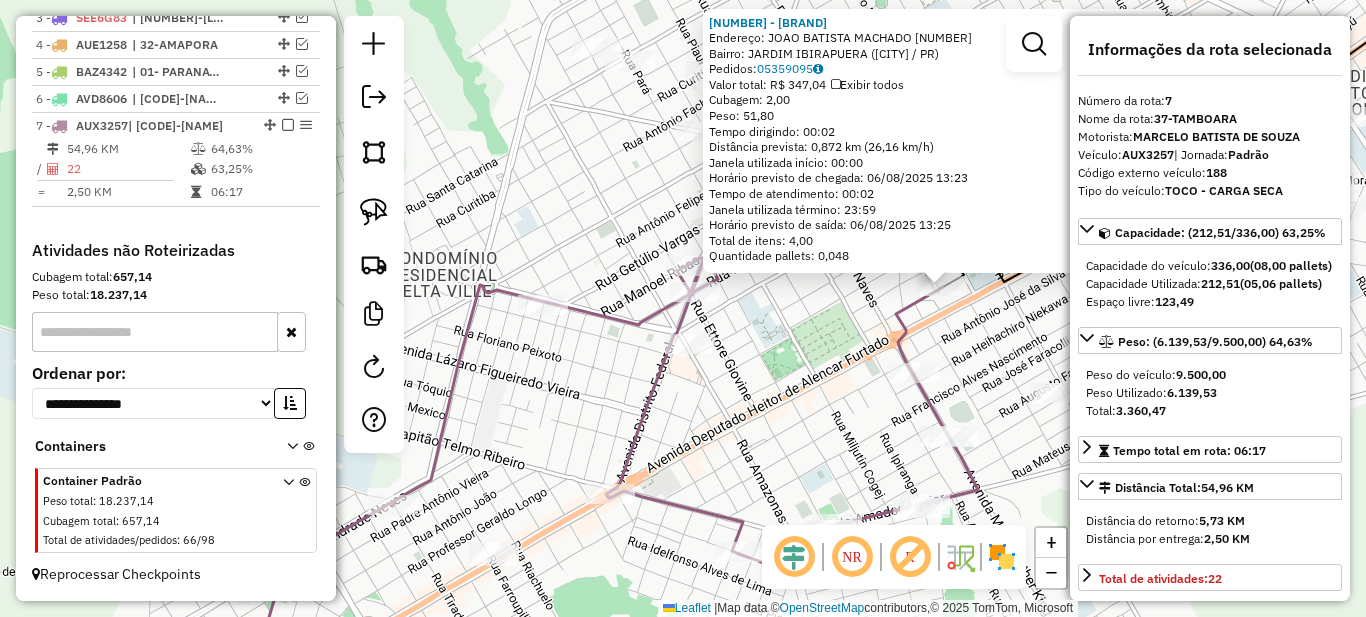 drag, startPoint x: 587, startPoint y: 345, endPoint x: 749, endPoint y: 393, distance: 168.96153 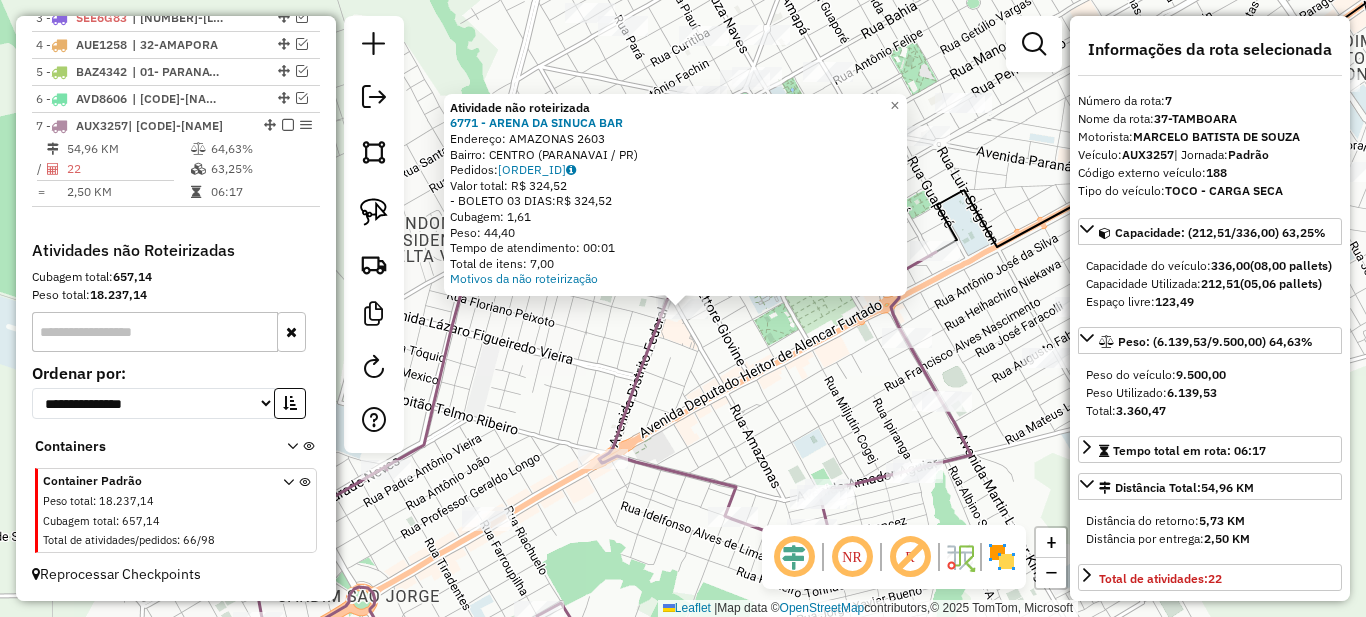 click on "Atividade não roteirizada [NUMBER] - [NAME] [NAME] Endereço: [NAME] [NUMBER] Bairro: [NAME] ([CITY] / [STATE]) Pedidos: [NUMBER] Valor total: R$ [PRICE] - BOLETO 03 DIAS: R$ [PRICE] Cubagem: [PRICE] Peso: [PRICE] Tempo de atendimento: [TIME] Total de itens: [PRICE] Motivos da não roteirização × Janela de atendimento Grade de atendimento Capacidade Transportadoras Veículos Cliente Pedidos Rotas Selecione os dias de semana para filtrar as janelas de atendimento Seg Ter Qua Qui Sex Sáb Dom Informe o período da janela de atendimento: De: Até: Filtrar exatamente a janela do cliente Considerar janela de atendimento padrão Selecione os dias de semana para filtrar as grades de atendimento Seg Ter Qua Qui Sex Sáb Dom Considerar clientes sem dia de atendimento cadastrado Clientes fora do dia de atendimento selecionado Filtrar as atividades entre os valores definidos abaixo: Peso mínimo: Peso máximo: Cubagem mínima: Cubagem máxima: De: Até: De: De:" 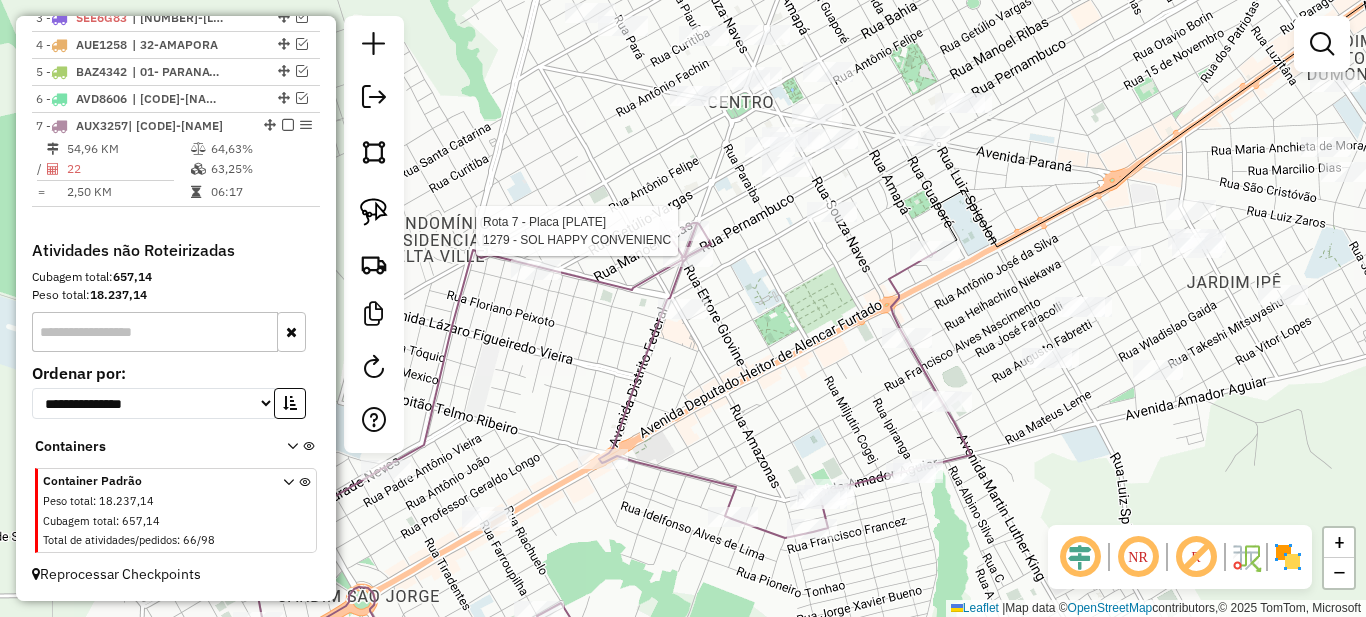 click 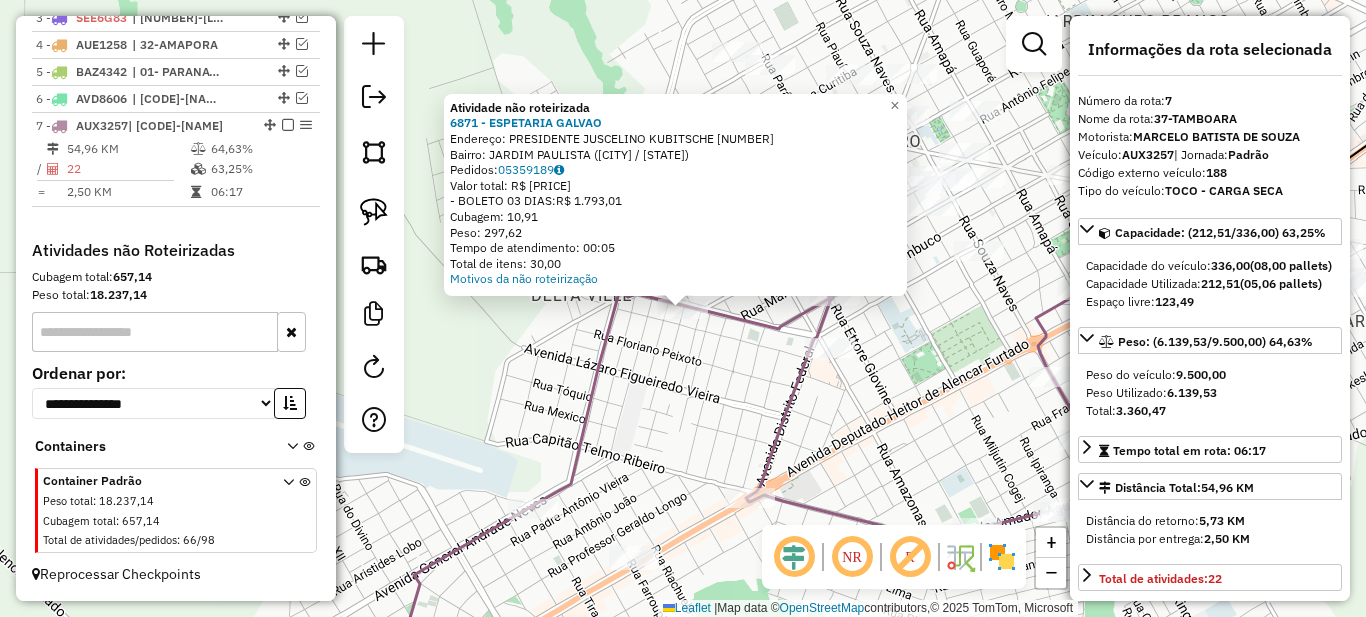 click on "Atividade não roteirizada 6871 - ESPETARIA GALVAO  Endereço:  PRESIDENTE JUSCELINO KUBITSCHE 280   Bairro: JARDIM PAULISTA ([CITY] / PR)   Pedidos:  05359189   Valor total: R$ 1.793,01   - BOLETO 03 DIAS:  R$ 1.793,01   Cubagem: 10,91   Peso: 297,62   Tempo de atendimento: 00:05   Total de itens: 30,00  Motivos da não roteirização × Janela de atendimento Grade de atendimento Capacidade Transportadoras Veículos Cliente Pedidos  Rotas Selecione os dias de semana para filtrar as janelas de atendimento  Seg   Ter   Qua   Qui   Sex   Sáb   Dom  Informe o período da janela de atendimento: De: Até:  Filtrar exatamente a janela do cliente  Considerar janela de atendimento padrão  Selecione os dias de semana para filtrar as grades de atendimento  Seg   Ter   Qua   Qui   Sex   Sáb   Dom   Considerar clientes sem dia de atendimento cadastrado  Clientes fora do dia de atendimento selecionado Filtrar as atividades entre os valores definidos abaixo:  Peso mínimo:   Peso máximo:   Cubagem mínima:   De:  +" 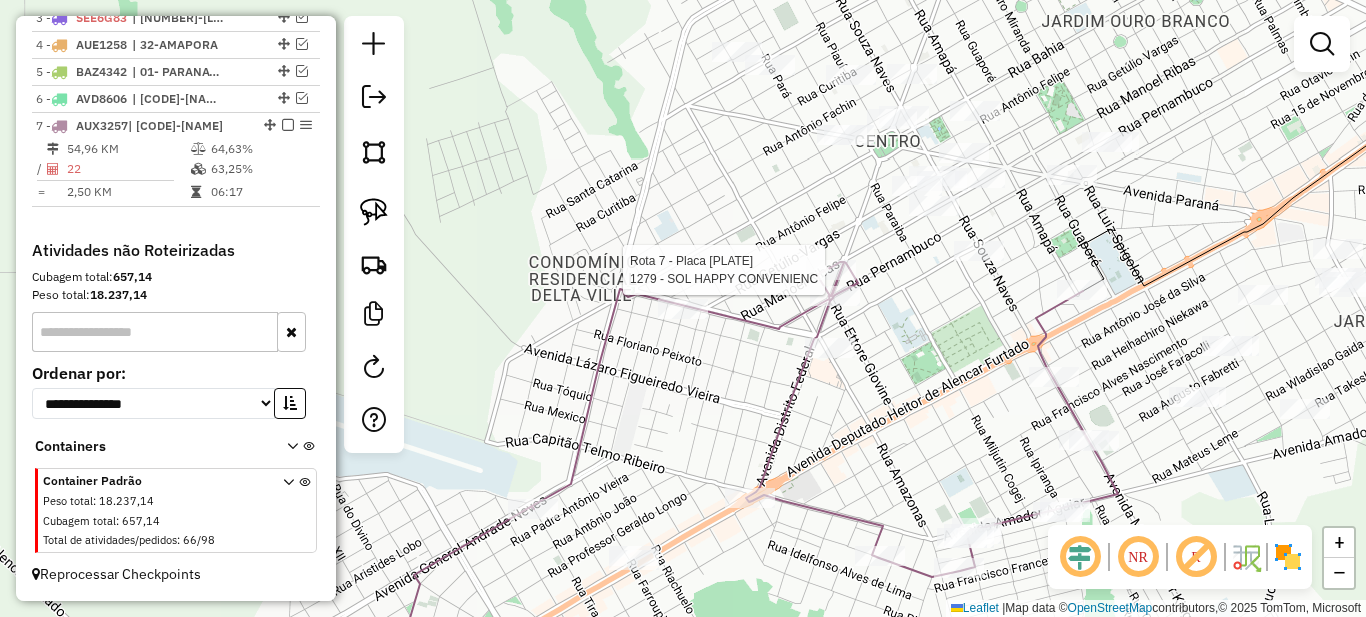 select on "*********" 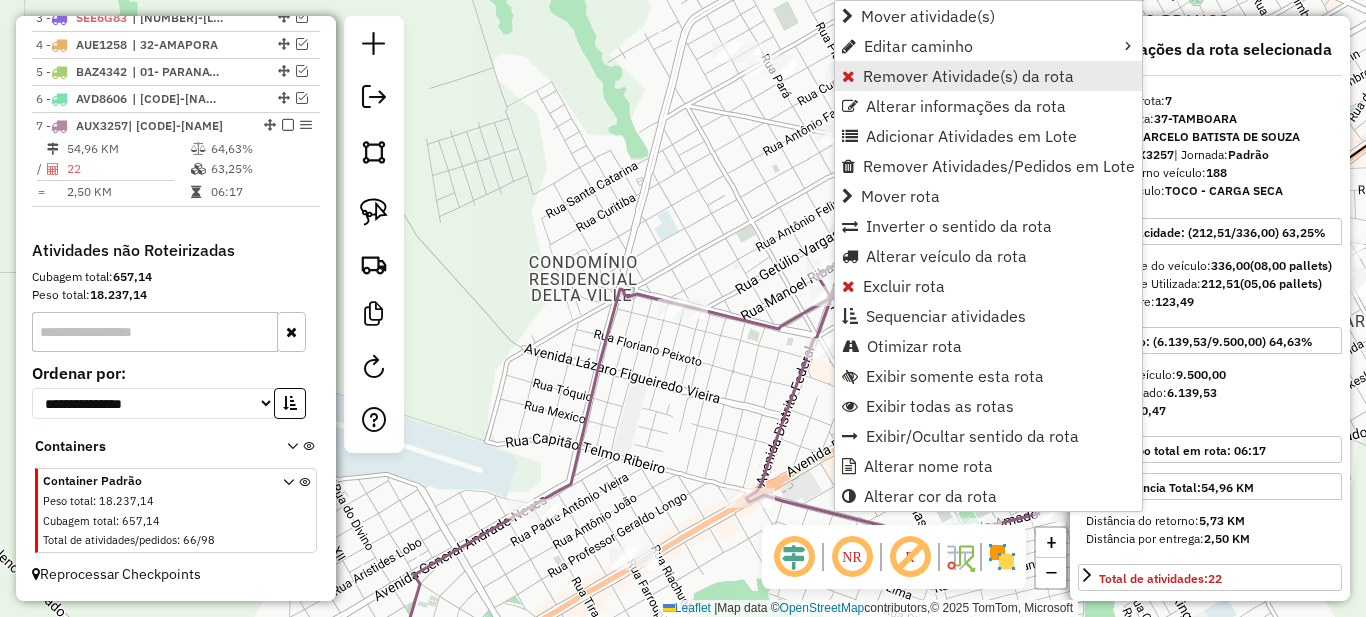click on "Remover Atividade(s) da rota" at bounding box center (968, 76) 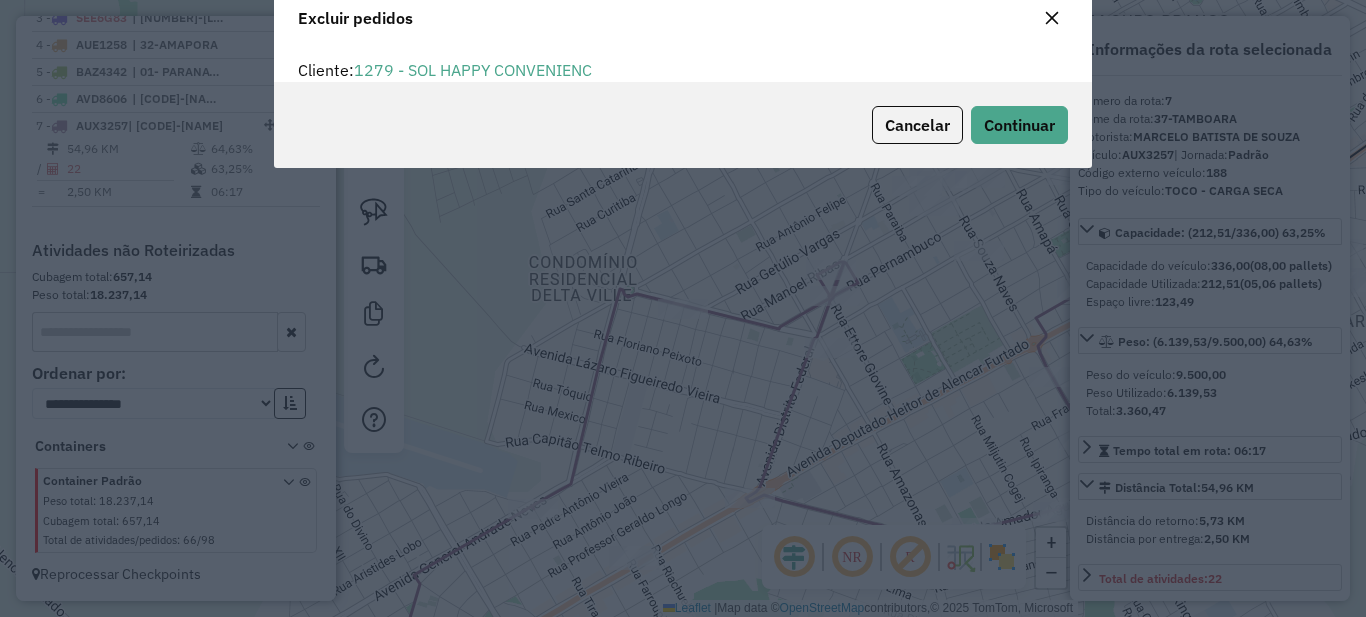 scroll, scrollTop: 0, scrollLeft: 0, axis: both 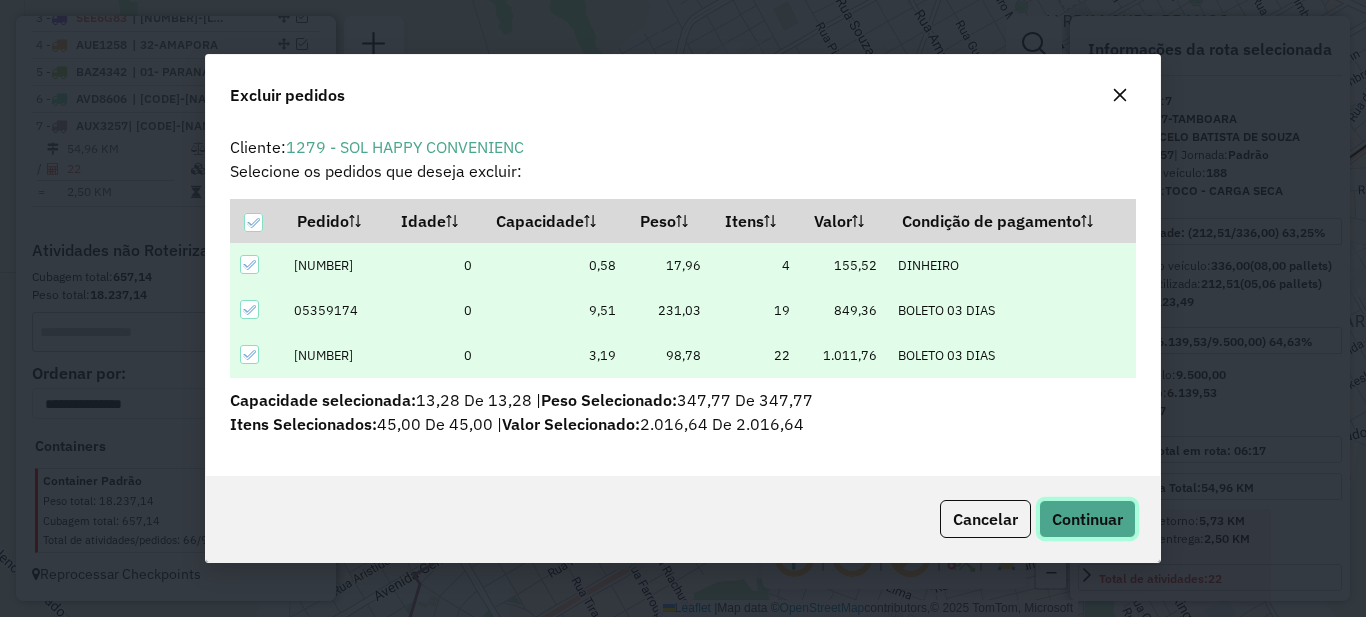 click on "Continuar" 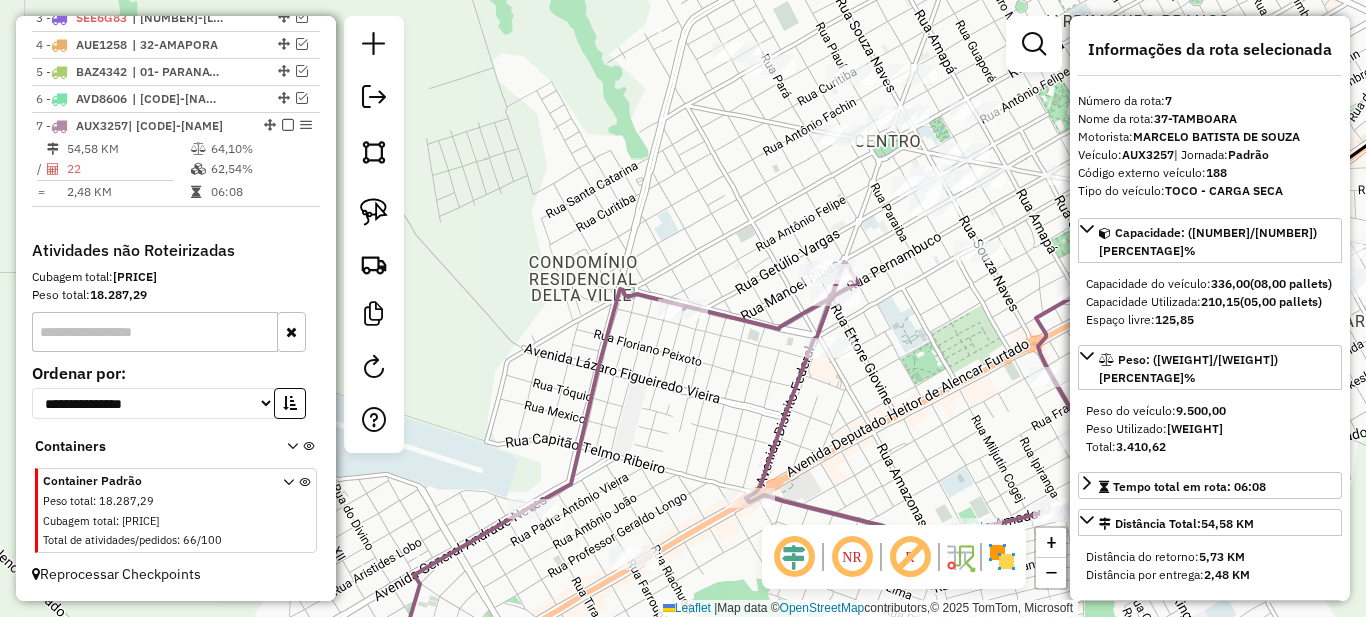 drag, startPoint x: 893, startPoint y: 354, endPoint x: 703, endPoint y: 322, distance: 192.67589 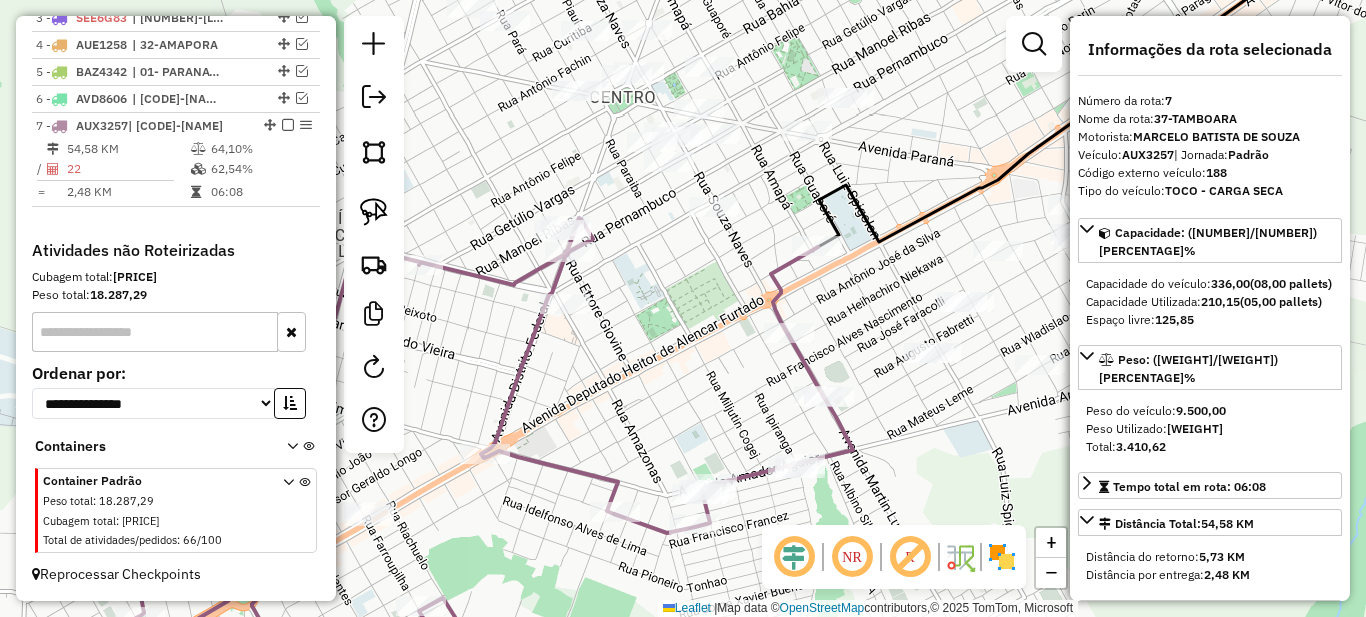 scroll, scrollTop: 200, scrollLeft: 0, axis: vertical 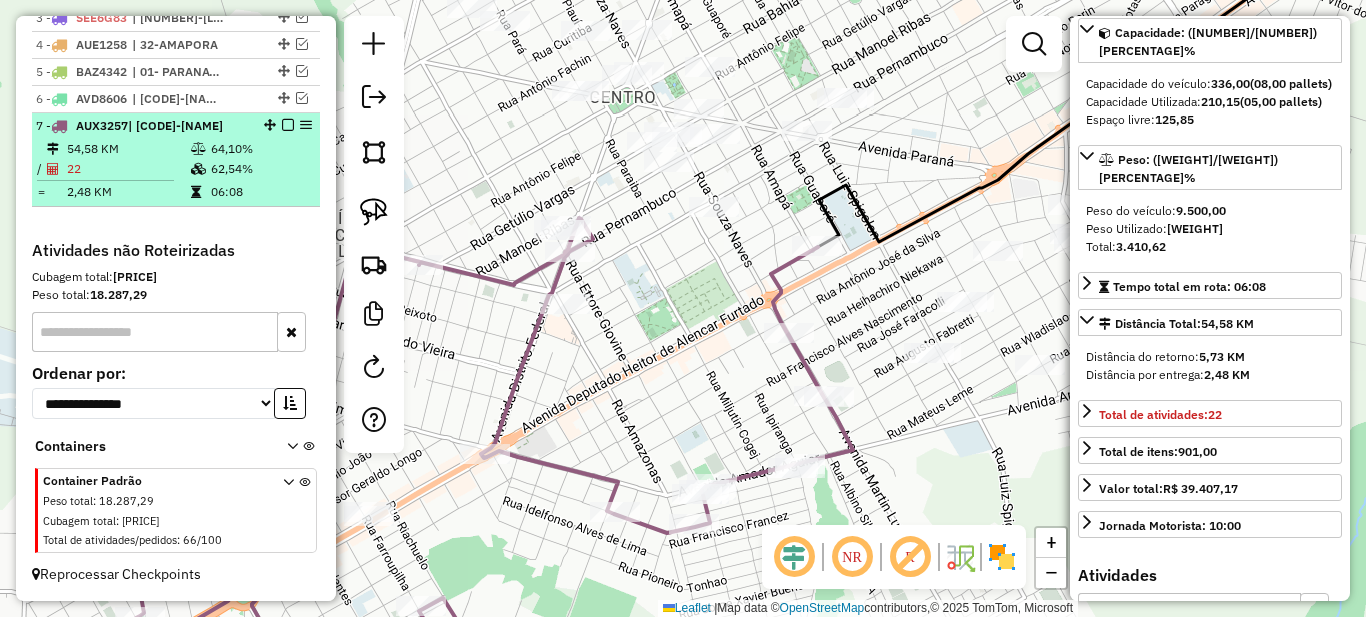 click at bounding box center [288, 125] 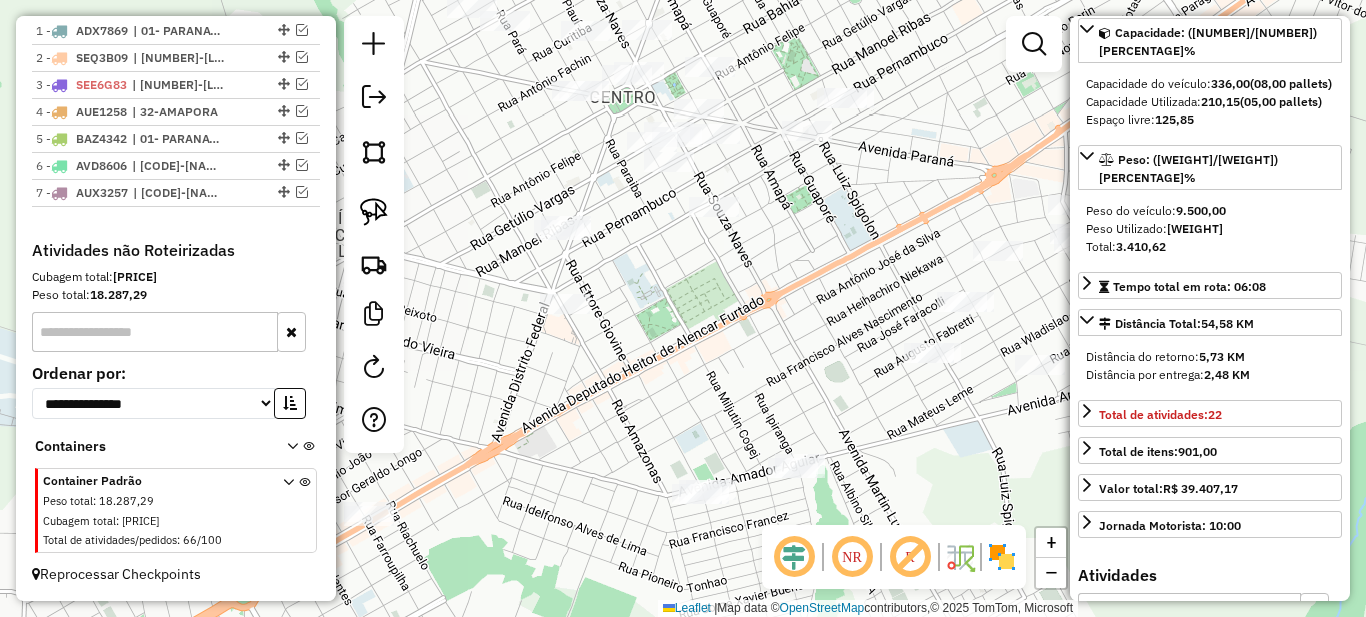 scroll, scrollTop: 797, scrollLeft: 0, axis: vertical 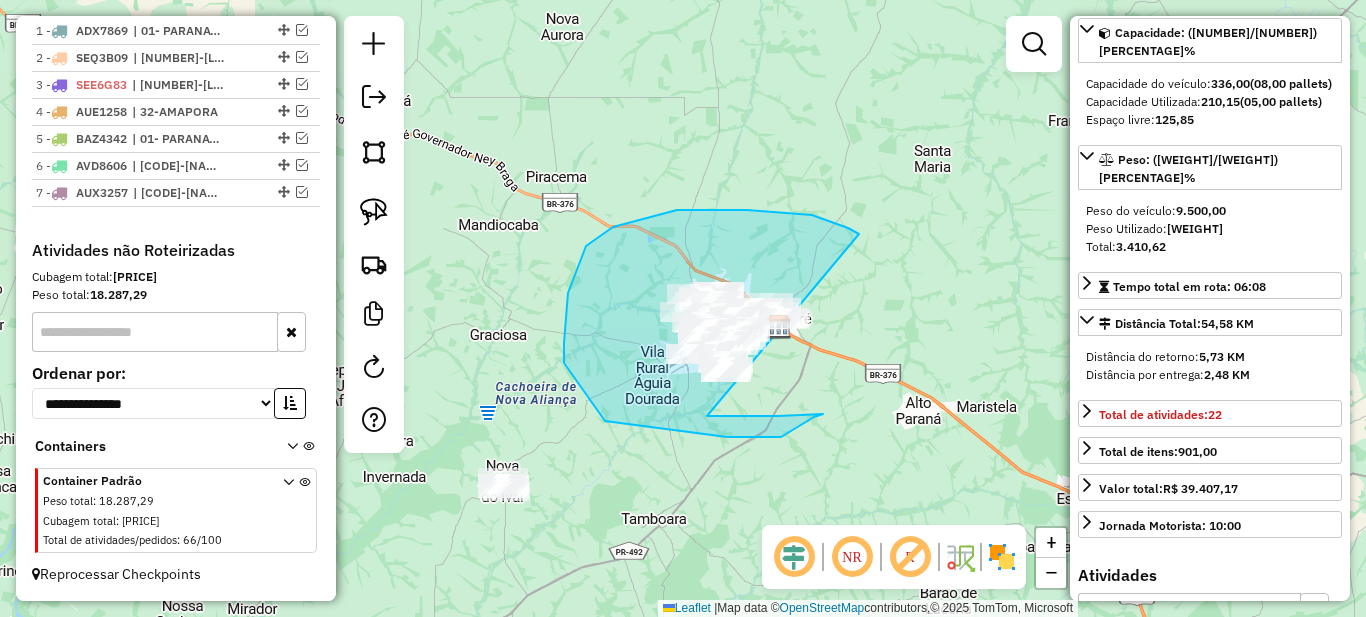 drag, startPoint x: 692, startPoint y: 210, endPoint x: 460, endPoint y: 222, distance: 232.31013 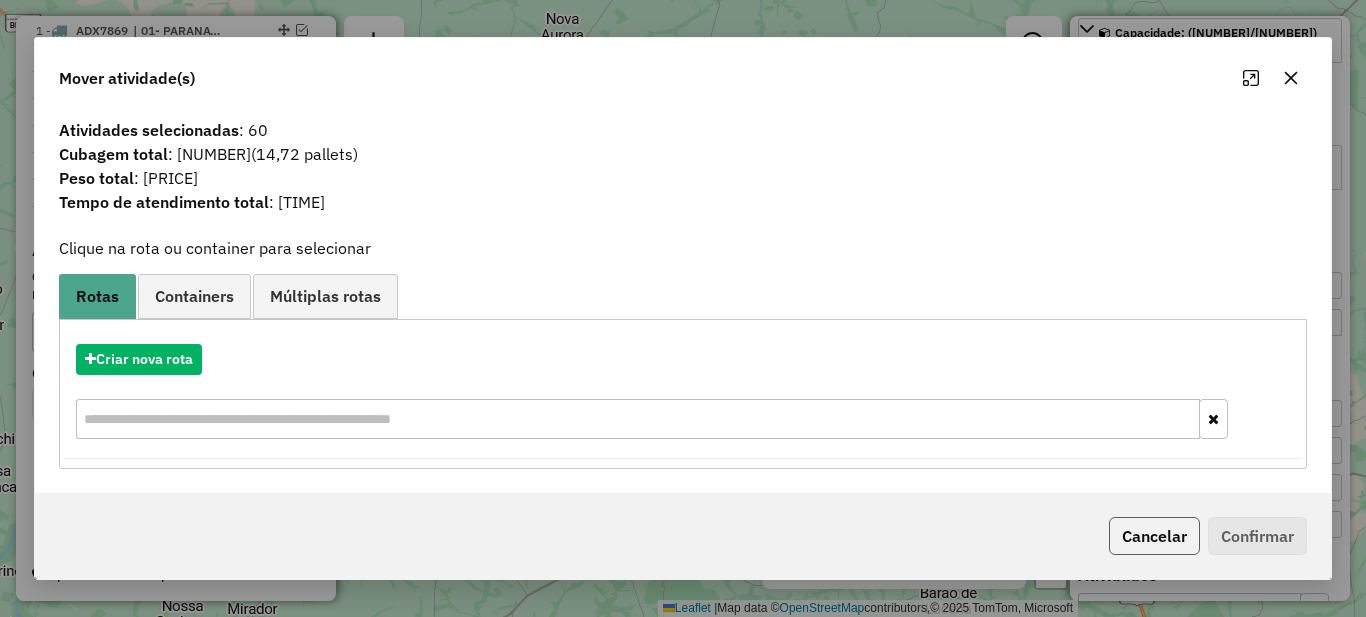 click on "Cancelar" 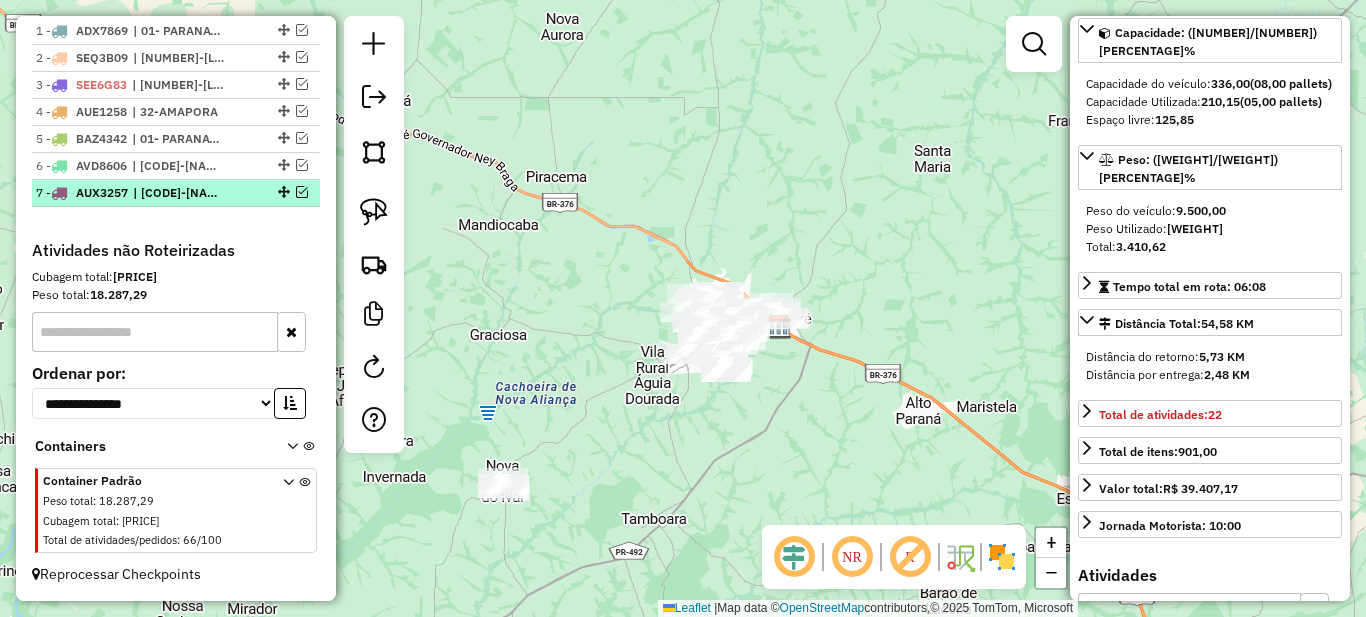 click on "7 -       AUX3257   | 37-TAMBOARA" at bounding box center [142, 193] 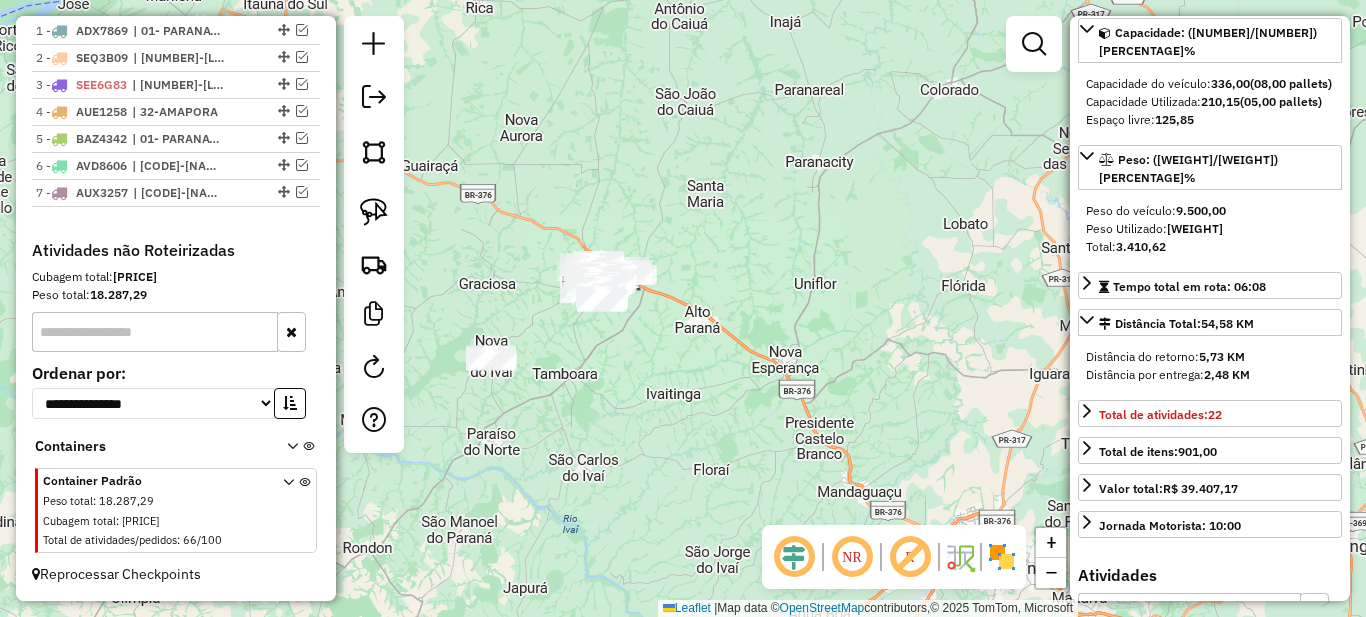 drag, startPoint x: 594, startPoint y: 413, endPoint x: 712, endPoint y: 367, distance: 126.649124 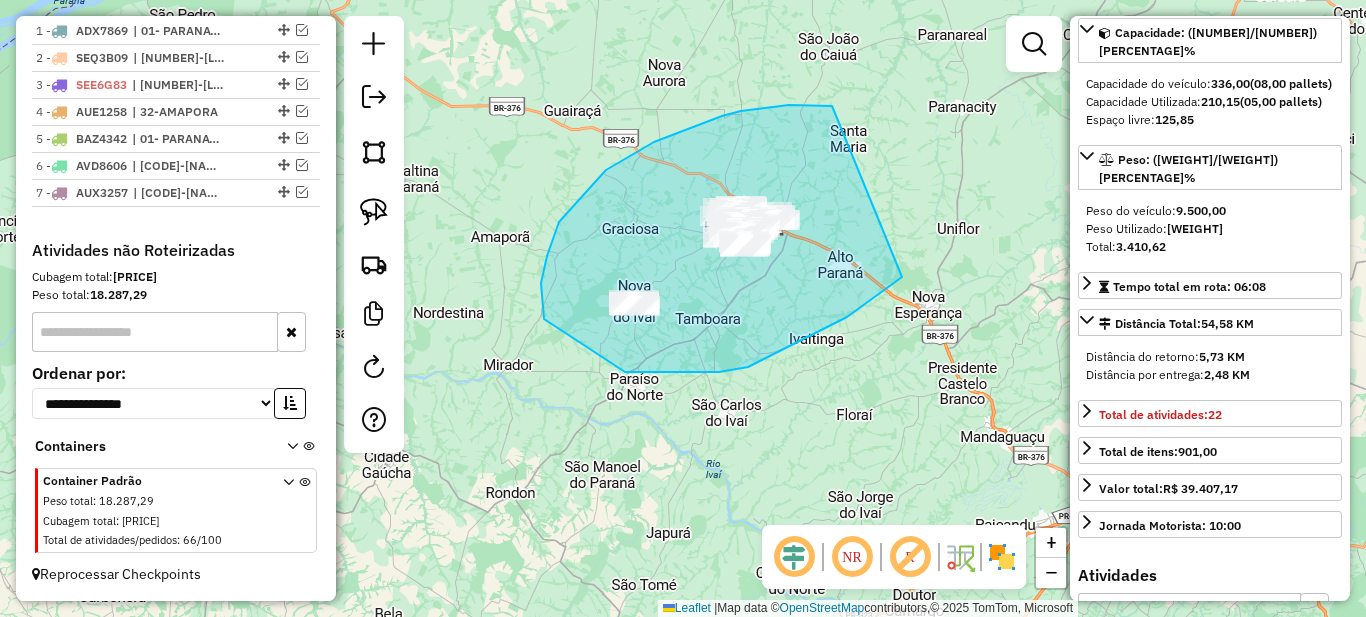 drag, startPoint x: 799, startPoint y: 105, endPoint x: 902, endPoint y: 277, distance: 200.48192 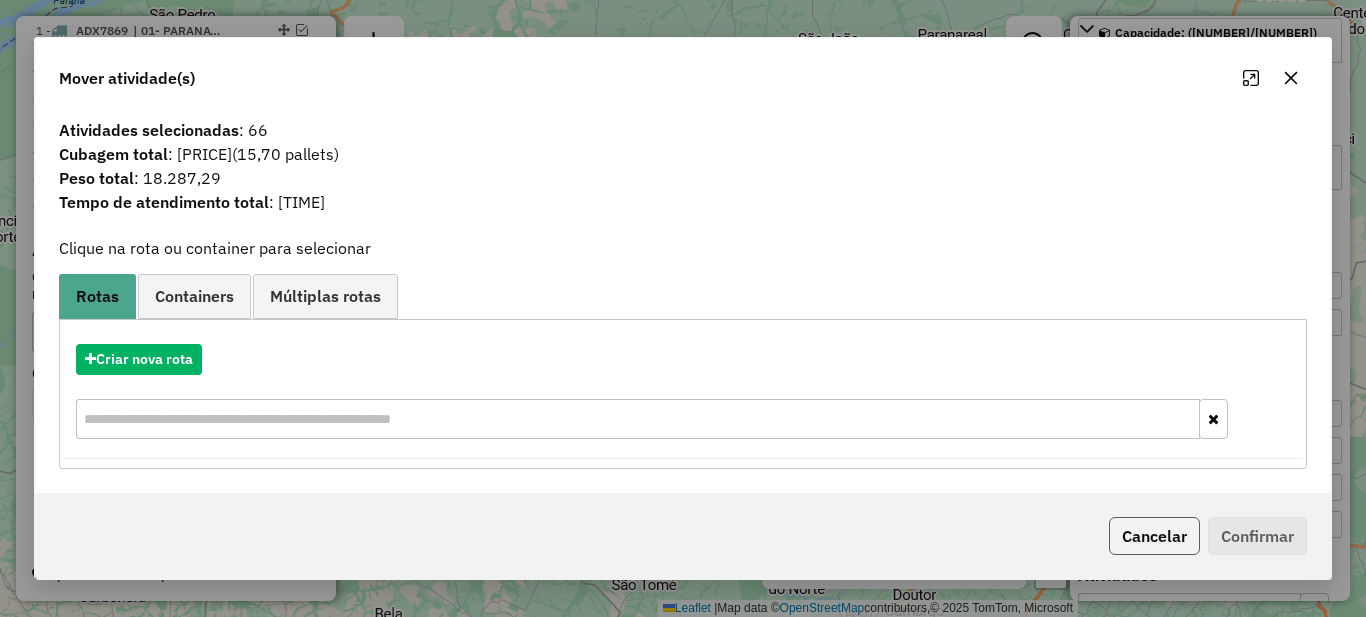 click on "Cancelar" 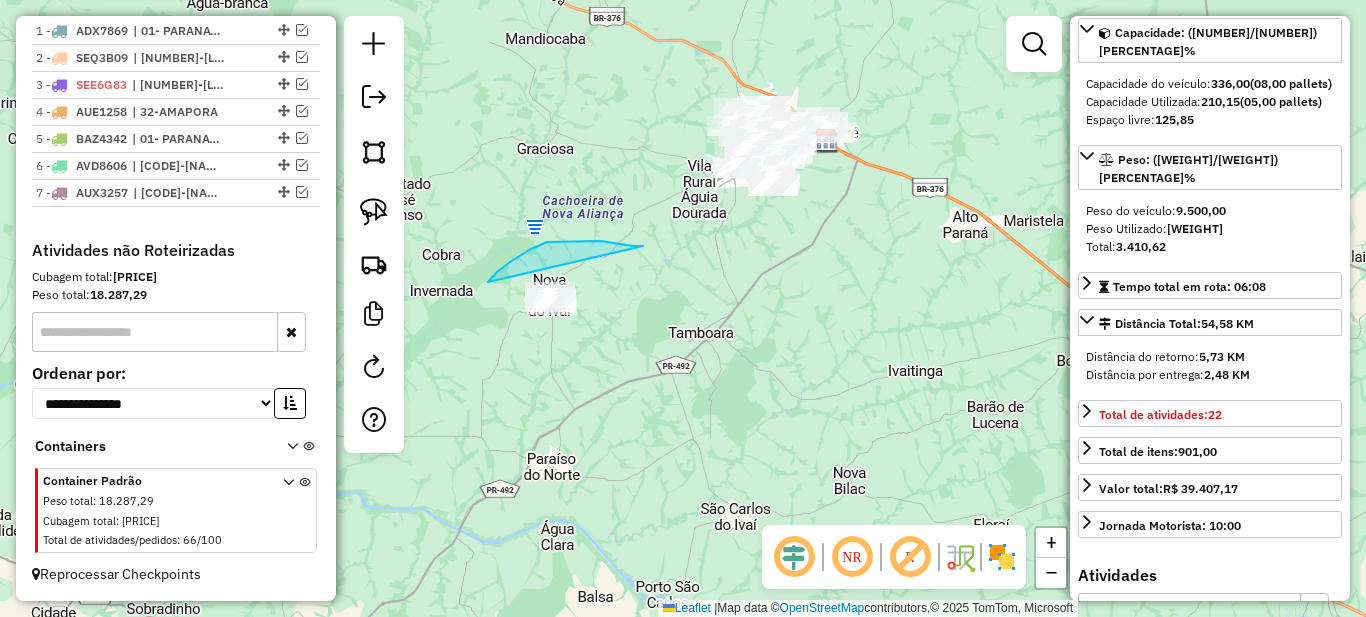 drag, startPoint x: 633, startPoint y: 246, endPoint x: 709, endPoint y: 360, distance: 137.01096 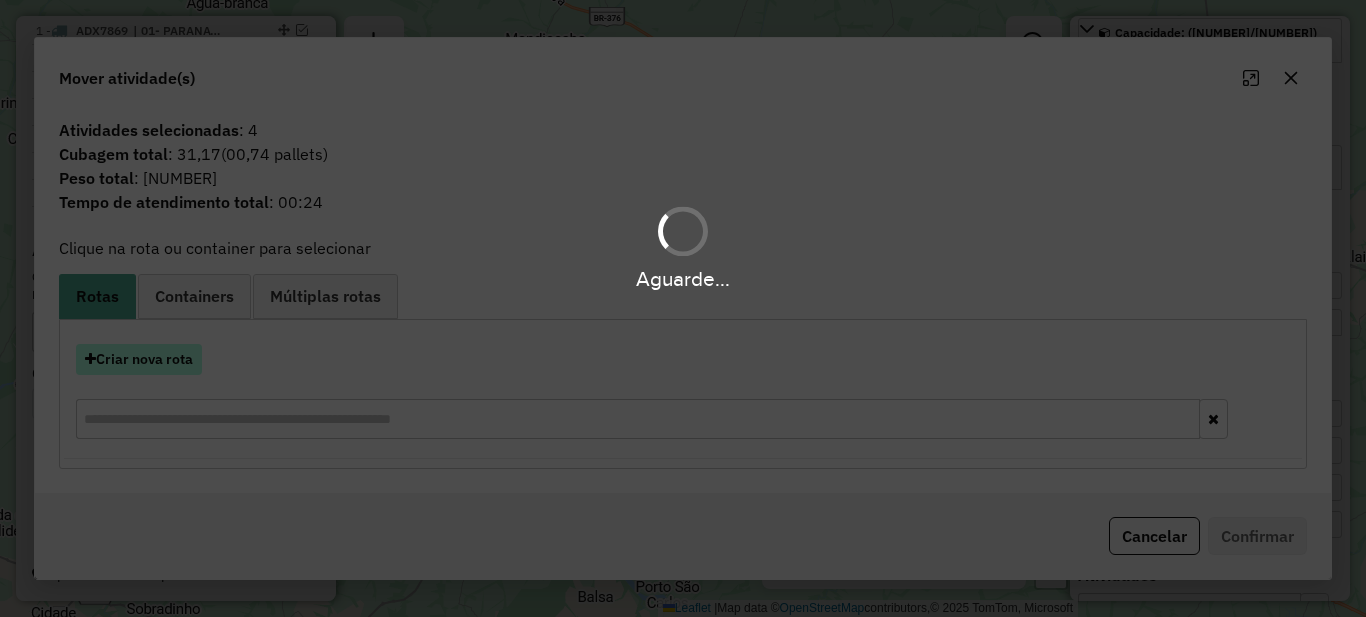 click on "Criar nova rota" at bounding box center [139, 359] 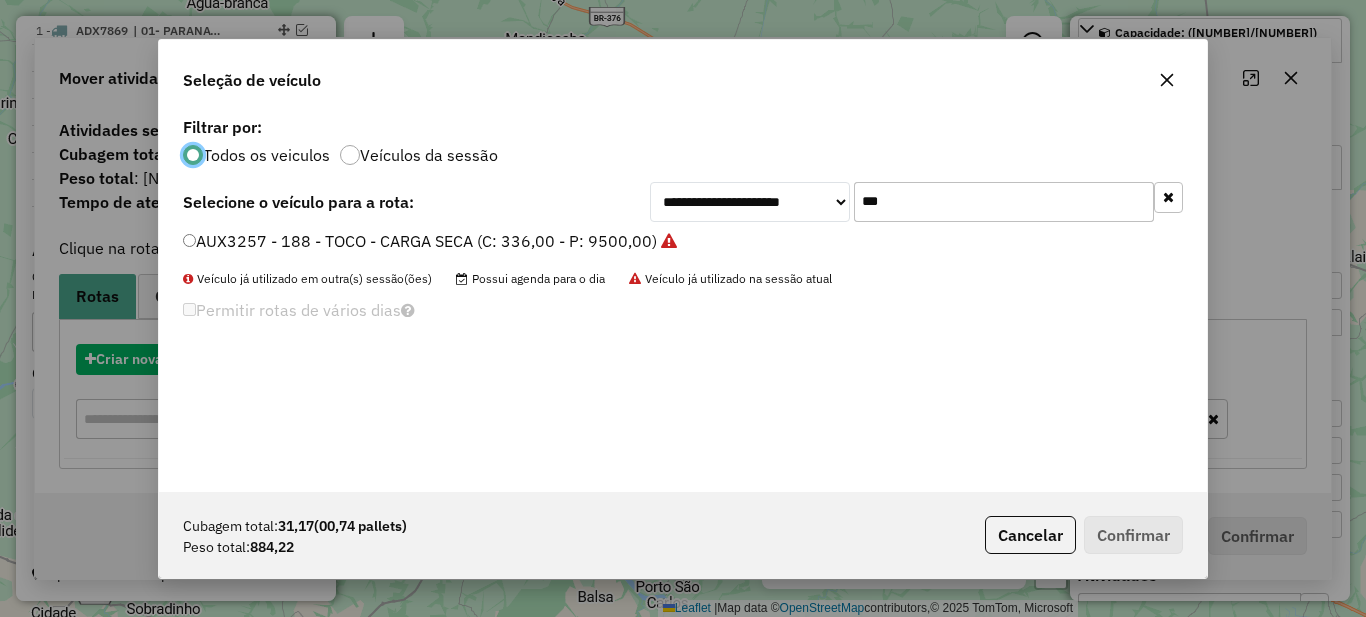 scroll, scrollTop: 11, scrollLeft: 6, axis: both 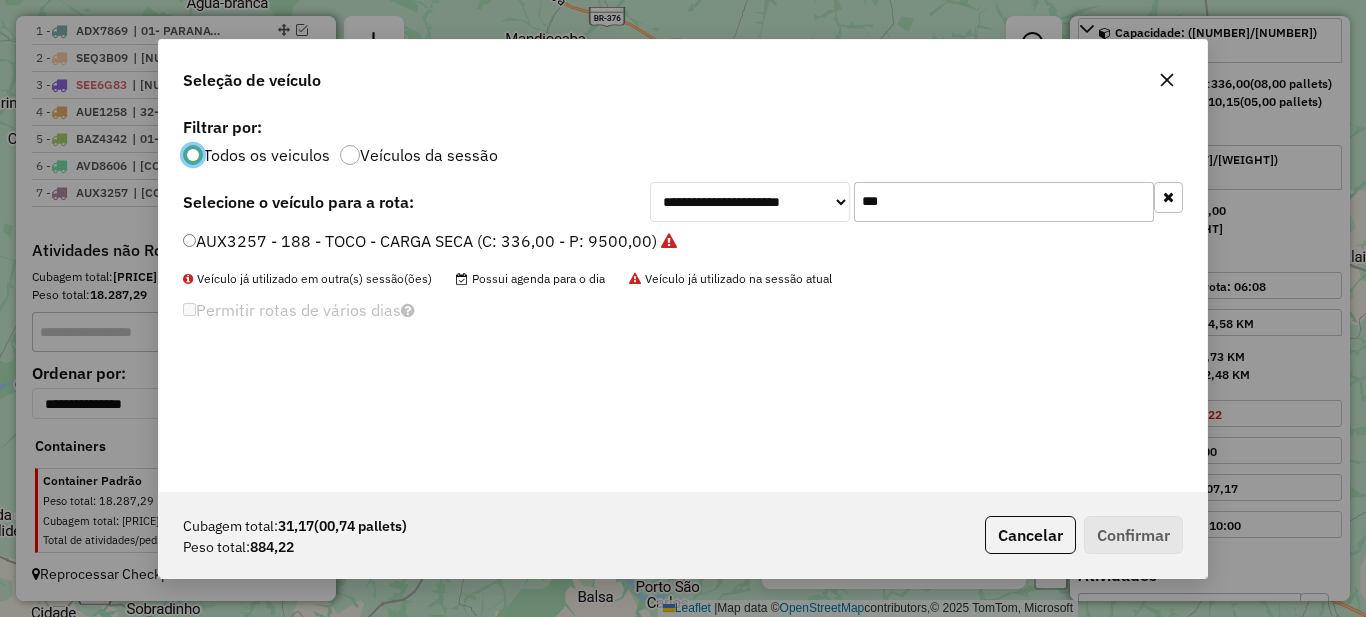 click on "***" 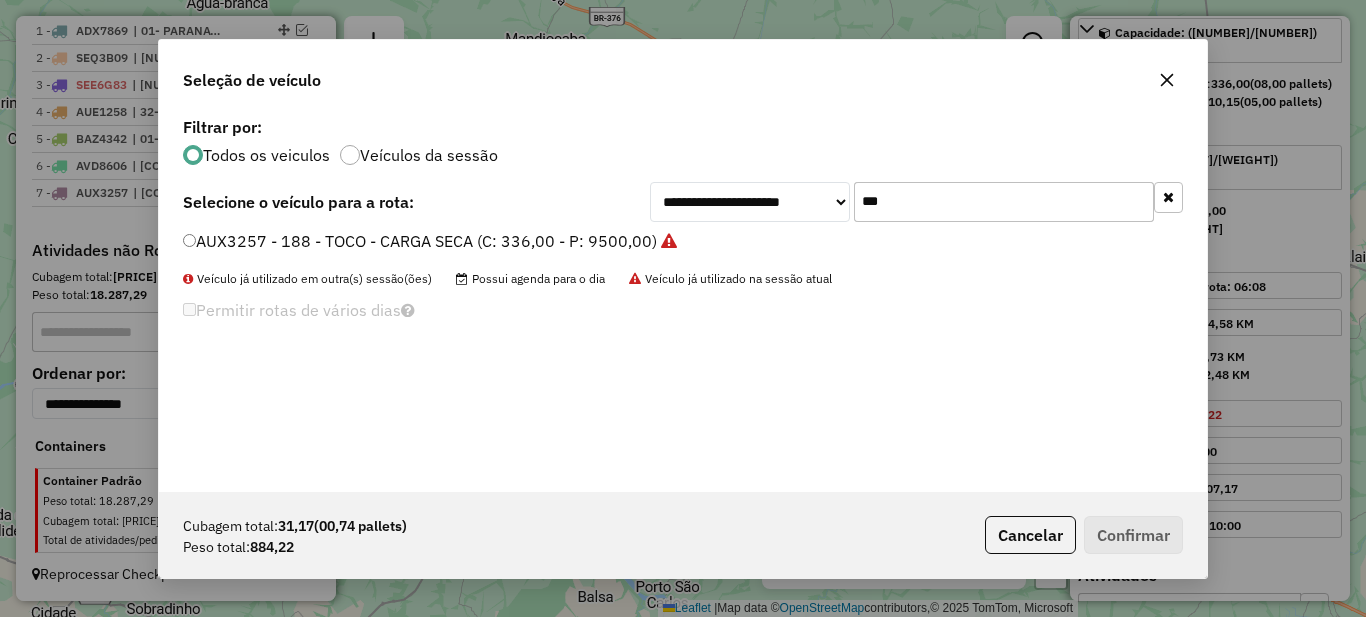 click on "***" 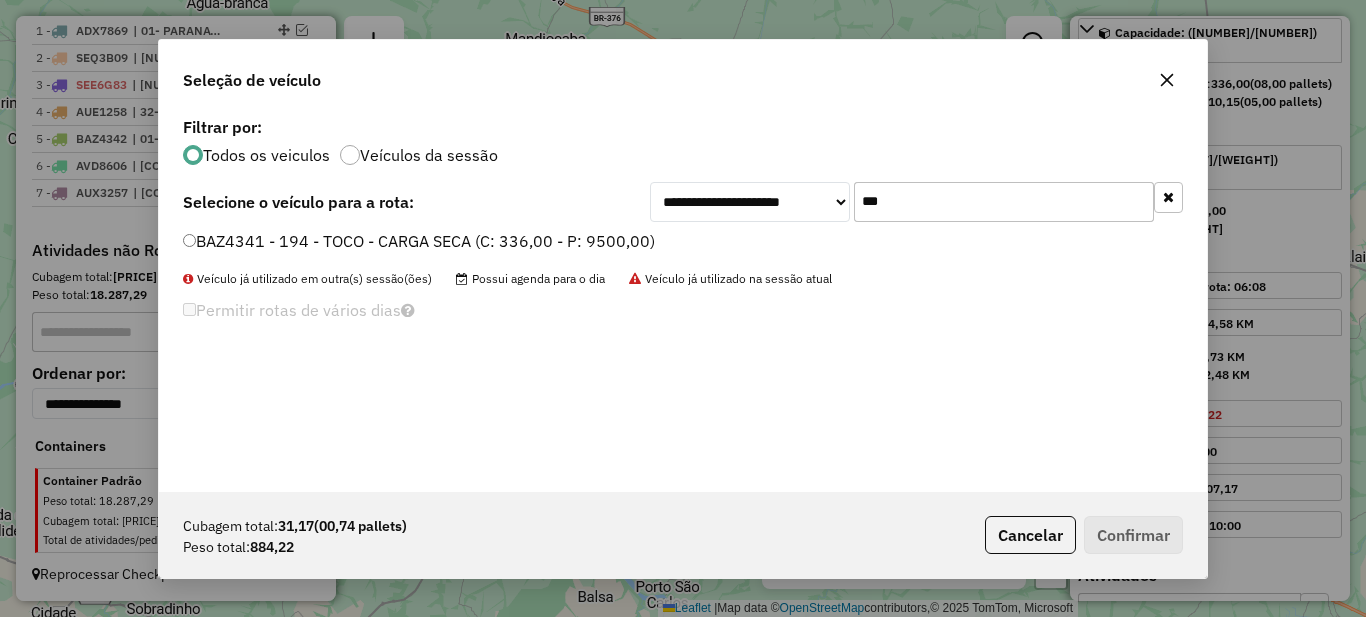 type on "***" 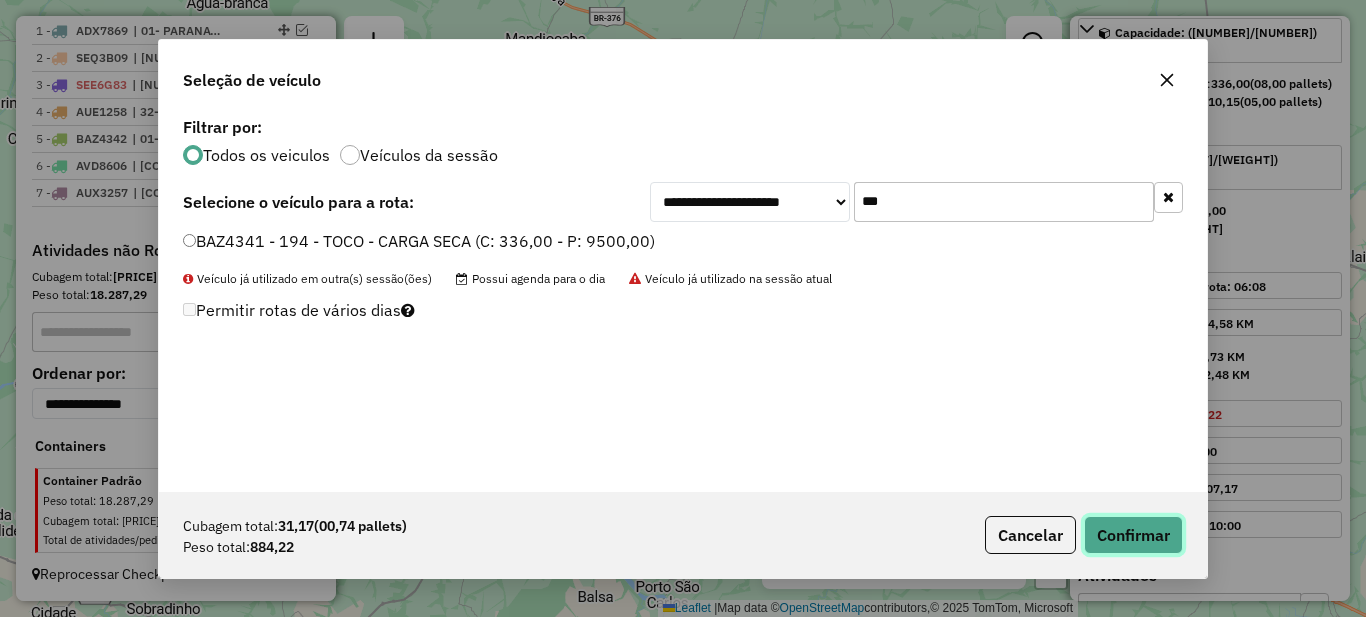 click on "Confirmar" 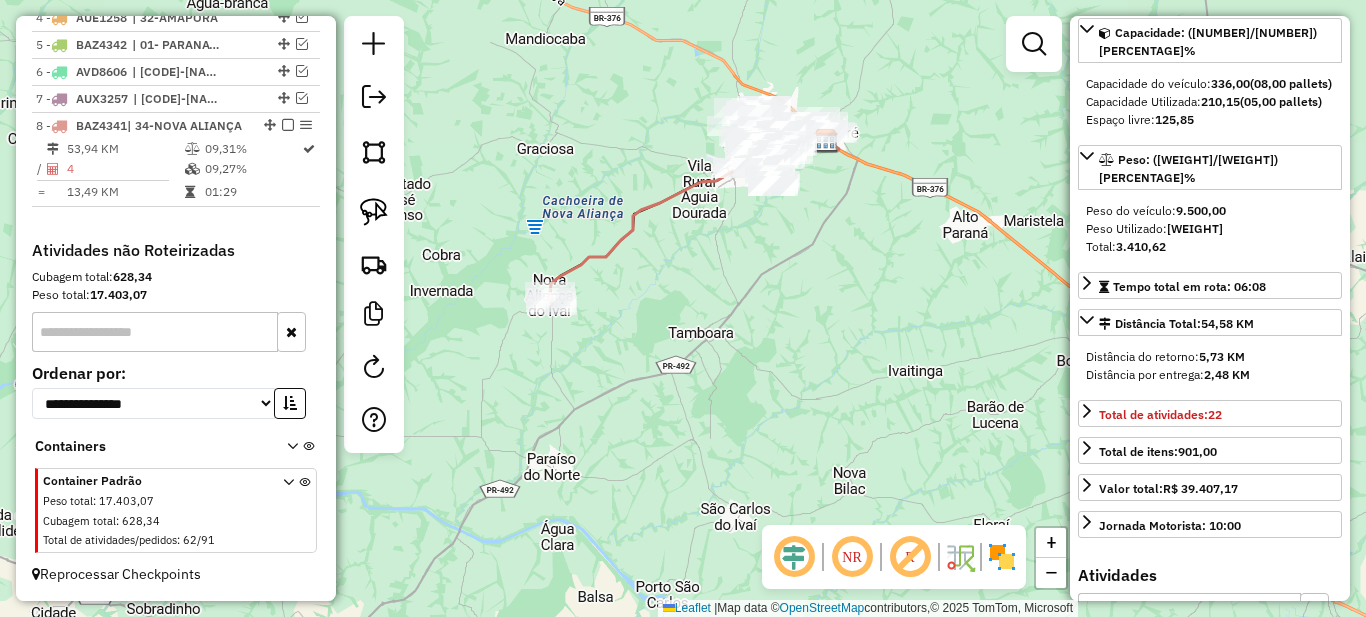 scroll, scrollTop: 909, scrollLeft: 0, axis: vertical 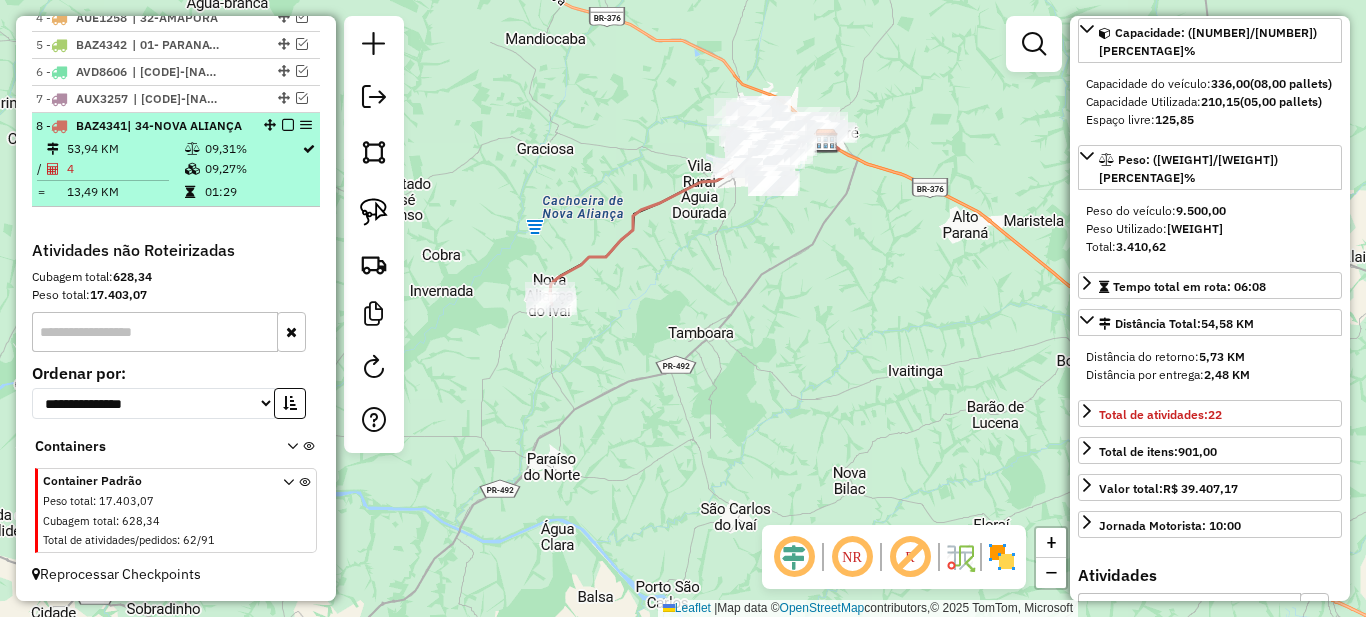 click on "4" at bounding box center [125, 169] 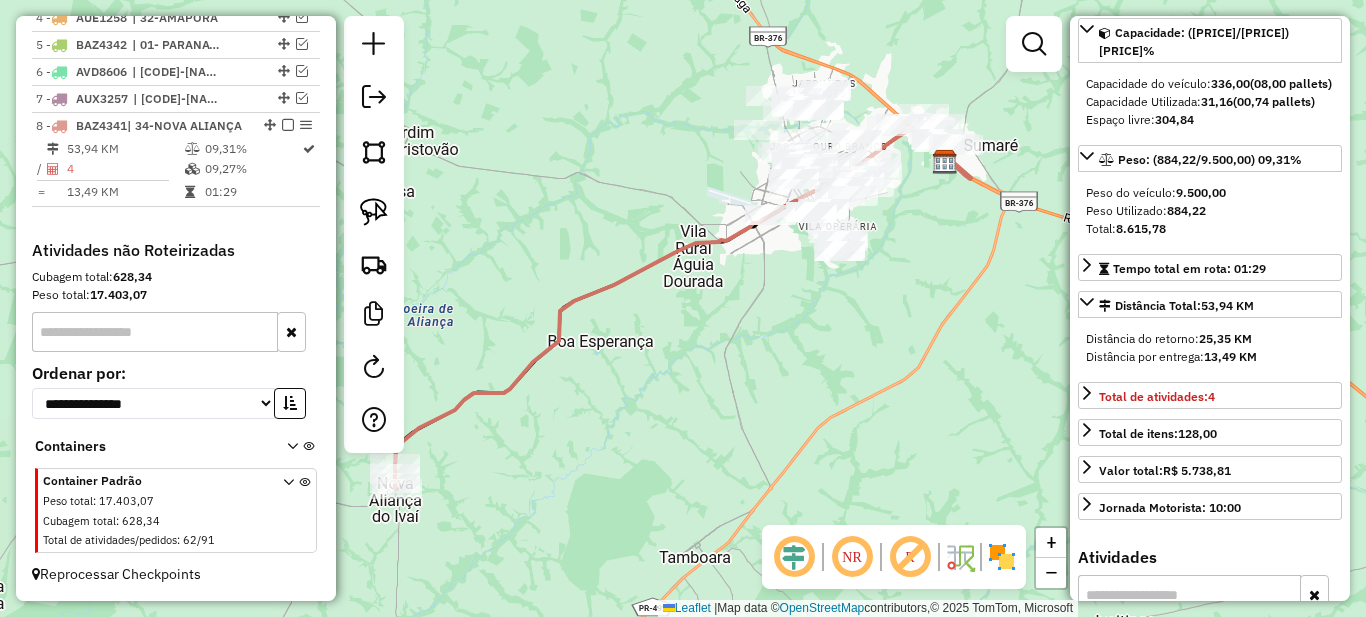 scroll, scrollTop: 400, scrollLeft: 0, axis: vertical 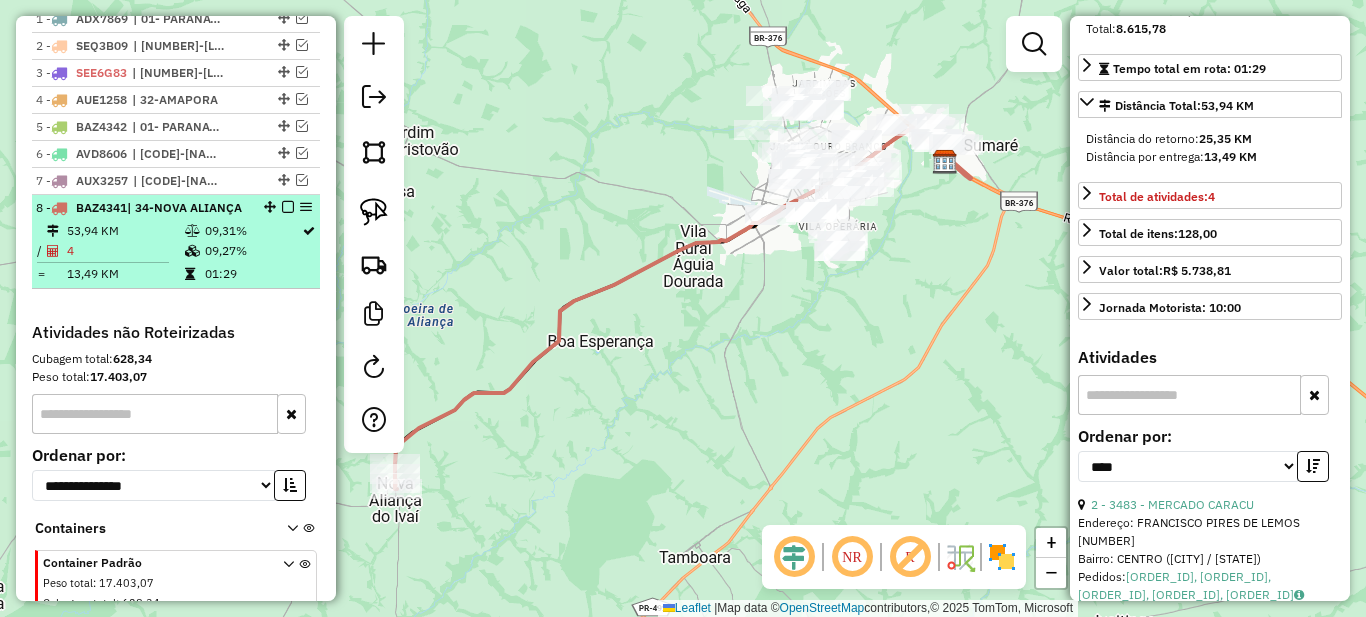 click on "| 34-NOVA ALIANÇA" at bounding box center (184, 207) 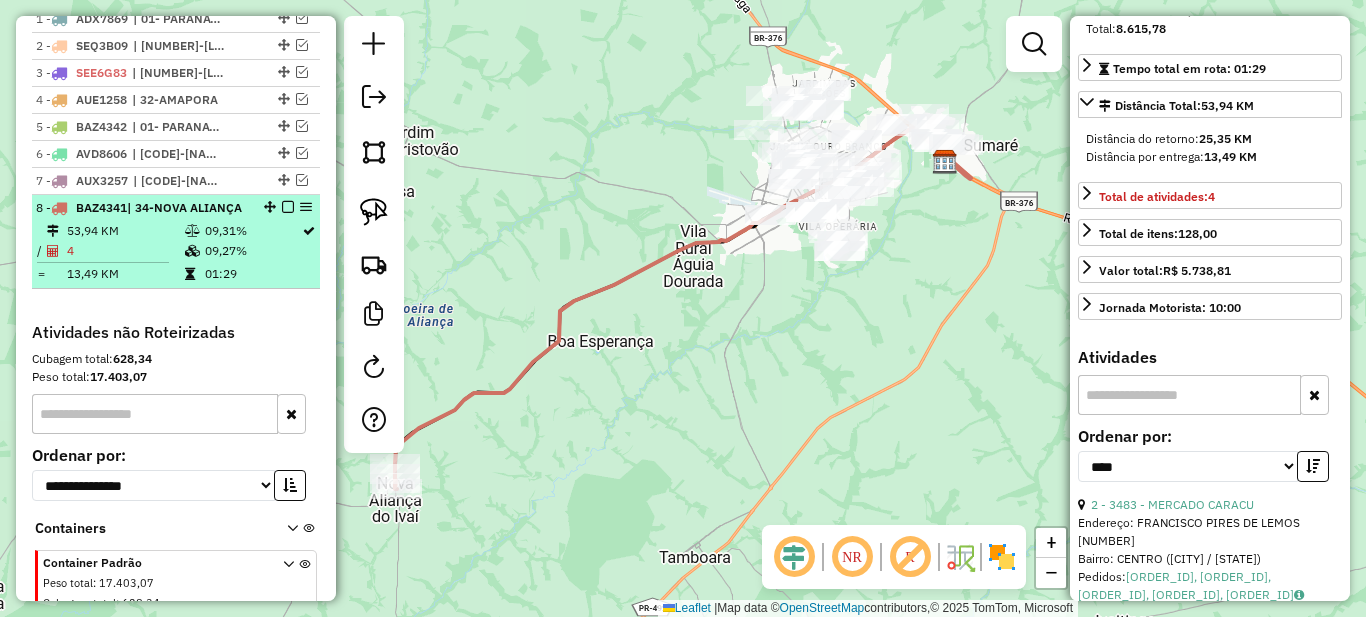 click on "53,94 KM" at bounding box center [125, 231] 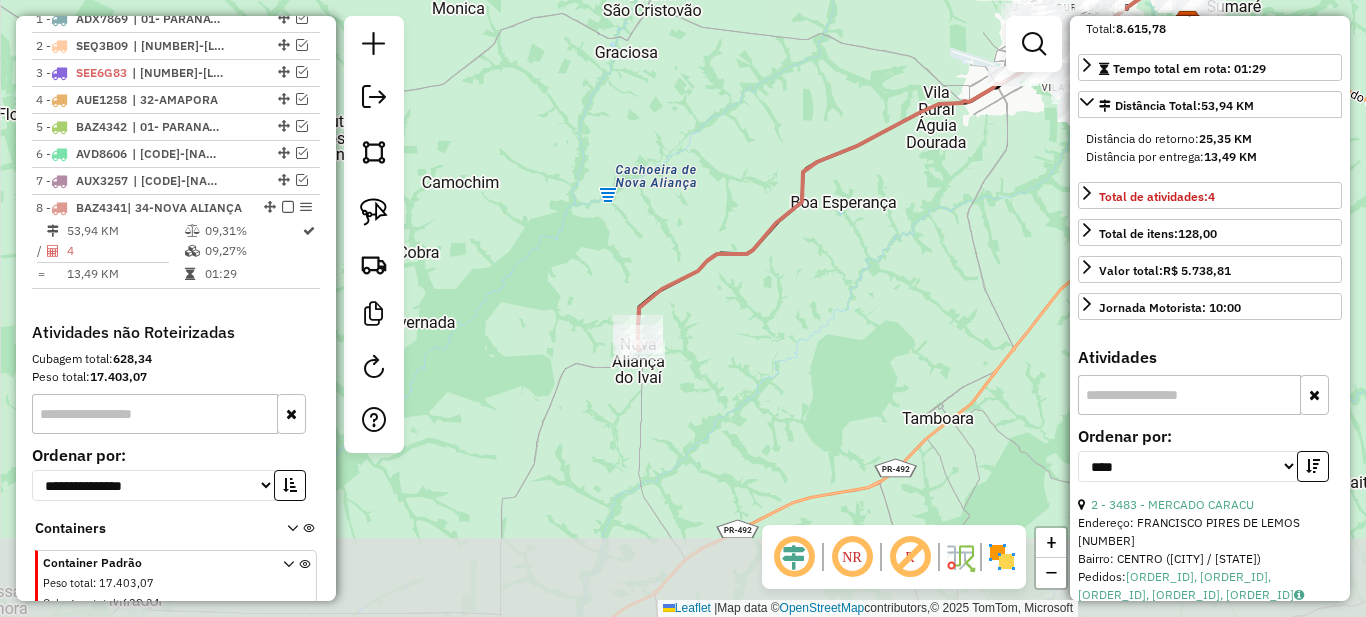 drag, startPoint x: 574, startPoint y: 394, endPoint x: 817, endPoint y: 256, distance: 279.45123 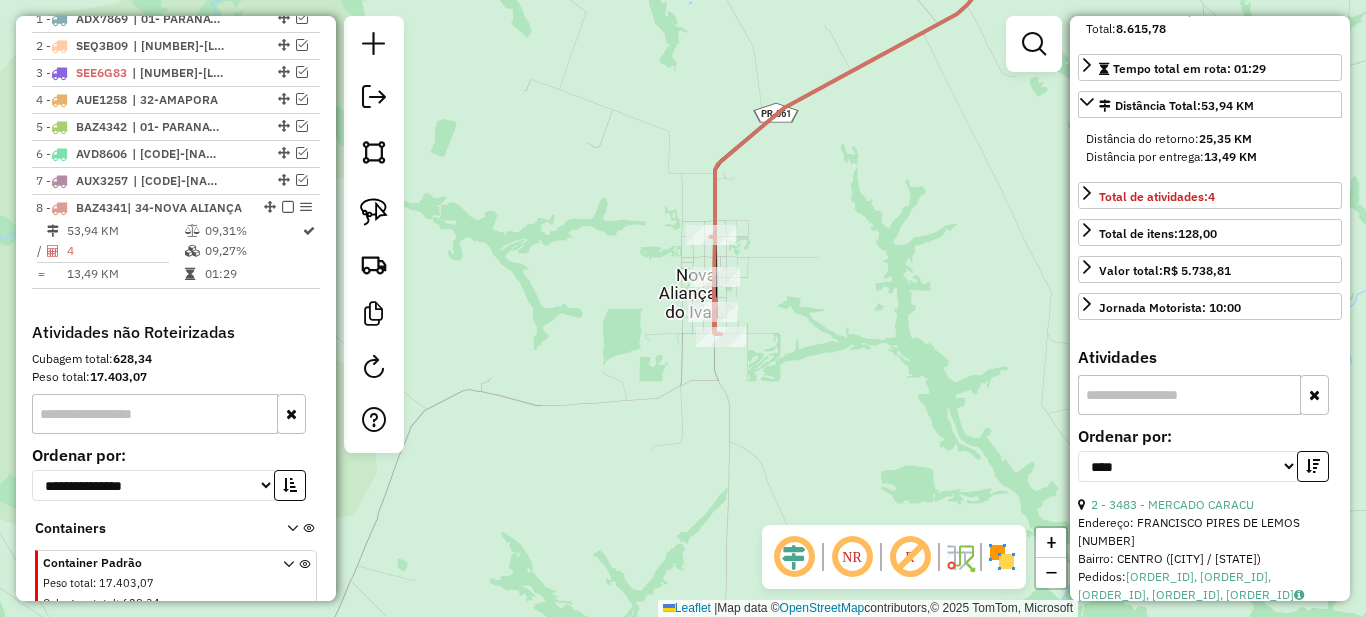 drag, startPoint x: 904, startPoint y: 183, endPoint x: 579, endPoint y: 462, distance: 428.3293 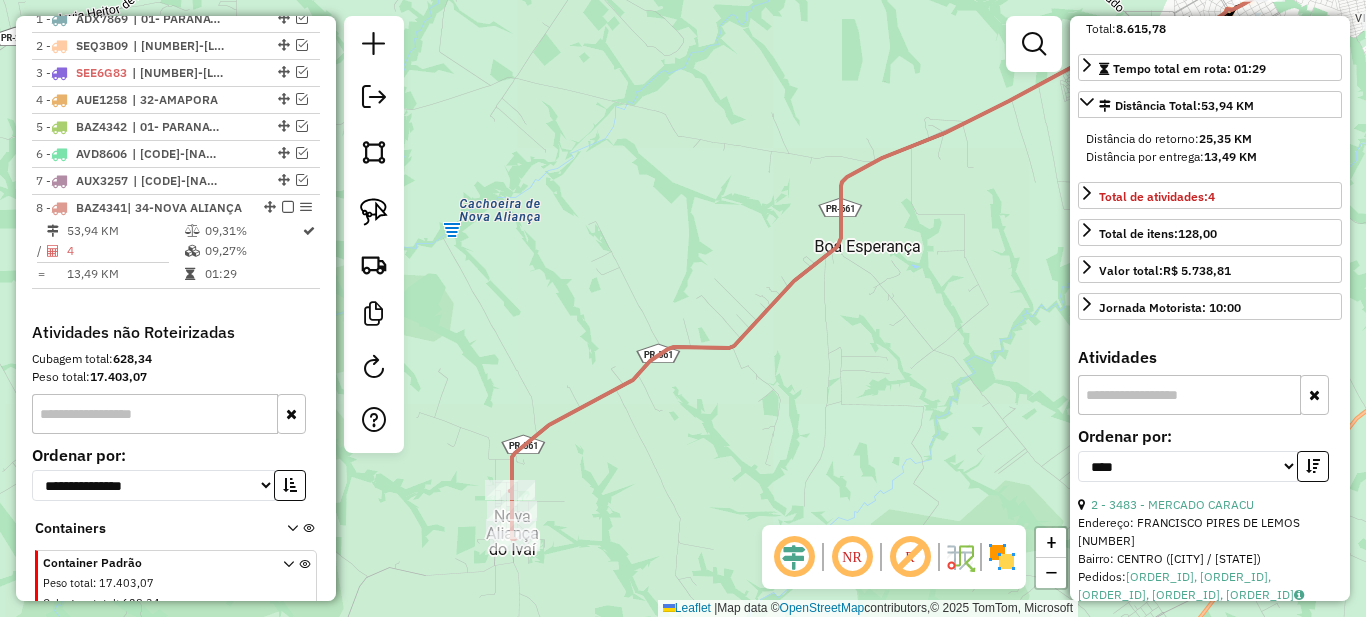 drag, startPoint x: 961, startPoint y: 200, endPoint x: 703, endPoint y: 362, distance: 304.64404 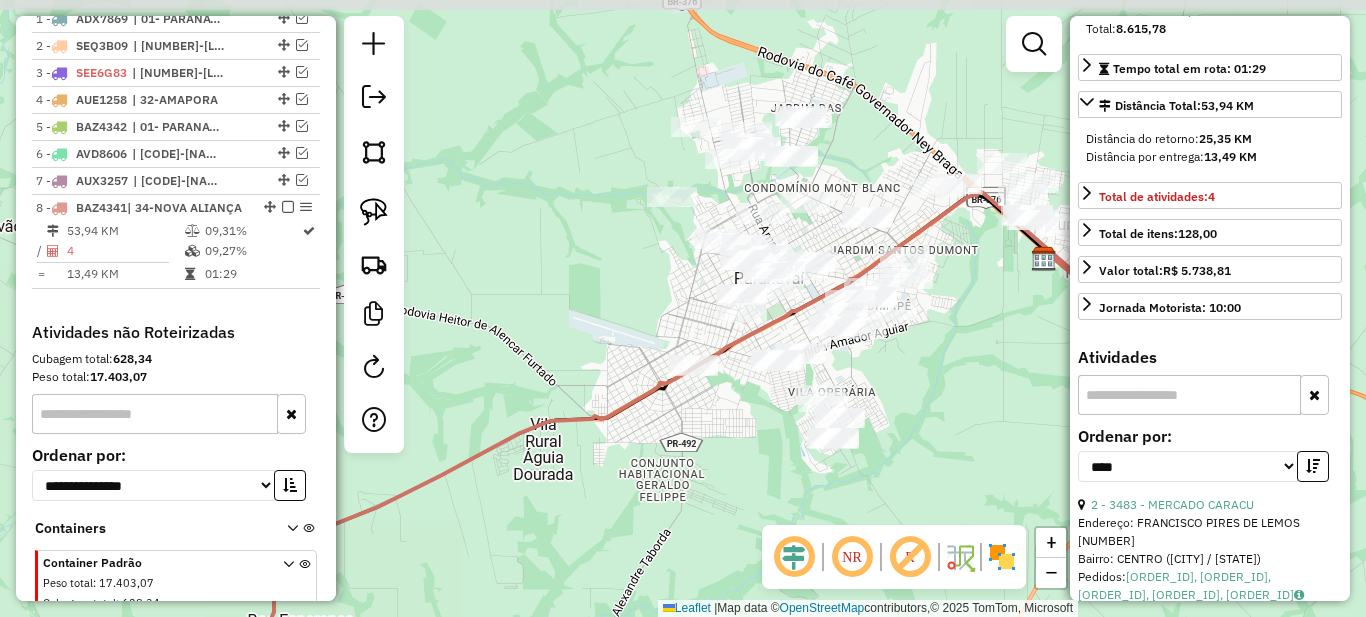 drag, startPoint x: 732, startPoint y: 353, endPoint x: 779, endPoint y: 455, distance: 112.30761 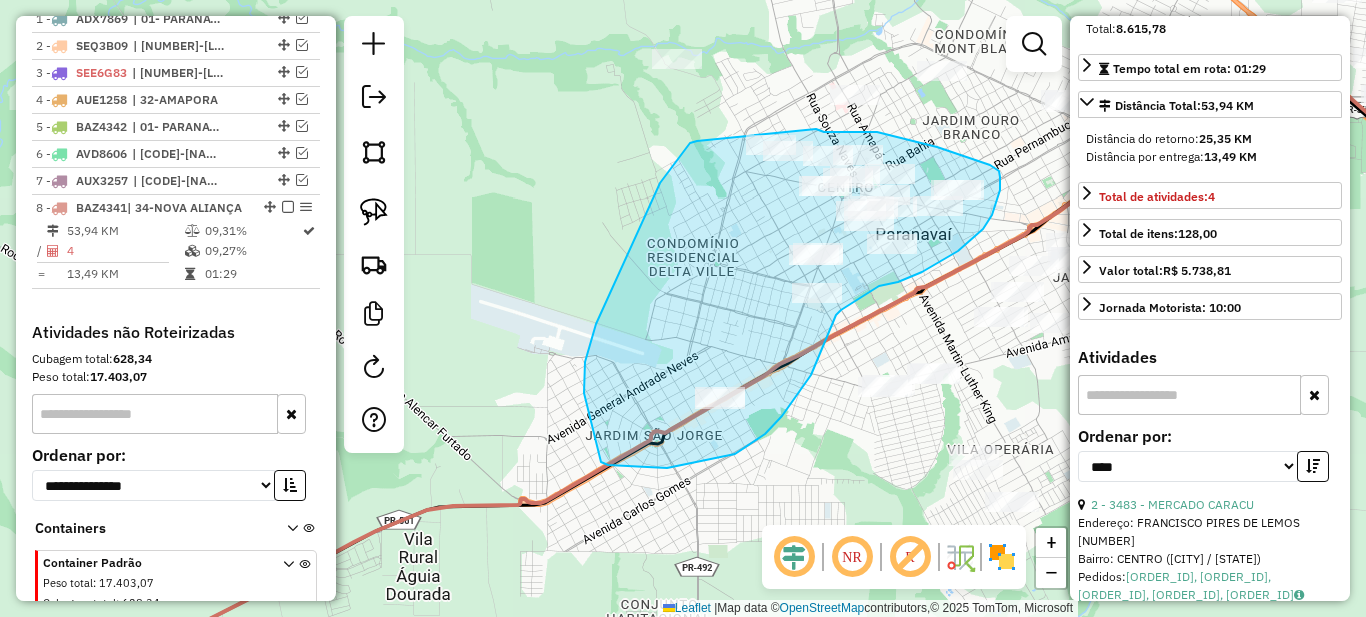 drag, startPoint x: 660, startPoint y: 183, endPoint x: 732, endPoint y: 117, distance: 97.67292 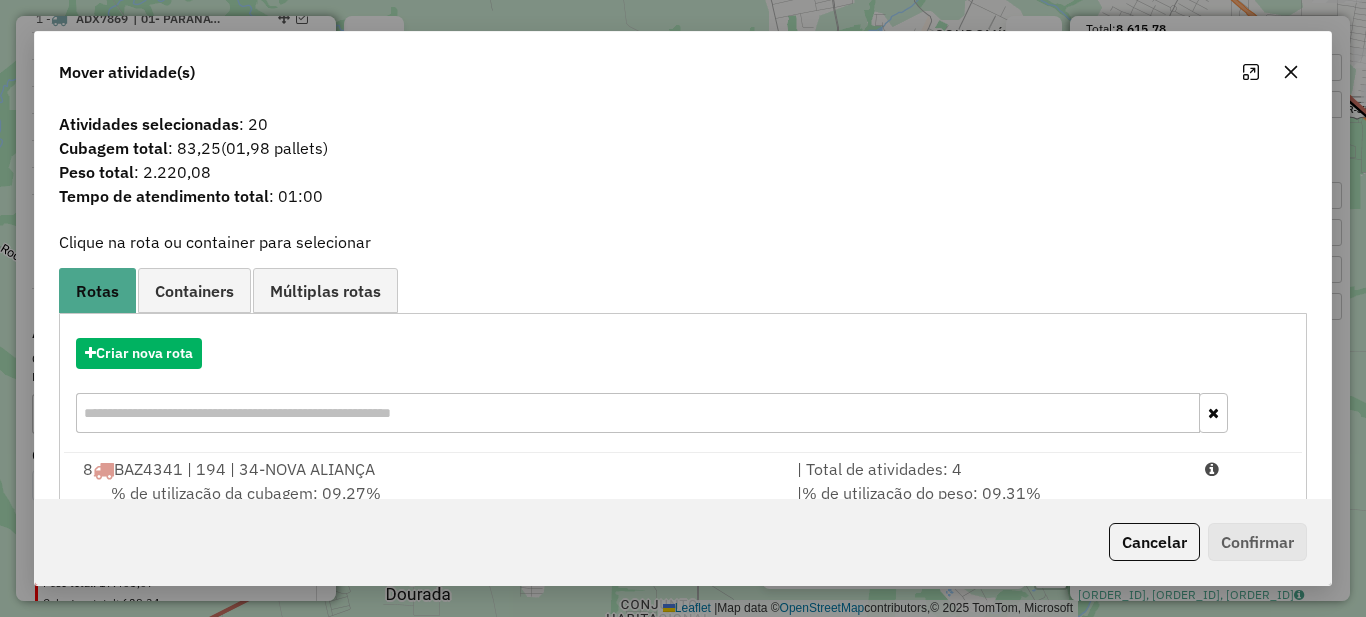 scroll, scrollTop: 70, scrollLeft: 0, axis: vertical 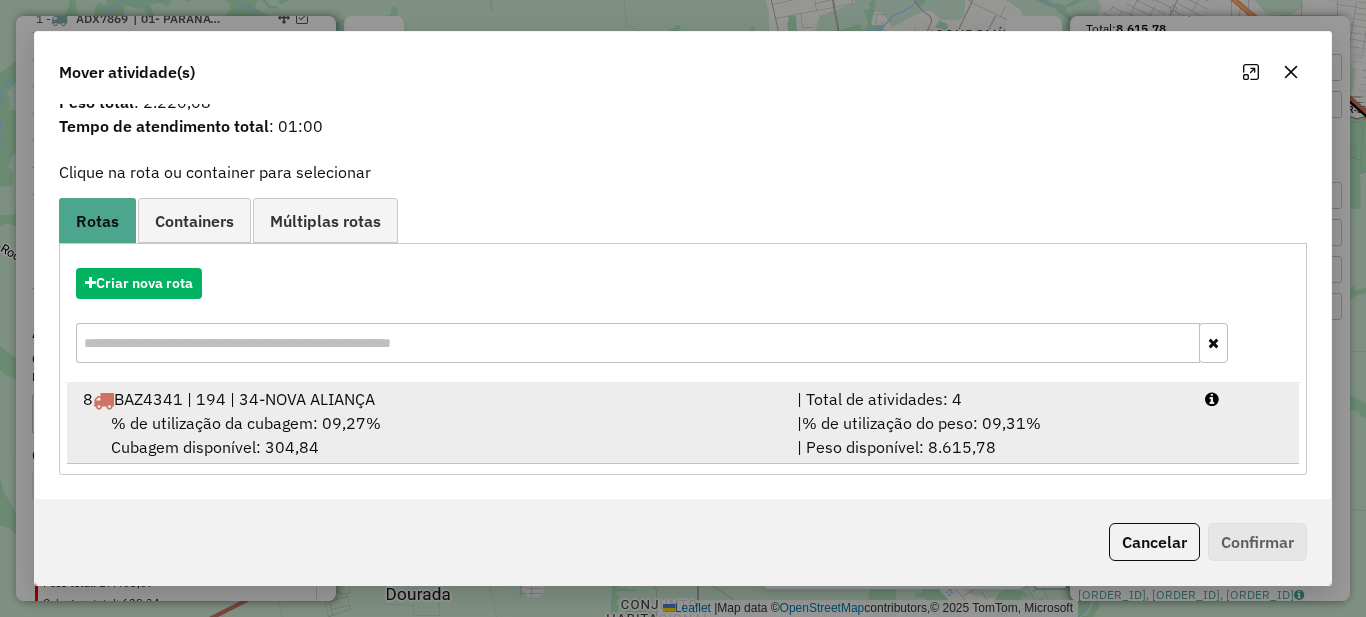 click on "% de utilização do peso: 09,31%" at bounding box center [921, 423] 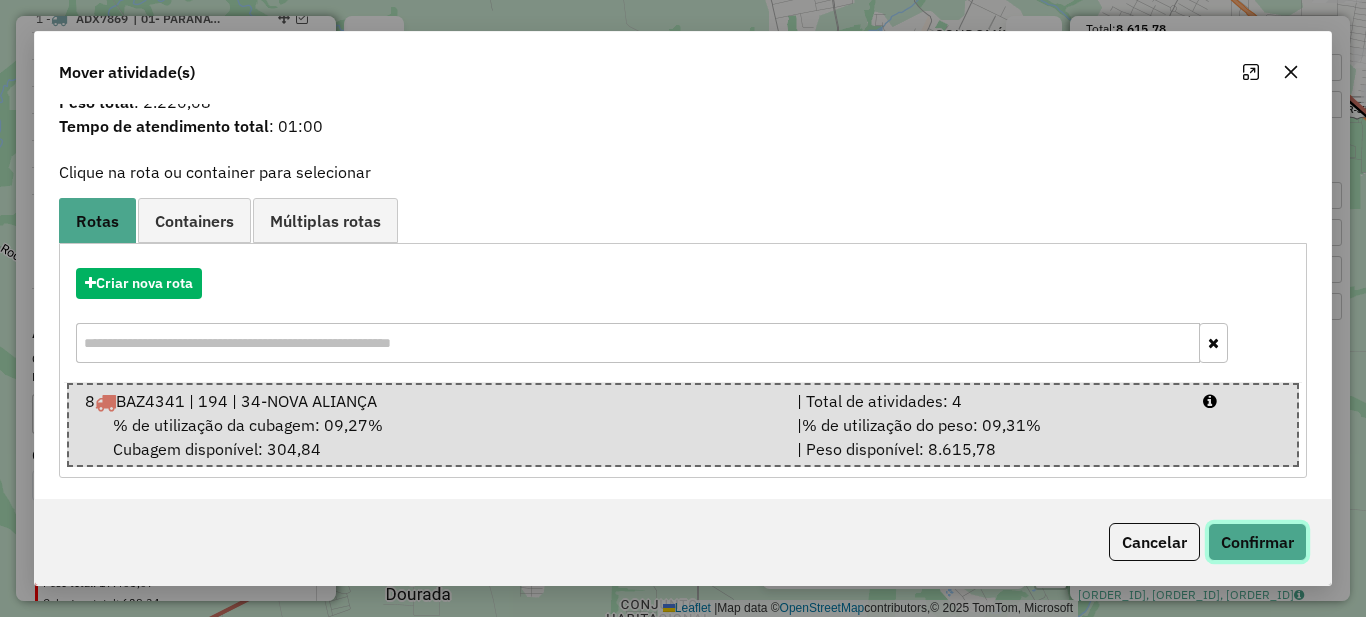click on "Confirmar" 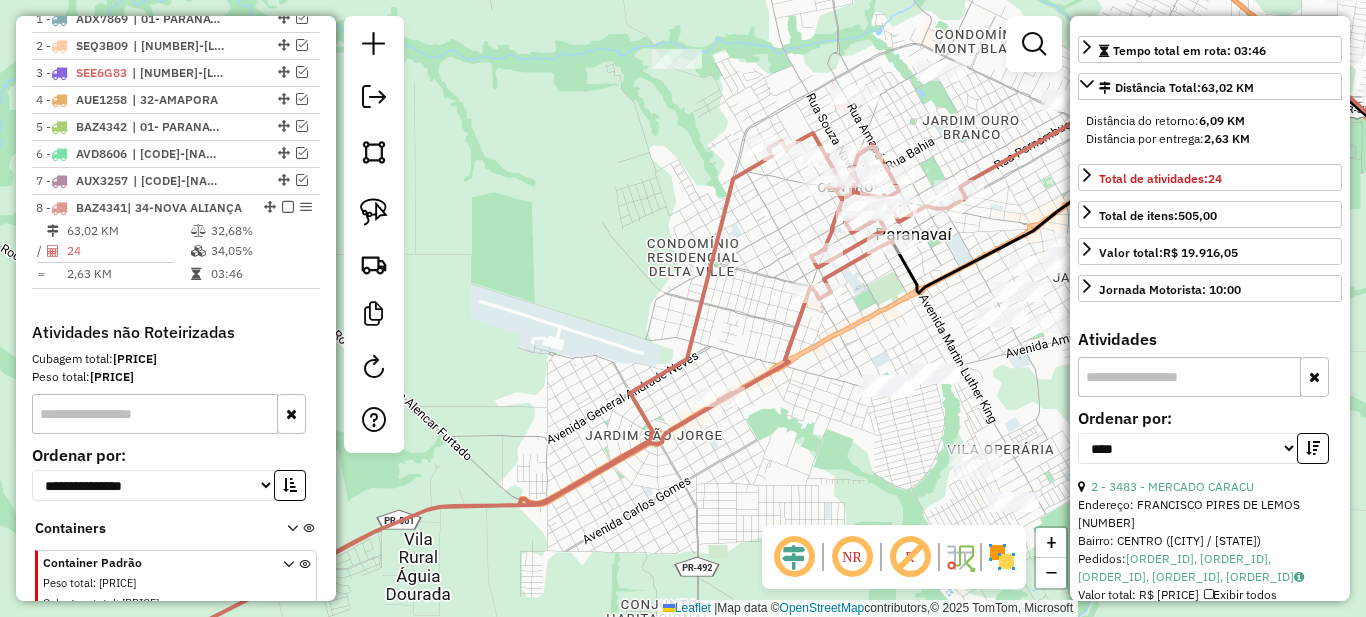 scroll, scrollTop: 418, scrollLeft: 0, axis: vertical 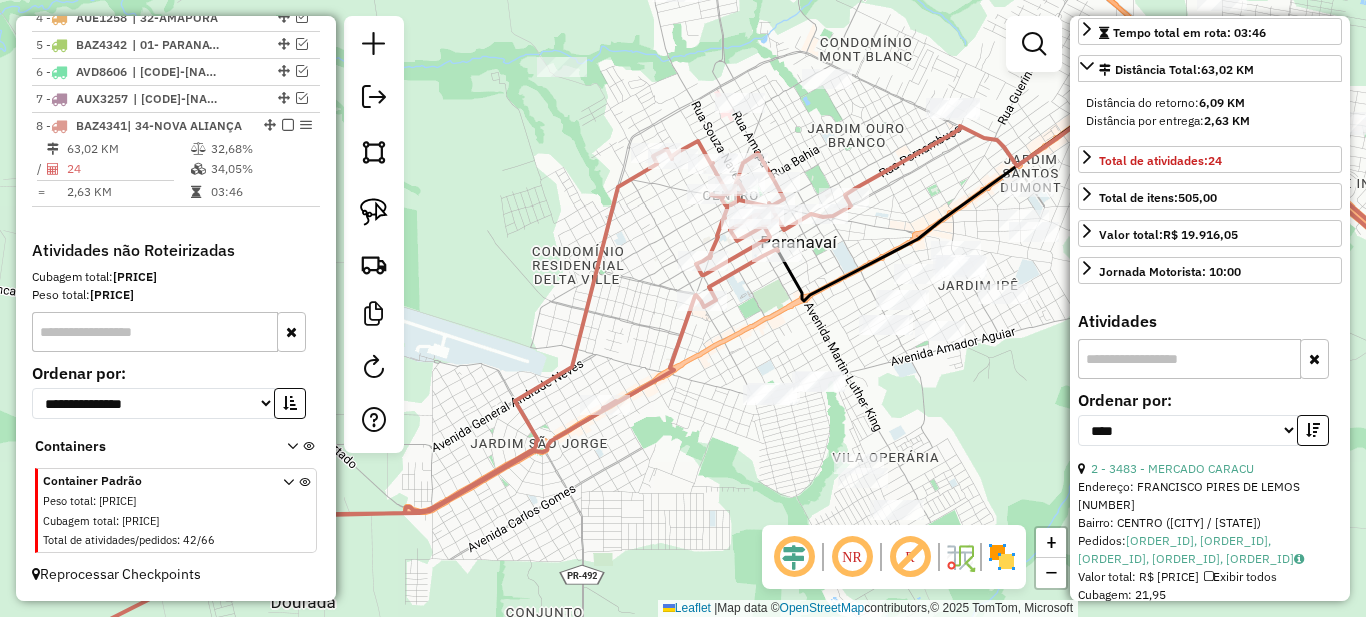 drag, startPoint x: 967, startPoint y: 256, endPoint x: 551, endPoint y: 269, distance: 416.20306 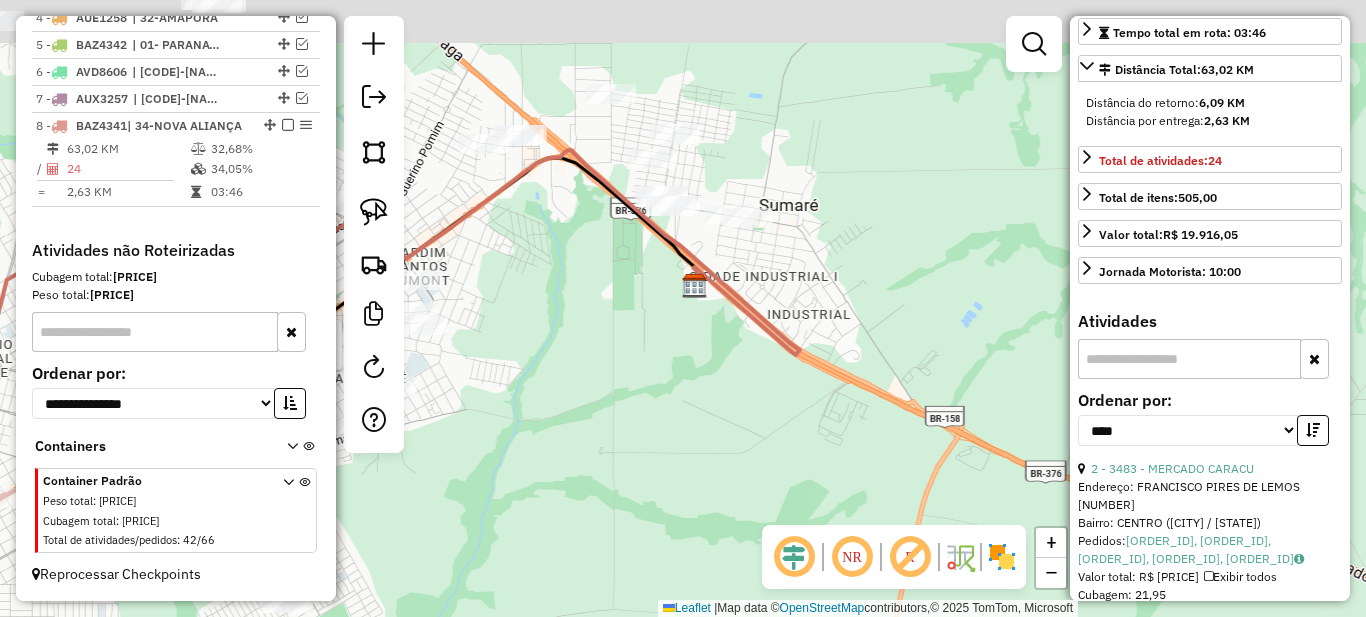 drag, startPoint x: 726, startPoint y: 254, endPoint x: 695, endPoint y: 337, distance: 88.60023 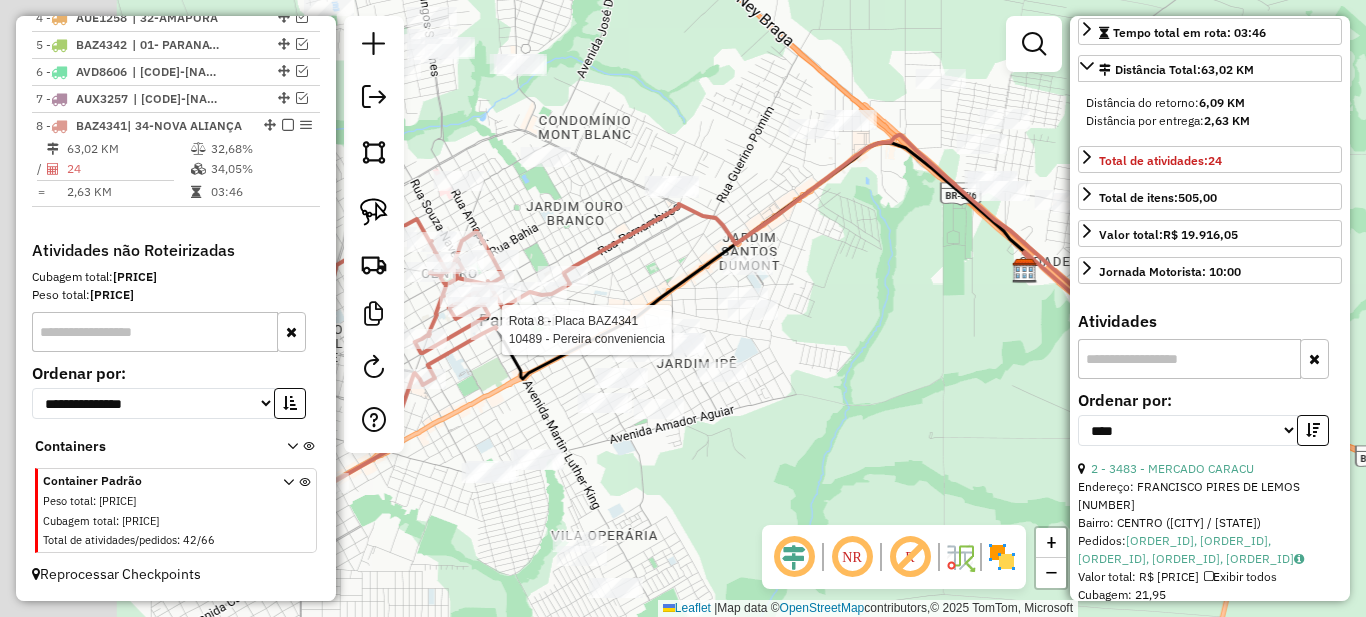 drag, startPoint x: 601, startPoint y: 384, endPoint x: 968, endPoint y: 360, distance: 367.7839 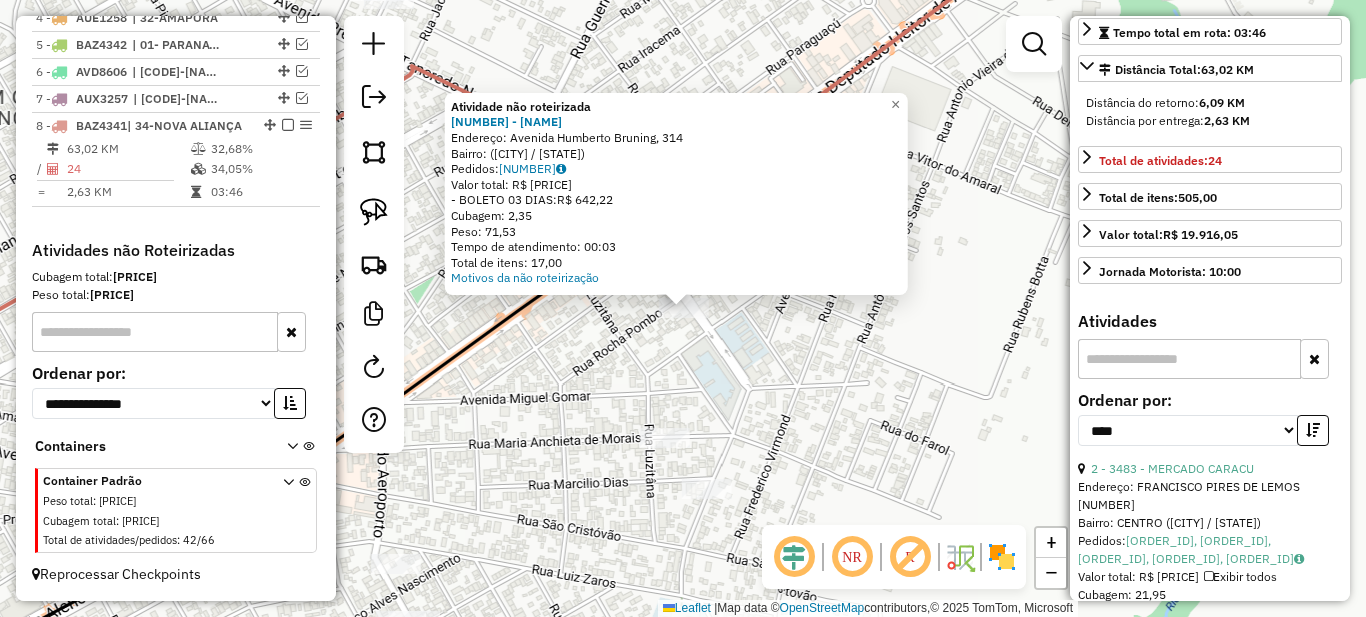 click on "Atividade não roteirizada 5386 - ZERO GRAU Endereço: Avenida Humberto Bruning, 314 Bairro: ([CITY] / [STATE]) Pedidos: [ORDER_ID] Valor total: R$ 642,22 - BOLETO 03 DIAS: R$ 642,22 Cubagem: 2,35 Peso: 71,53 Tempo de atendimento: 00:03 Total de itens: 17,00 Motivos da não roteirização × Janela de atendimento Grade de atendimento Capacidade Transportadoras Veículos Cliente Pedidos Rotas Selecione os dias de semana para filtrar as janelas de atendimento Seg Ter Qua Qui Sex Sáb Dom Informe o período da janela de atendimento: De: Até: Filtrar exatamente a janela do cliente Considerar janela de atendimento padrão Selecione os dias de semana para filtrar as grades de atendimento Seg Ter Qua Qui Sex Sáb Dom Considerar clientes sem dia de atendimento cadastrado Clientes fora do dia de atendimento selecionado Filtrar as atividades entre os valores definidos abaixo: Peso mínimo: Peso máximo: Cubagem mínima: Cubagem máxima: De: Até: De: +" 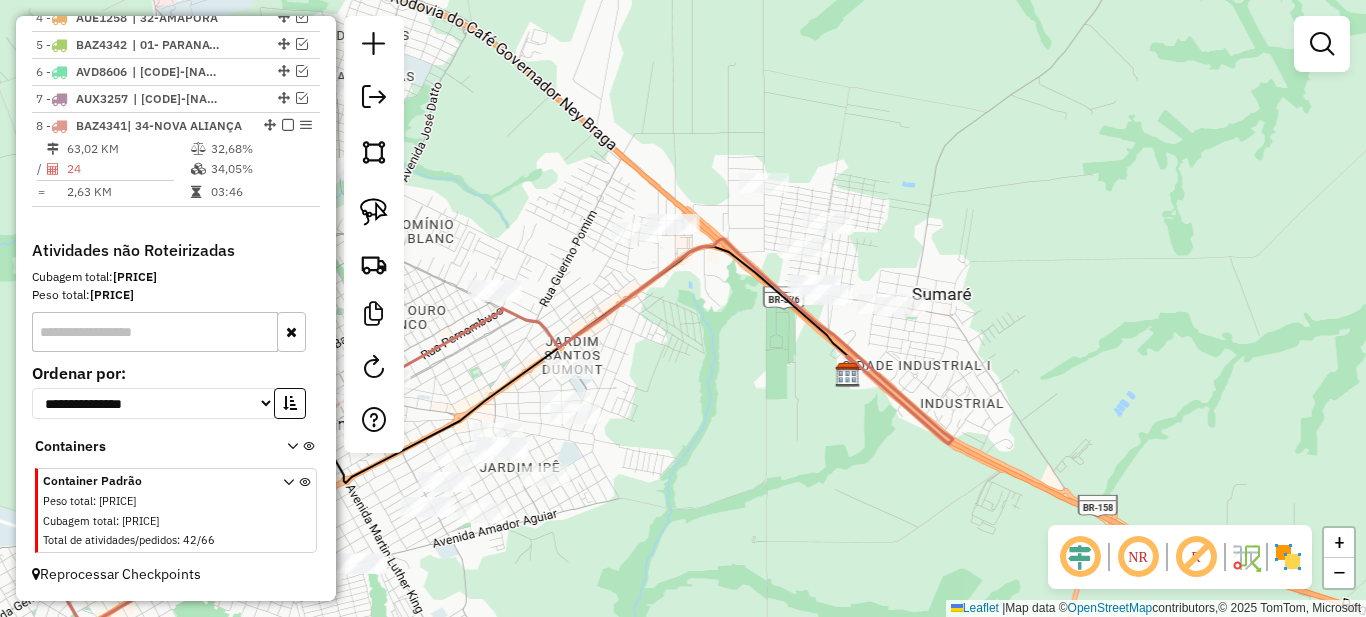 drag, startPoint x: 528, startPoint y: 404, endPoint x: 846, endPoint y: 354, distance: 321.90683 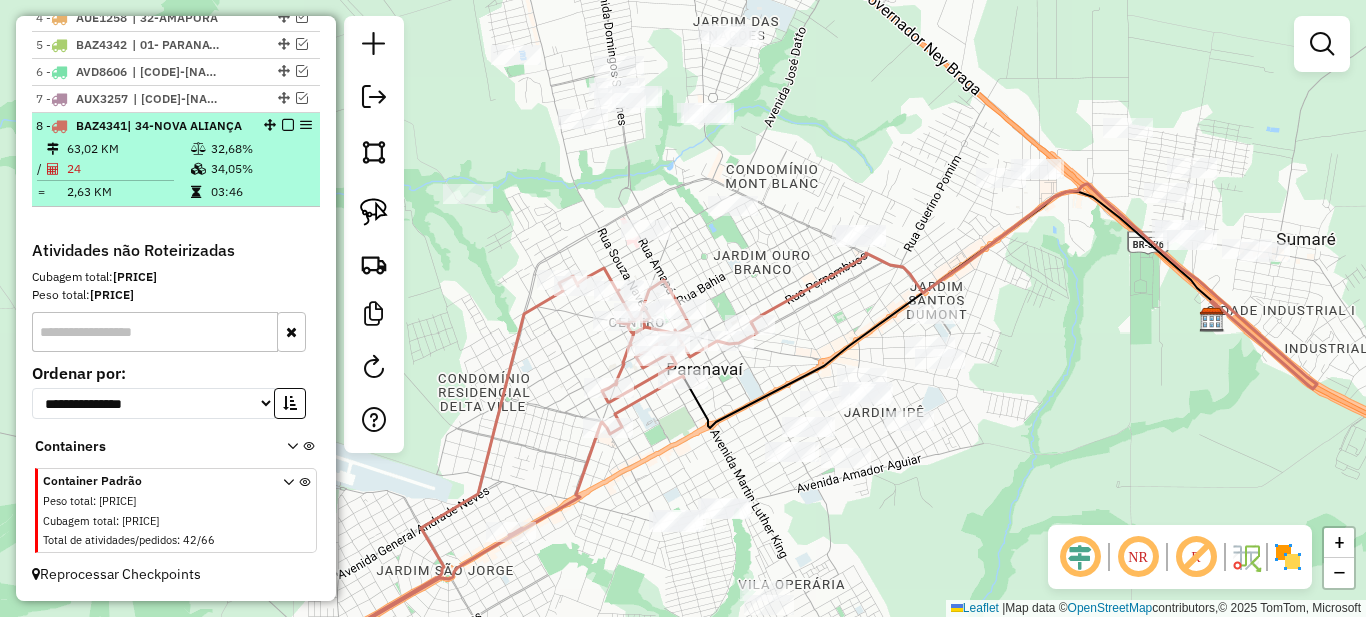 click on "32,68%" at bounding box center [260, 149] 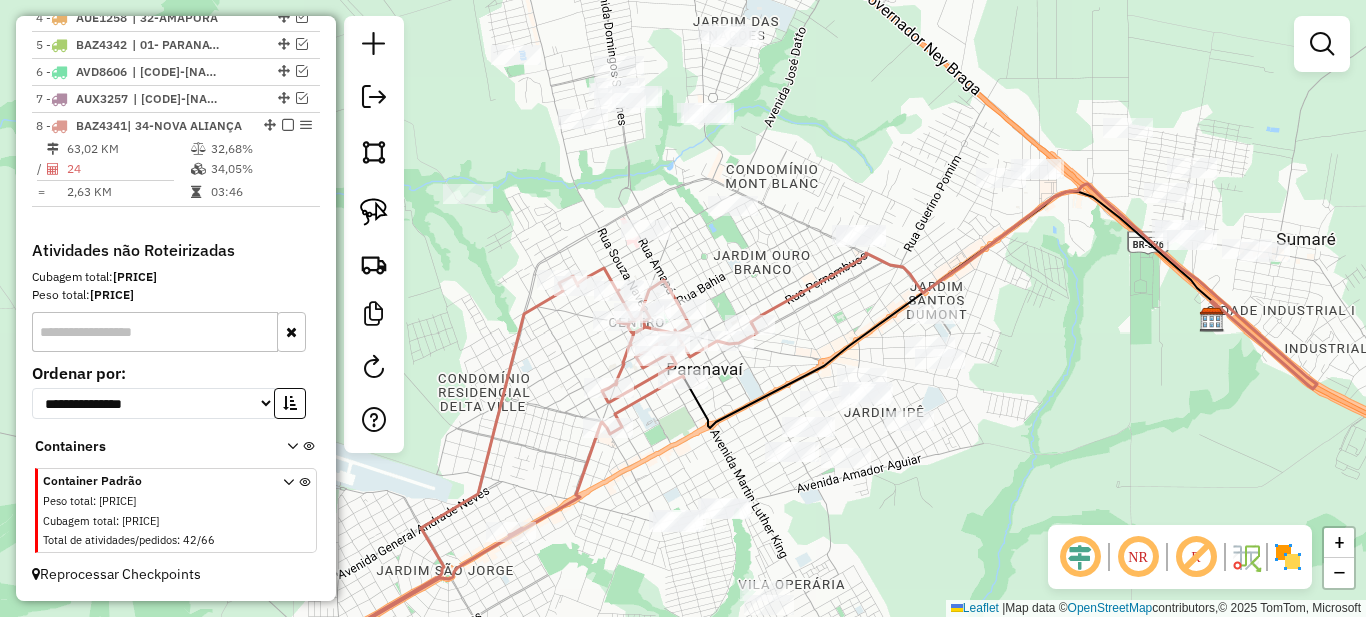 select on "*********" 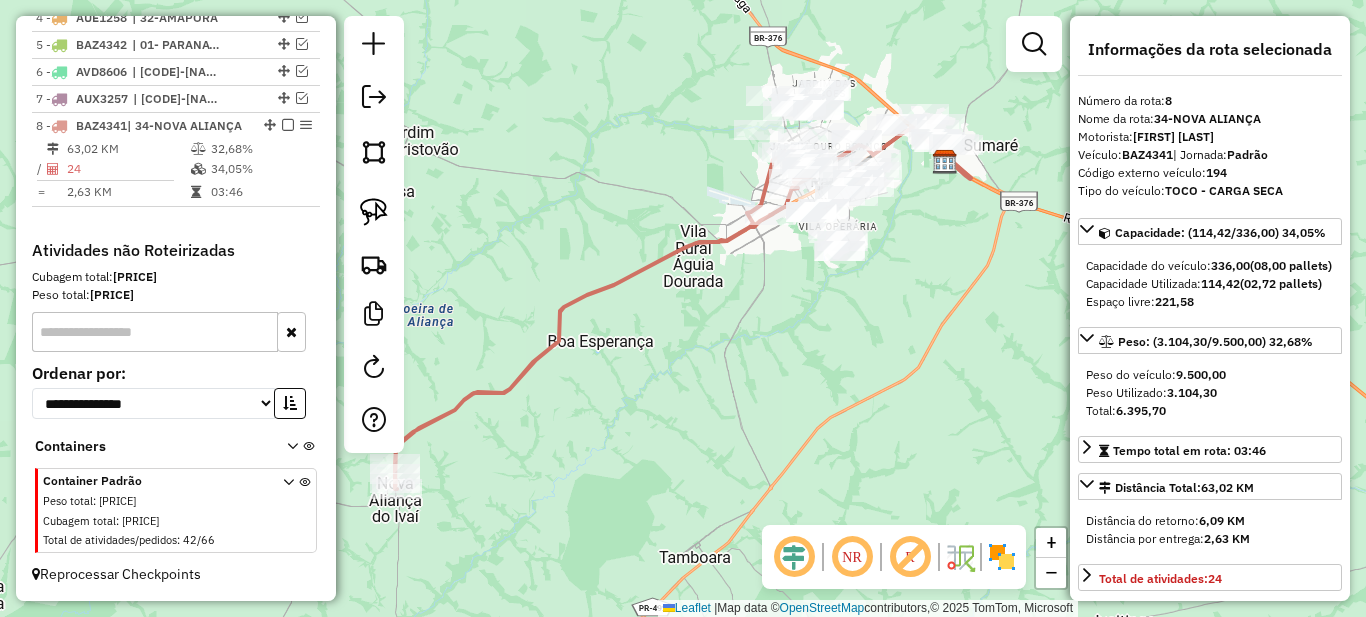 scroll, scrollTop: 200, scrollLeft: 0, axis: vertical 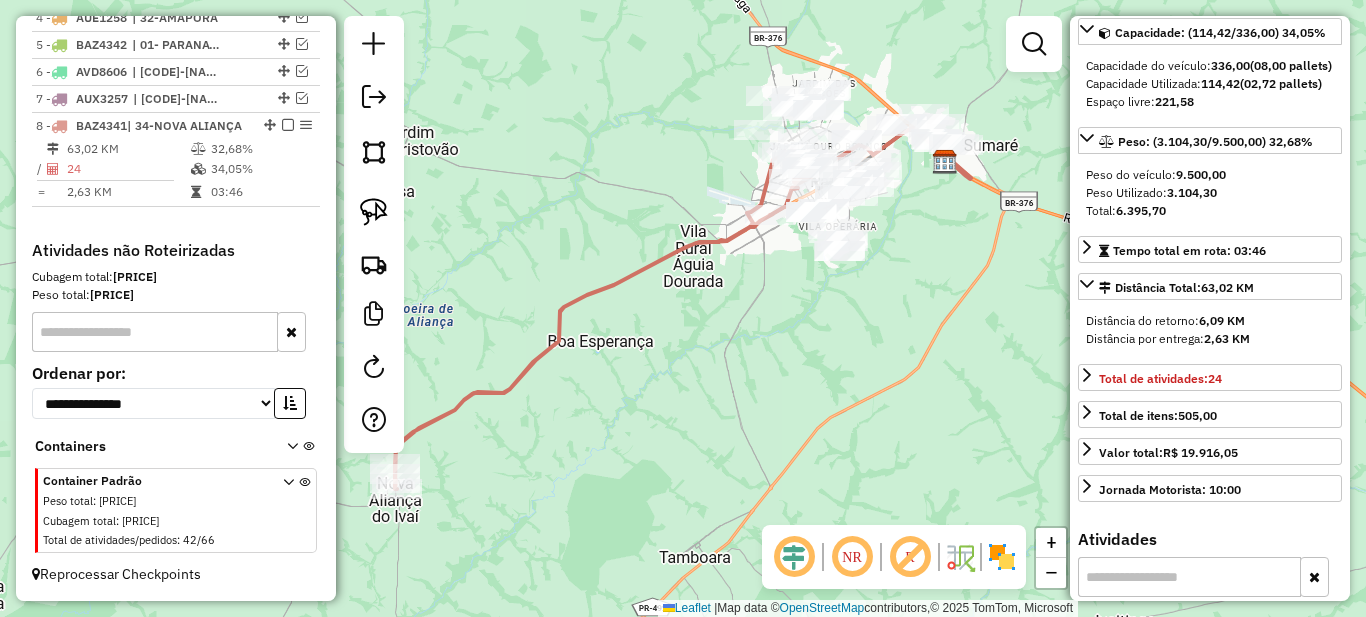 click at bounding box center (1034, 44) 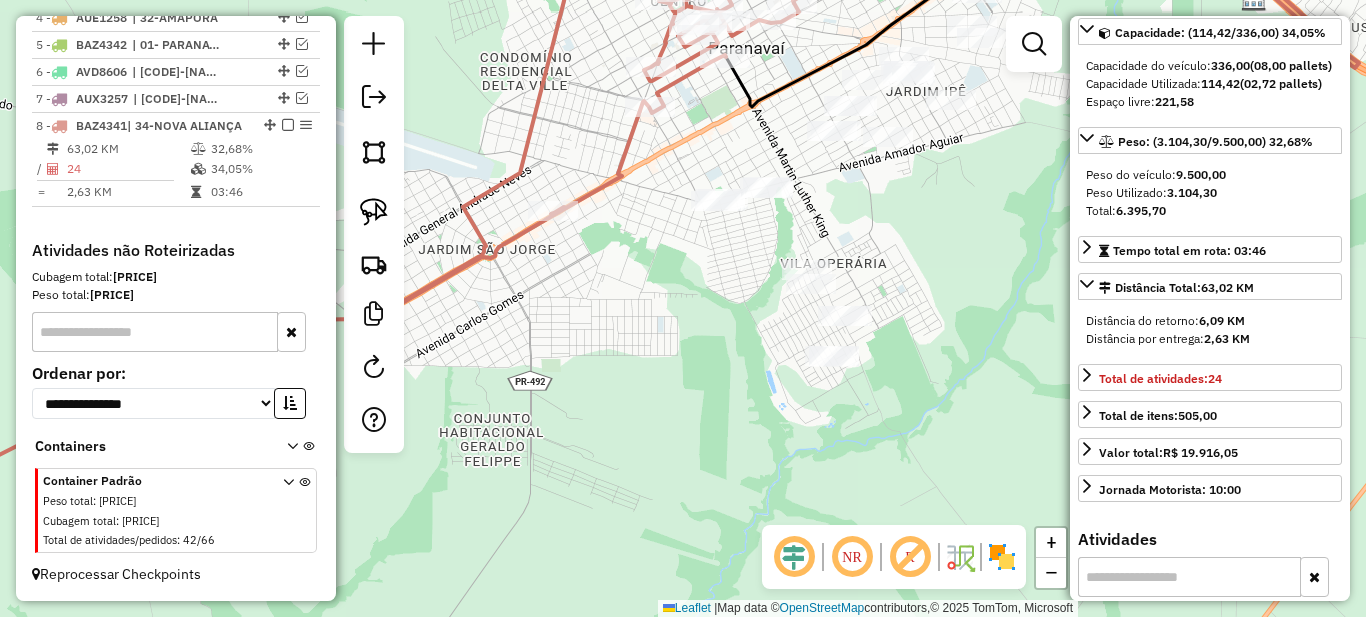 drag, startPoint x: 669, startPoint y: 245, endPoint x: 661, endPoint y: 375, distance: 130.24593 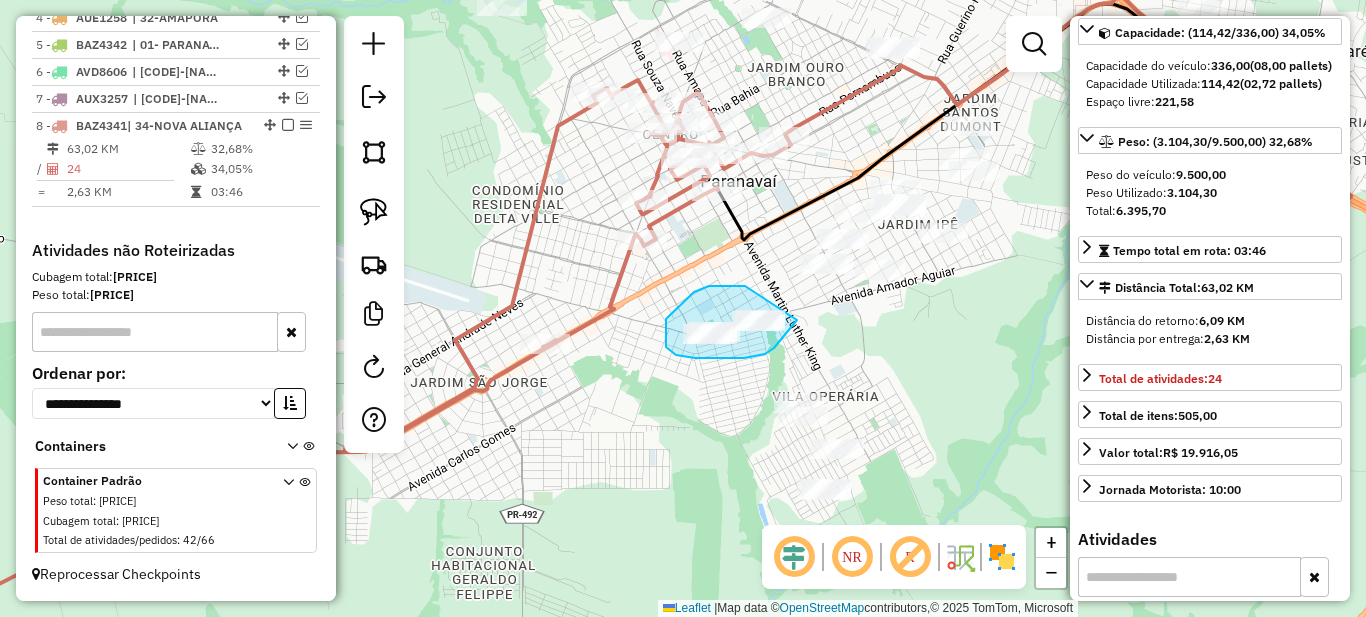 drag, startPoint x: 745, startPoint y: 286, endPoint x: 797, endPoint y: 320, distance: 62.1289 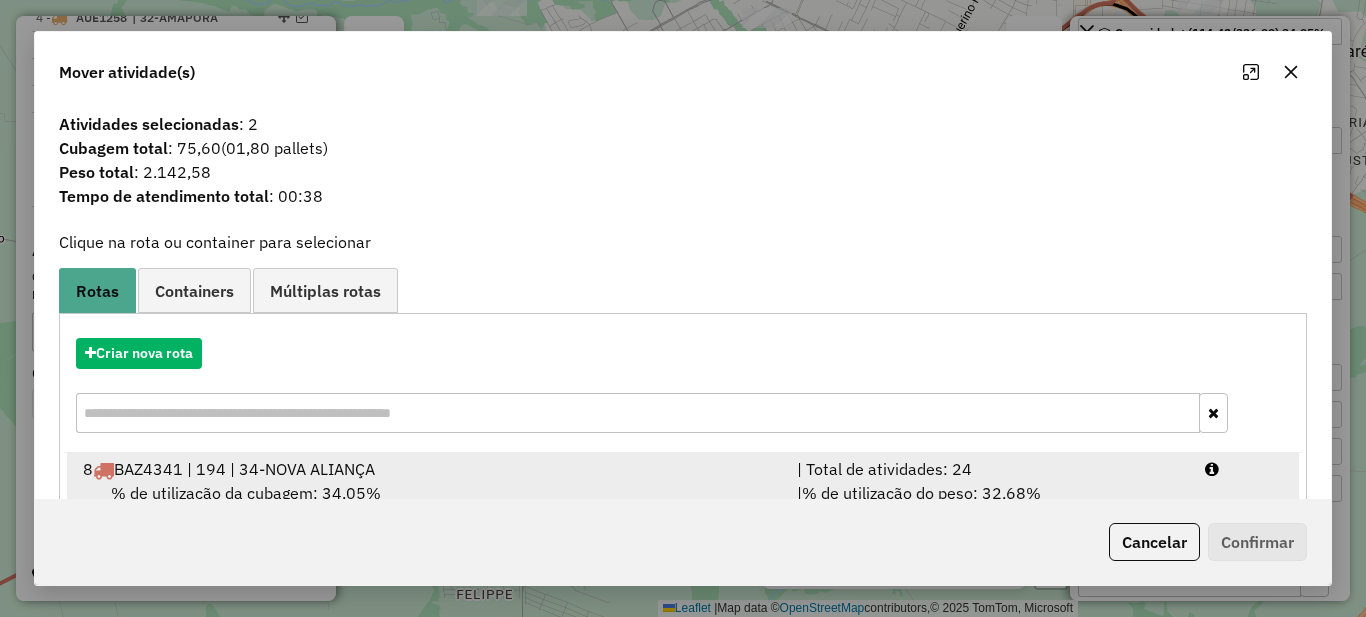 scroll, scrollTop: 70, scrollLeft: 0, axis: vertical 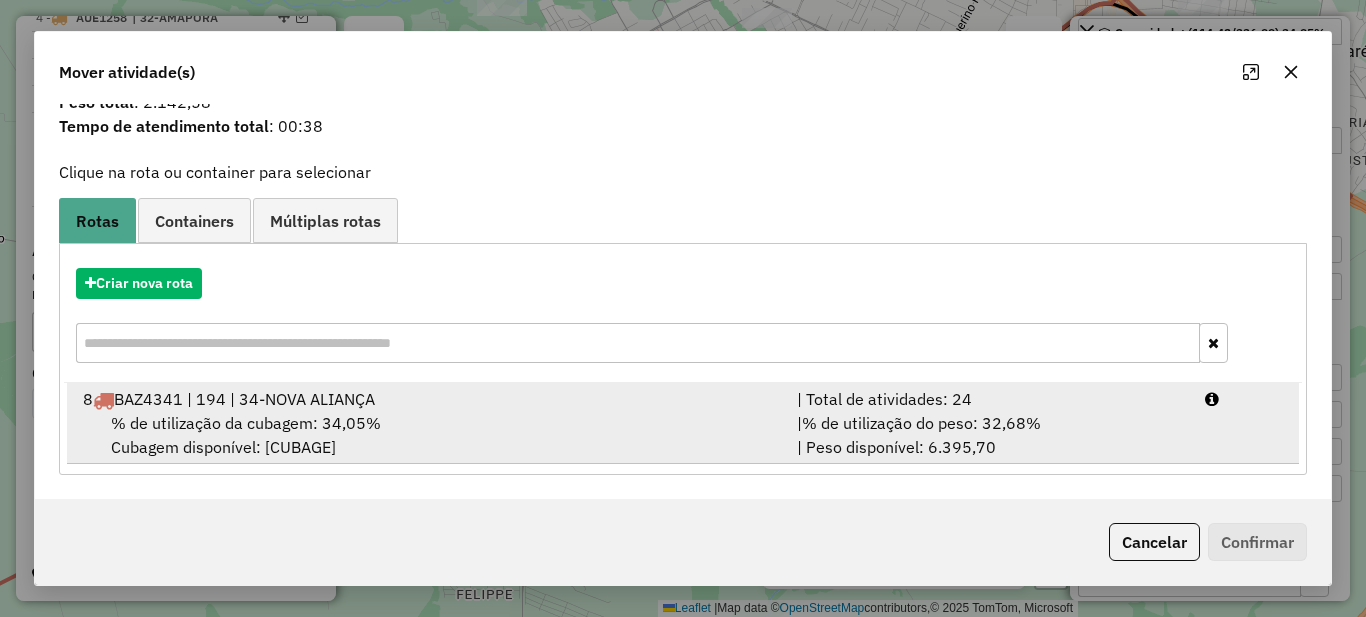 click on "% de utilização do peso: 32,68%" at bounding box center [921, 423] 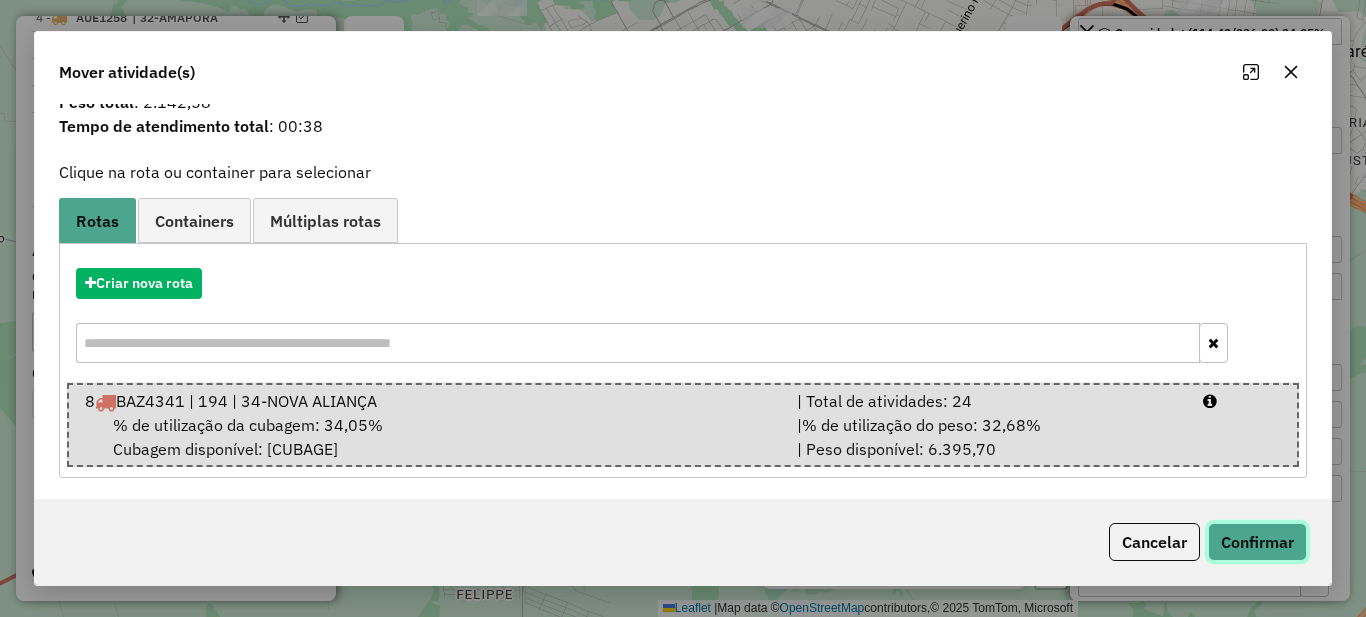 click on "Confirmar" 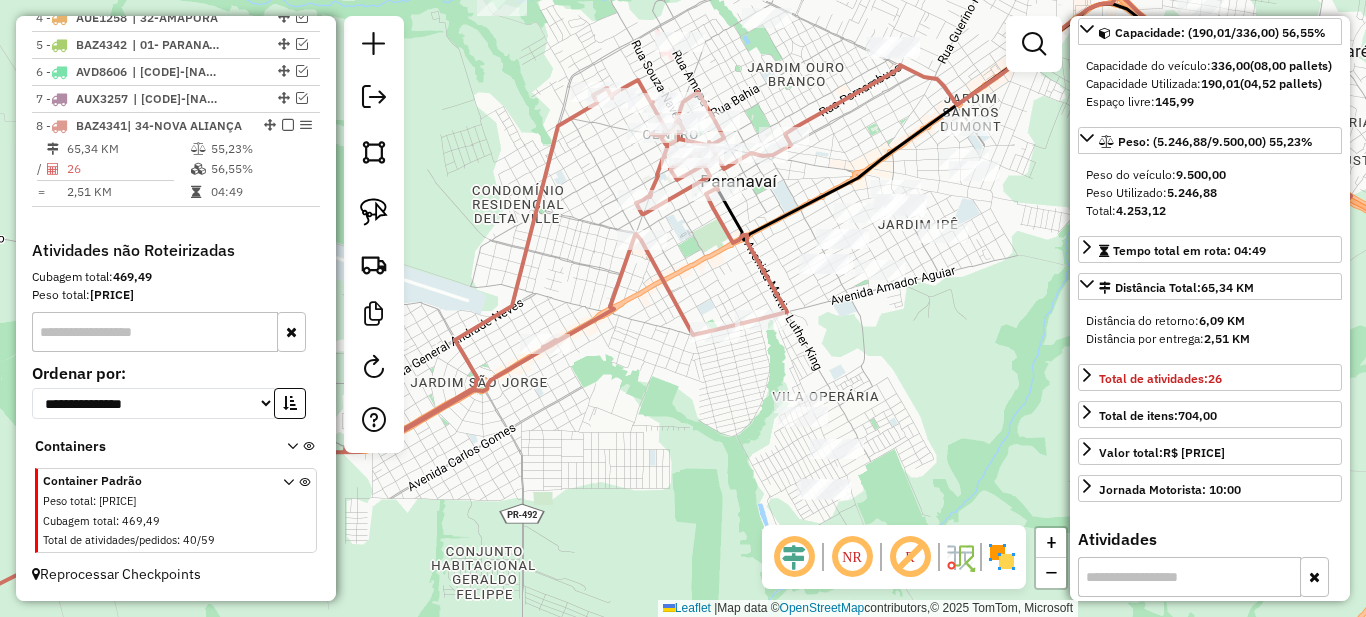 scroll, scrollTop: 0, scrollLeft: 0, axis: both 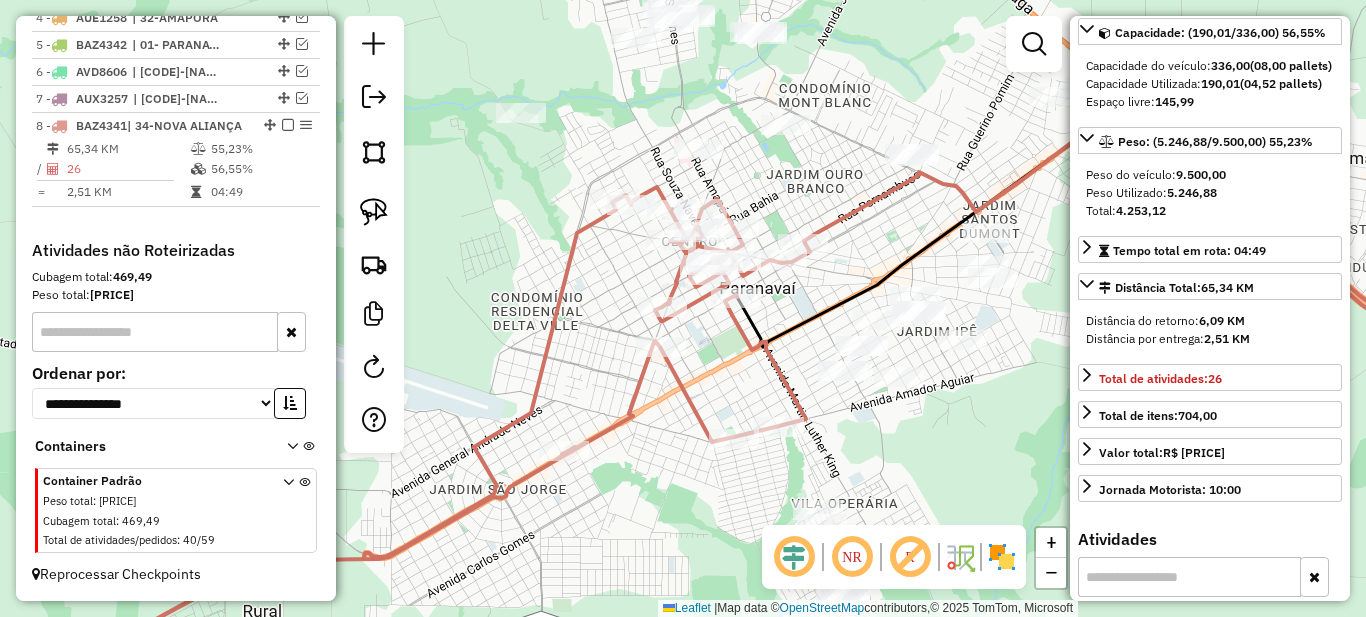 drag, startPoint x: 698, startPoint y: 250, endPoint x: 767, endPoint y: 501, distance: 260.31134 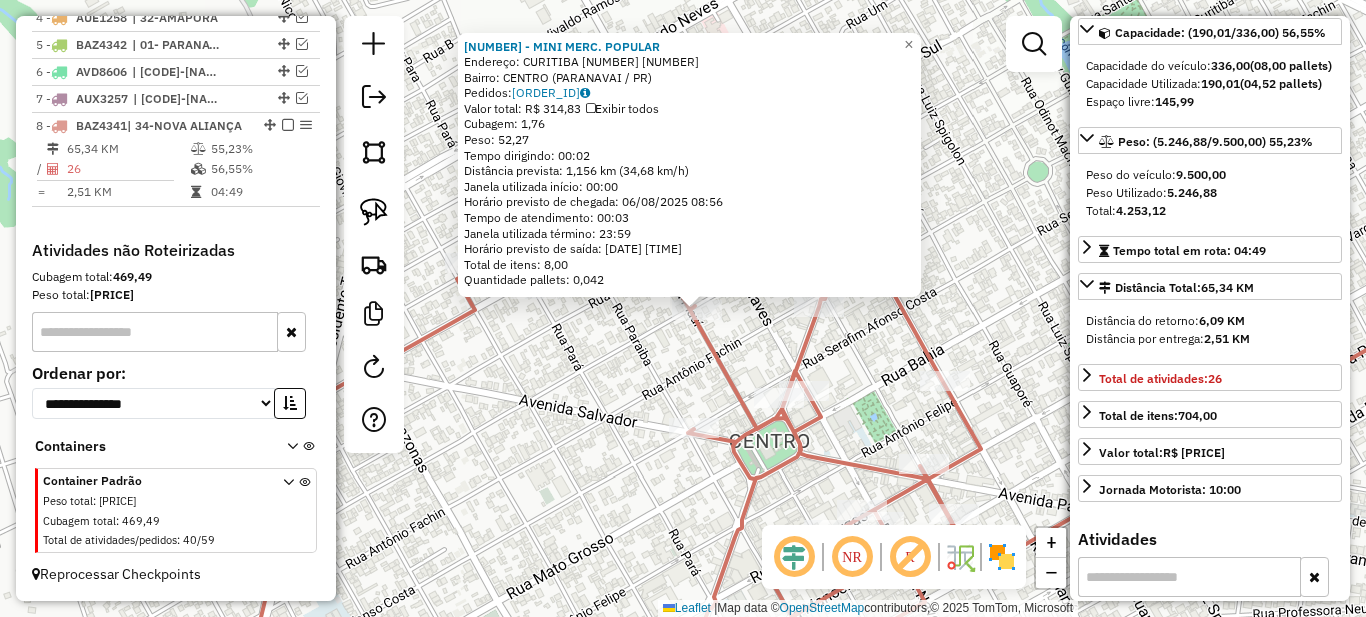 drag, startPoint x: 552, startPoint y: 332, endPoint x: 772, endPoint y: 332, distance: 220 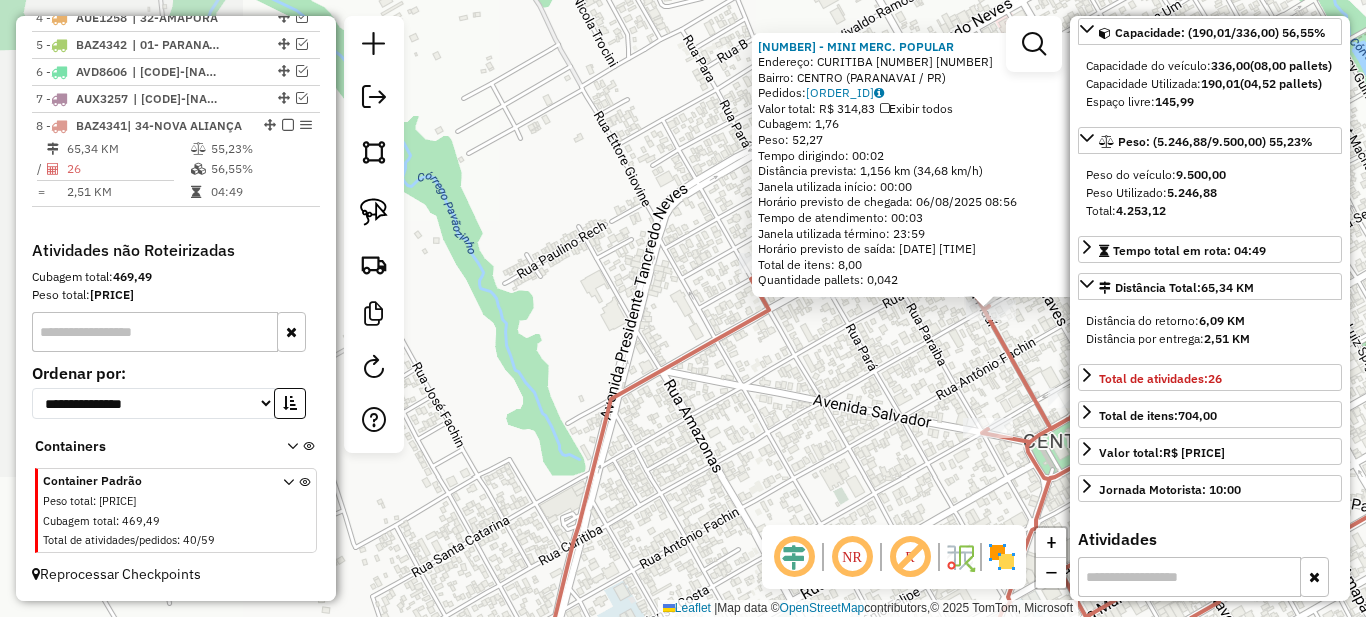 drag, startPoint x: 646, startPoint y: 263, endPoint x: 694, endPoint y: 269, distance: 48.373547 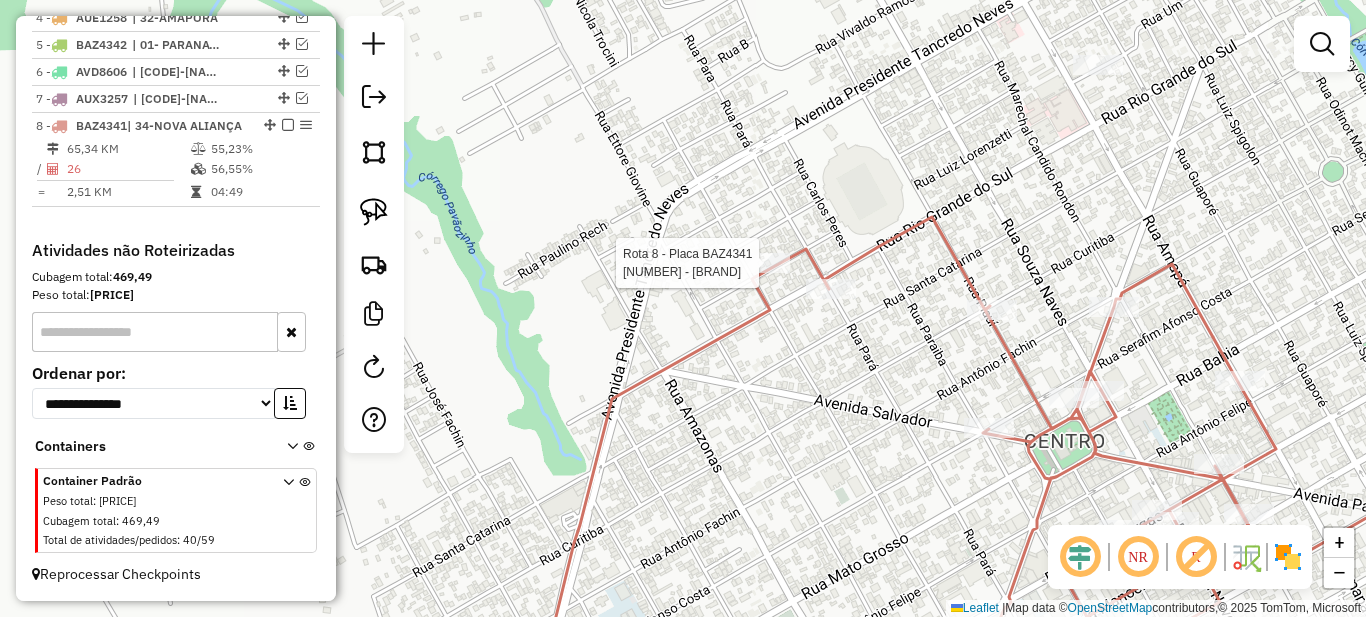select on "*********" 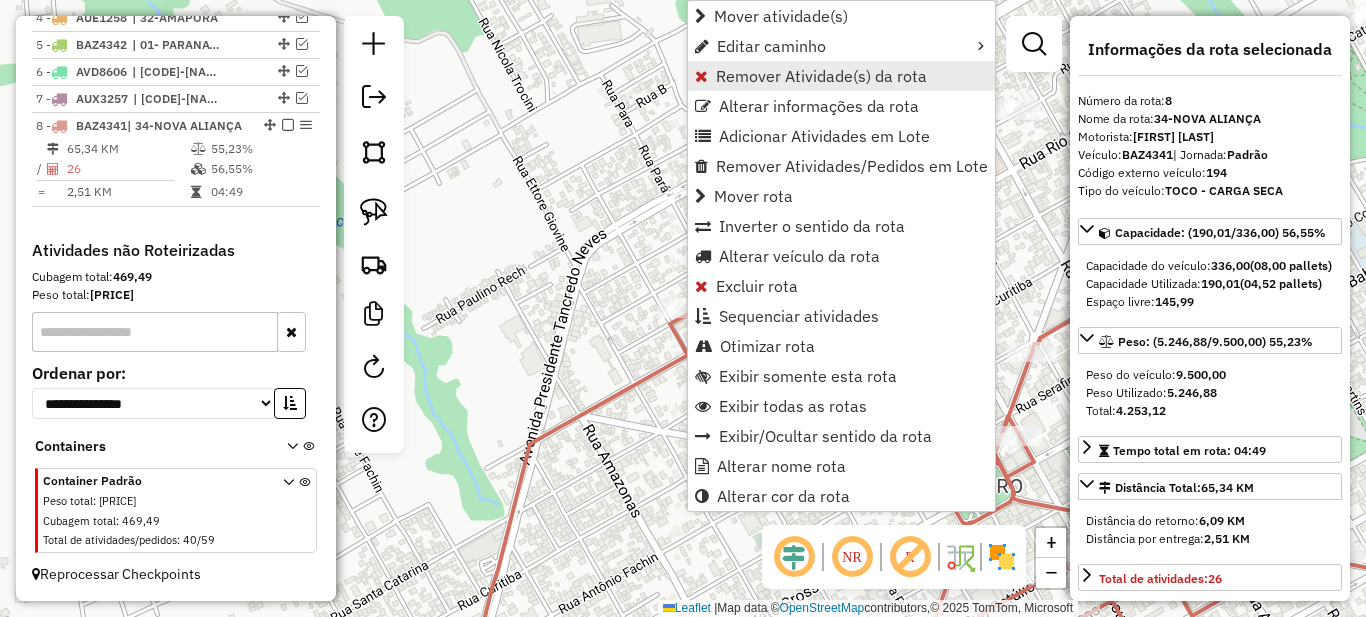 click on "Remover Atividade(s) da rota" at bounding box center (821, 76) 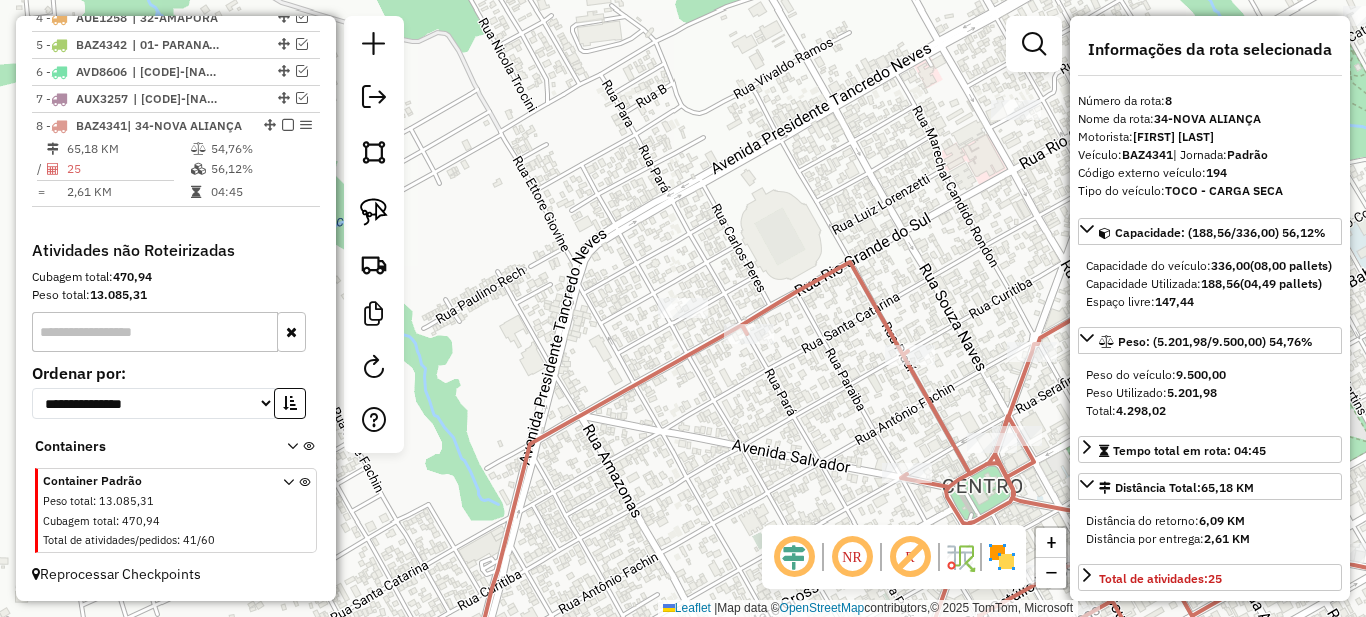 drag, startPoint x: 738, startPoint y: 328, endPoint x: 666, endPoint y: 346, distance: 74.215904 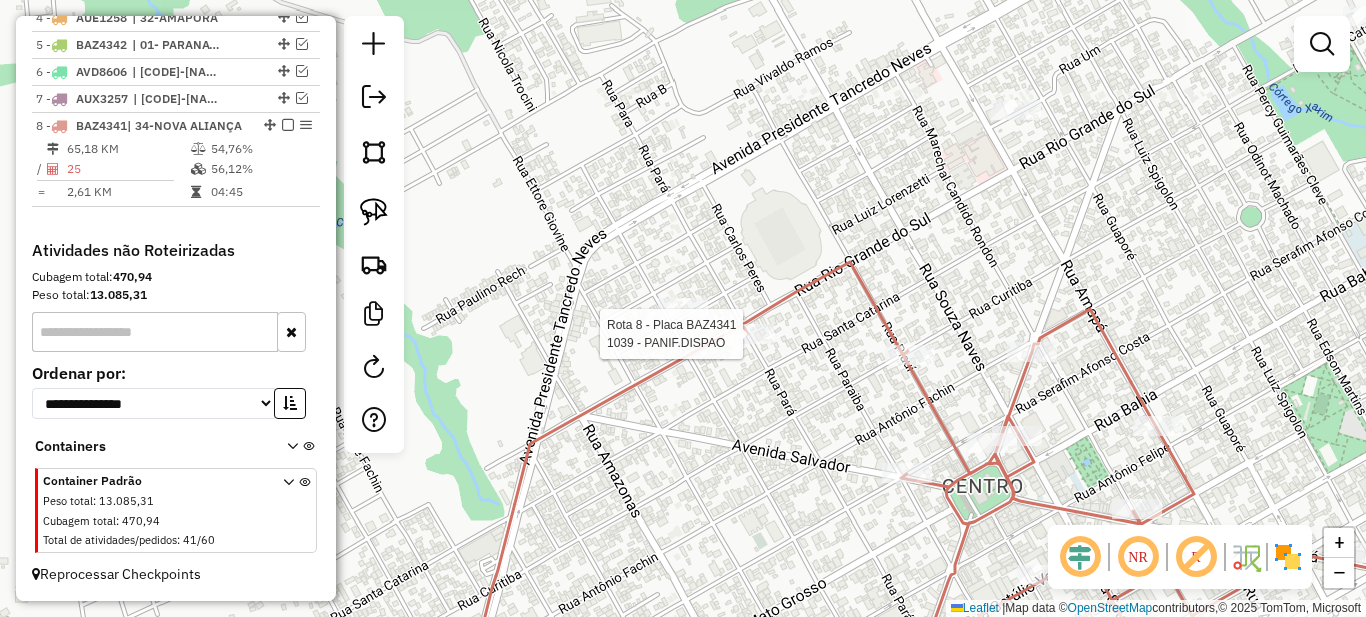 select on "*********" 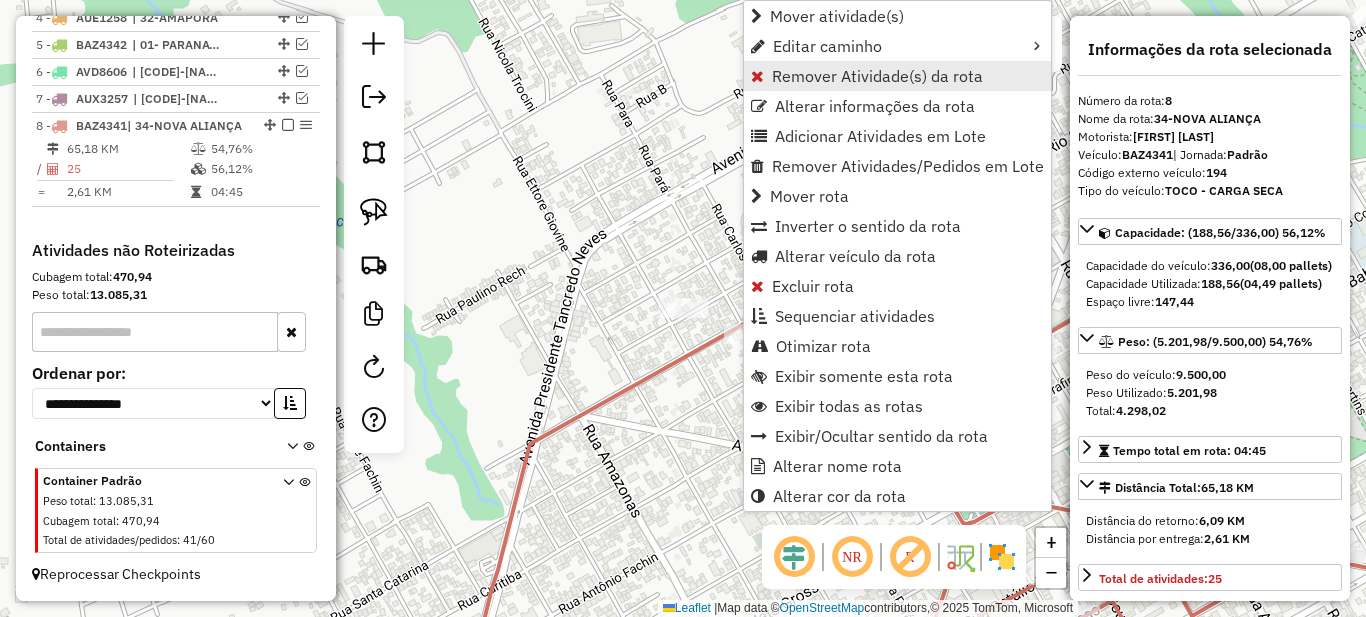 click on "Remover Atividade(s) da rota" at bounding box center [877, 76] 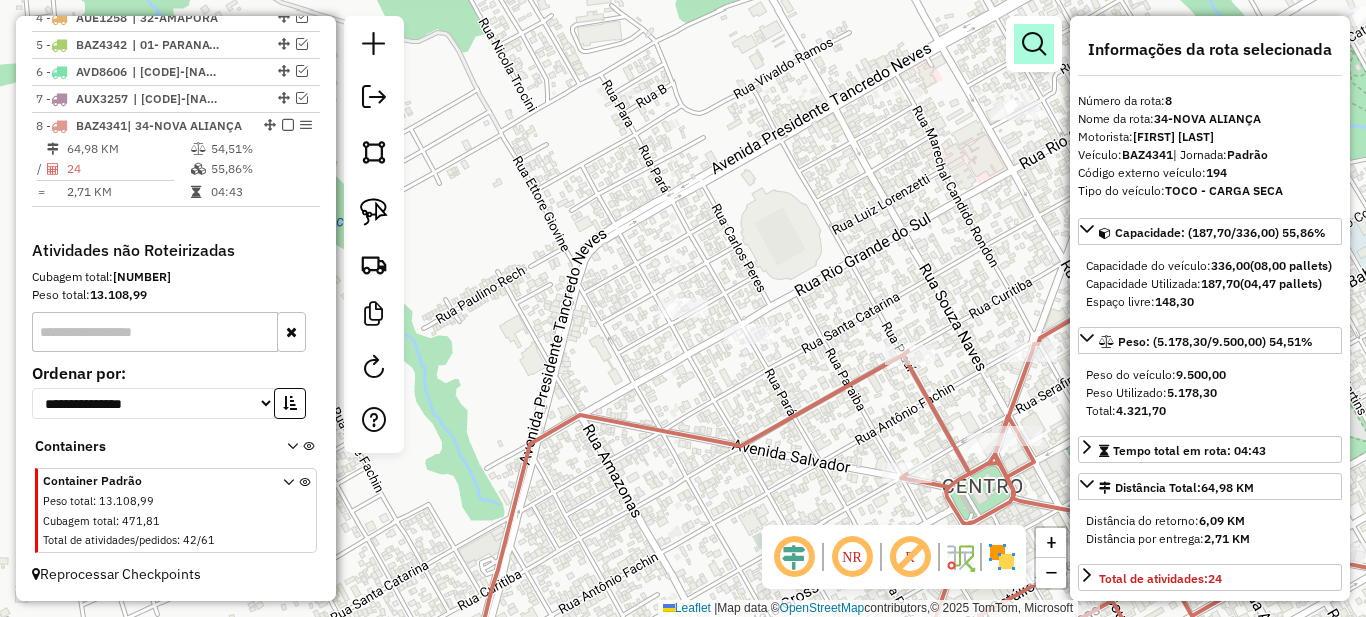 click at bounding box center [1034, 44] 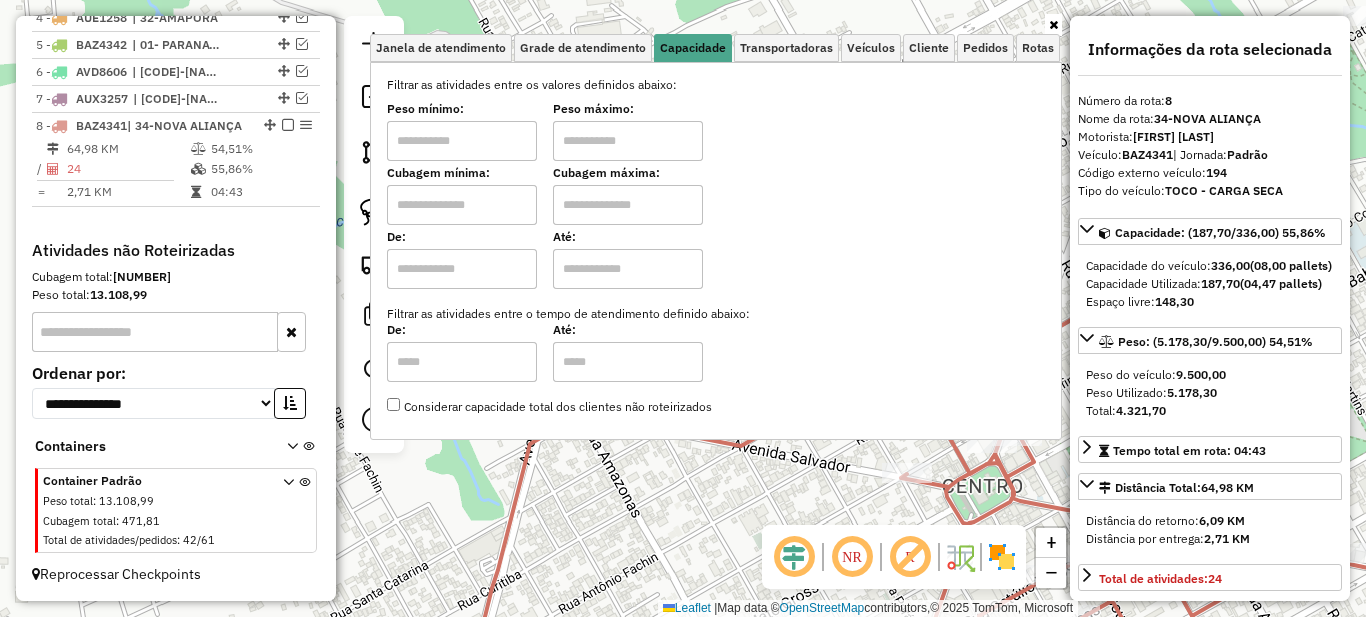 click at bounding box center (462, 141) 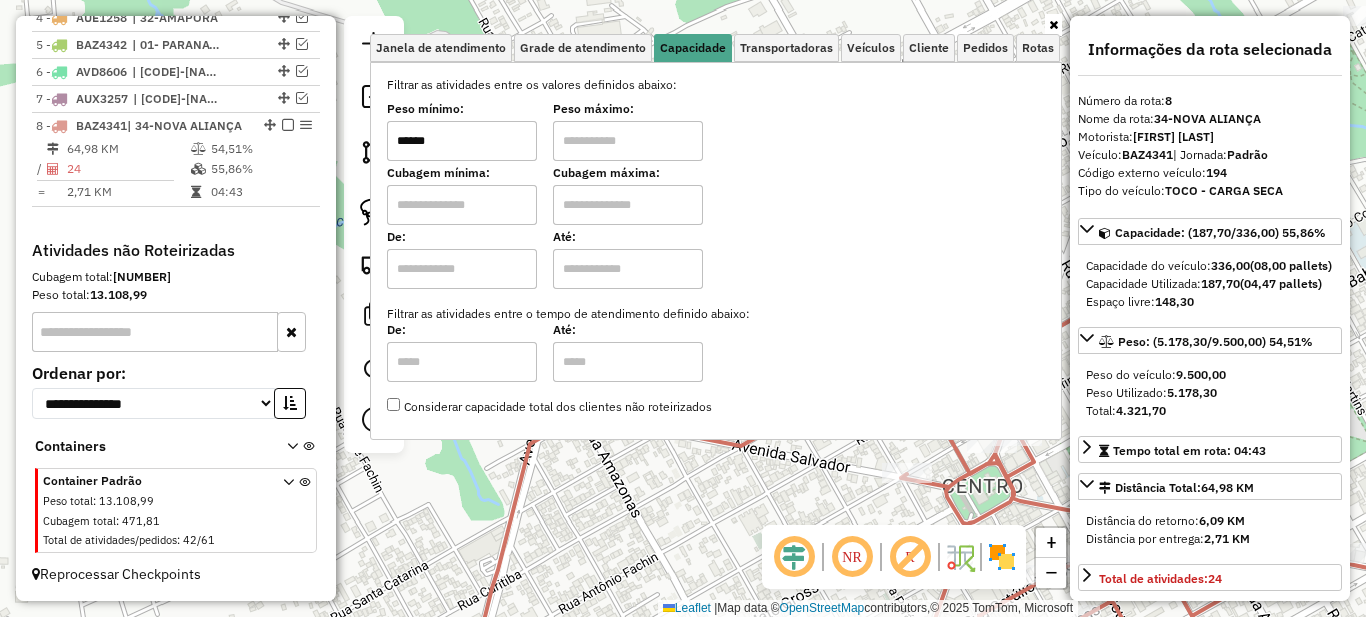 type on "******" 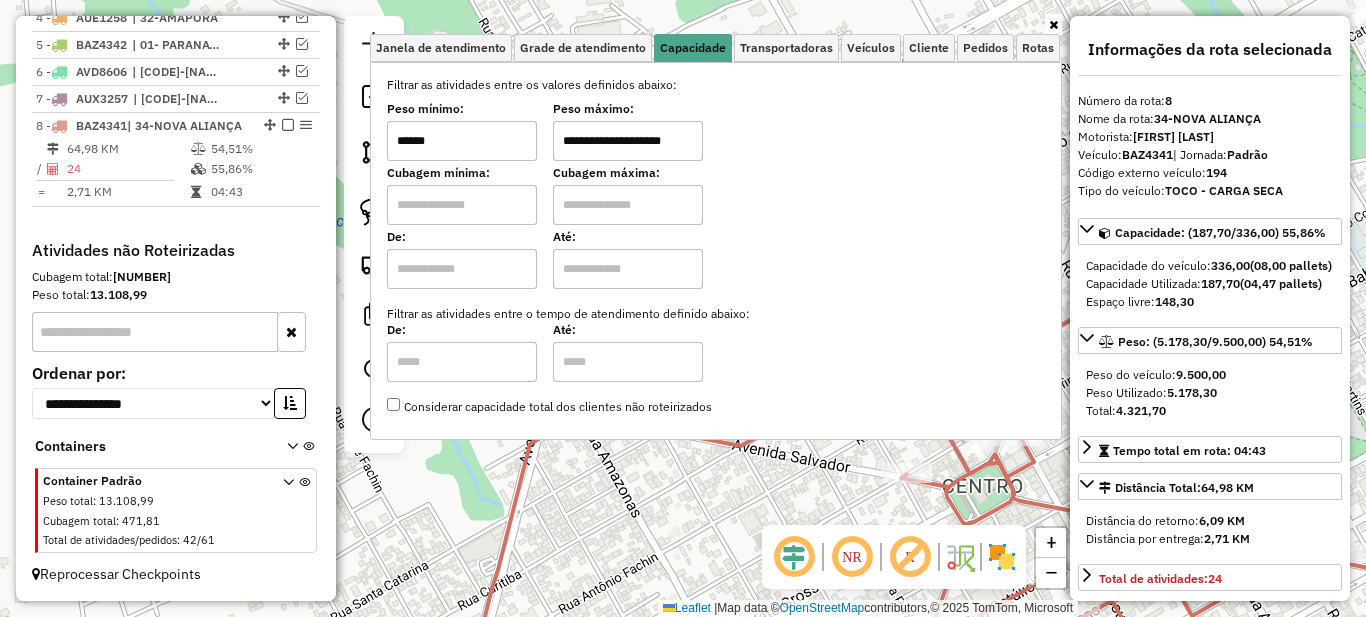 scroll, scrollTop: 0, scrollLeft: 10, axis: horizontal 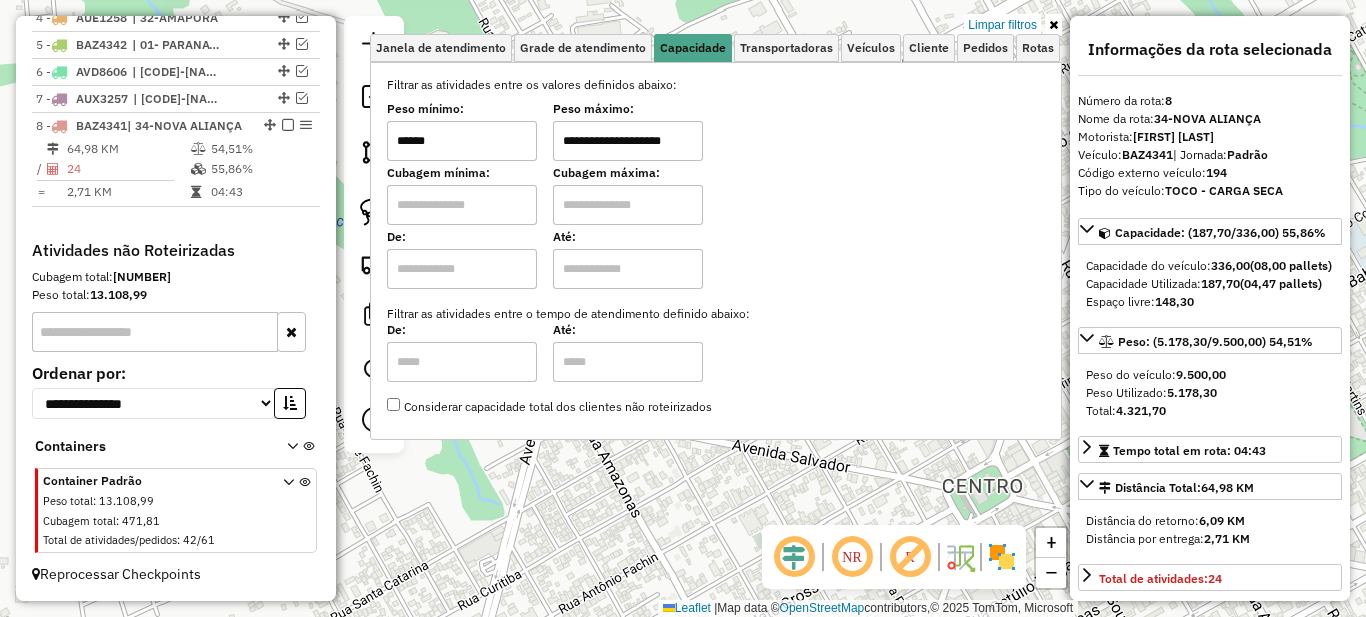 type on "**********" 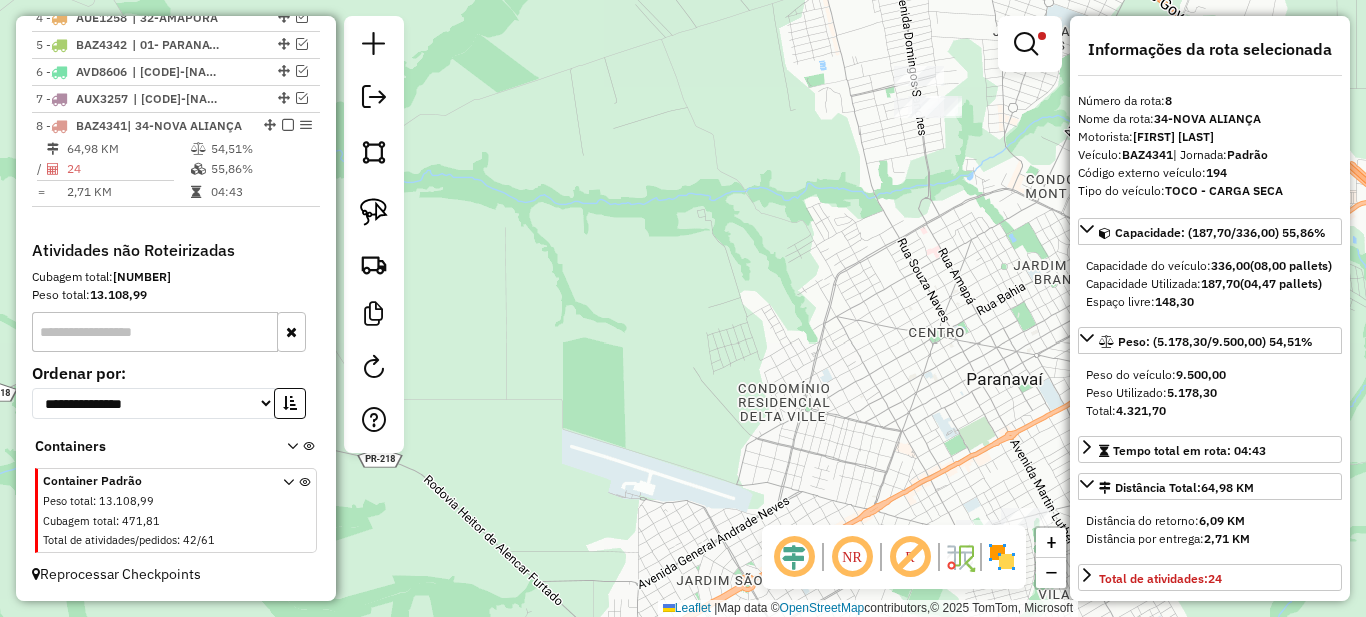 drag, startPoint x: 920, startPoint y: 314, endPoint x: 607, endPoint y: 481, distance: 354.7647 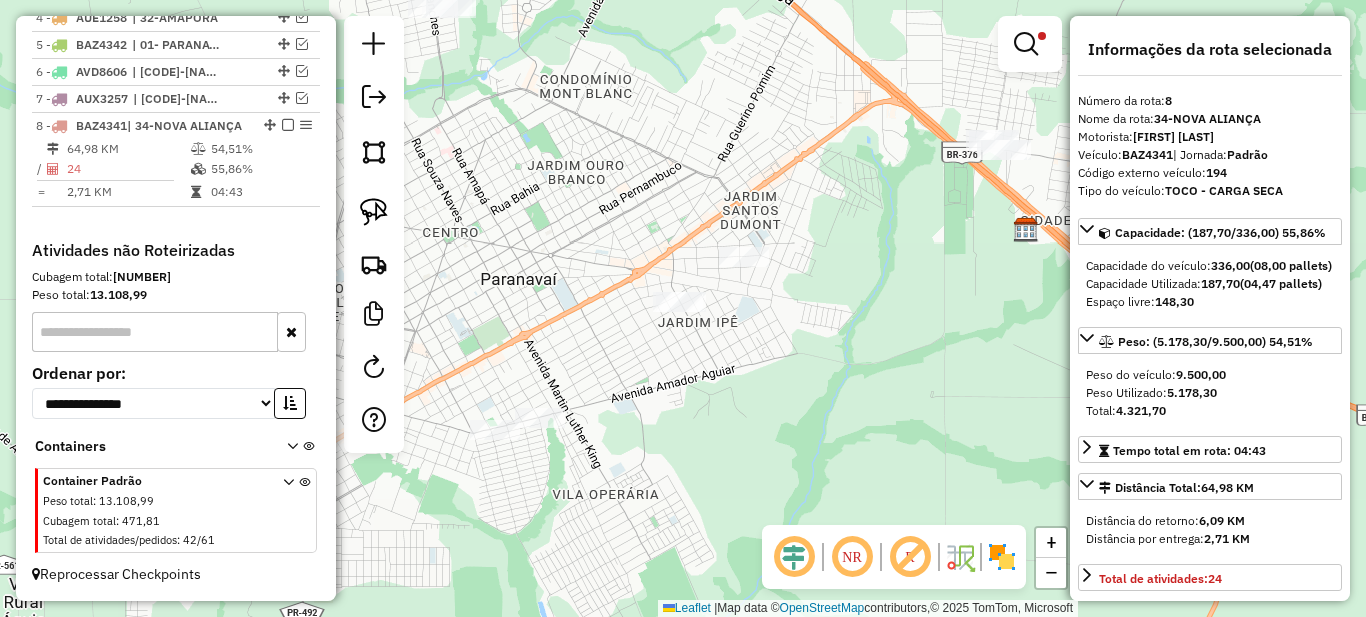 drag, startPoint x: 725, startPoint y: 481, endPoint x: 574, endPoint y: 201, distance: 318.12103 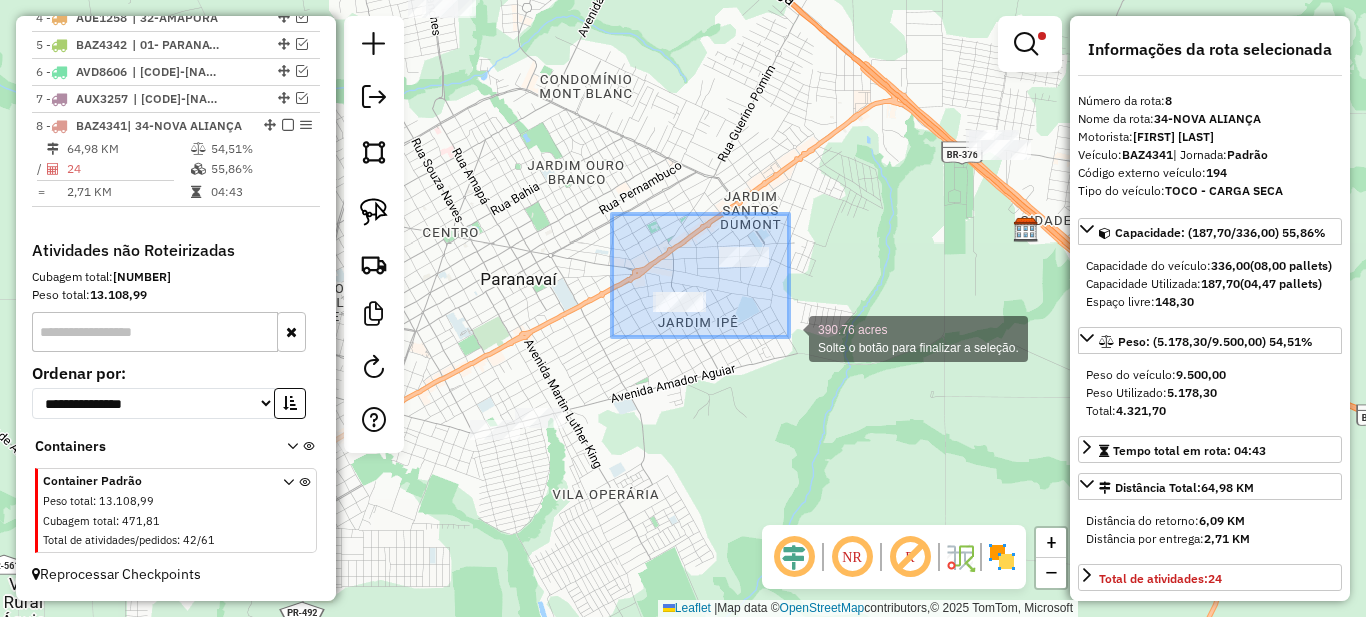 drag, startPoint x: 612, startPoint y: 214, endPoint x: 790, endPoint y: 338, distance: 216.93317 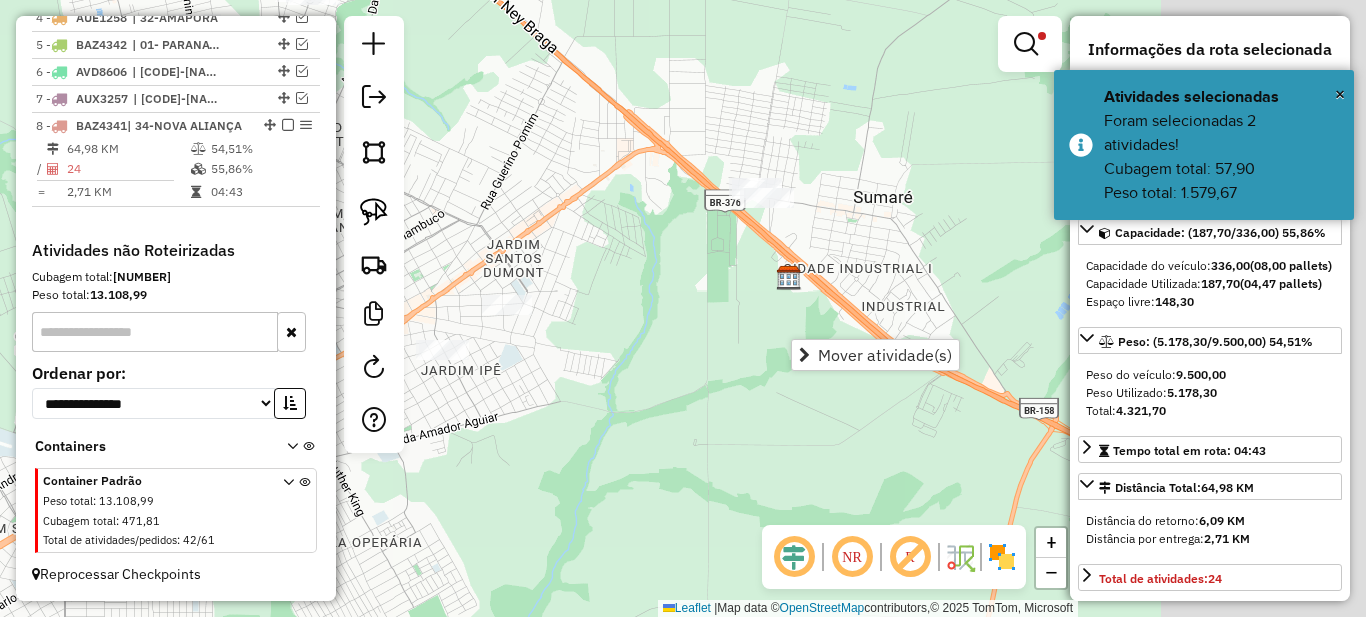 drag, startPoint x: 879, startPoint y: 214, endPoint x: 585, endPoint y: 293, distance: 304.429 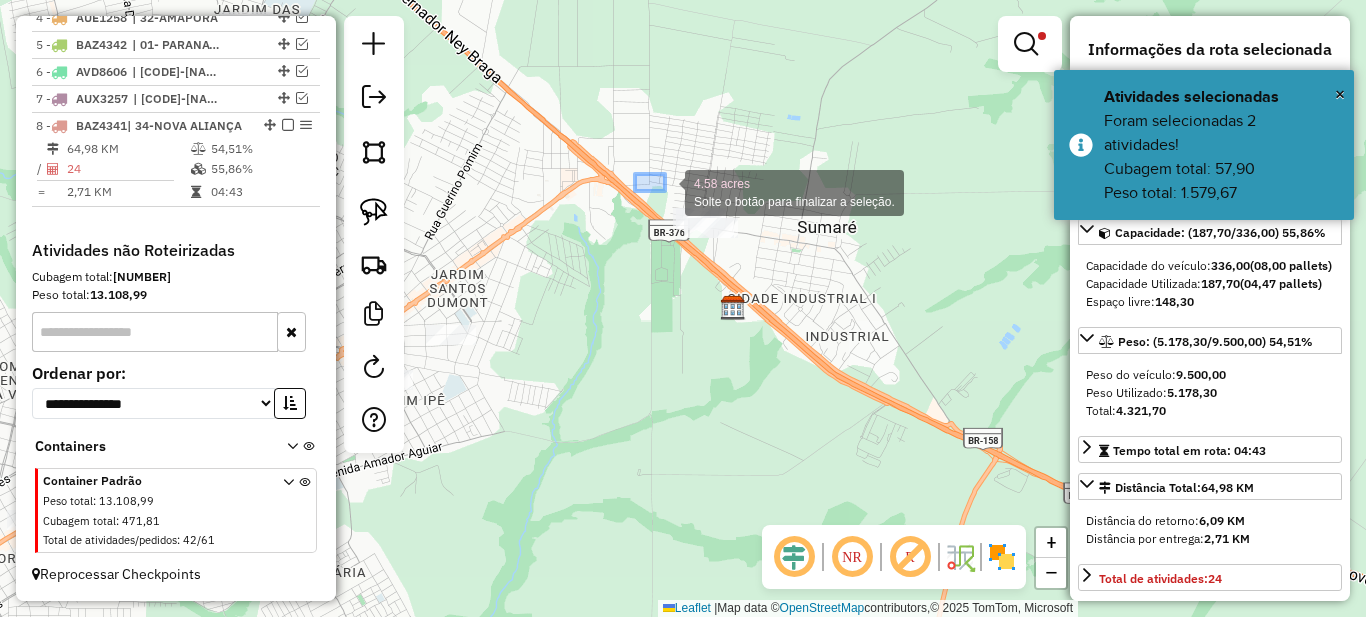 drag, startPoint x: 635, startPoint y: 174, endPoint x: 778, endPoint y: 278, distance: 176.81912 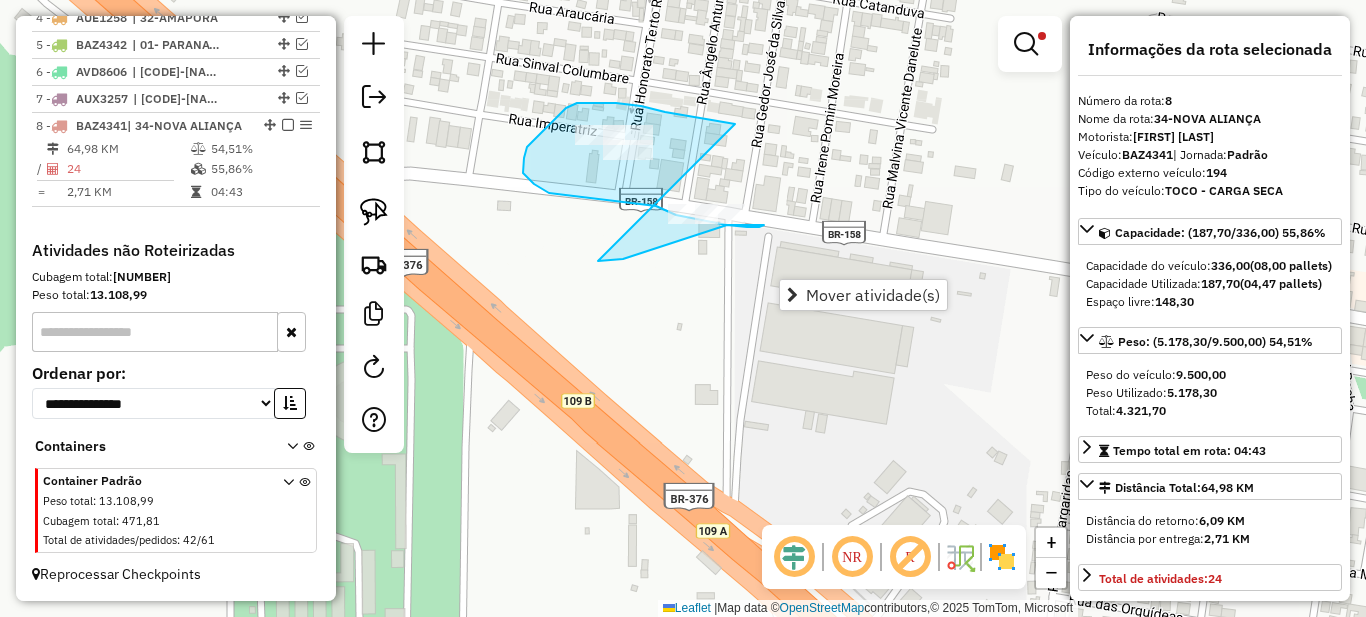 drag, startPoint x: 721, startPoint y: 121, endPoint x: 598, endPoint y: 261, distance: 186.35718 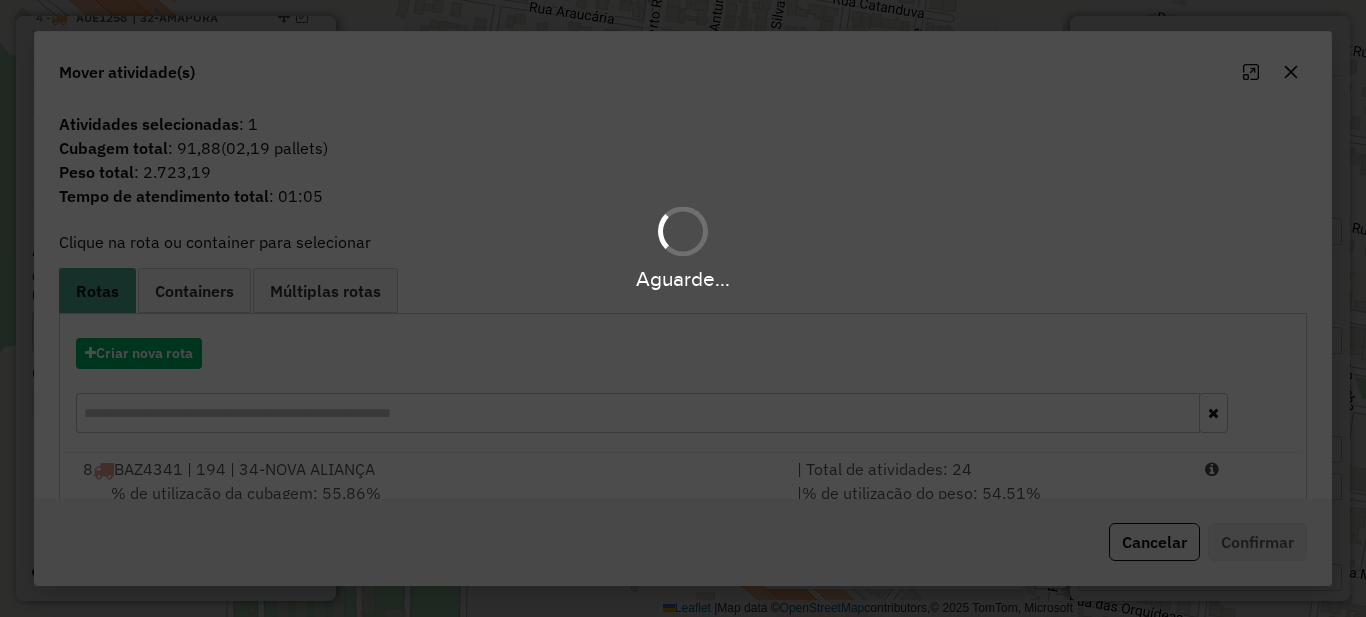 click on "Aguarde...  Pop-up bloqueado!  Seu navegador bloqueou automáticamente a abertura de uma nova janela.   Acesse as configurações e adicione o endereço do sistema a lista de permissão.   Fechar  Mover atividade(s) Informações da Sessão 975200 - 06/08/2025     Criação: 05/08/2025 17:14   Depósito:  Unidas  Total de rotas:  8  Distância Total:  598,38 km  Tempo total:  42:06  Valor total:  R$ 391.769,54  - Total roteirizado:  R$ 314.667,53  - Total não roteirizado:  R$ 77.102,01  Total de Atividades Roteirizadas:  142  Total de Pedidos Roteirizados:  226  Peso total roteirizado:  52.387,15  Cubagem total roteirizado:  1.819,11  Total de Atividades não Roteirizadas:  42  Total de Pedidos não Roteirizados:  61 Total de caixas por viagem:  1.819,11 /   8 =  227,39 Média de Atividades por viagem:  142 /   8 =  17,75 Ocupação média da frota:  64,34%   Rotas improdutivas:  8  Rotas vários dias:  0  Clientes Priorizados NR:  0  Transportadoras  Rotas  Recargas: 0   Ver rotas   Ver veículos   1 -  /" at bounding box center (683, 308) 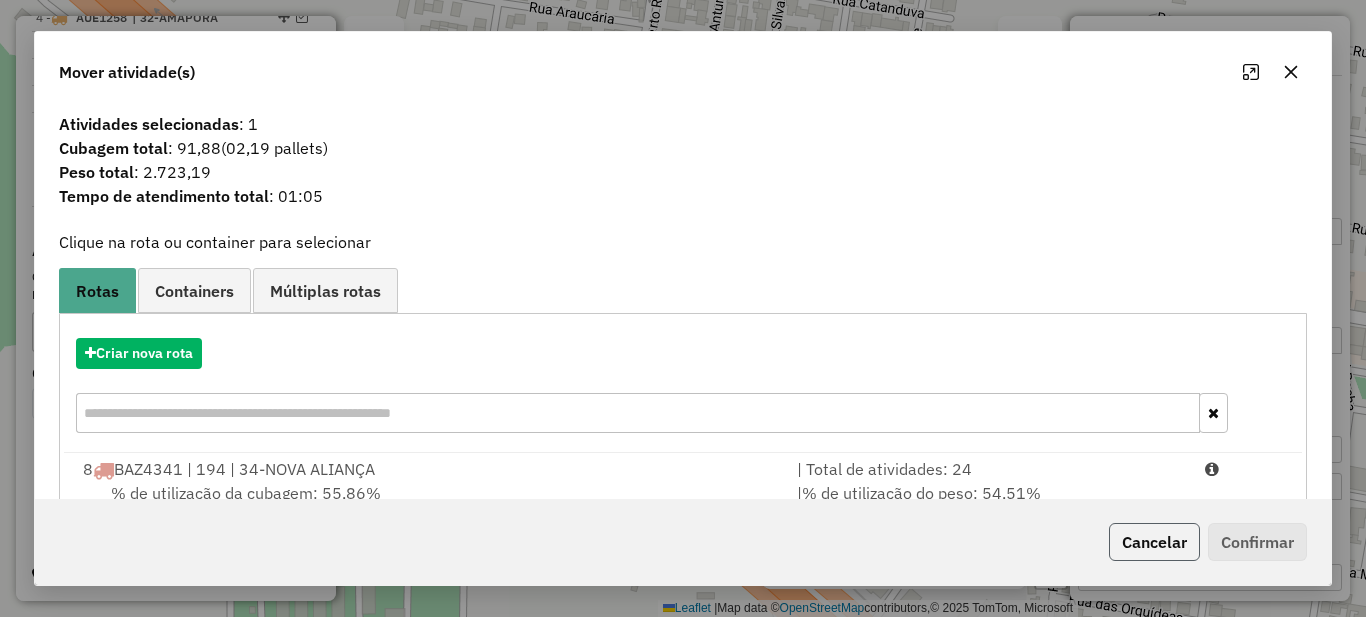 click on "Cancelar" 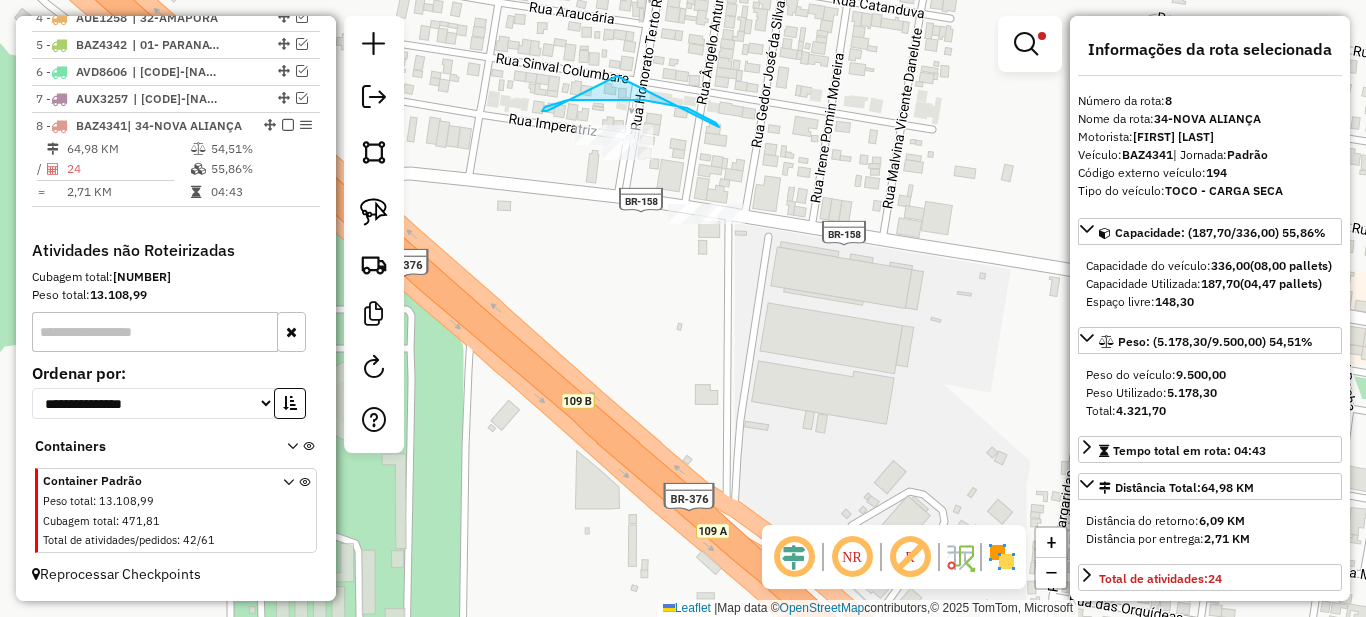 drag, startPoint x: 706, startPoint y: 118, endPoint x: 923, endPoint y: 280, distance: 270.80066 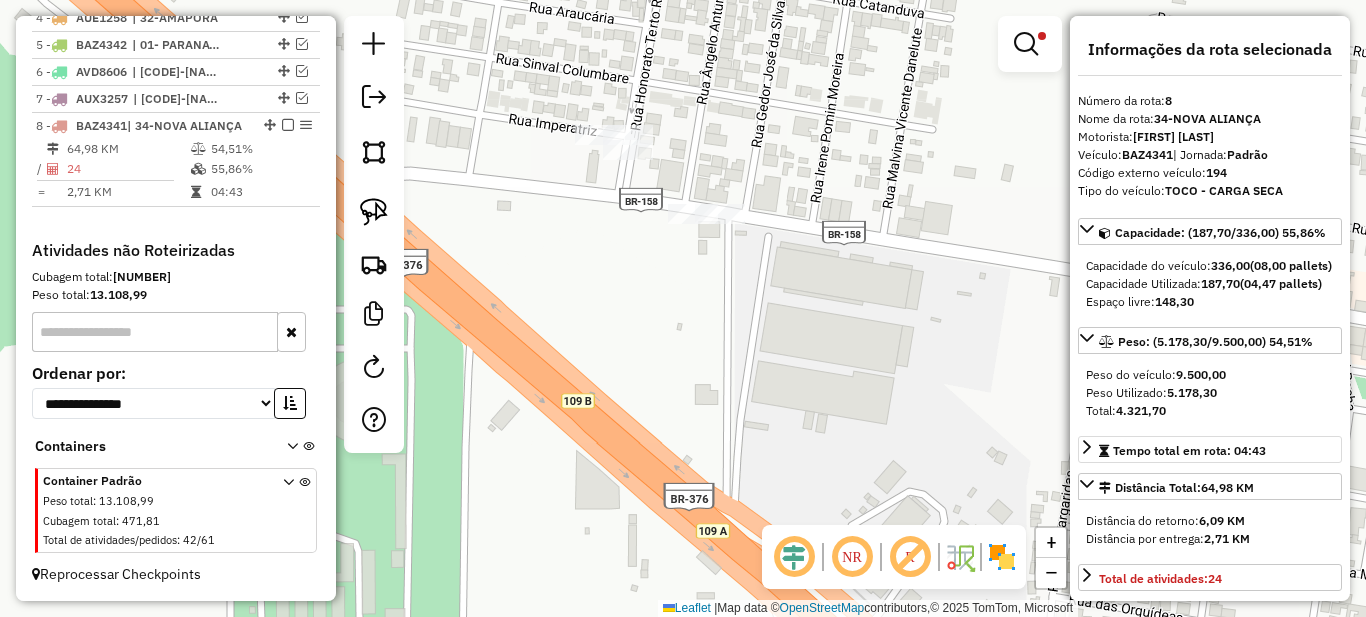scroll, scrollTop: 300, scrollLeft: 0, axis: vertical 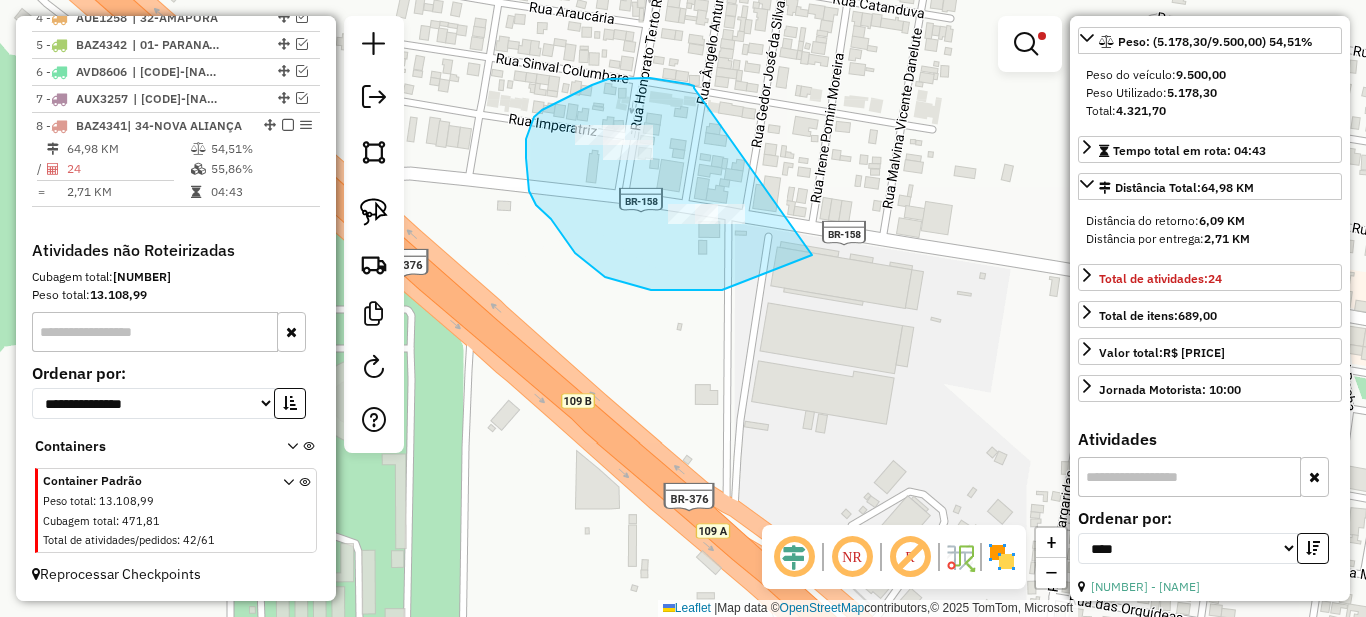 drag, startPoint x: 694, startPoint y: 88, endPoint x: 812, endPoint y: 255, distance: 204.48227 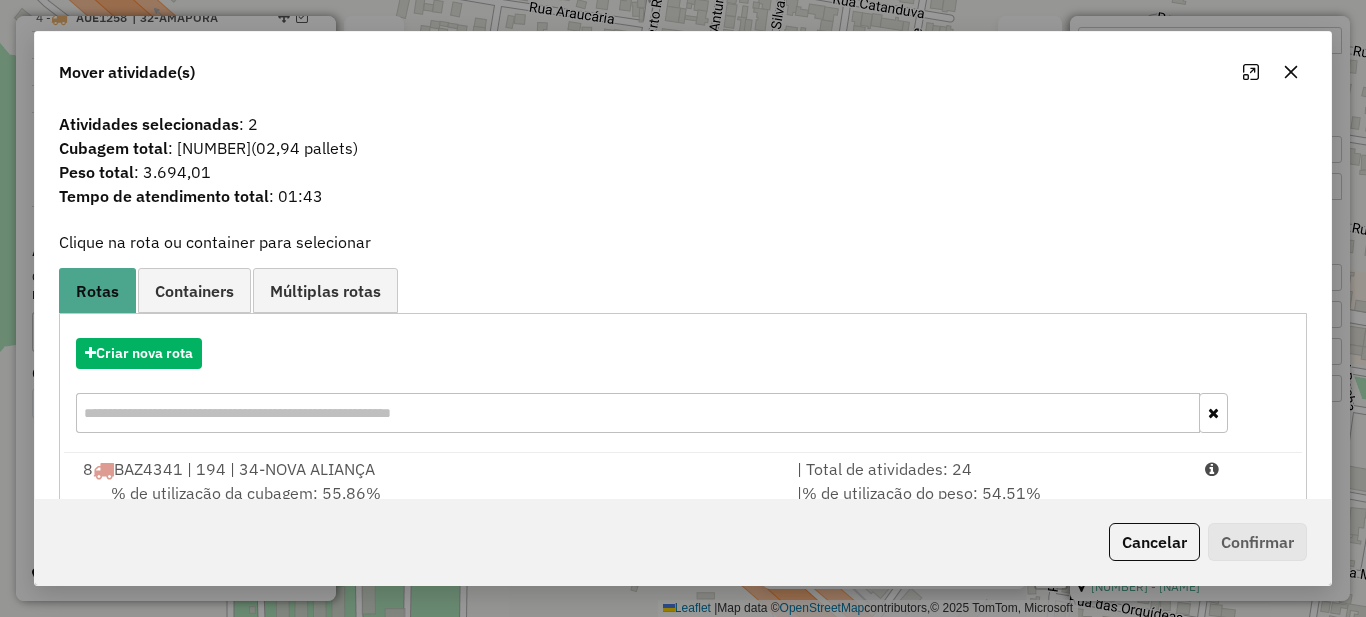 scroll, scrollTop: 70, scrollLeft: 0, axis: vertical 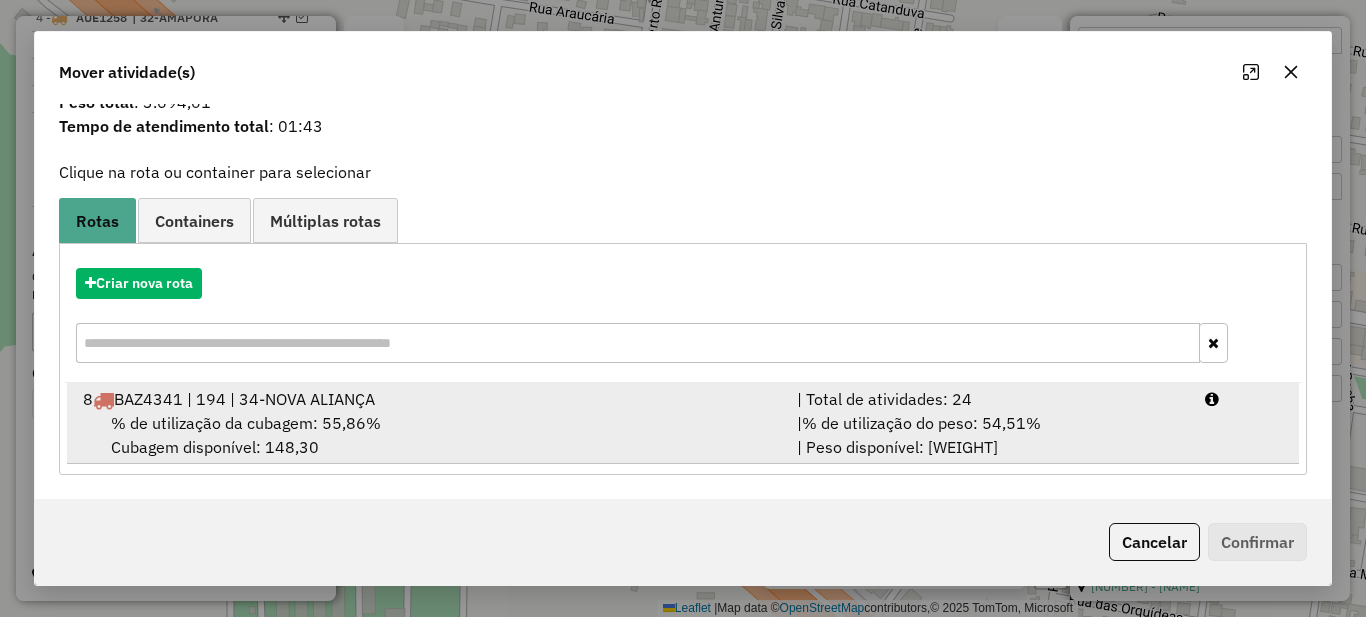 click on "8 BAZ4341 | 194 | 34-[CITY]" at bounding box center [428, 399] 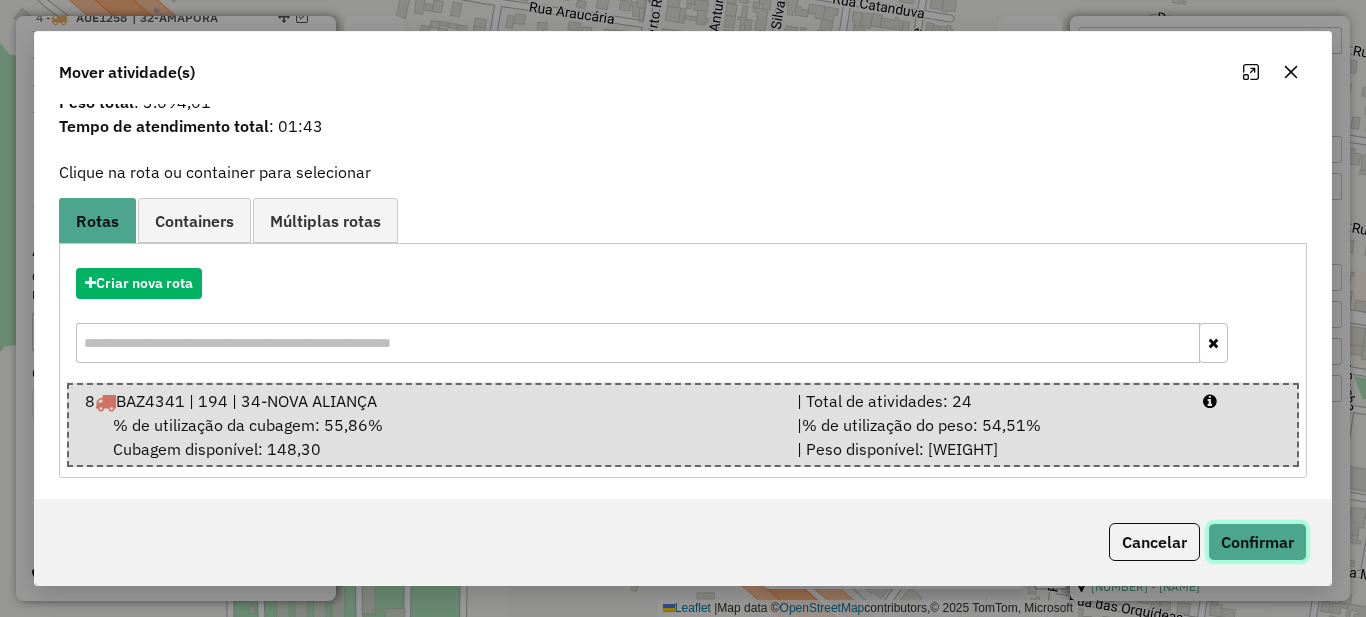 click on "Confirmar" 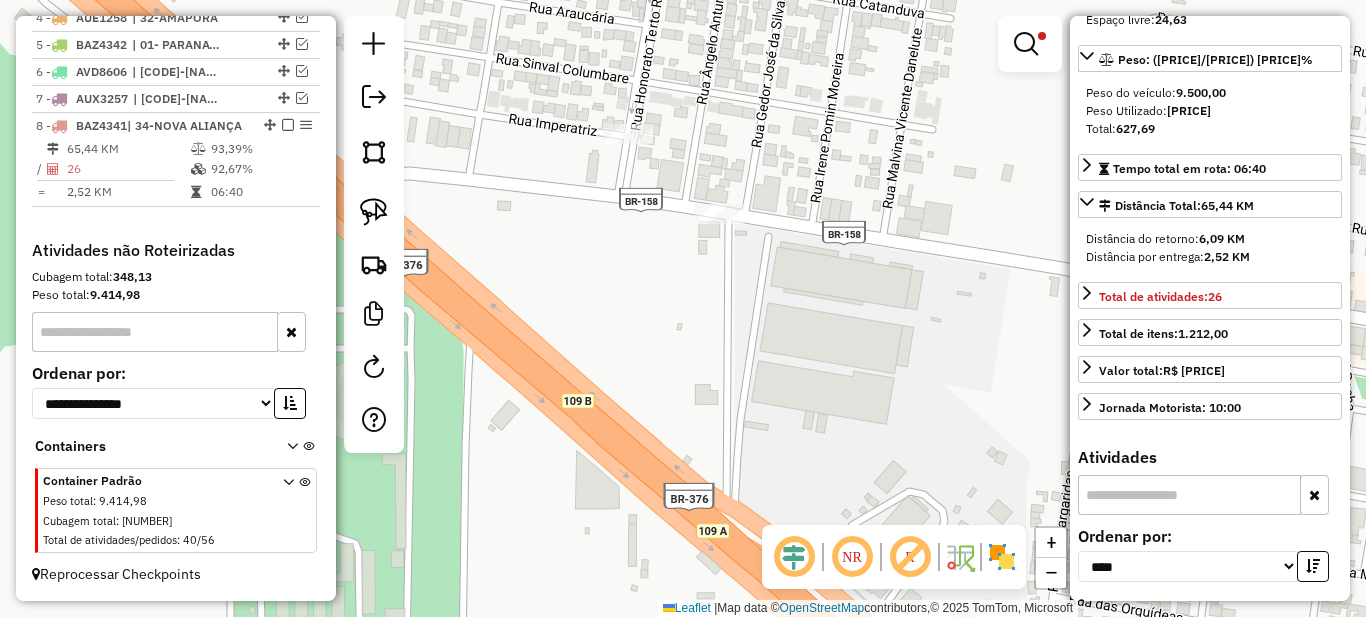 scroll, scrollTop: 0, scrollLeft: 0, axis: both 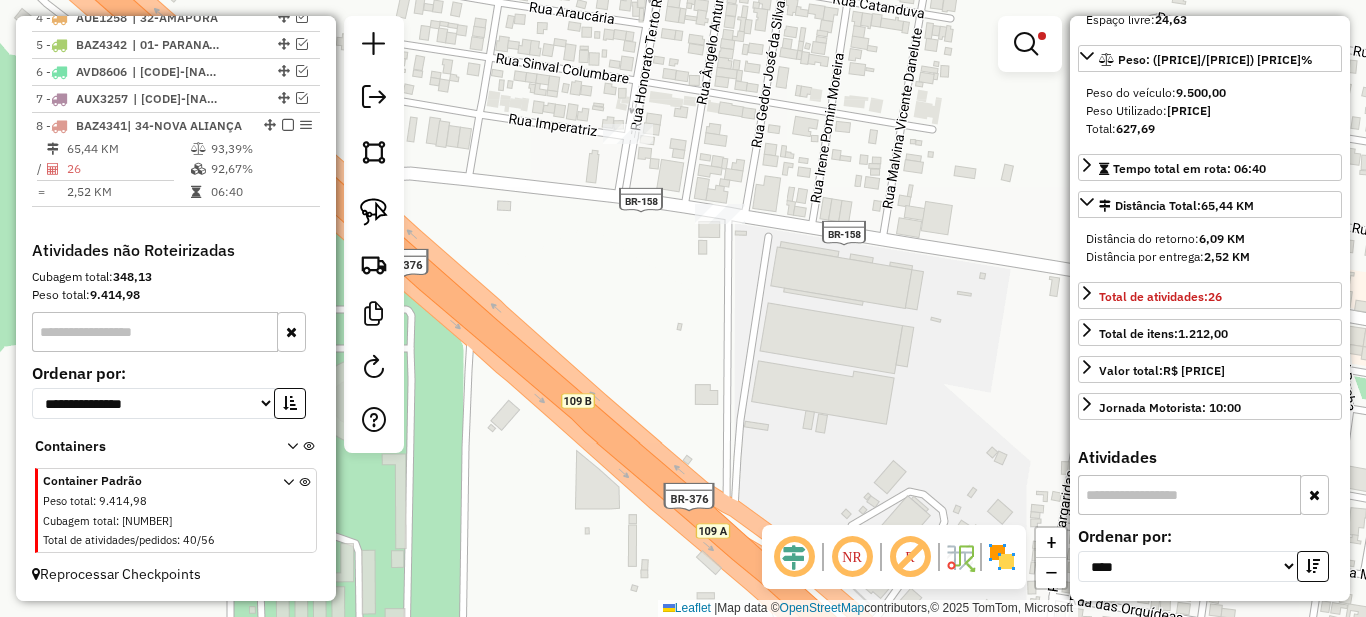 drag, startPoint x: 558, startPoint y: 368, endPoint x: 898, endPoint y: 312, distance: 344.5809 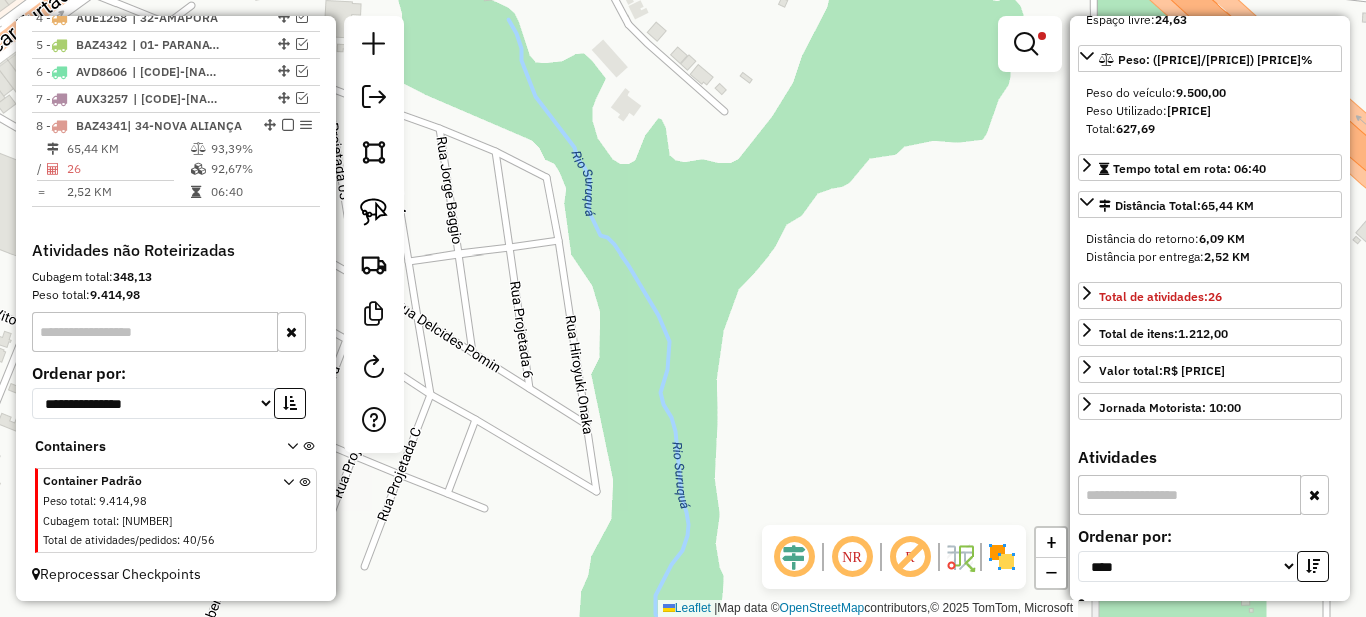 drag, startPoint x: 655, startPoint y: 291, endPoint x: 943, endPoint y: 288, distance: 288.01562 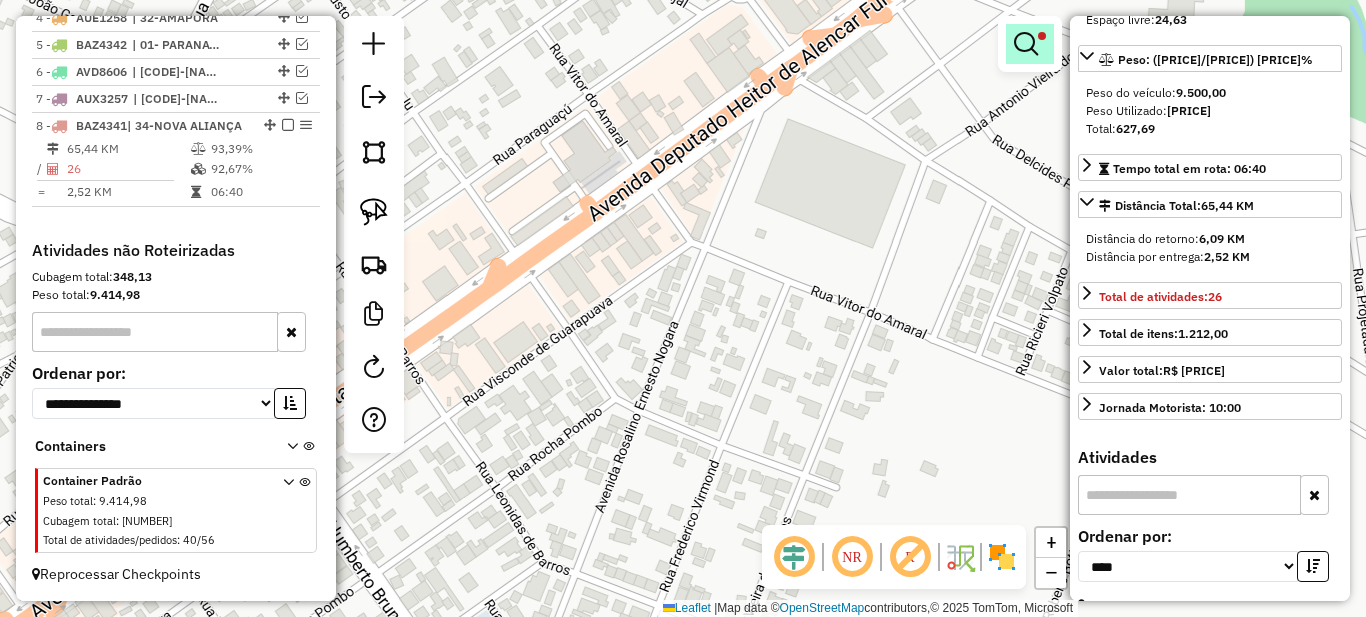 click at bounding box center [1026, 44] 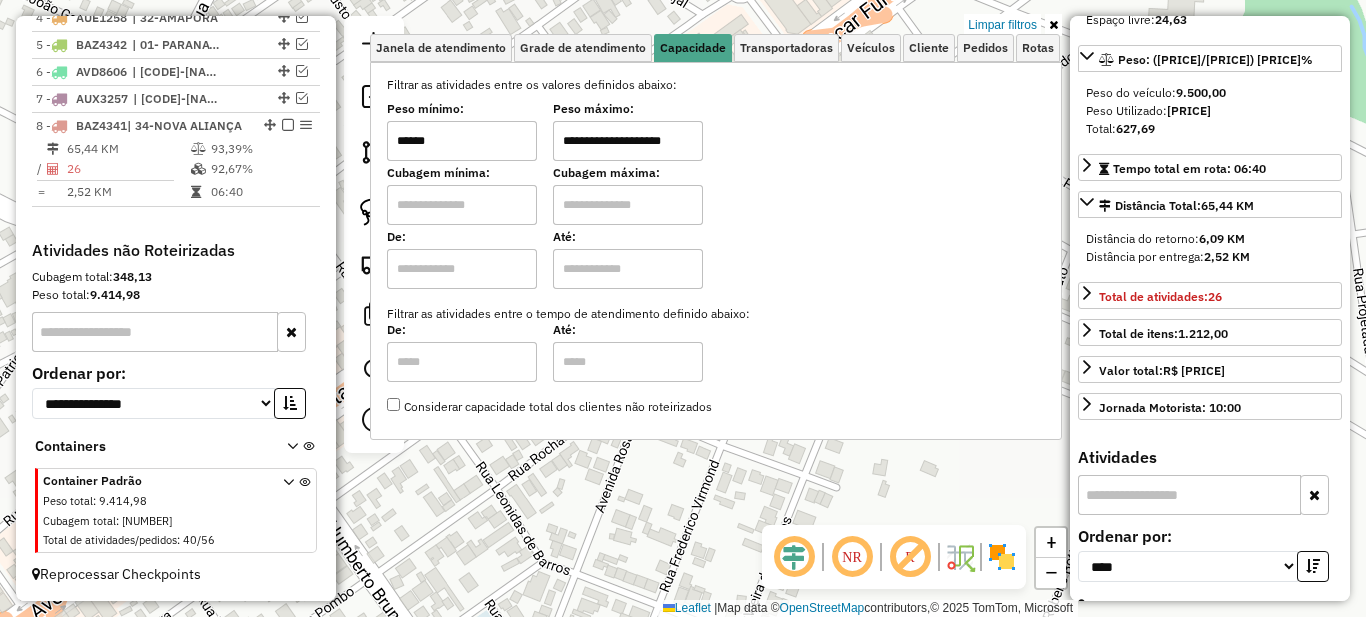 drag, startPoint x: 548, startPoint y: 472, endPoint x: 450, endPoint y: 475, distance: 98.045906 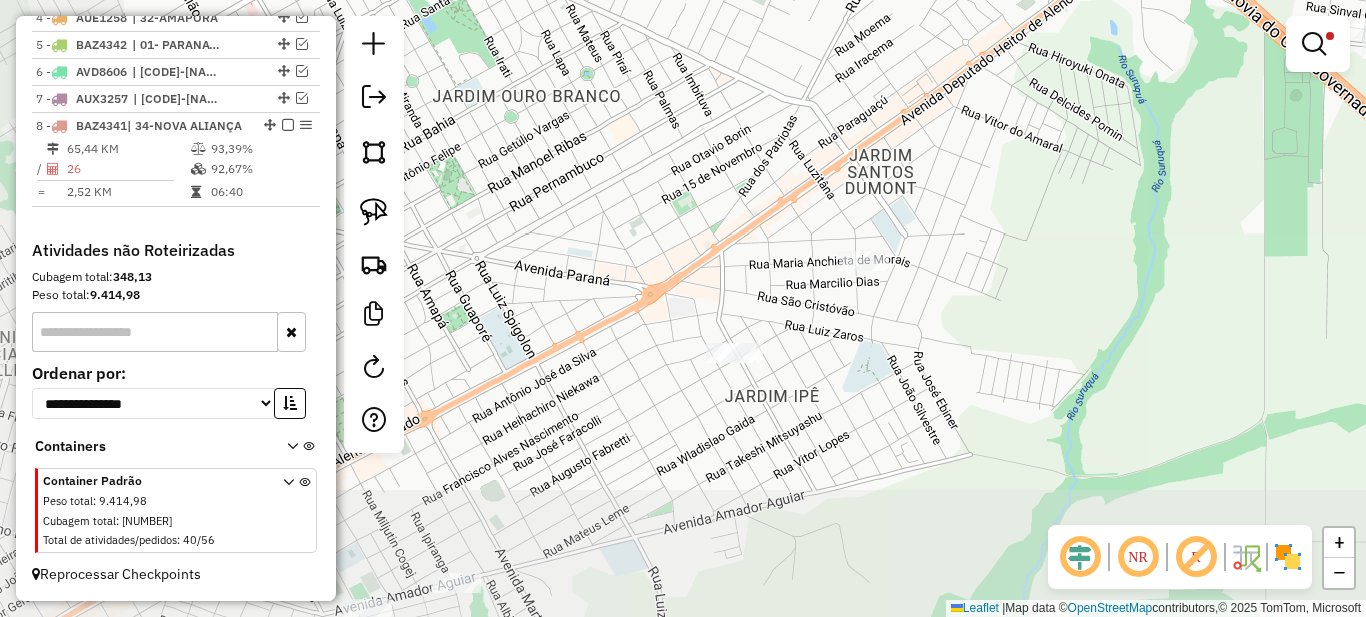drag, startPoint x: 566, startPoint y: 467, endPoint x: 936, endPoint y: 181, distance: 467.64944 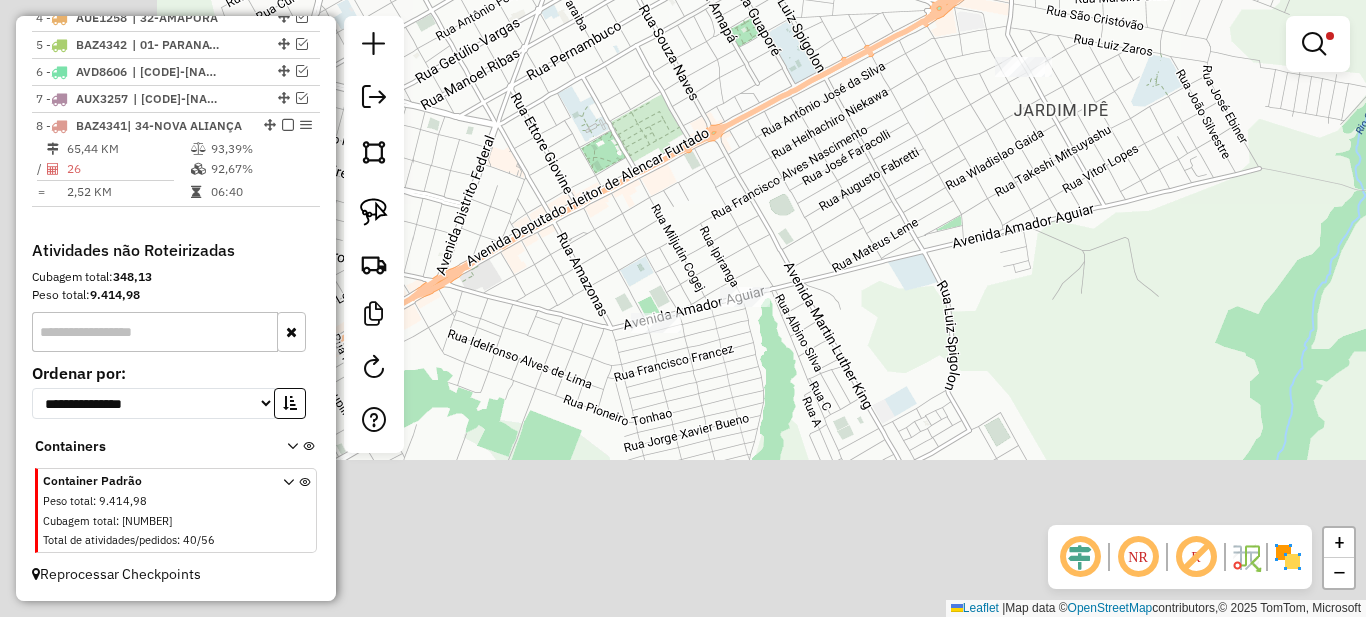 drag, startPoint x: 844, startPoint y: 215, endPoint x: 945, endPoint y: 161, distance: 114.52947 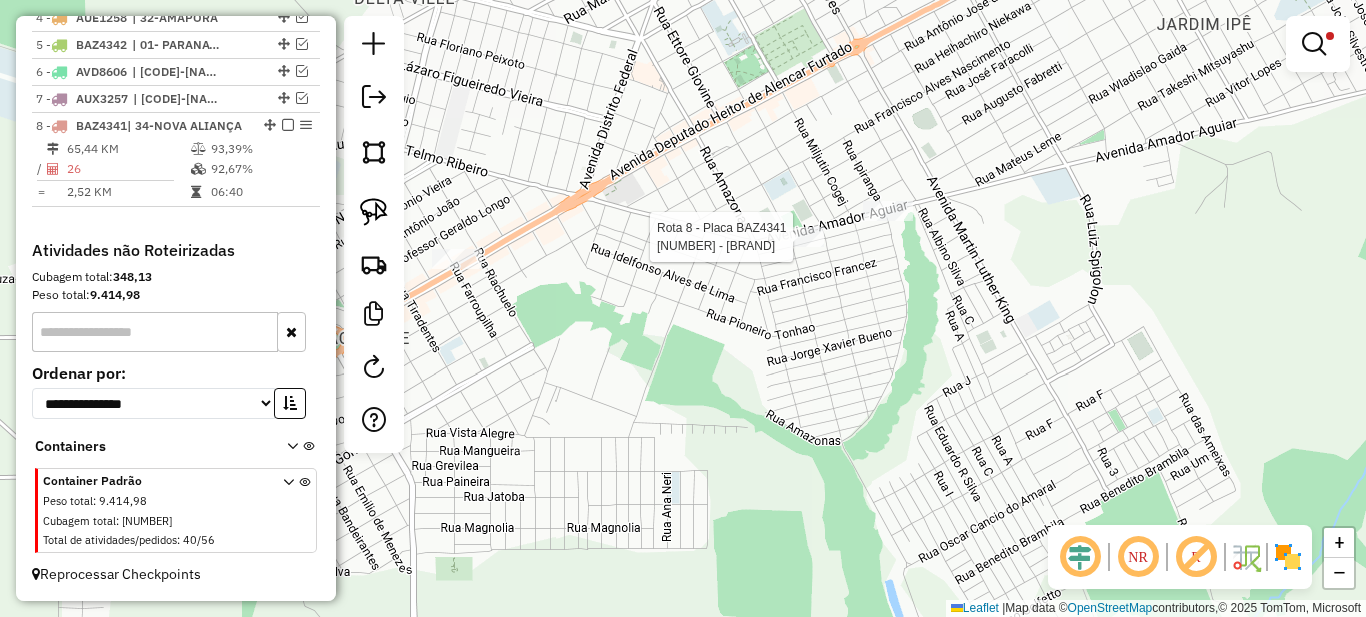 select on "*********" 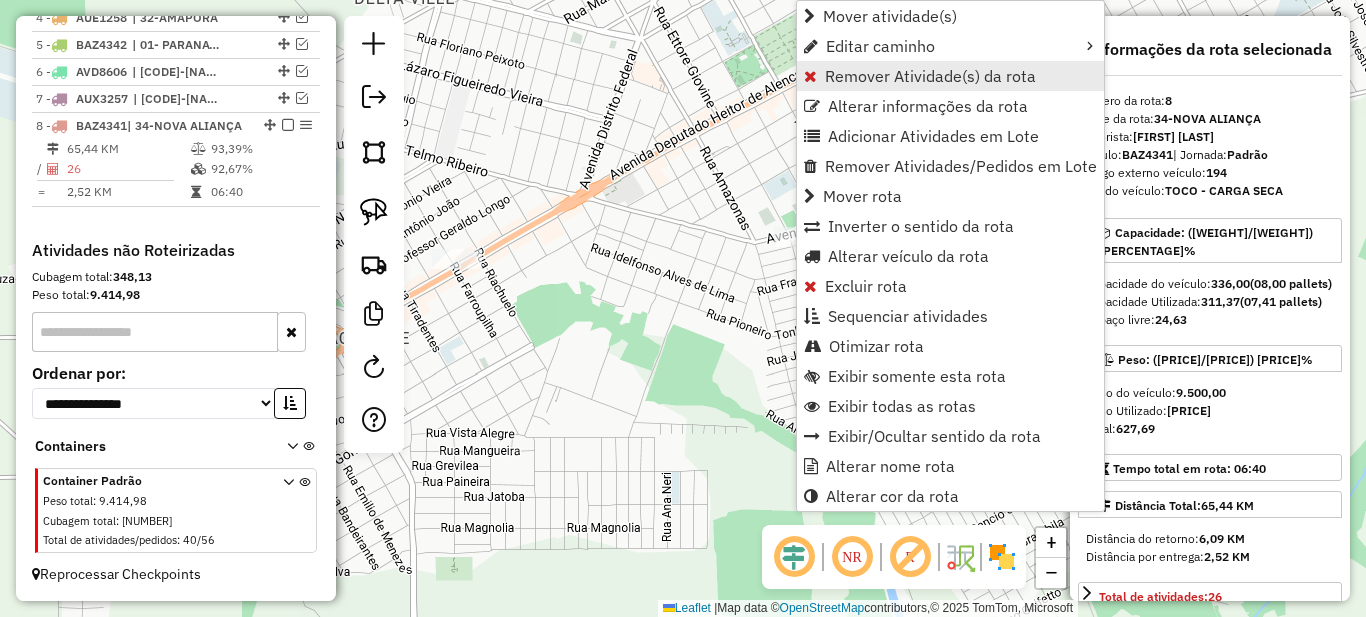 click on "Remover Atividade(s) da rota" at bounding box center (930, 76) 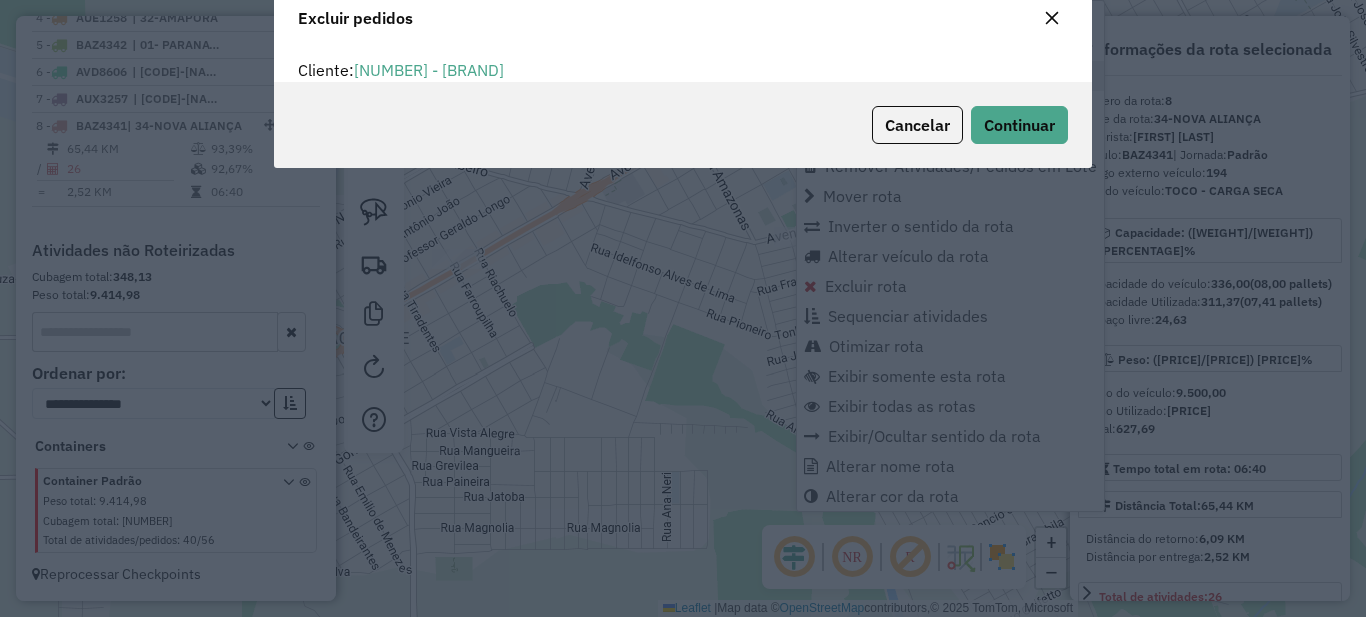 scroll, scrollTop: 0, scrollLeft: 0, axis: both 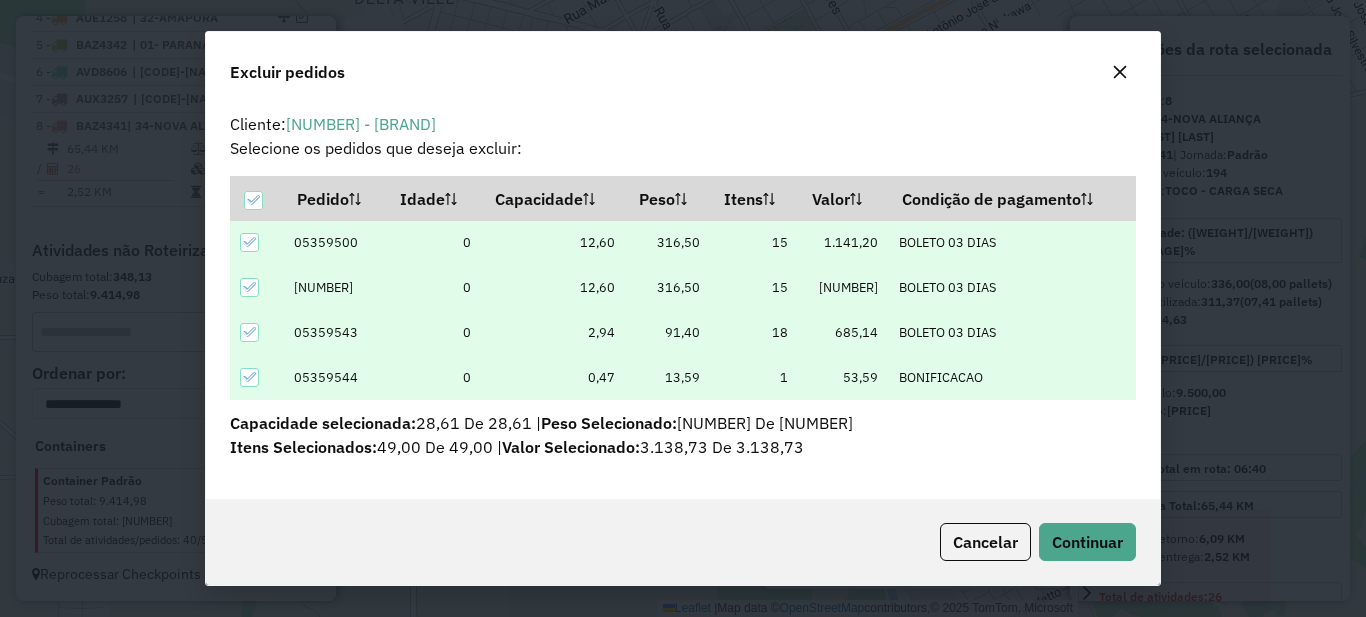 click on "Cancelar  Continuar" 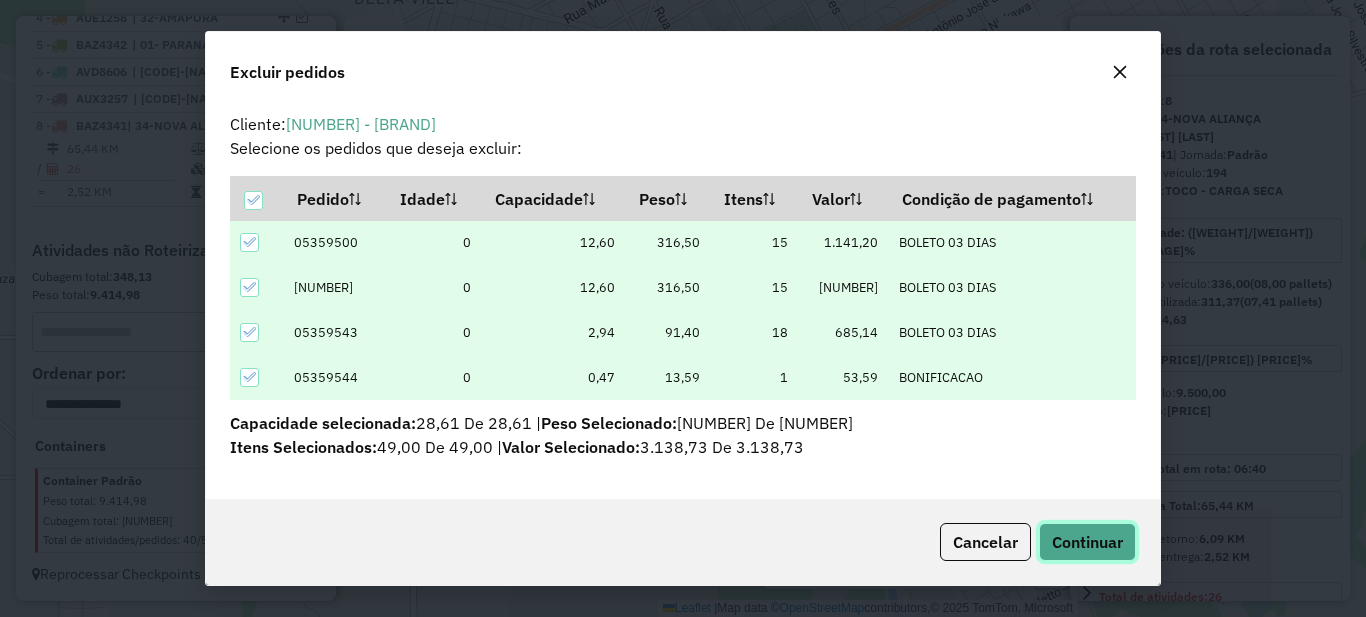 click on "Continuar" 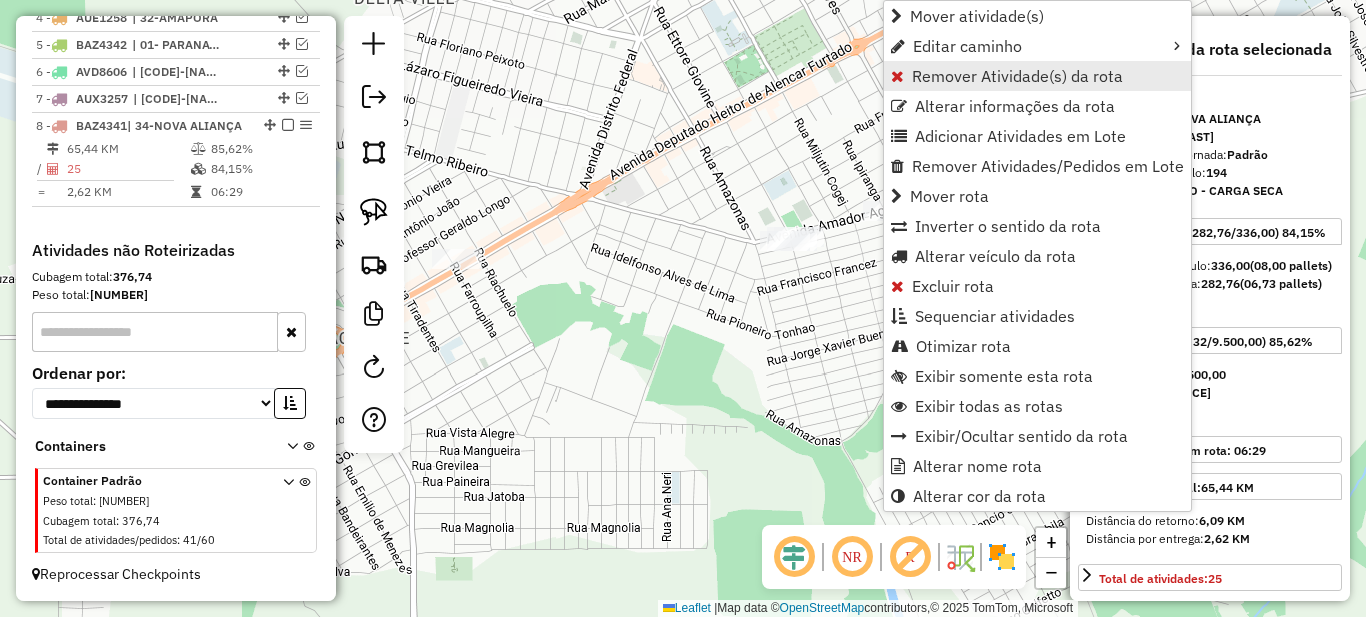 click on "Remover Atividade(s) da rota" at bounding box center (1017, 76) 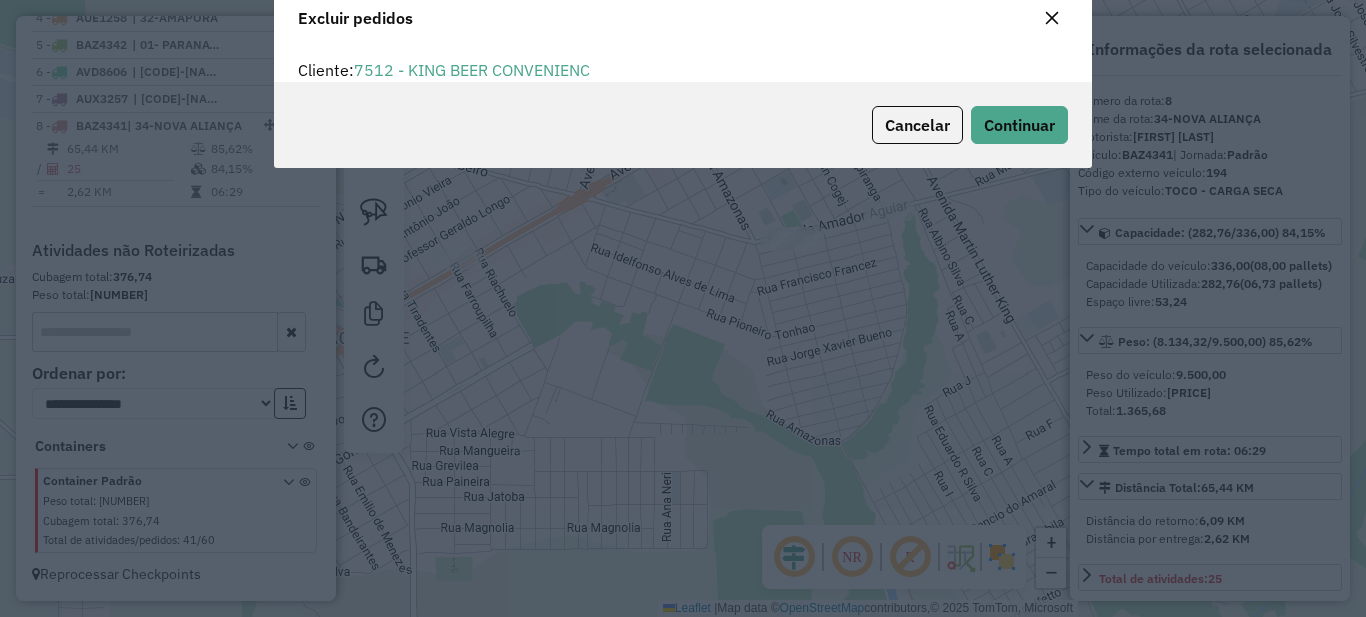 scroll, scrollTop: 0, scrollLeft: 0, axis: both 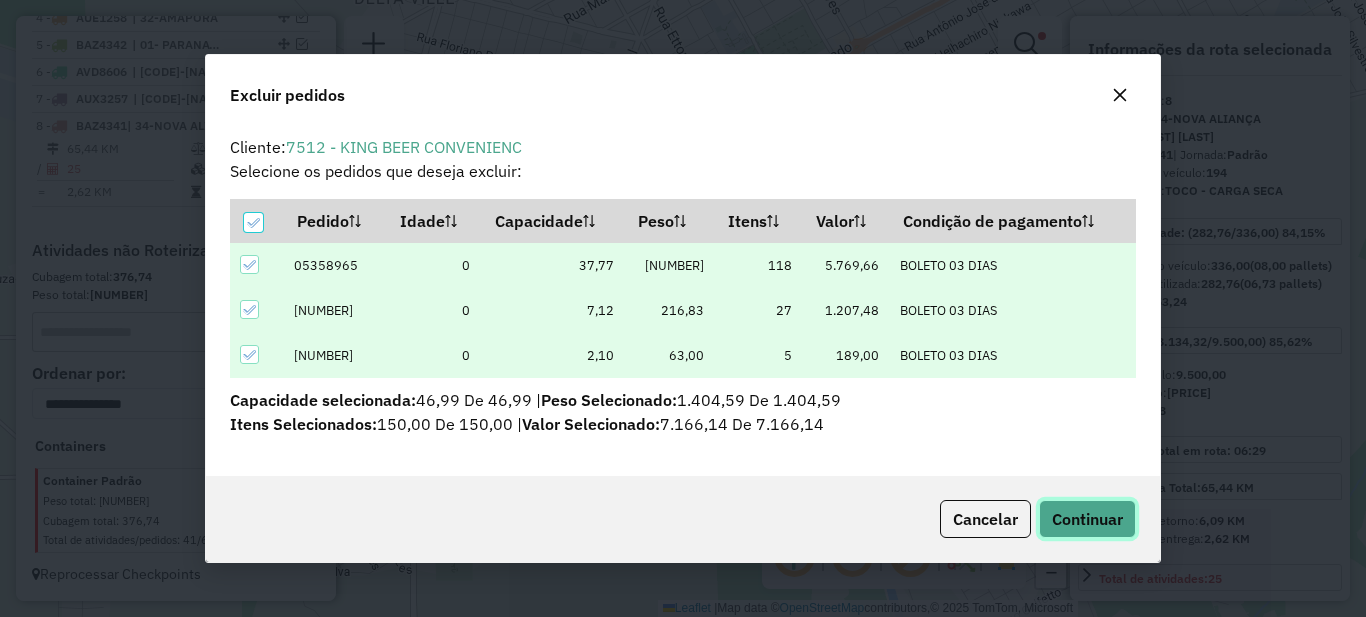click on "Continuar" 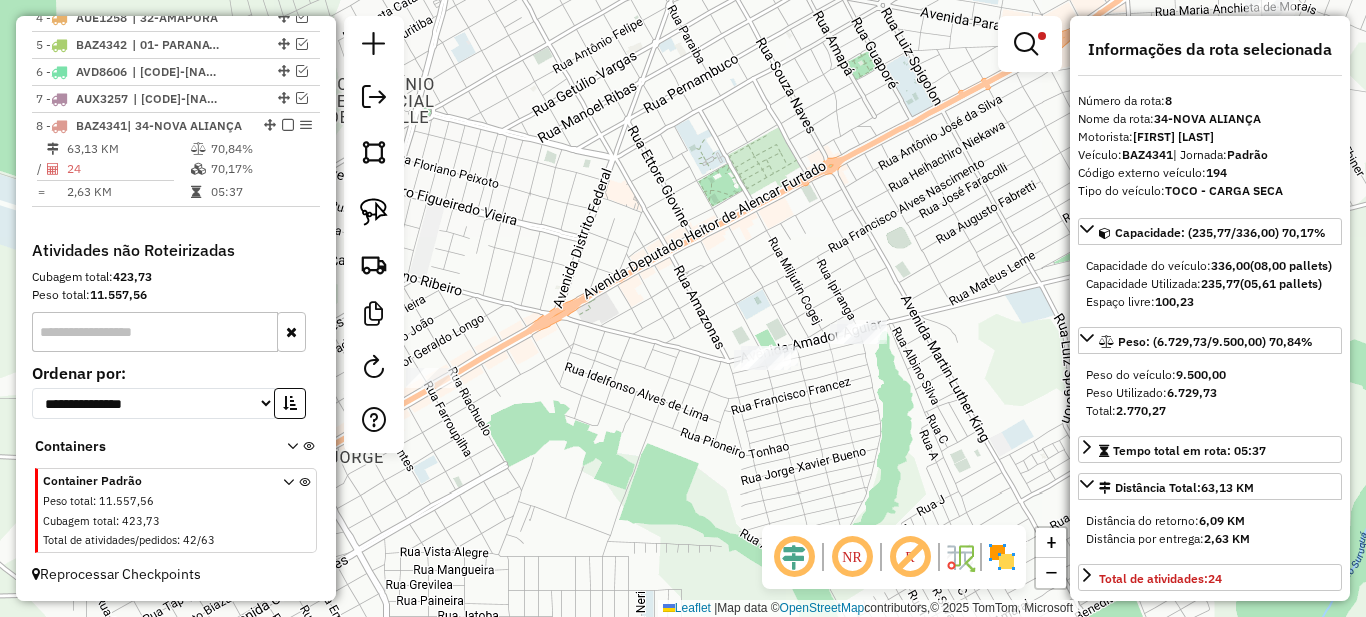 drag, startPoint x: 762, startPoint y: 216, endPoint x: 929, endPoint y: 509, distance: 337.25064 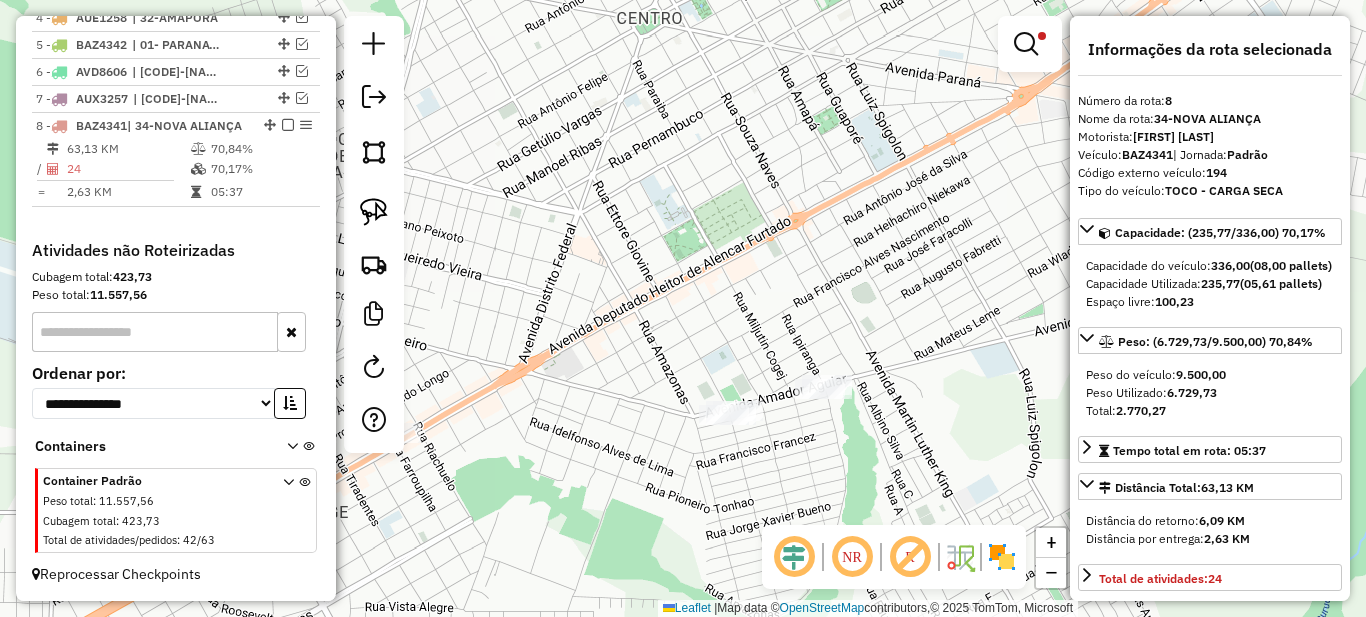 drag, startPoint x: 834, startPoint y: 256, endPoint x: 785, endPoint y: 284, distance: 56.435802 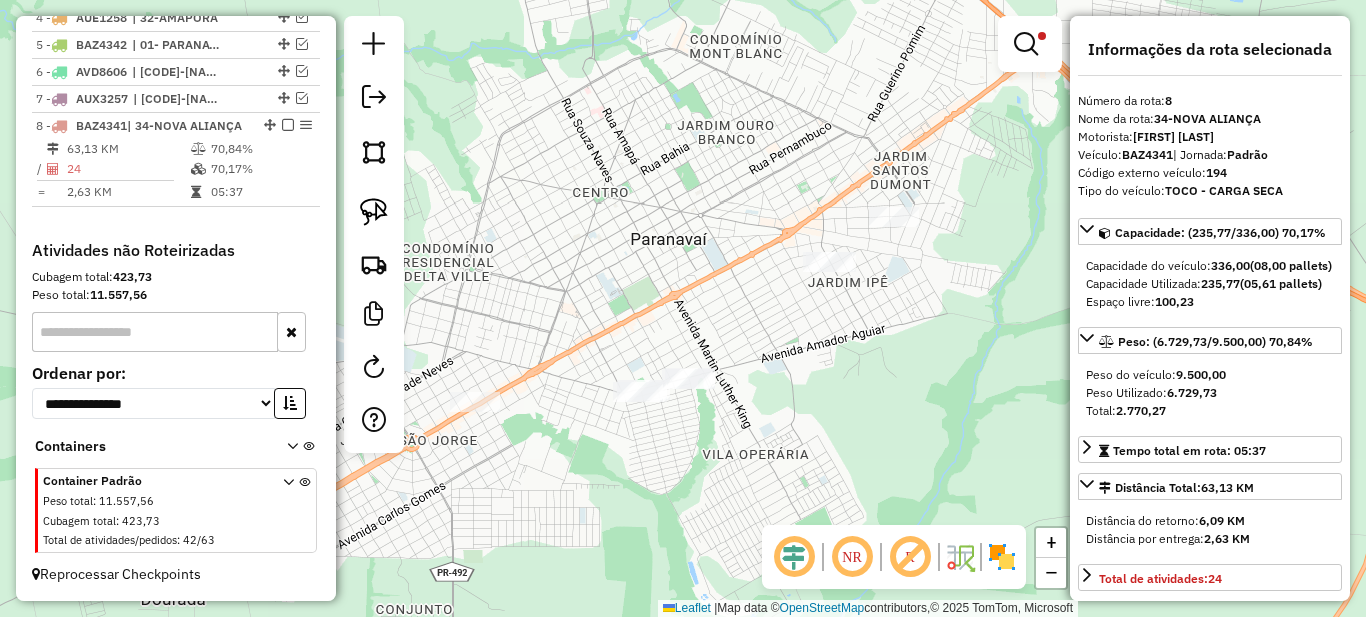 drag, startPoint x: 934, startPoint y: 219, endPoint x: 824, endPoint y: 375, distance: 190.88216 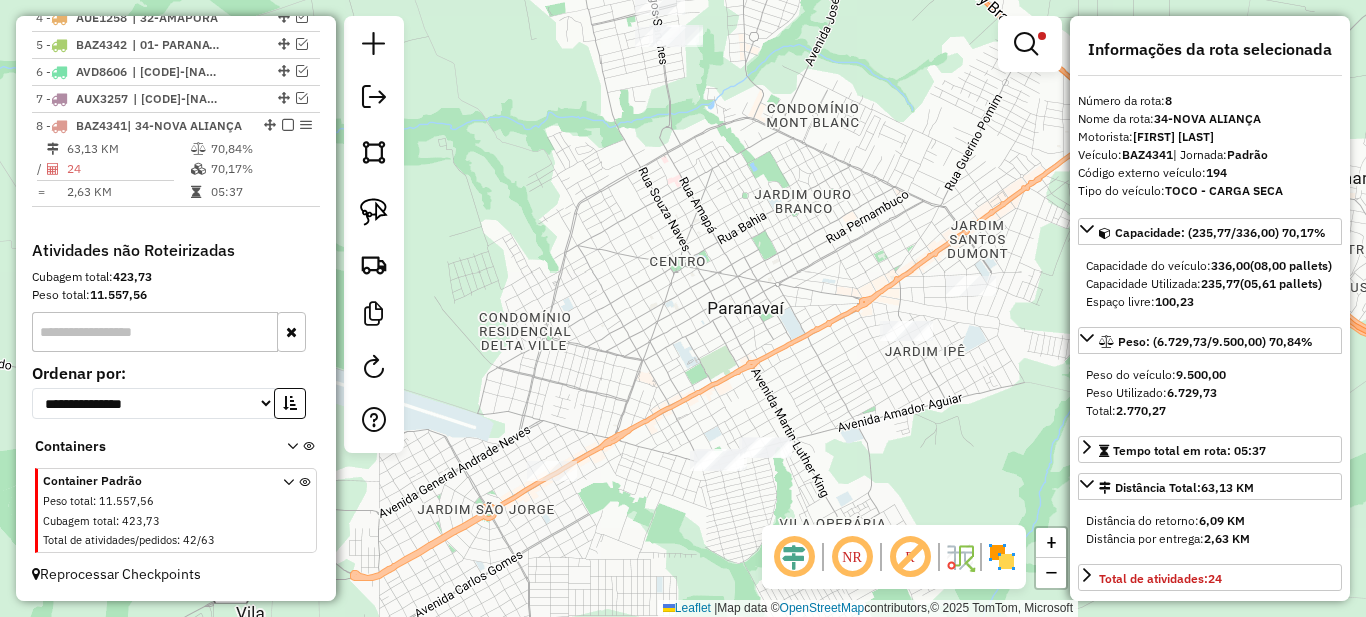 scroll, scrollTop: 200, scrollLeft: 0, axis: vertical 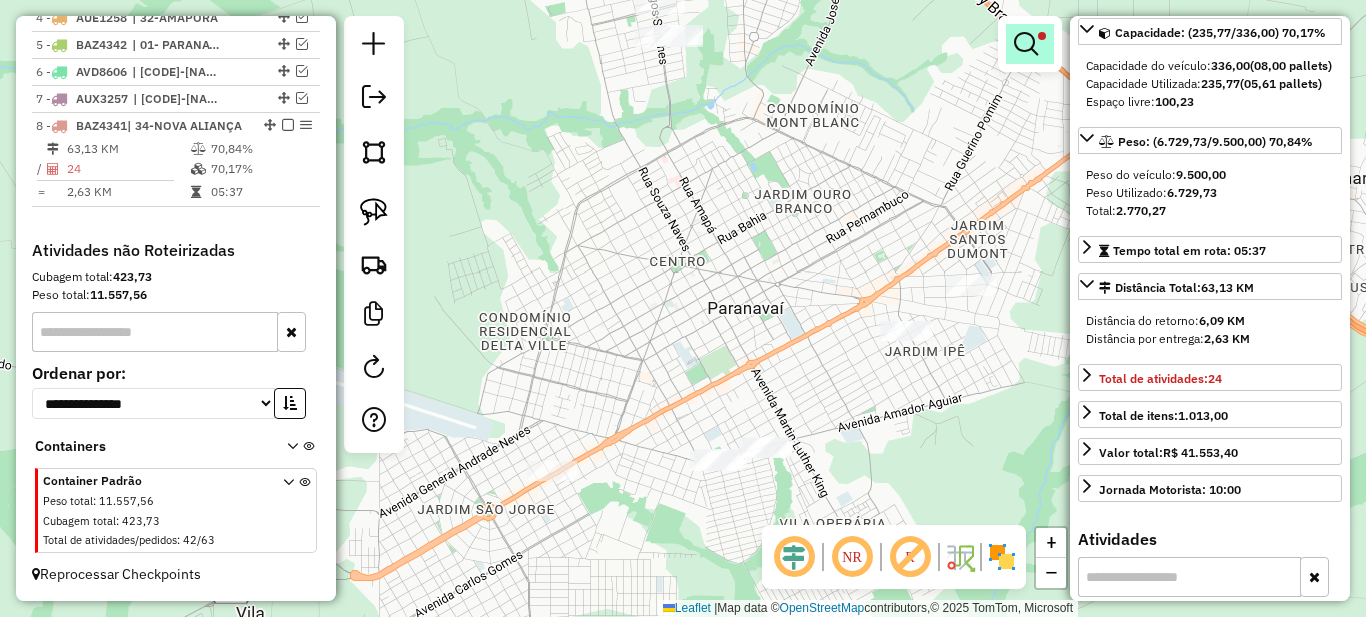 click at bounding box center (1026, 44) 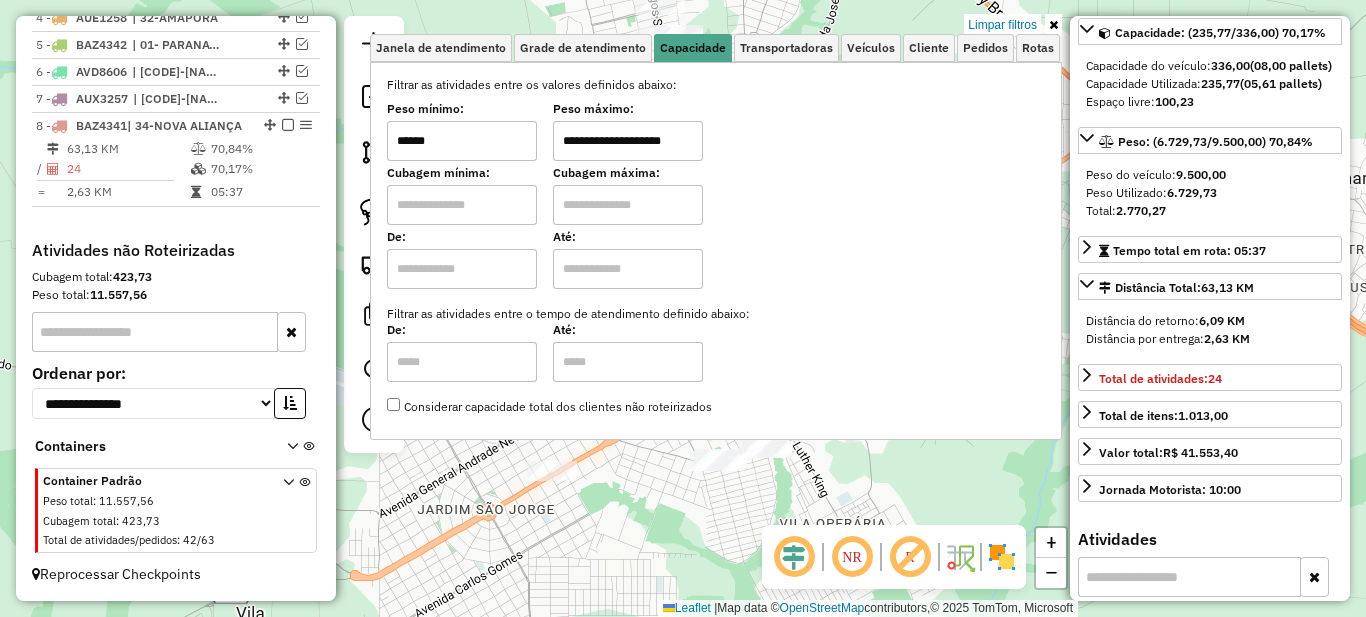 click on "******" at bounding box center [462, 141] 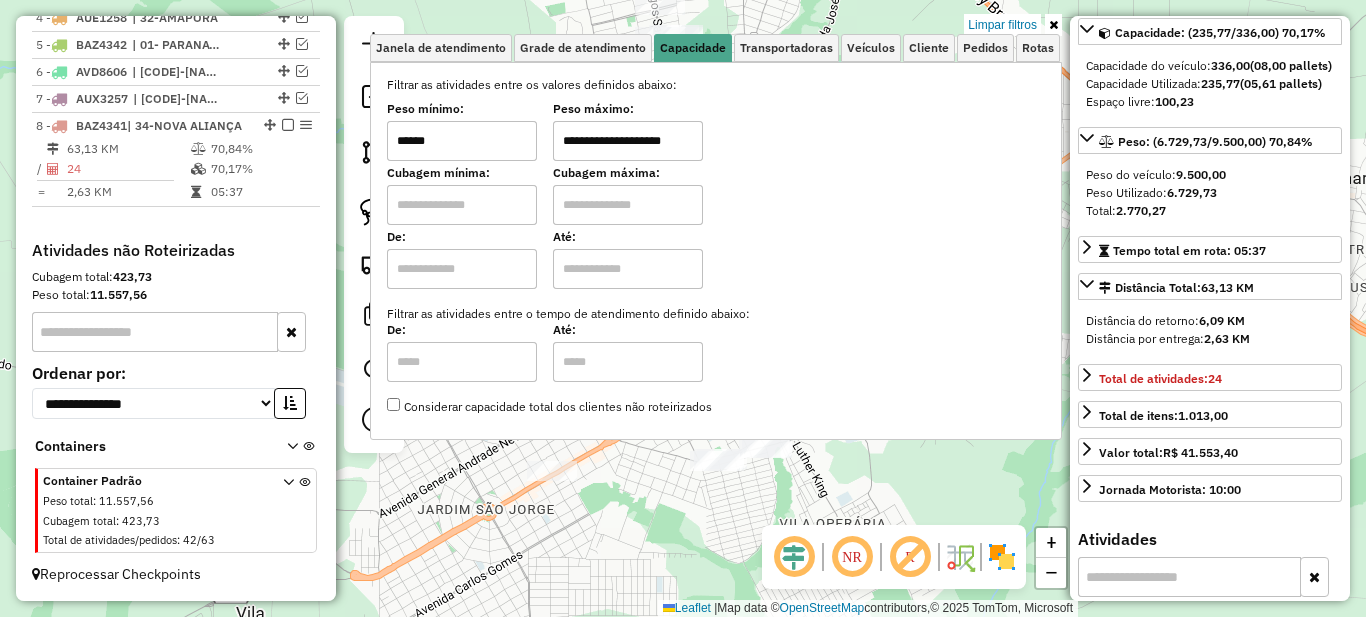 type on "******" 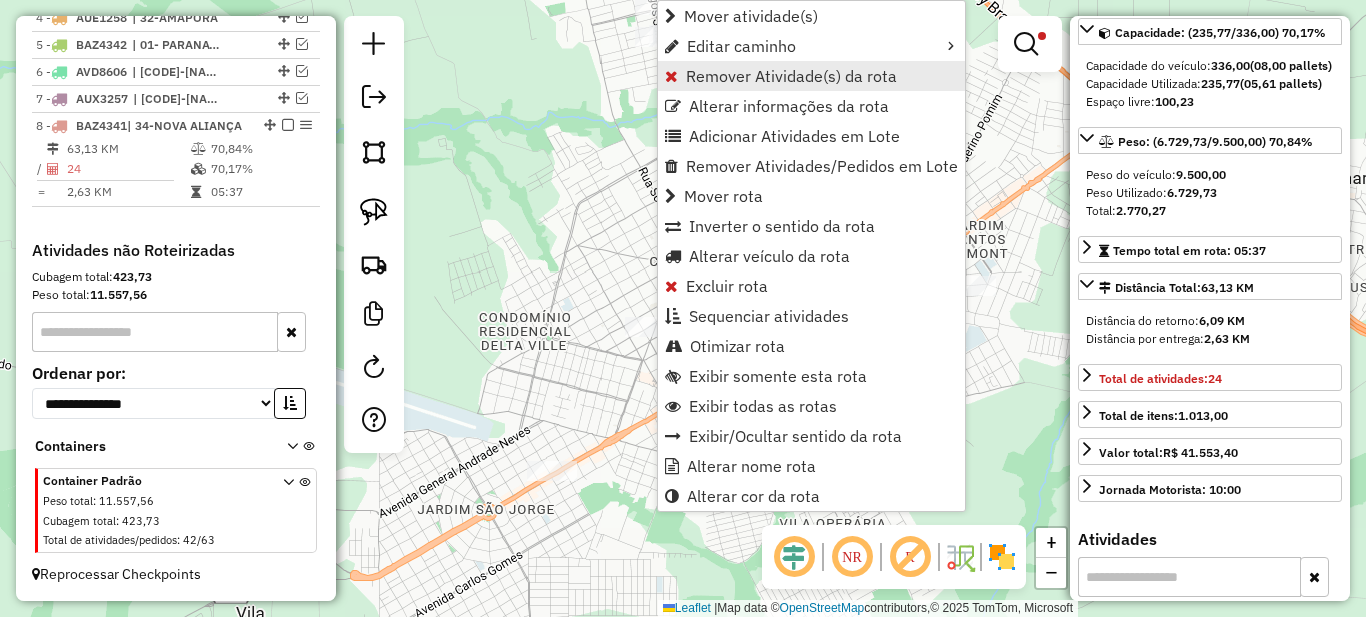click on "Remover Atividade(s) da rota" at bounding box center (791, 76) 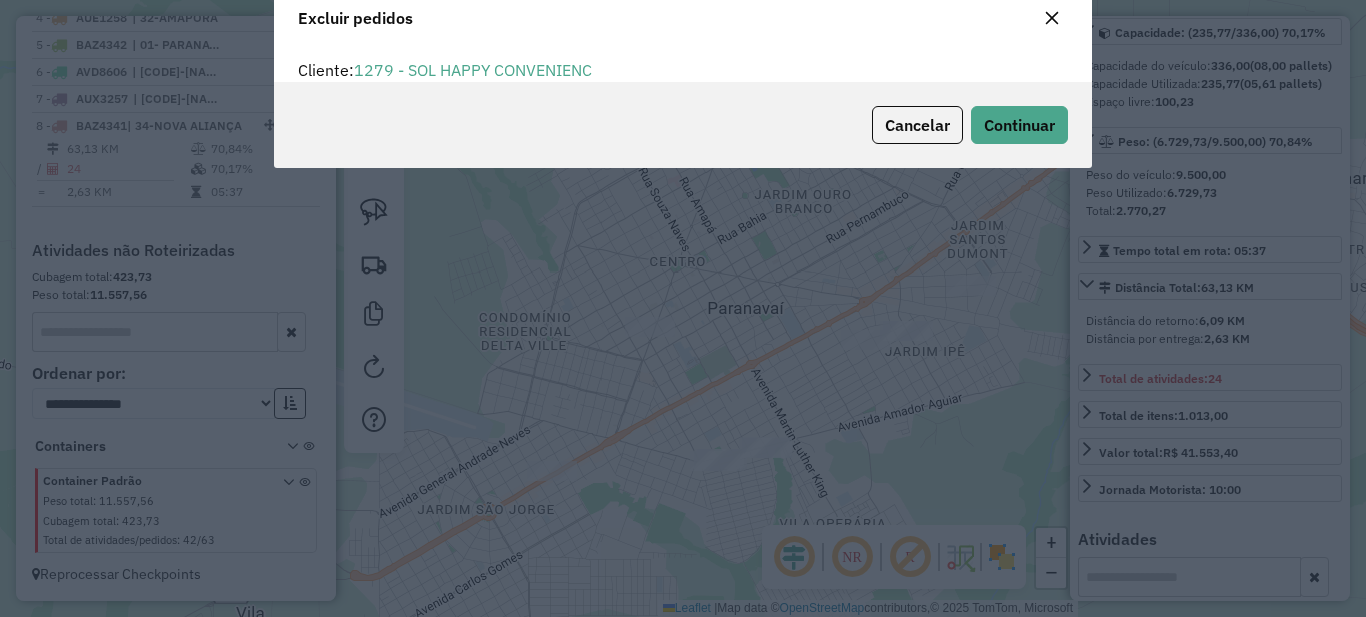 scroll, scrollTop: 0, scrollLeft: 0, axis: both 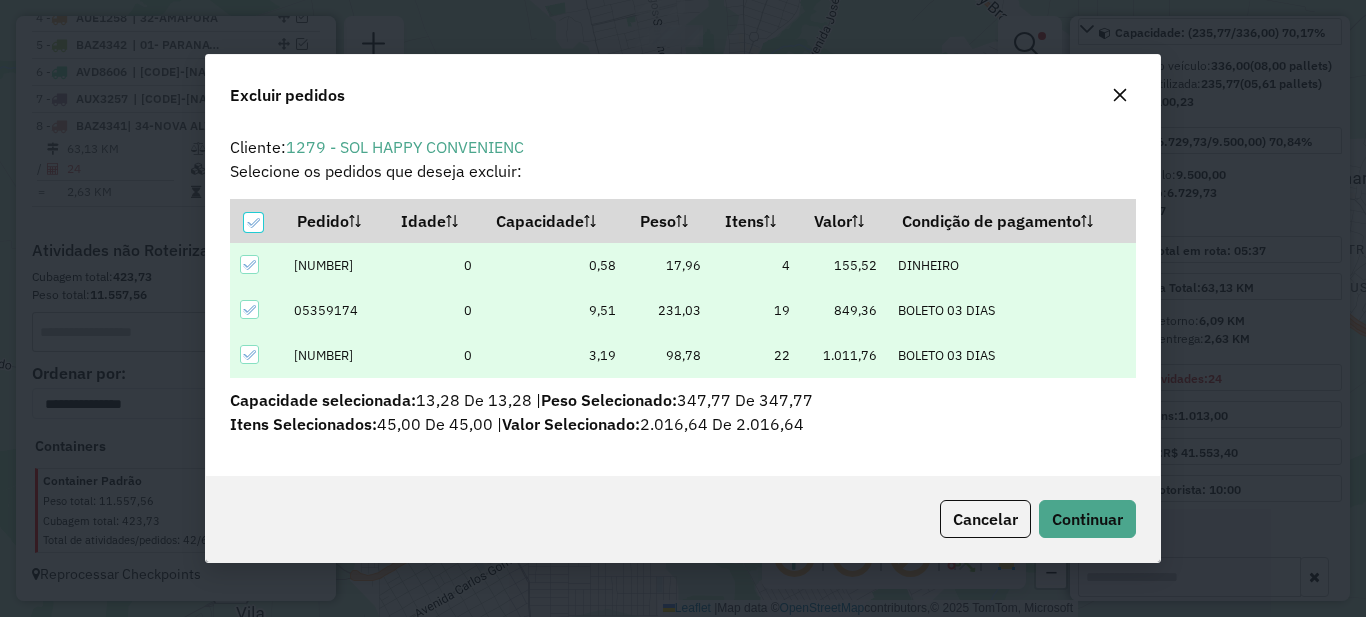 click on "Cancelar  Continuar" 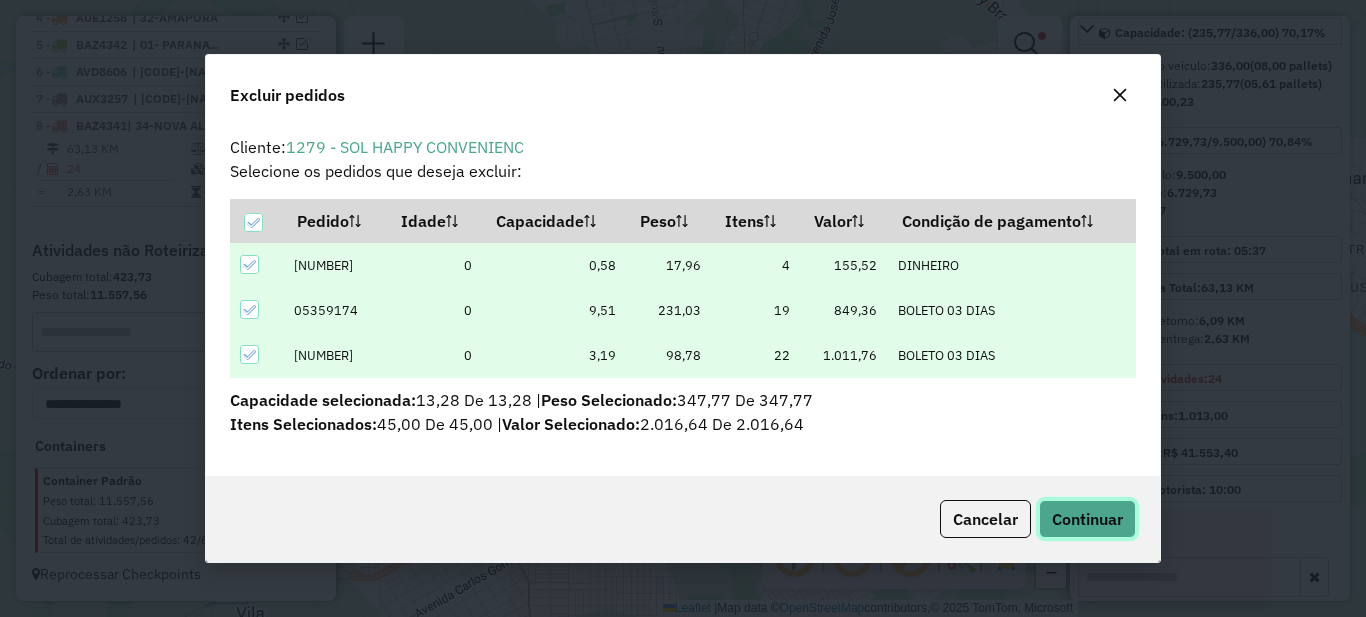 click on "Continuar" 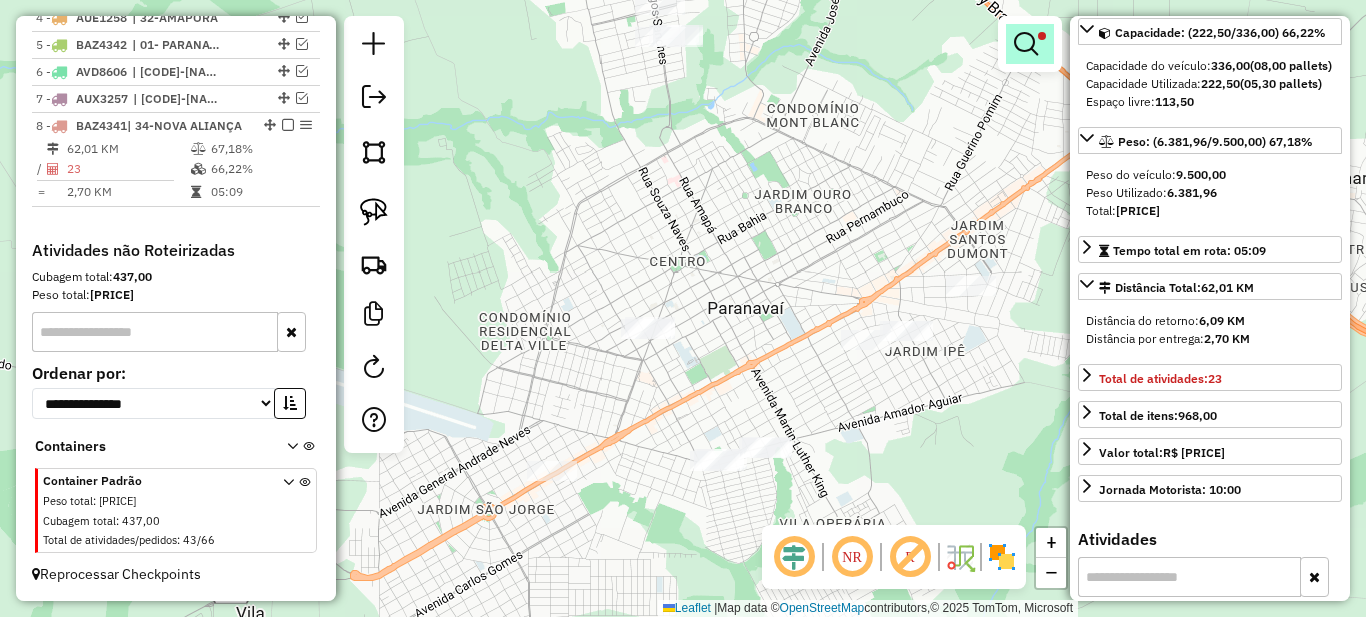 click at bounding box center (1026, 44) 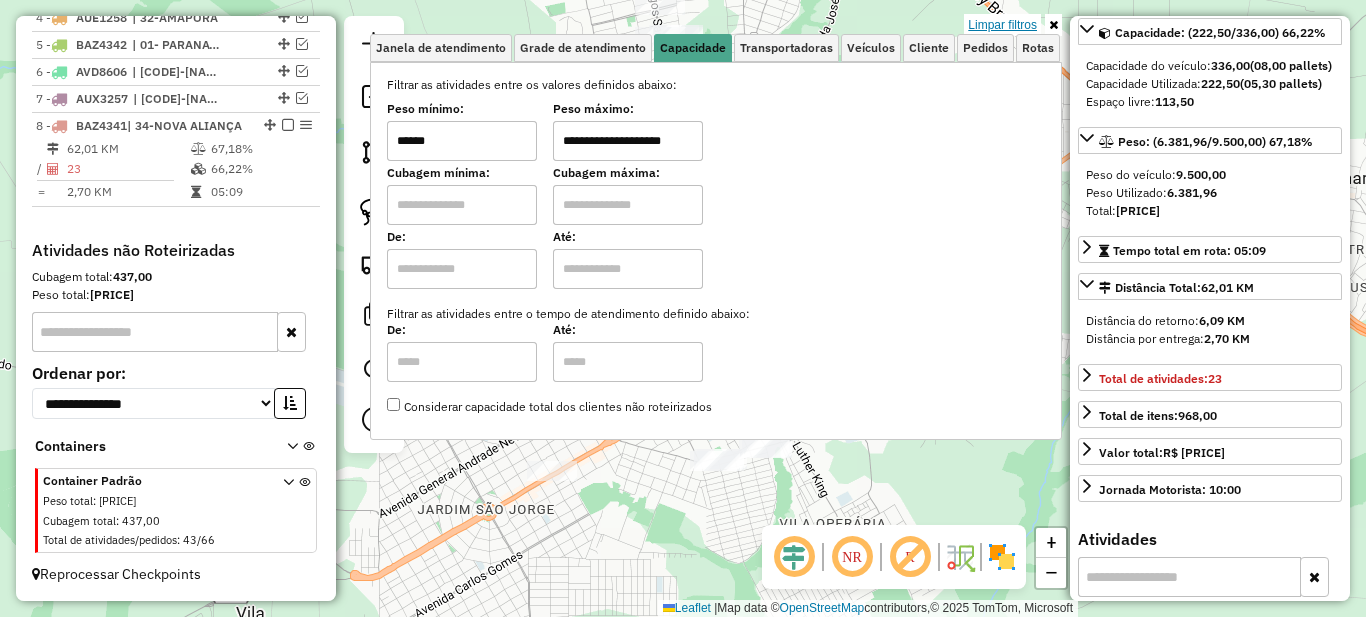 click on "Limpar filtros" at bounding box center [1002, 25] 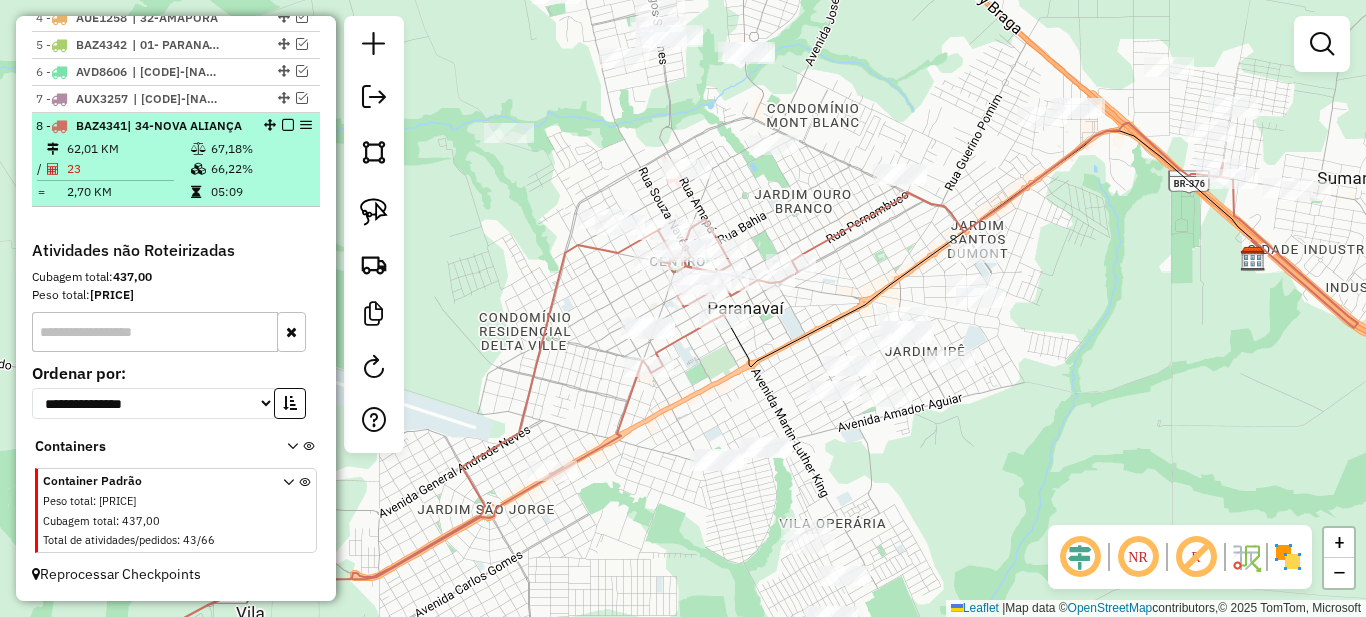 click on "62,01 KM" at bounding box center (128, 149) 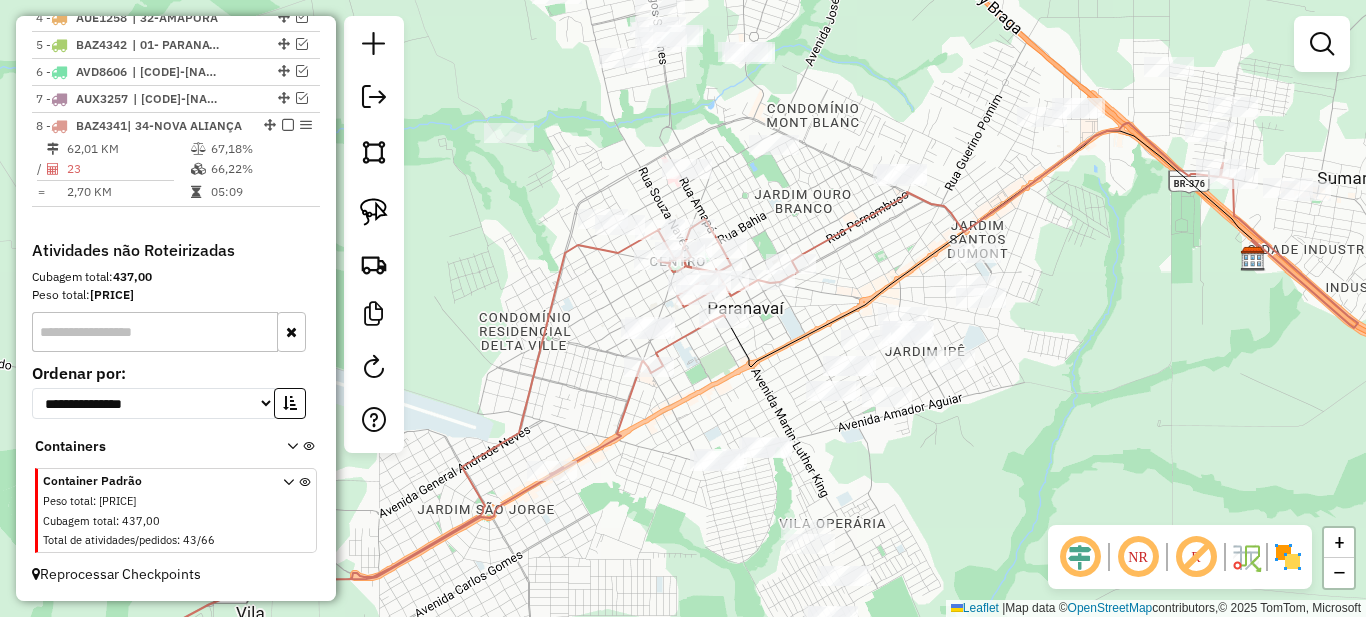 select on "*********" 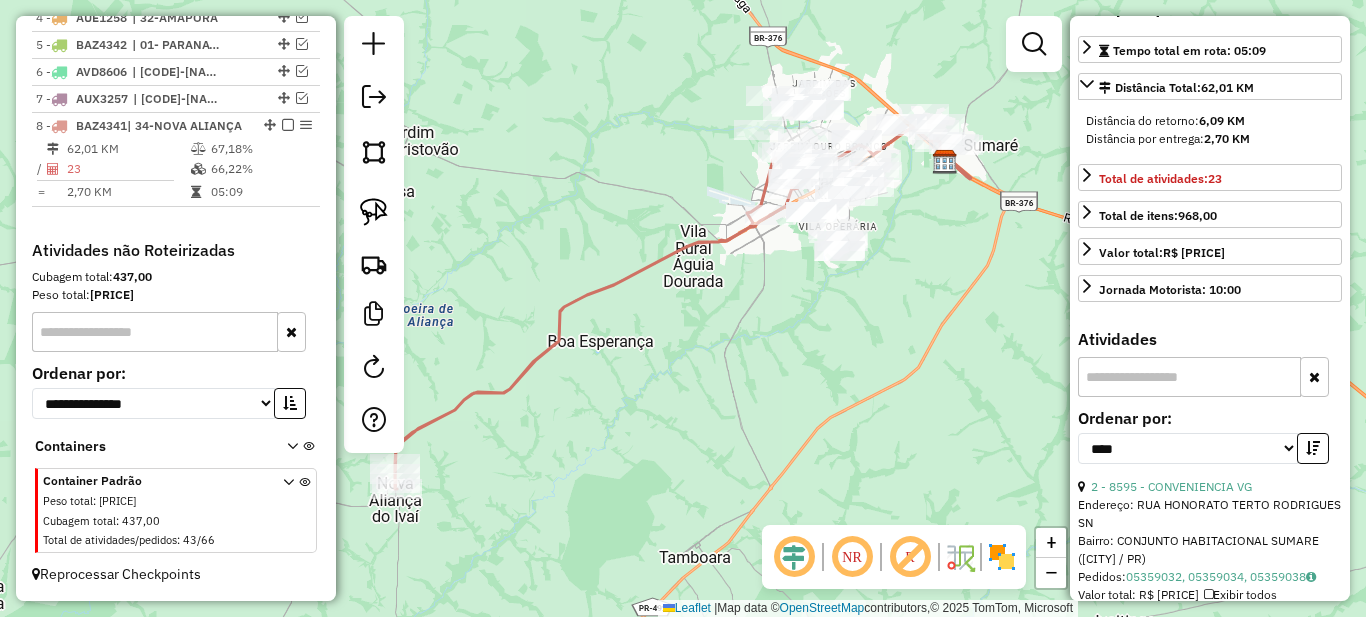 scroll, scrollTop: 700, scrollLeft: 0, axis: vertical 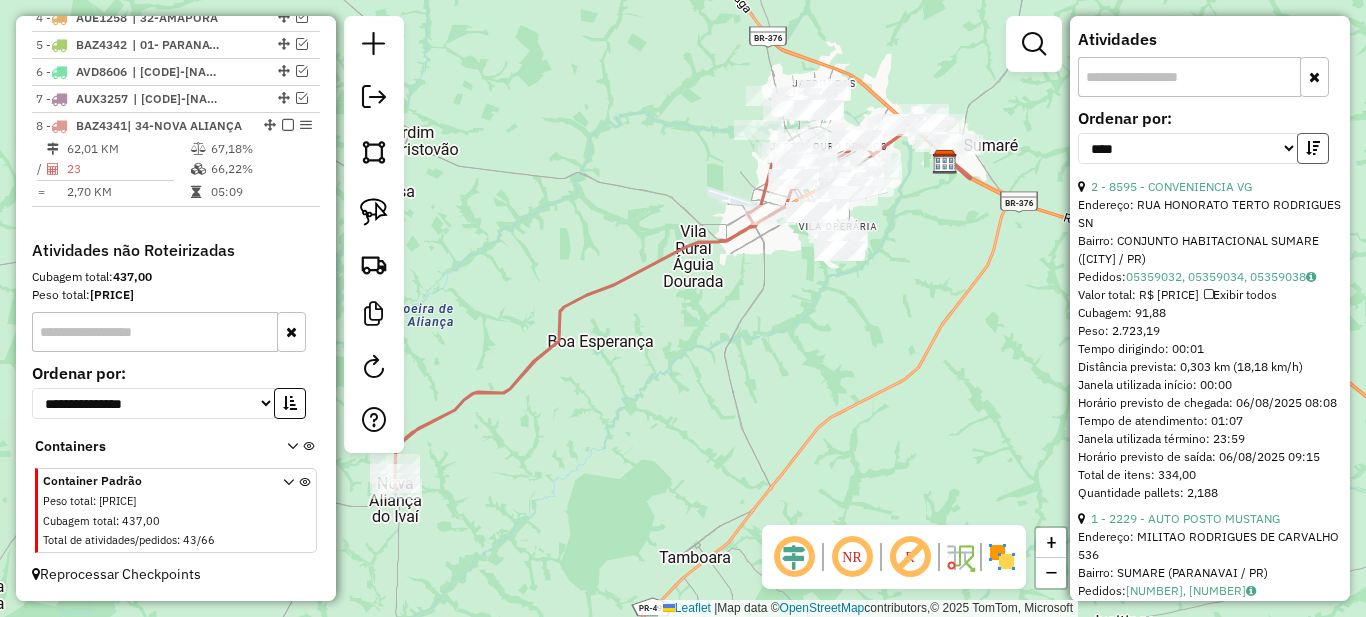 click at bounding box center (1313, 148) 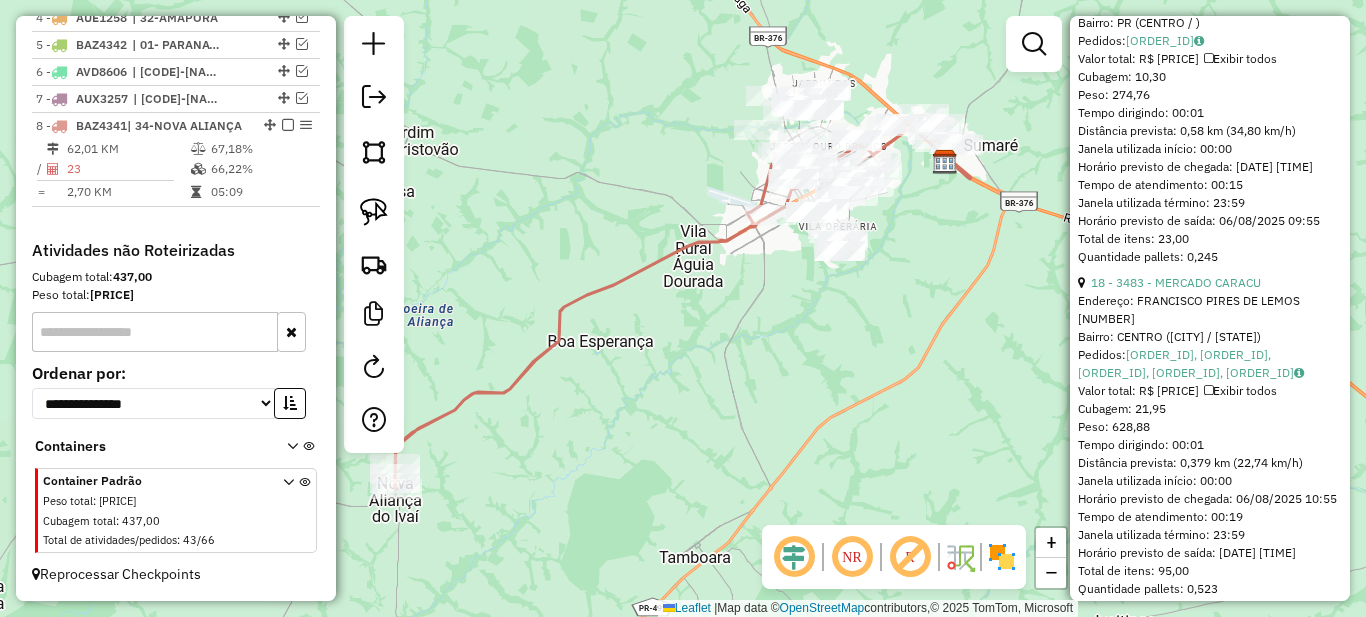 scroll, scrollTop: 6500, scrollLeft: 0, axis: vertical 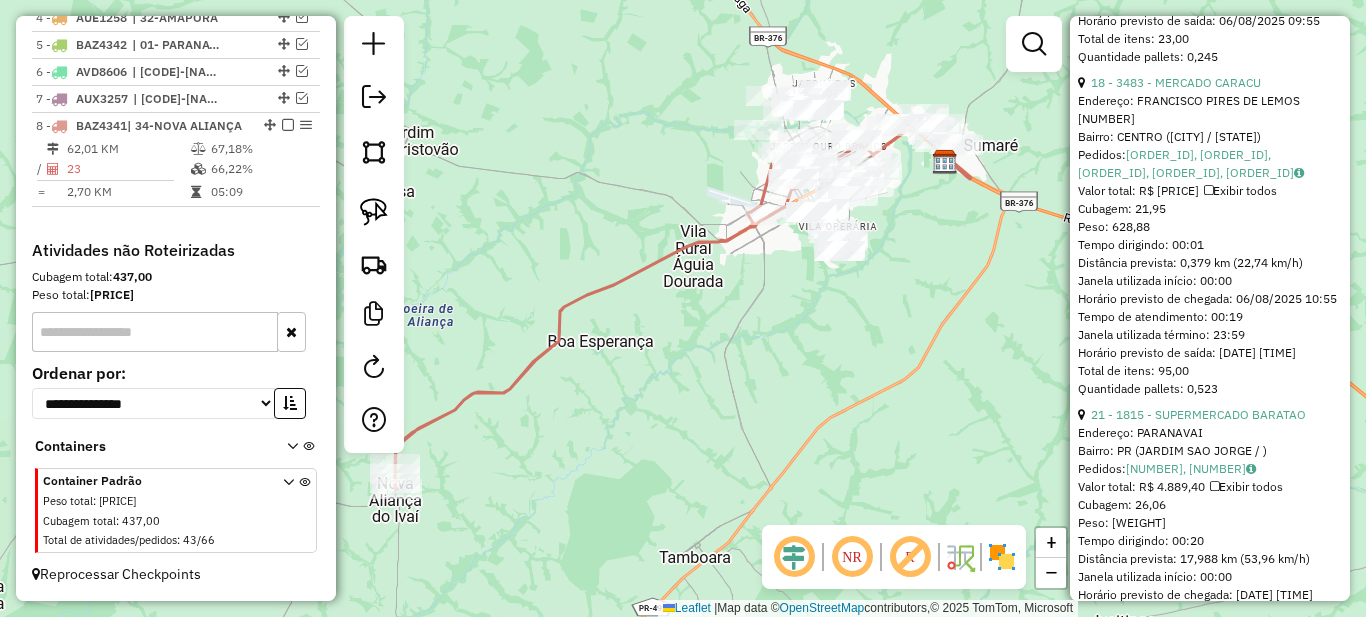 click on "[NUMBER] - [NAME] Endereço: PARANAVAI   Bairro: PR (CENTRO / )   Pedidos:  05359456   Valor total: R$ 33,60   Exibir todos   Cubagem: 0,15  Peso: 4,49  Tempo dirigindo: 00:01   Distância prevista: 0,085 km (5,10 km/h)   Janela utilizada início: 00:00   Horário previsto de chegada: 06/08/2025 10:16   Tempo de atendimento: 00:00   Janela utilizada término: 23:59   Horário previsto de saída: 06/08/2025 10:16   Total de itens: 1,00   Quantidade pallets: 0,003     15 - 3140 - BIG PASTEL 1975  Endereço: PARANAVAI   Bairro: PR (CENTRO / )   Pedidos:  05359310   Valor total: R$ 51,72   Exibir todos   Cubagem: 0,25  Peso: 7,24  Tempo dirigindo: 00:01   Distância prevista: 0,198 km (11,88 km/h)   Janela utilizada início: 00:00   Horário previsto de chegada: 06/08/2025 10:23   Tempo de atendimento: 00:00   Janela utilizada término: 23:59   Horário previsto de saída: 06/08/2025 10:23   Total de itens: 2,00   Quantidade pallets: 0,006     6 - 6208 - PANIF. DOCE SABOR  Endereço: PARANAVAI" at bounding box center (1210, -2137) 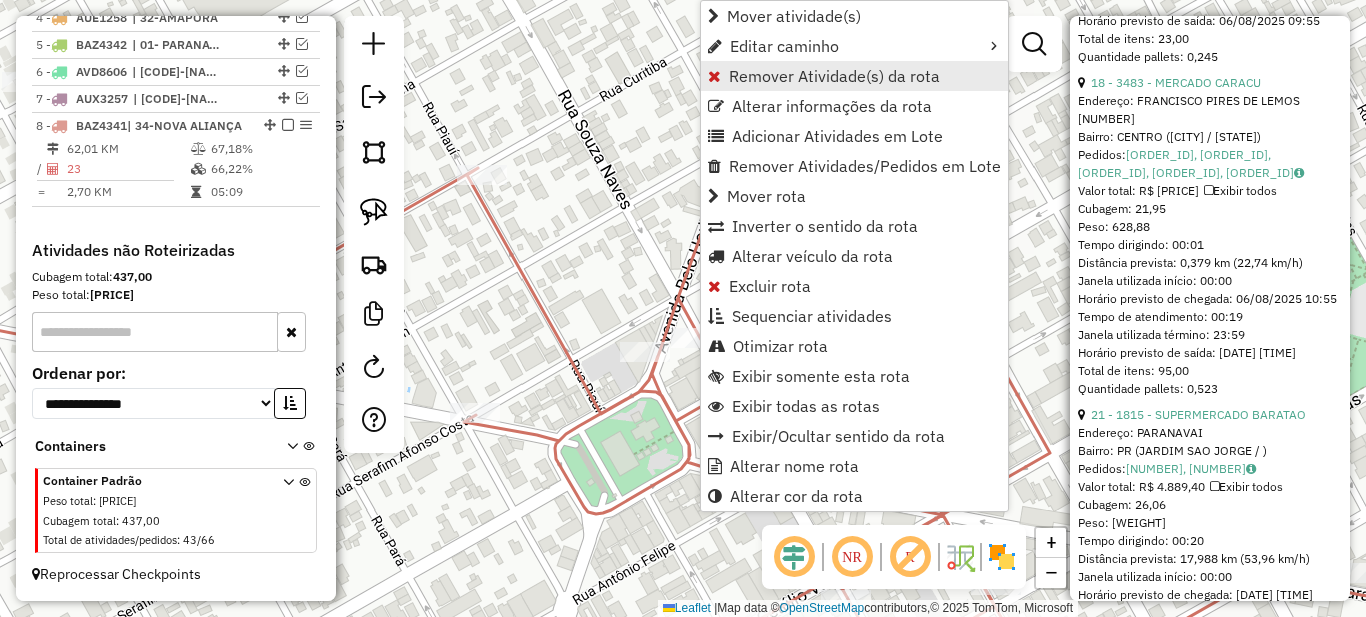 click on "Remover Atividade(s) da rota" at bounding box center [834, 76] 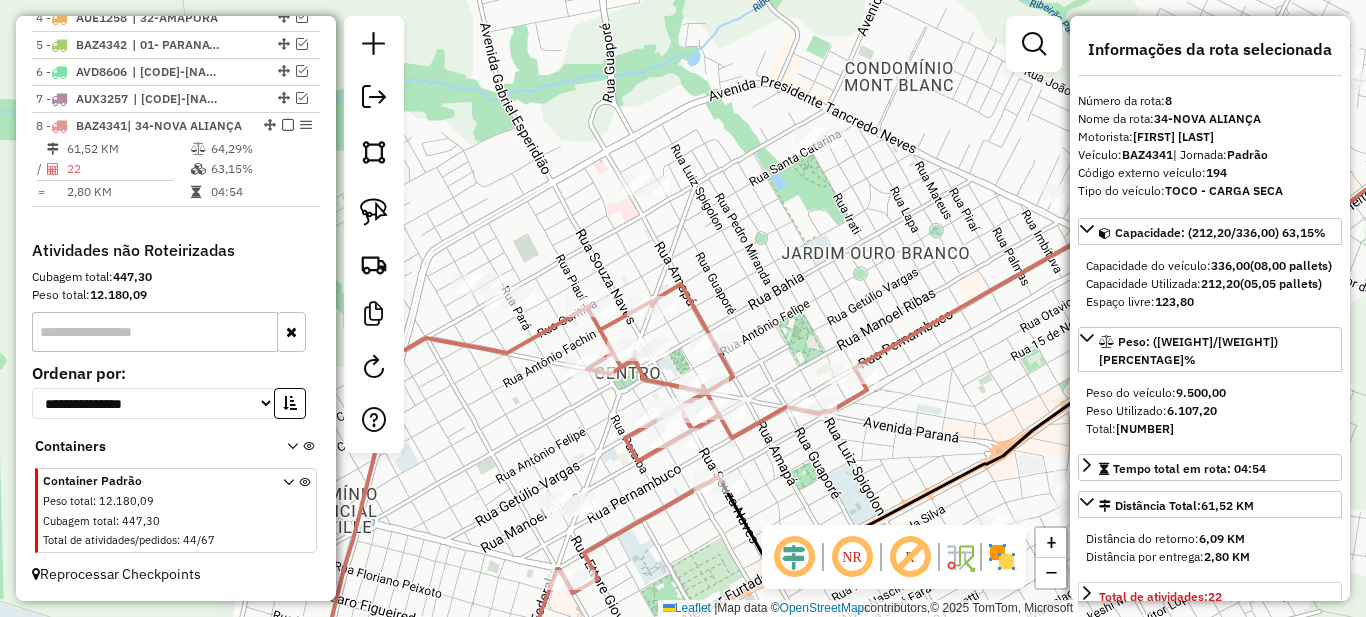 scroll, scrollTop: 200, scrollLeft: 0, axis: vertical 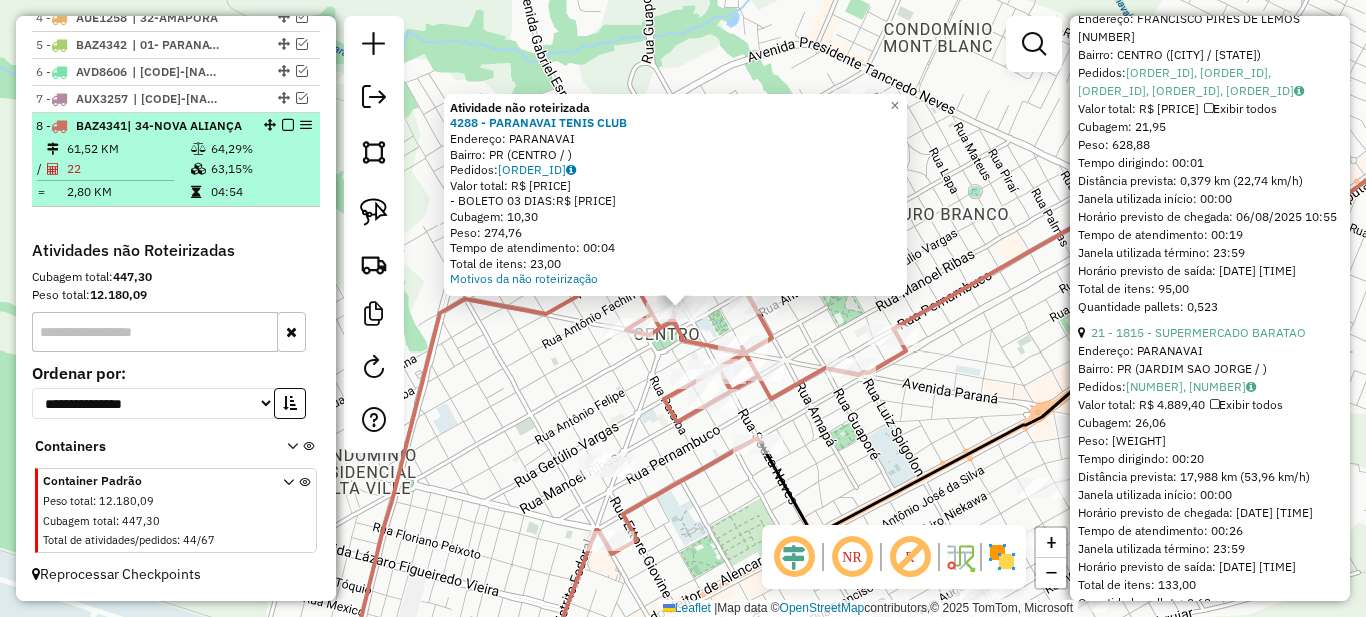 click at bounding box center [288, 125] 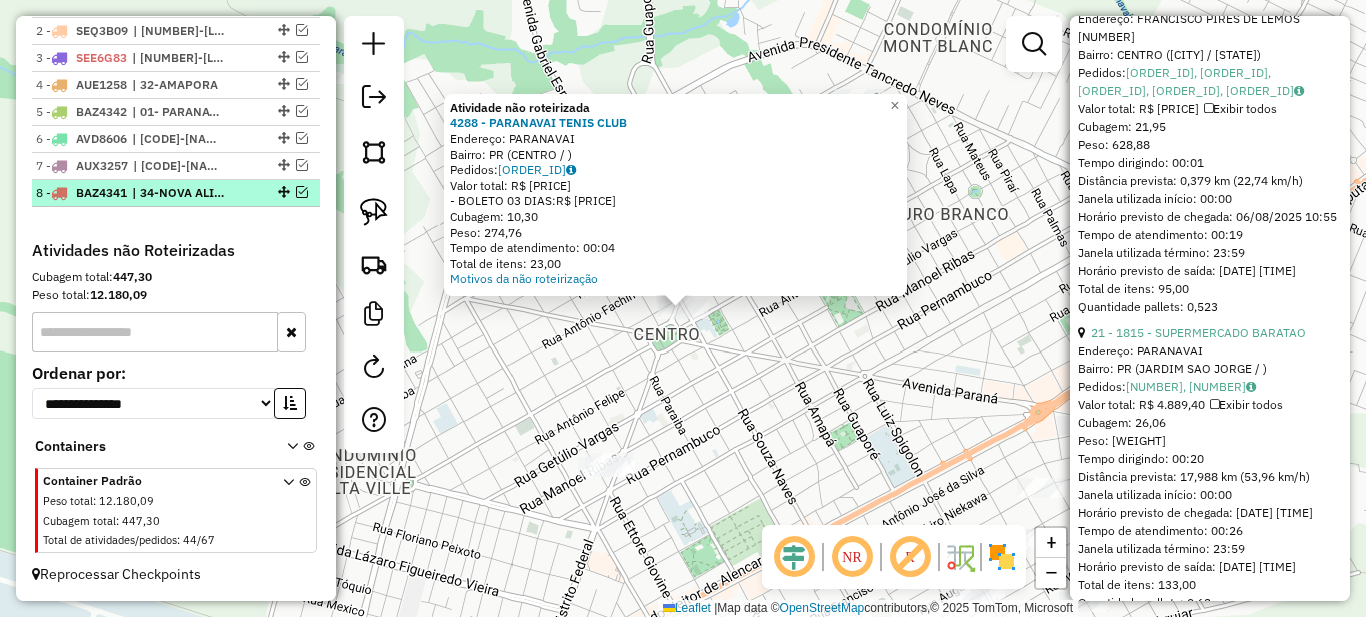 scroll, scrollTop: 824, scrollLeft: 0, axis: vertical 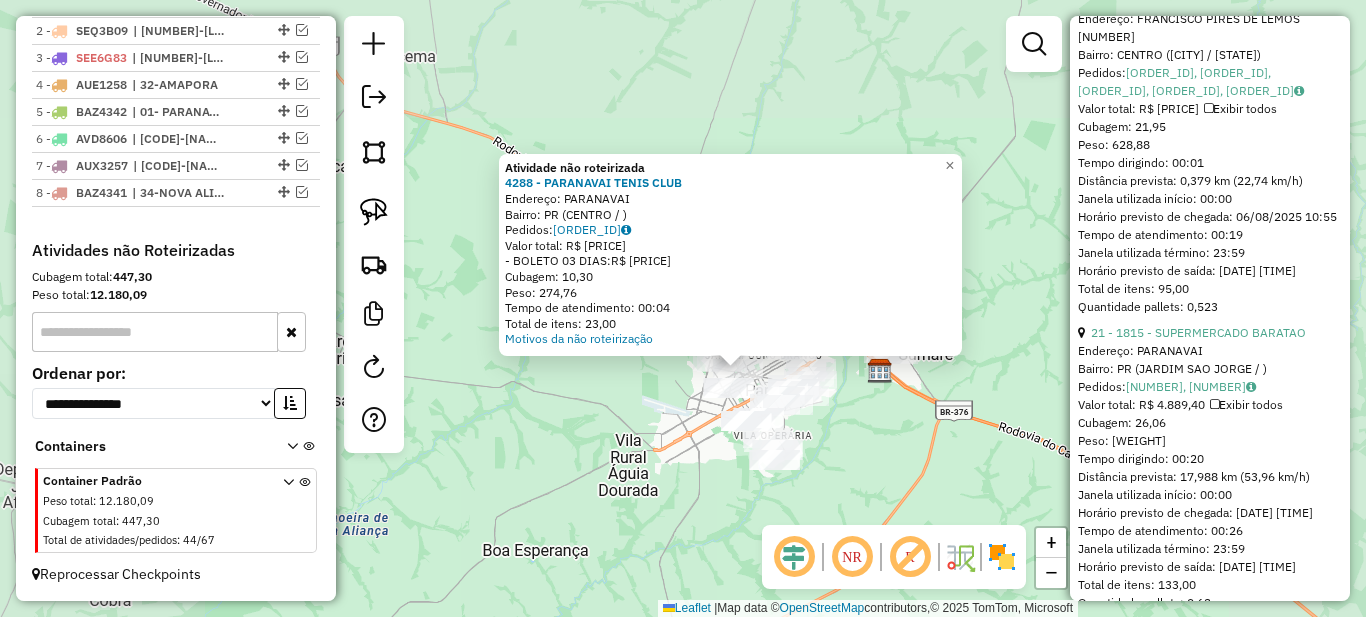 click on "Atividade não roteirizada [NUMBER] - [BRAND] Endereço: PARANAVAI Bairro: PR (CENTRO / ) Pedidos: [NUMBER] Valor total: R$ [PRICE] - BOLETO 03 DIAS: R$ [PRICE] Cubagem: [NUMBER] Peso: [WEIGHT] Tempo de atendimento: [TIME] Total de itens: [NUMBER] Motivos da não roteirização × Janela de atendimento Grade de atendimento Capacidade Transportadoras Veículos Cliente Pedidos Rotas Selecione os dias de semana para filtrar as janelas de atendimento Seg Ter Qua Qui Sex Sáb Dom Informe o período da janela de atendimento: De: Até: Filtrar exatamente a janela do cliente Considerar janela de atendimento padrão Selecione os dias de semana para filtrar as grades de atendimento Seg Ter Qua Qui Sex Sáb Dom Considerar clientes sem dia de atendimento cadastrado Clientes fora do dia de atendimento selecionado Filtrar as atividades entre os valores definidos abaixo: Peso mínimo: Peso máximo: Cubagem mínima: Cubagem máxima: De: Até: De: Até:" 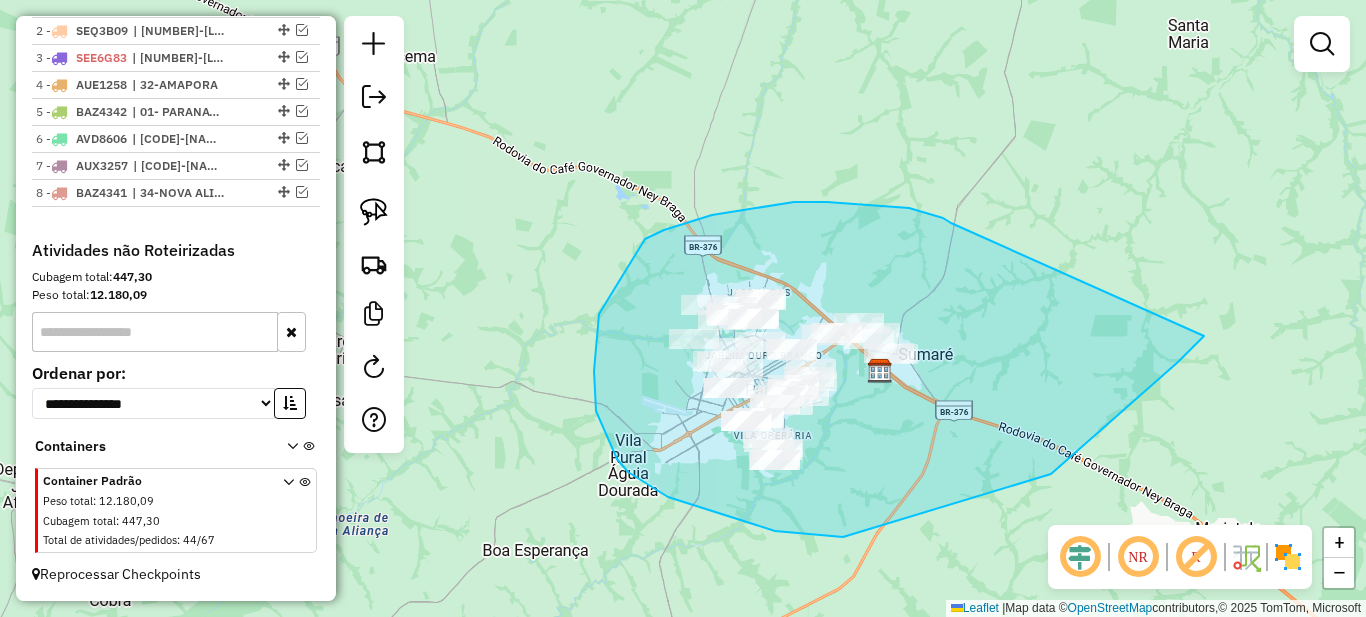 drag, startPoint x: 943, startPoint y: 218, endPoint x: 1223, endPoint y: 320, distance: 298 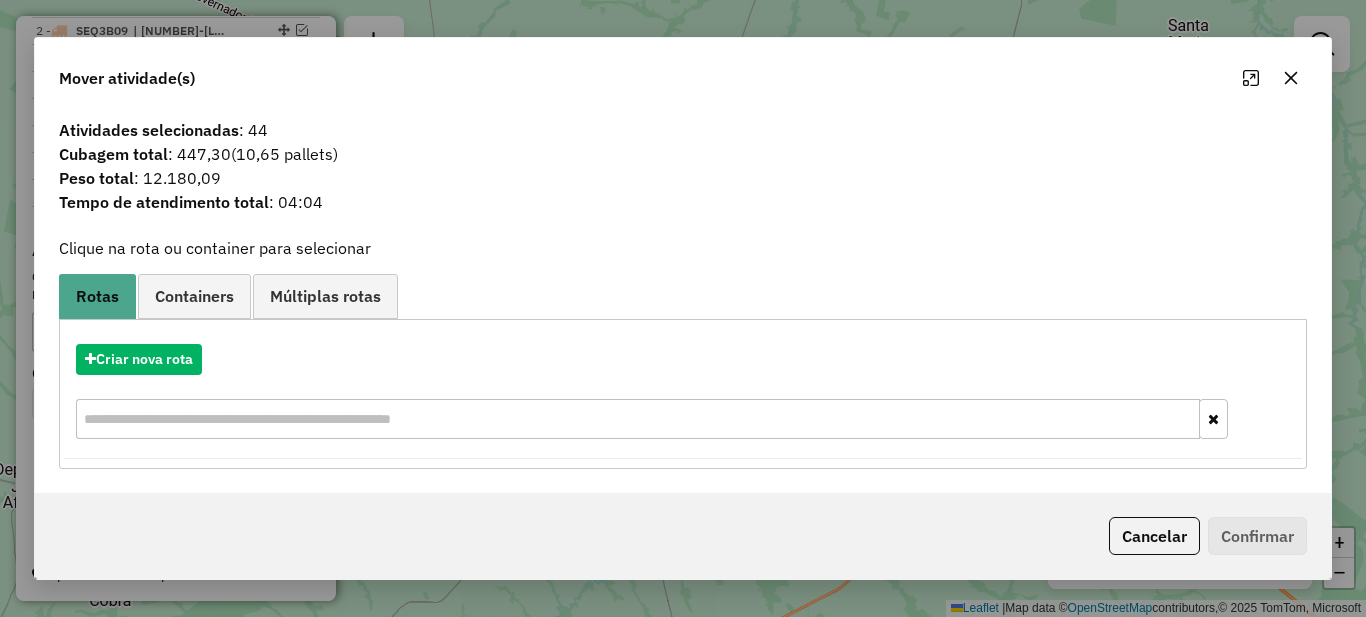 click 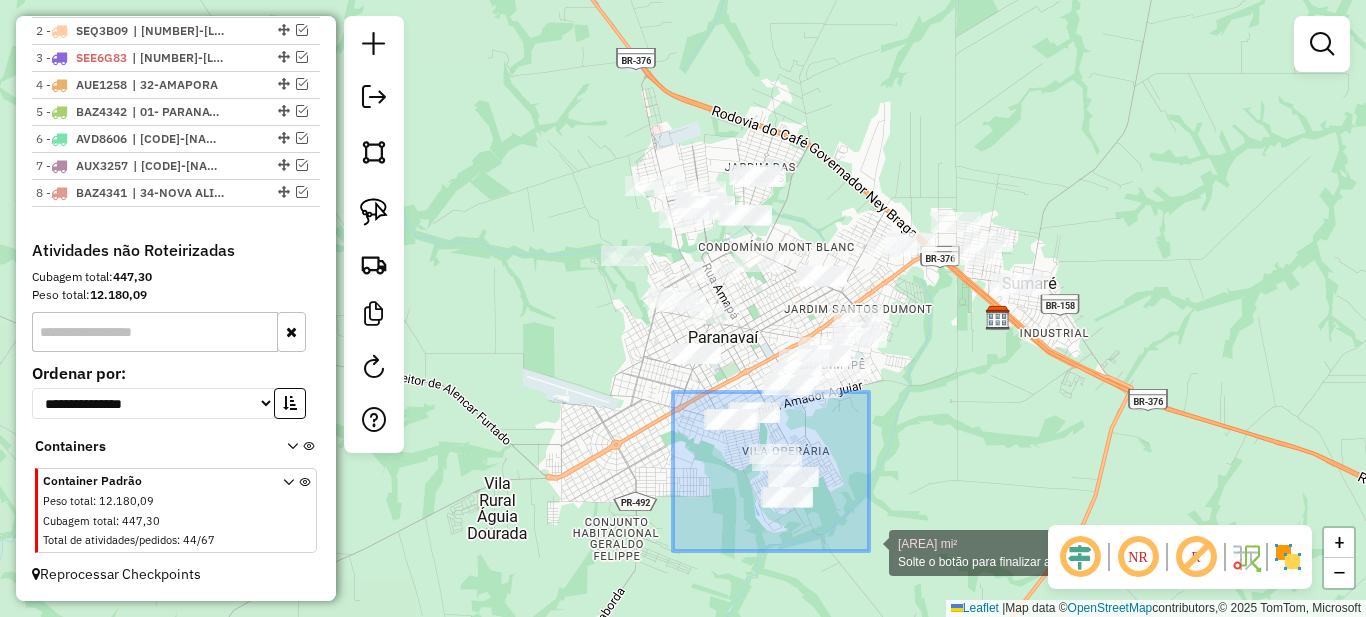 drag, startPoint x: 673, startPoint y: 392, endPoint x: 869, endPoint y: 551, distance: 252.38264 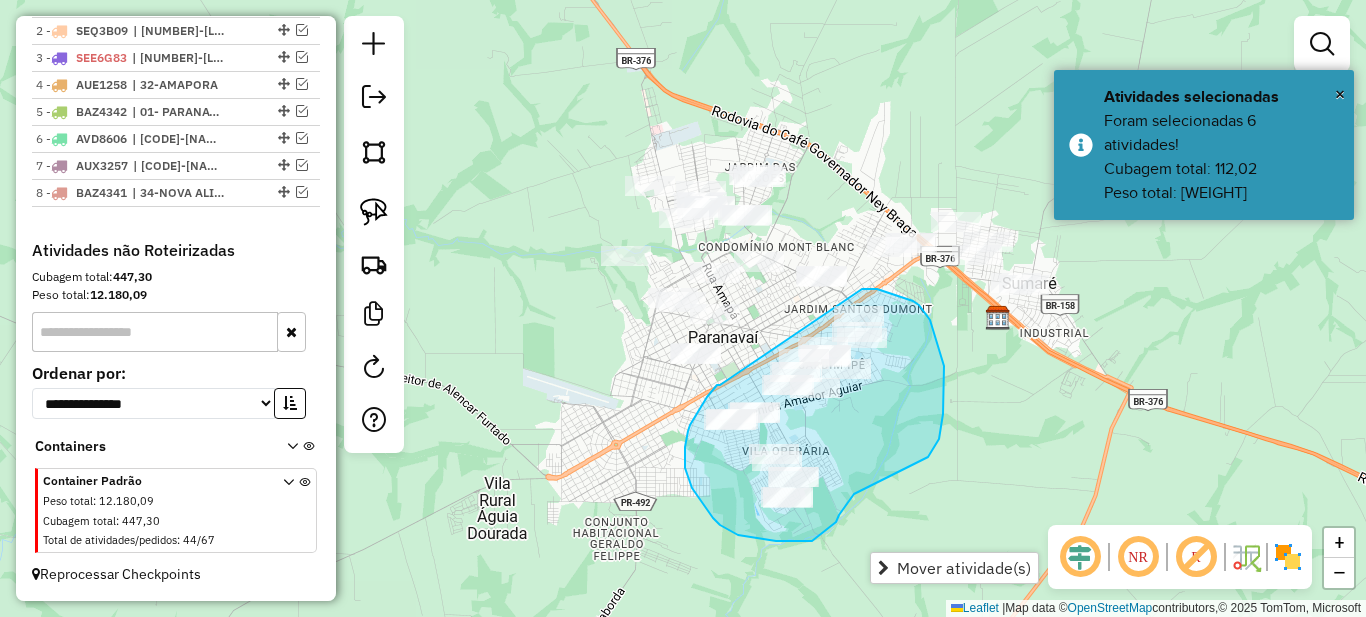 drag, startPoint x: 720, startPoint y: 385, endPoint x: 862, endPoint y: 289, distance: 171.40594 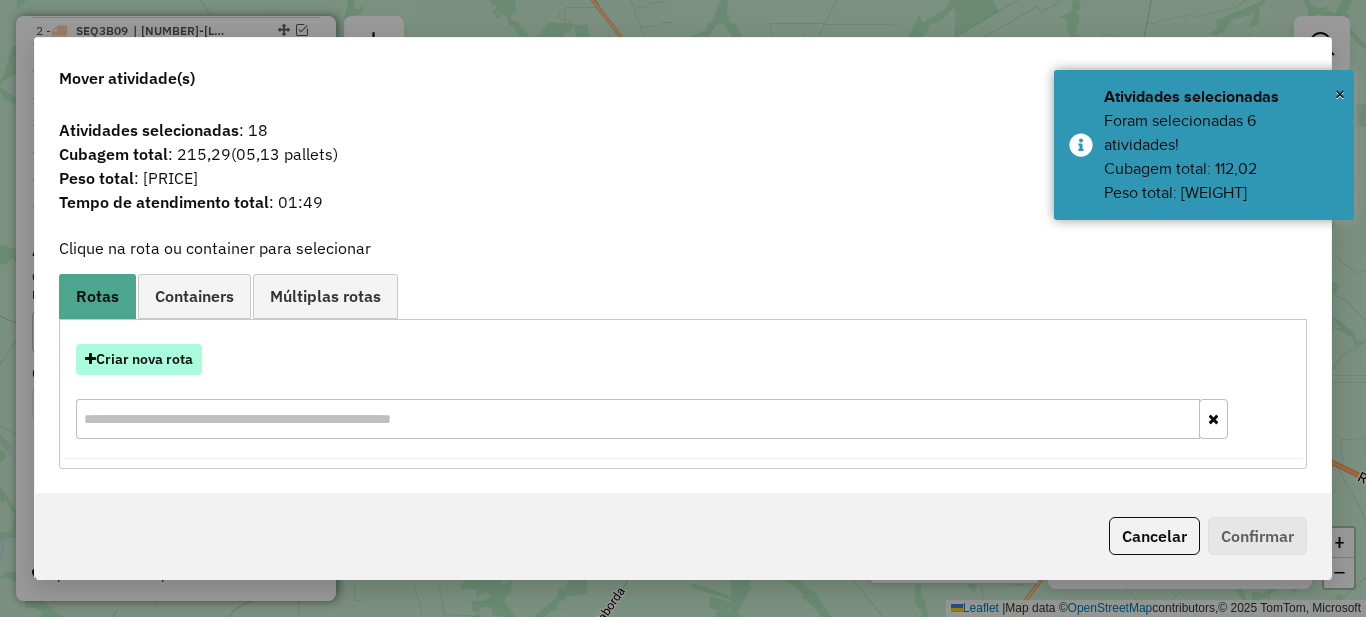click on "Criar nova rota" at bounding box center [139, 359] 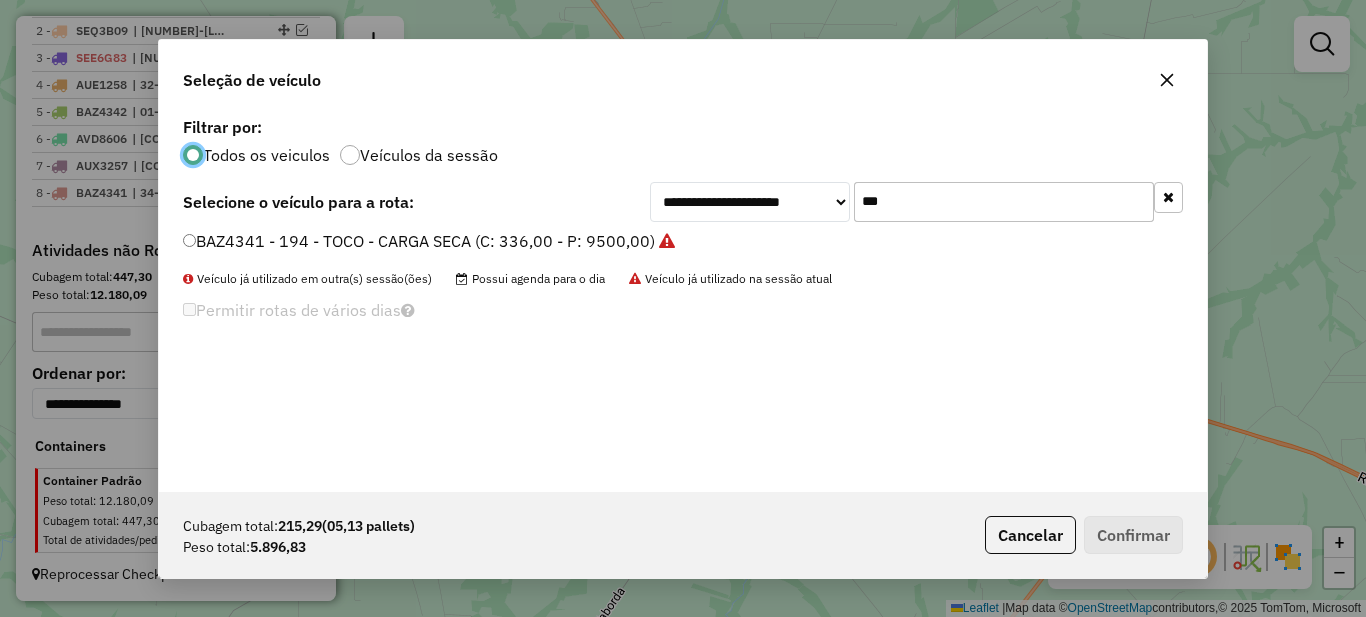 scroll, scrollTop: 11, scrollLeft: 6, axis: both 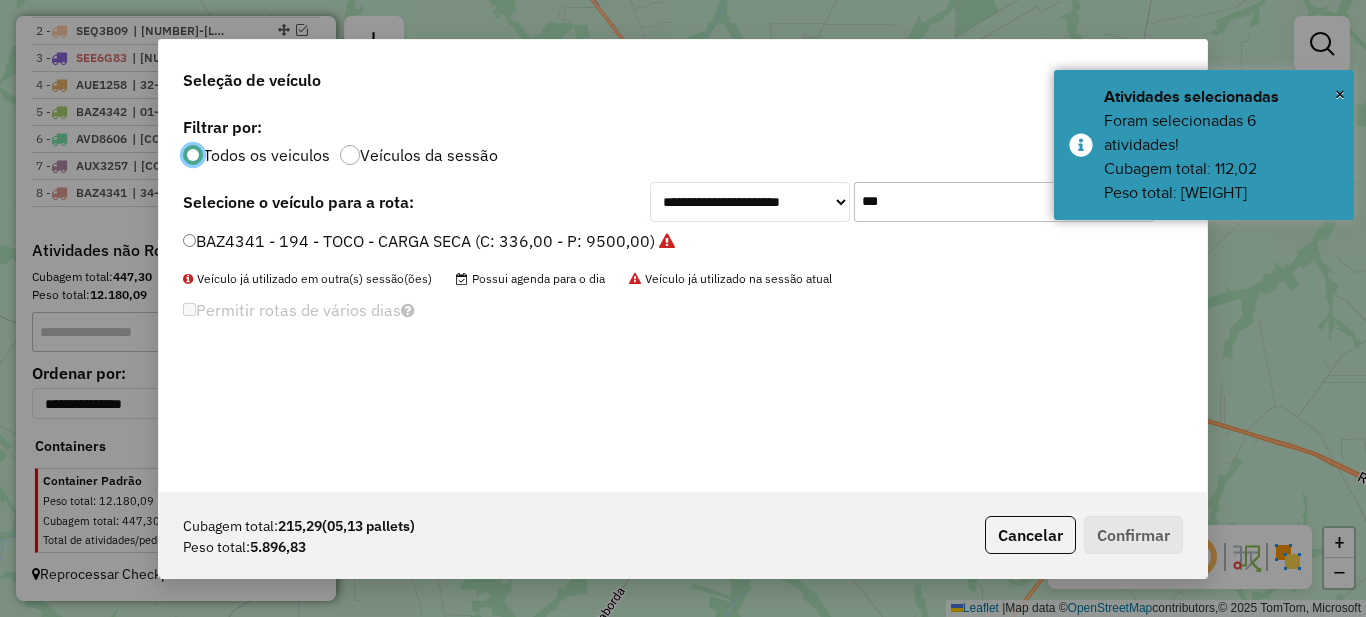 click on "***" 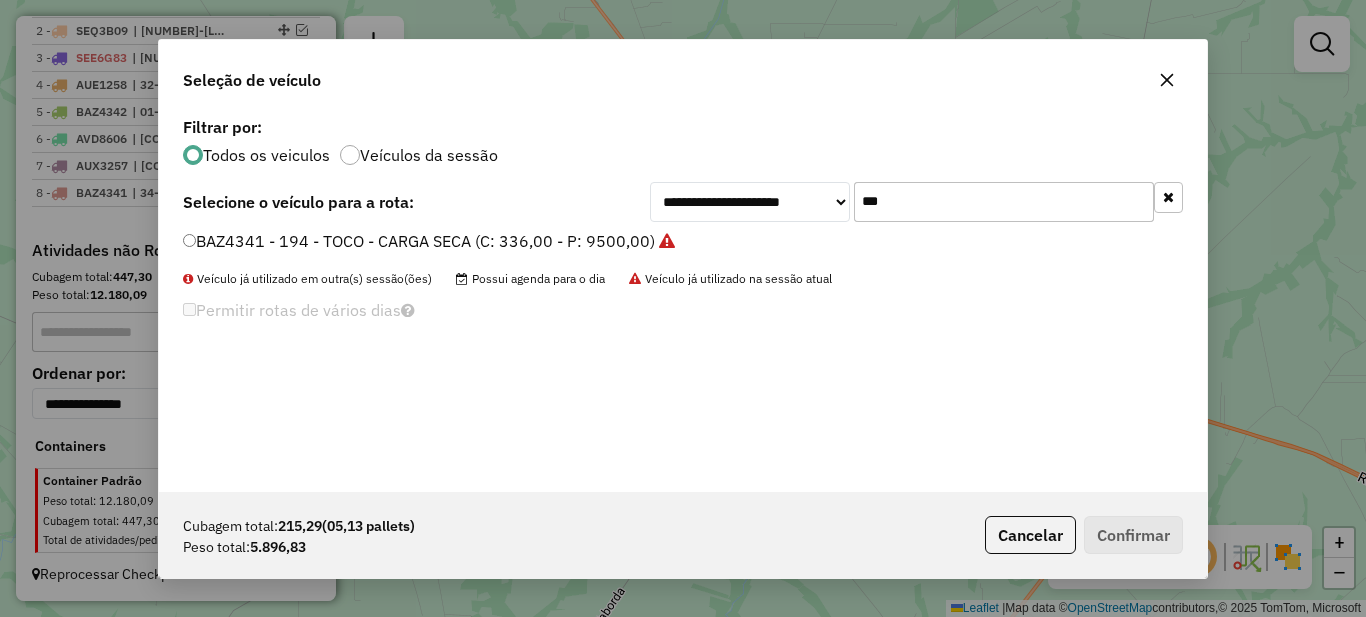 click on "***" 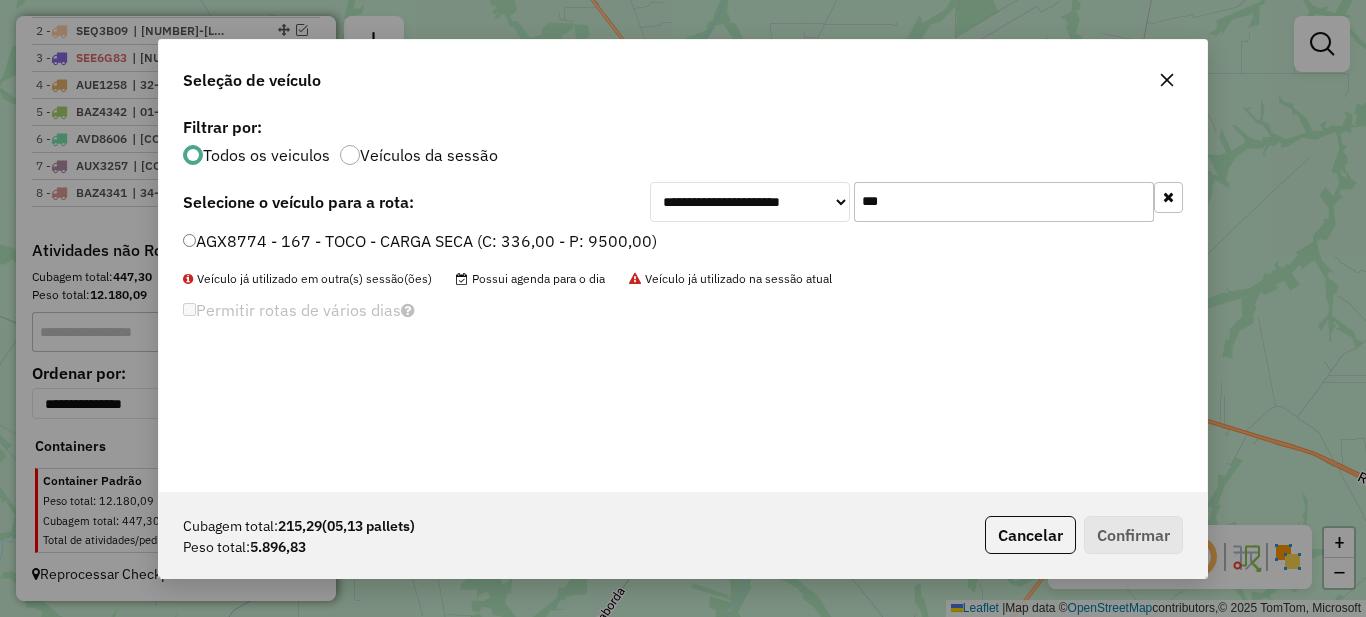 type on "***" 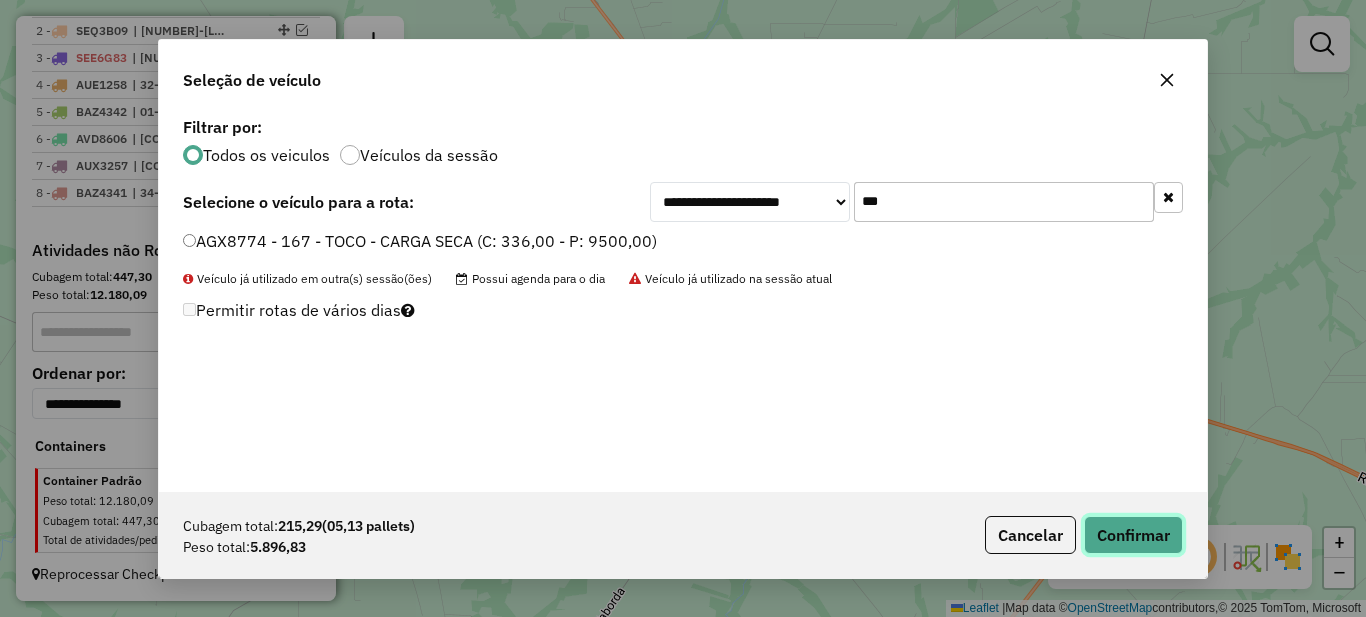 click on "Confirmar" 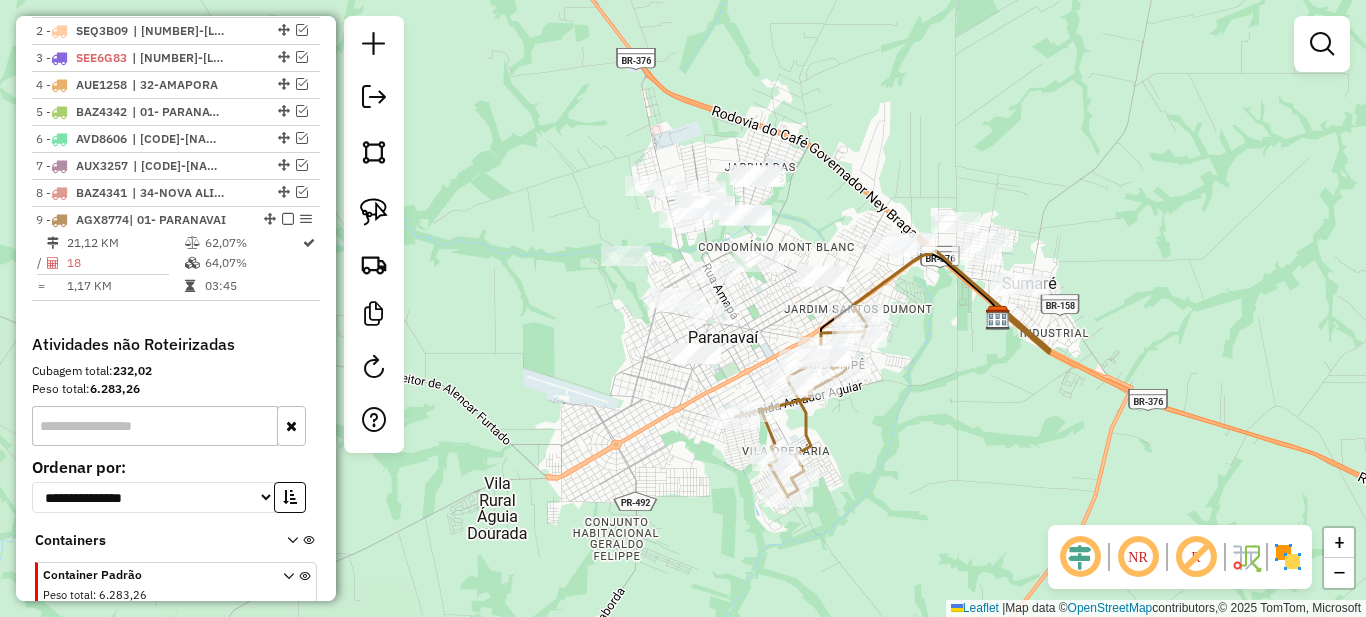 scroll, scrollTop: 909, scrollLeft: 0, axis: vertical 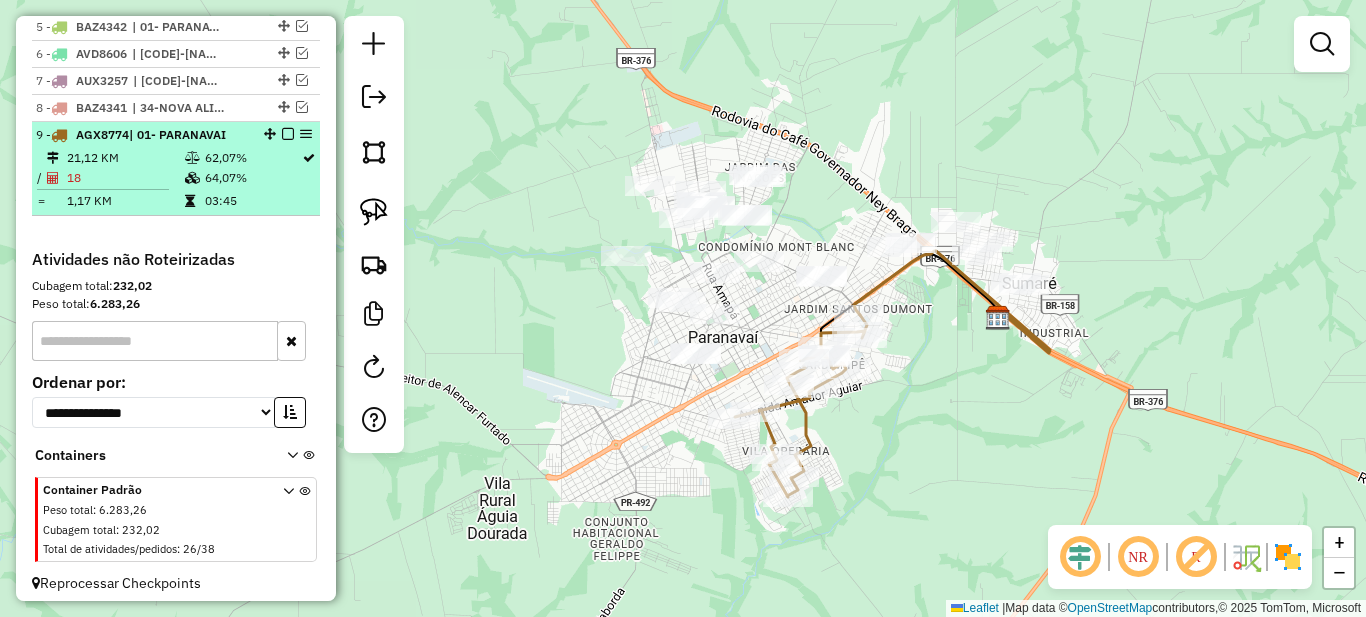 click on "64,07%" at bounding box center (252, 178) 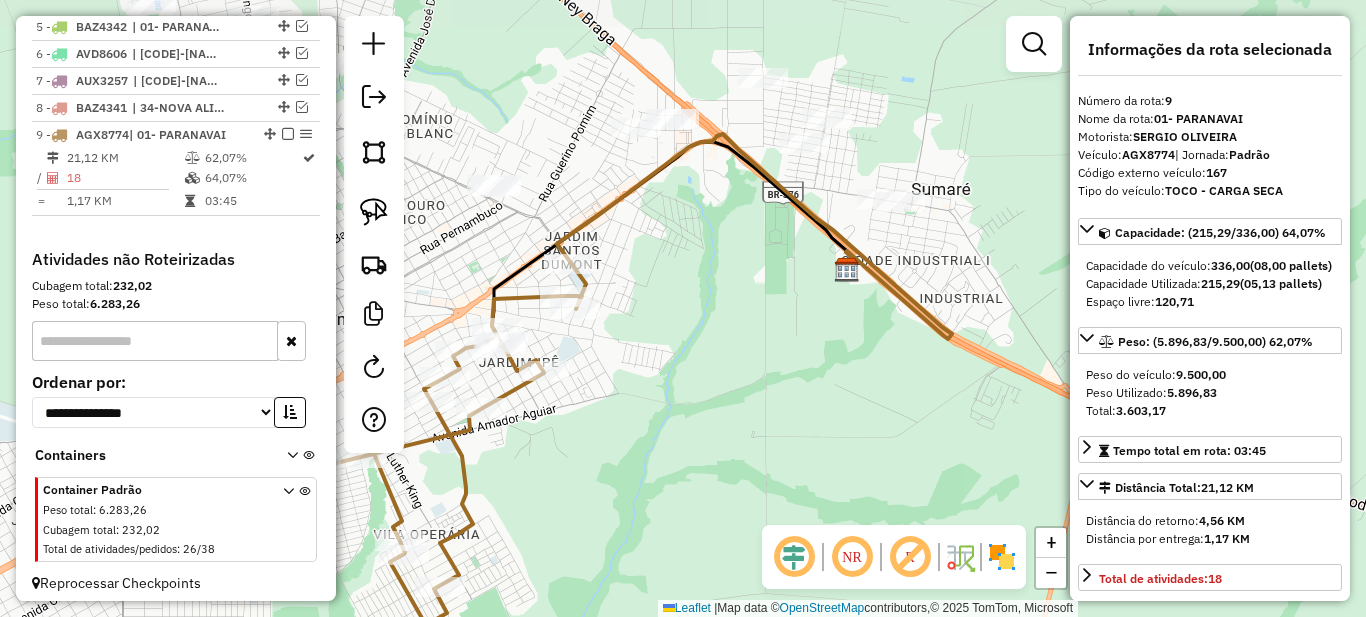 drag, startPoint x: 791, startPoint y: 302, endPoint x: 1242, endPoint y: 419, distance: 465.92917 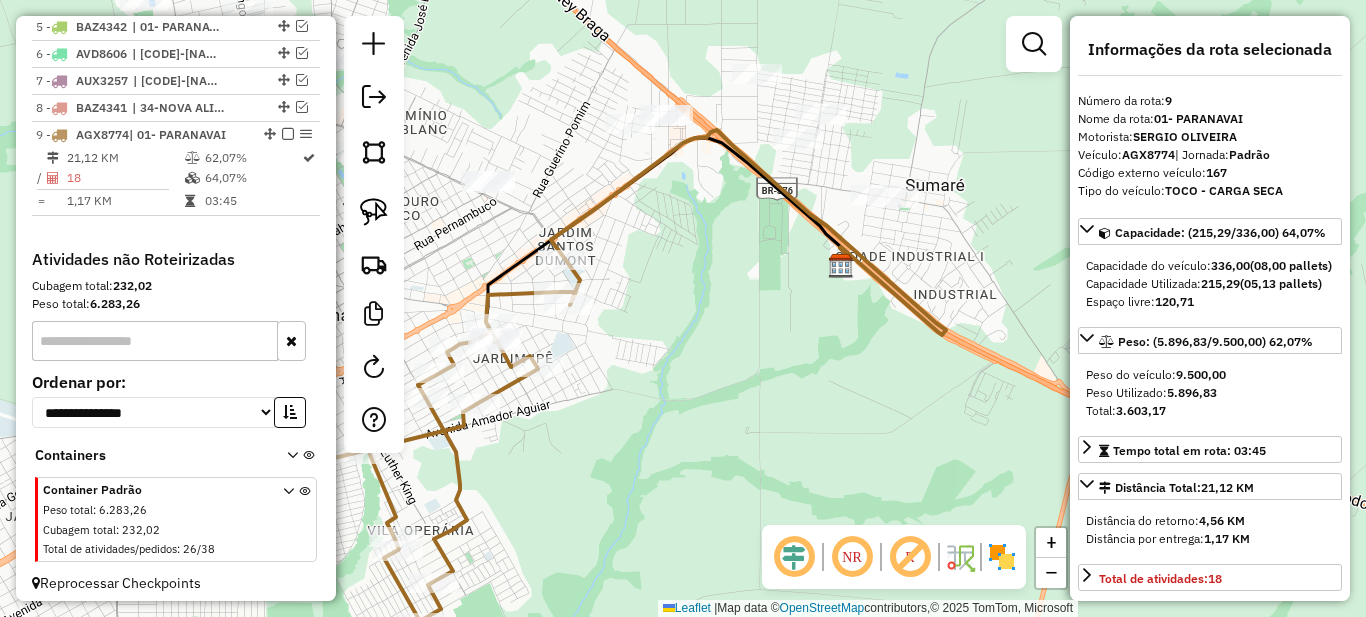 scroll, scrollTop: 200, scrollLeft: 0, axis: vertical 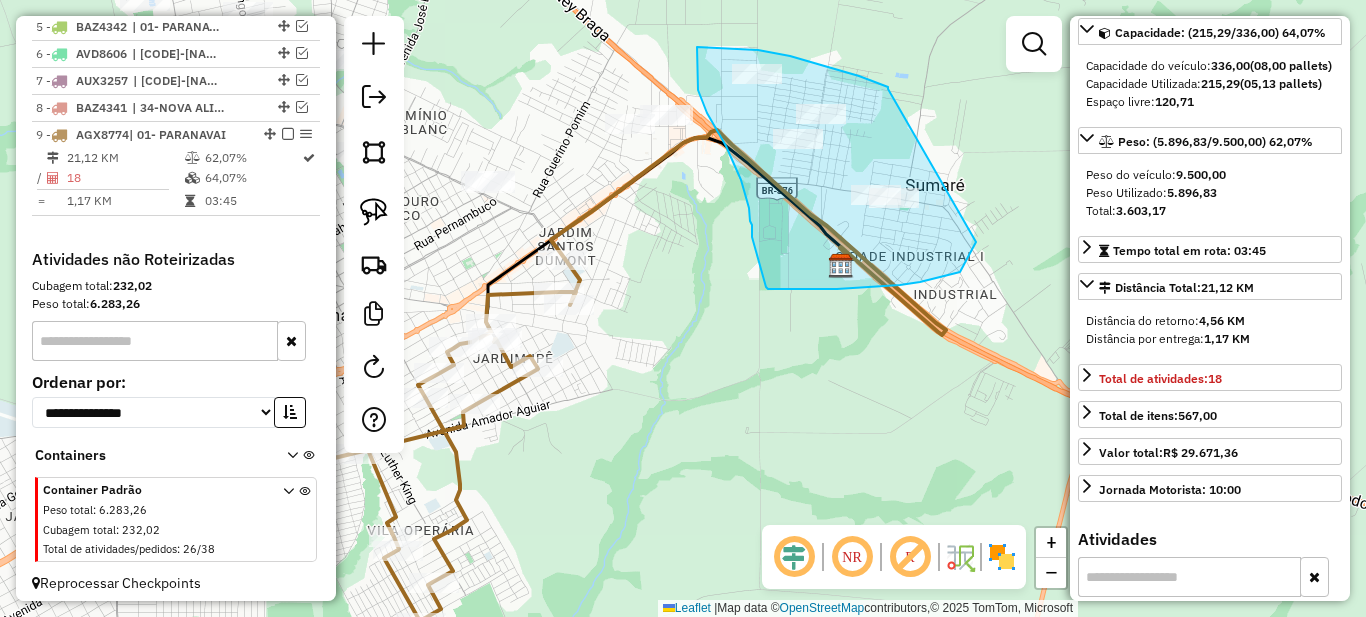 drag, startPoint x: 888, startPoint y: 87, endPoint x: 976, endPoint y: 242, distance: 178.2386 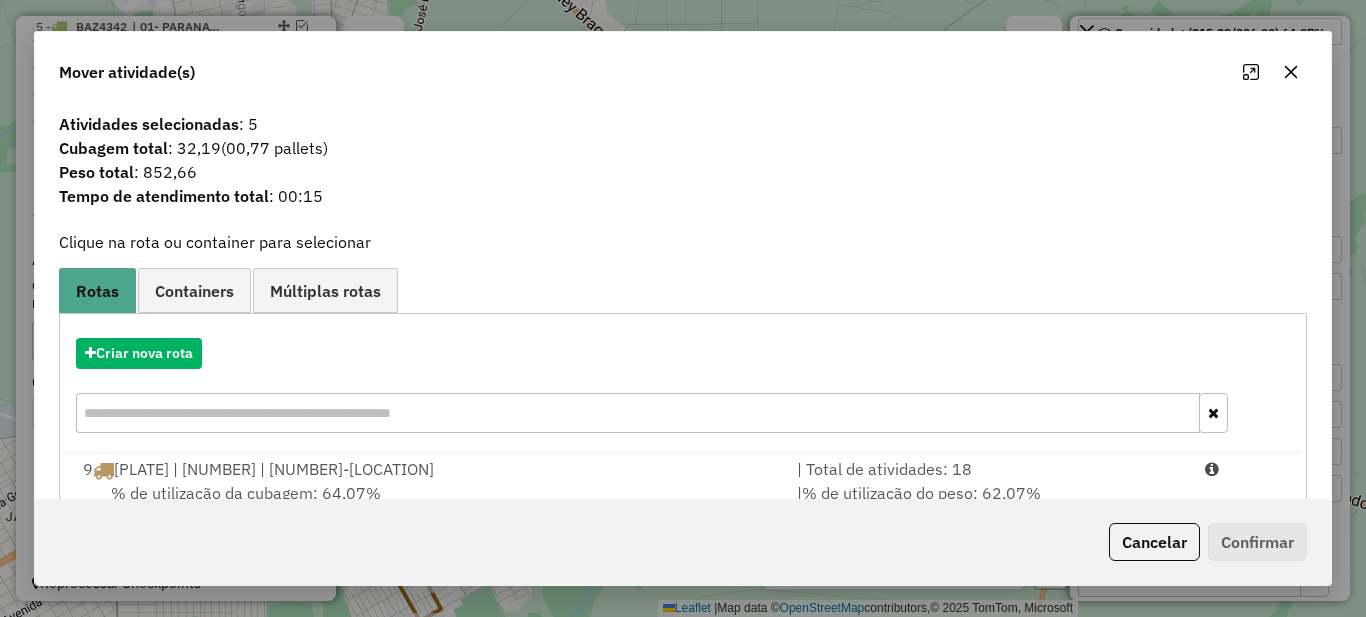 scroll, scrollTop: 70, scrollLeft: 0, axis: vertical 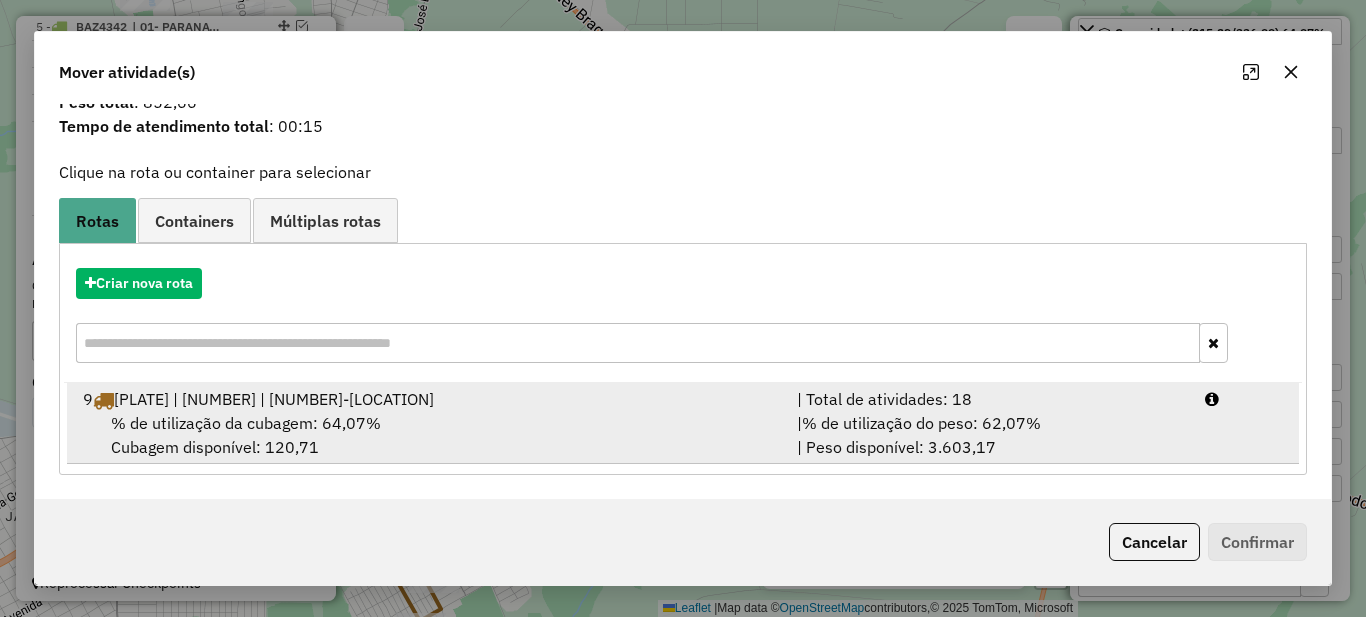 click on "| Total de atividades: 18" at bounding box center (989, 399) 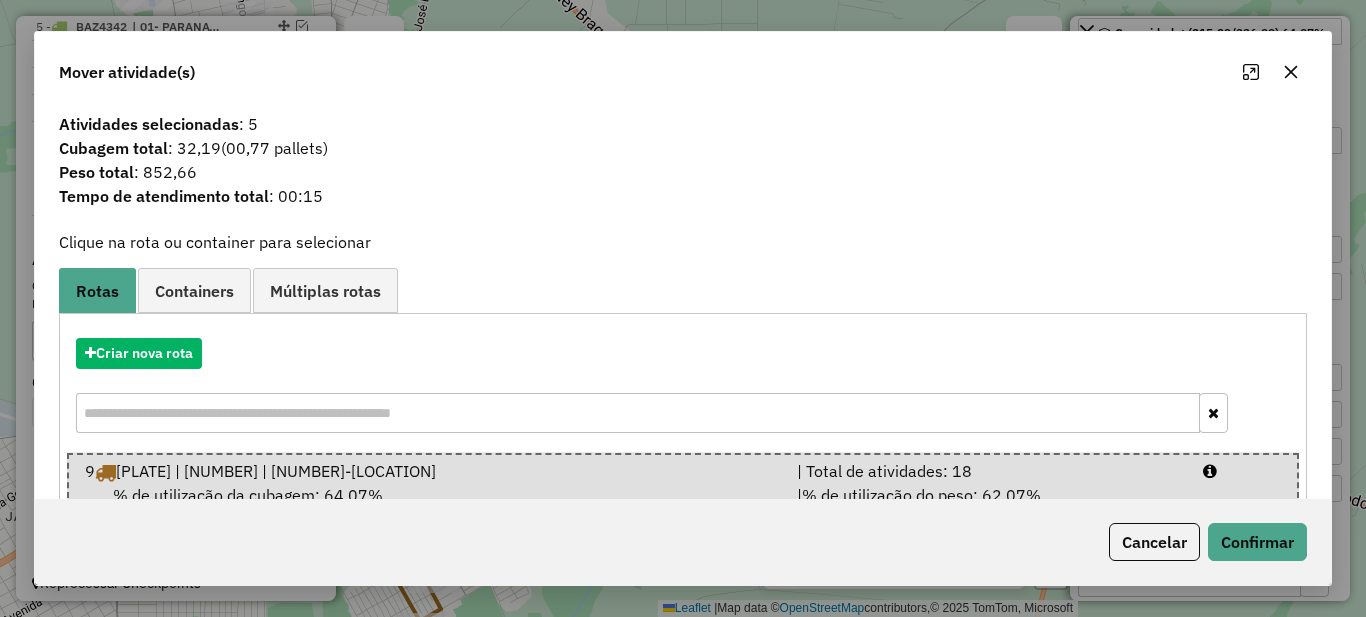 scroll, scrollTop: 73, scrollLeft: 0, axis: vertical 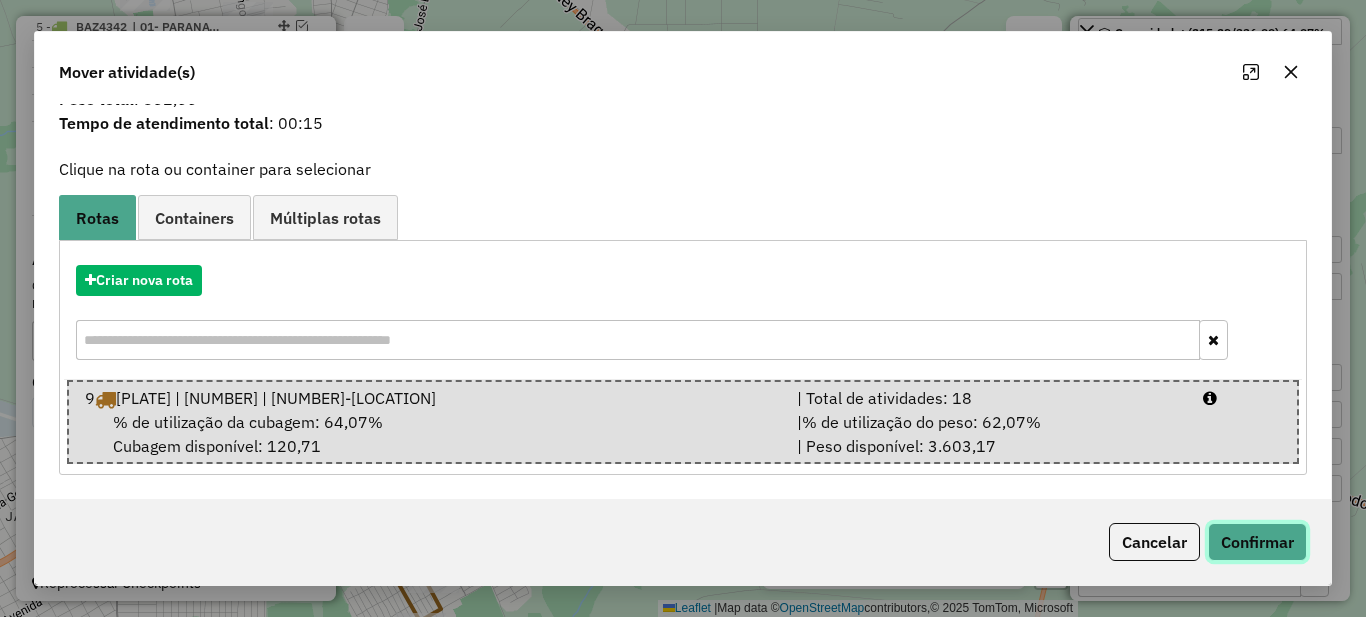 click on "Confirmar" 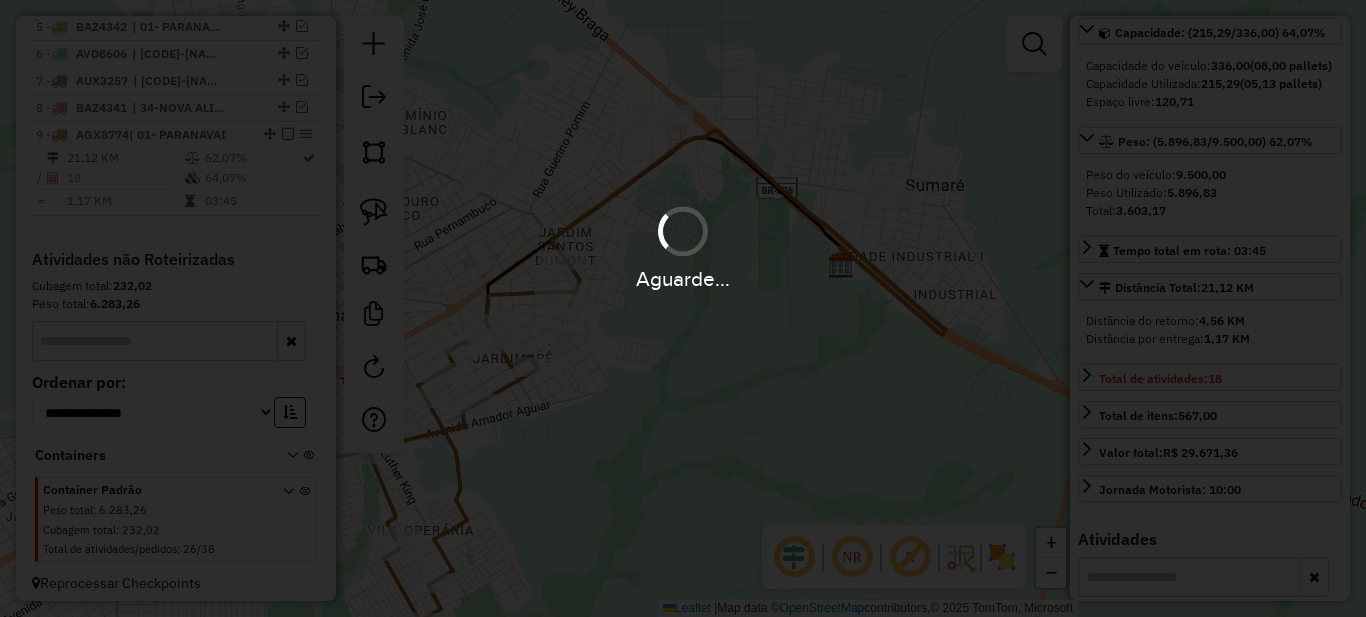 scroll, scrollTop: 0, scrollLeft: 0, axis: both 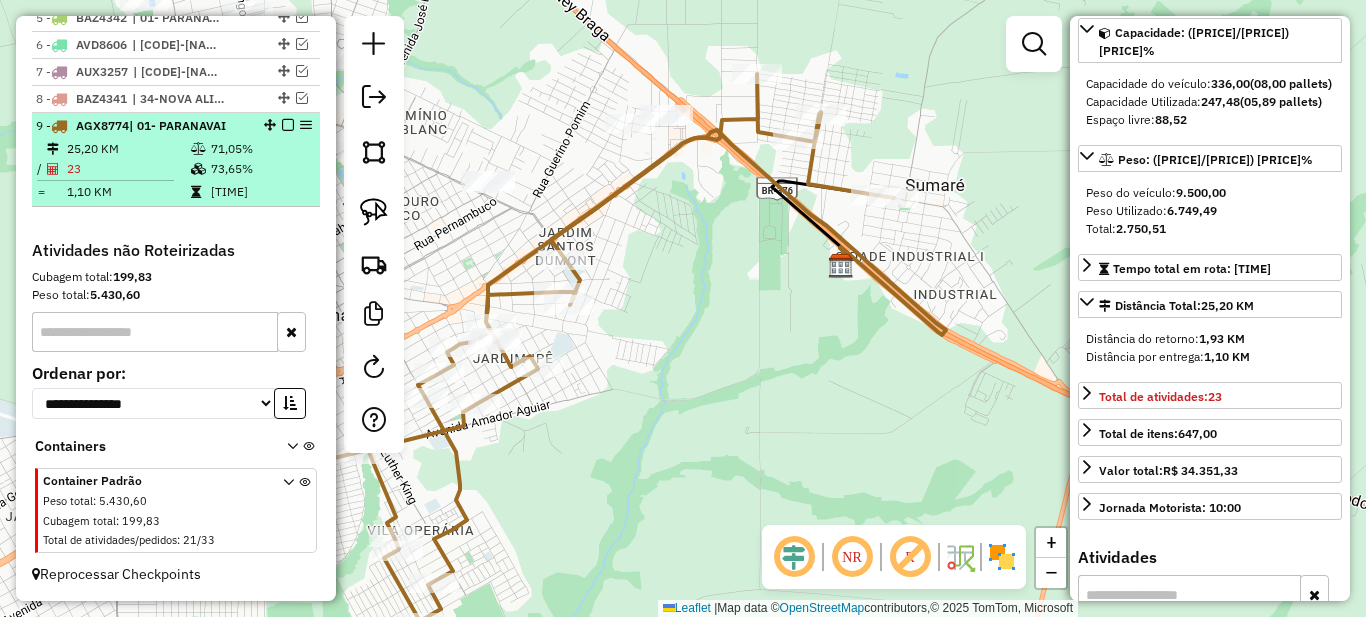 click on "23" at bounding box center (128, 169) 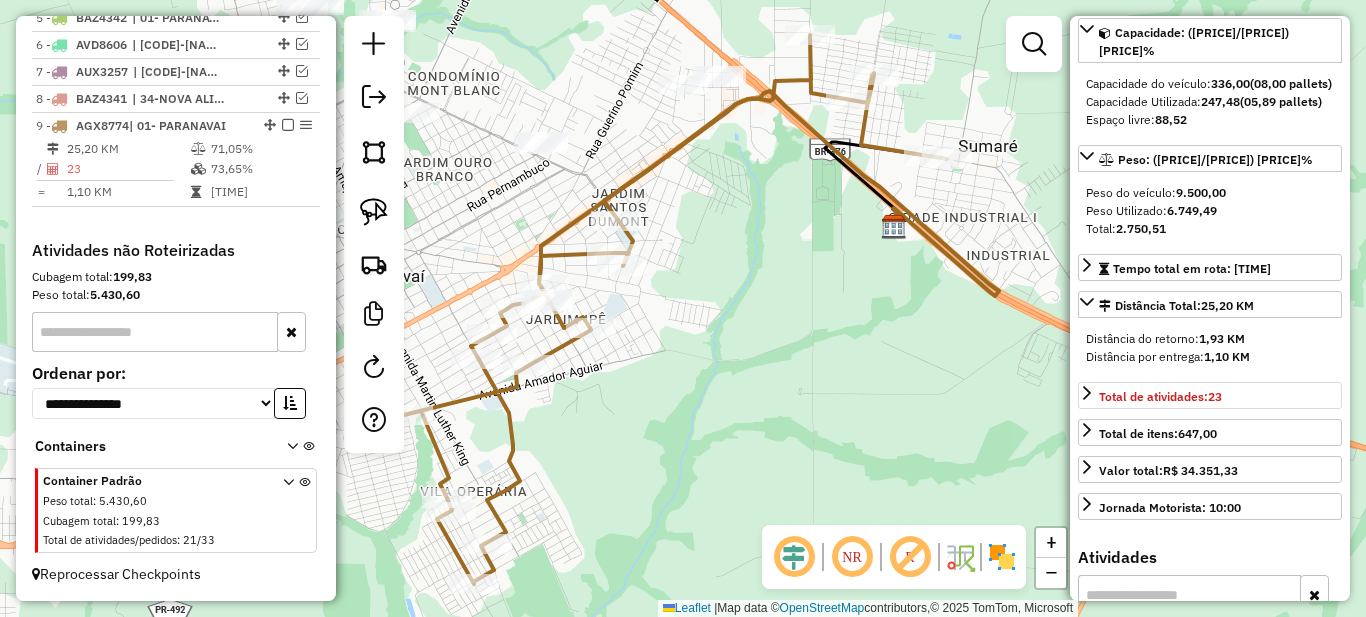 scroll, scrollTop: 600, scrollLeft: 0, axis: vertical 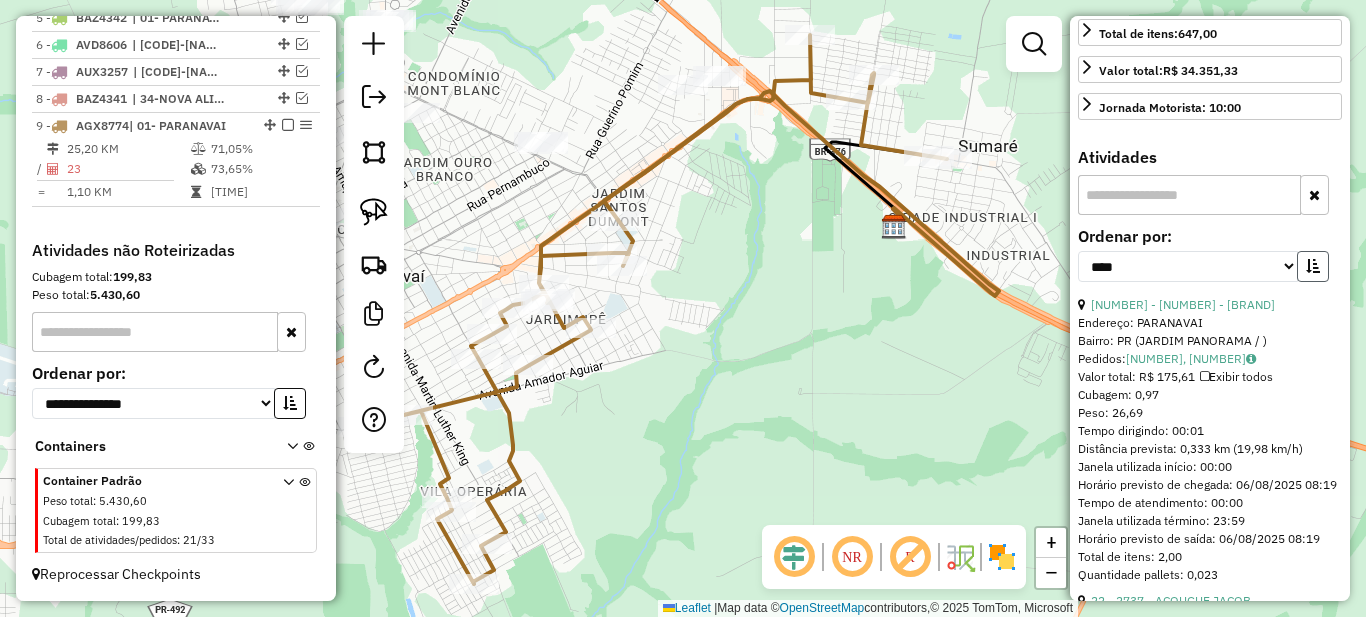 click at bounding box center (1313, 266) 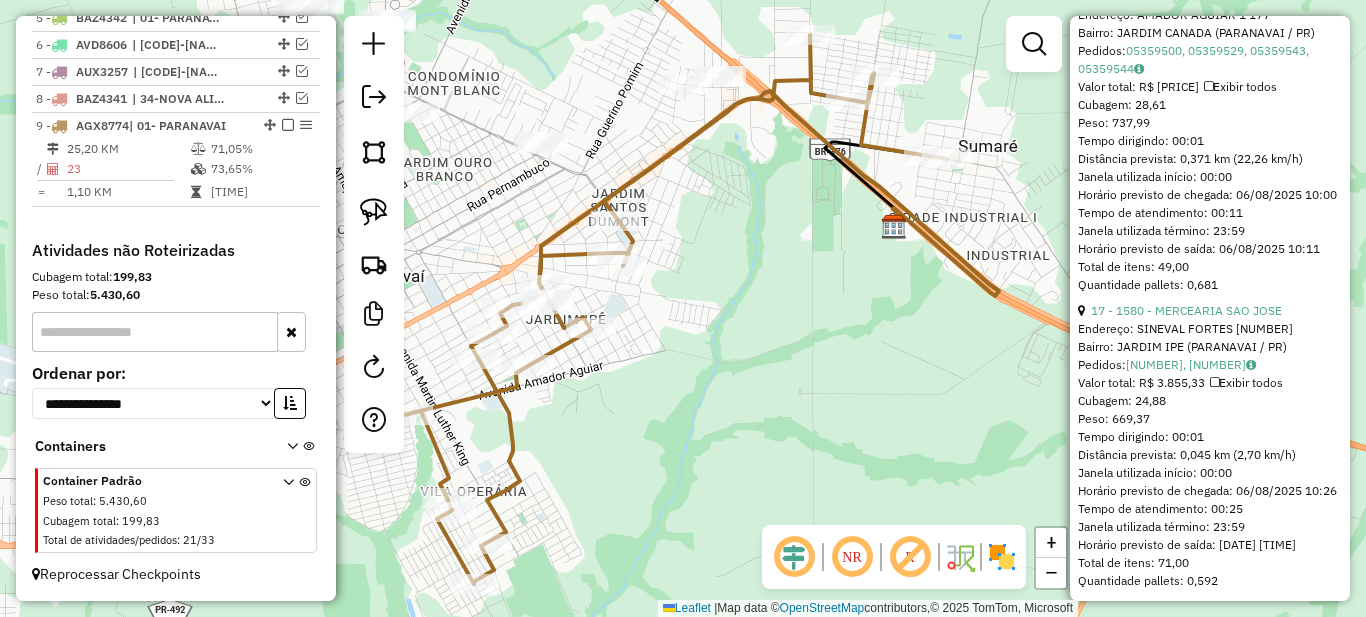 scroll, scrollTop: 1600, scrollLeft: 0, axis: vertical 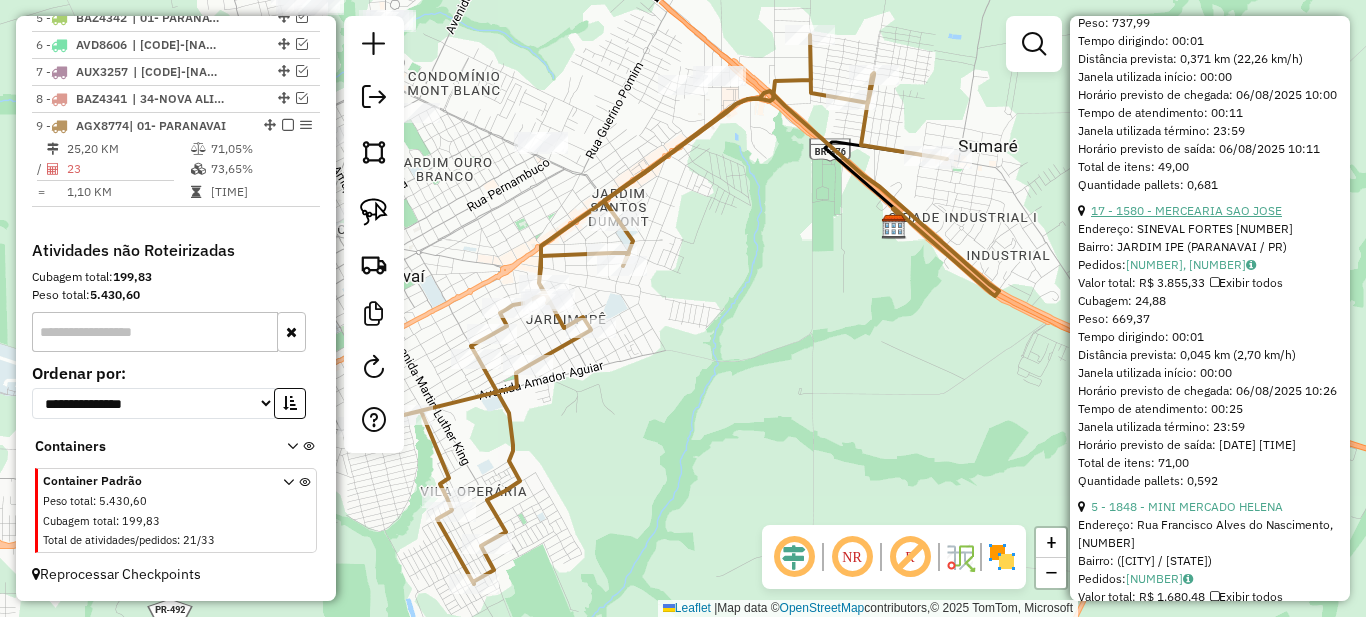 click on "17 - 1580 - MERCEARIA SAO JOSE" at bounding box center (1186, 210) 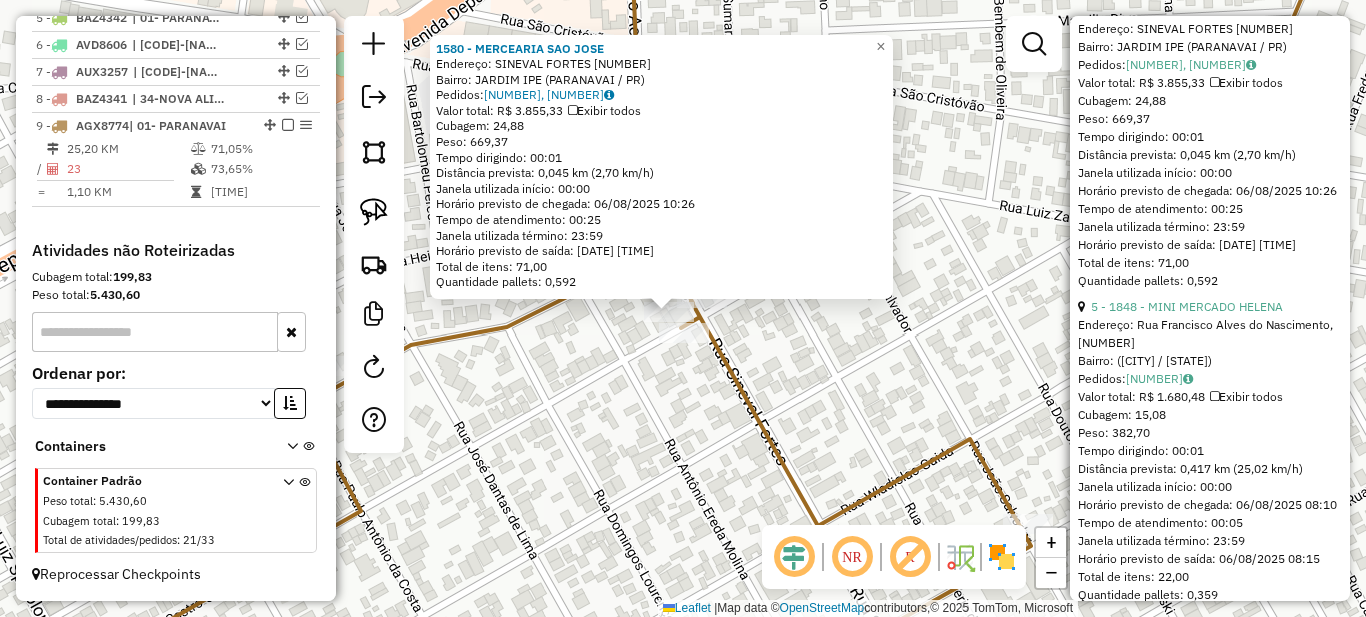 scroll, scrollTop: 1900, scrollLeft: 0, axis: vertical 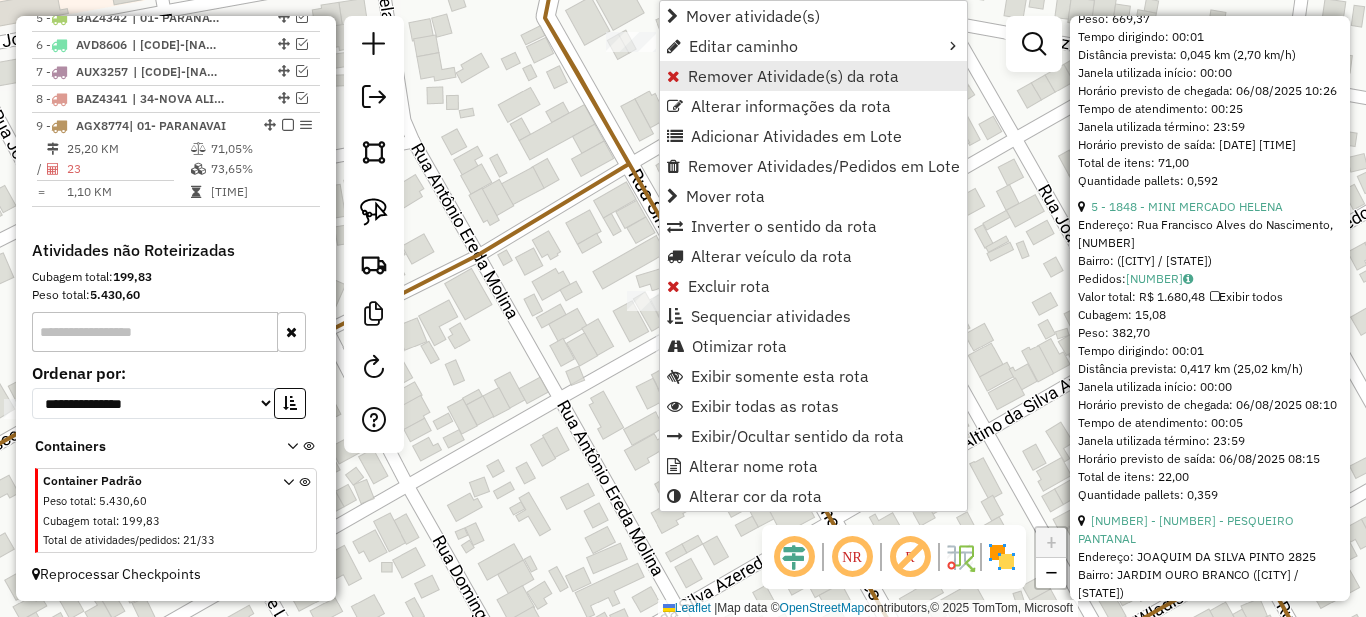 click on "Remover Atividade(s) da rota" at bounding box center (793, 76) 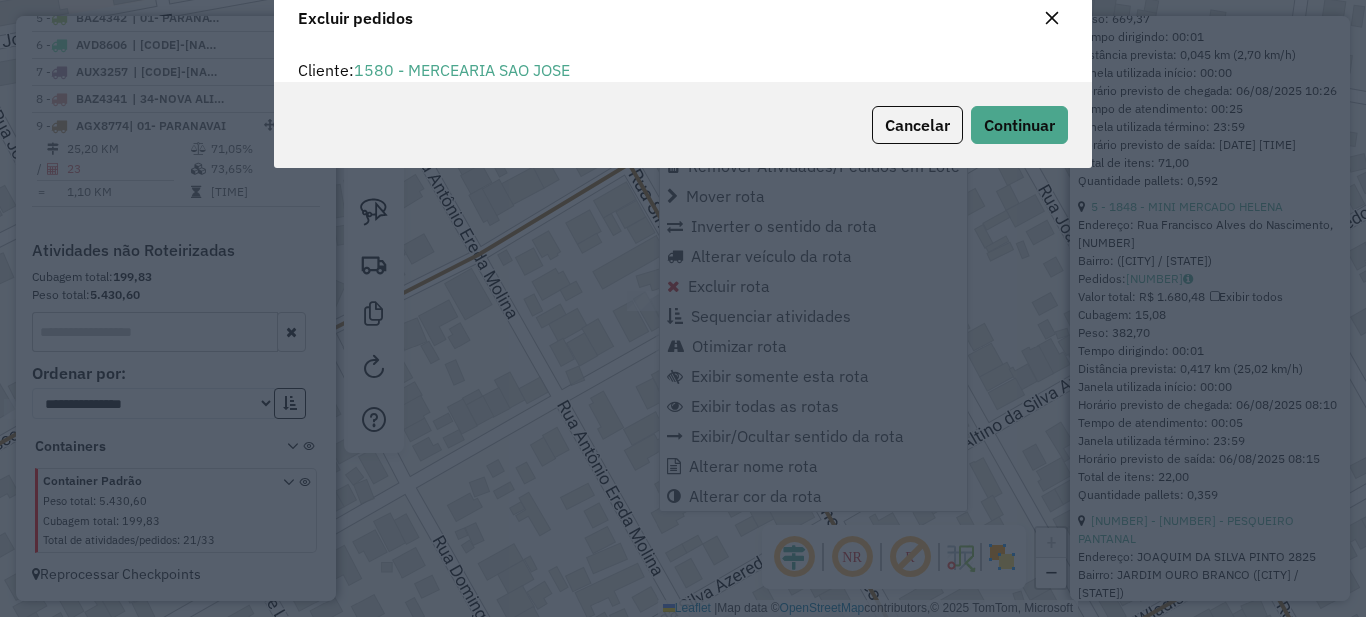 scroll, scrollTop: 0, scrollLeft: 0, axis: both 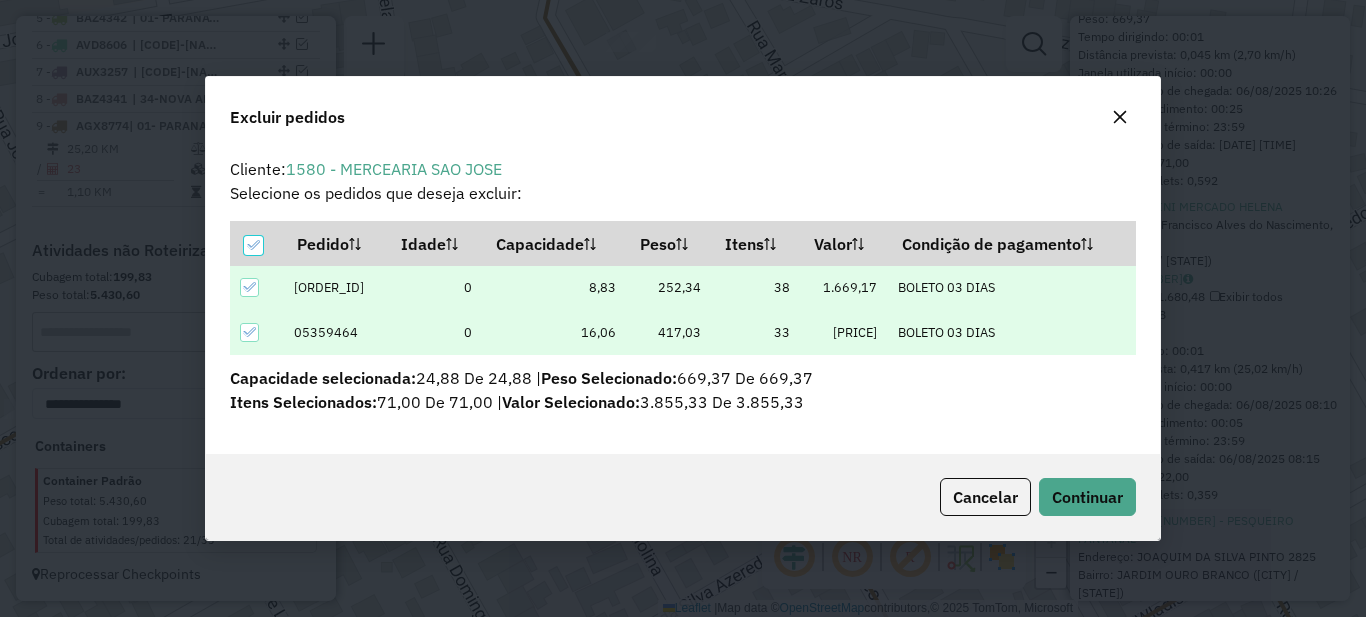 click on "Cancelar  Continuar" 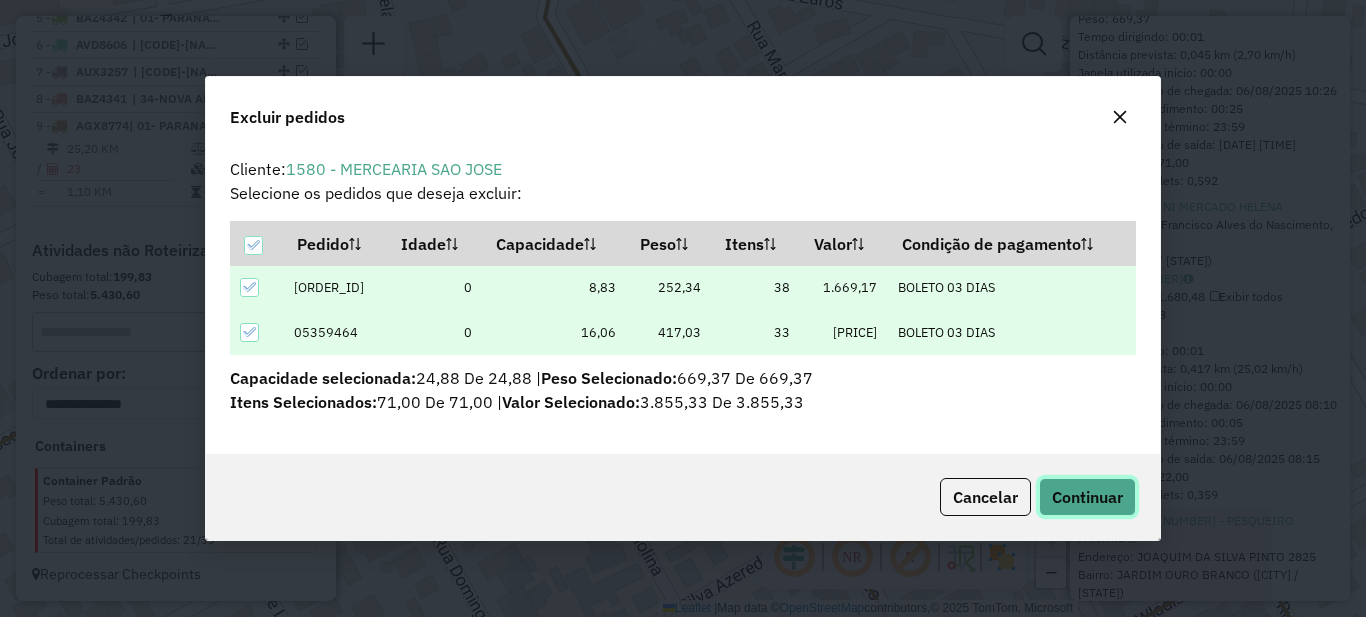 click on "Continuar" 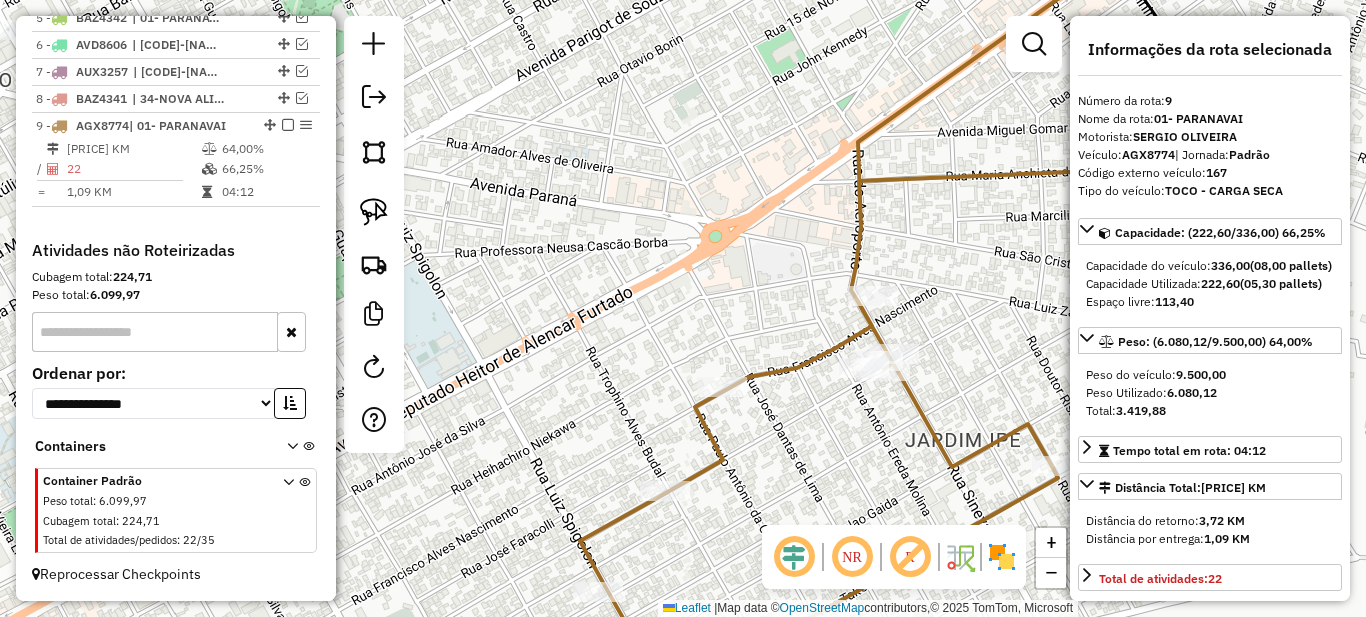scroll, scrollTop: 100, scrollLeft: 0, axis: vertical 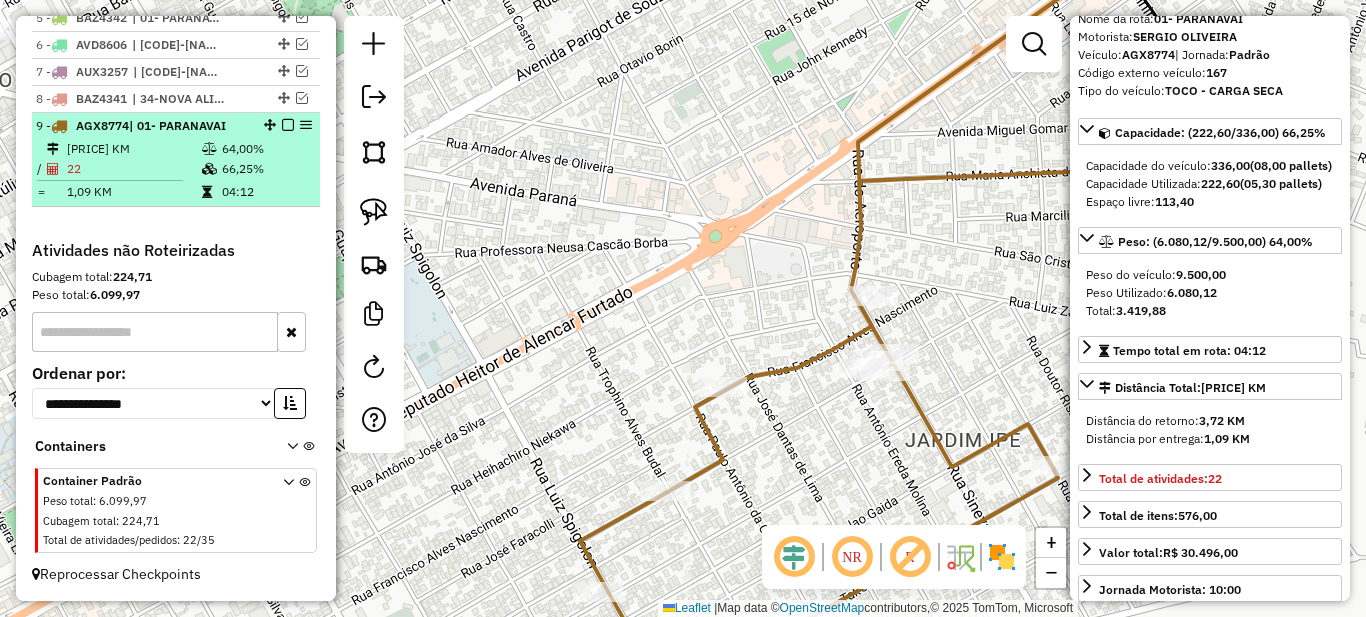 click at bounding box center (288, 125) 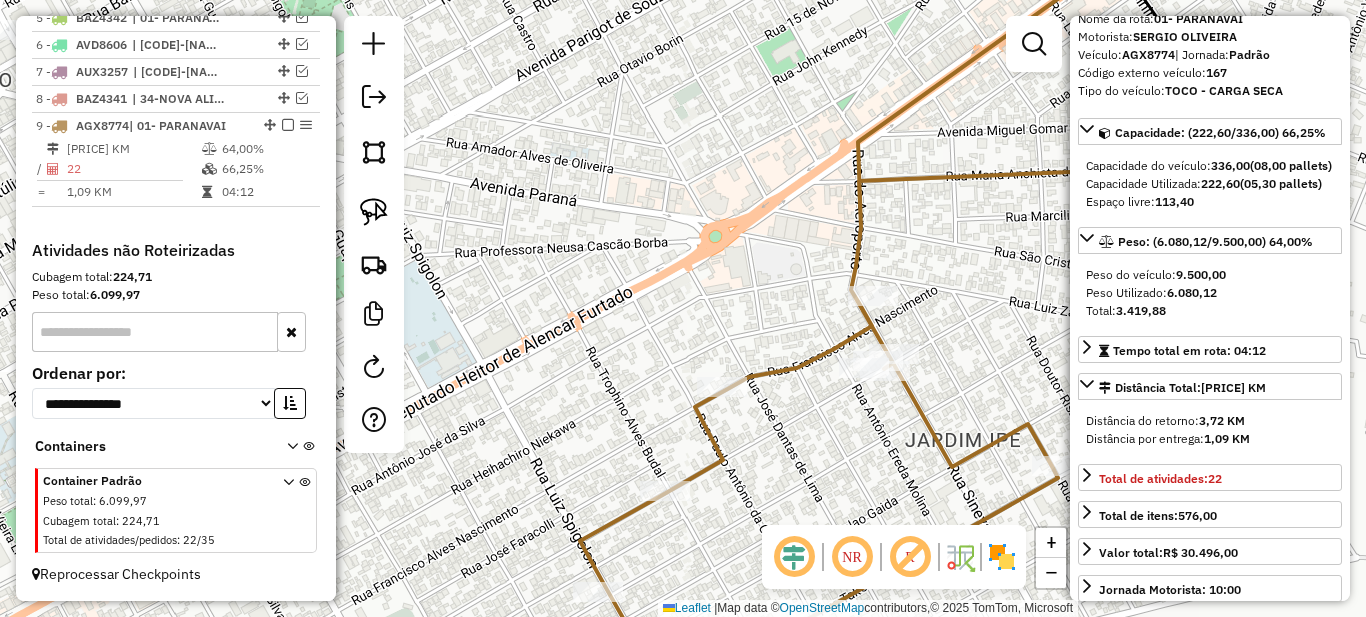 scroll, scrollTop: 851, scrollLeft: 0, axis: vertical 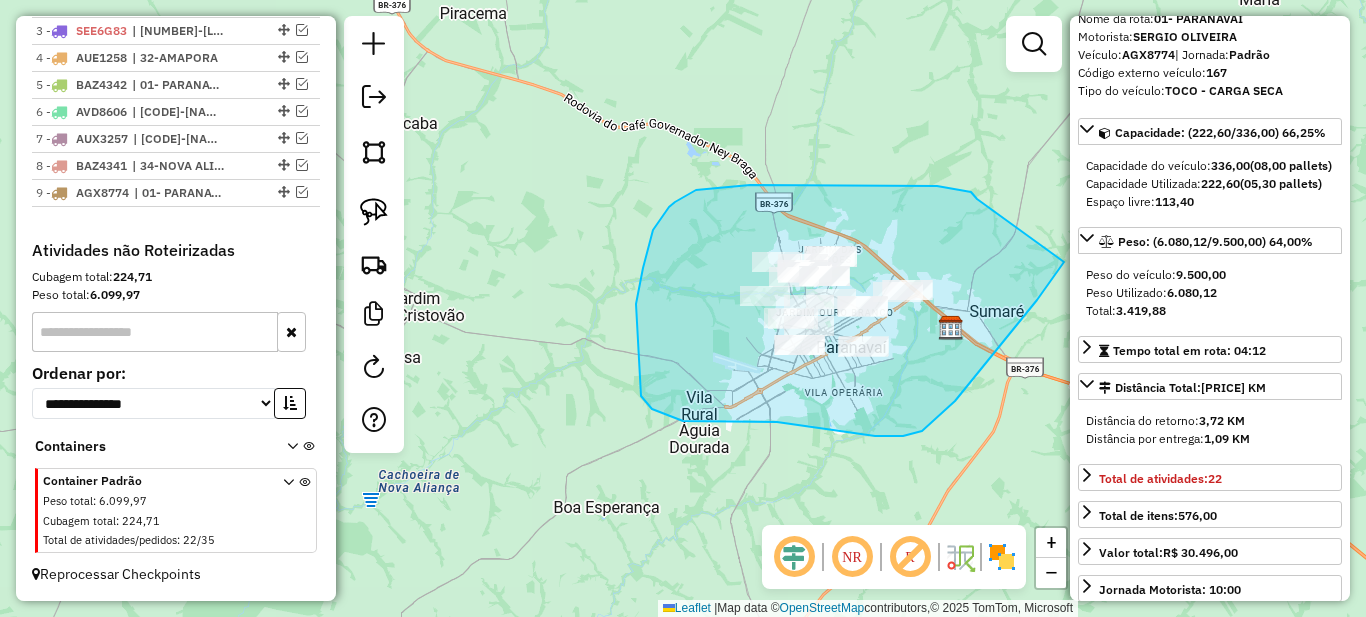 drag, startPoint x: 881, startPoint y: 186, endPoint x: 1064, endPoint y: 262, distance: 198.15398 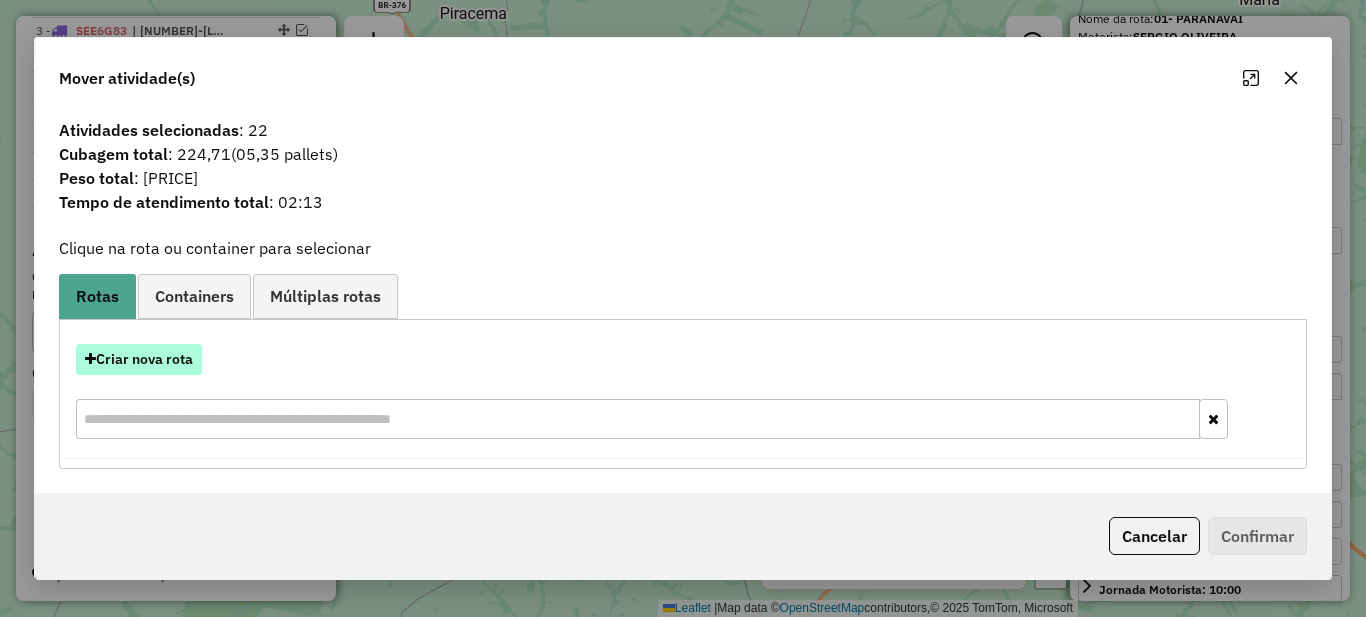 click on "Criar nova rota" at bounding box center [139, 359] 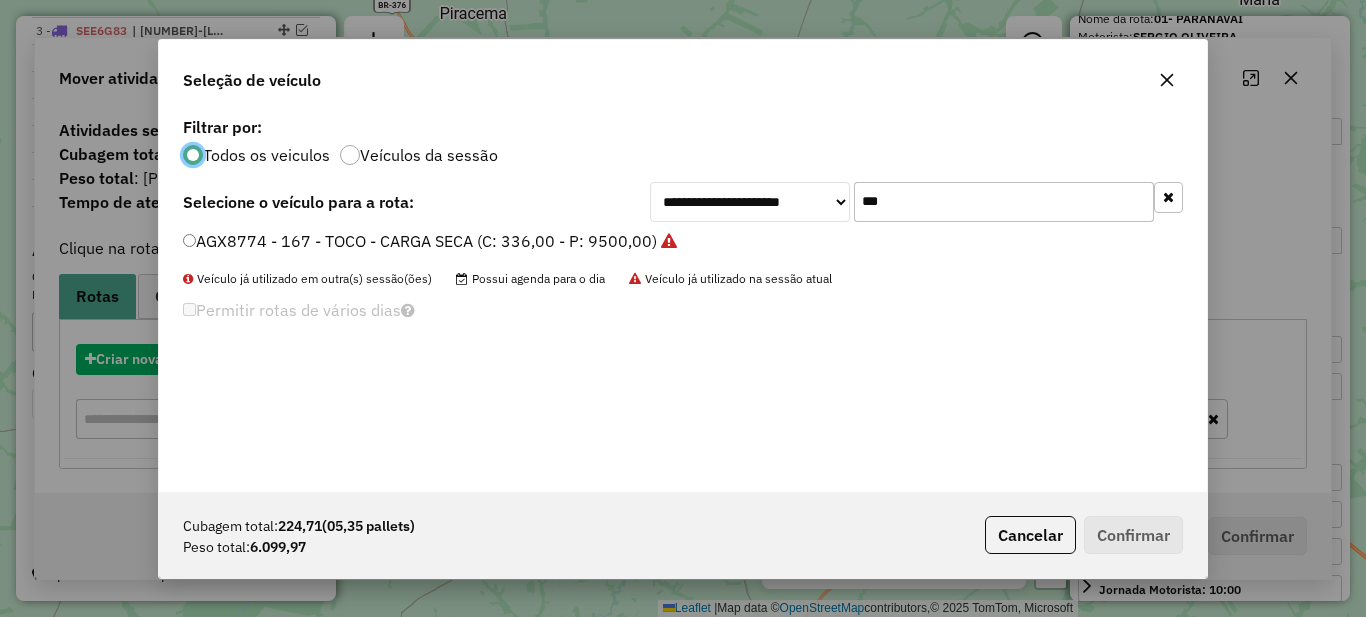 scroll, scrollTop: 11, scrollLeft: 6, axis: both 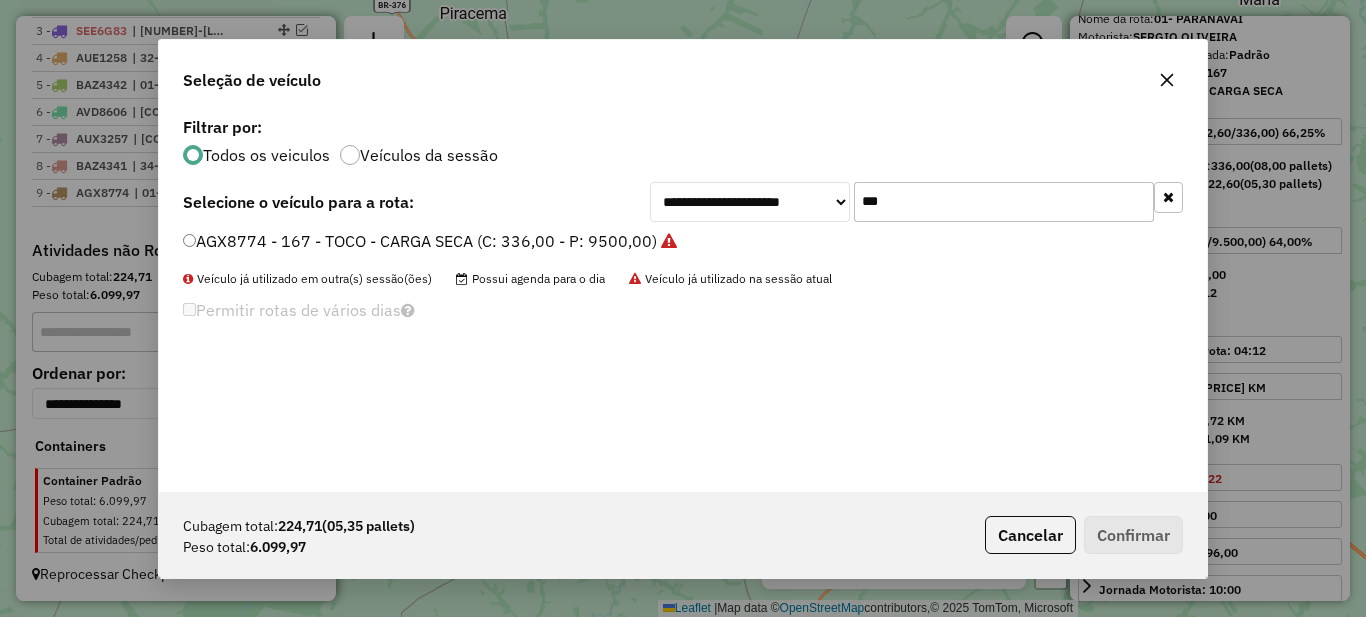 click on "***" 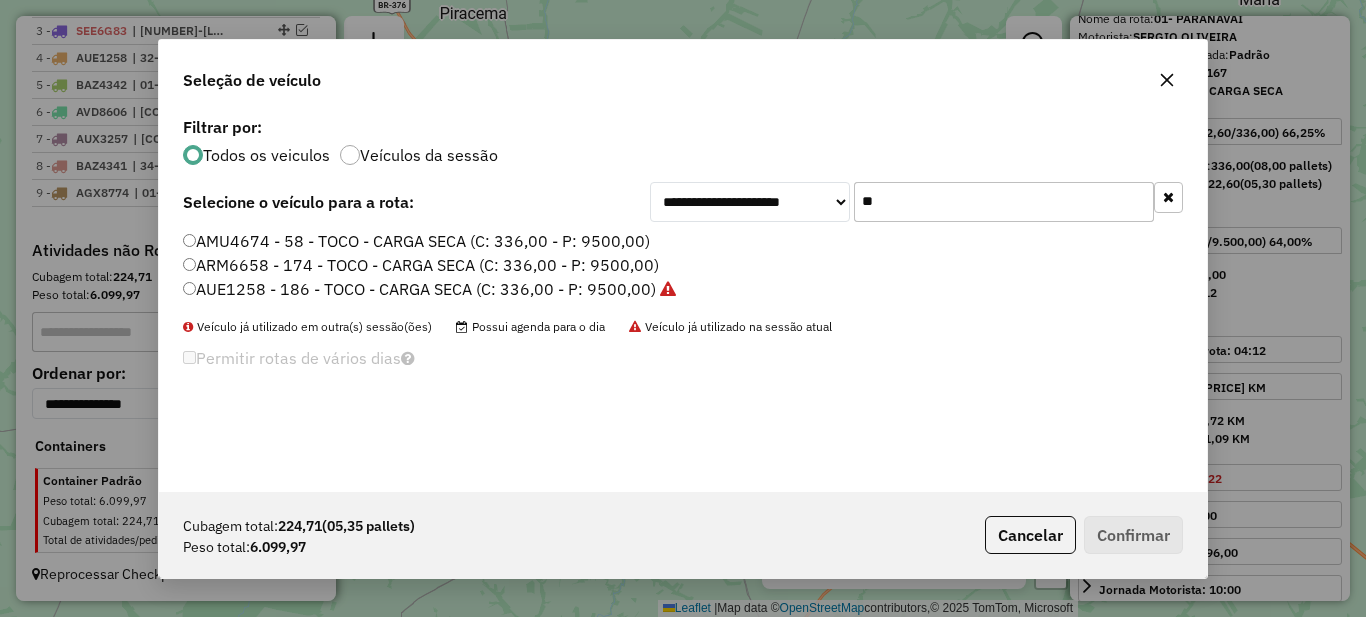 type on "**" 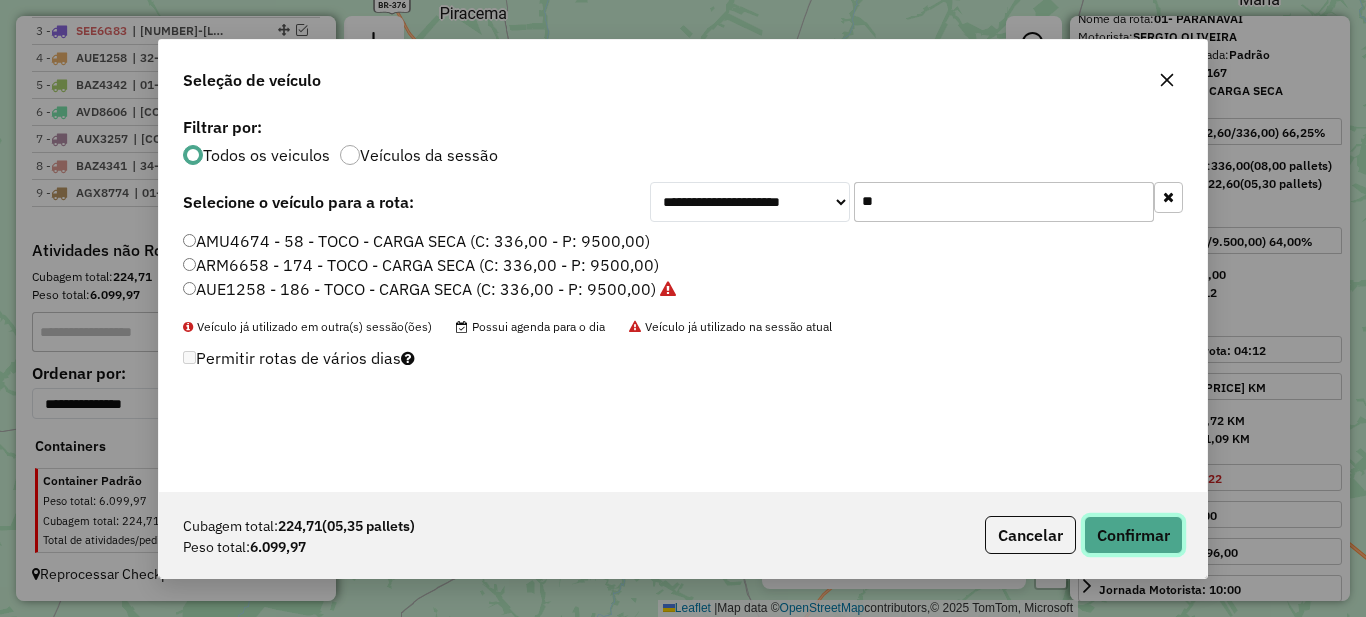 click on "Confirmar" 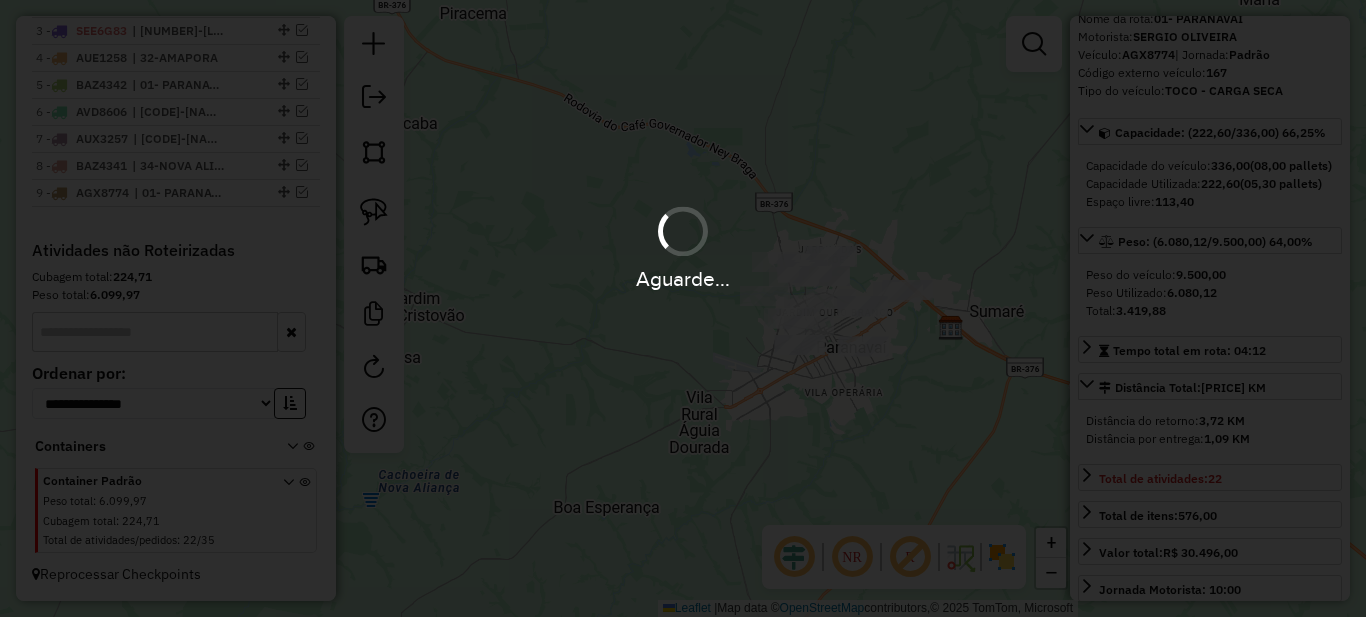 scroll, scrollTop: 630, scrollLeft: 0, axis: vertical 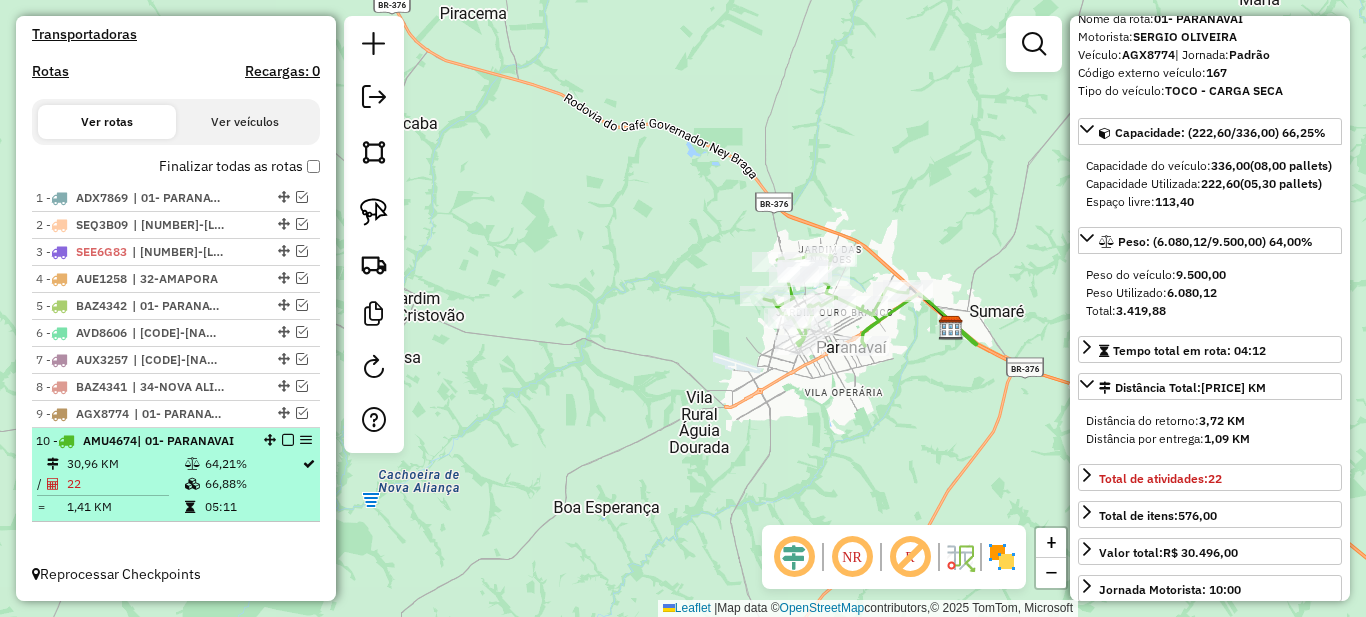 click on "10 -       AMU4674   | 01- PARANAVAI" at bounding box center [176, 441] 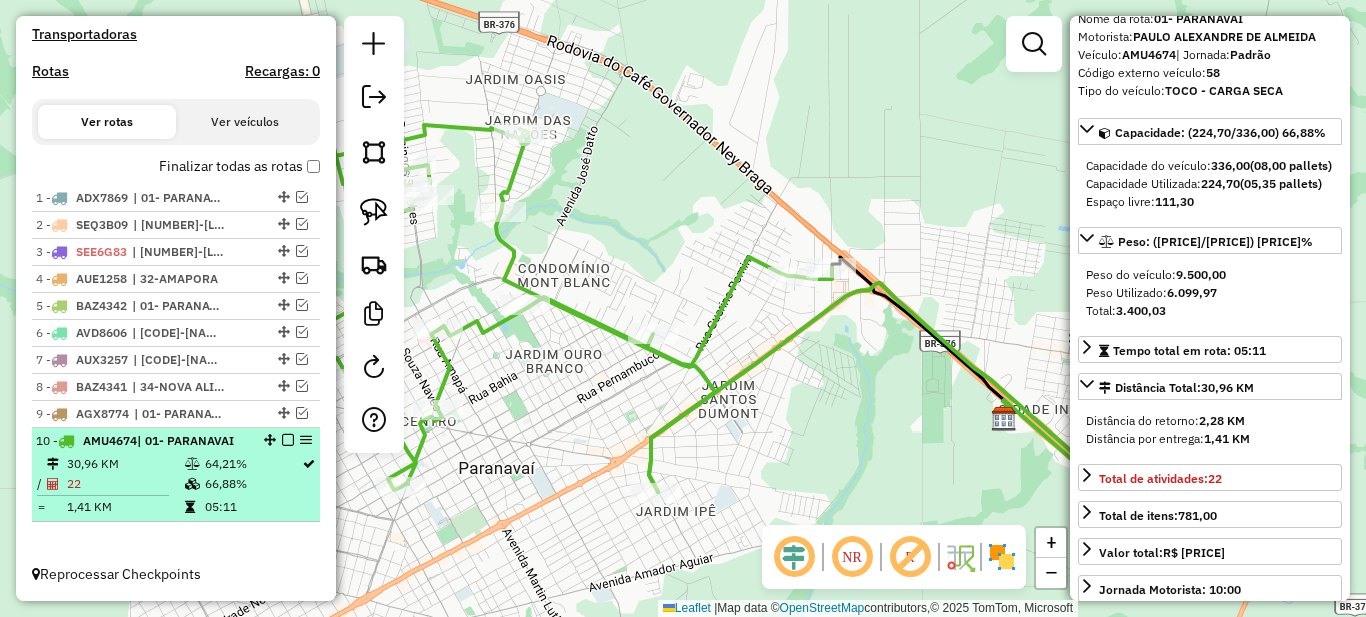 click at bounding box center [288, 440] 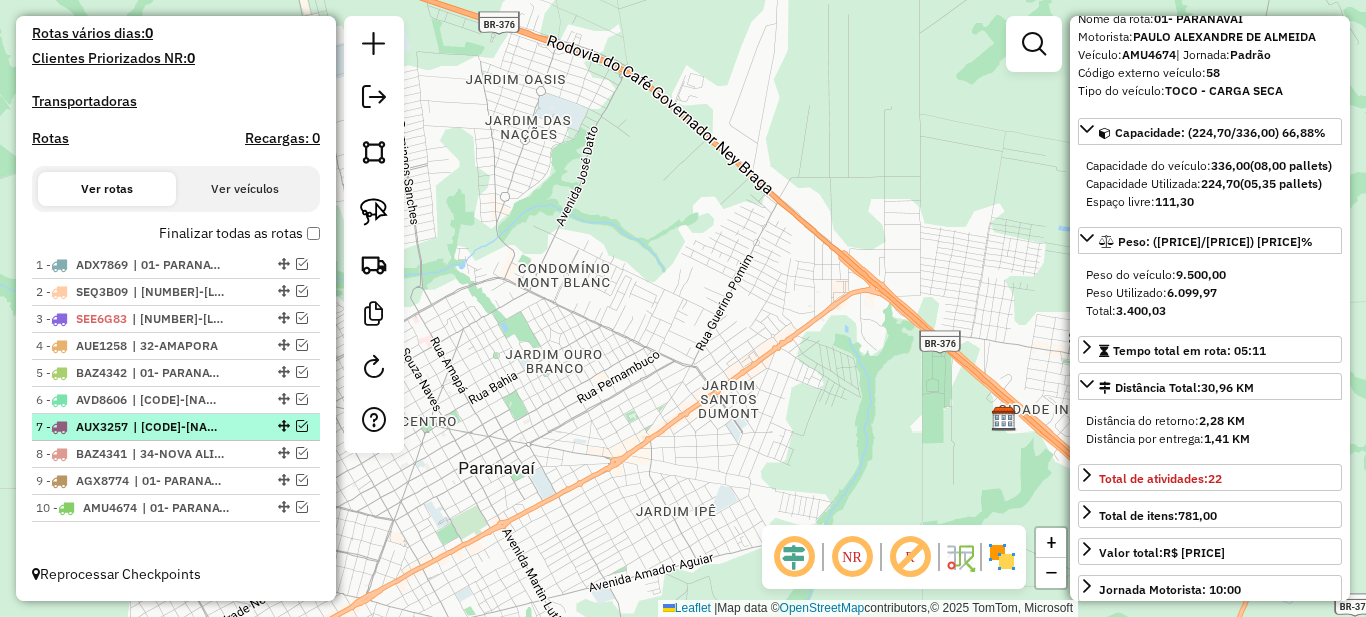 scroll, scrollTop: 563, scrollLeft: 0, axis: vertical 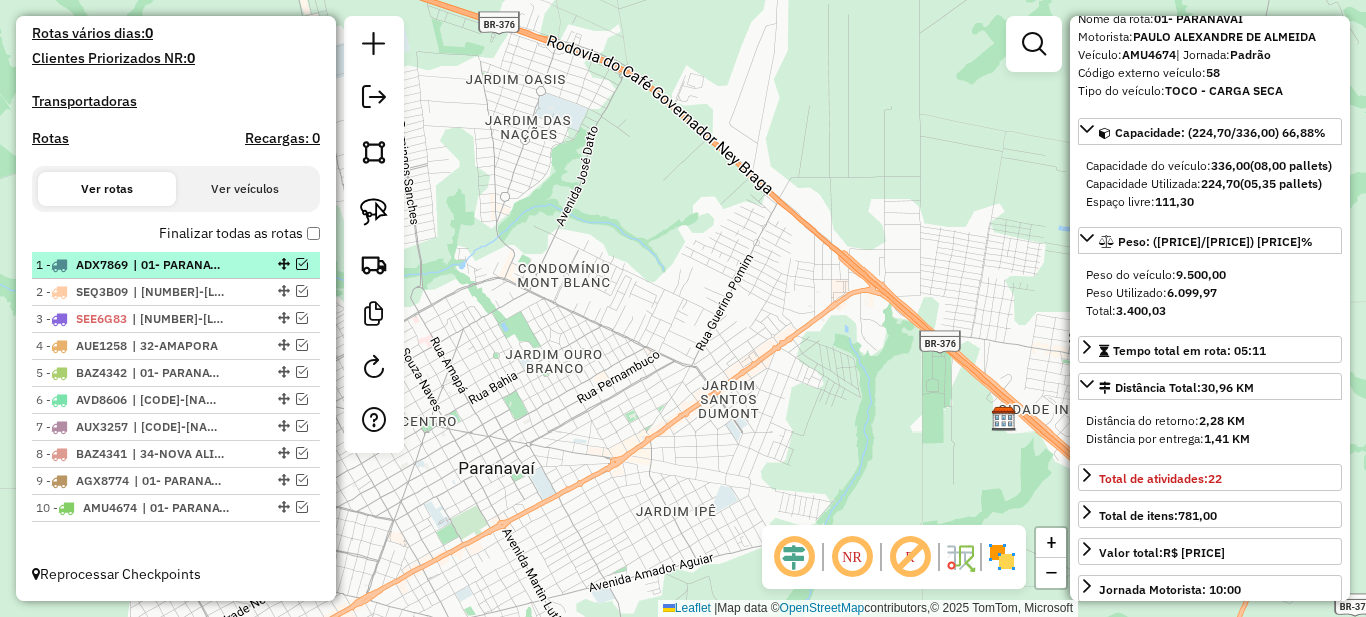 click on "| 01- PARANAVAI" at bounding box center (179, 265) 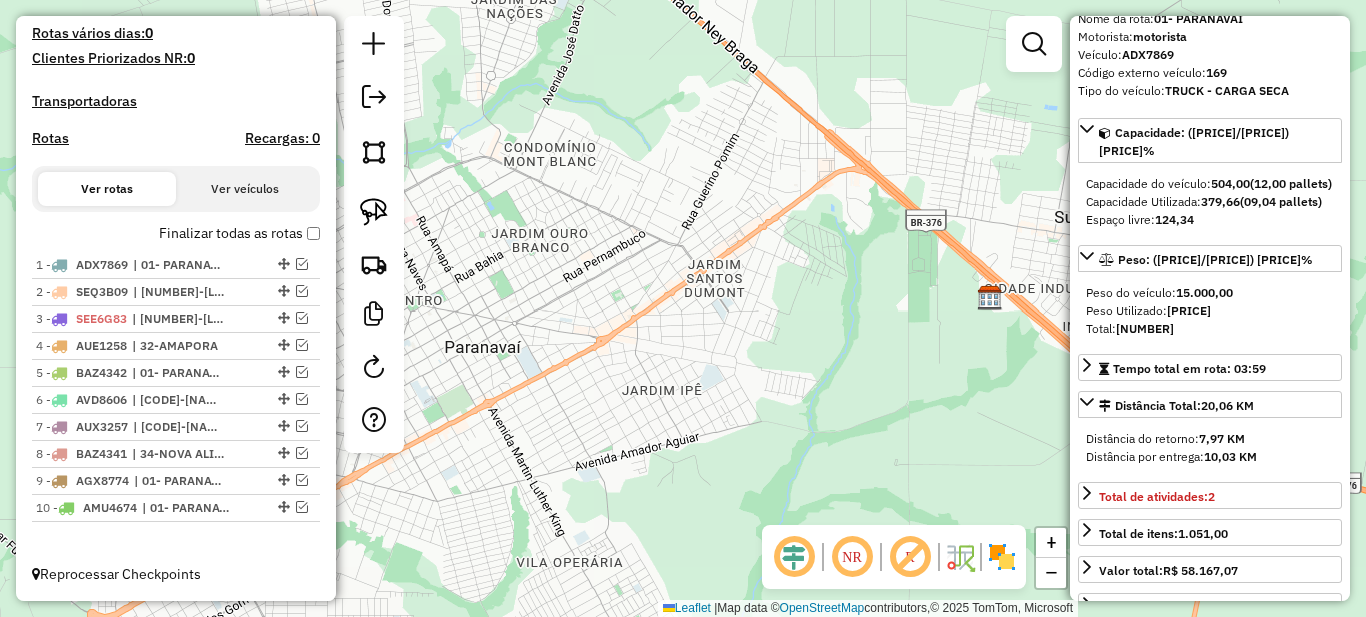 scroll, scrollTop: 0, scrollLeft: 0, axis: both 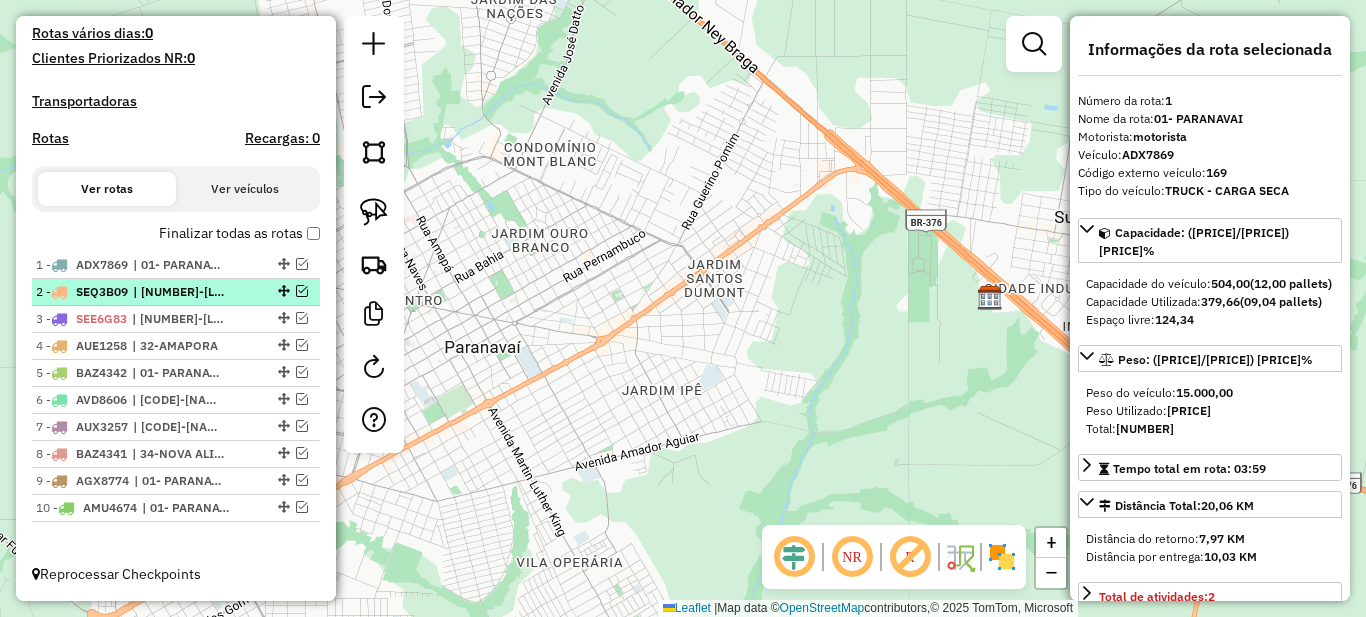 click on "| [NUMBER]-[LOCATION]" at bounding box center (179, 292) 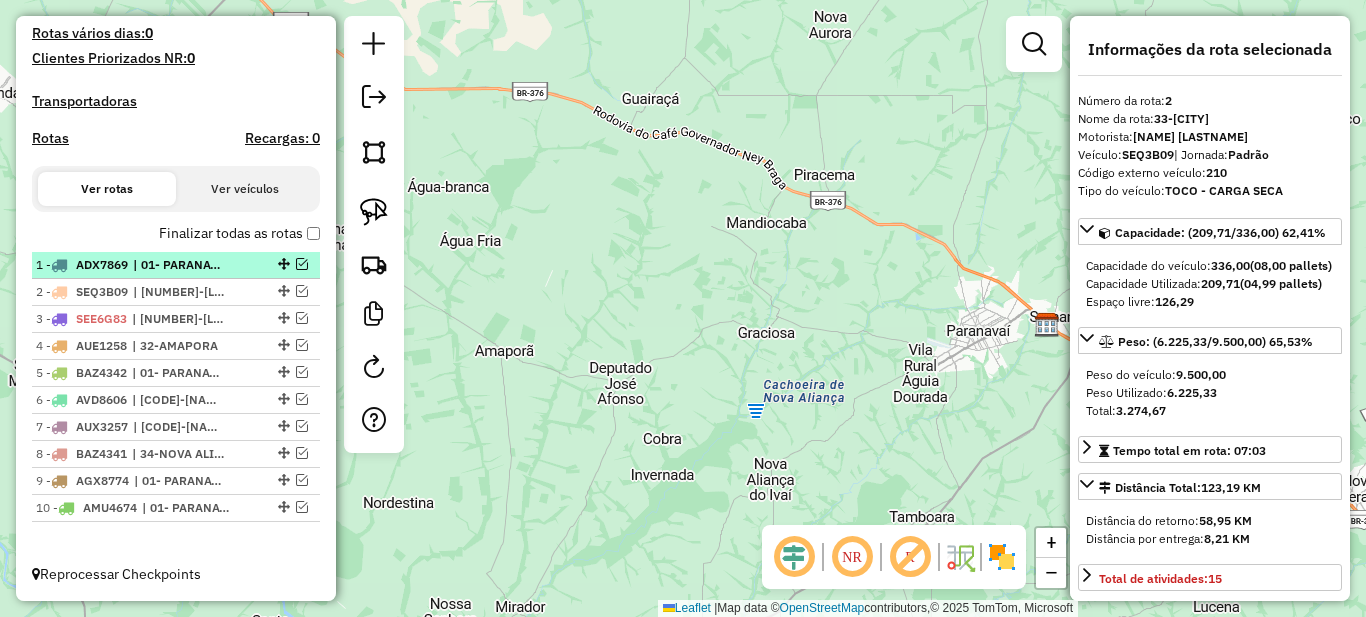 click on "| 01- PARANAVAI" at bounding box center (179, 265) 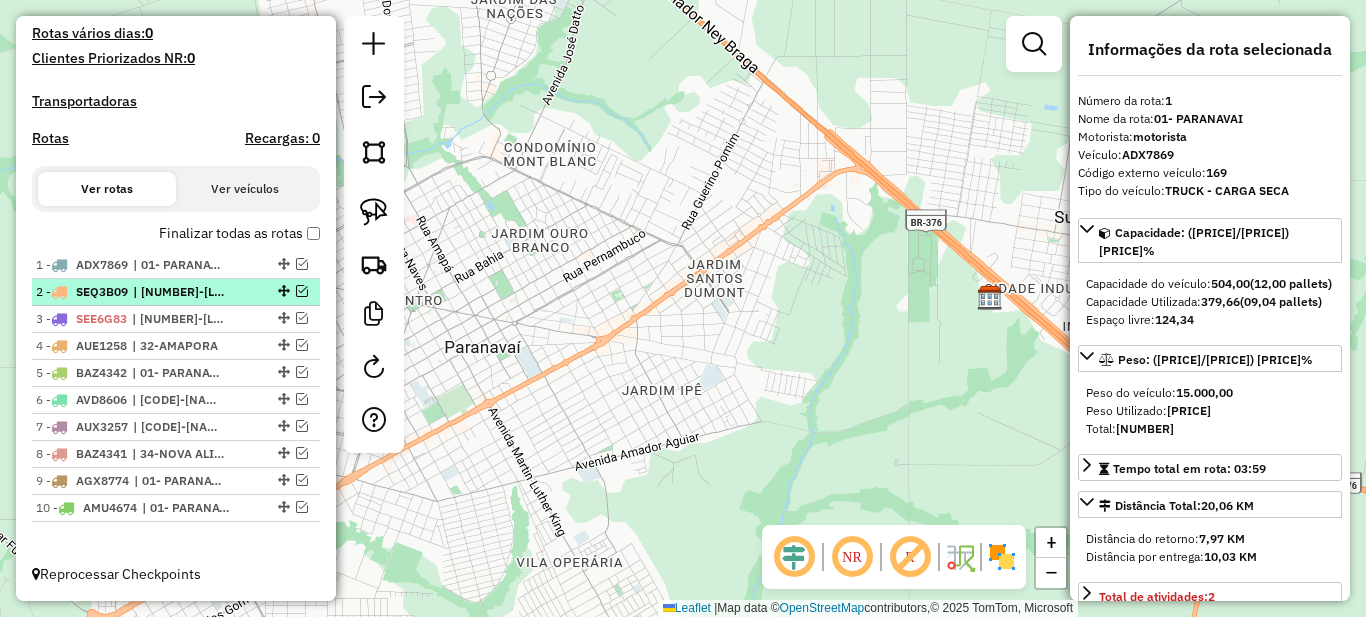 click on "| [NUMBER]-[LOCATION]" at bounding box center (179, 292) 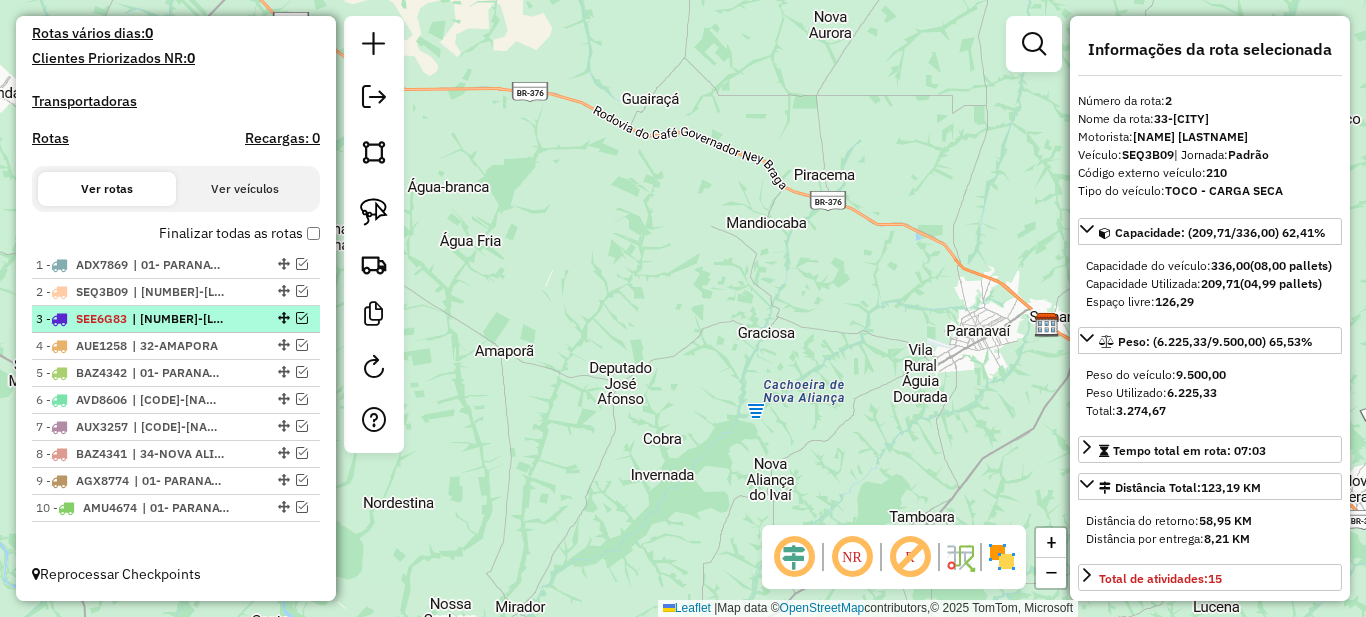 click on "[NUMBER] - [CODE] | 32-AMAPORA, 33-PLANALTINA DO PARANA" at bounding box center [176, 319] 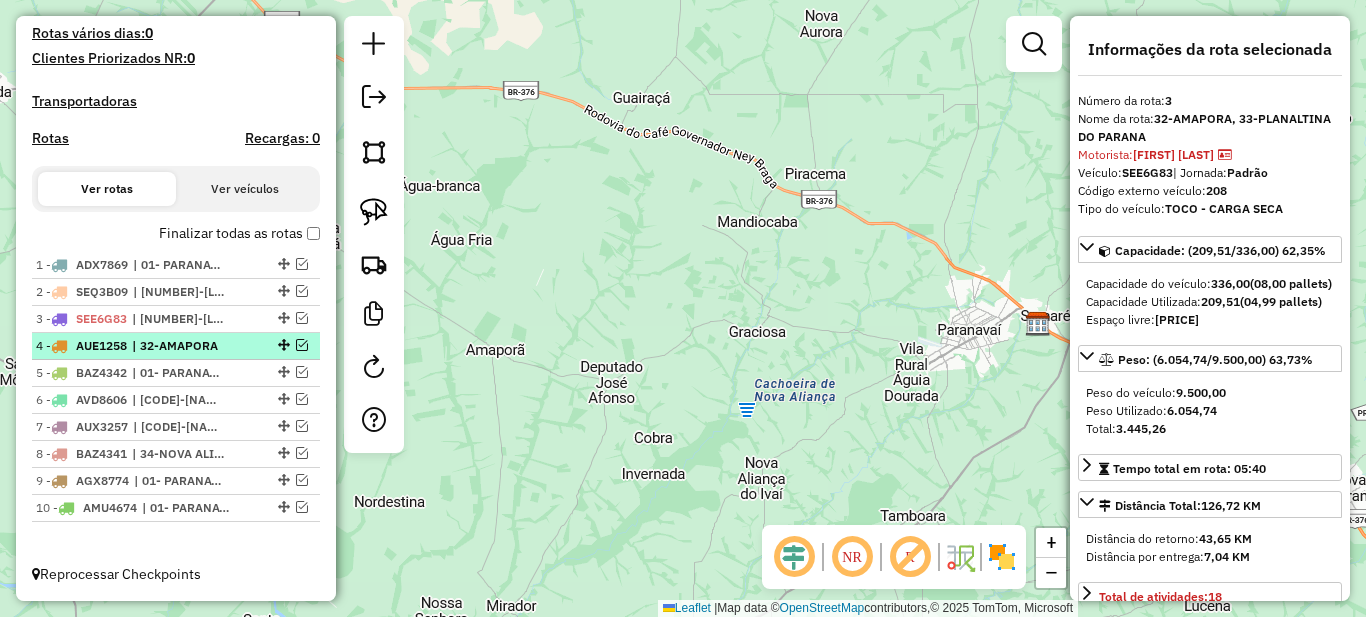 click on "4 AUE1258 | 32-[CITY]" at bounding box center (176, 346) 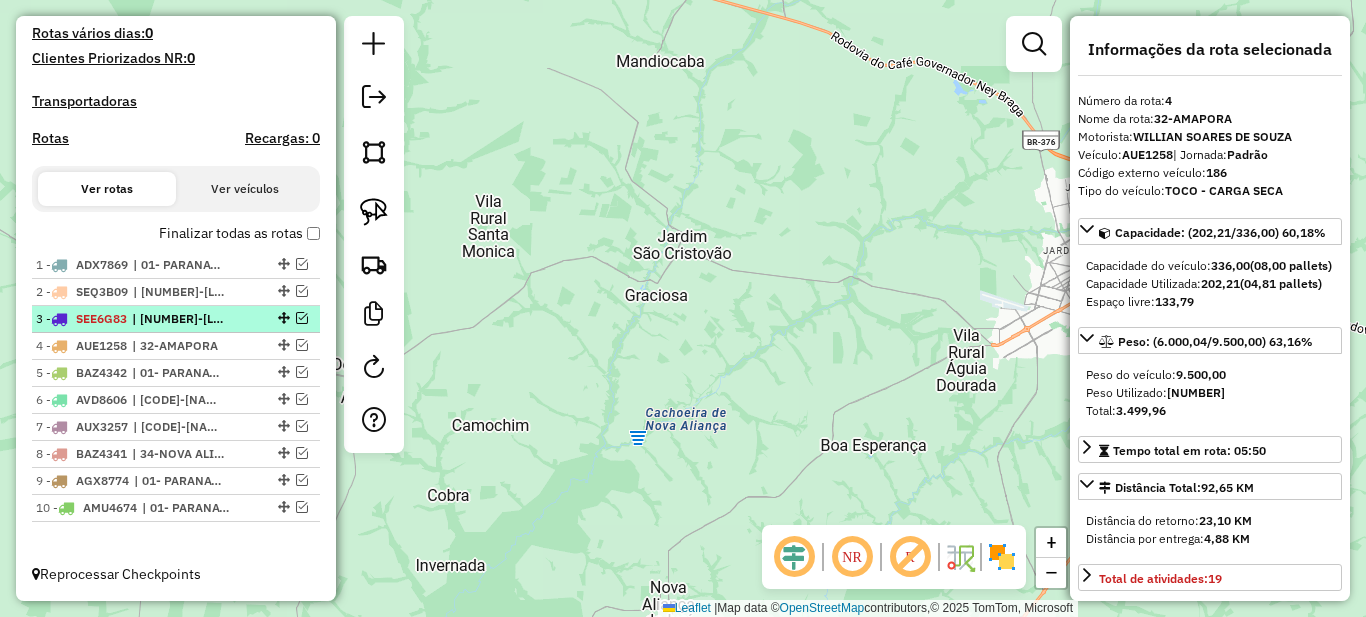 click on "| [NUMBER]-[LOCATION], [NUMBER]-[LOCATION]" at bounding box center [178, 319] 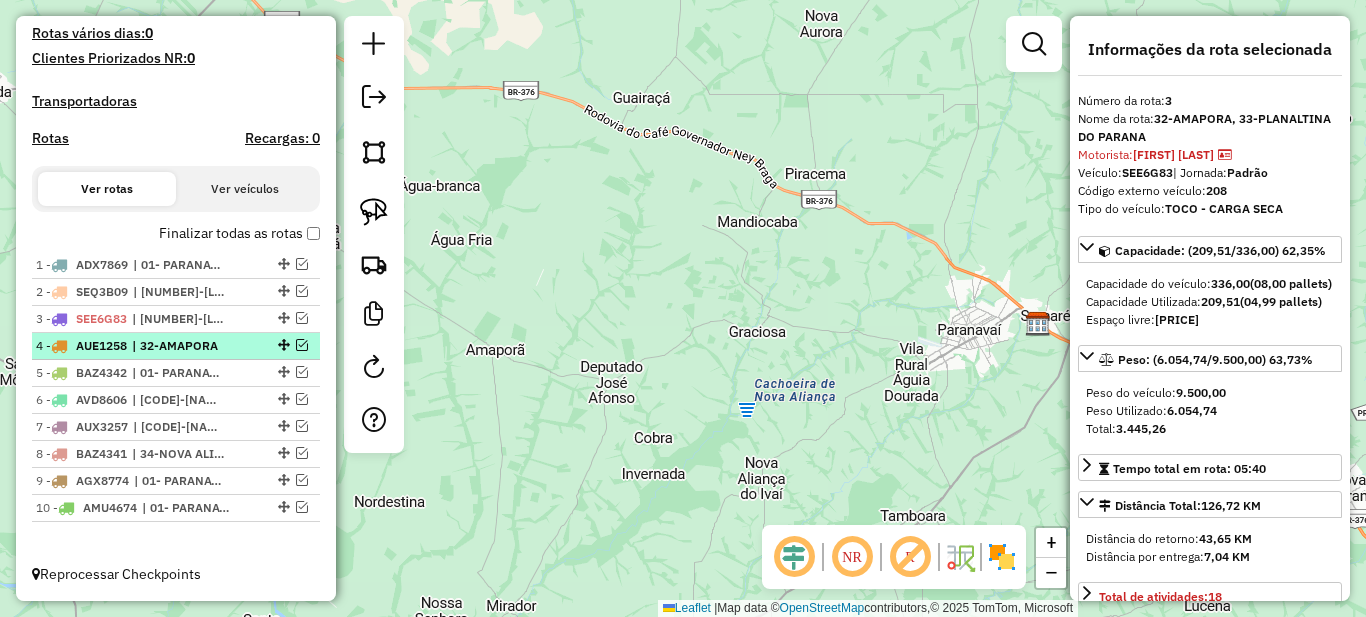 click on "| 32-AMAPORA" at bounding box center (178, 346) 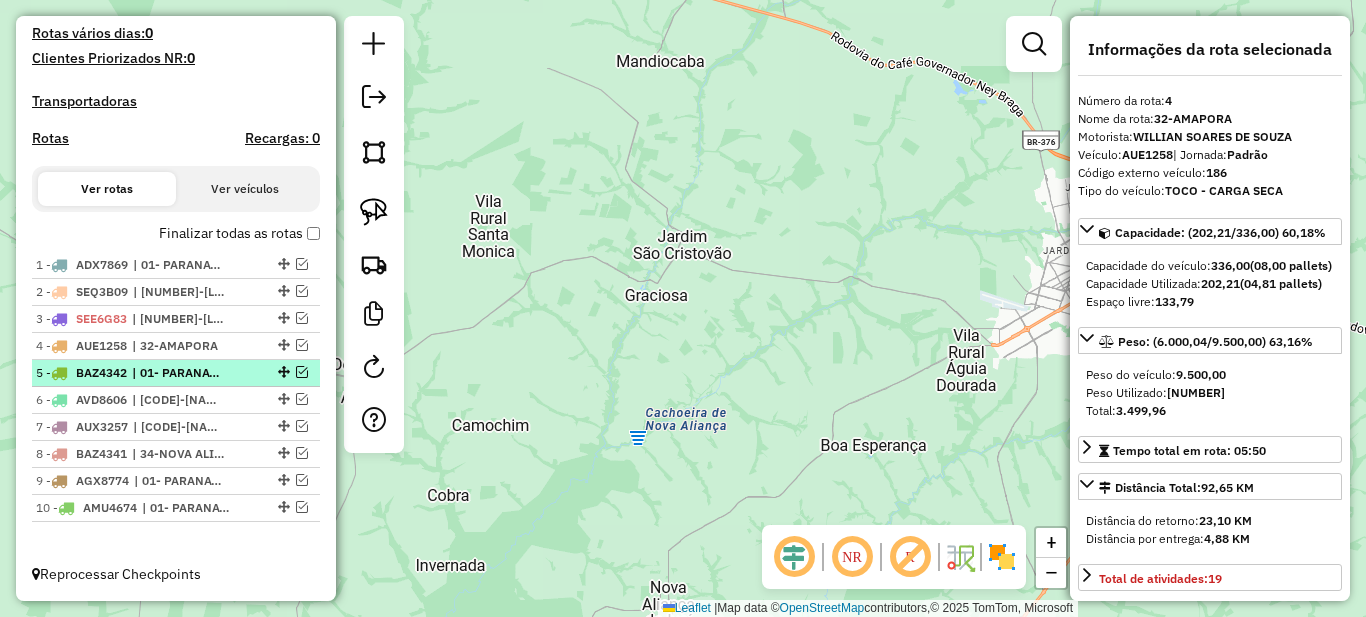 click on "[NUMBER] - [CODE] | [NUMBER]- [NAME]" at bounding box center (176, 373) 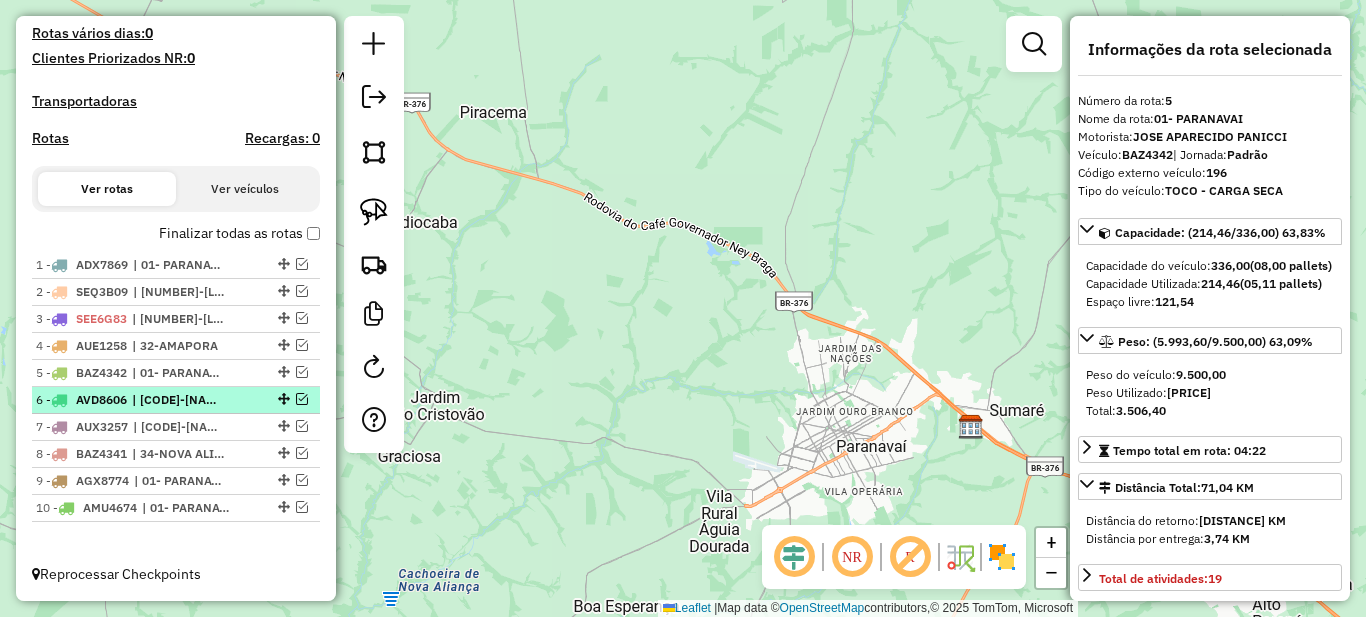 click on "| [CODE]-[NAME]" at bounding box center [178, 400] 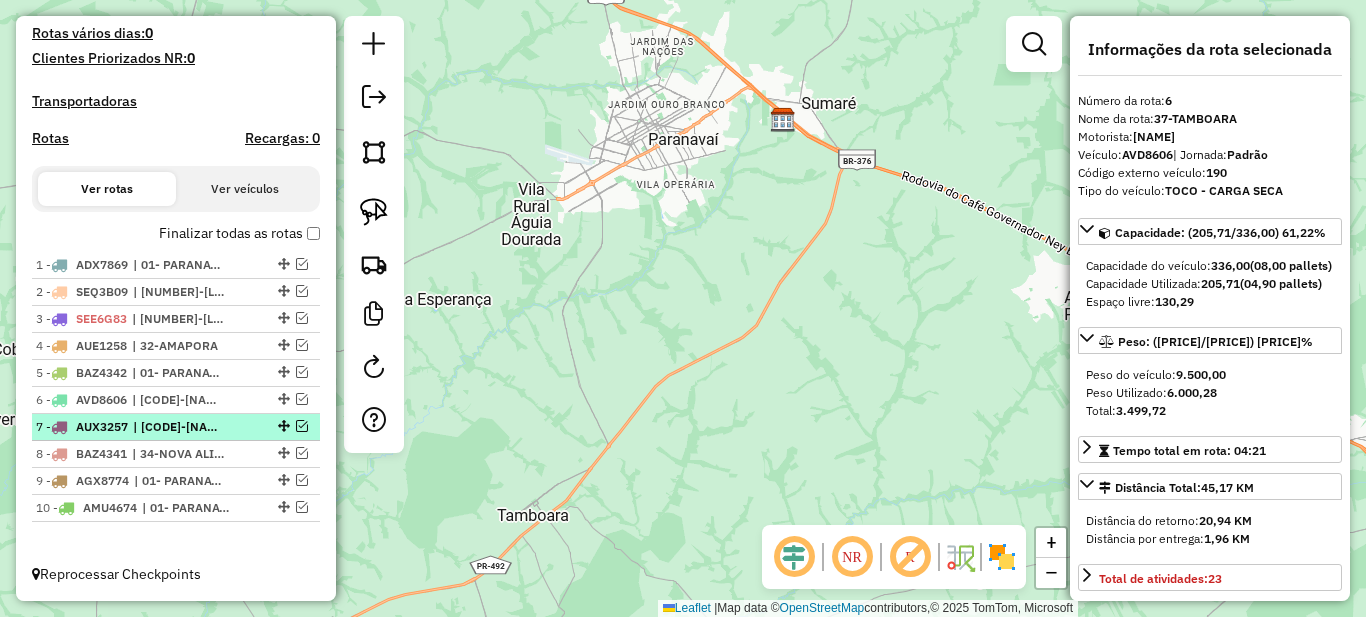 click on "| [CODE]-[NAME]" at bounding box center [179, 427] 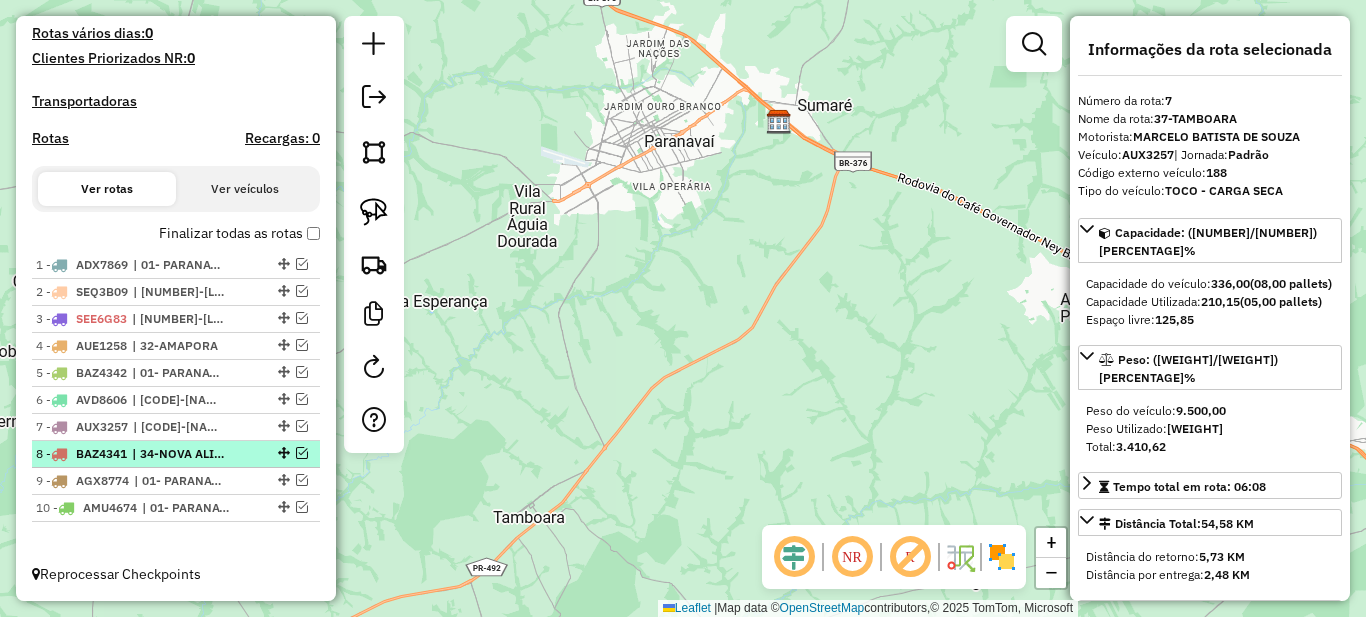 click on "| 34-NOVA ALIANÇA" at bounding box center [178, 454] 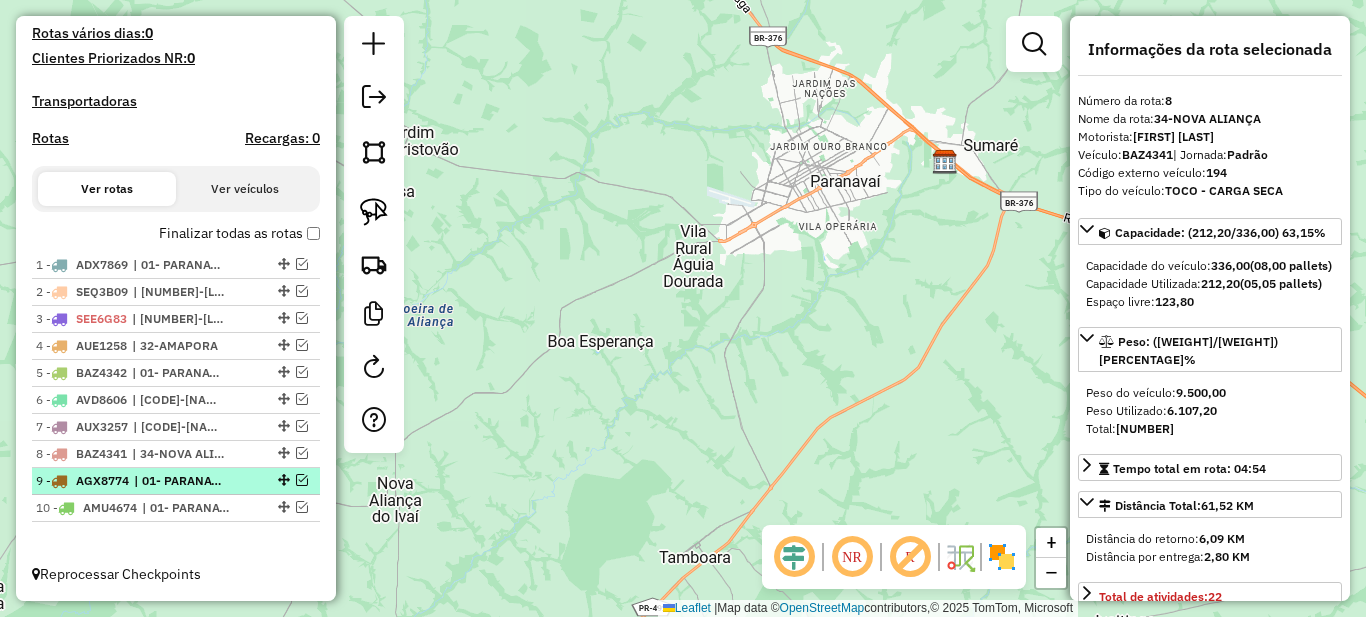 click on "| 01- PARANAVAI" at bounding box center [180, 481] 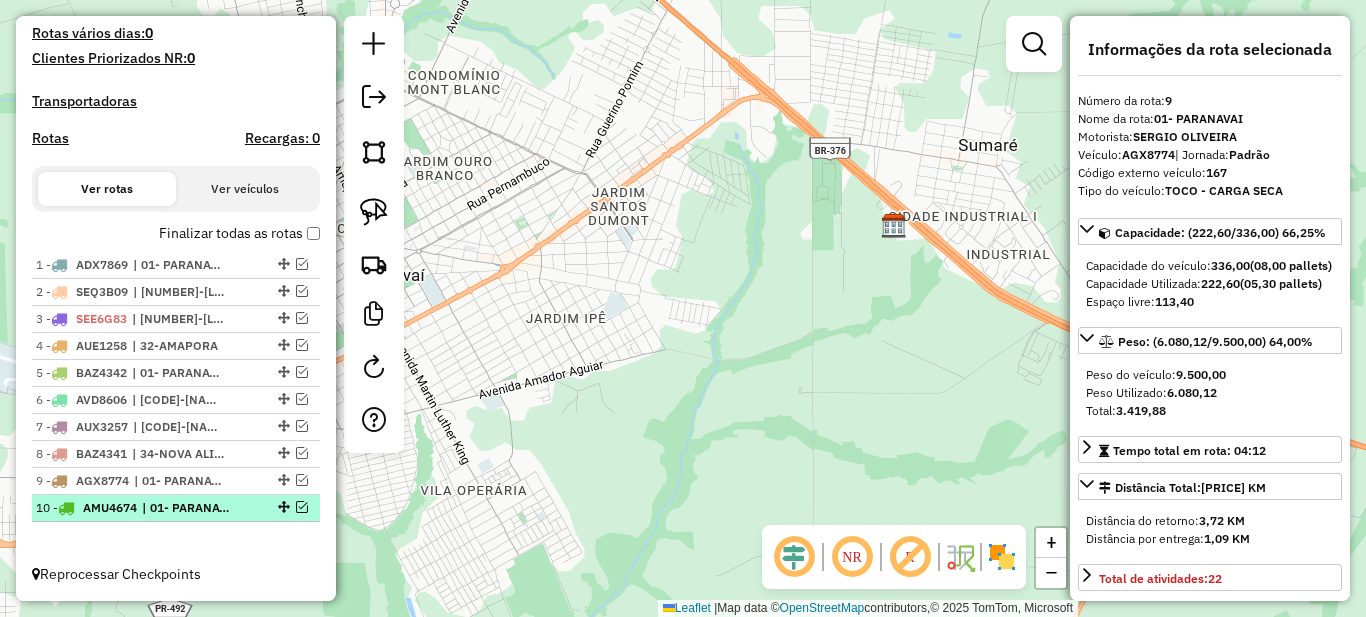 click on "| 01- PARANAVAI" at bounding box center [188, 508] 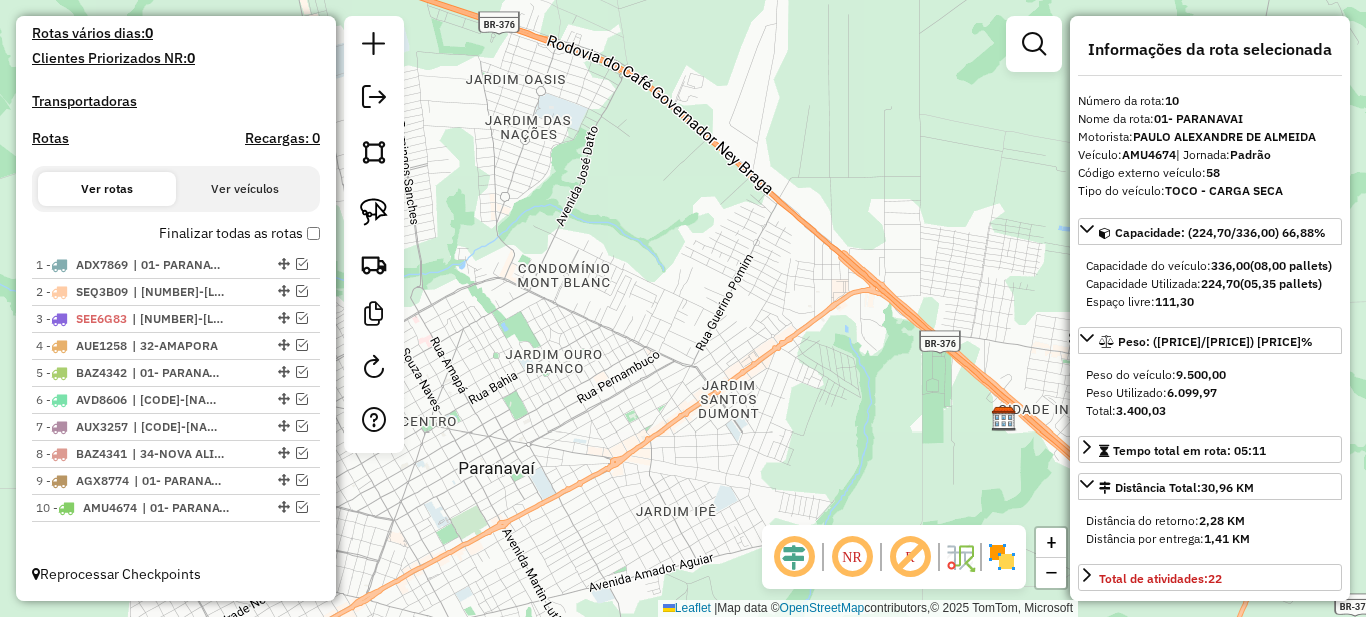 scroll, scrollTop: 0, scrollLeft: 0, axis: both 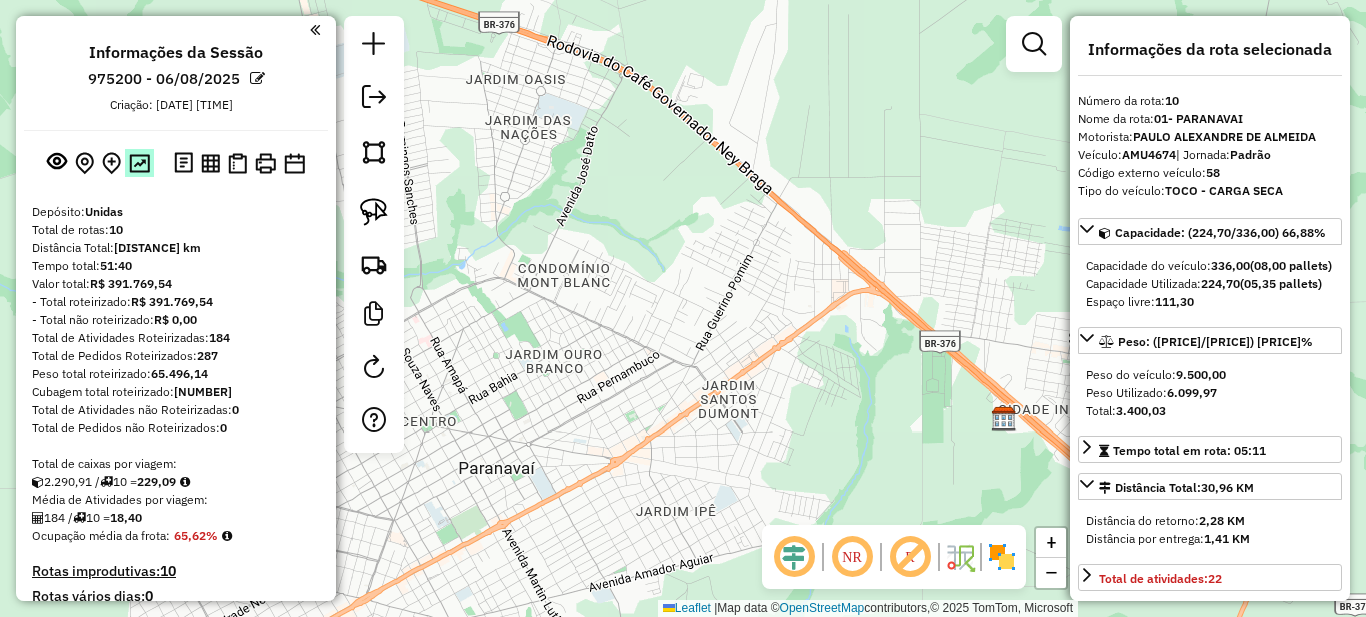 click at bounding box center (139, 163) 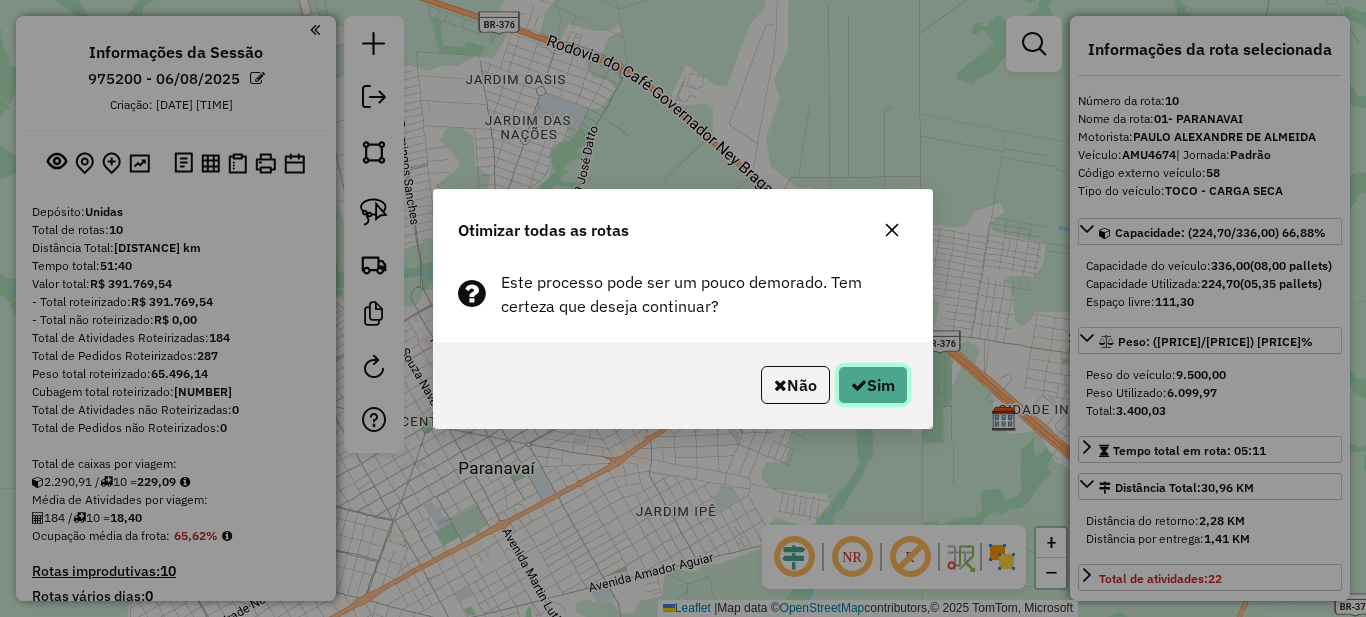 click on "Sim" 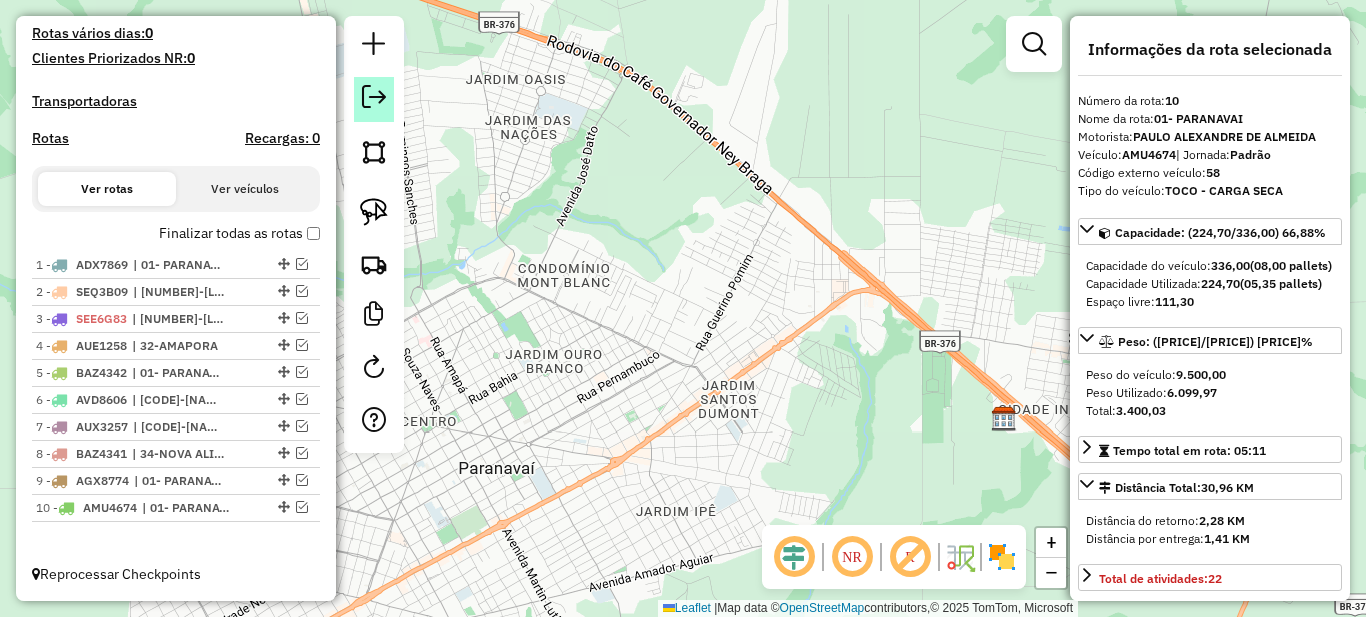 scroll, scrollTop: 463, scrollLeft: 0, axis: vertical 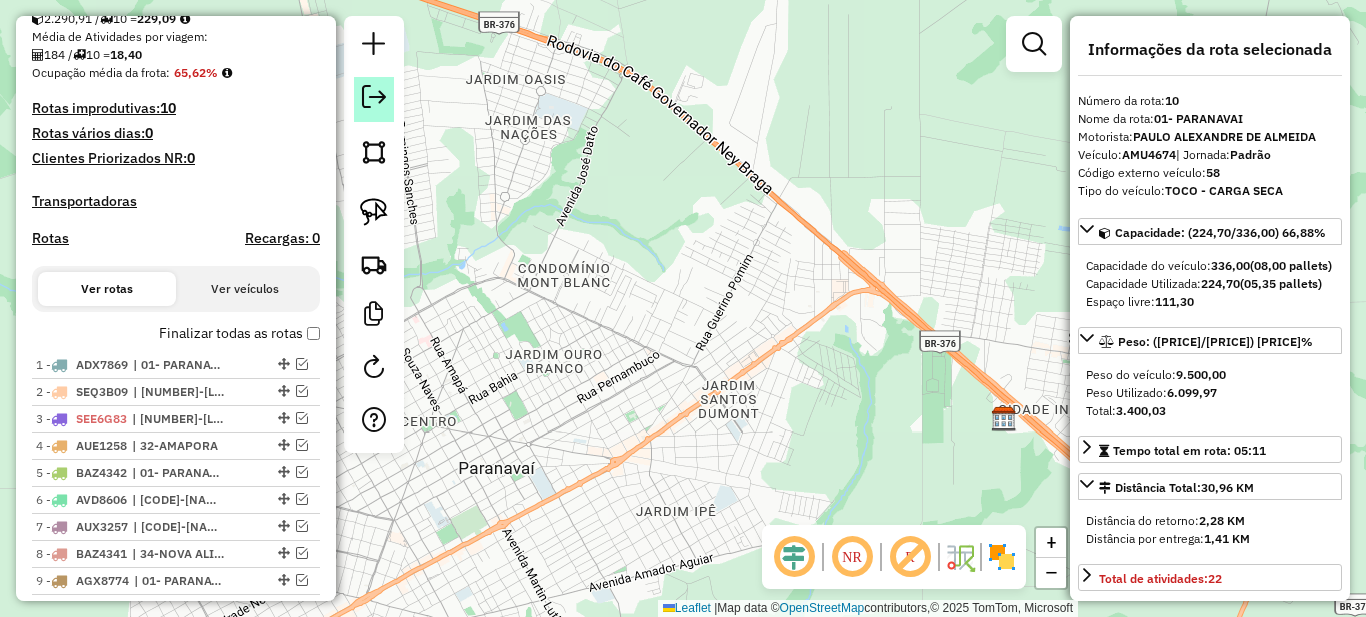 click 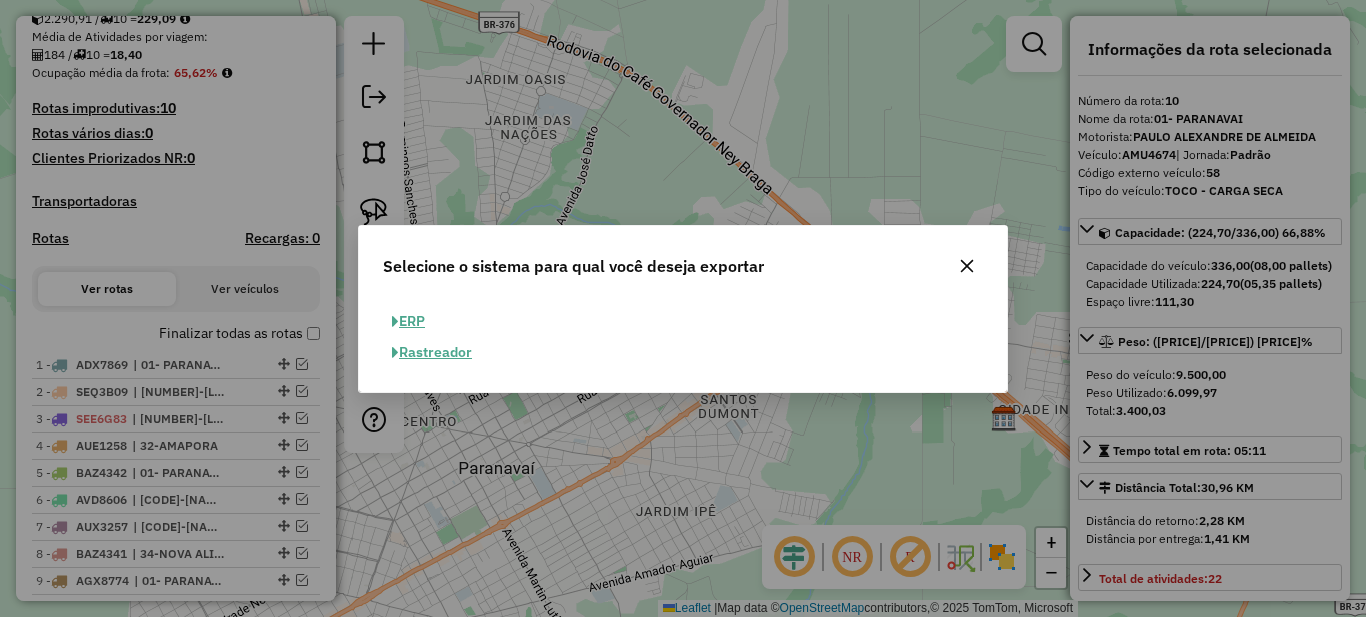 click on "ERP" 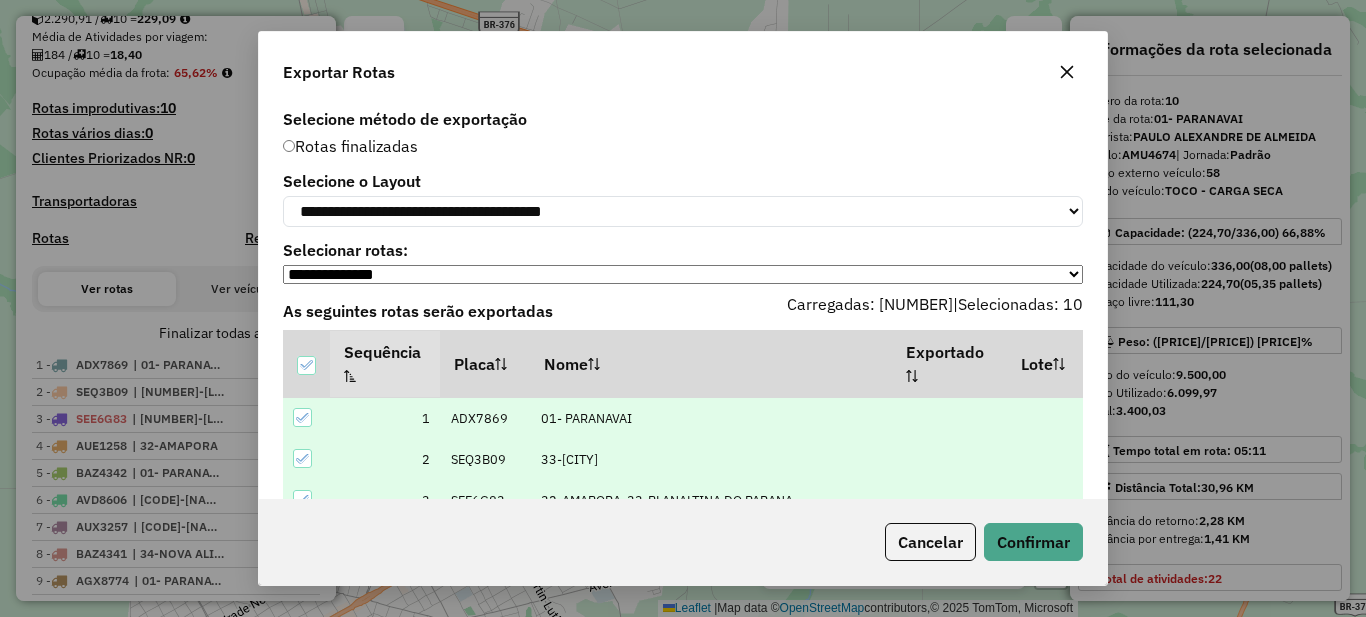 scroll, scrollTop: 308, scrollLeft: 0, axis: vertical 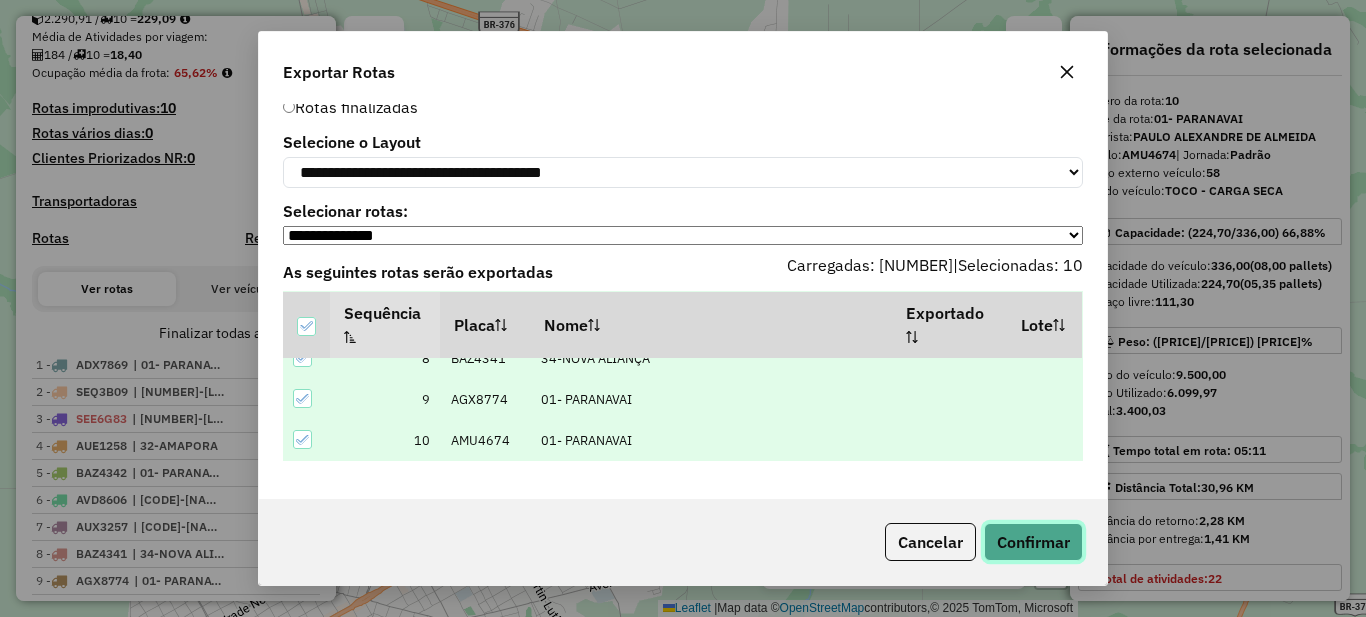 click on "Confirmar" 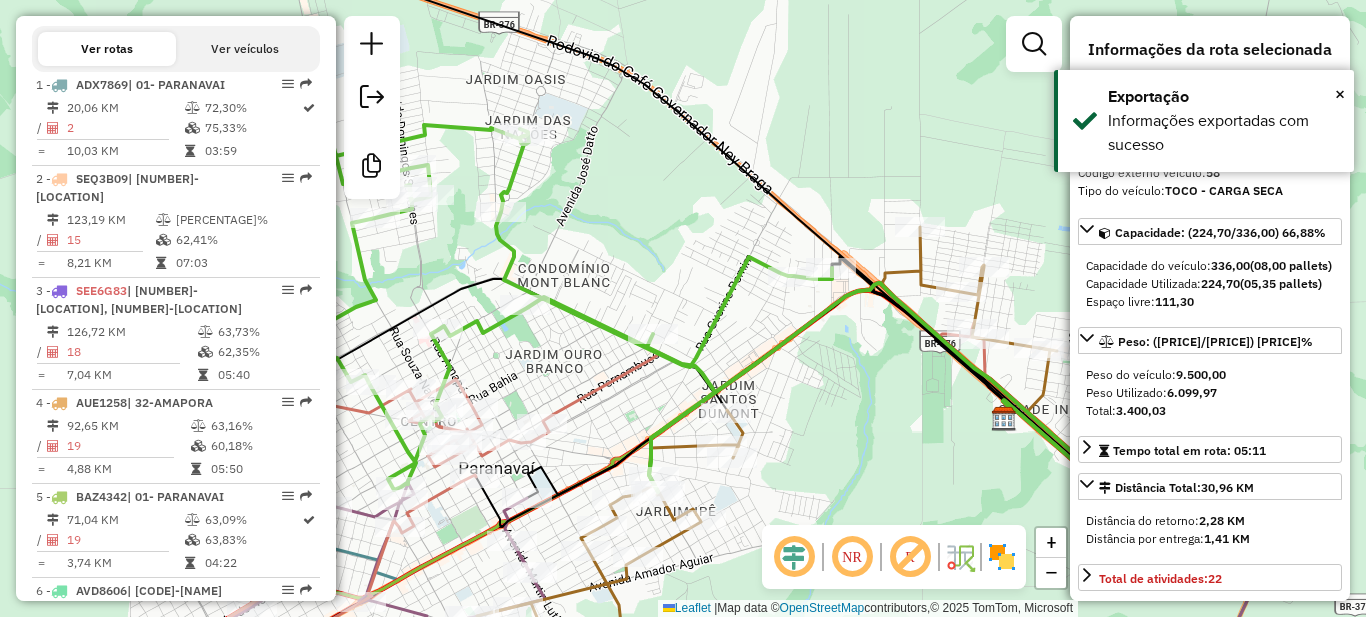 scroll, scrollTop: 1256, scrollLeft: 0, axis: vertical 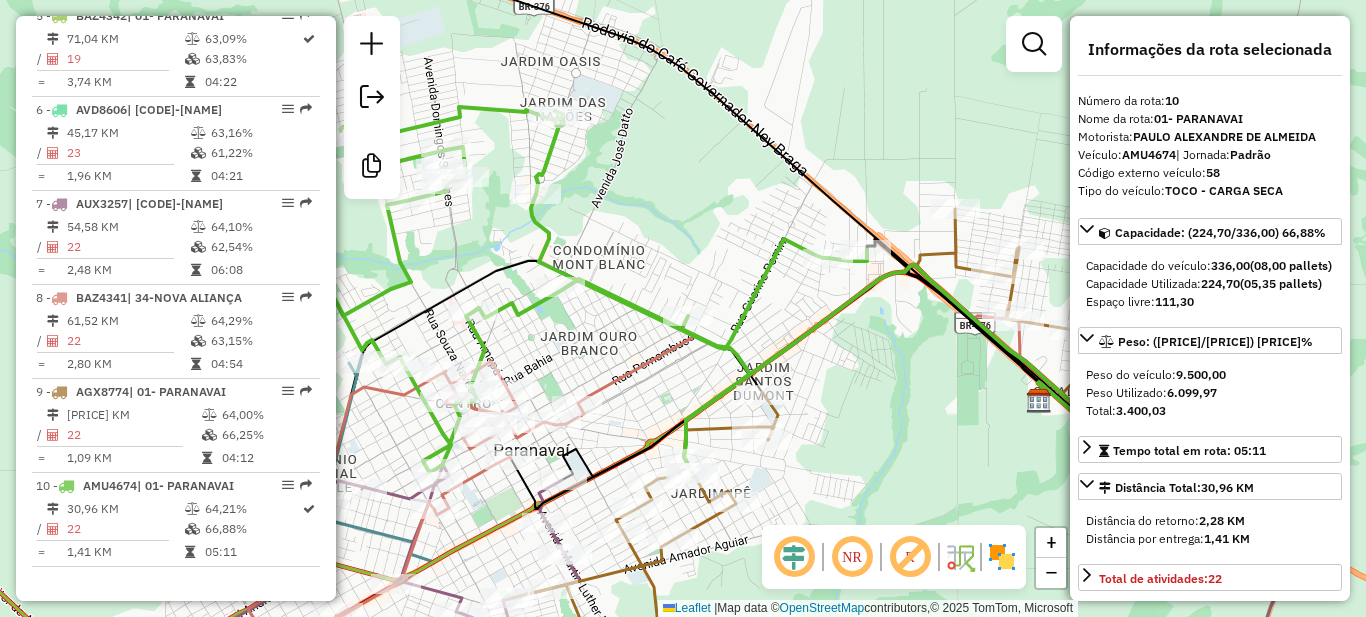 drag, startPoint x: 596, startPoint y: 375, endPoint x: 439, endPoint y: 291, distance: 178.05898 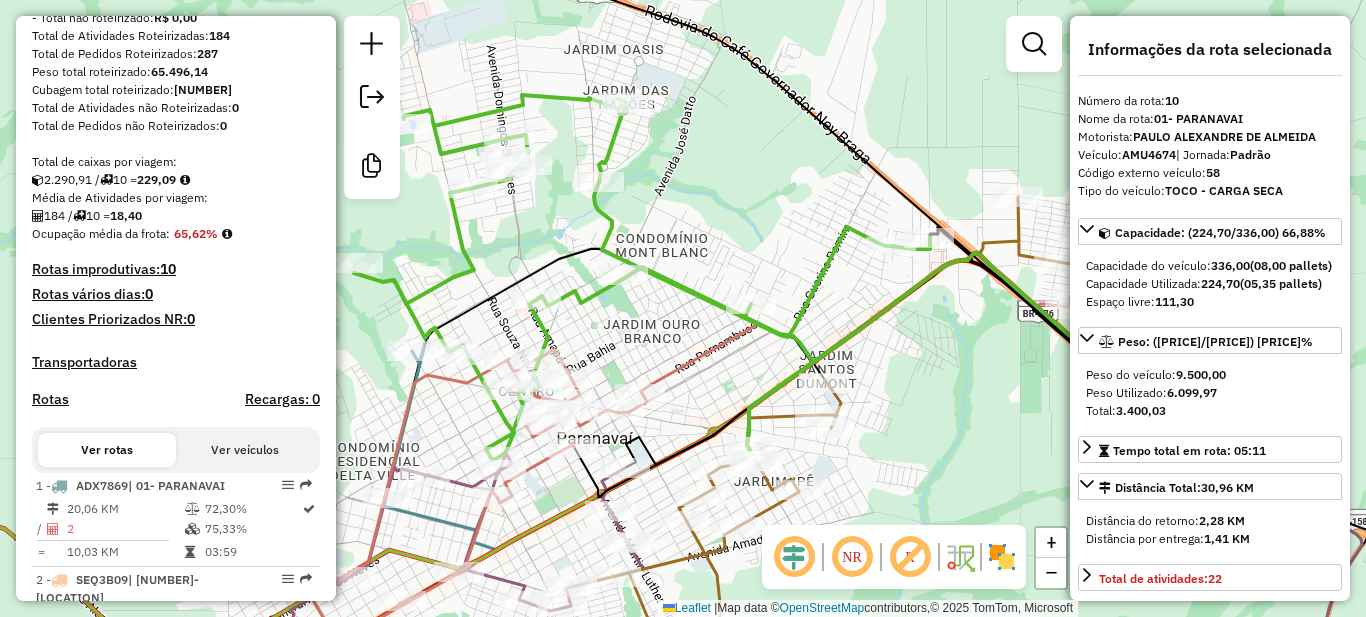 scroll, scrollTop: 0, scrollLeft: 0, axis: both 